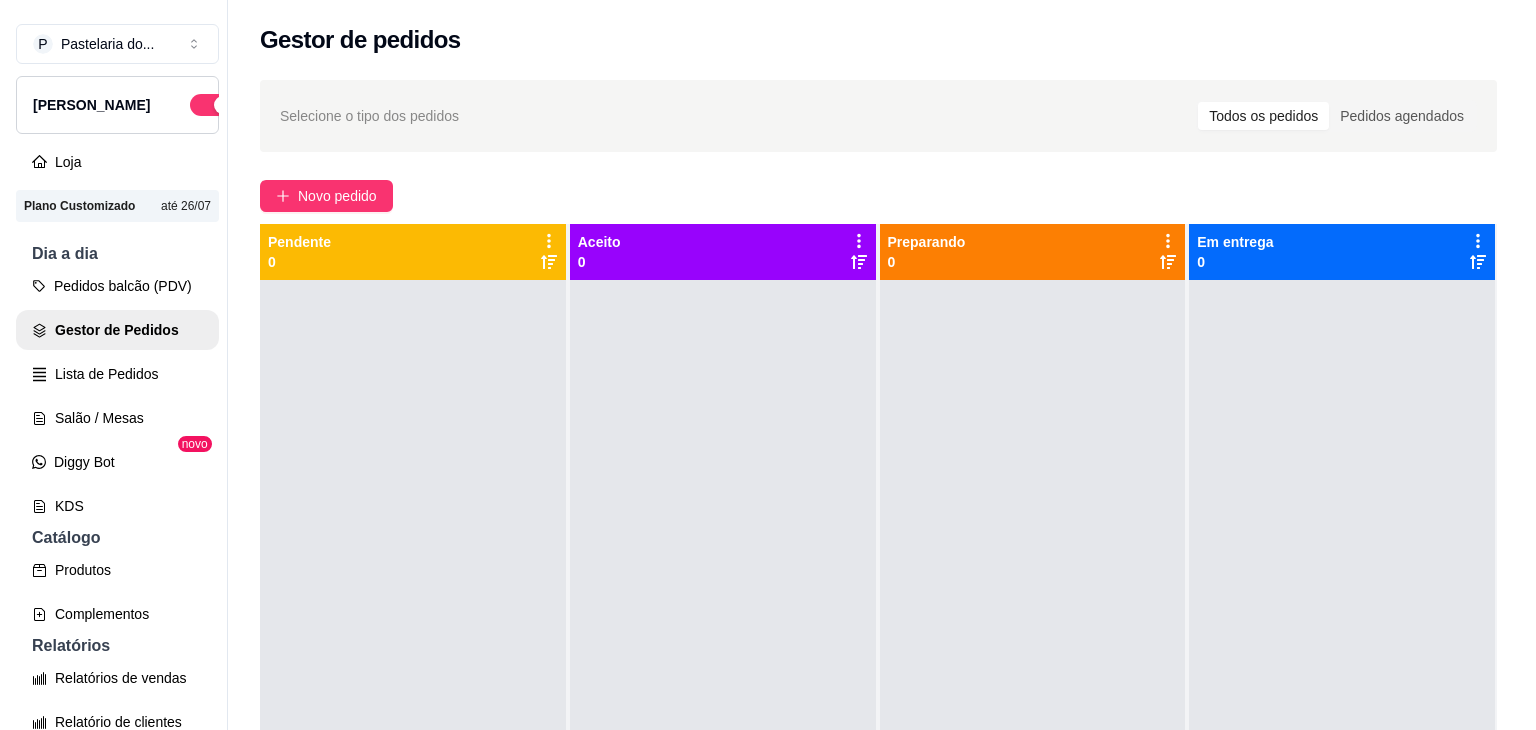 scroll, scrollTop: 0, scrollLeft: 0, axis: both 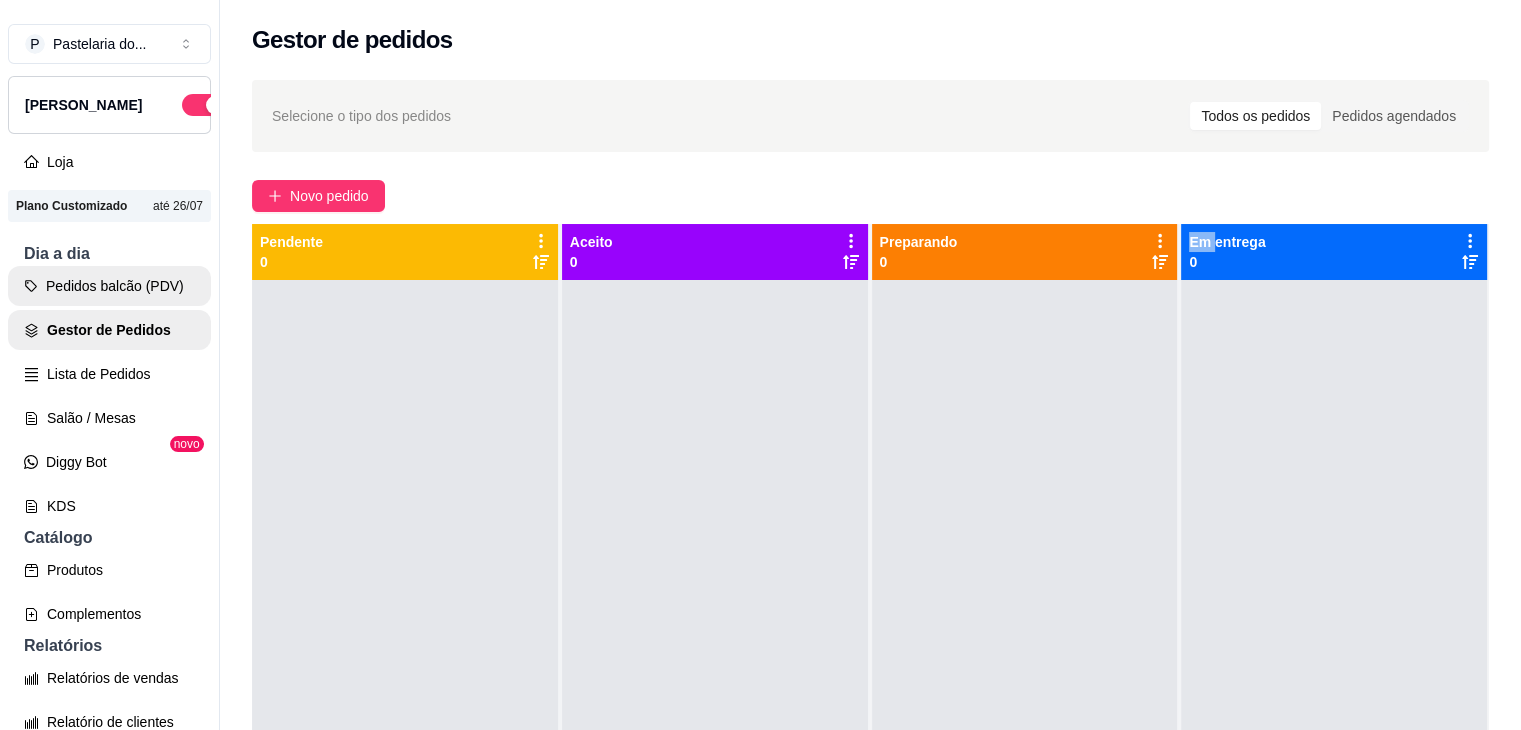 click on "Pedidos balcão (PDV)" at bounding box center [109, 286] 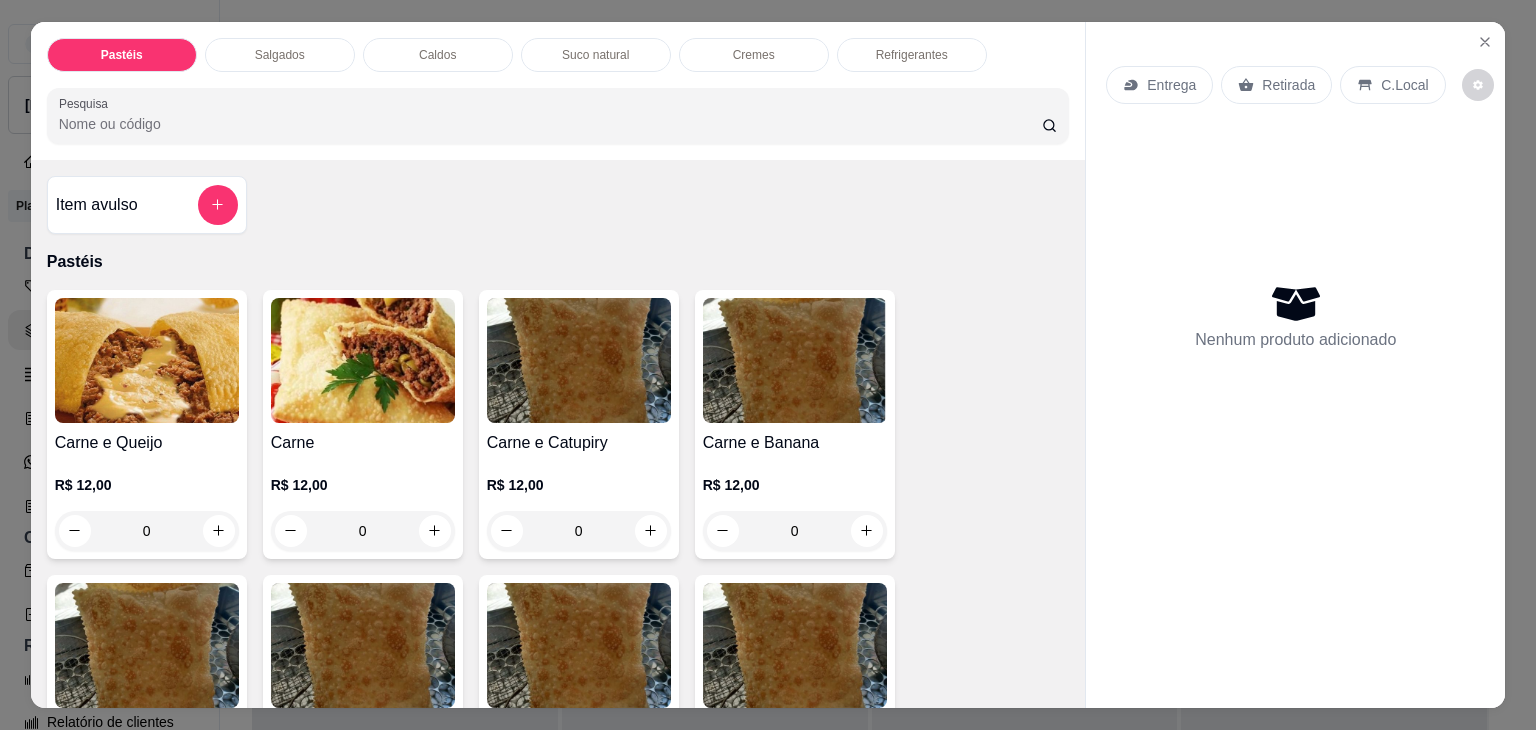 click on "Salgados" at bounding box center (280, 55) 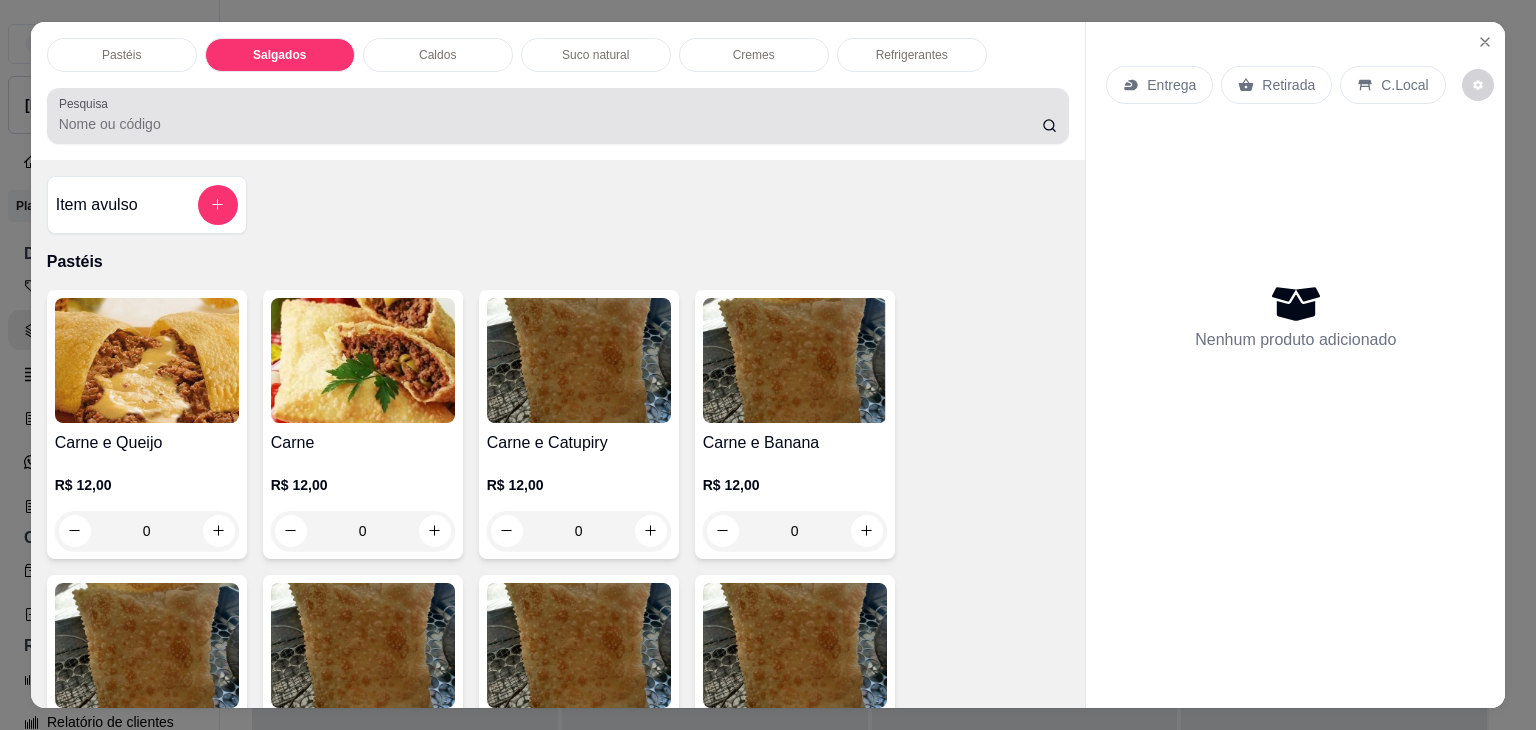 scroll, scrollTop: 2124, scrollLeft: 0, axis: vertical 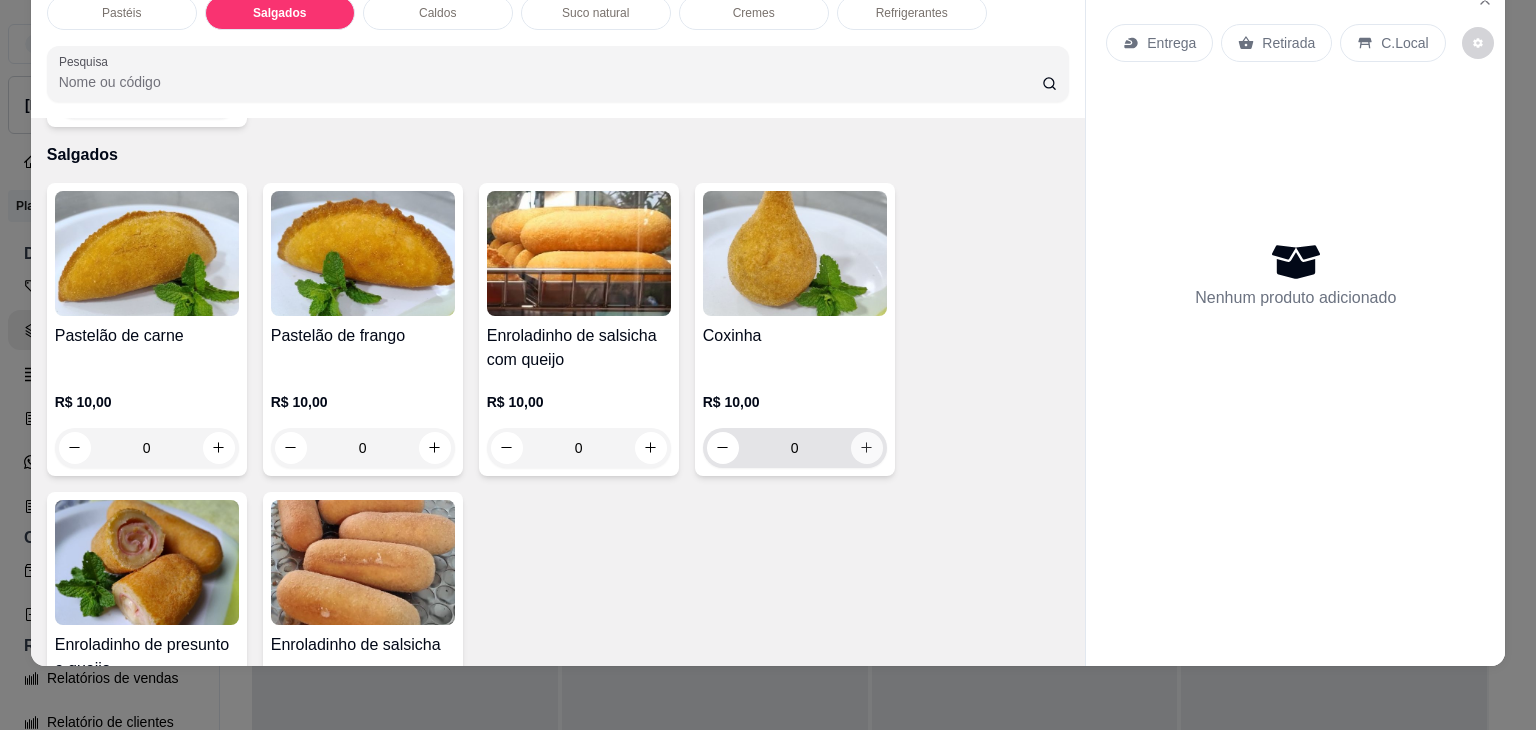 click 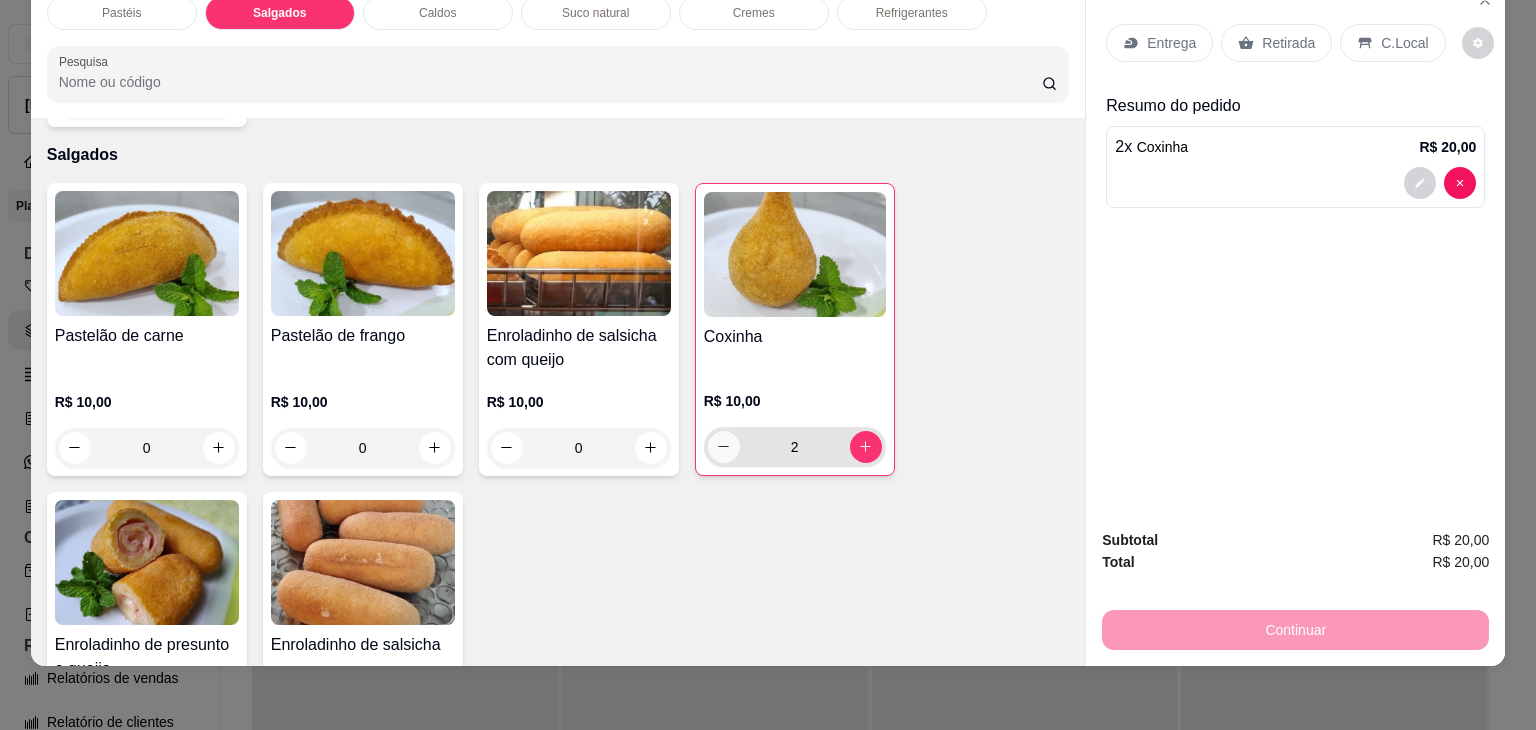 click at bounding box center (724, 447) 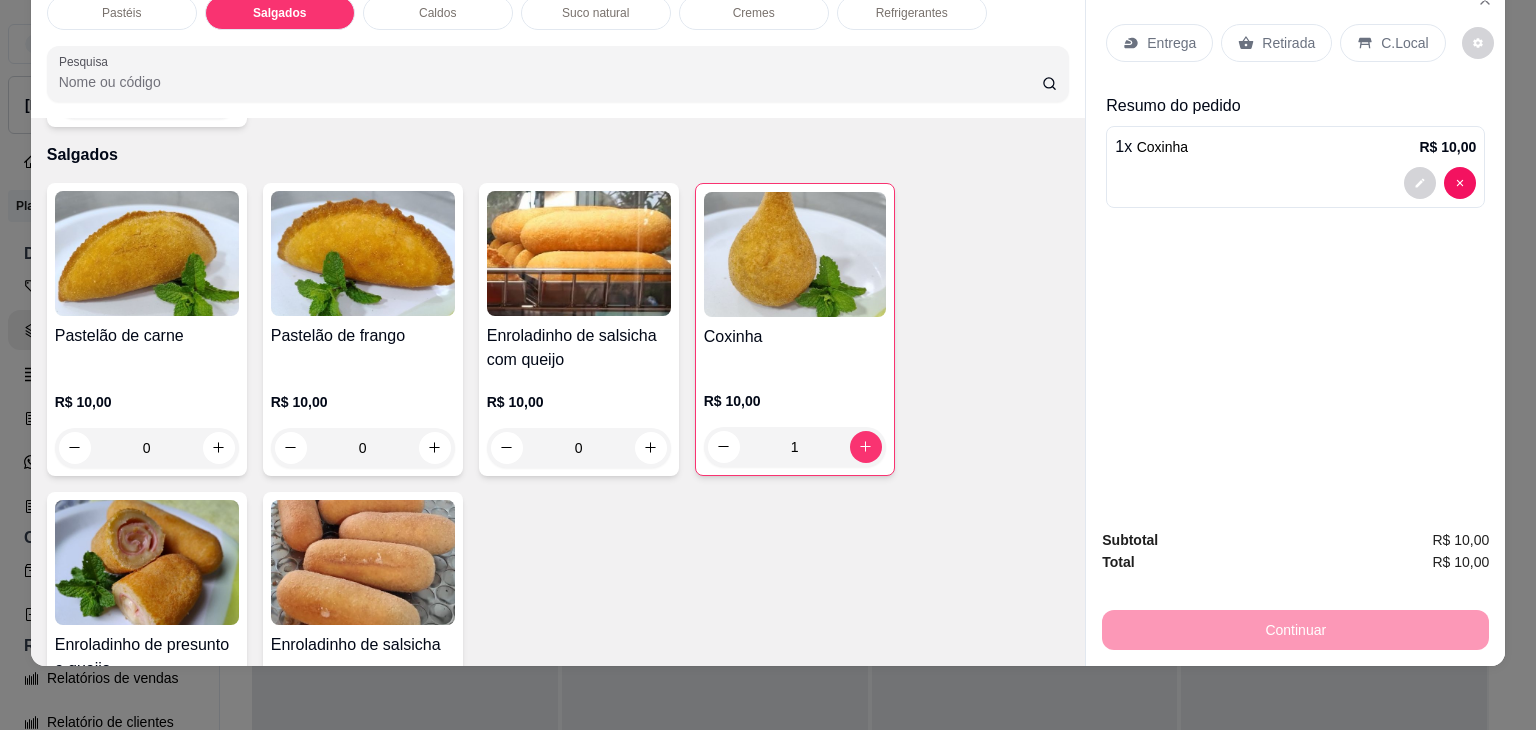 click on "Retirada" at bounding box center (1288, 43) 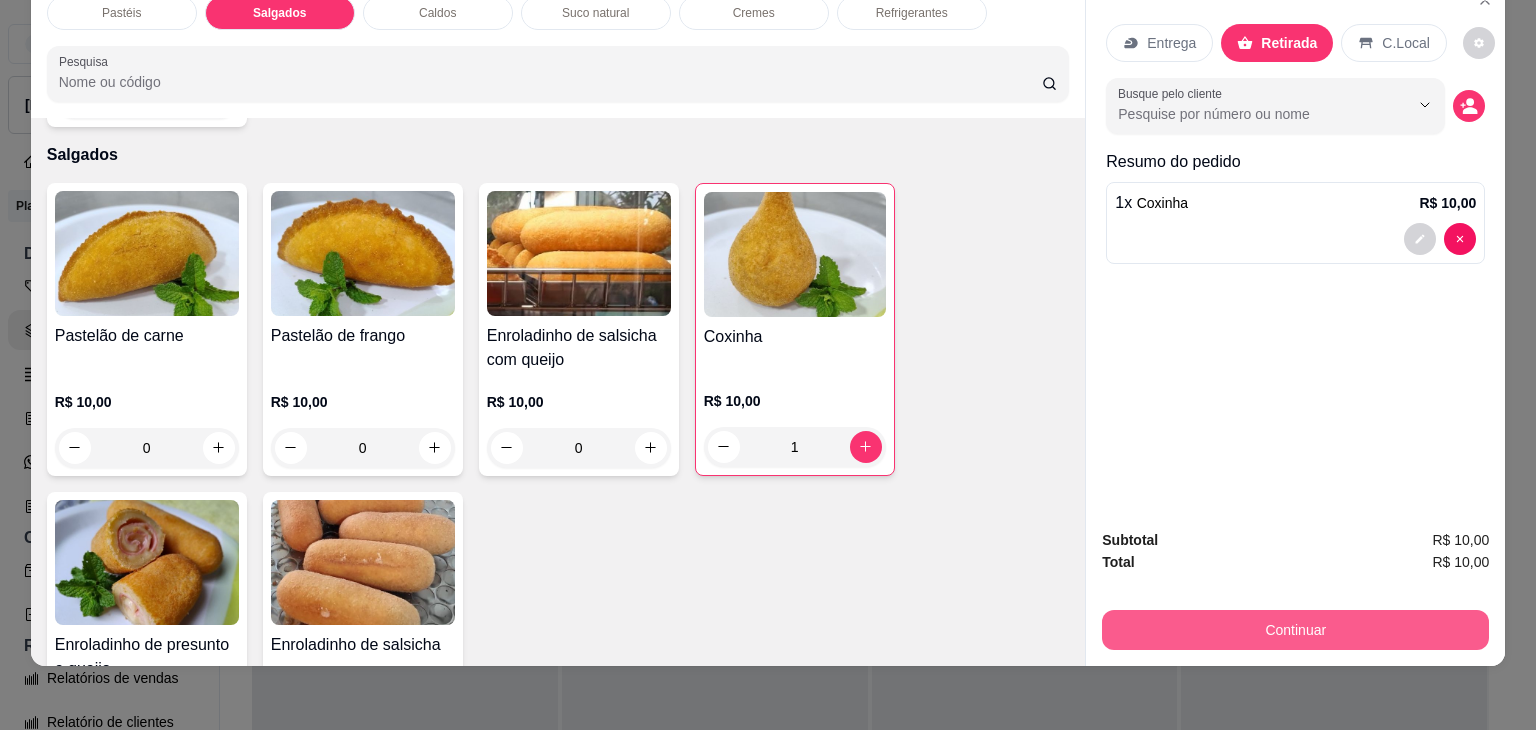 click on "Continuar" at bounding box center (1295, 630) 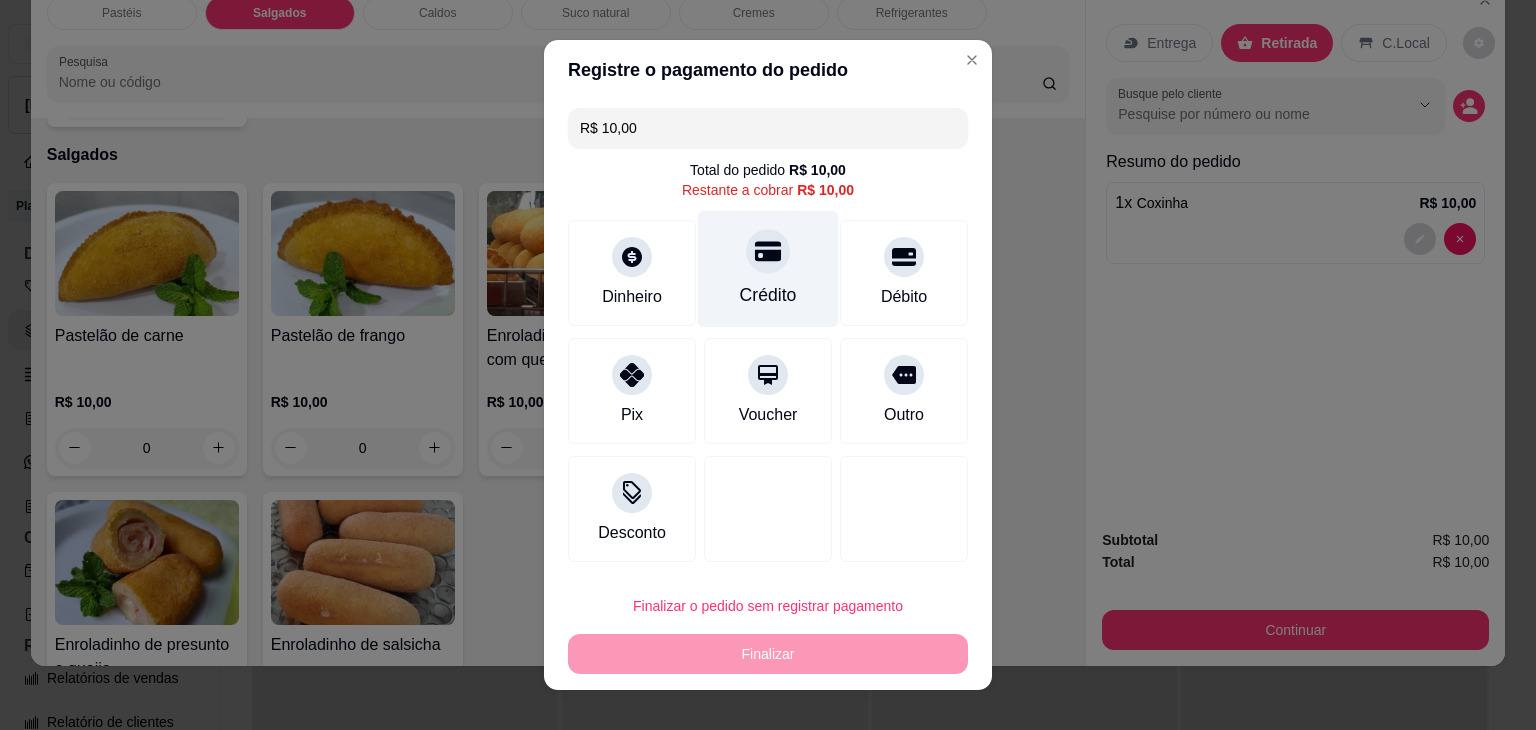 click on "Crédito" at bounding box center [768, 295] 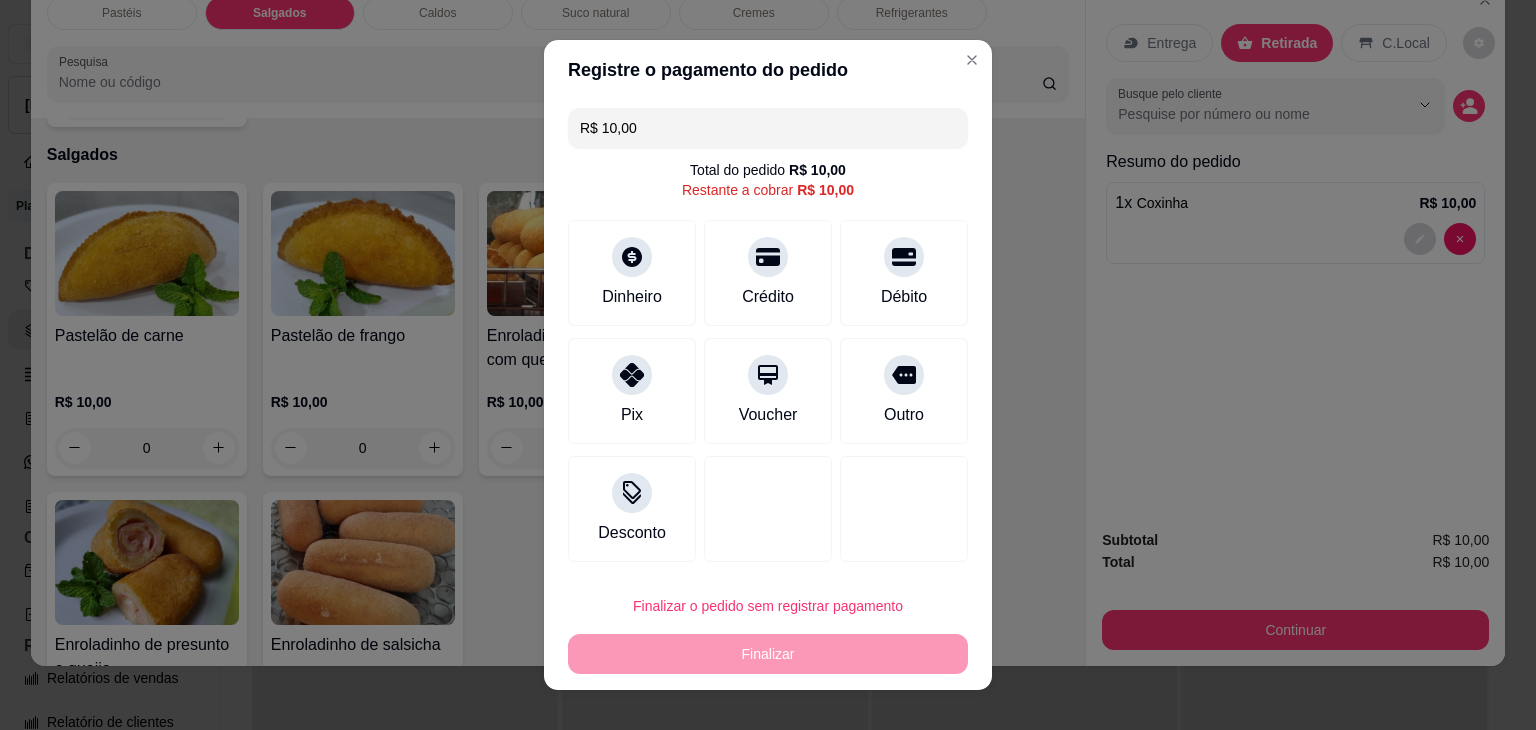 type on "R$ 0,00" 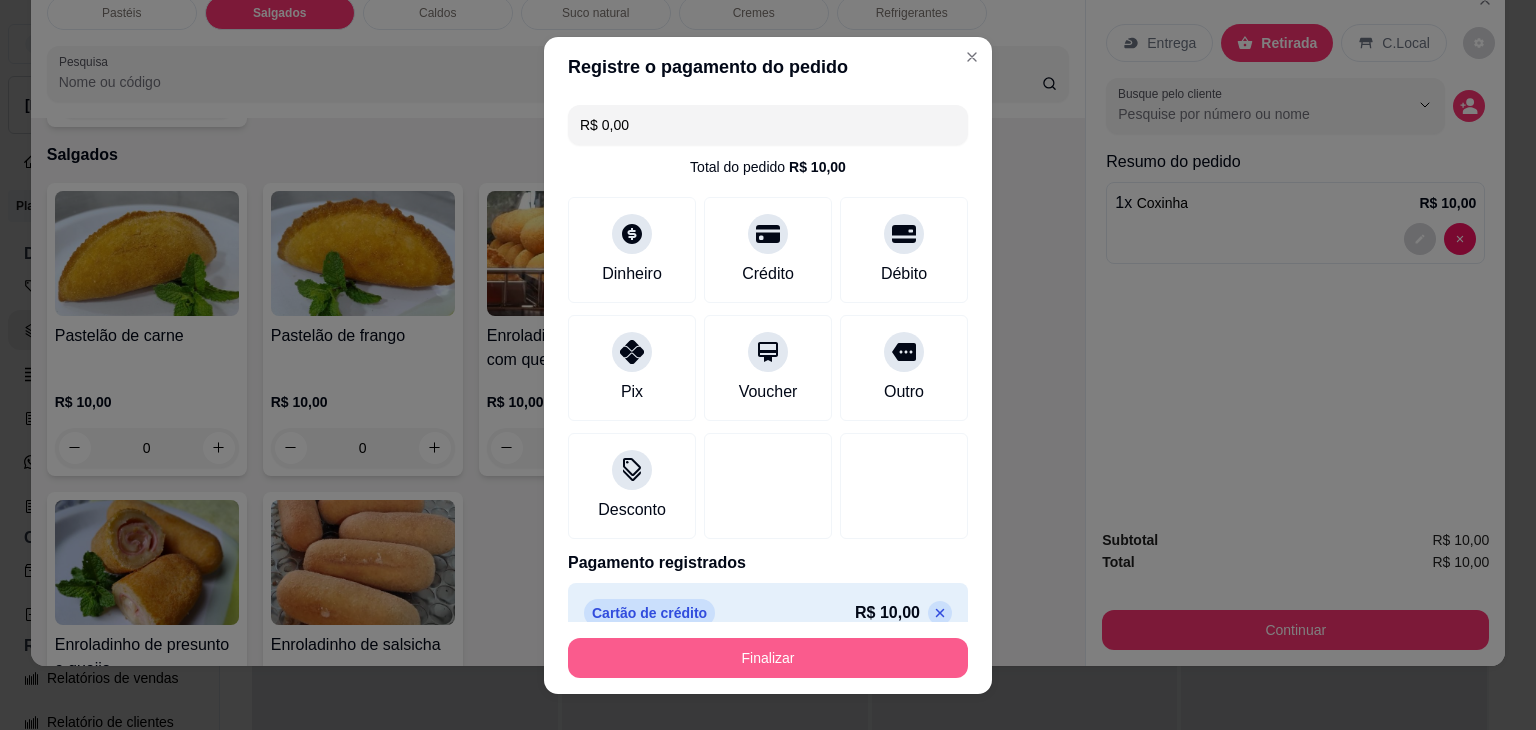 click on "Finalizar" at bounding box center [768, 658] 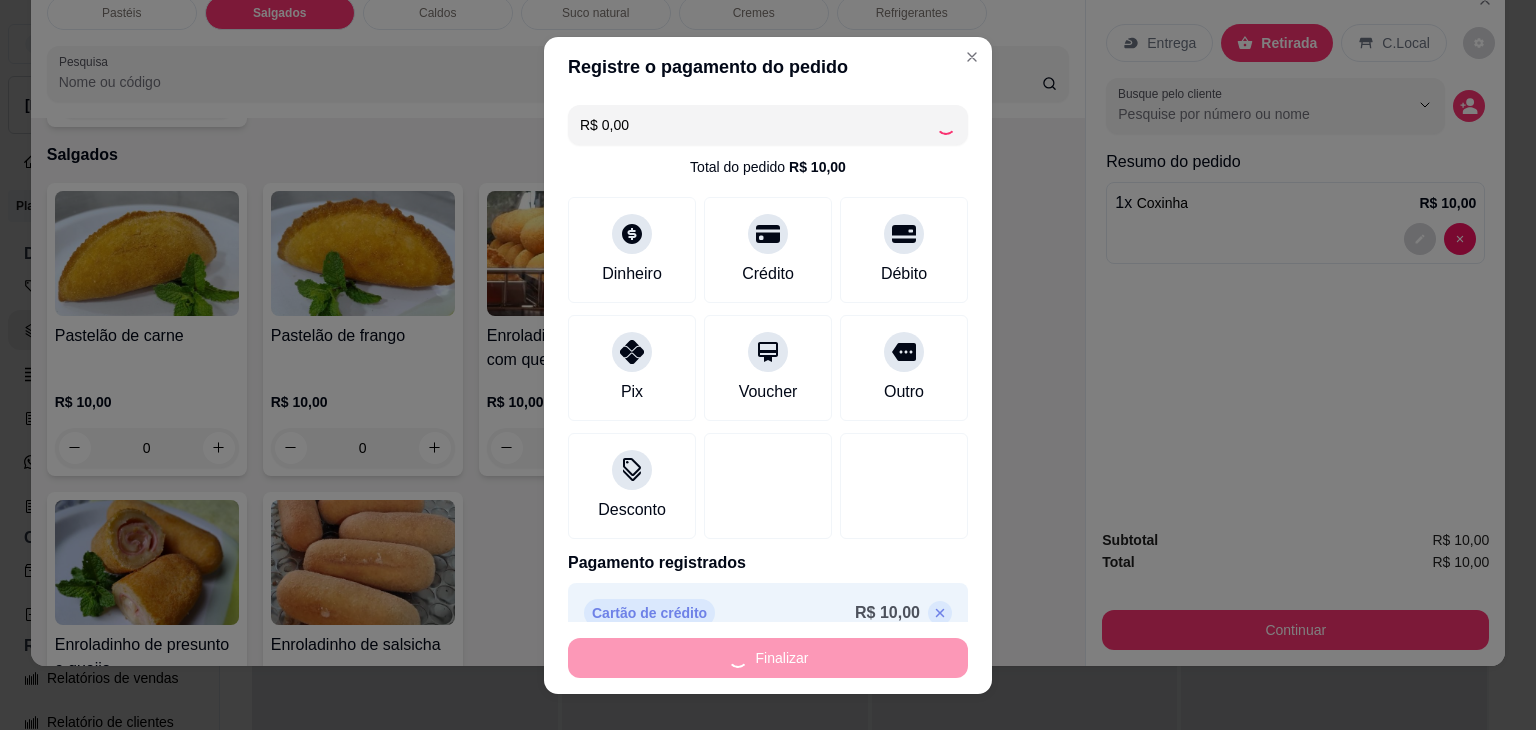 type on "0" 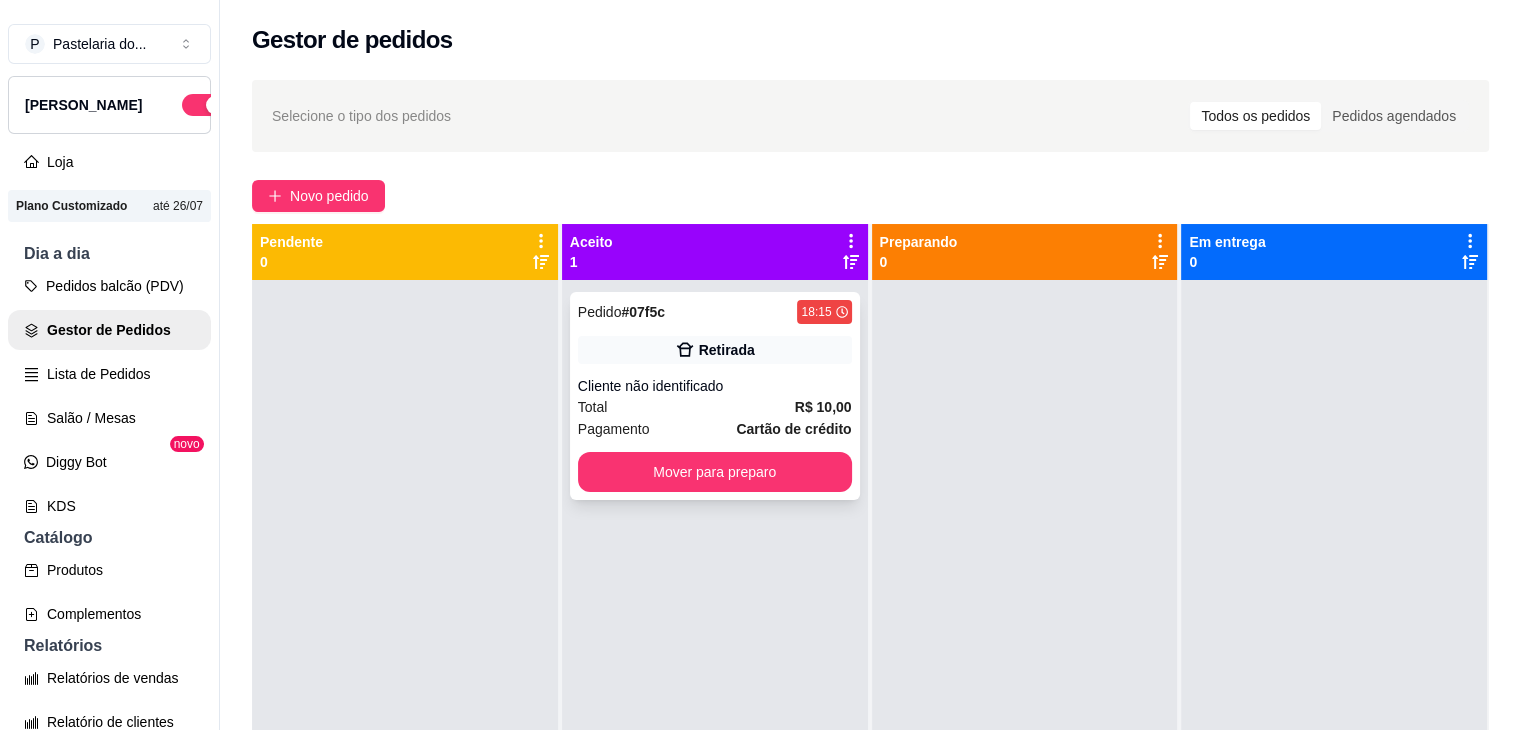 click on "Mover para preparo" at bounding box center (715, 472) 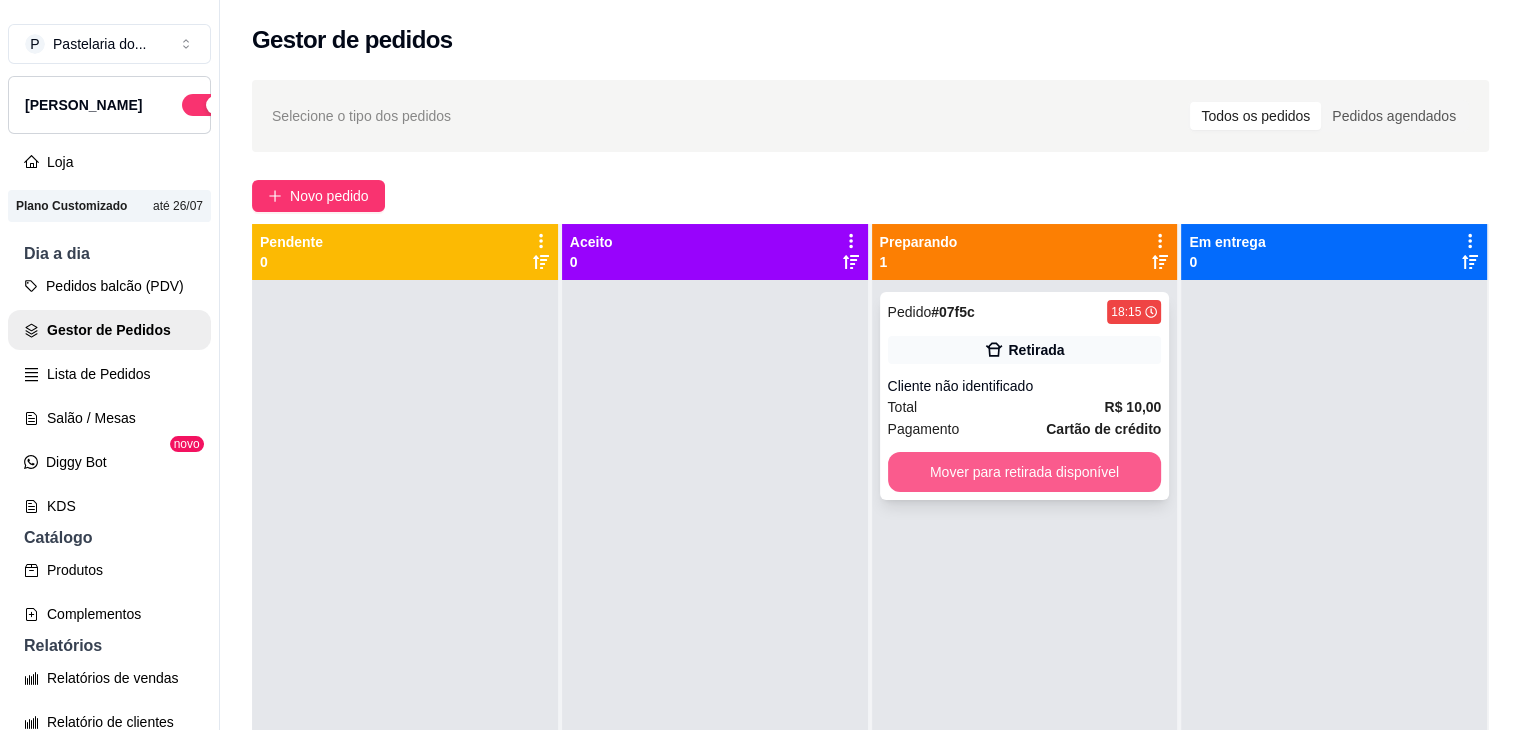 click on "Mover para retirada disponível" at bounding box center [1025, 472] 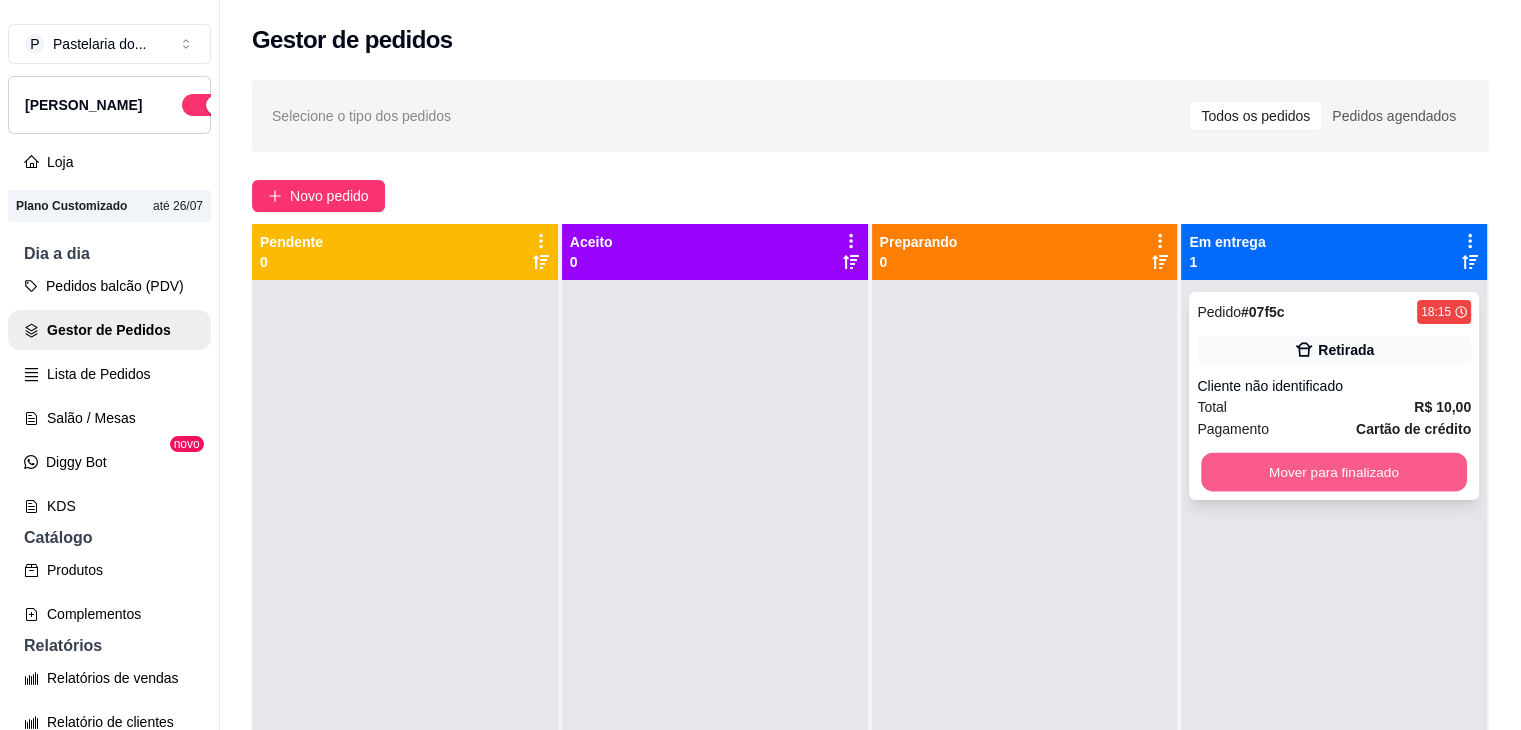 click on "Mover para finalizado" at bounding box center (1334, 472) 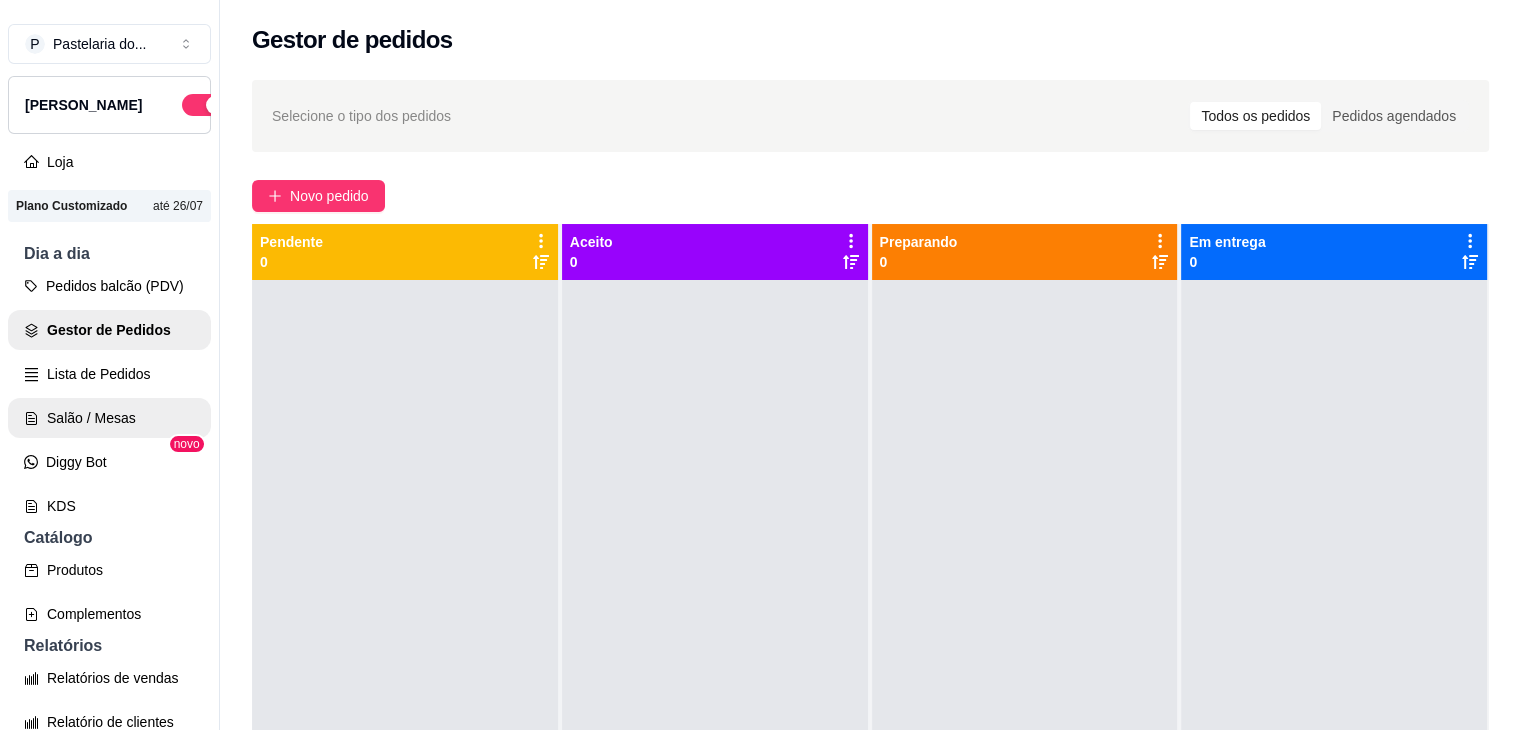 click on "Salão / Mesas" at bounding box center (109, 418) 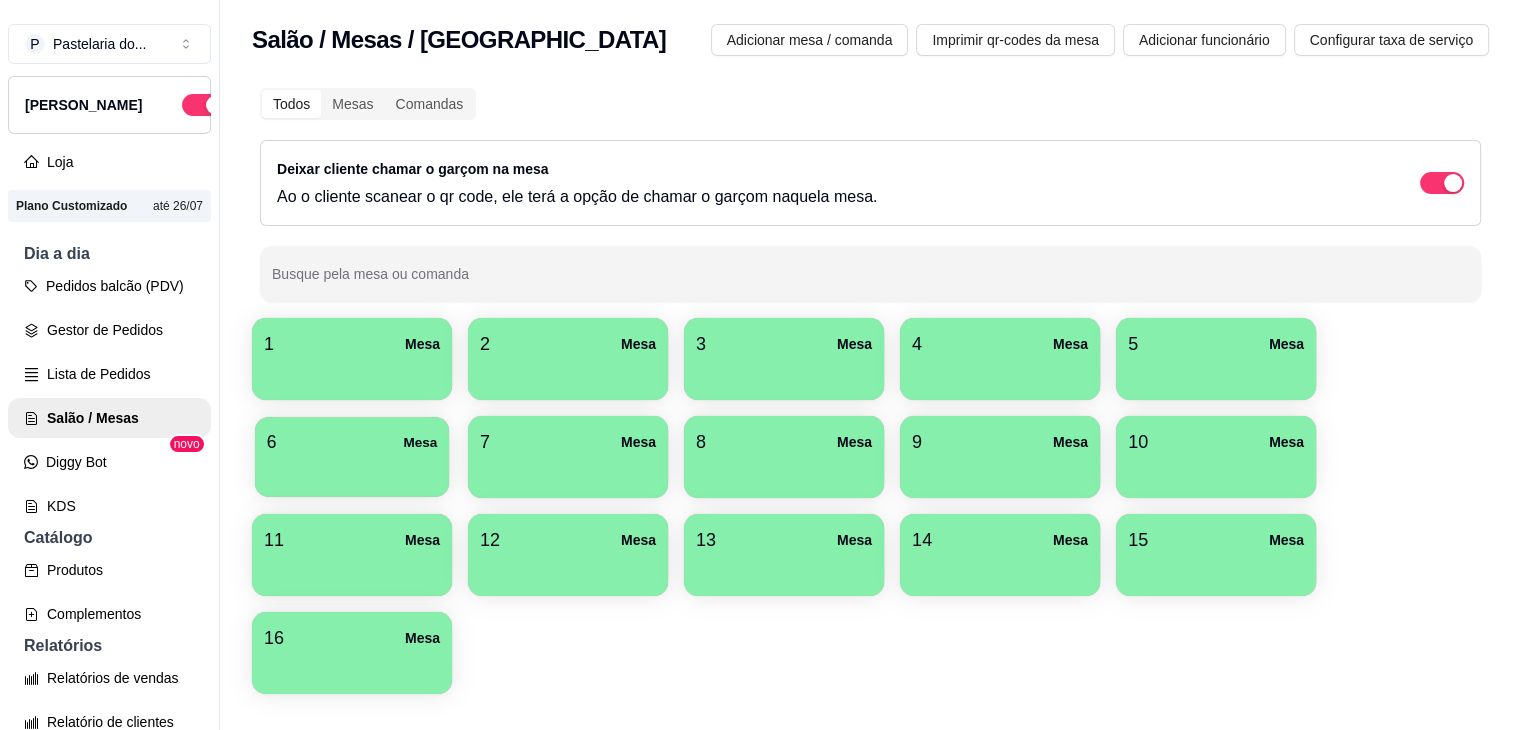 click at bounding box center [352, 470] 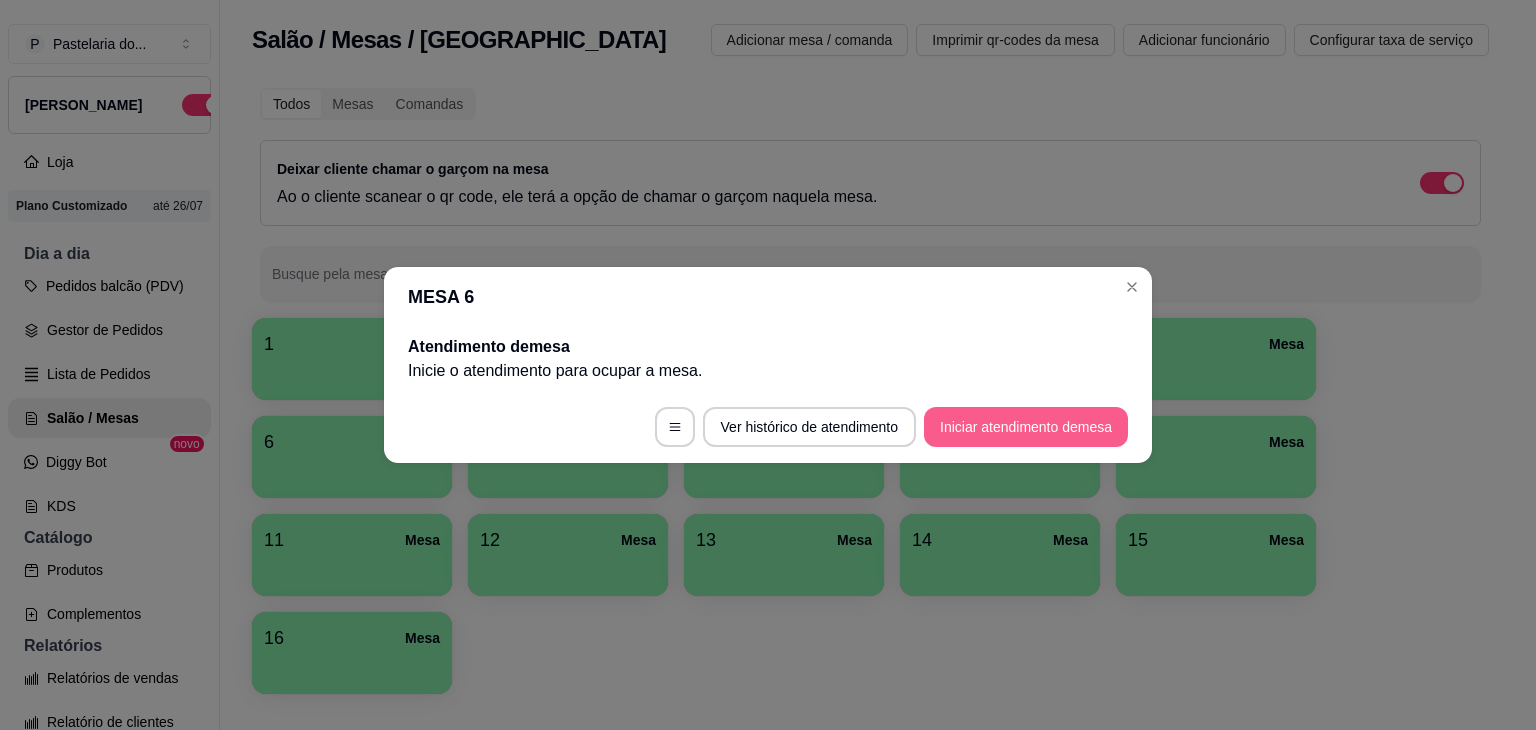 click on "Iniciar atendimento de  mesa" at bounding box center (1026, 427) 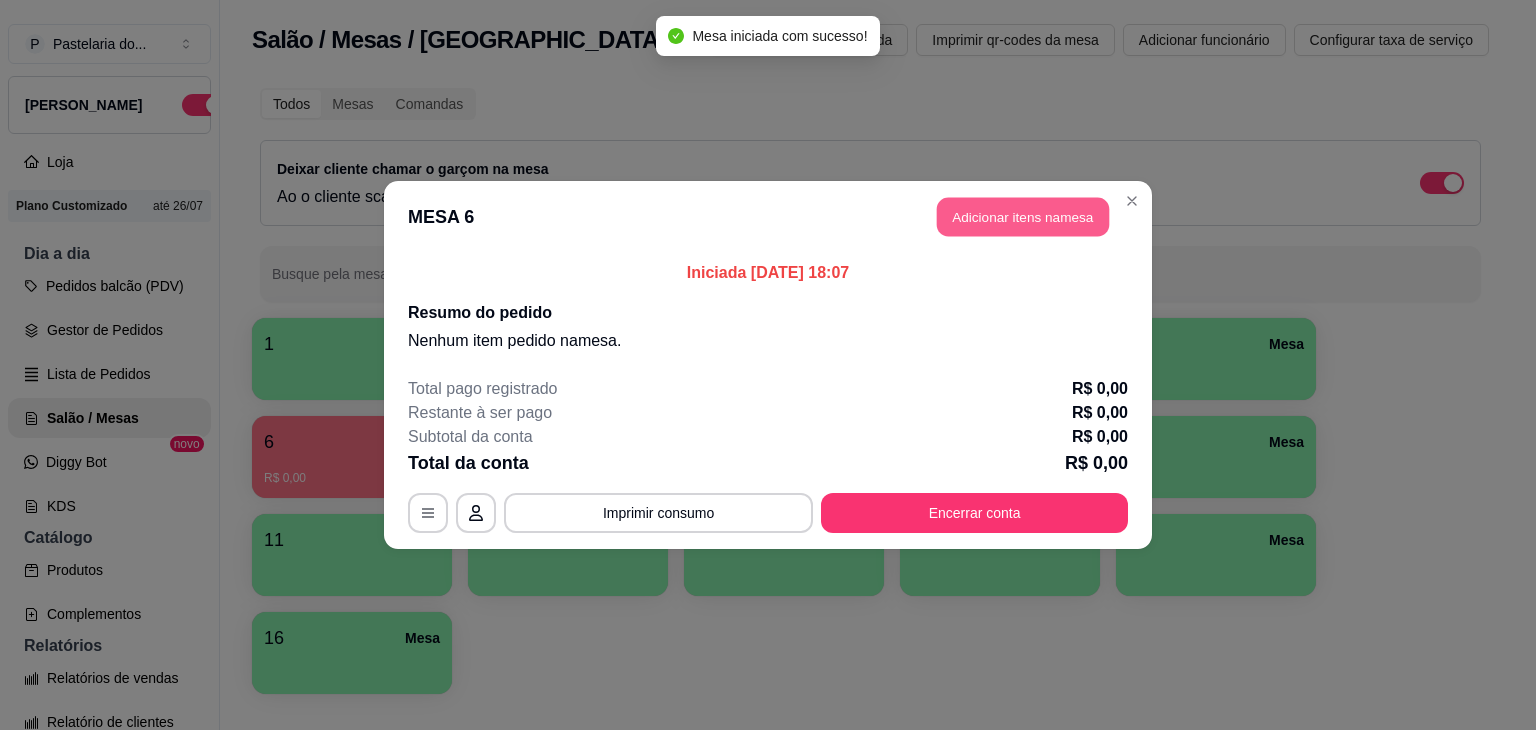 click on "Adicionar itens na  mesa" at bounding box center [1023, 217] 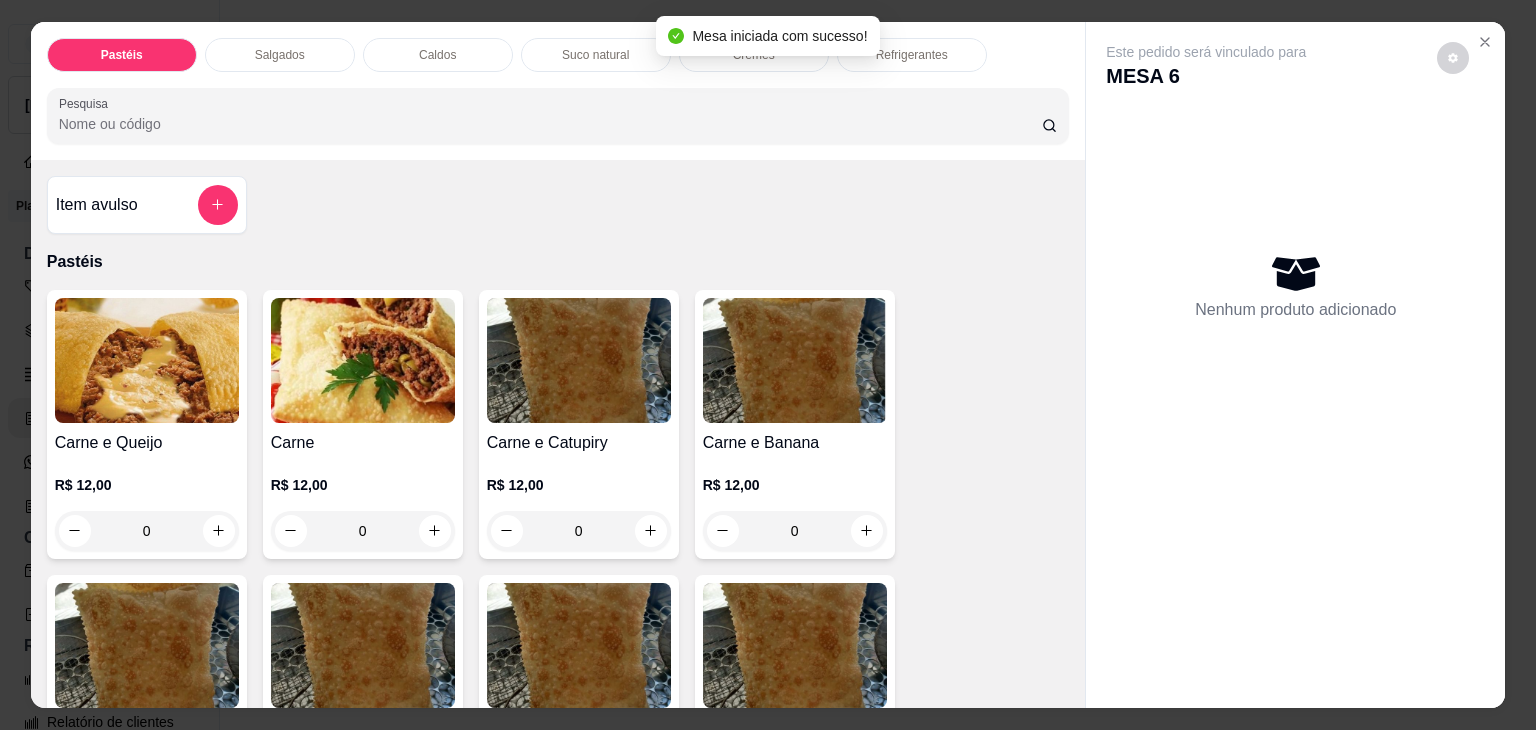 click on "Salgados" at bounding box center (280, 55) 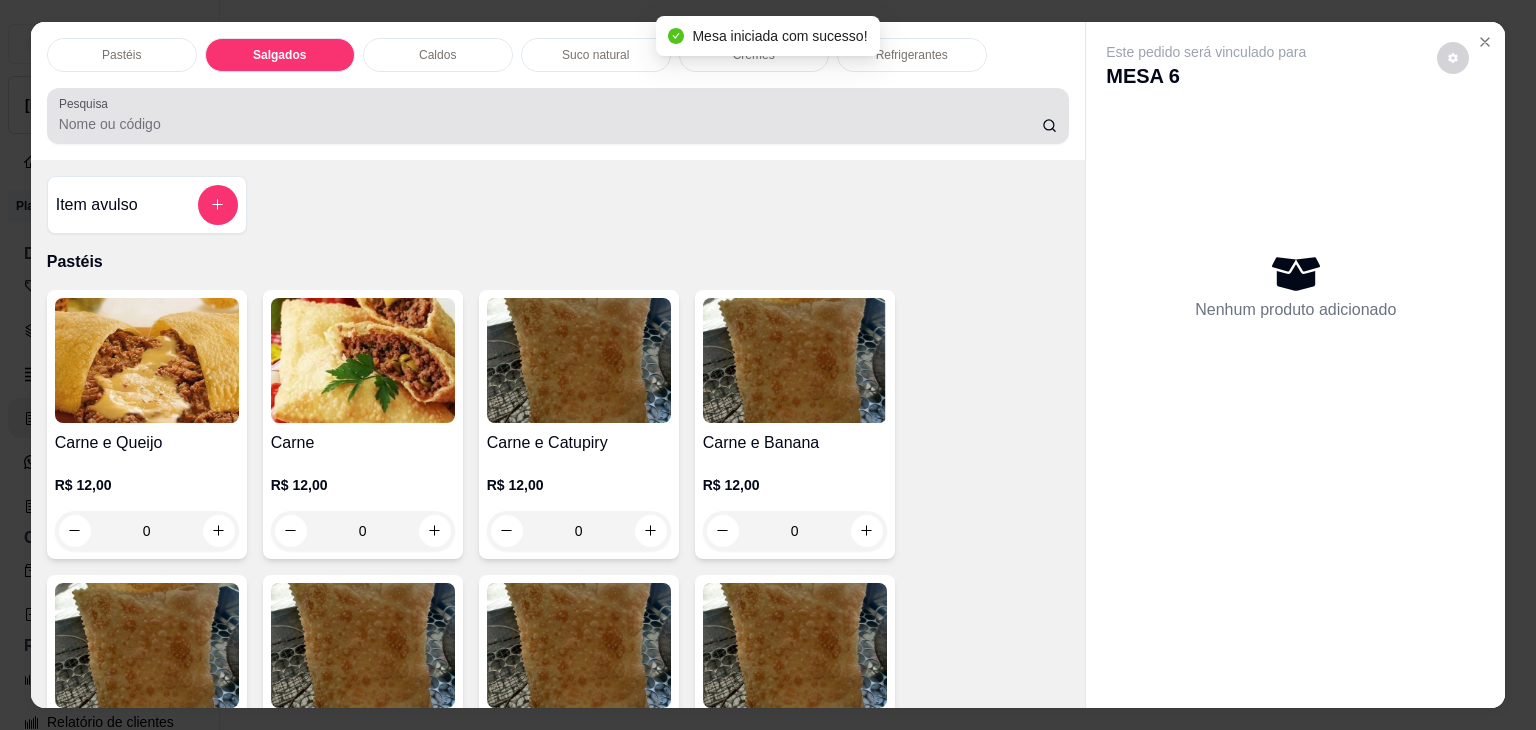 scroll, scrollTop: 2124, scrollLeft: 0, axis: vertical 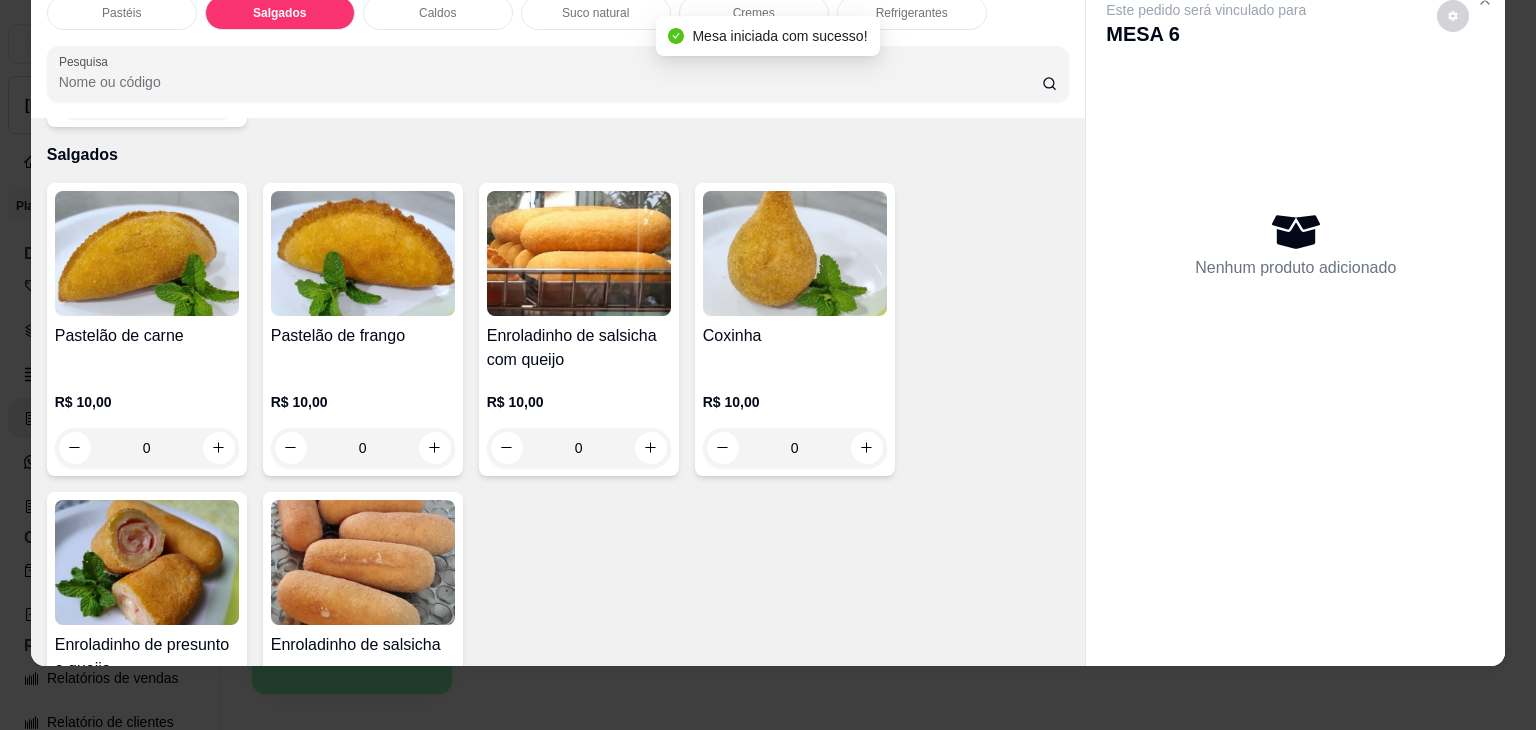 click at bounding box center (147, 562) 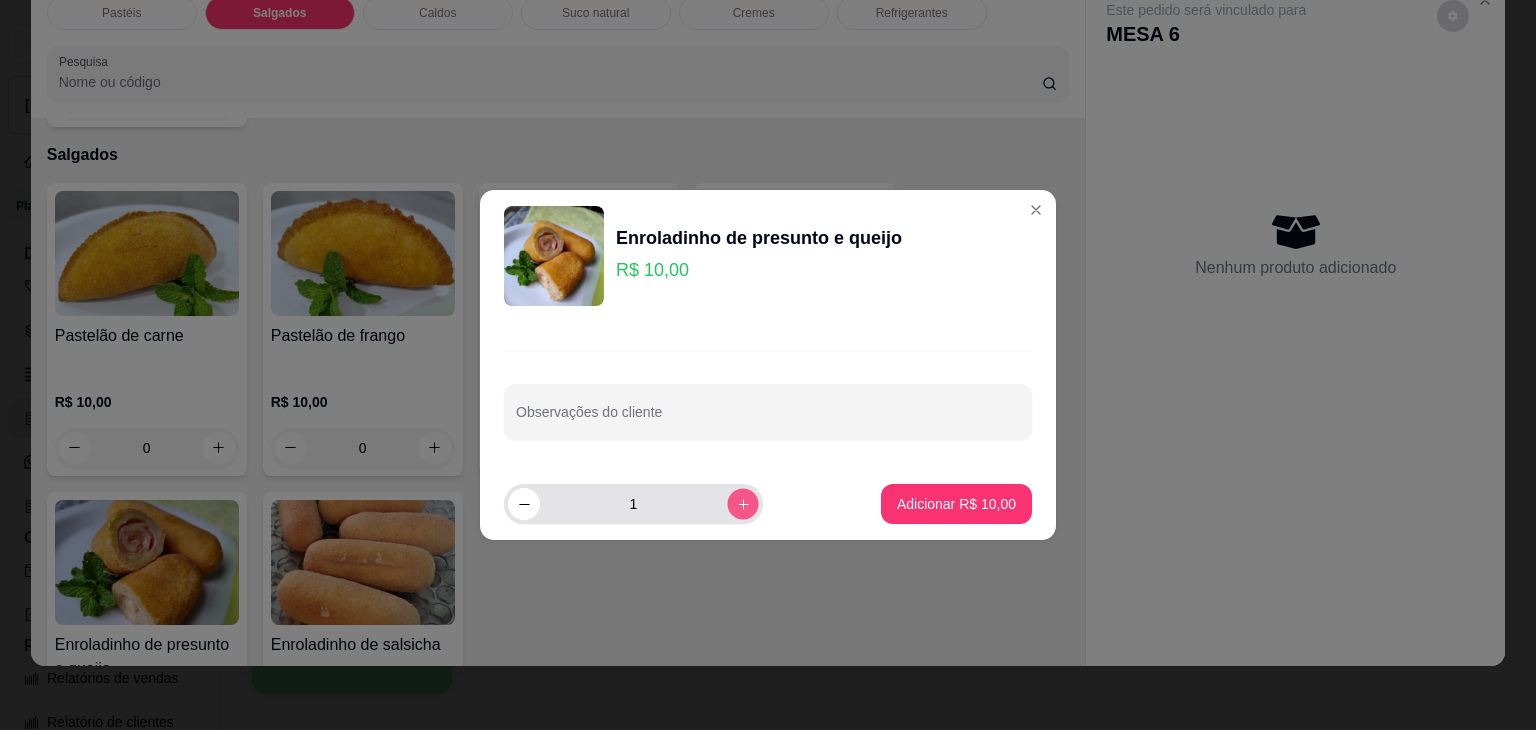 click 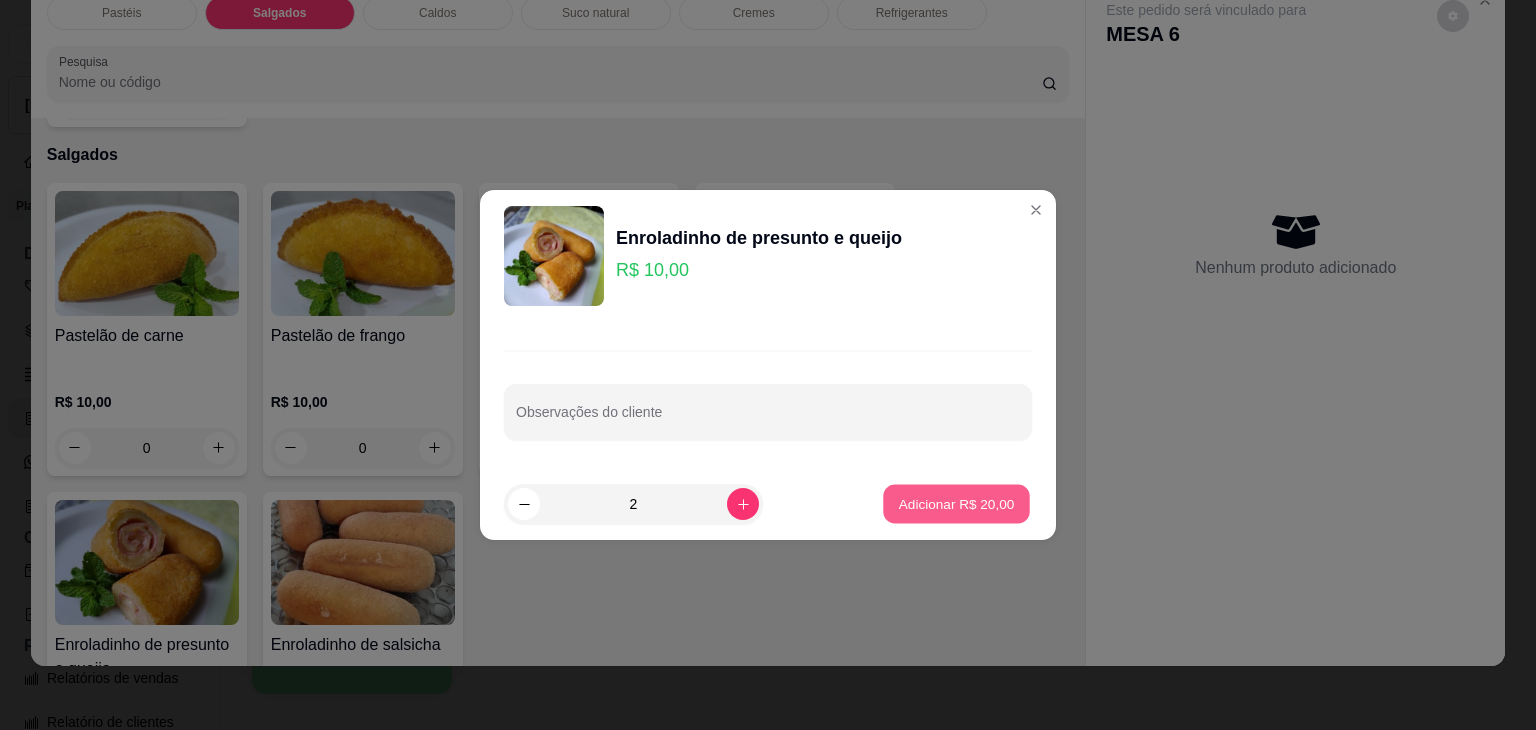 click on "Adicionar   R$ 20,00" at bounding box center (957, 503) 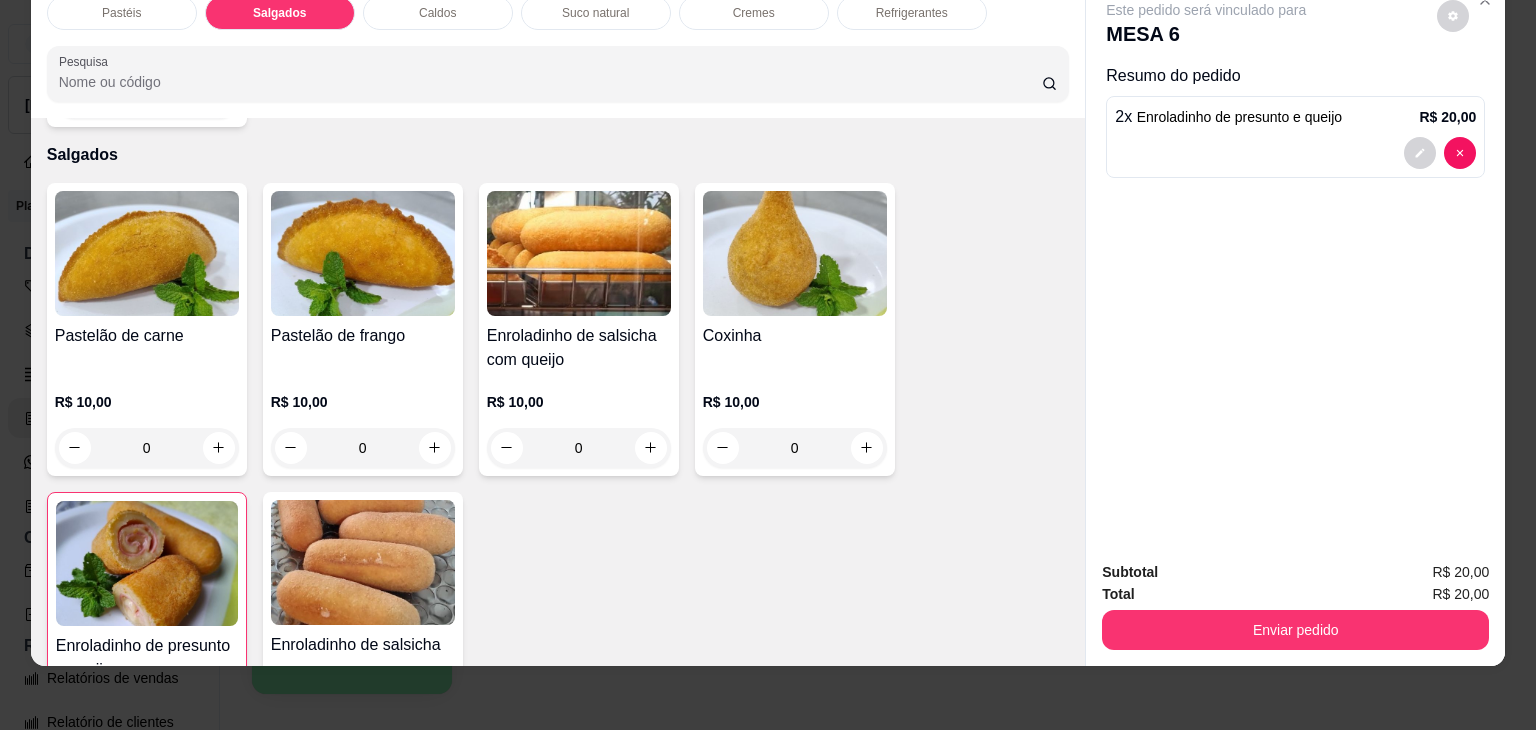 scroll, scrollTop: 0, scrollLeft: 0, axis: both 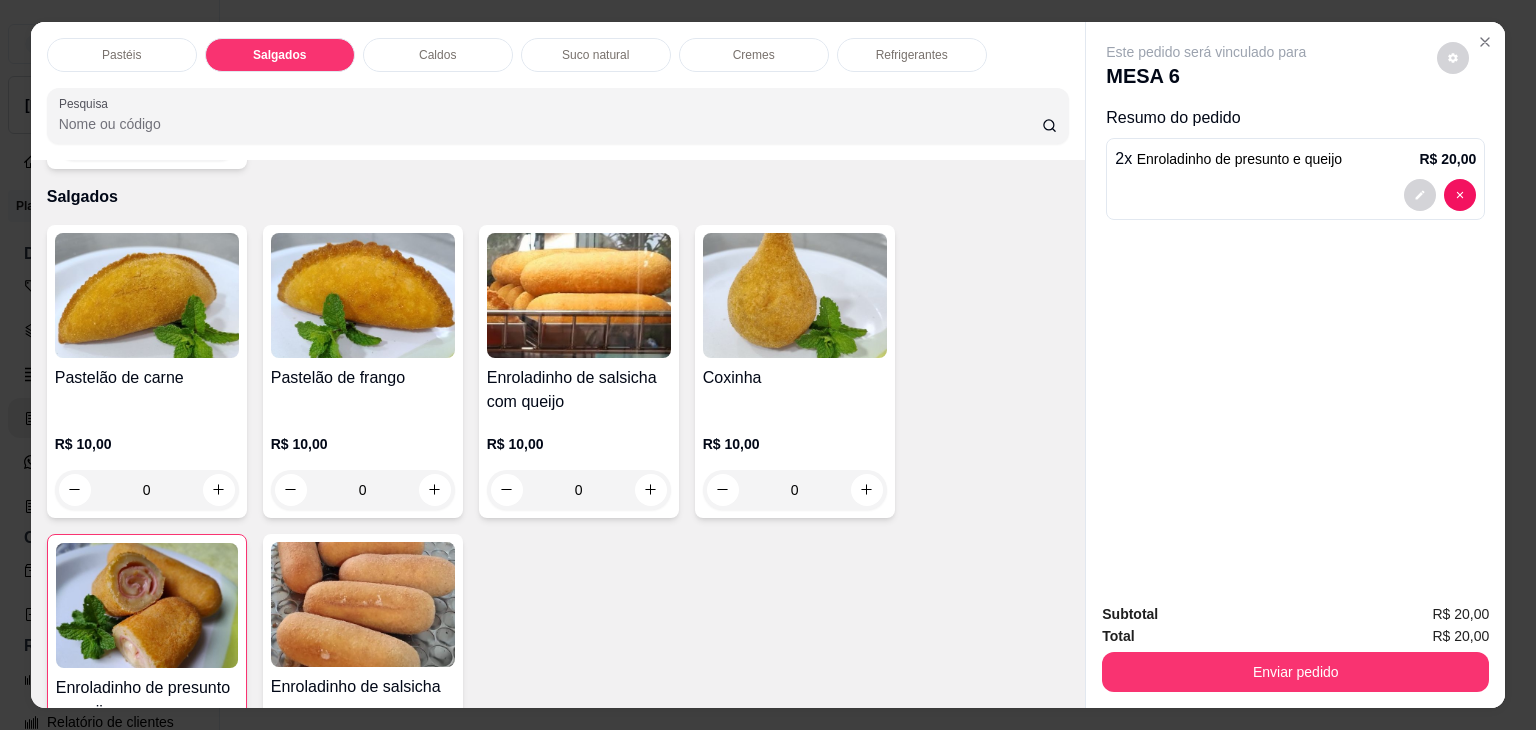 click on "Refrigerantes" at bounding box center [912, 55] 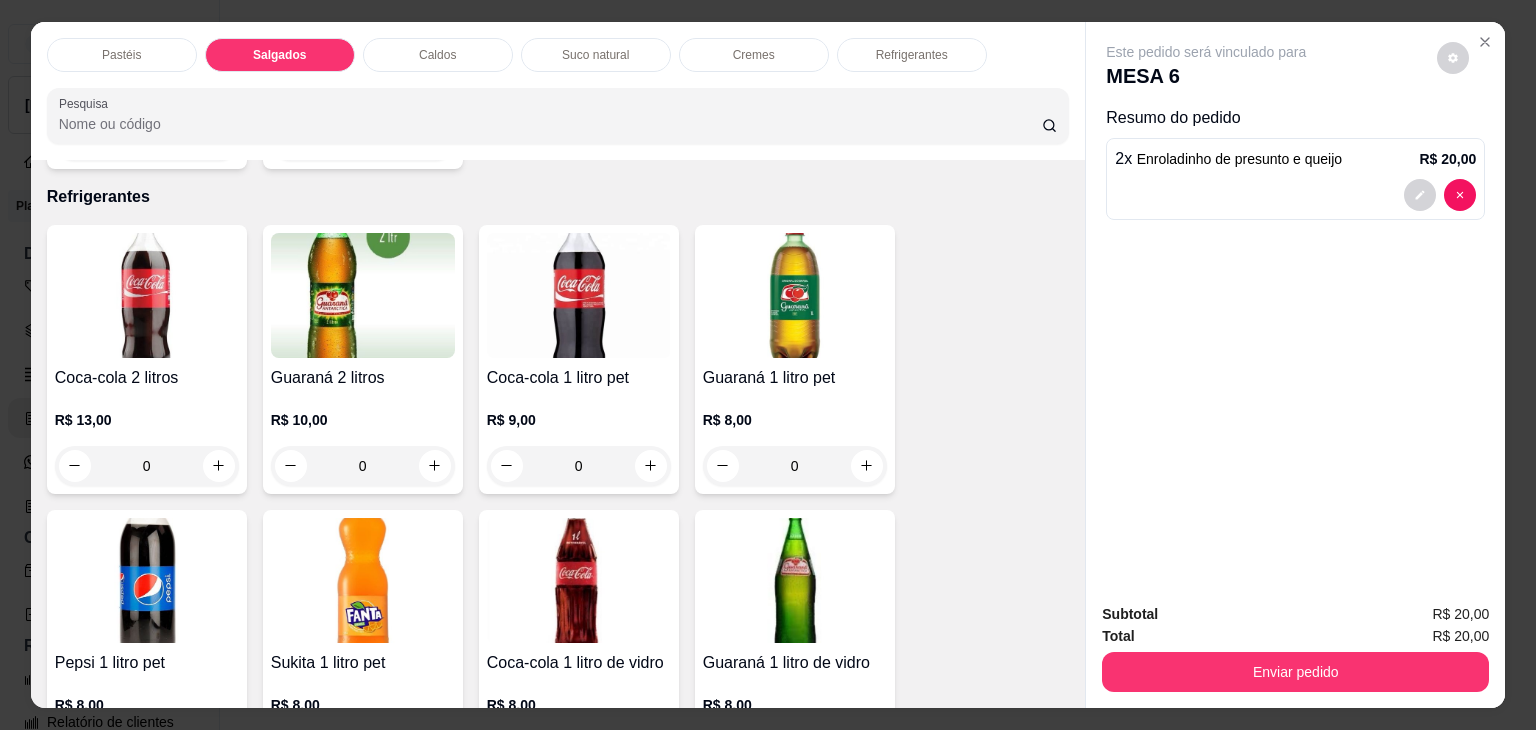 scroll, scrollTop: 49, scrollLeft: 0, axis: vertical 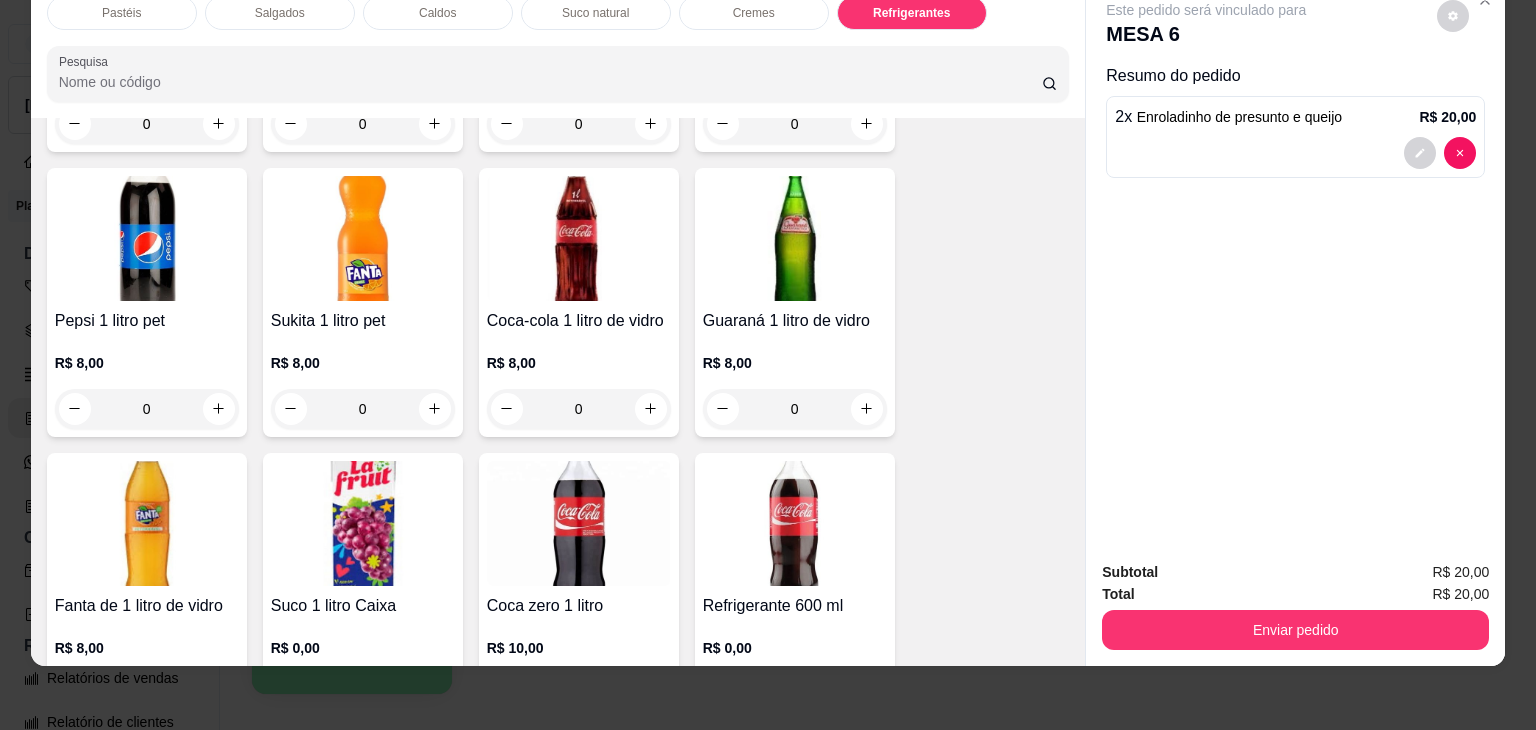 click at bounding box center [363, 238] 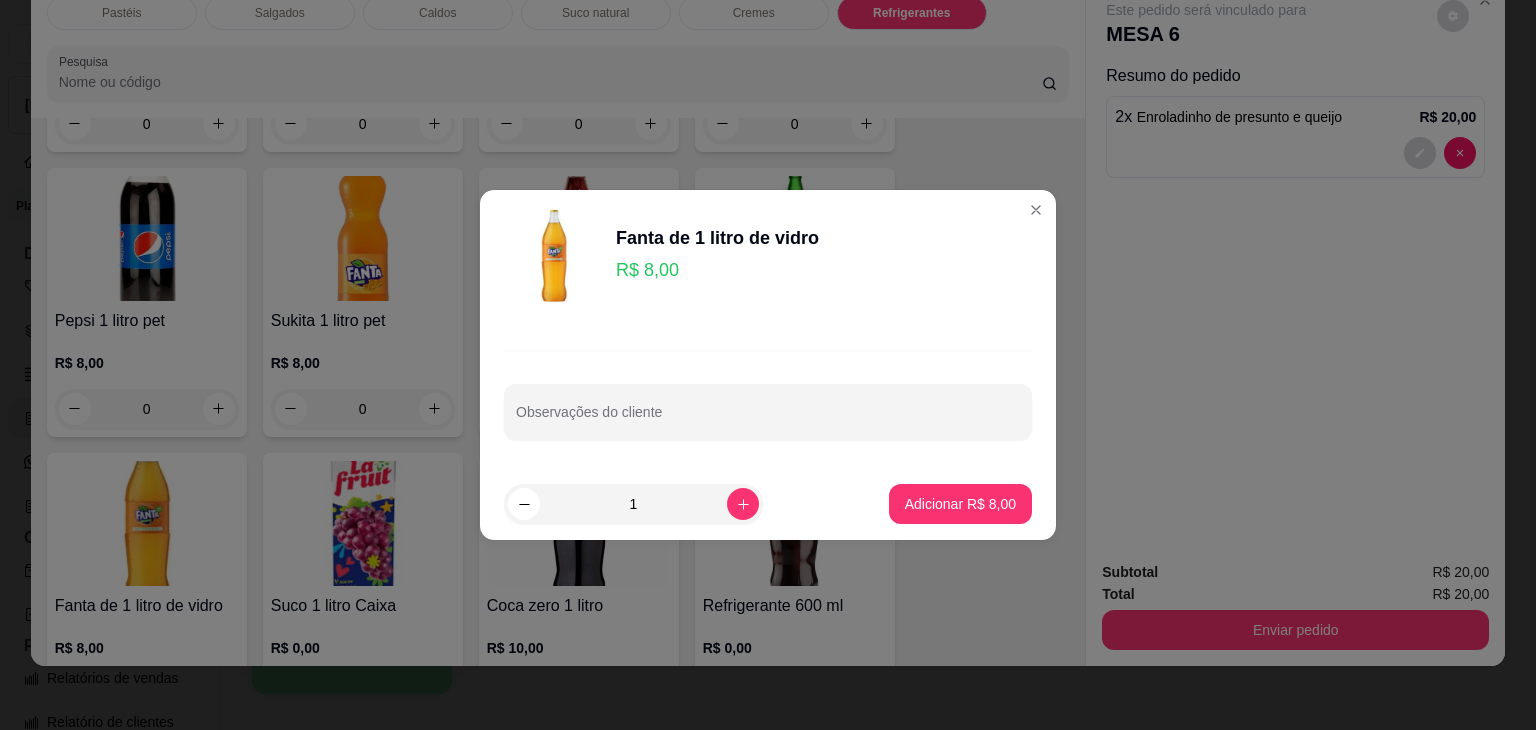 click on "Adicionar   R$ 8,00" at bounding box center (960, 504) 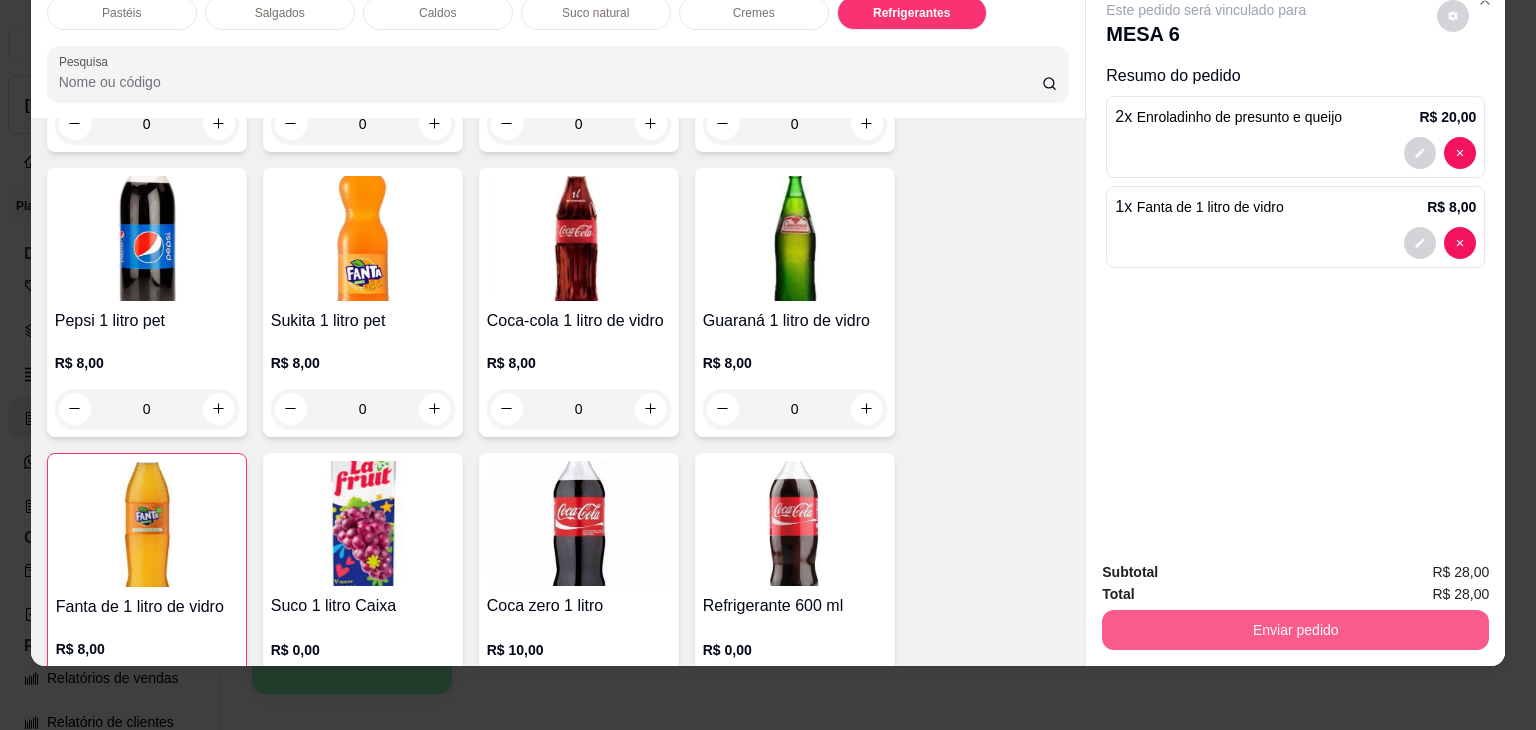 click on "Enviar pedido" at bounding box center [1295, 630] 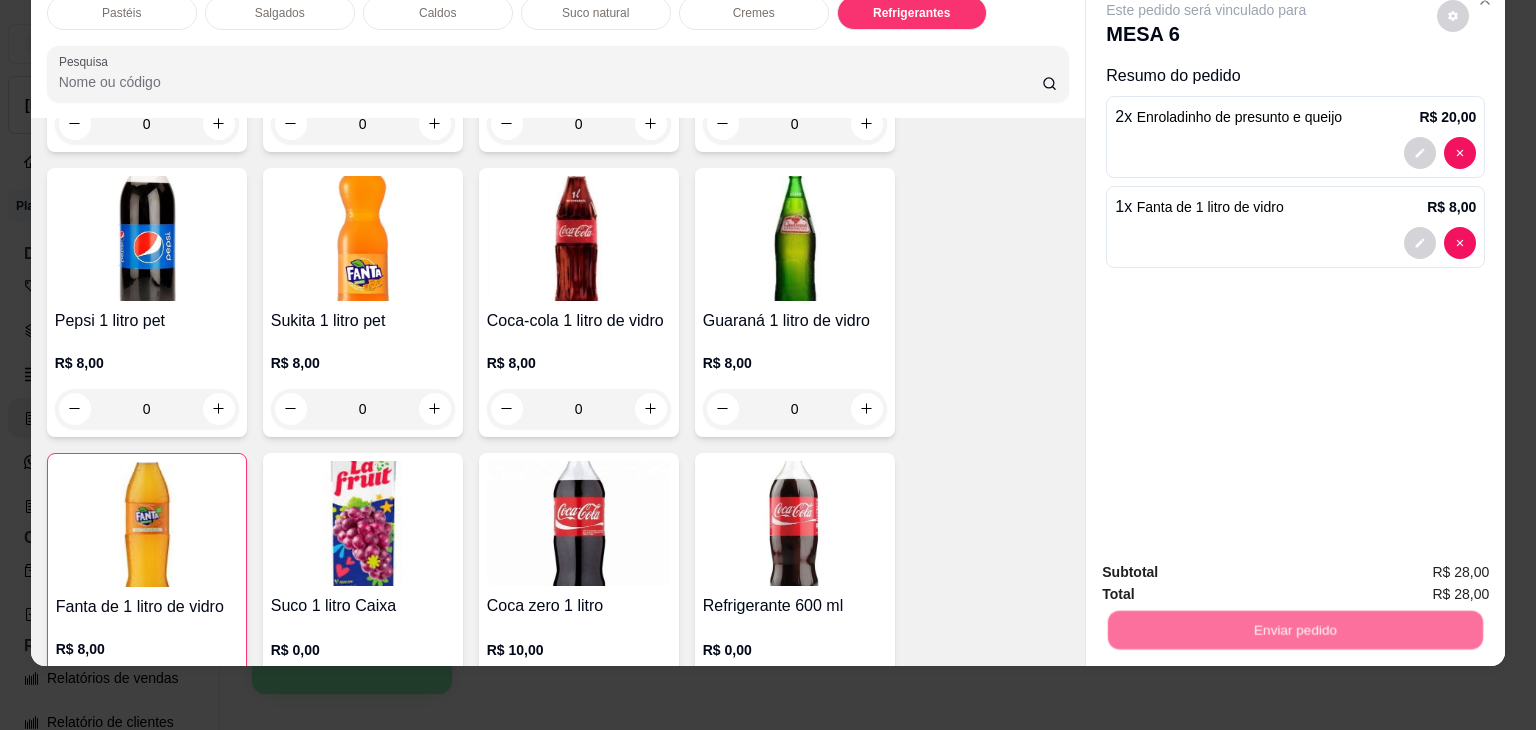 click on "Não registrar e enviar pedido" at bounding box center [1229, 564] 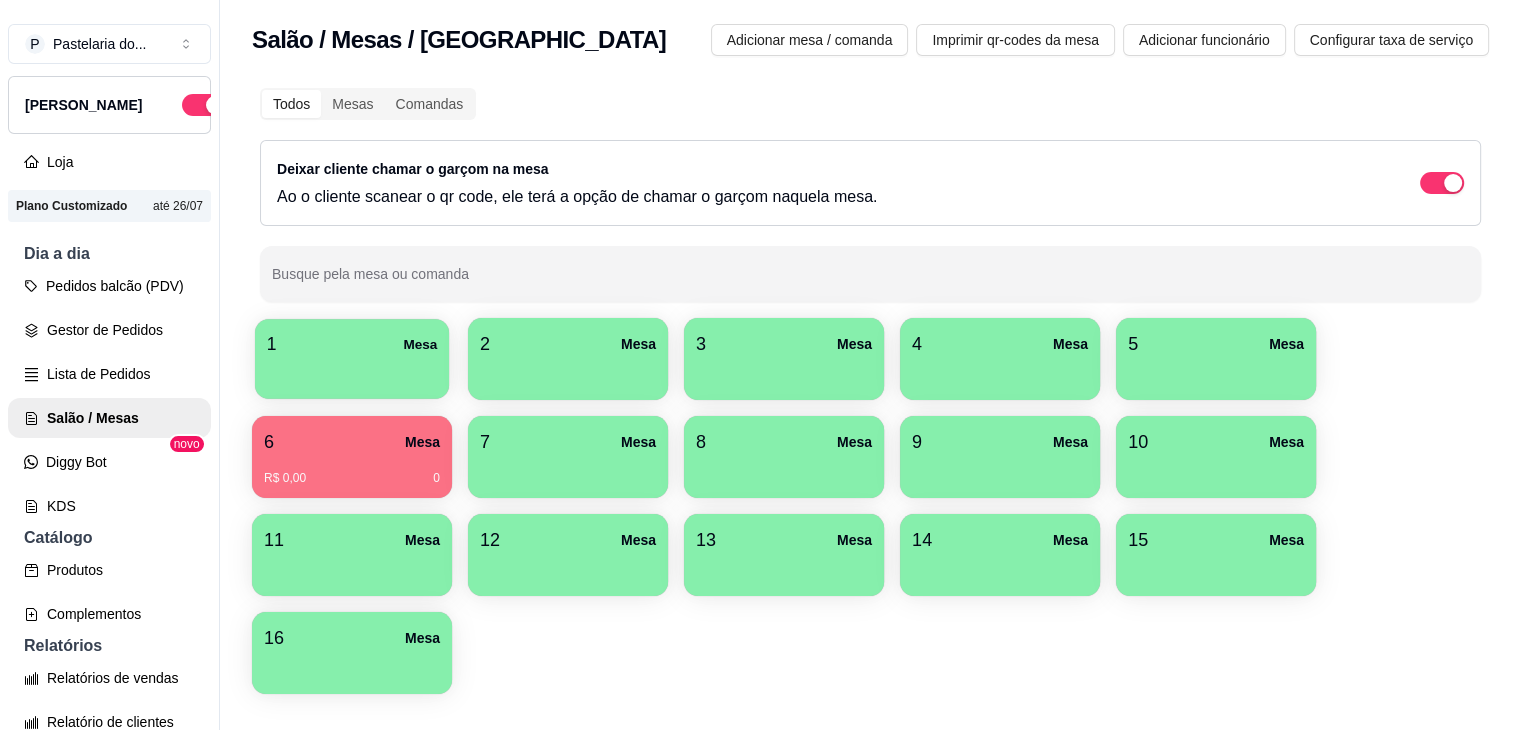 click at bounding box center [352, 372] 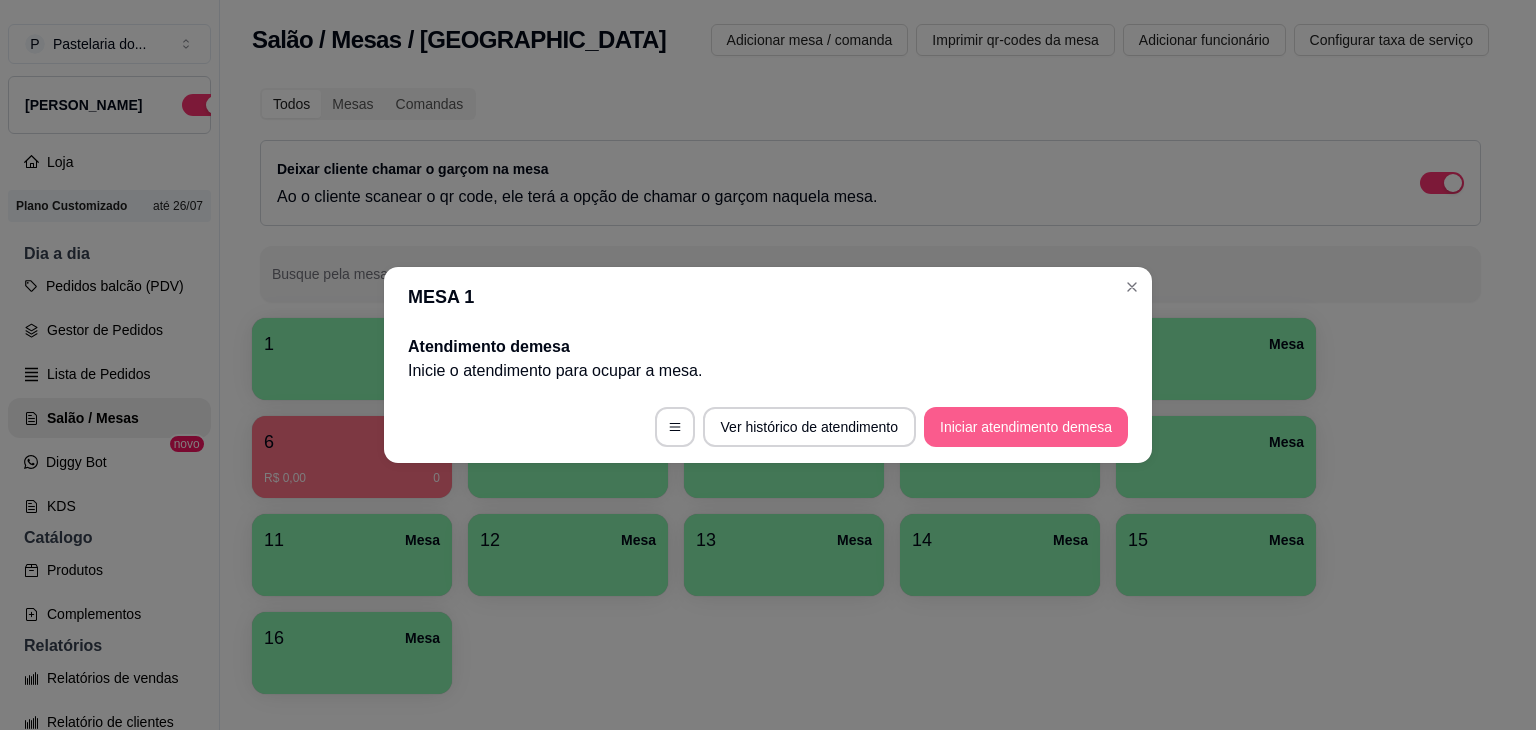 click on "Iniciar atendimento de  mesa" at bounding box center [1026, 427] 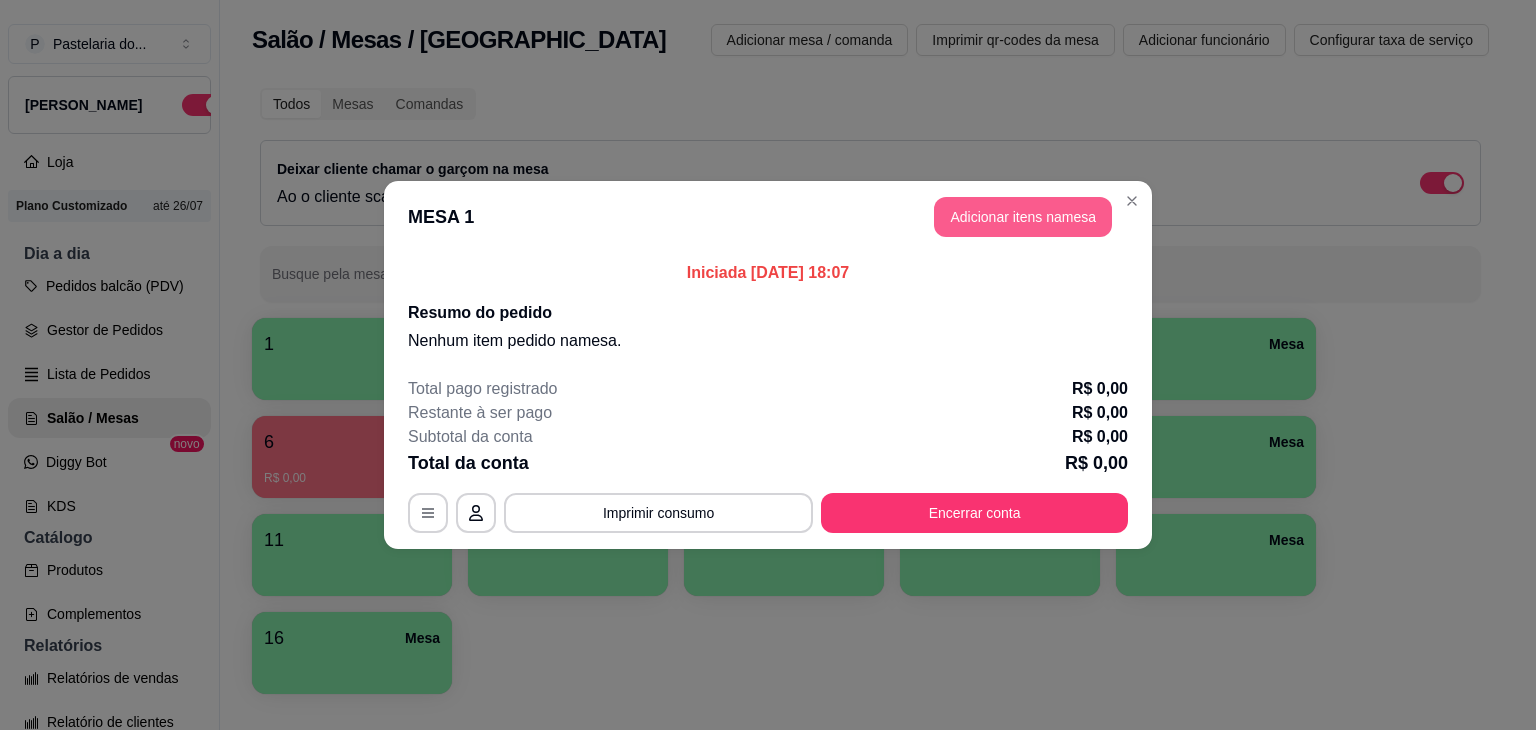 click on "Adicionar itens na  mesa" at bounding box center (1023, 217) 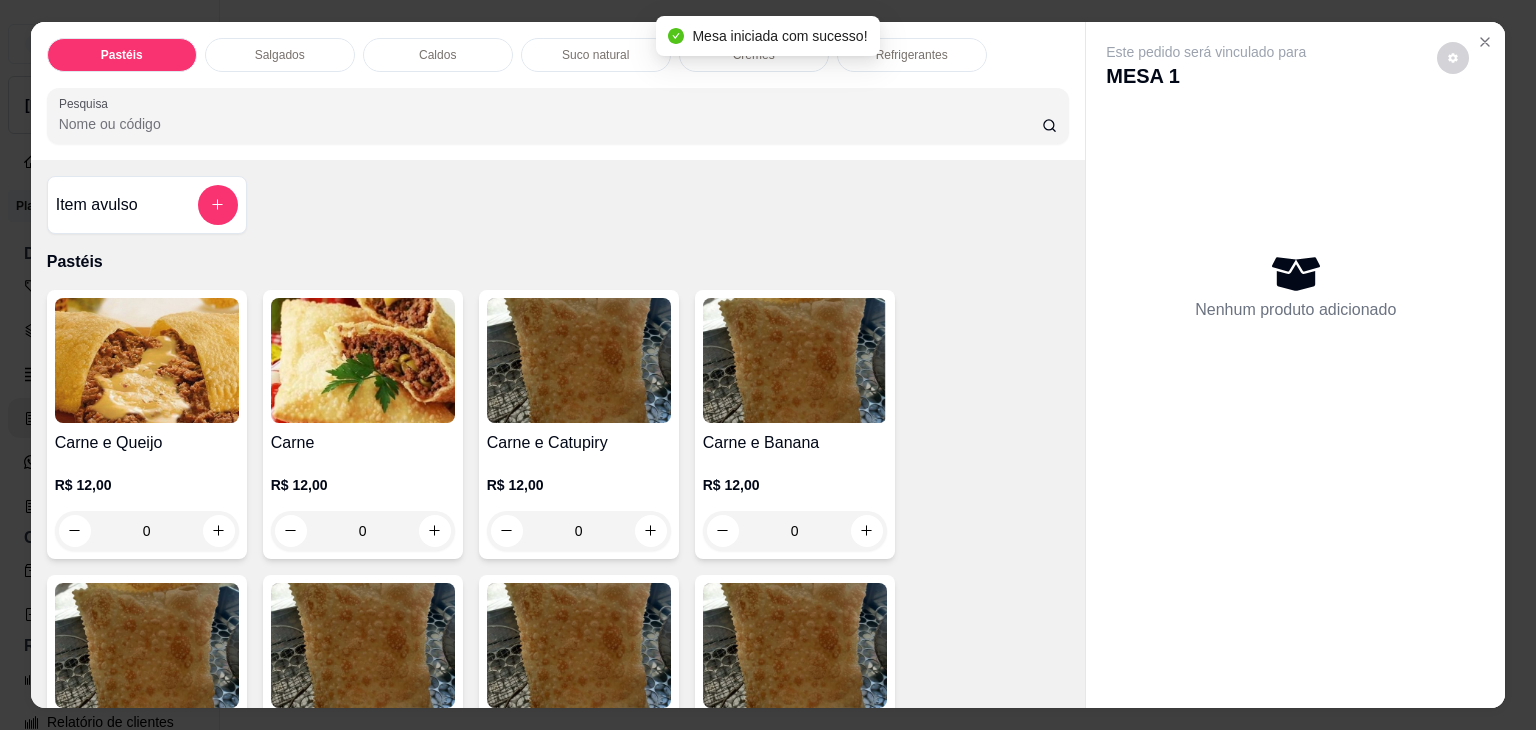 click at bounding box center [147, 360] 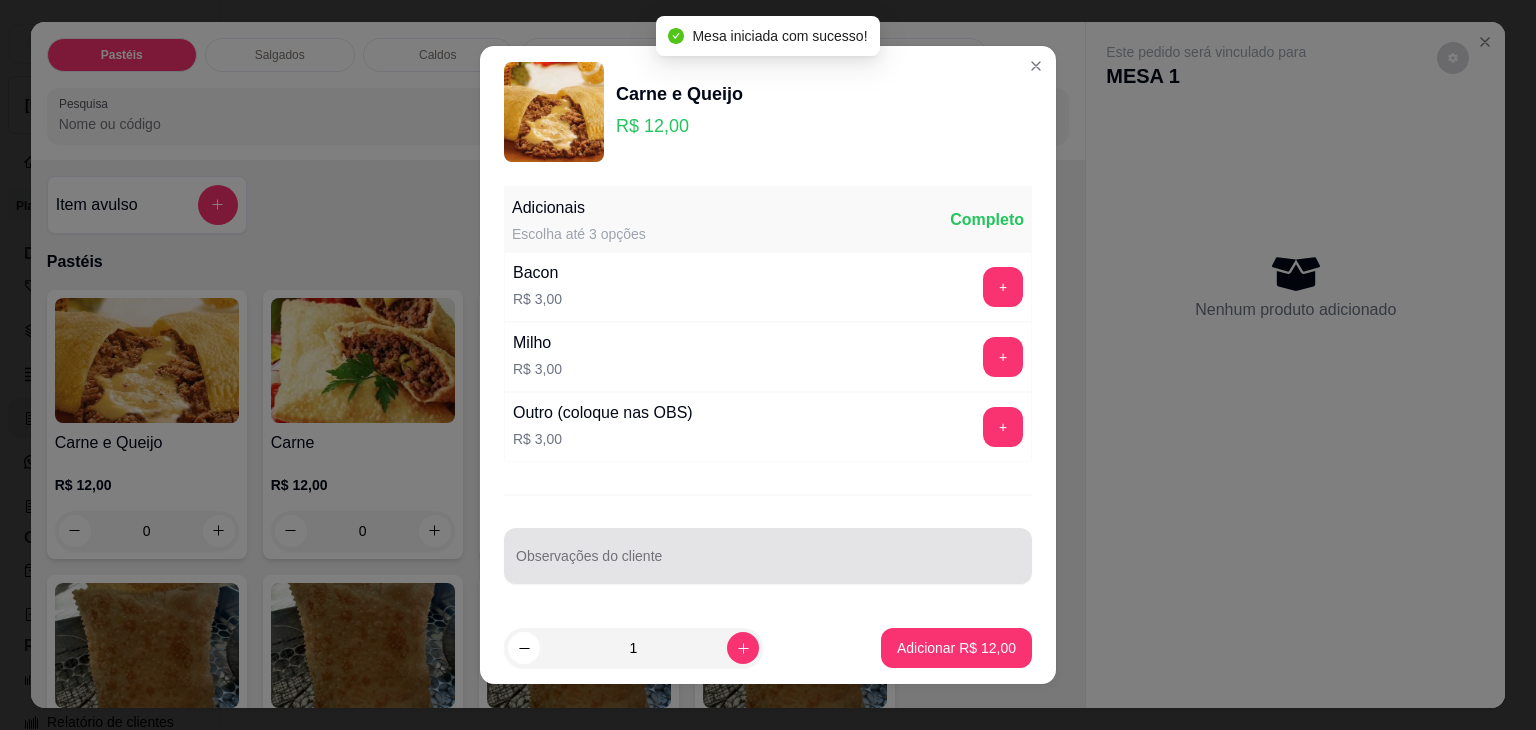 click on "Observações do cliente" at bounding box center [768, 564] 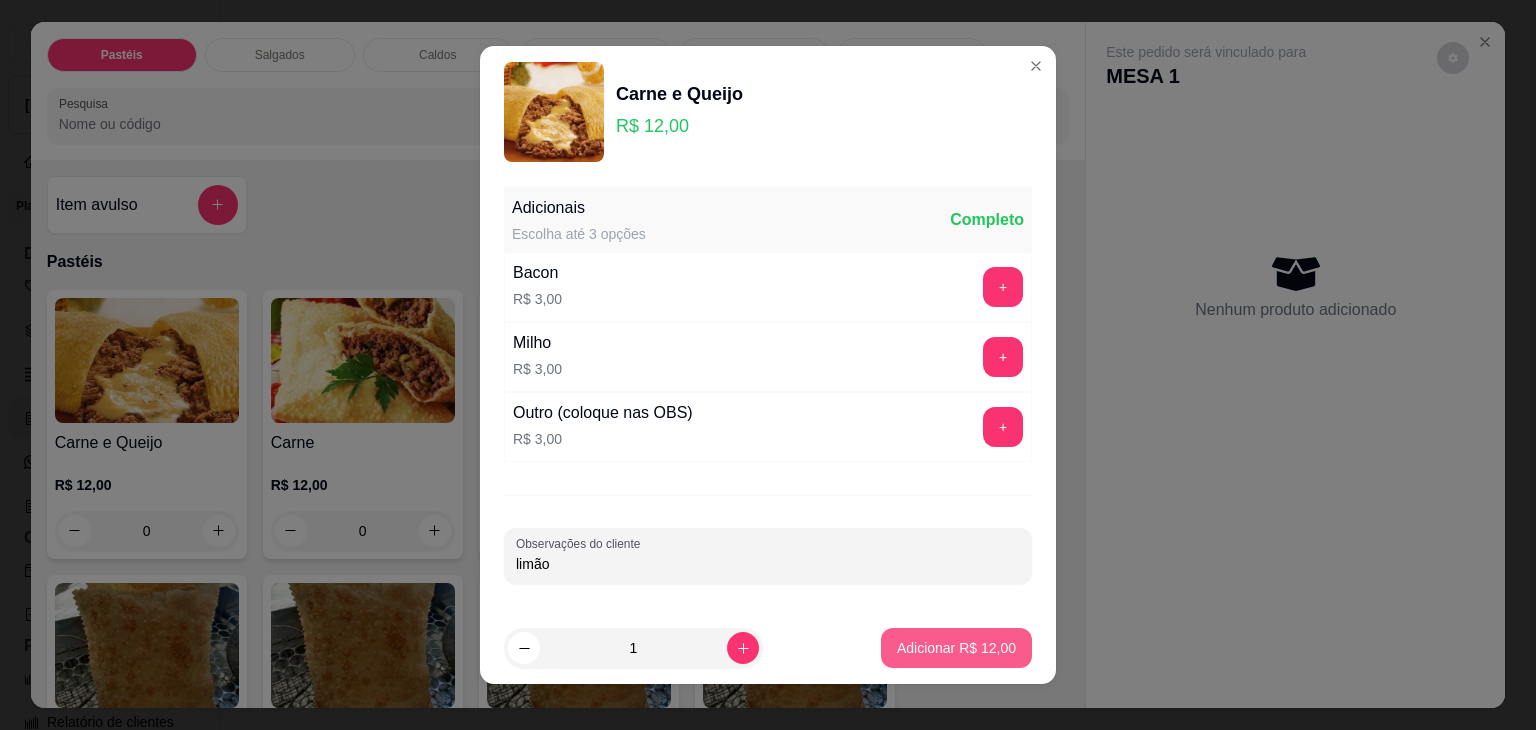 type on "limão" 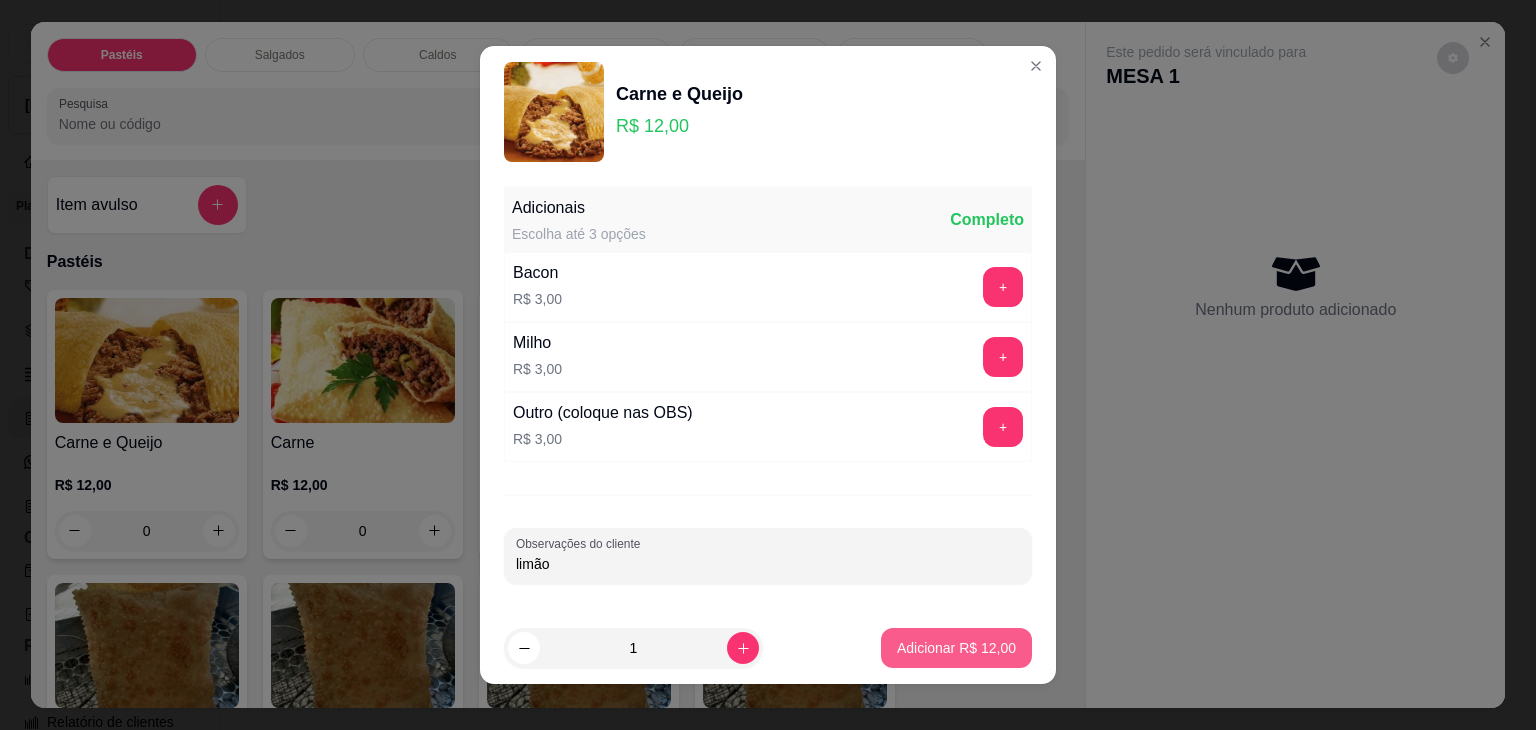 click on "Adicionar   R$ 12,00" at bounding box center (956, 648) 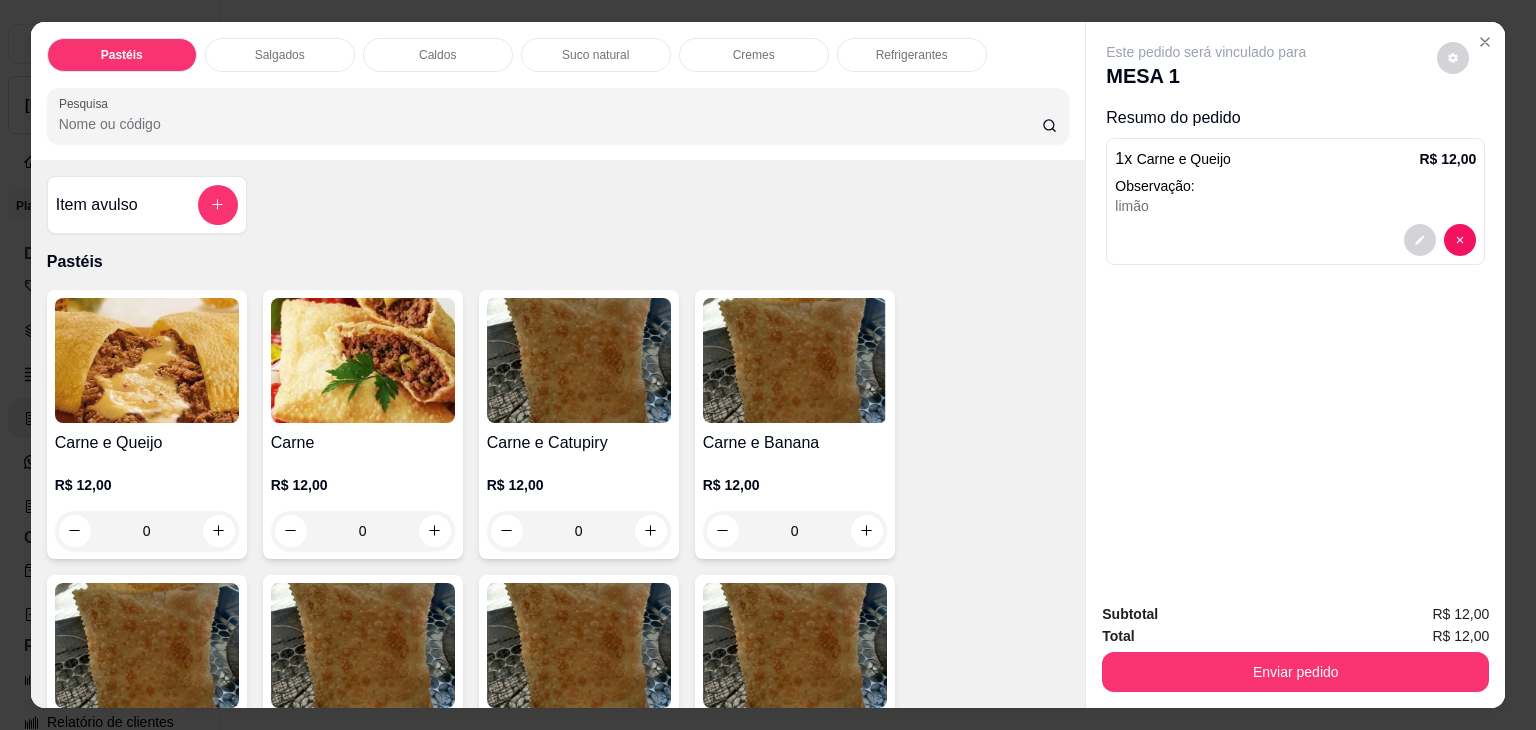 click at bounding box center [147, 360] 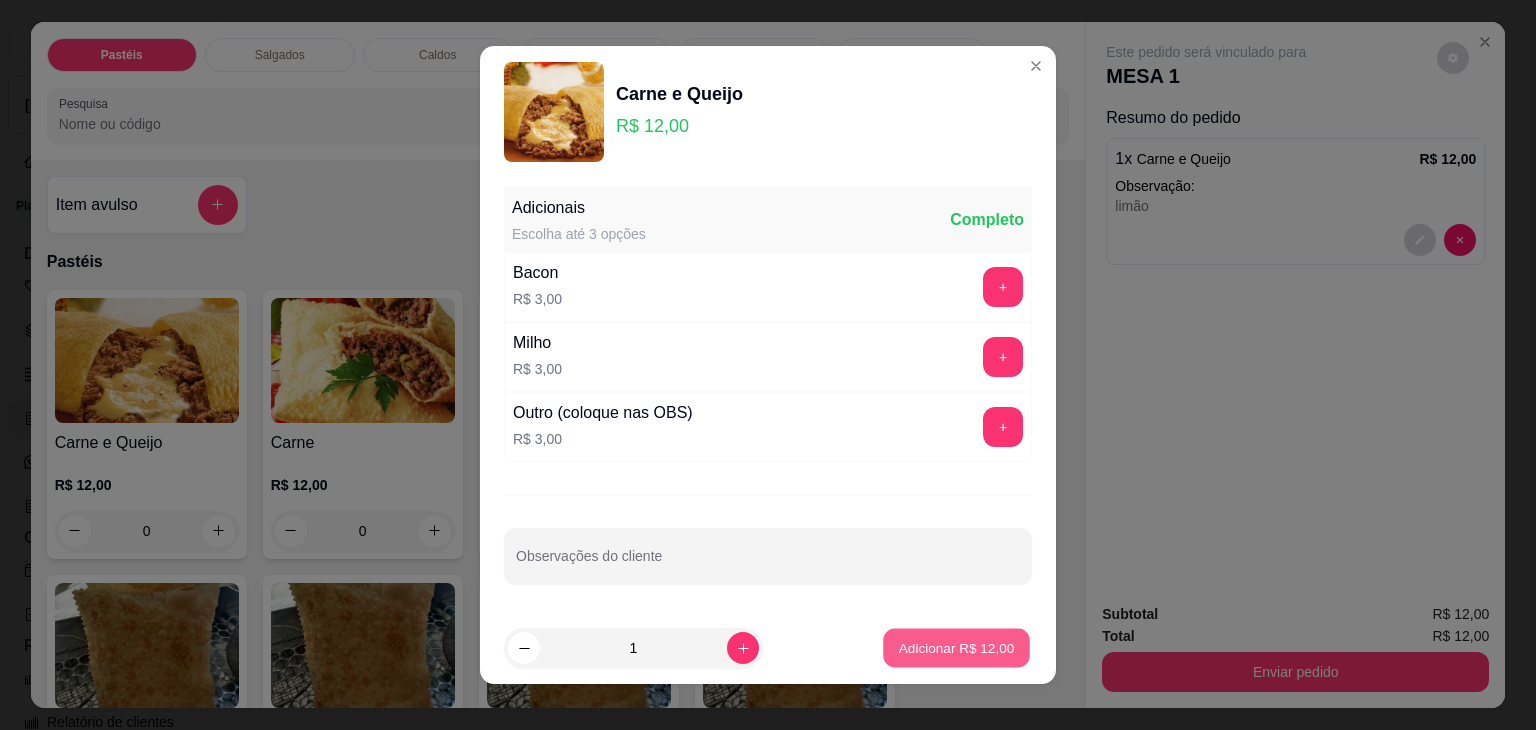 click on "Adicionar   R$ 12,00" at bounding box center (956, 648) 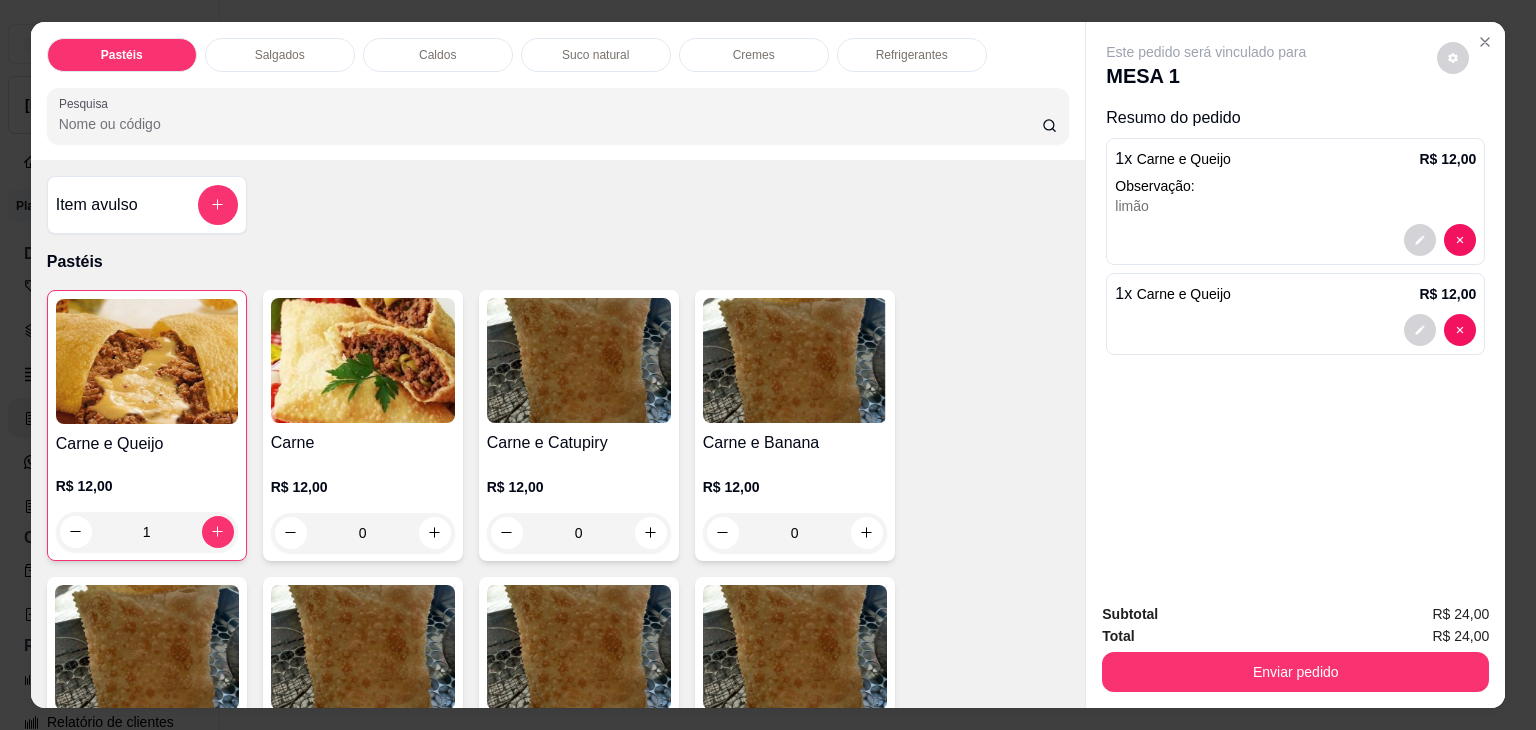 click on "Refrigerantes" at bounding box center [912, 55] 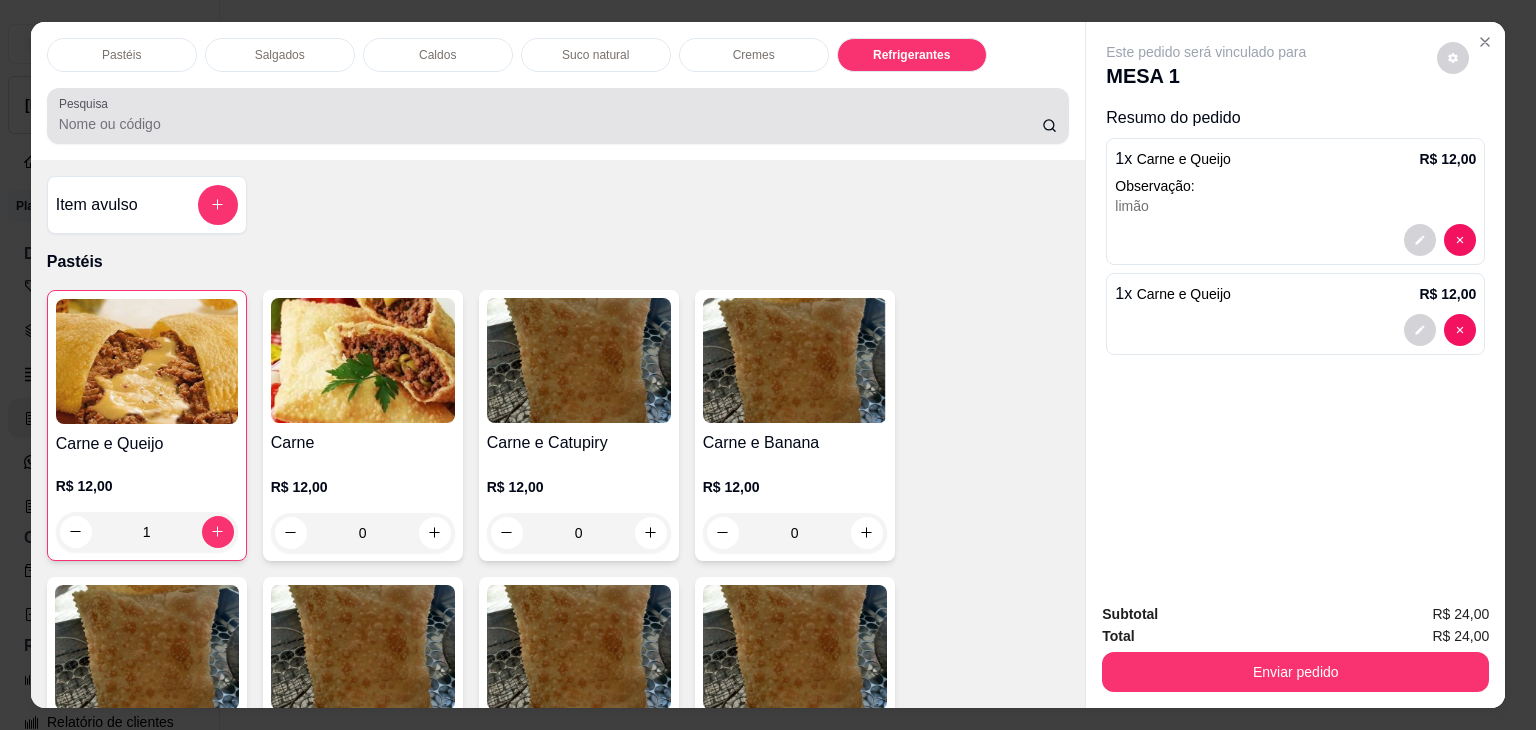 scroll, scrollTop: 5232, scrollLeft: 0, axis: vertical 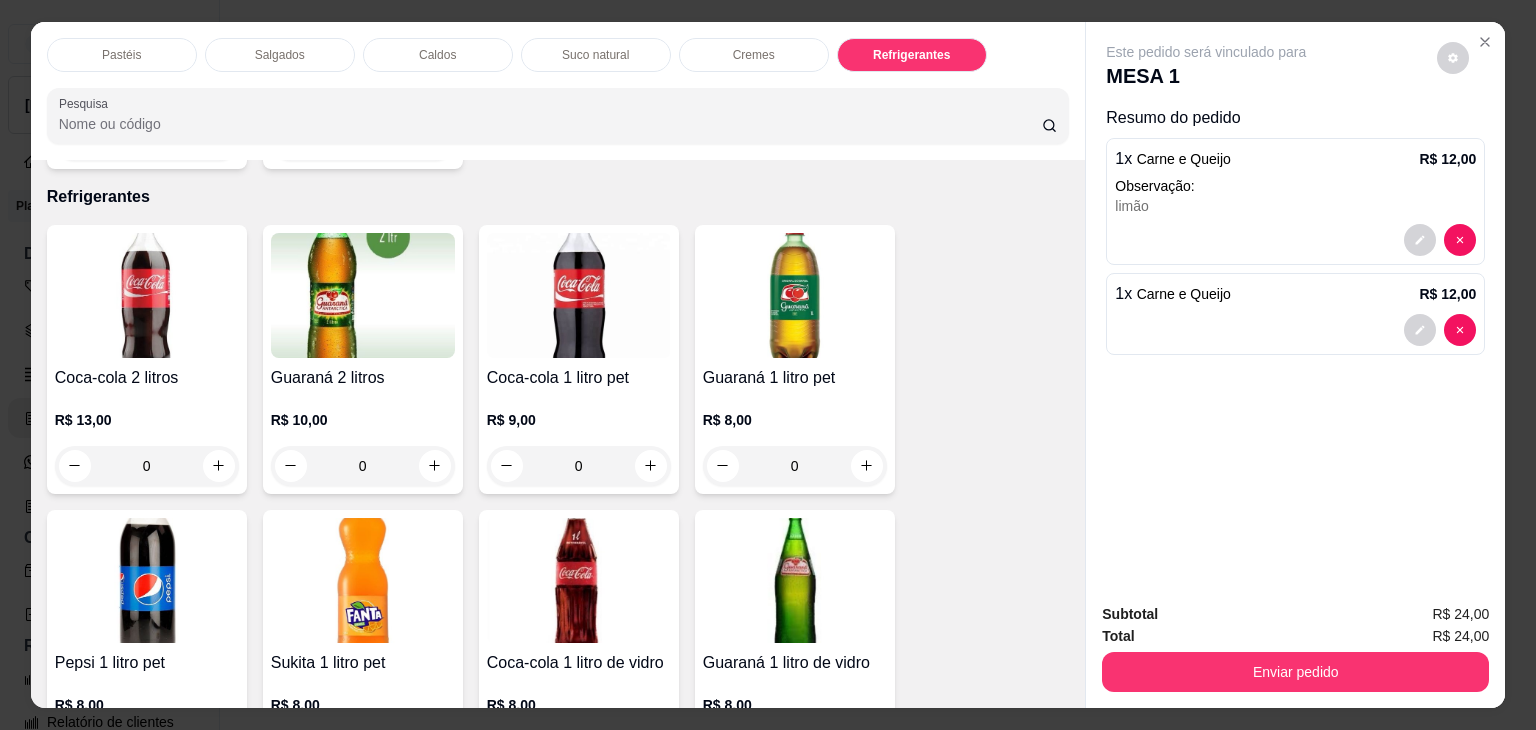 click on "Suco natural" at bounding box center [595, 55] 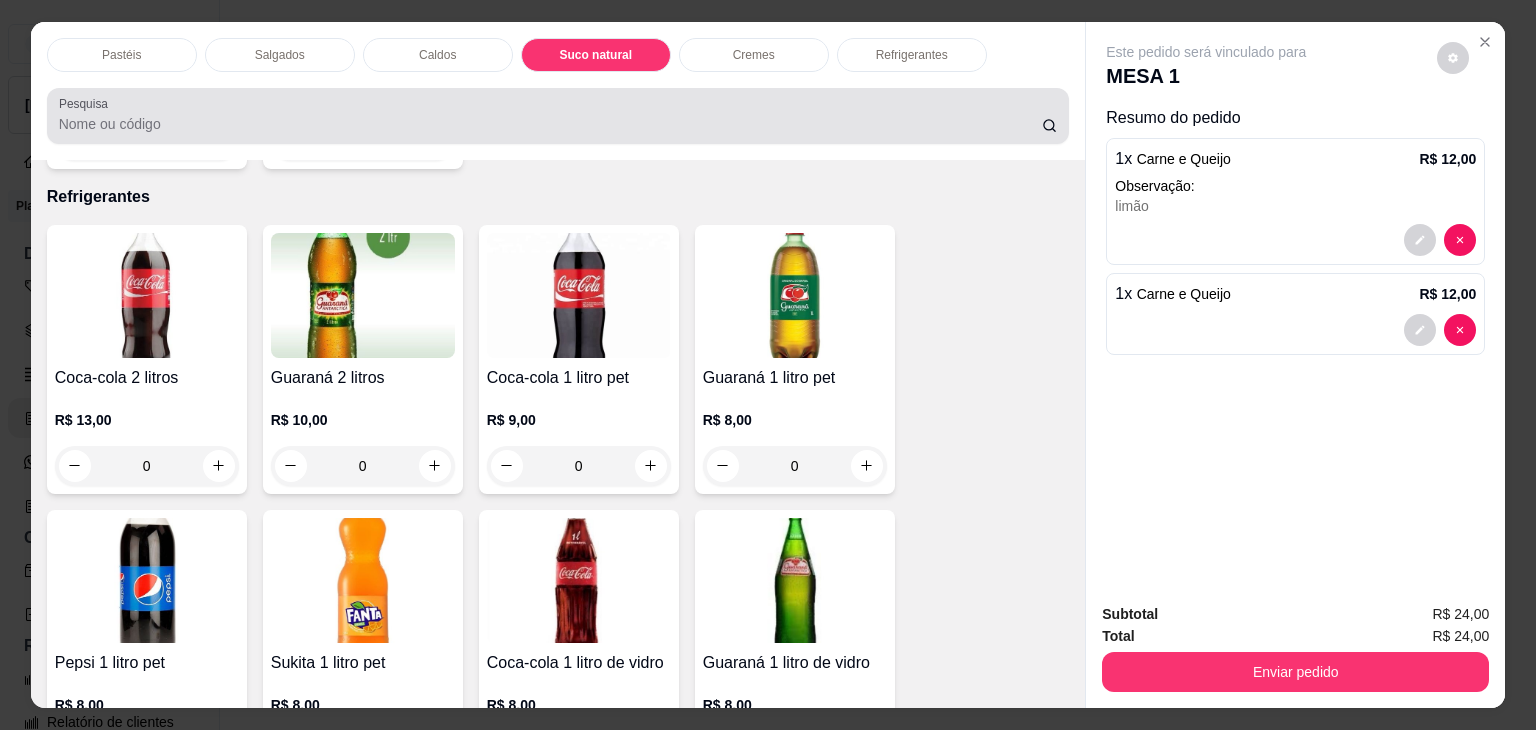 scroll, scrollTop: 3394, scrollLeft: 0, axis: vertical 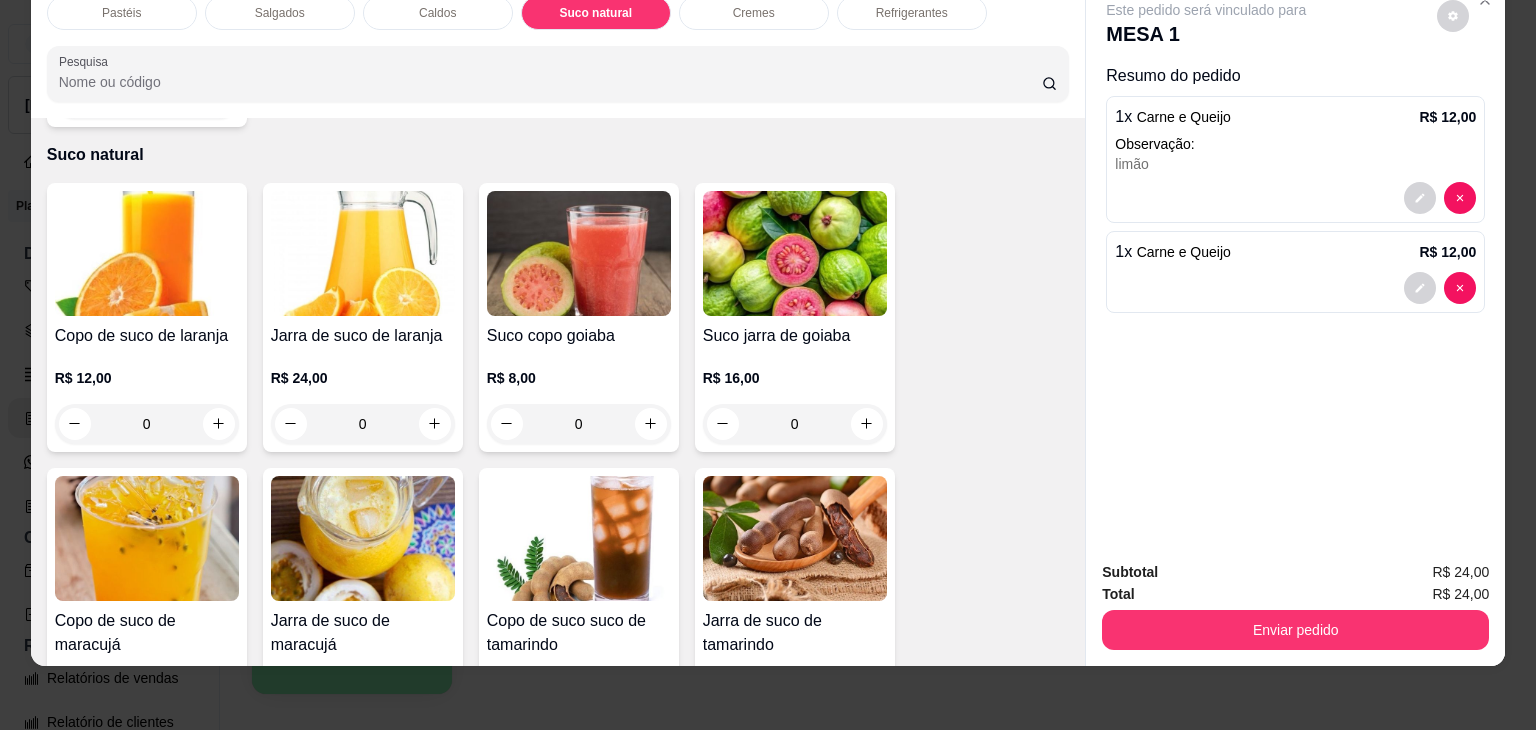 click at bounding box center (147, 253) 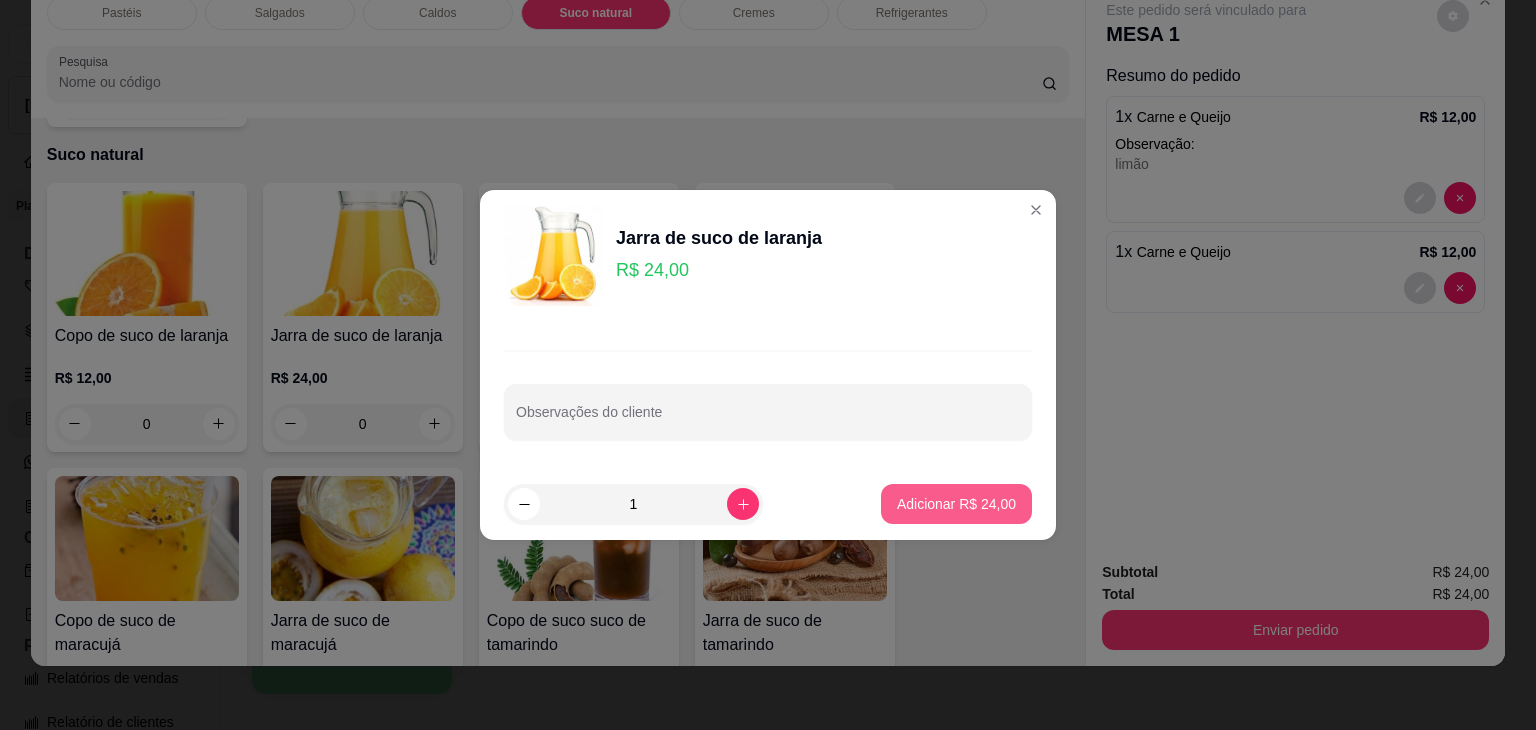 click on "Adicionar   R$ 24,00" at bounding box center [956, 504] 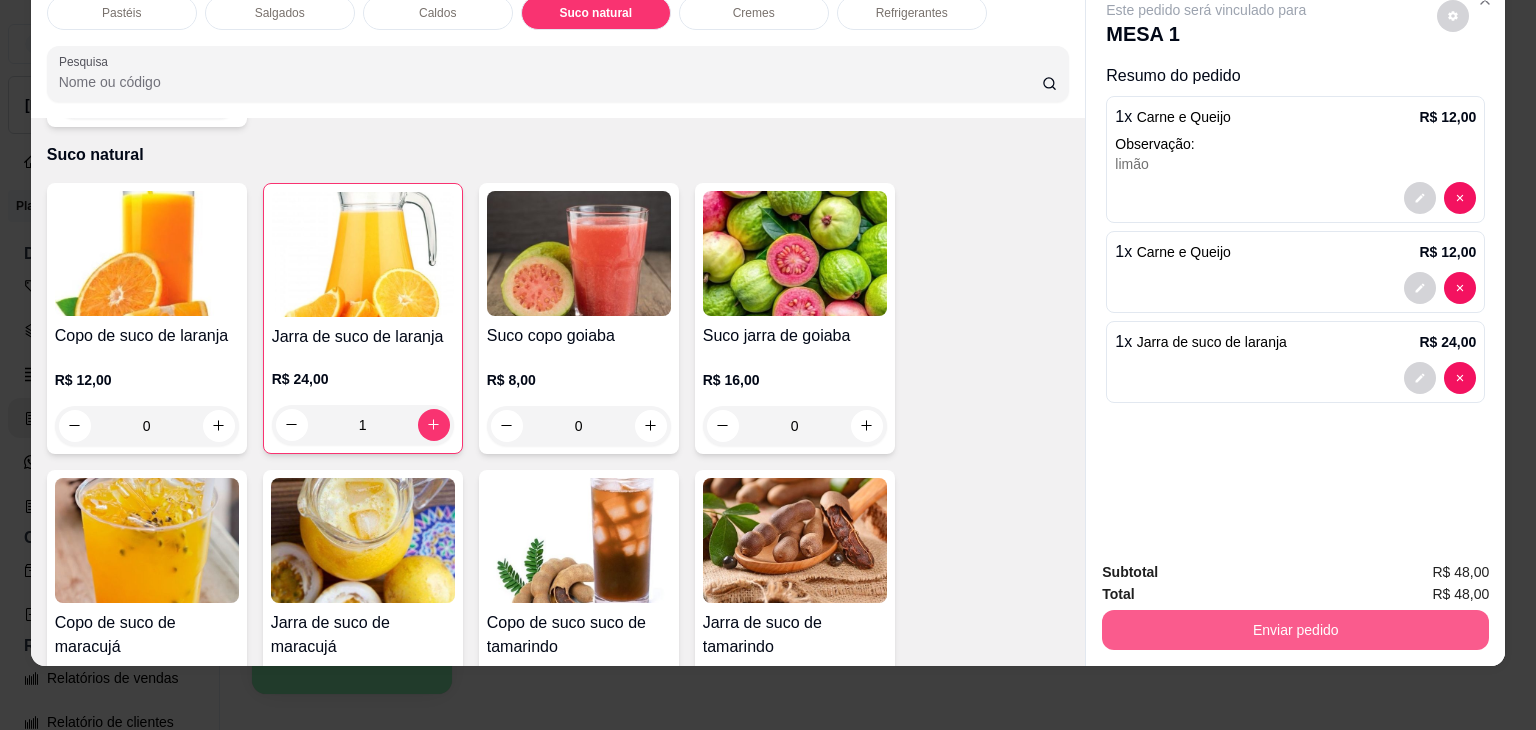 click on "Enviar pedido" at bounding box center (1295, 630) 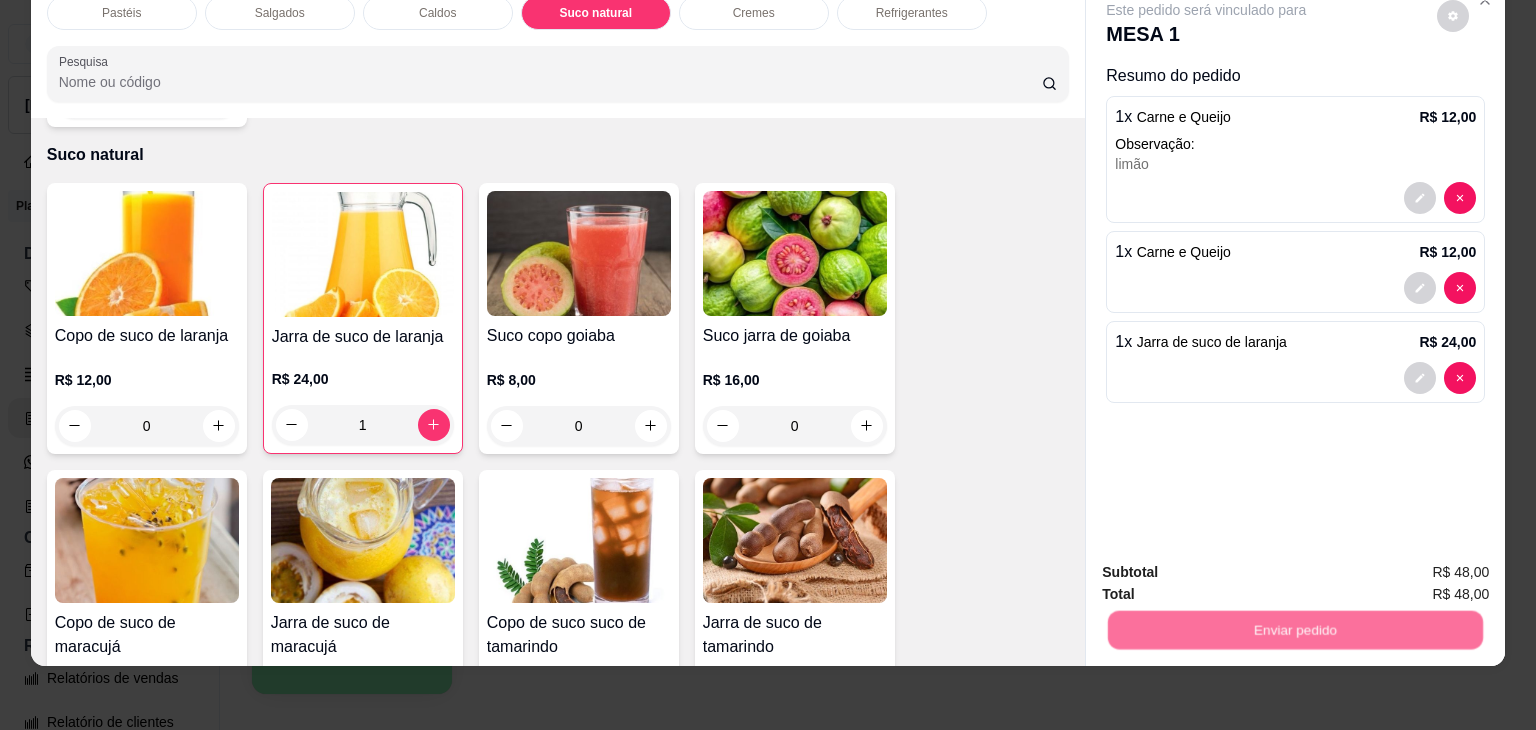 click on "Não registrar e enviar pedido" at bounding box center (1229, 565) 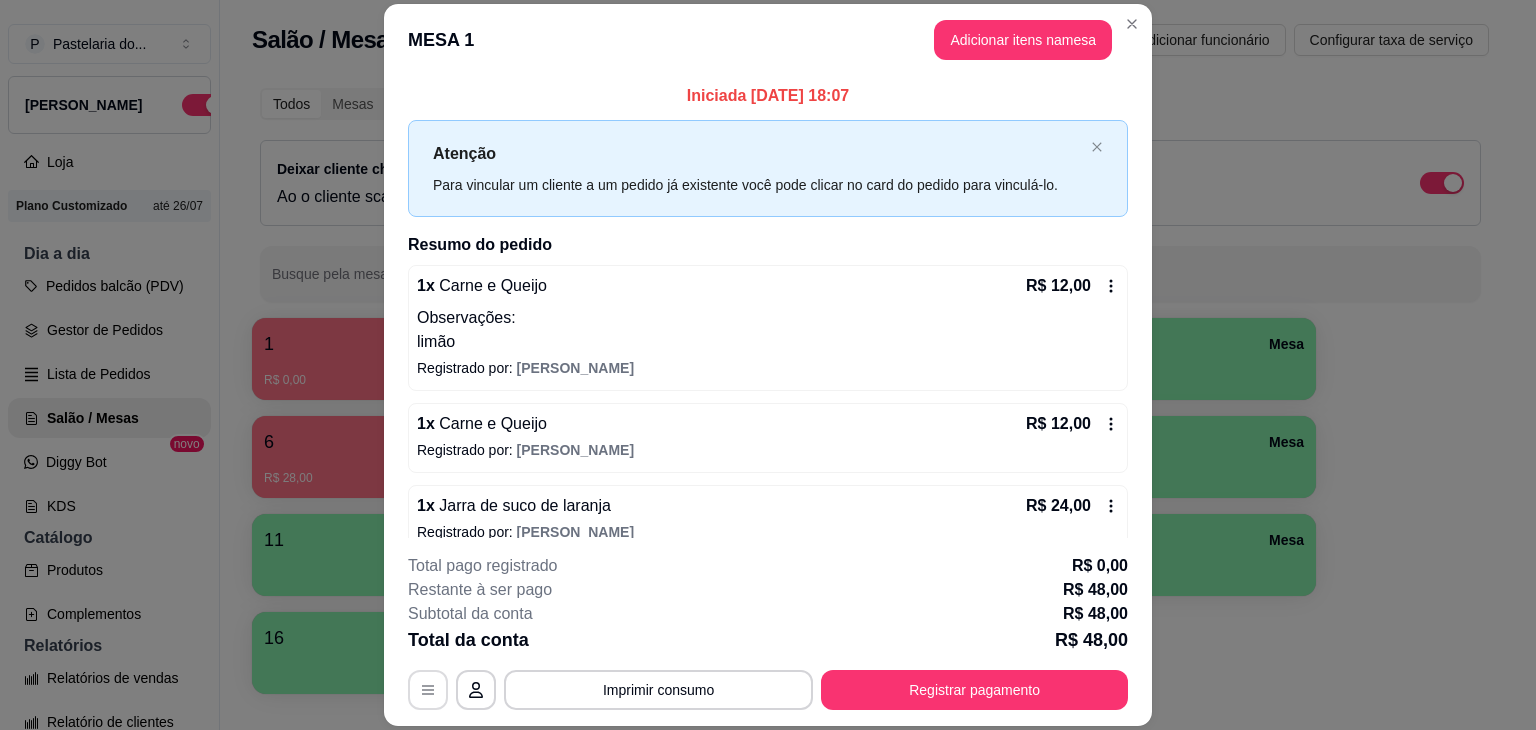 click at bounding box center [428, 690] 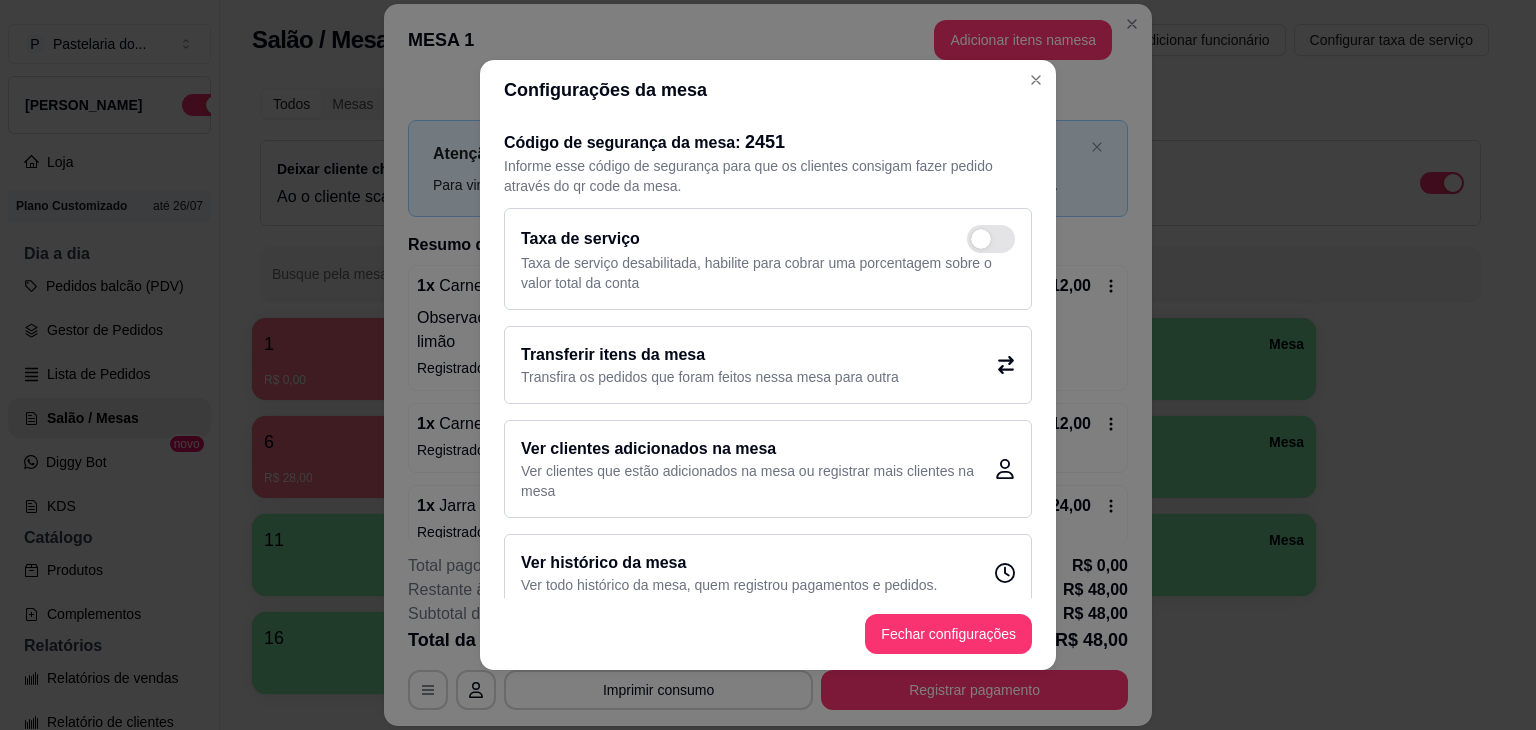 click on "Transferir itens da mesa Transfira os pedidos que foram feitos nessa mesa para outra" at bounding box center (768, 365) 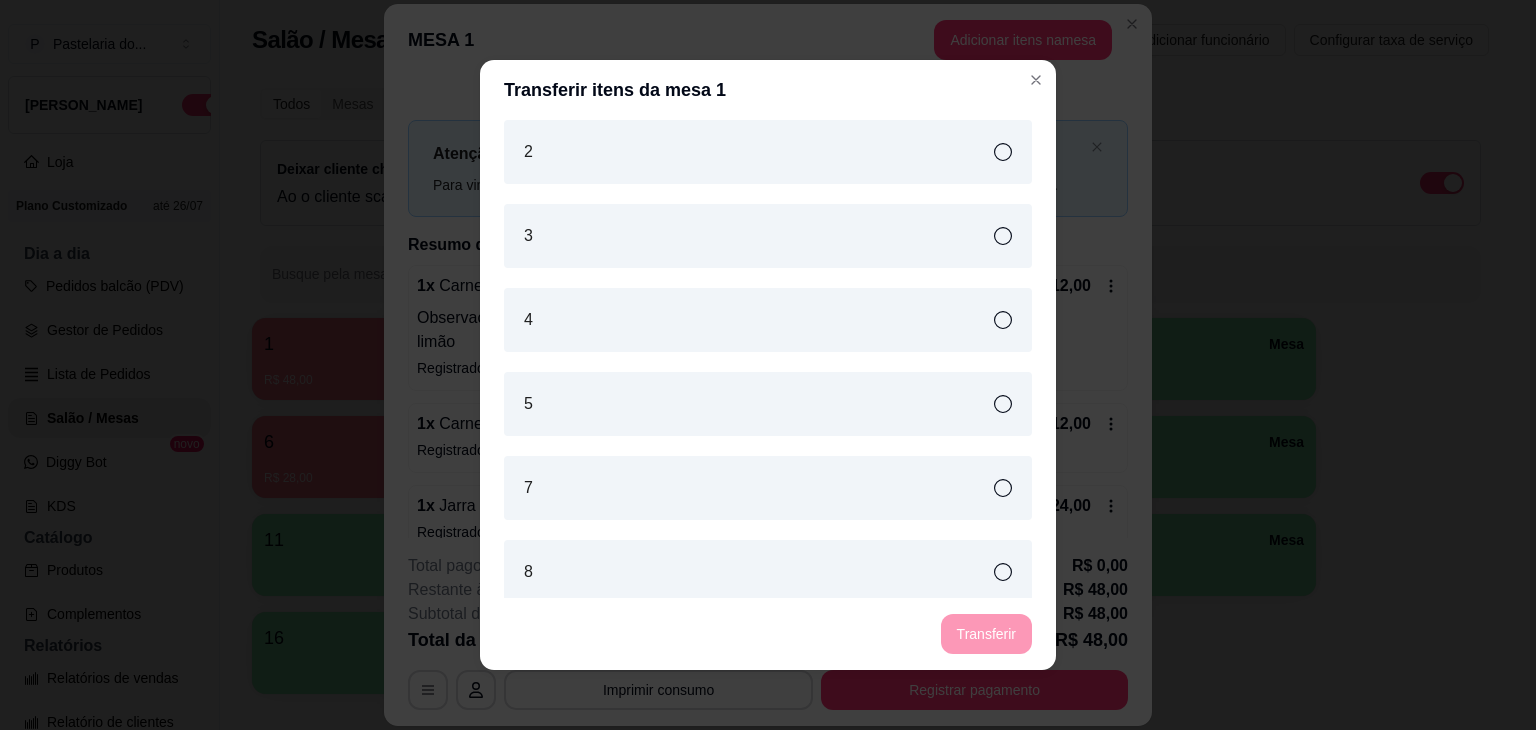scroll, scrollTop: 600, scrollLeft: 0, axis: vertical 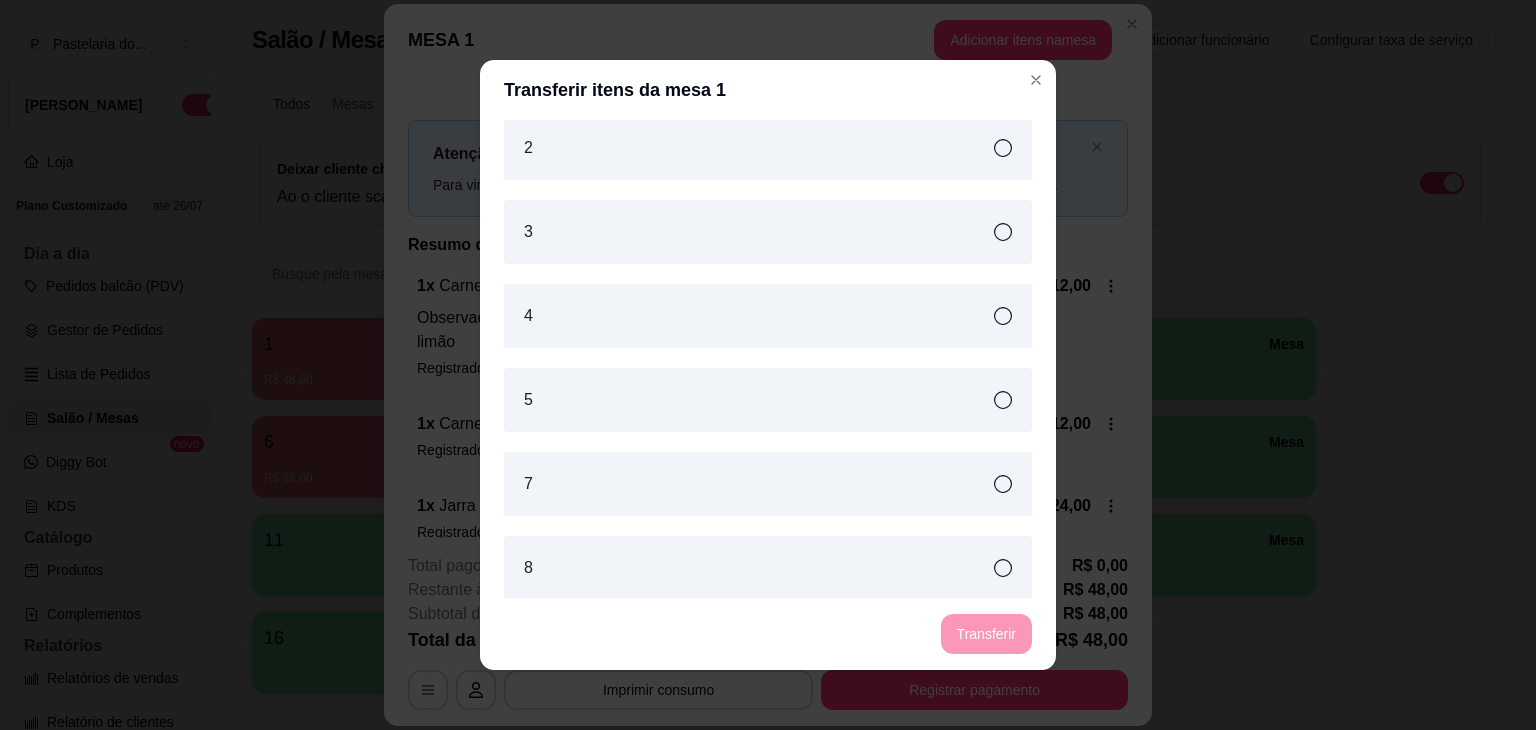 click on "5" at bounding box center (768, 400) 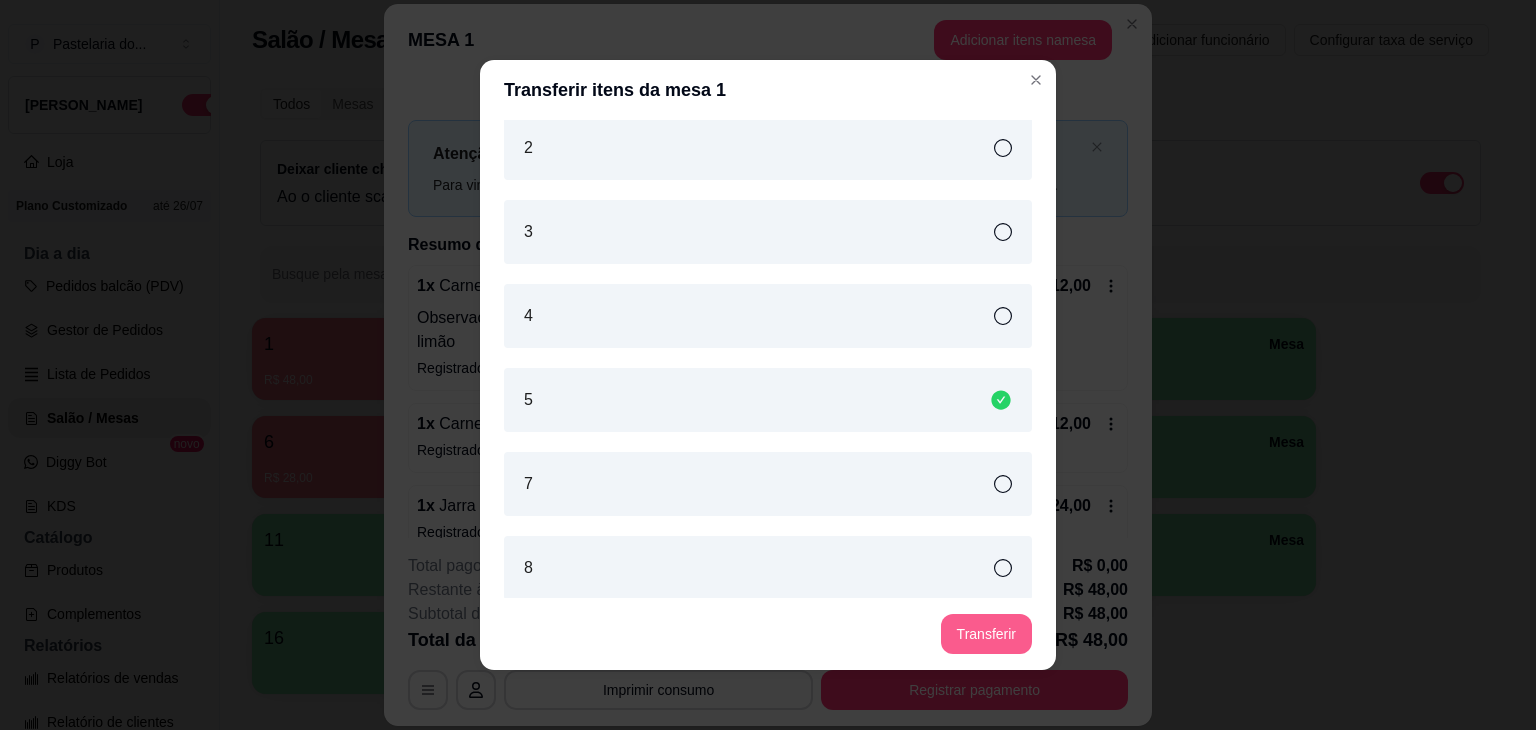 click on "Transferir" at bounding box center (986, 634) 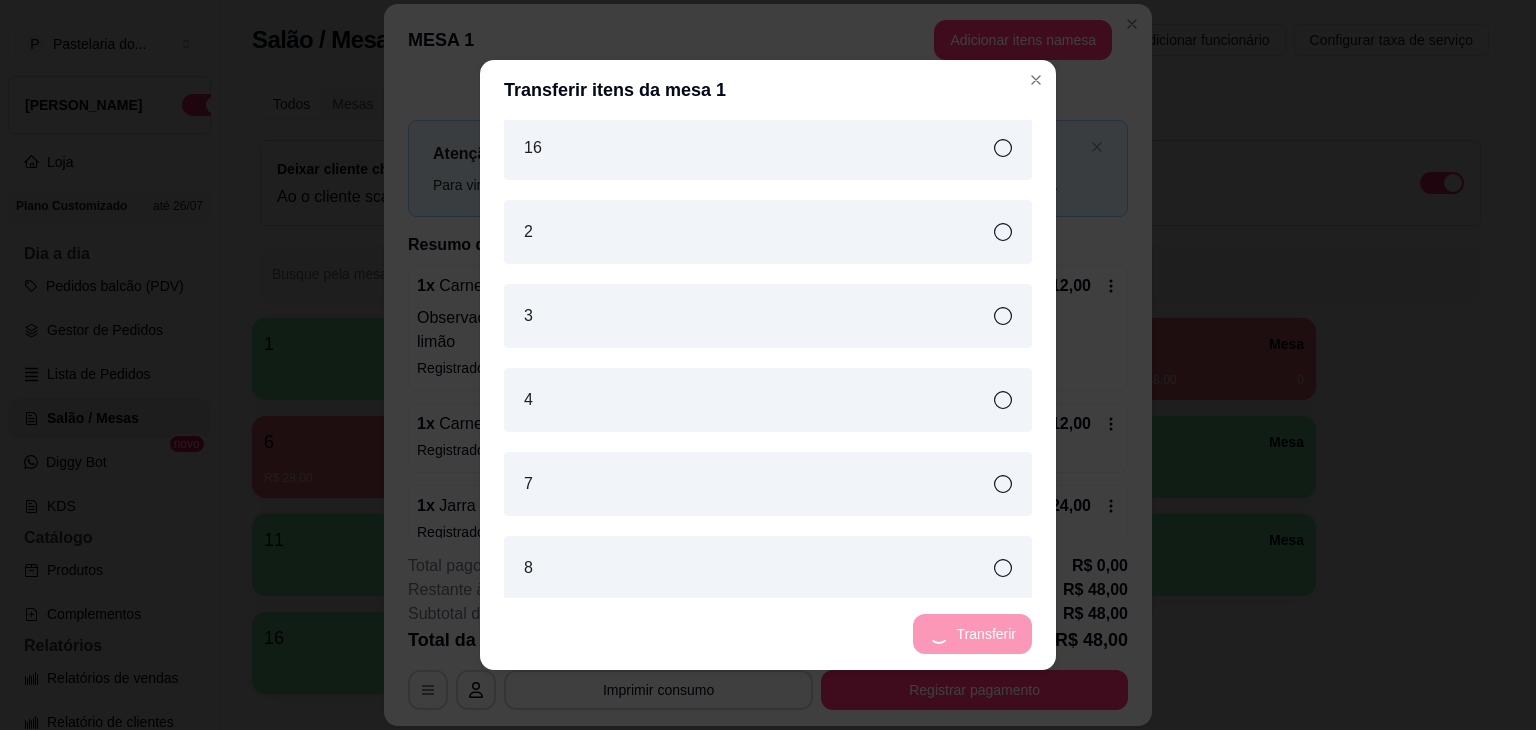 scroll, scrollTop: 684, scrollLeft: 0, axis: vertical 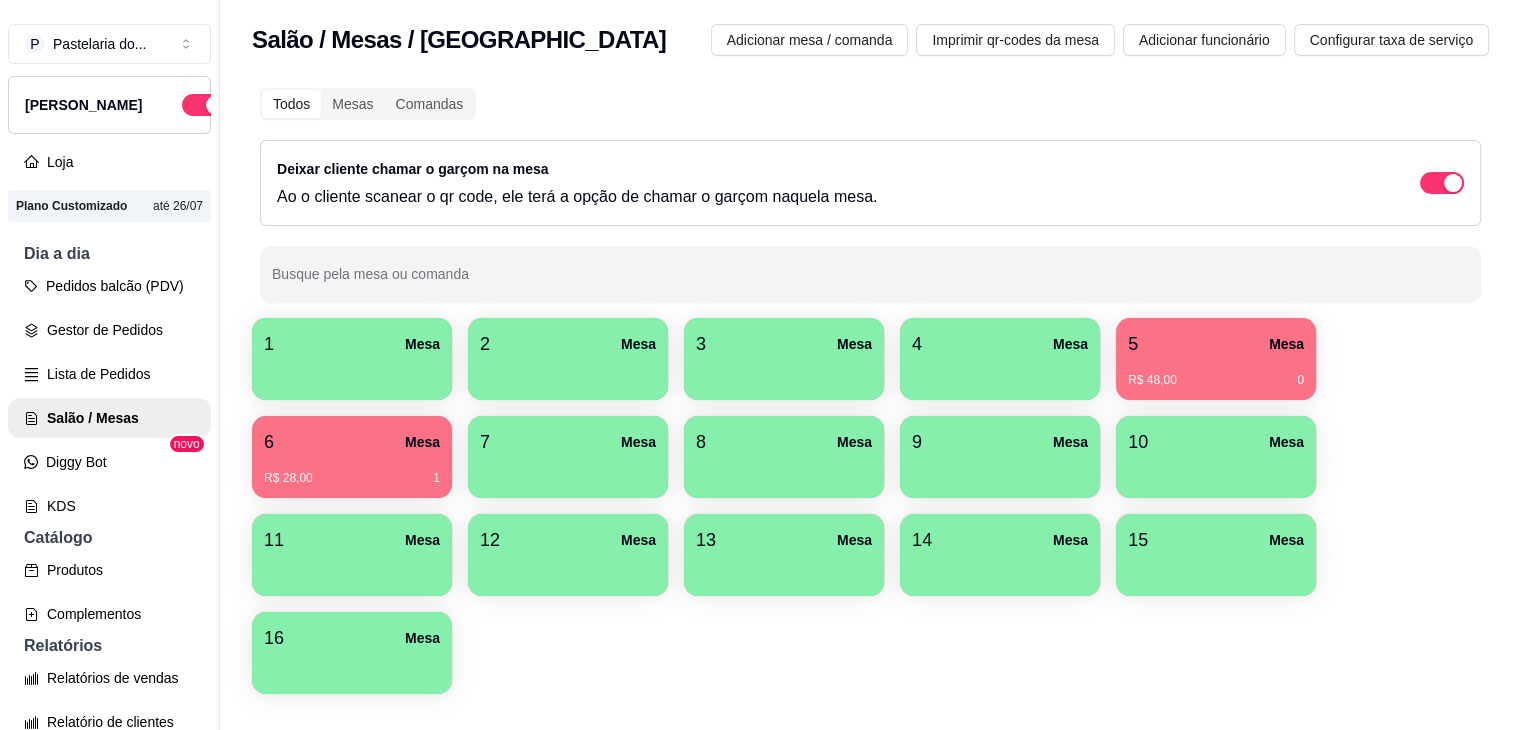 click on "5 Mesa" at bounding box center (1216, 344) 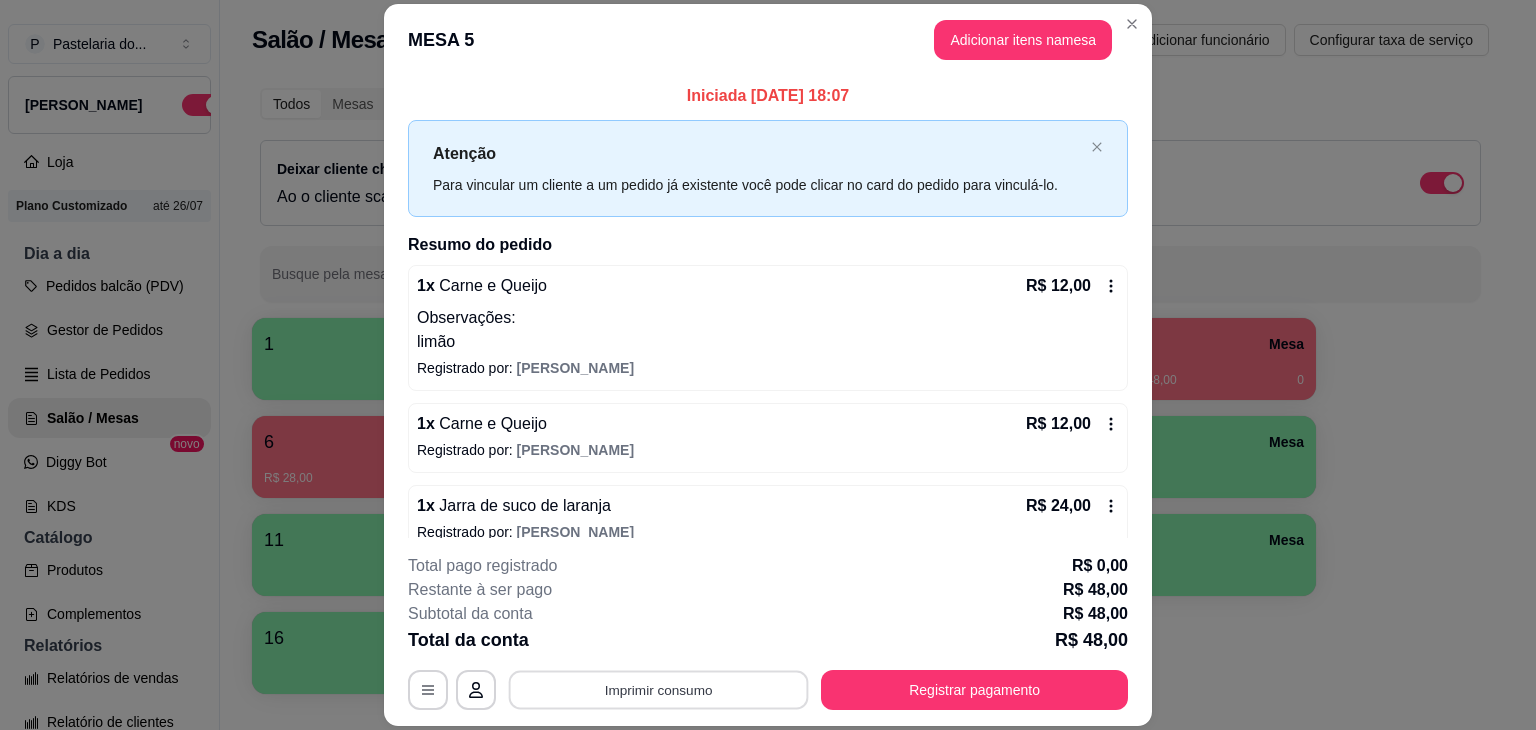 click on "Imprimir consumo" at bounding box center [659, 690] 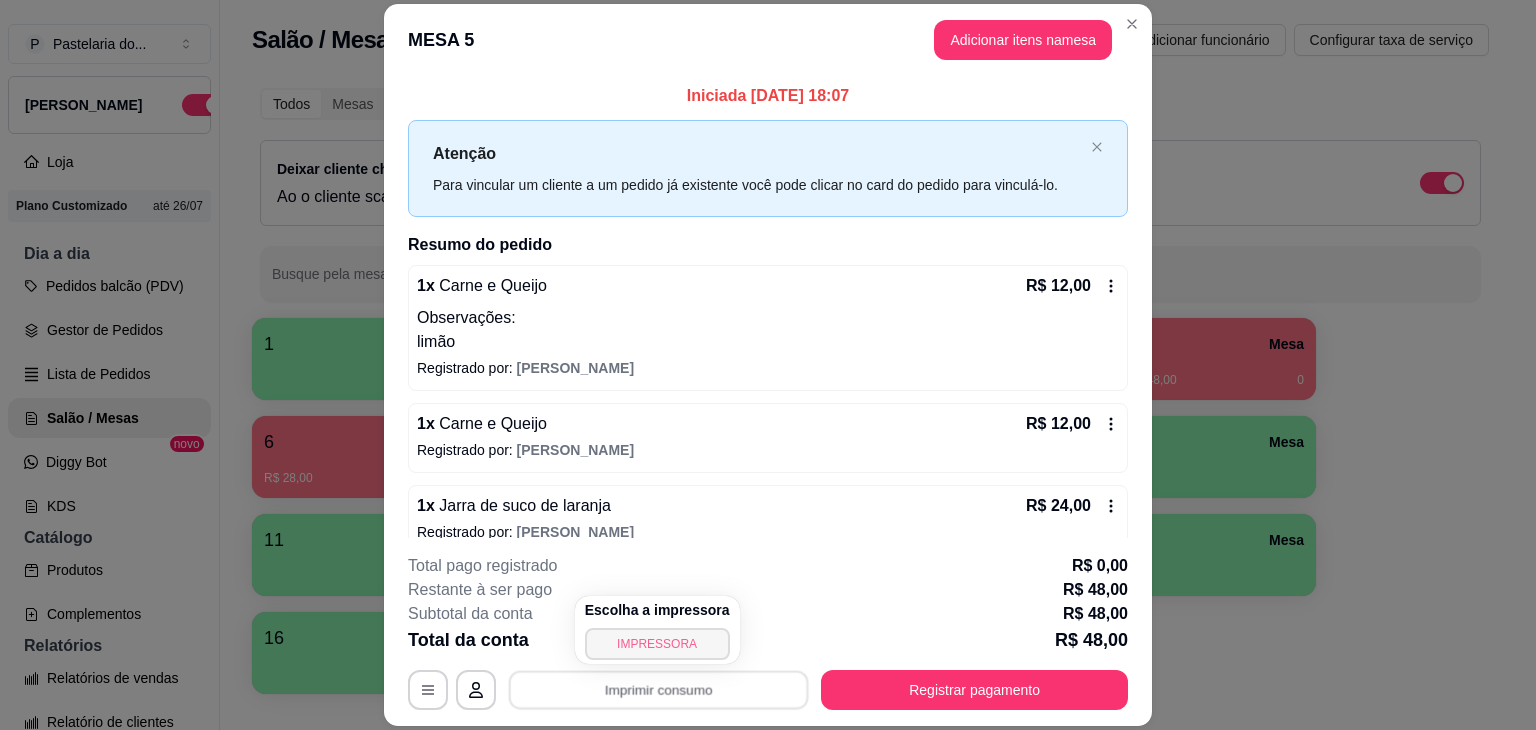 click on "IMPRESSORA" at bounding box center [657, 644] 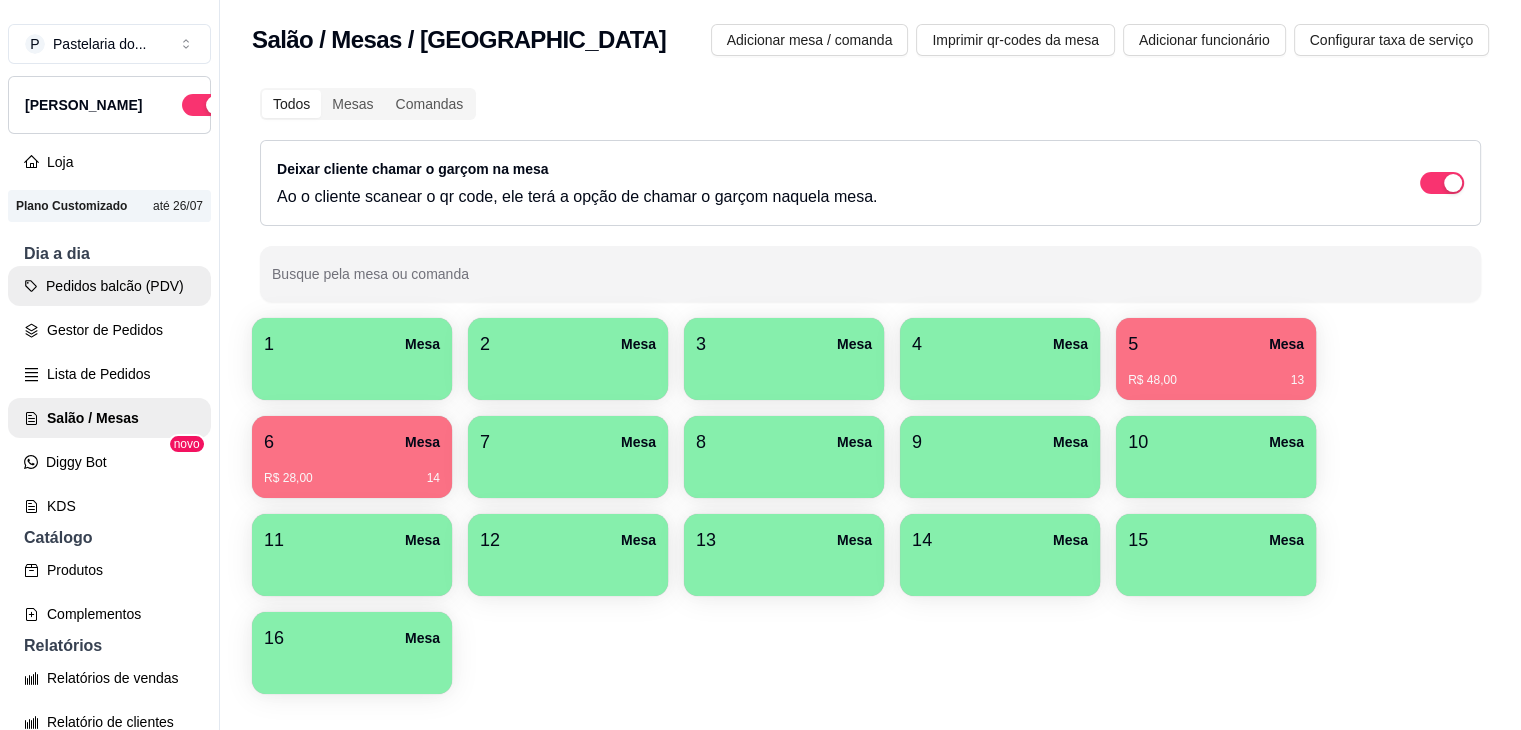 click on "Pedidos balcão (PDV)" at bounding box center (109, 286) 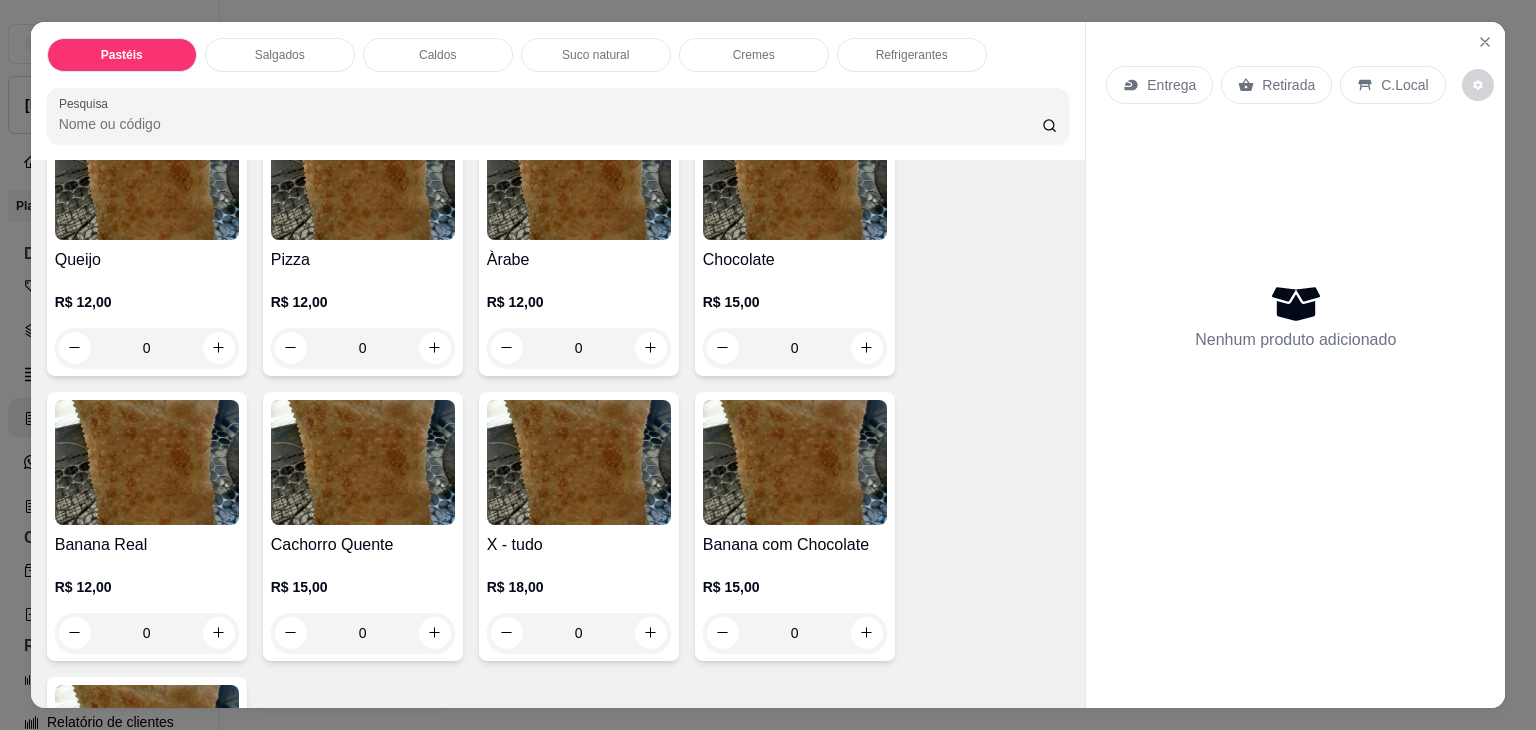 scroll, scrollTop: 1300, scrollLeft: 0, axis: vertical 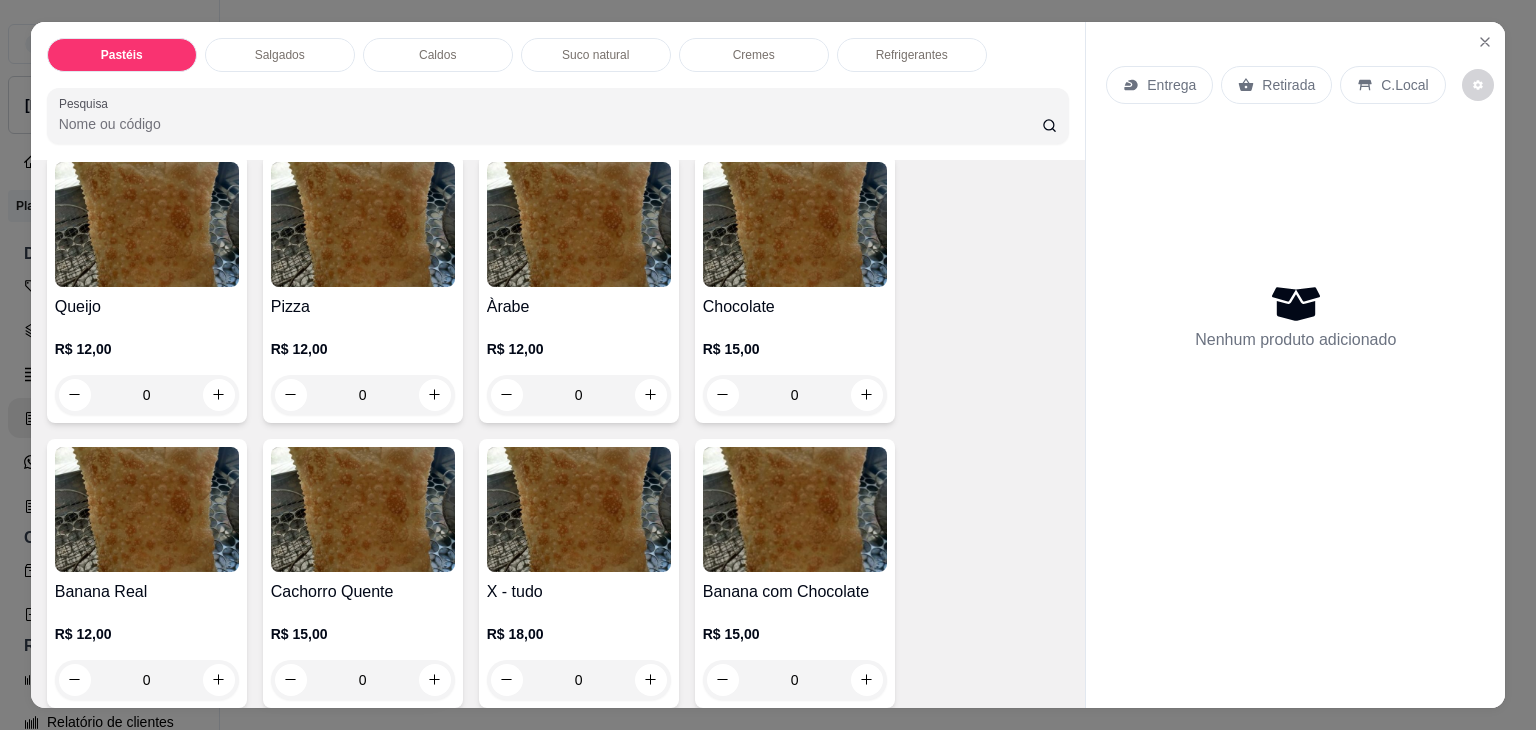 click on "0" at bounding box center [363, 395] 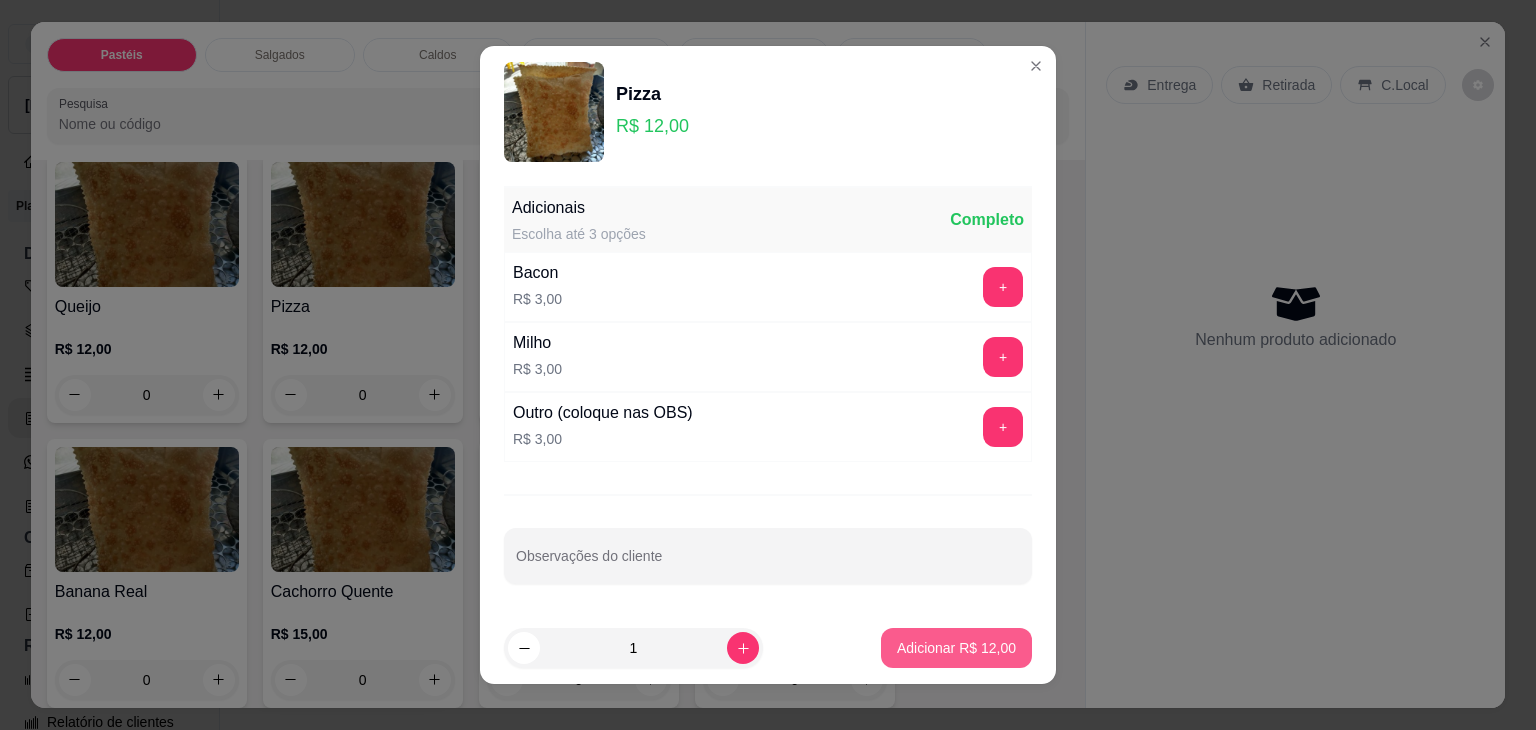 click on "Adicionar   R$ 12,00" at bounding box center [956, 648] 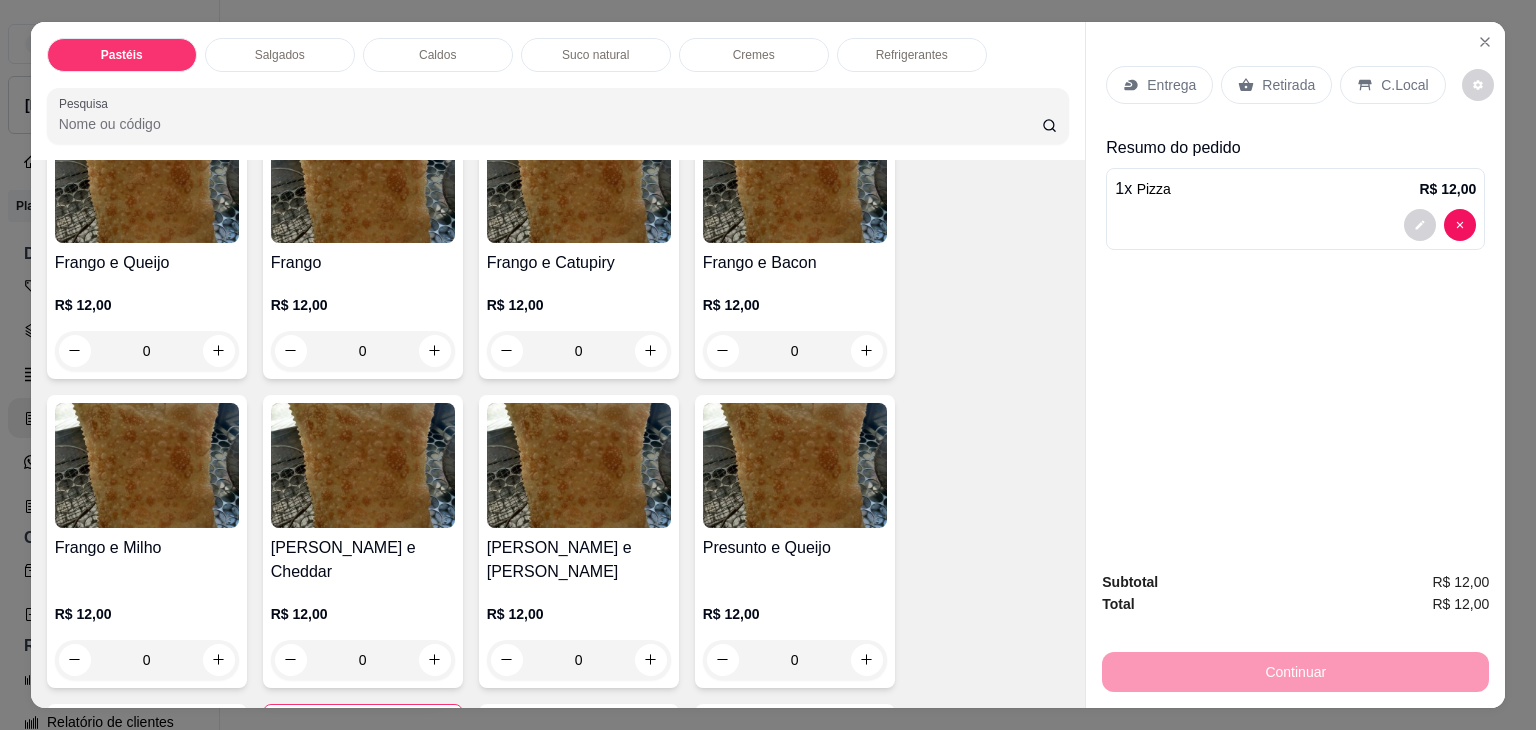 scroll, scrollTop: 700, scrollLeft: 0, axis: vertical 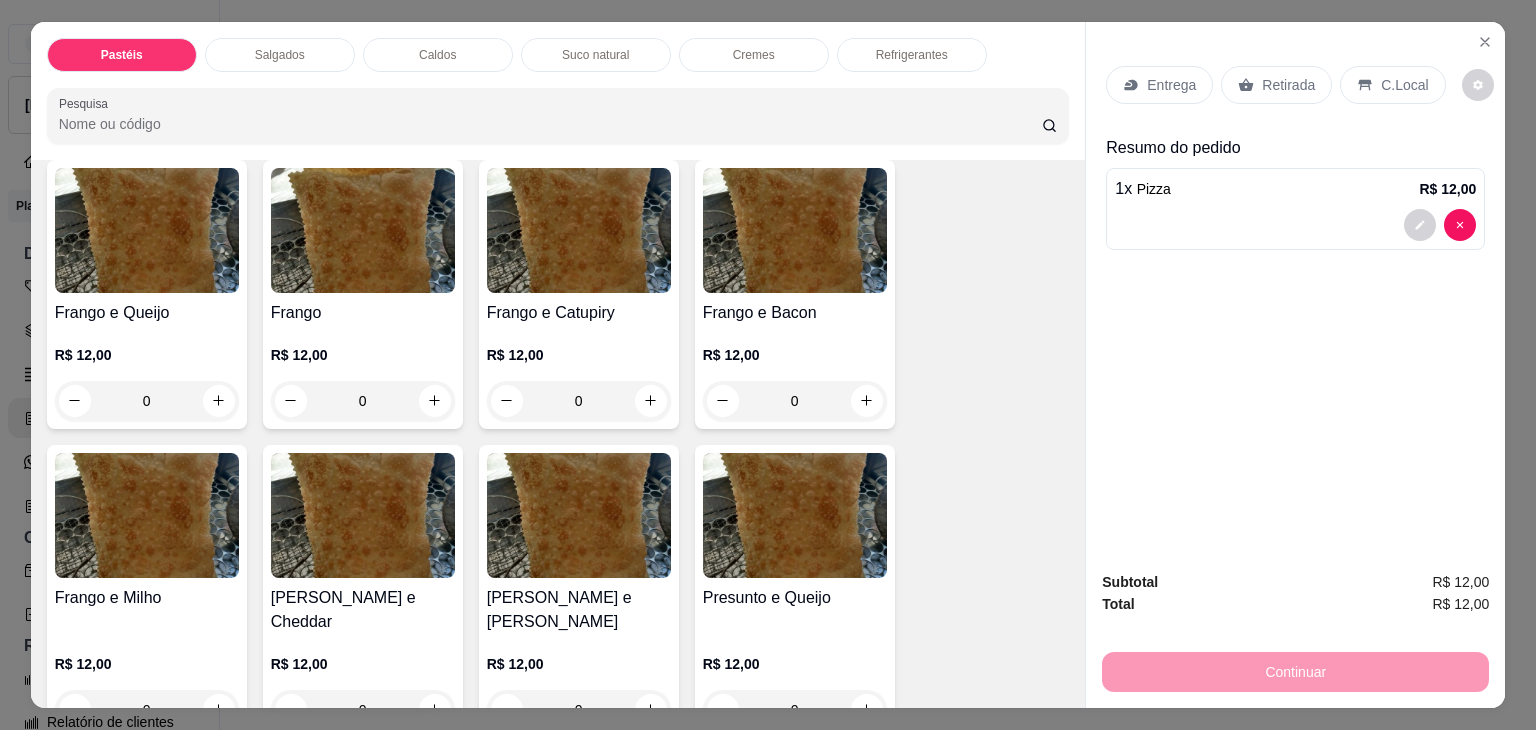 click on "0" at bounding box center (147, 401) 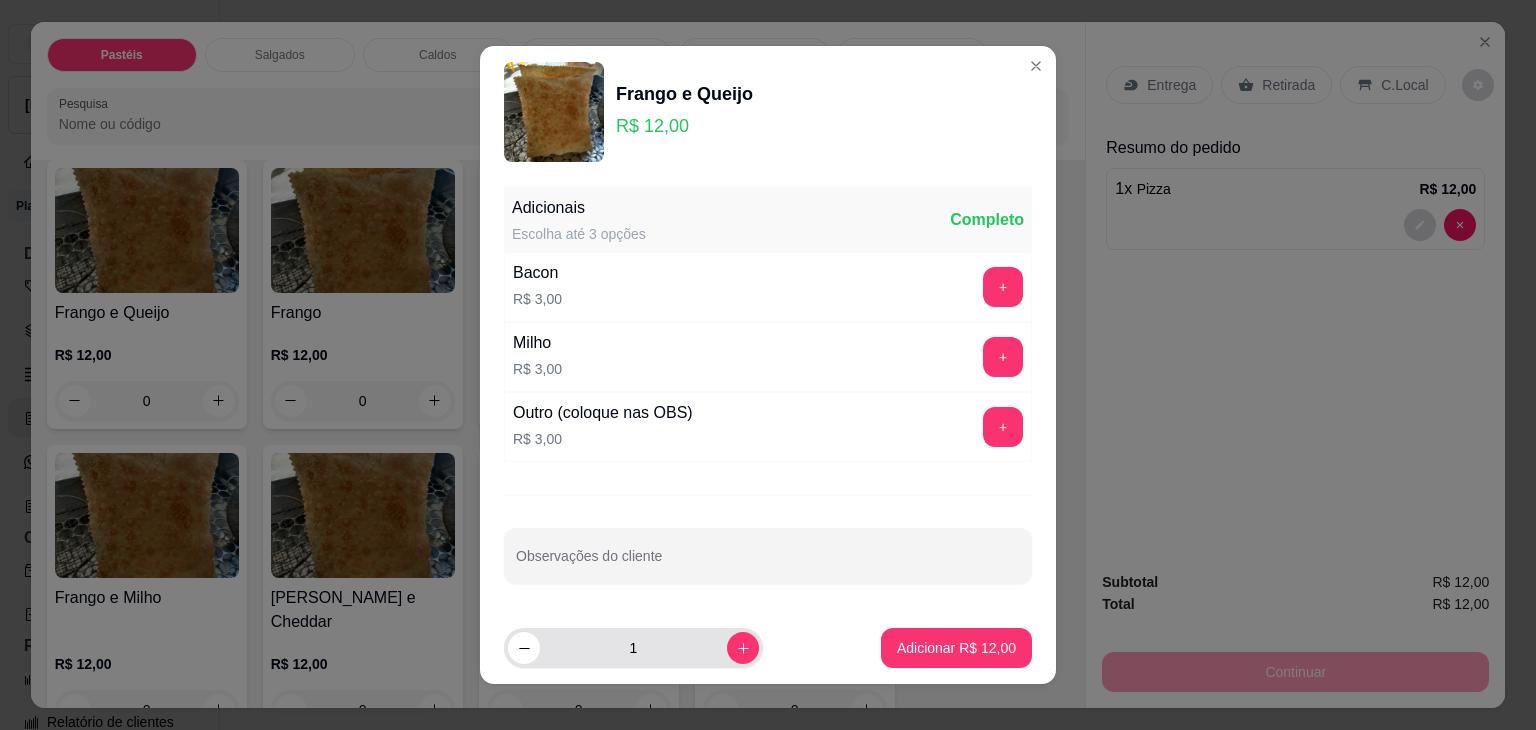 click 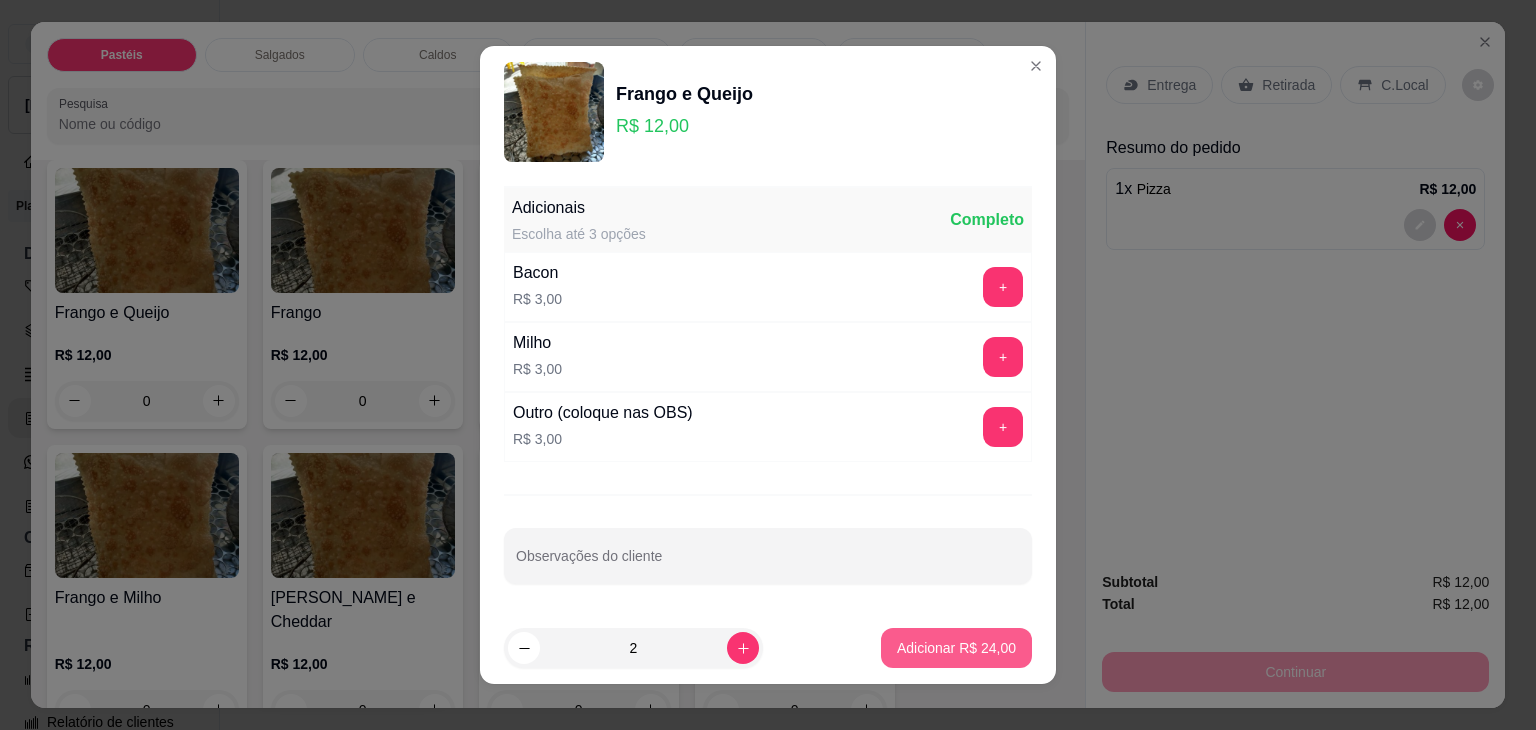 click on "Adicionar   R$ 24,00" at bounding box center (956, 648) 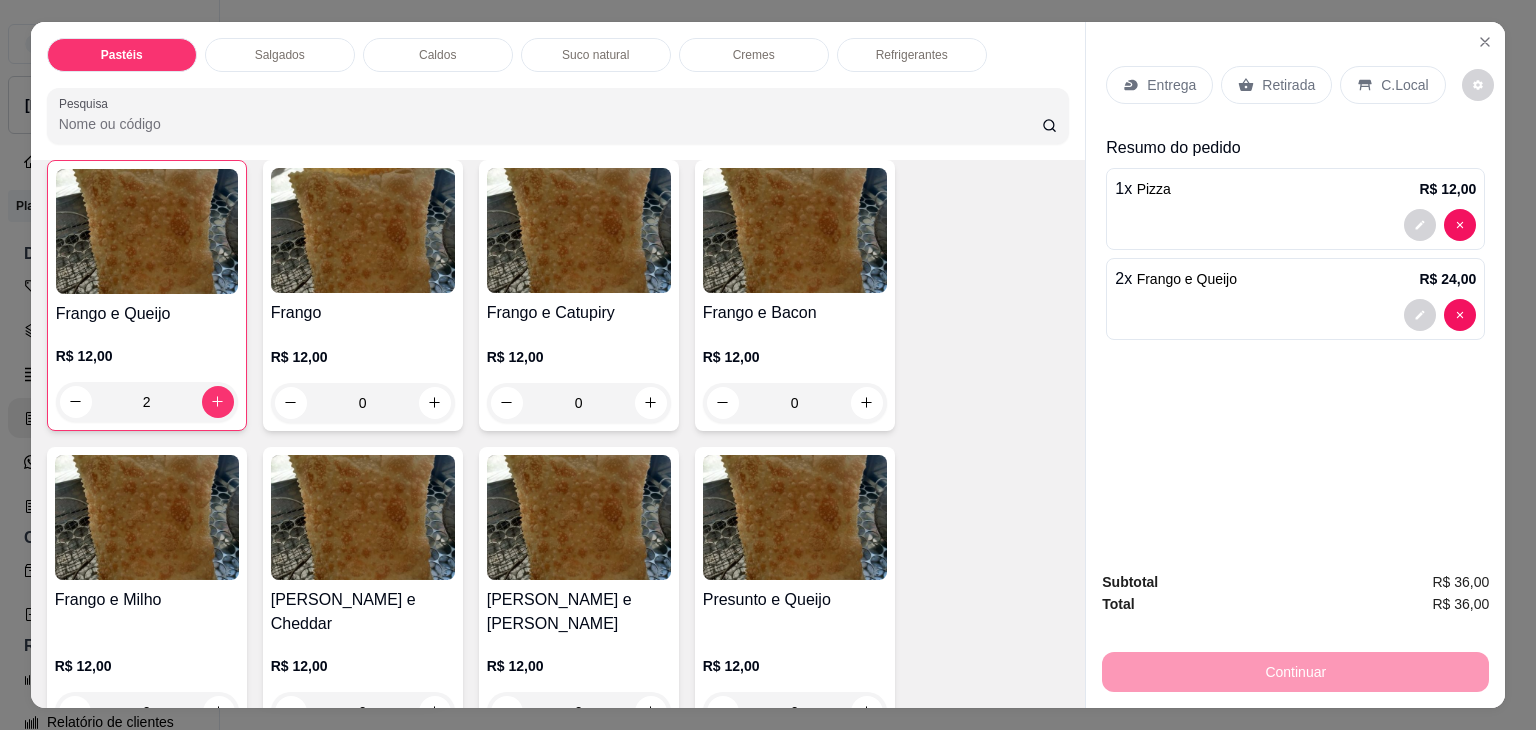 scroll, scrollTop: 700, scrollLeft: 0, axis: vertical 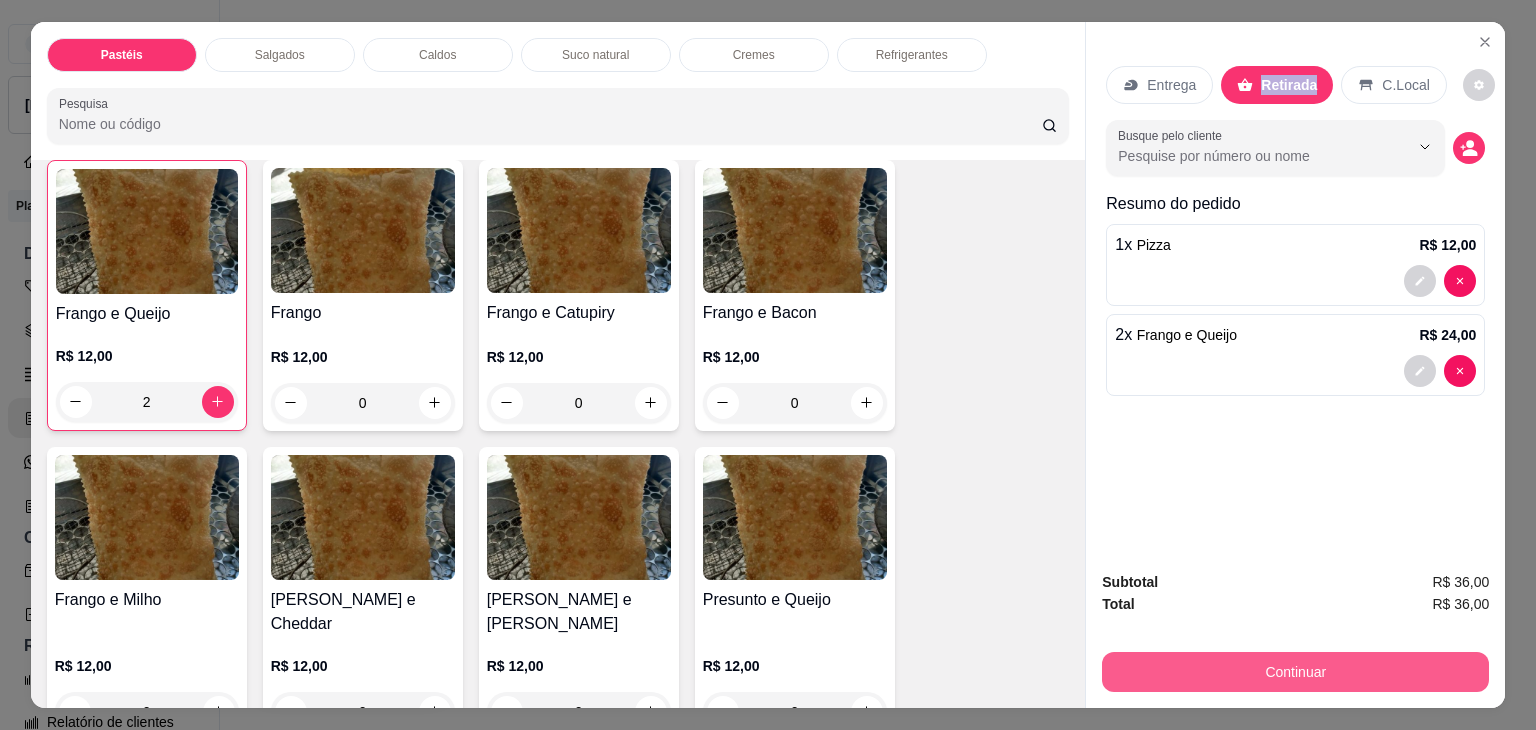 click on "Continuar" at bounding box center [1295, 672] 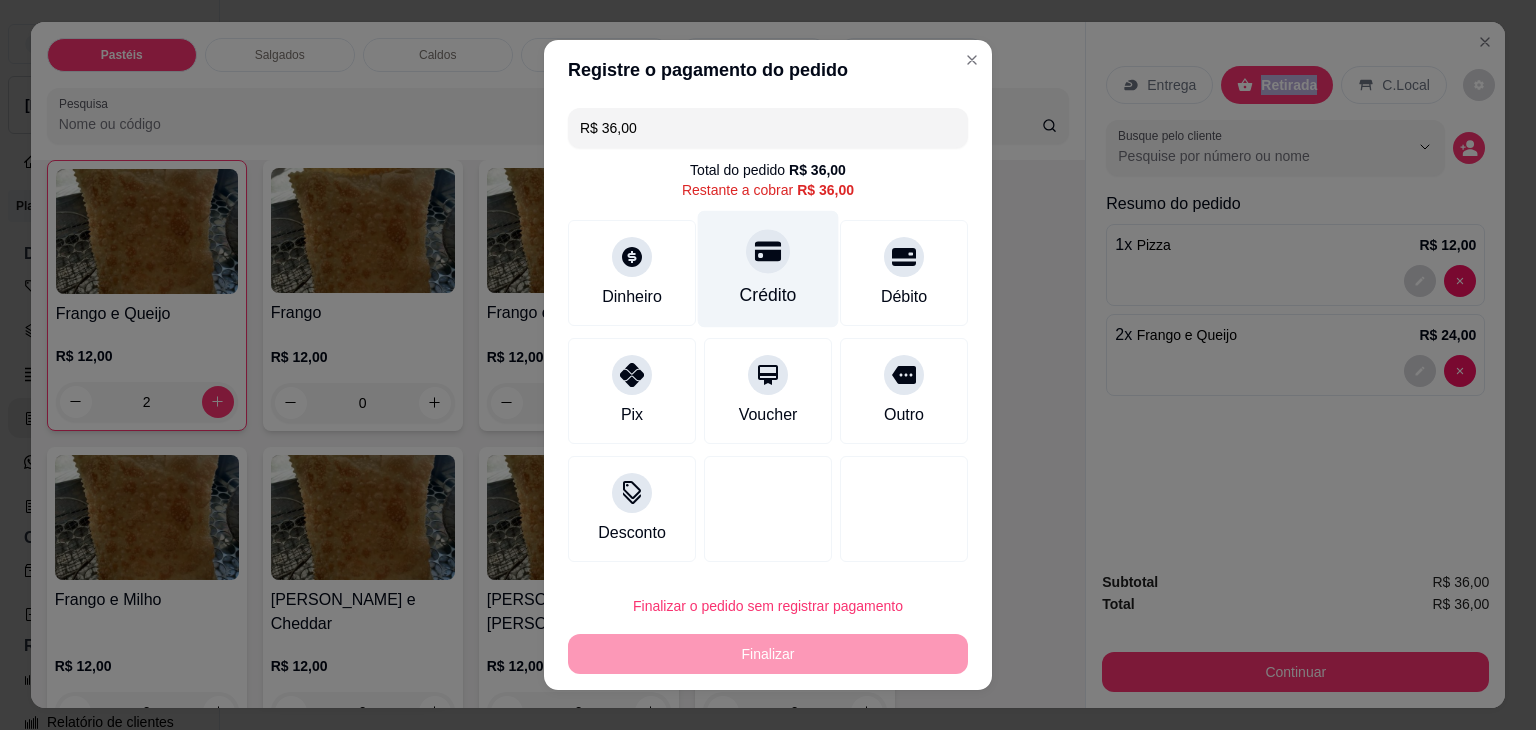 click on "Crédito" at bounding box center [768, 295] 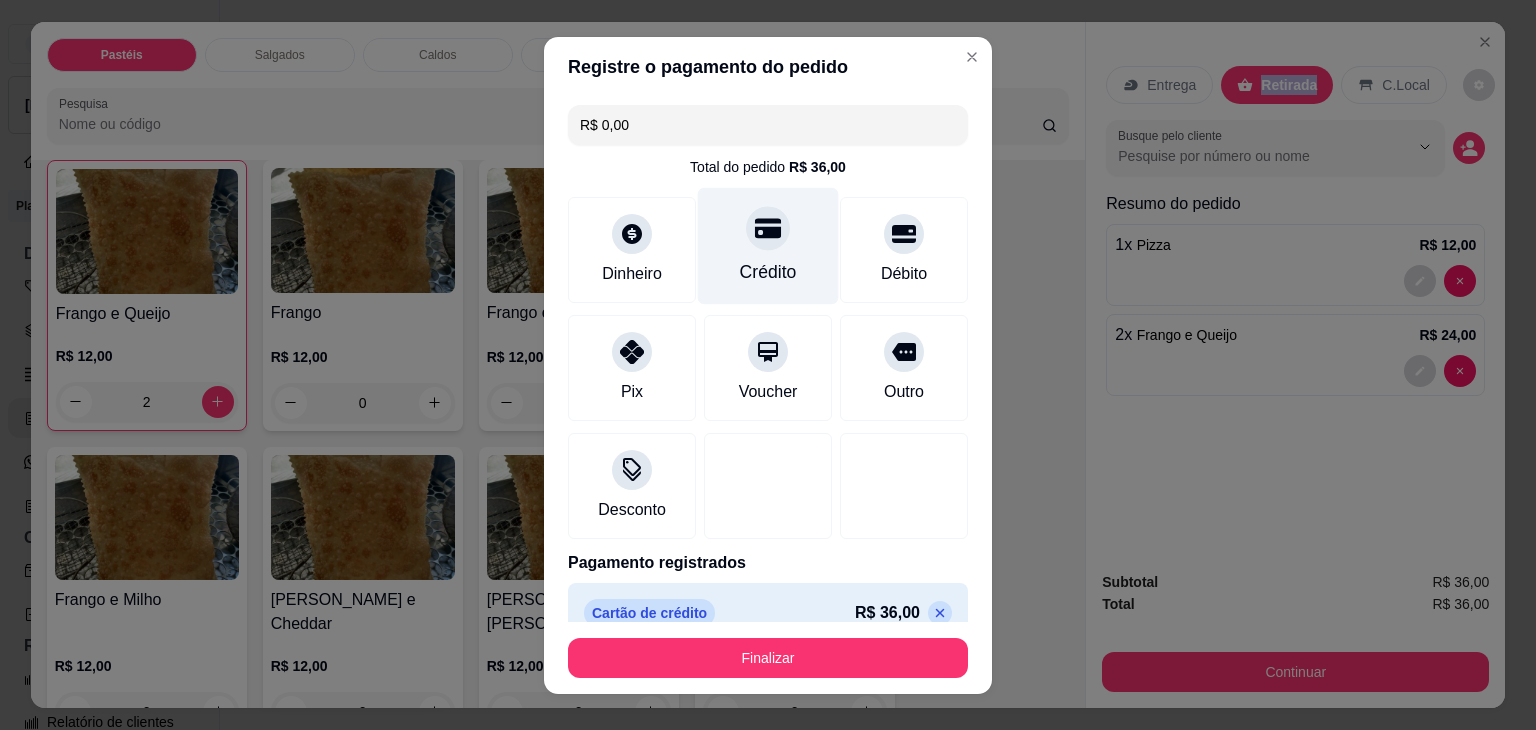 type on "R$ 0,00" 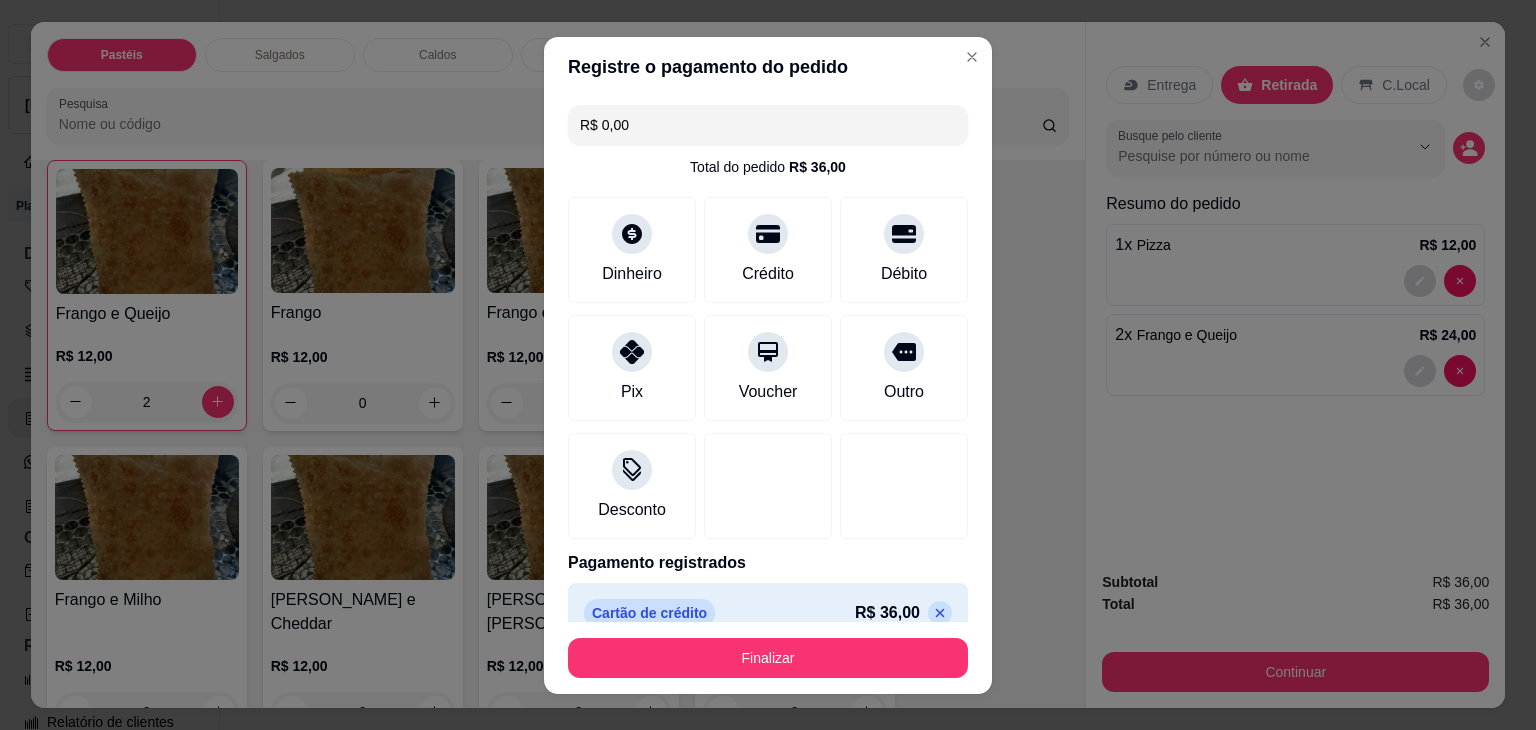 click on "Finalizar" at bounding box center [768, 658] 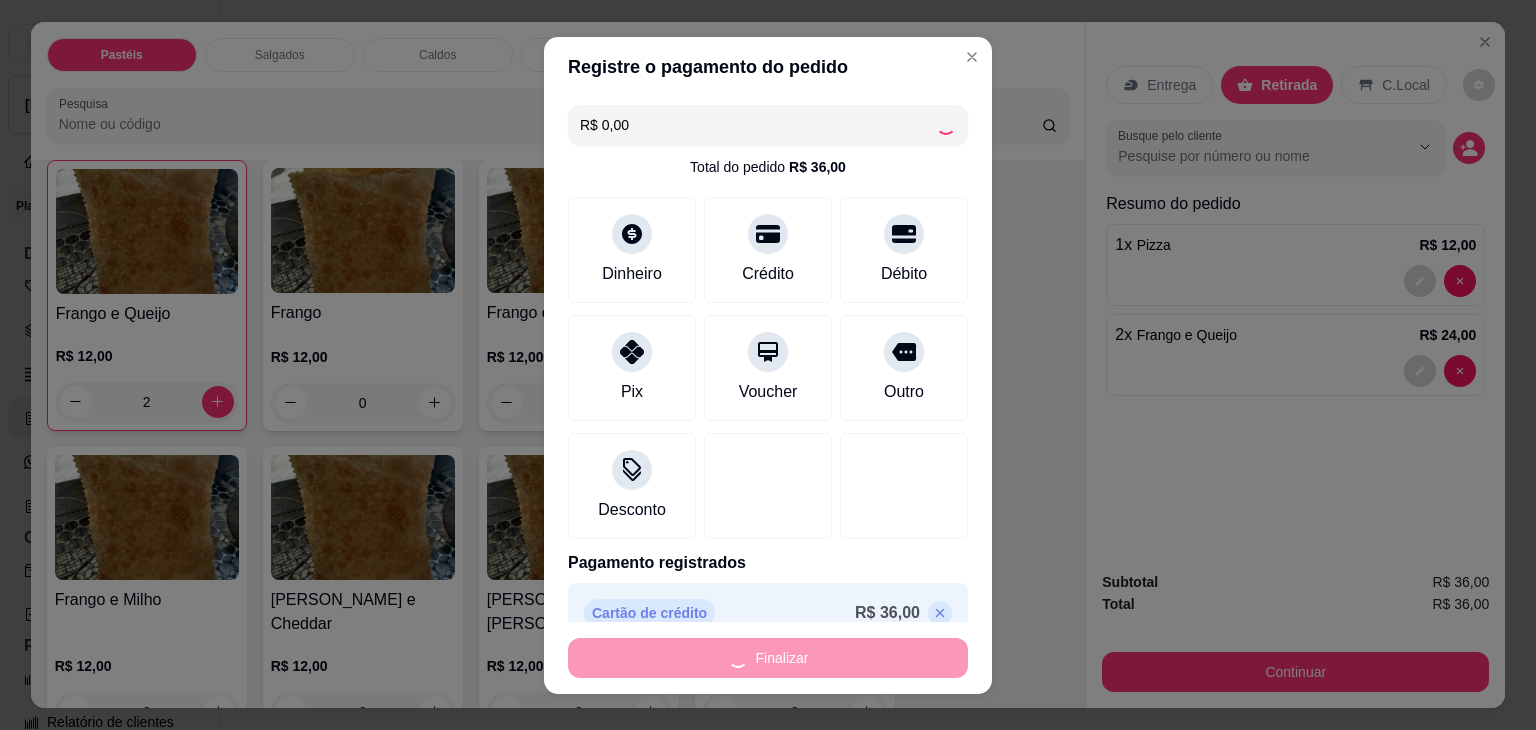 type on "0" 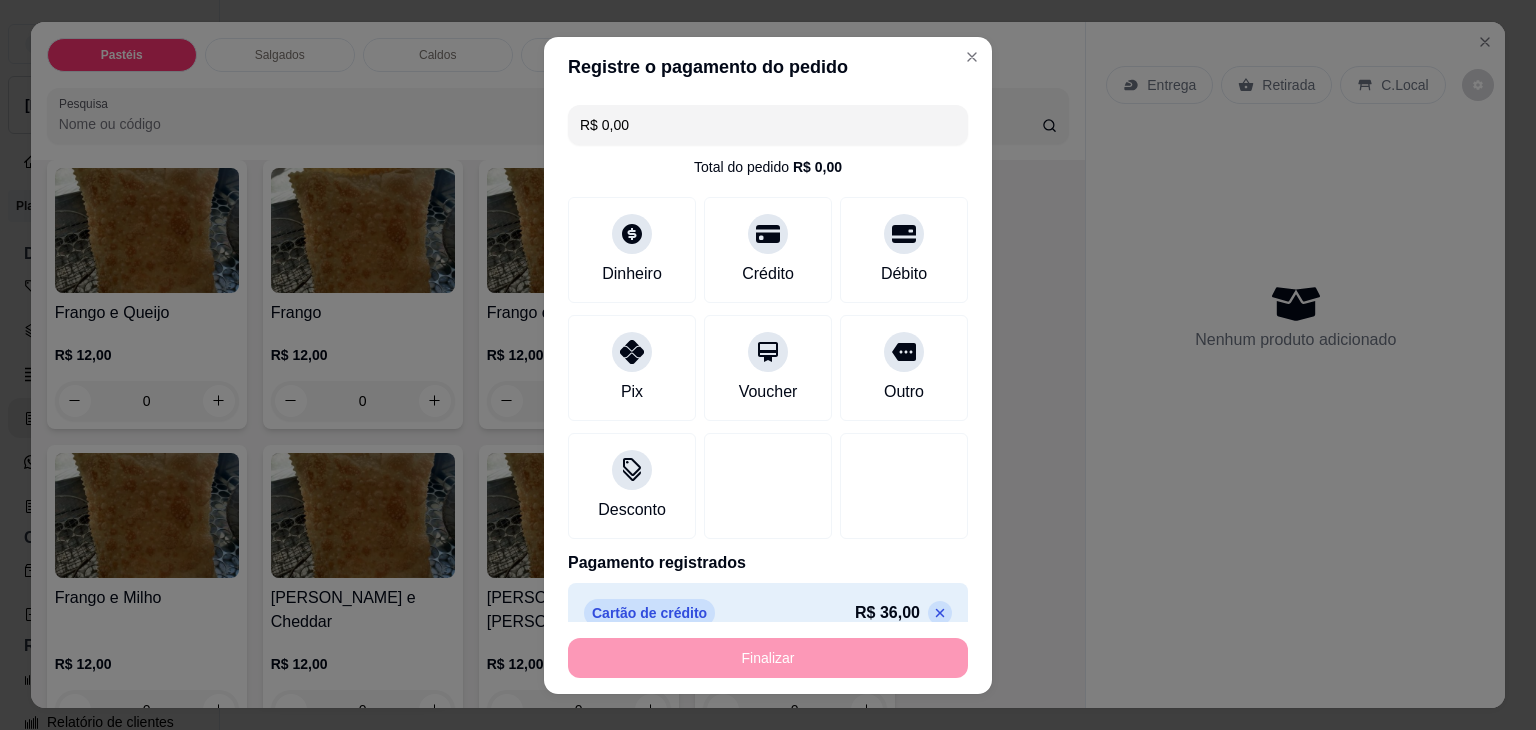 type on "-R$ 36,00" 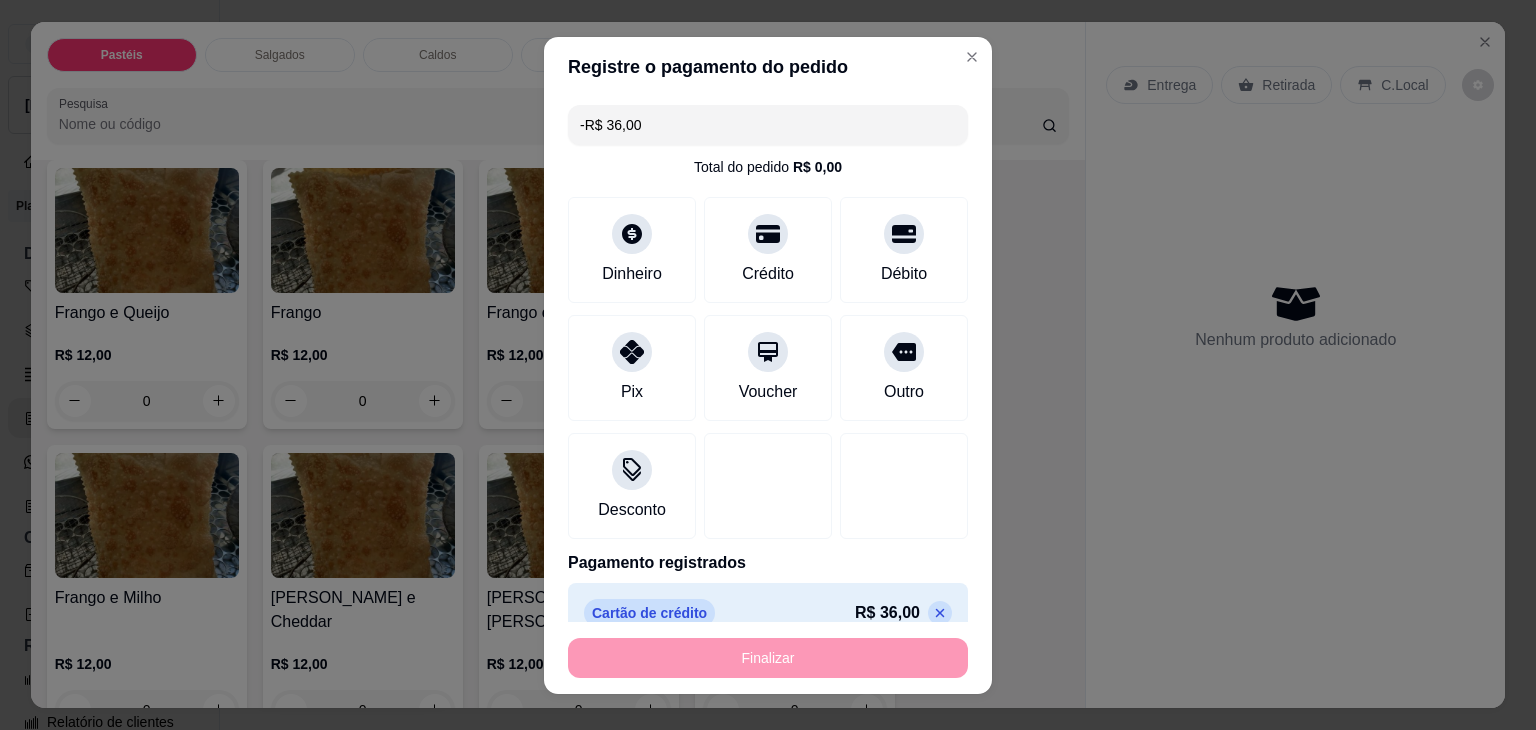 scroll, scrollTop: 700, scrollLeft: 0, axis: vertical 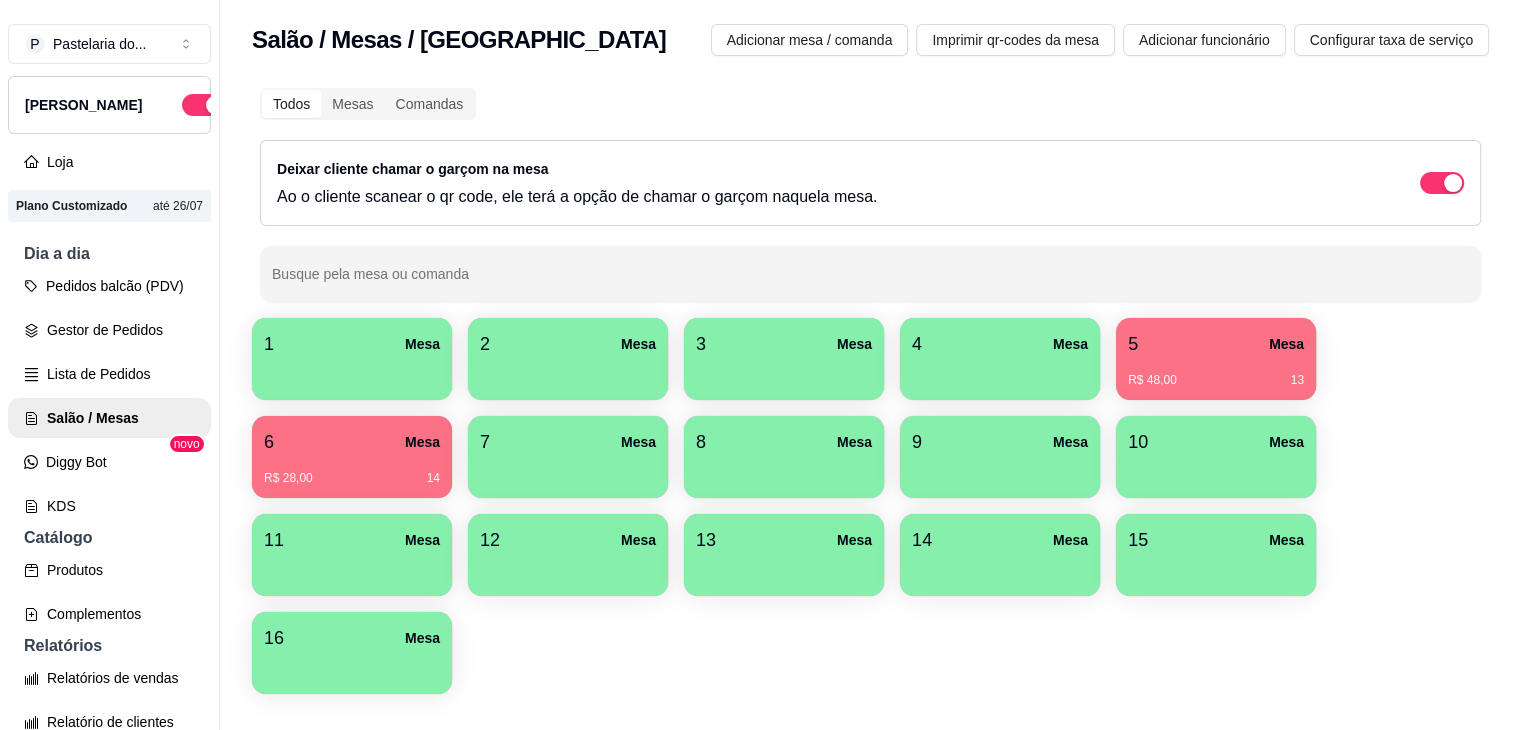 click on "6 Mesa" at bounding box center (352, 442) 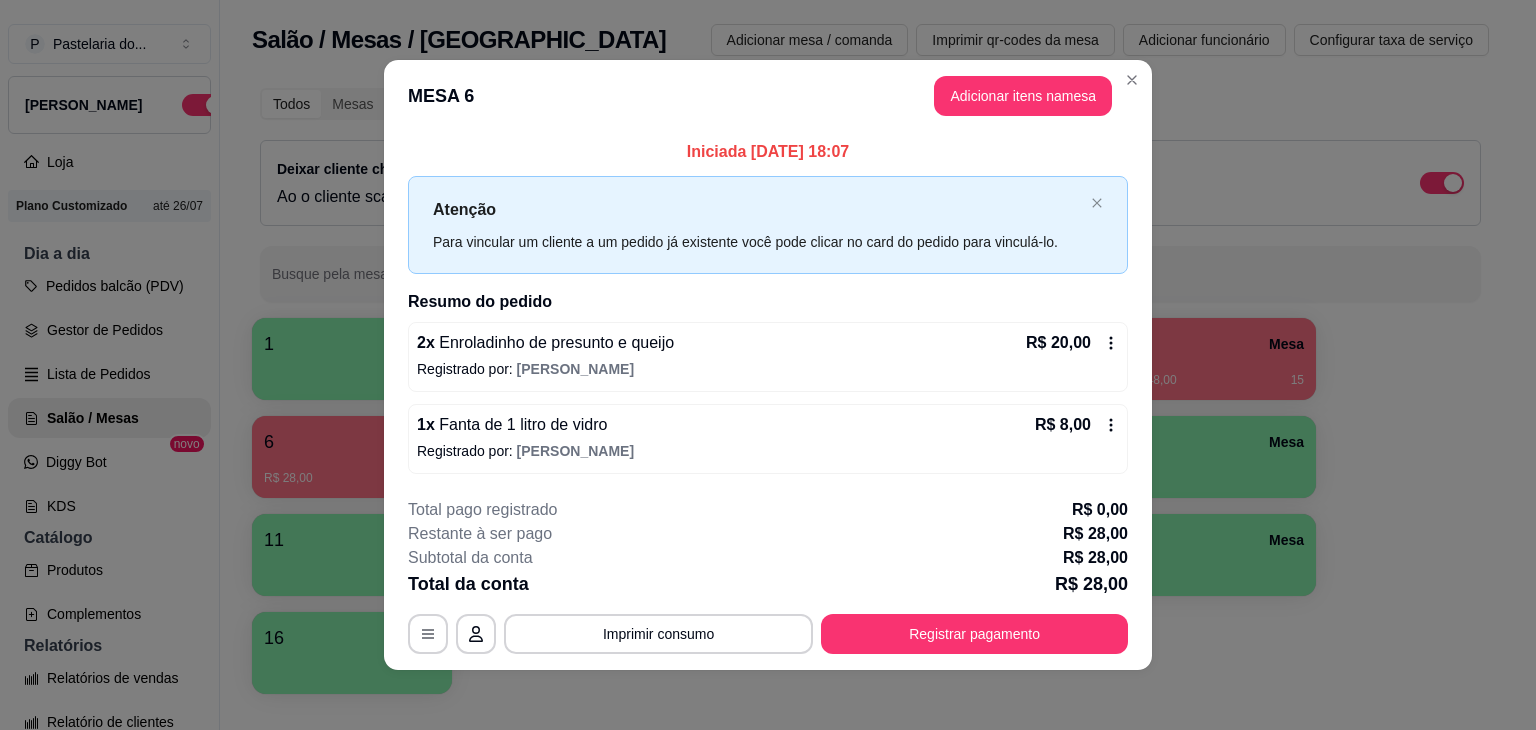 click on "MESA 6 Adicionar itens na  mesa" at bounding box center (768, 96) 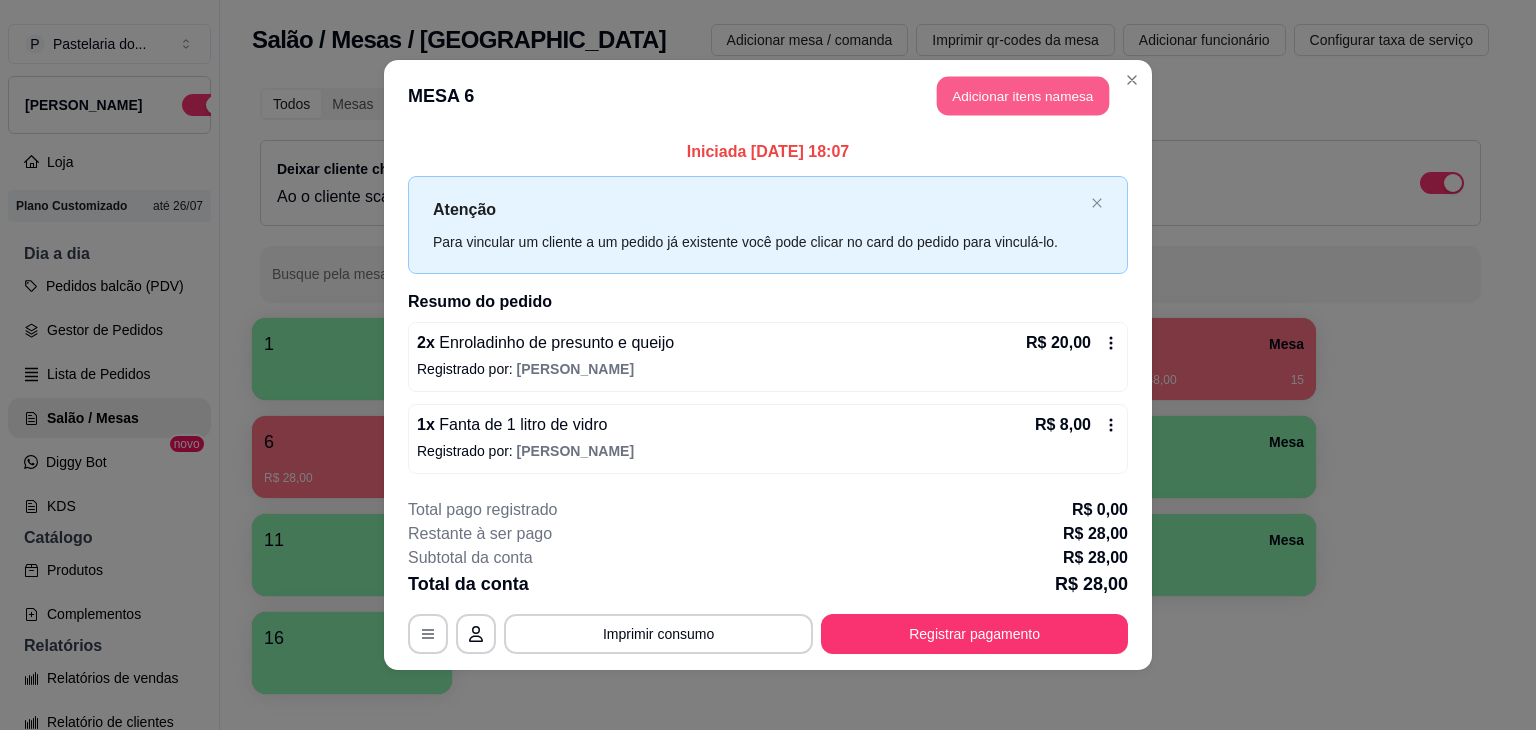 click on "Adicionar itens na  mesa" at bounding box center (1023, 96) 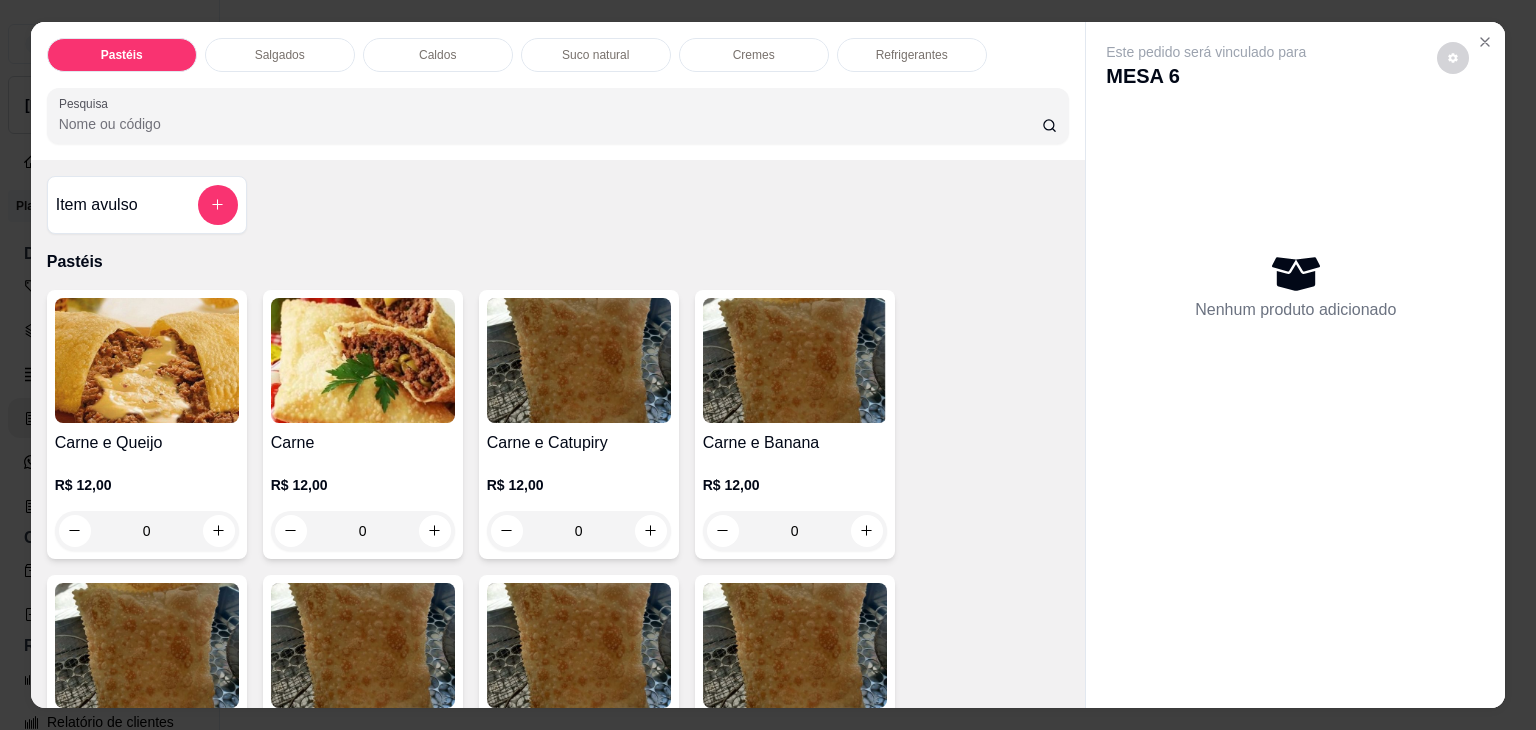 click on "Pastéis  Salgados  Caldos Suco natural Cremes Refrigerantes Pesquisa" at bounding box center (558, 91) 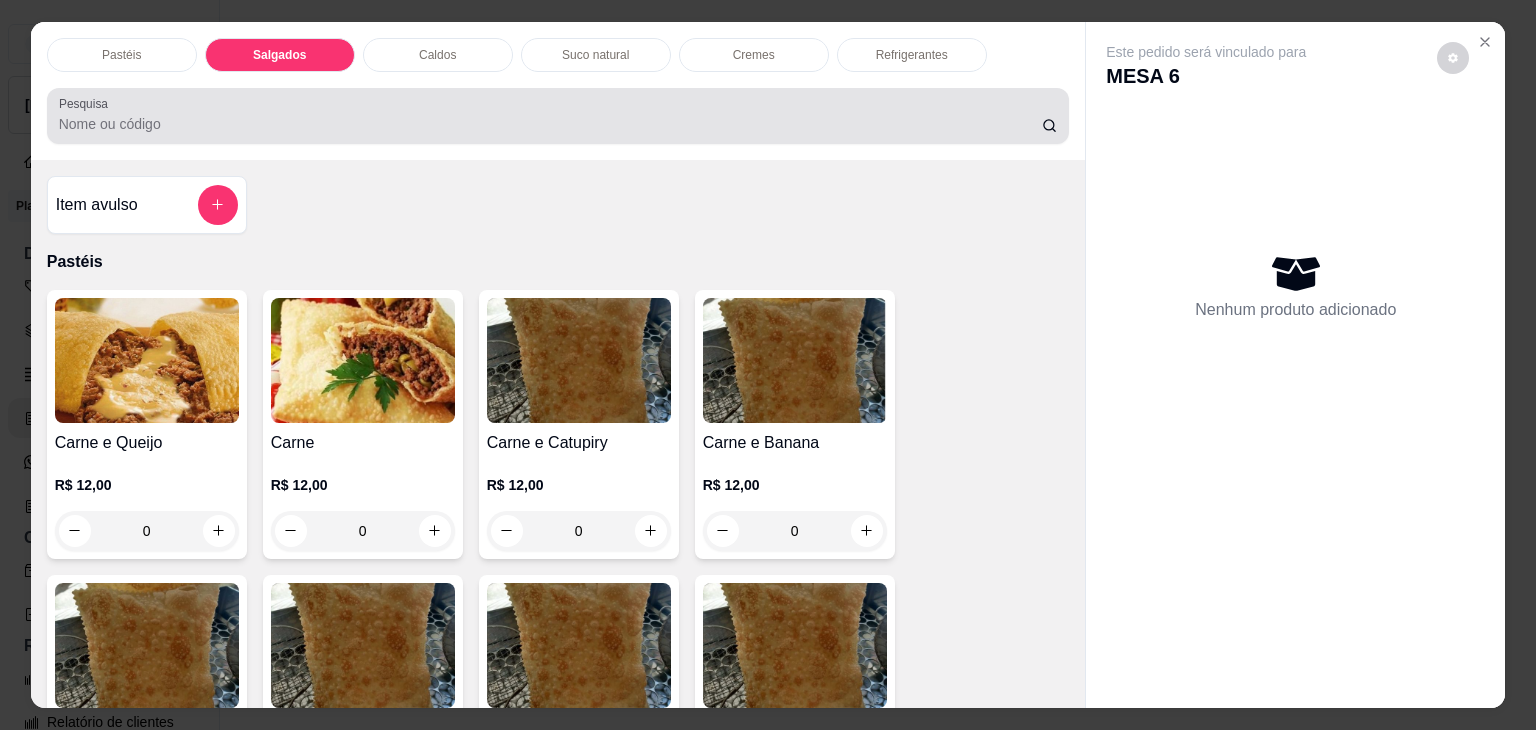 scroll, scrollTop: 2124, scrollLeft: 0, axis: vertical 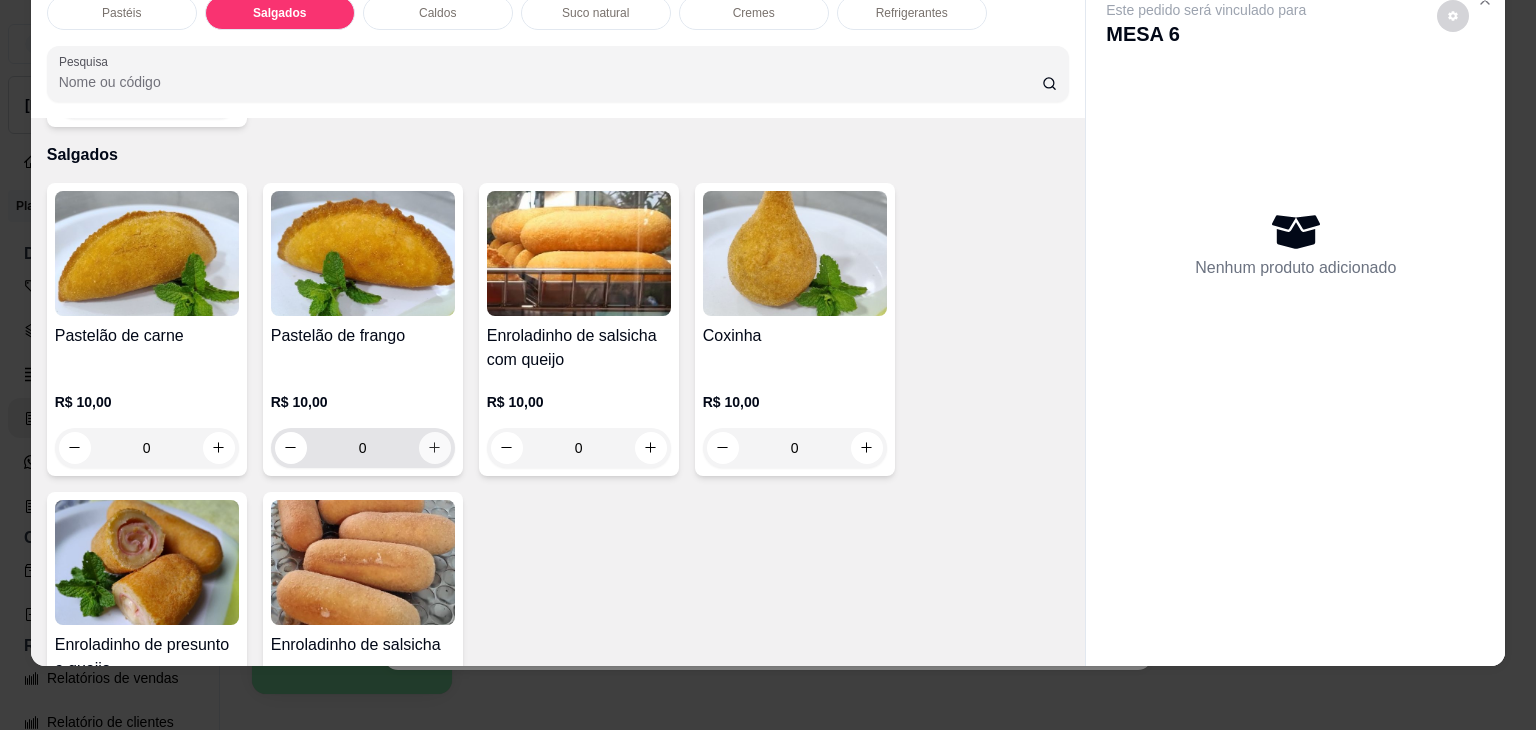 click 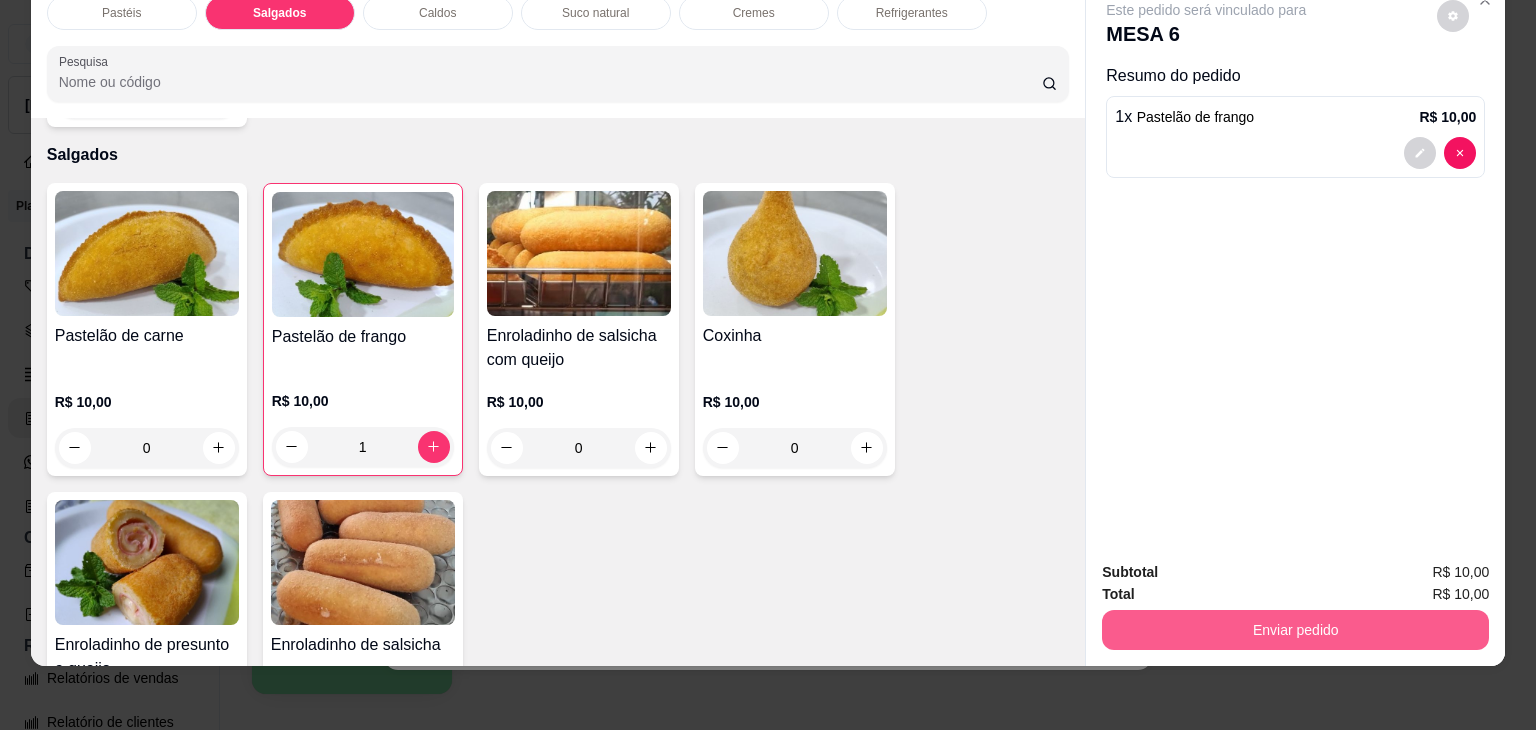 click on "Enviar pedido" at bounding box center (1295, 630) 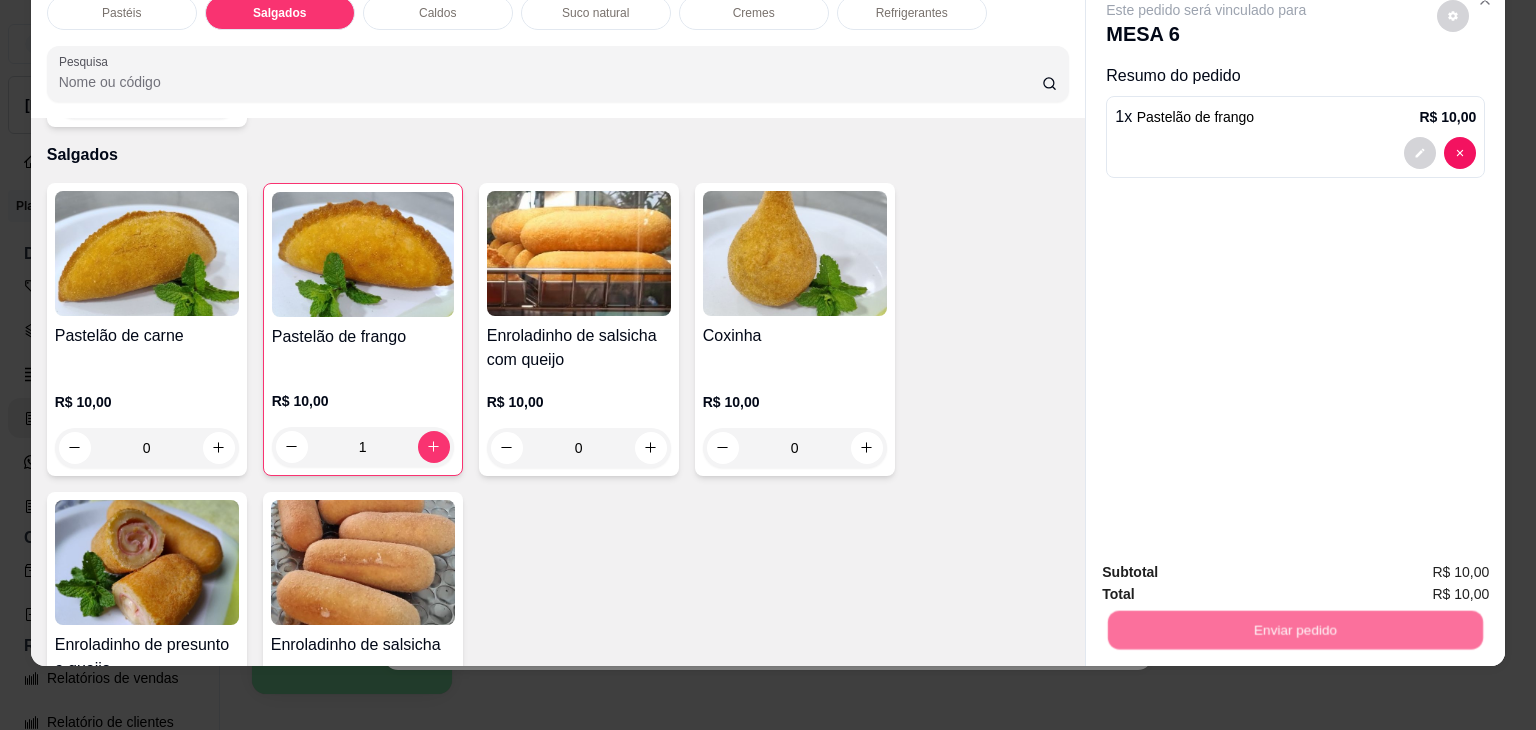 click on "Não registrar e enviar pedido" at bounding box center [1229, 565] 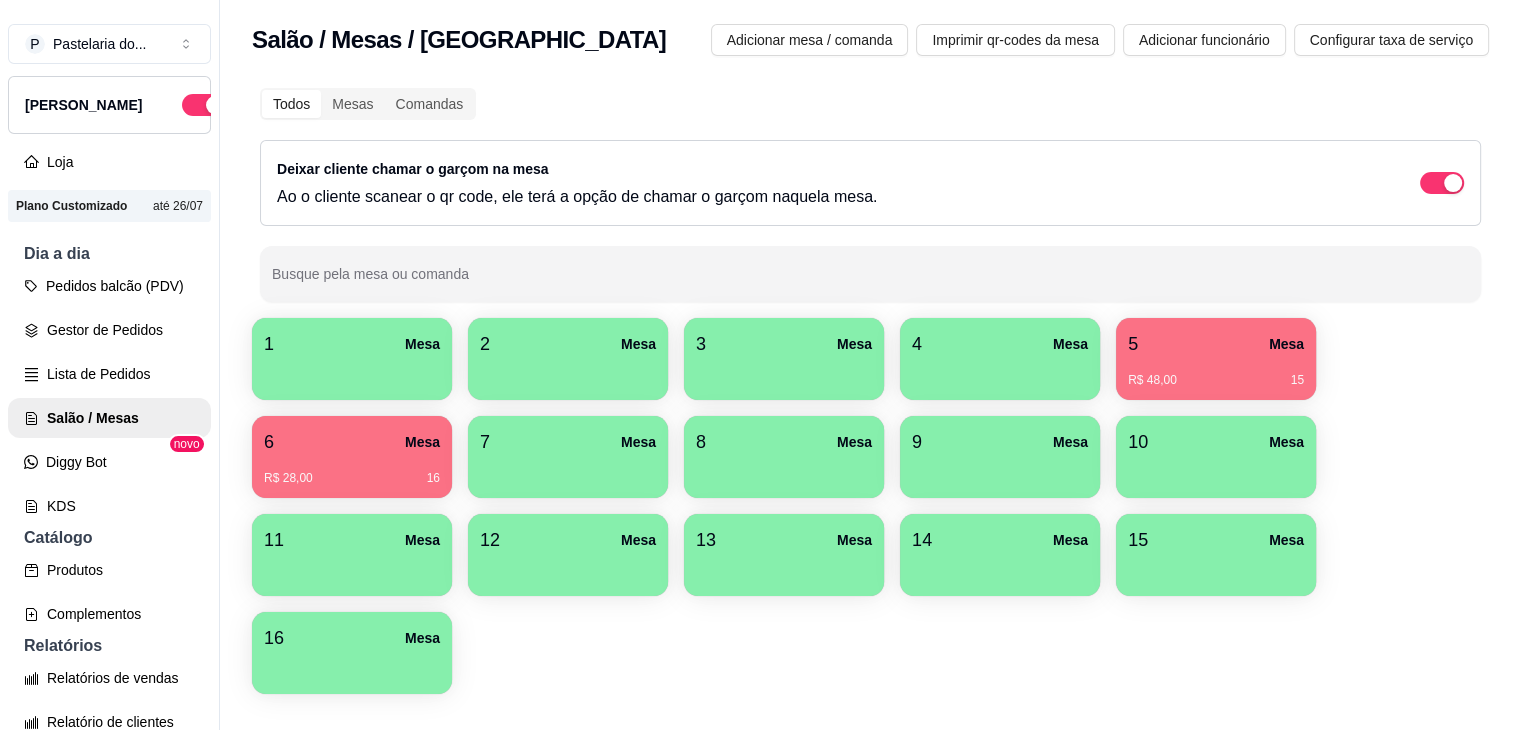 click on "R$ 48,00" at bounding box center (1152, 380) 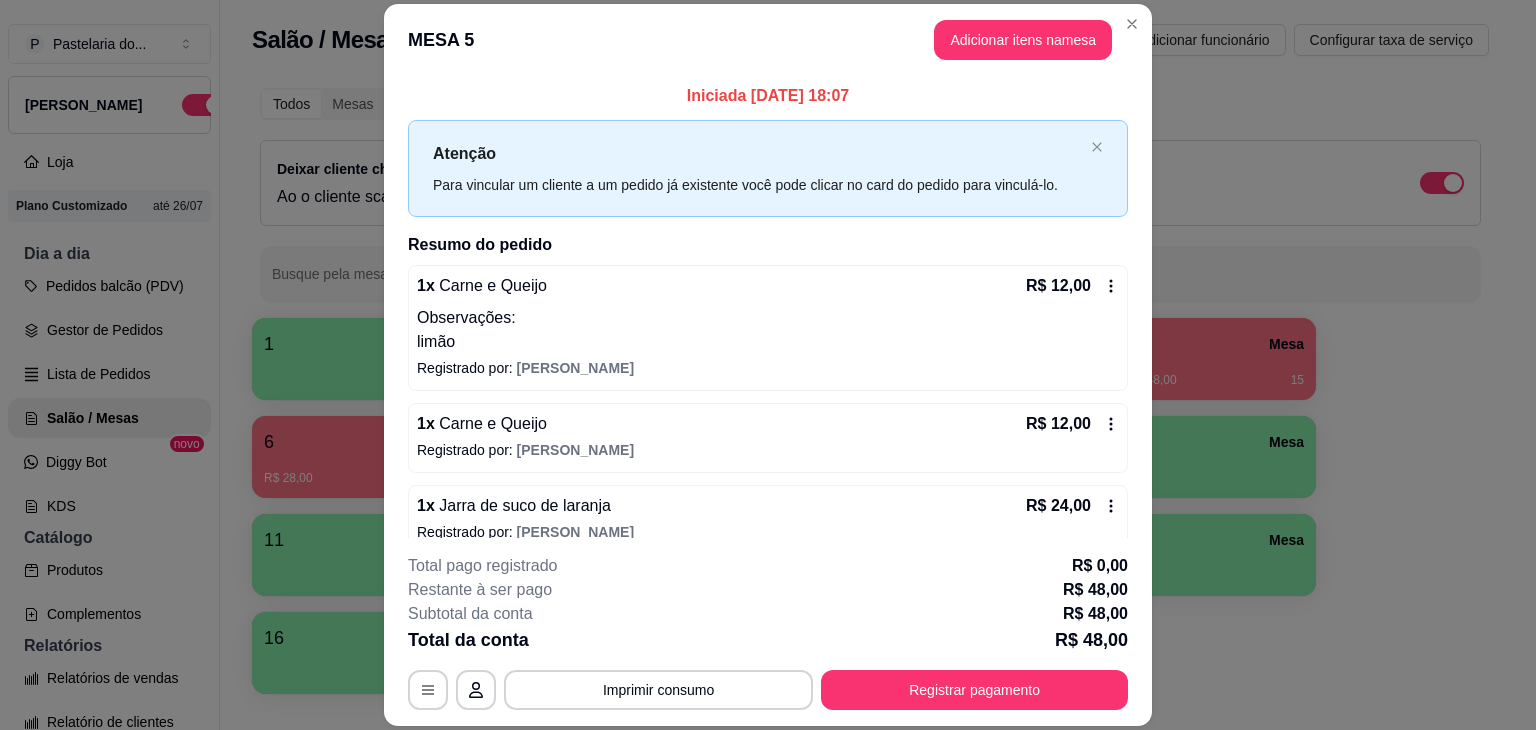 click 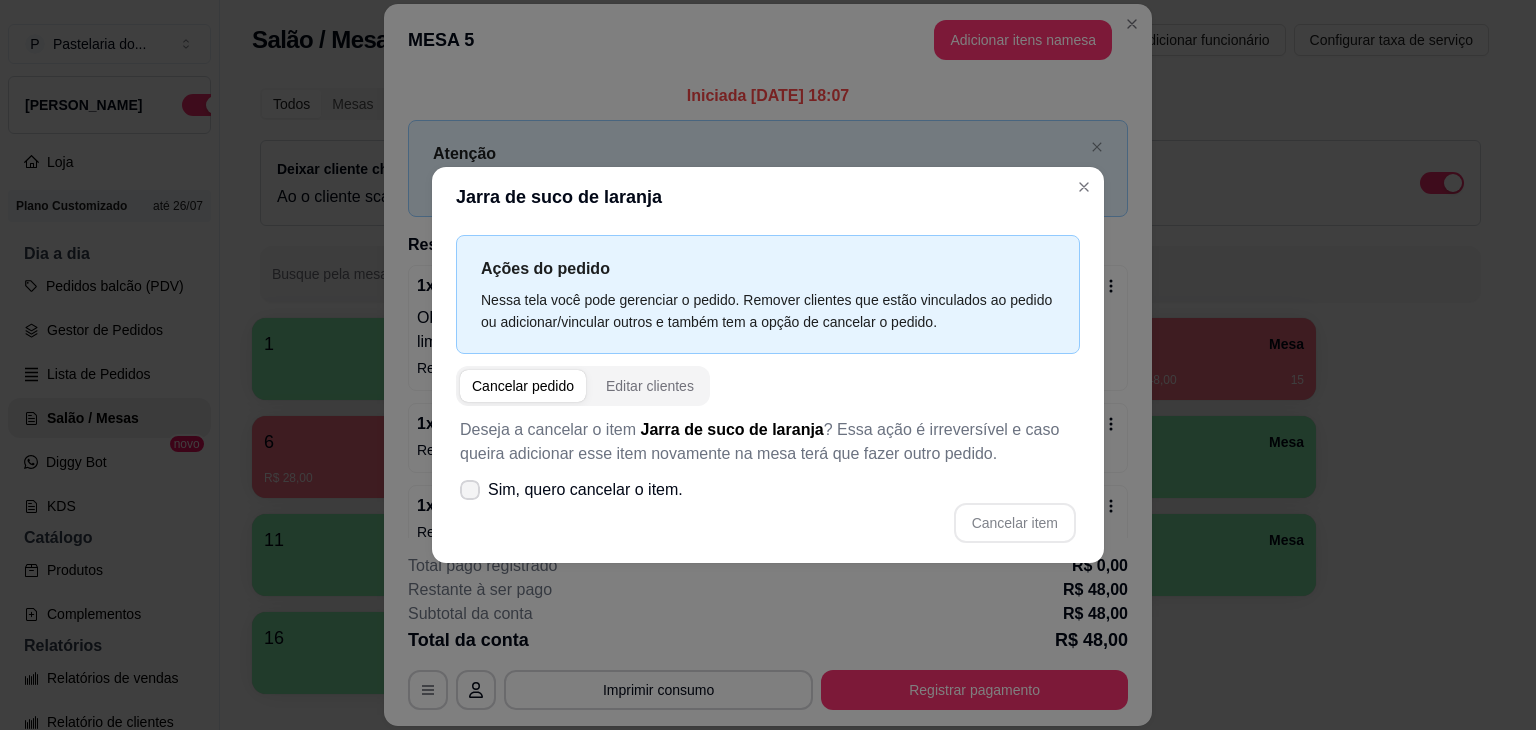 click on "Sim, quero cancelar o item." at bounding box center [585, 490] 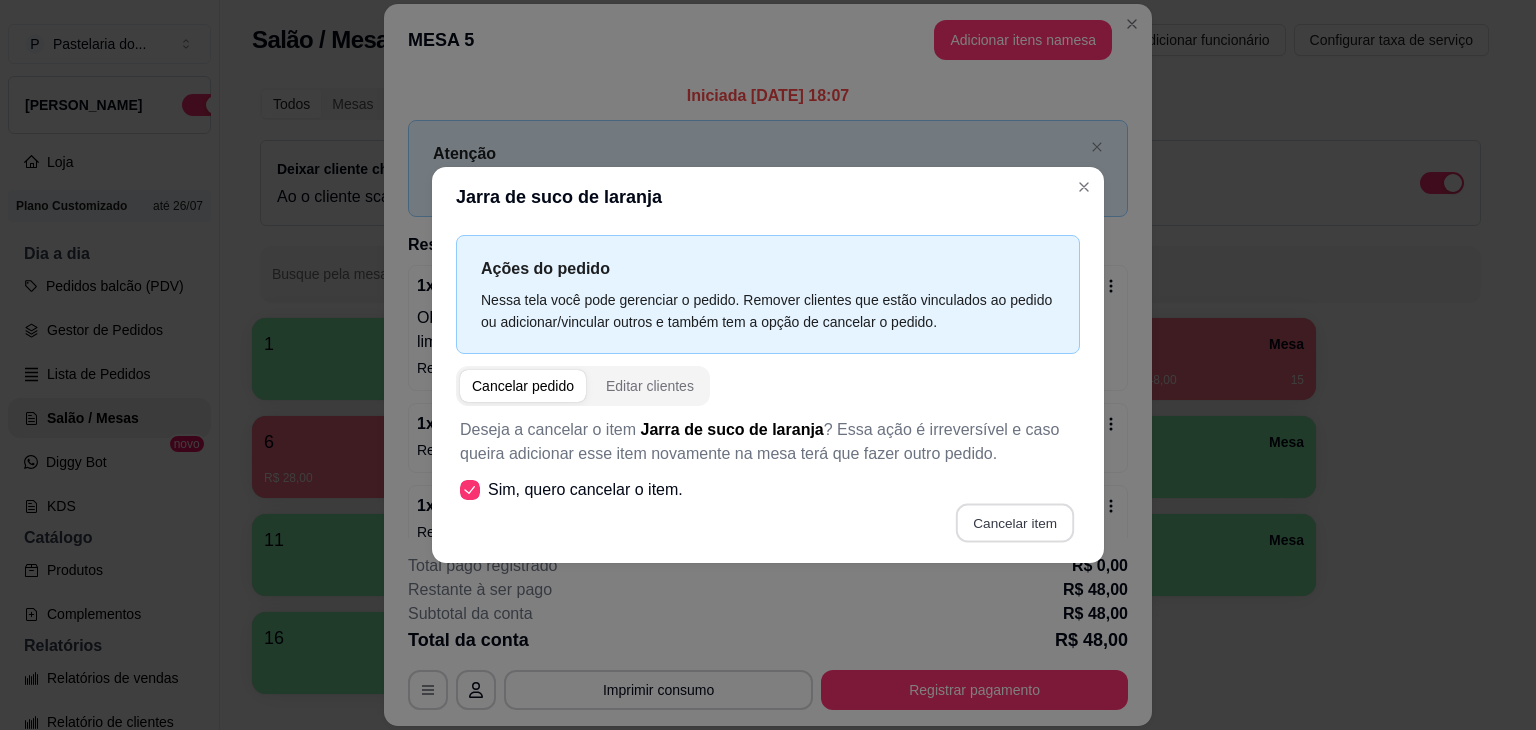 click on "Cancelar item" at bounding box center [1014, 523] 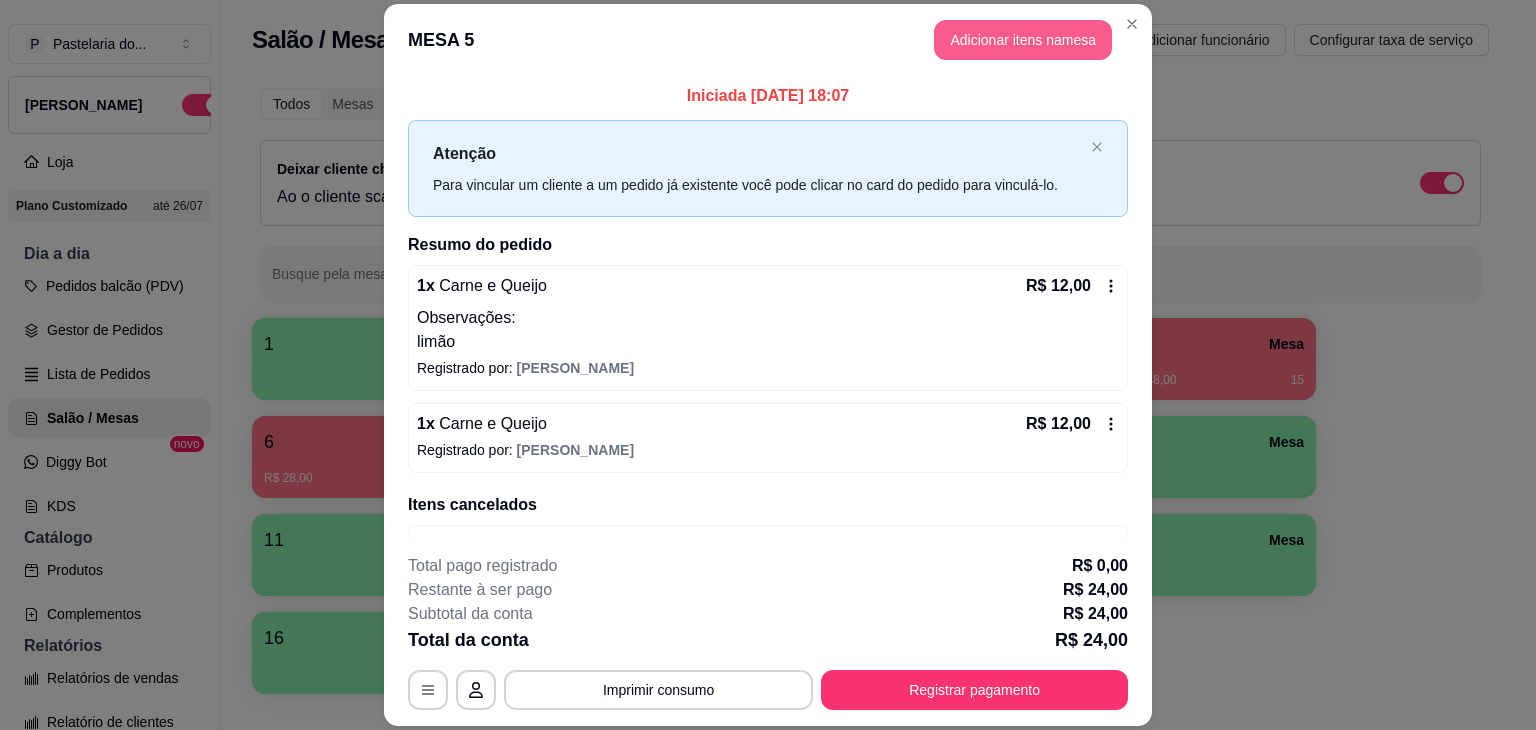 click on "Adicionar itens na  mesa" at bounding box center [1023, 40] 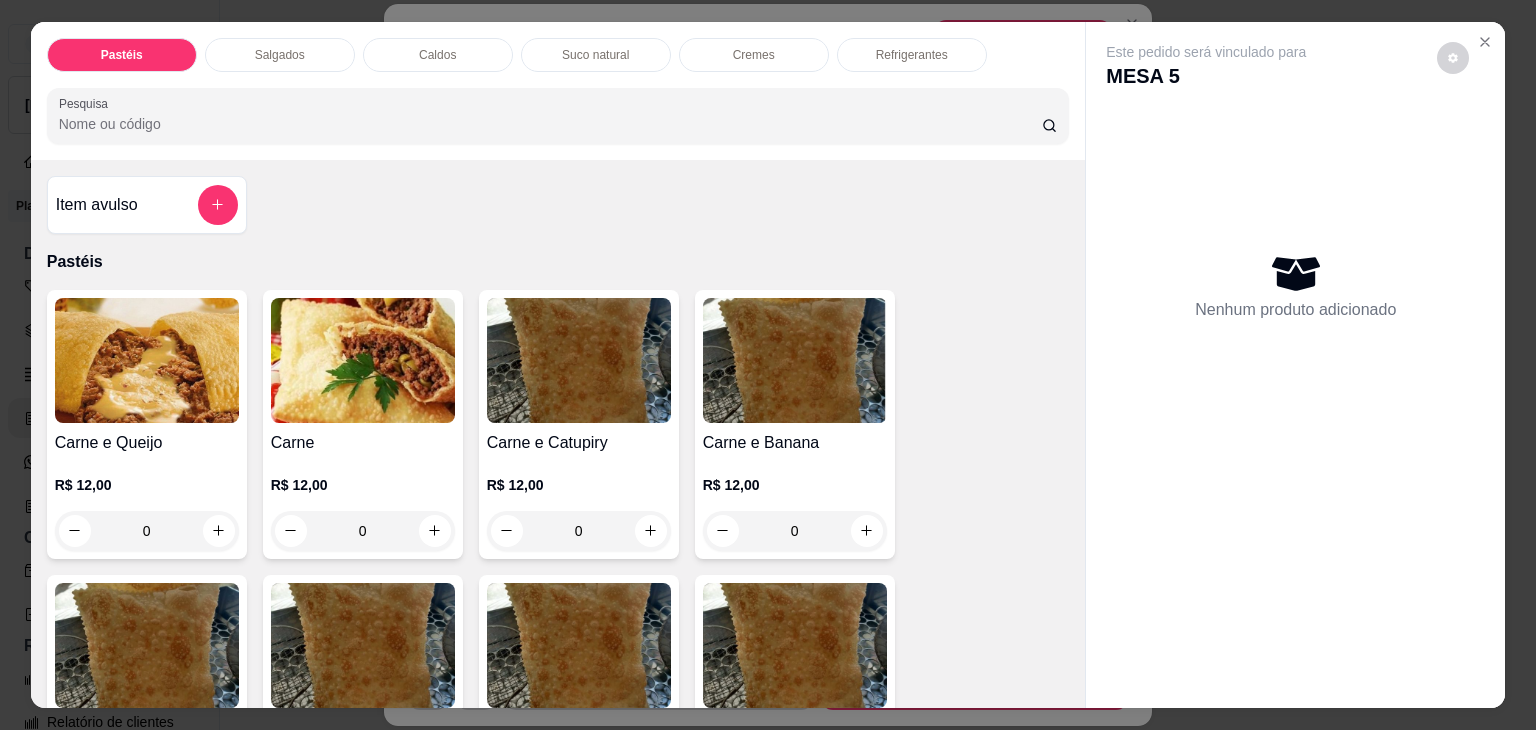 click on "Suco natural" at bounding box center (596, 55) 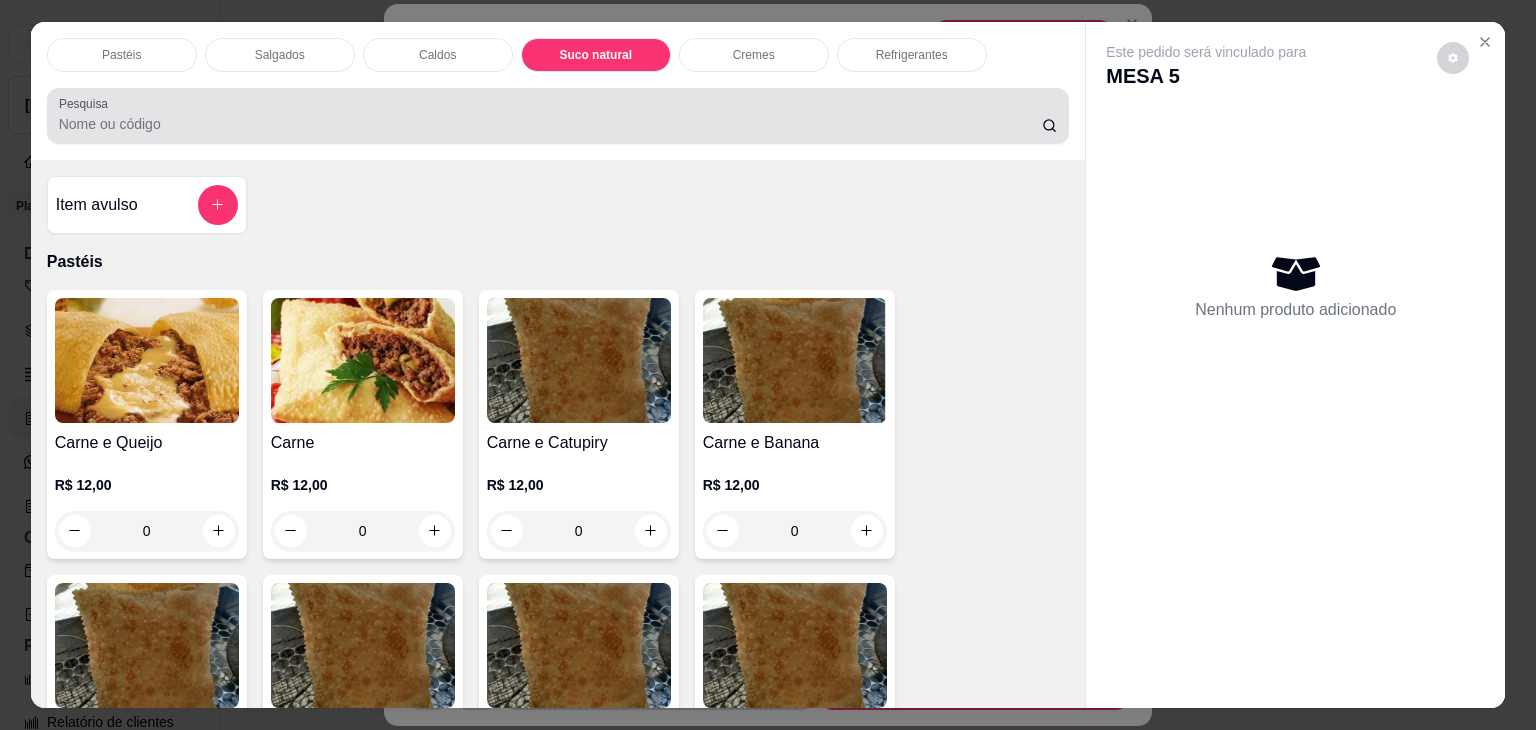 scroll, scrollTop: 3392, scrollLeft: 0, axis: vertical 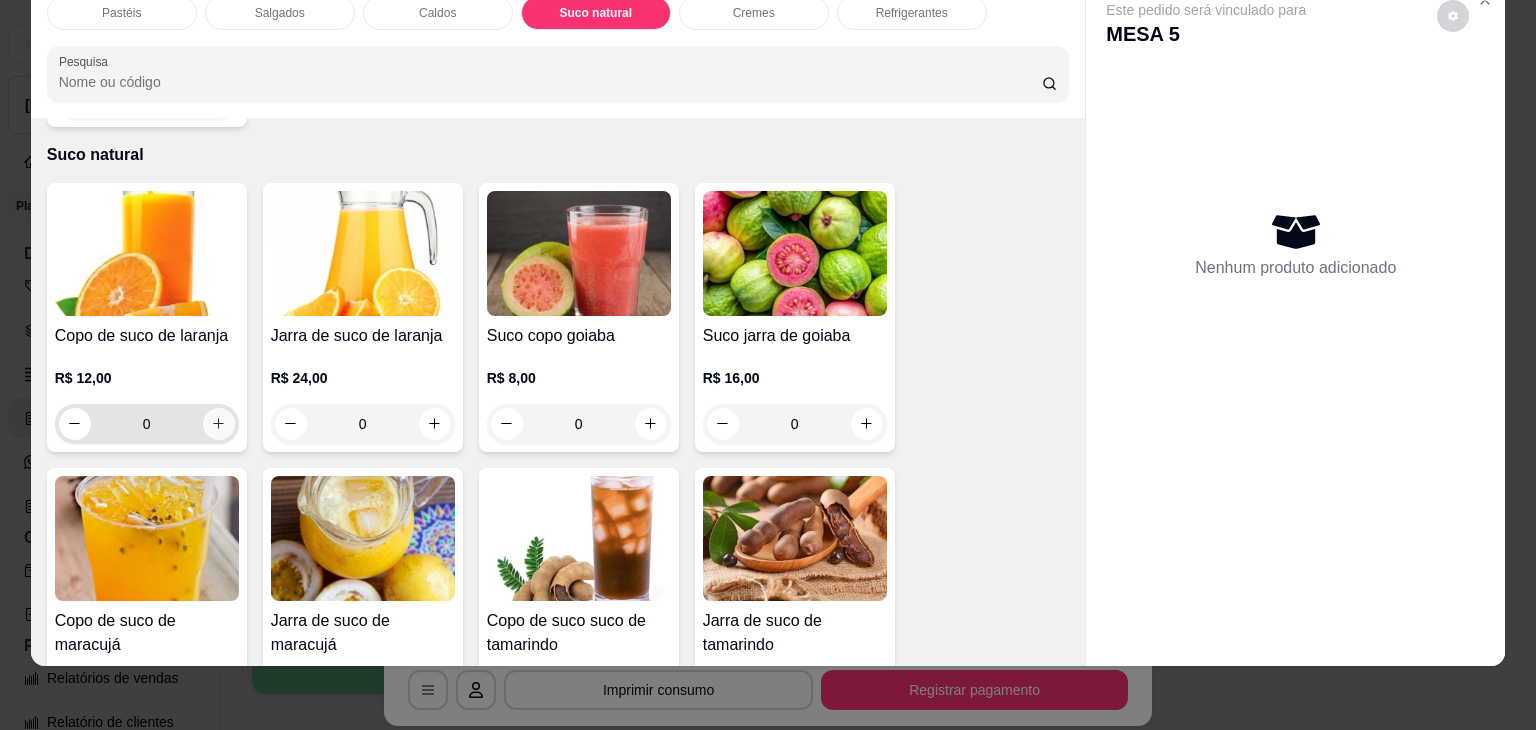 click at bounding box center (219, 424) 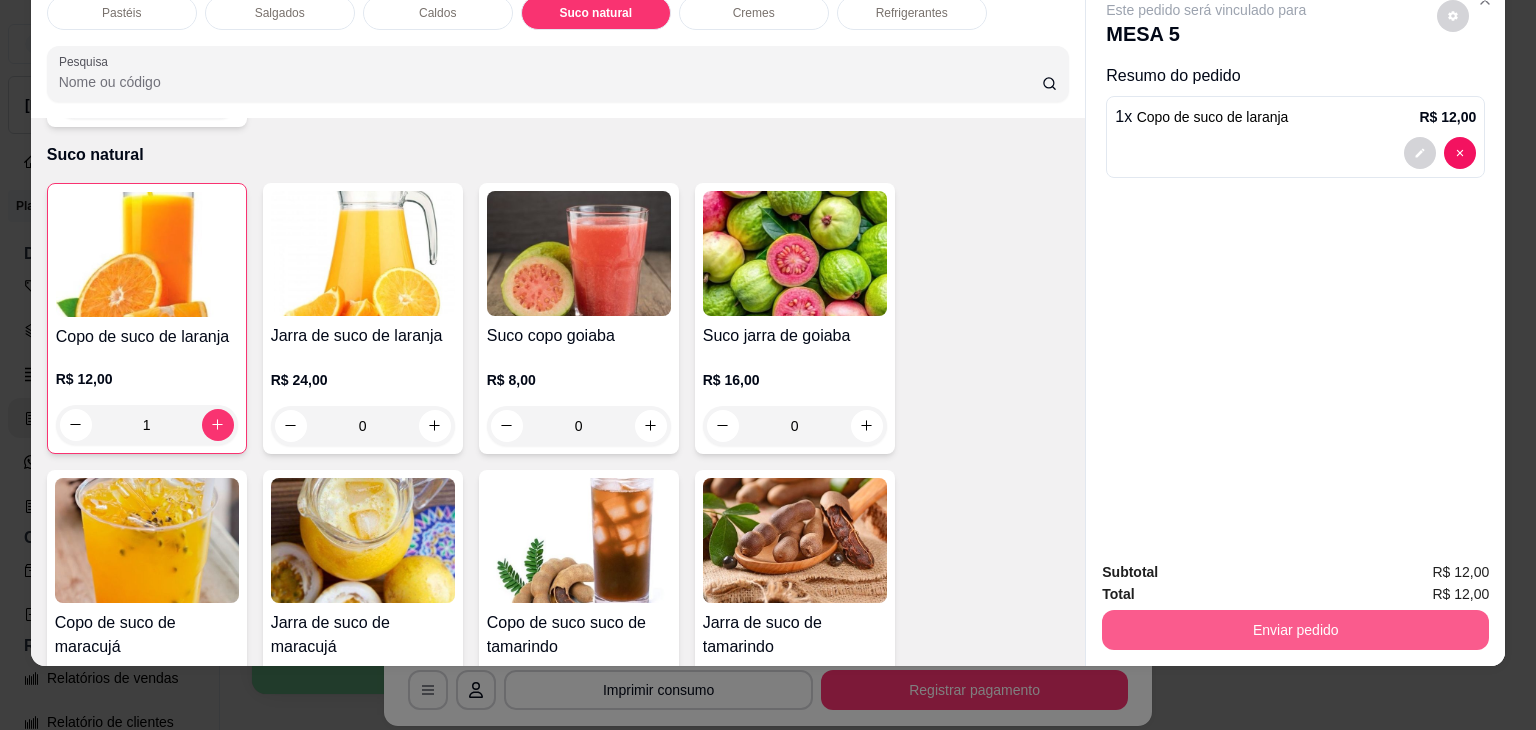 click on "Enviar pedido" at bounding box center (1295, 630) 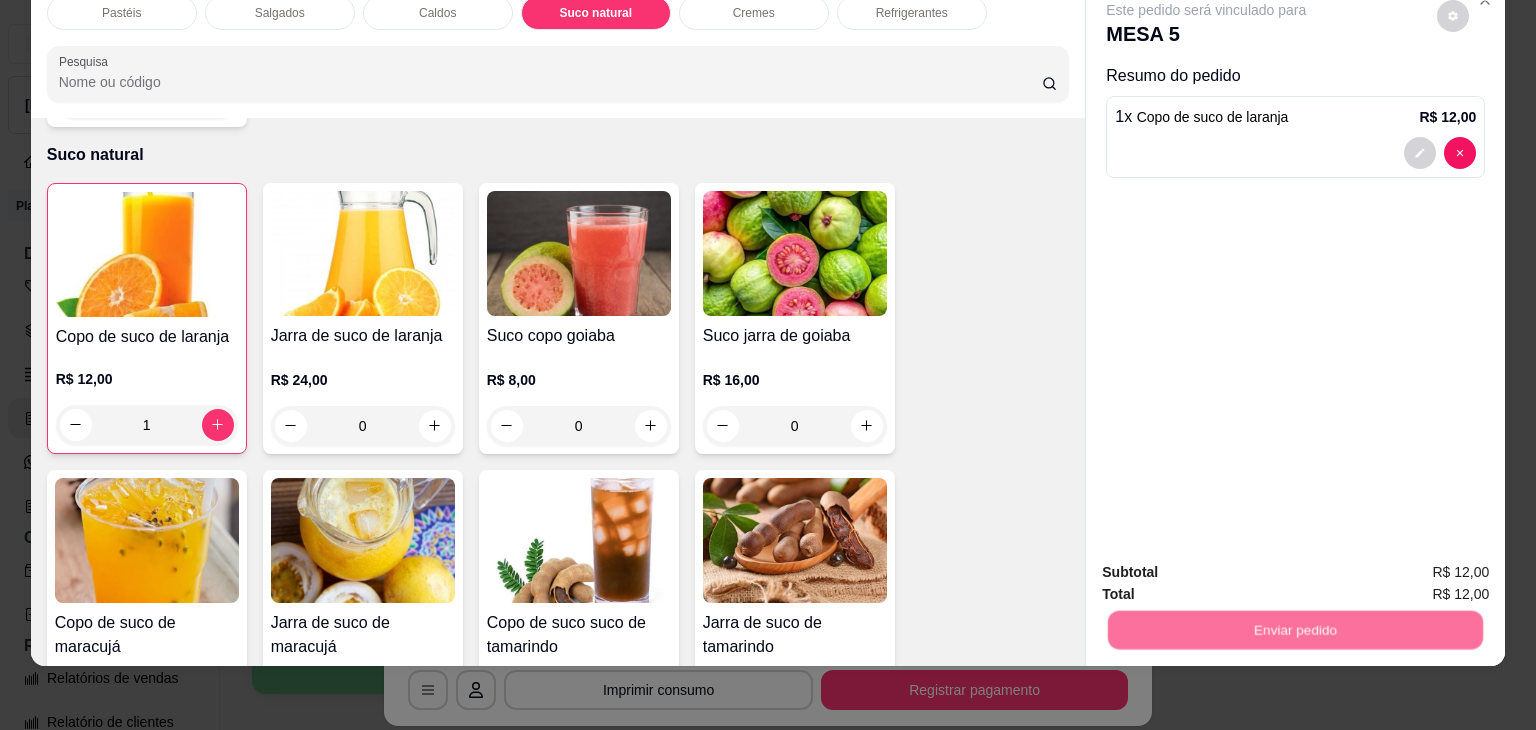 click on "Não registrar e enviar pedido" at bounding box center [1229, 564] 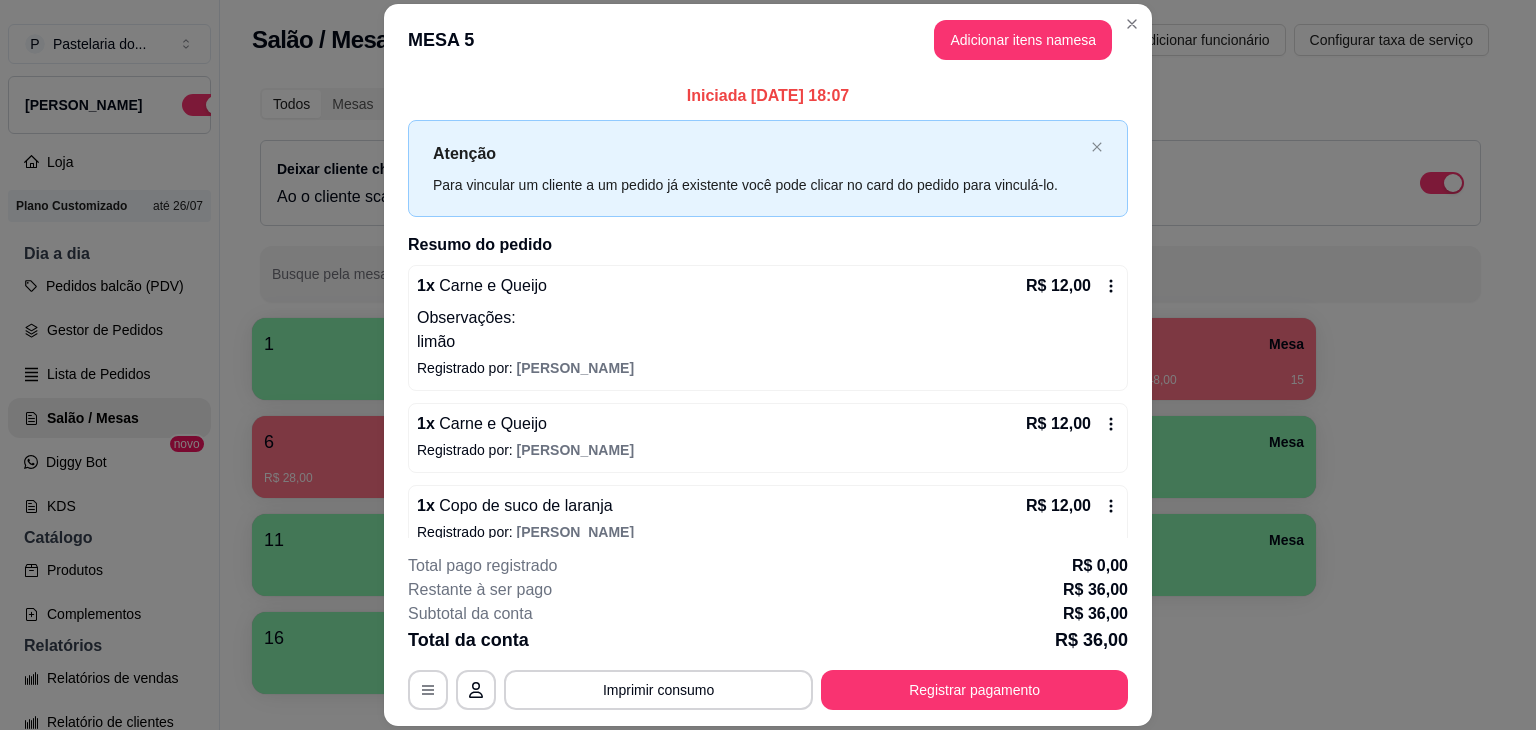 click on "Registrar pagamento" at bounding box center [974, 690] 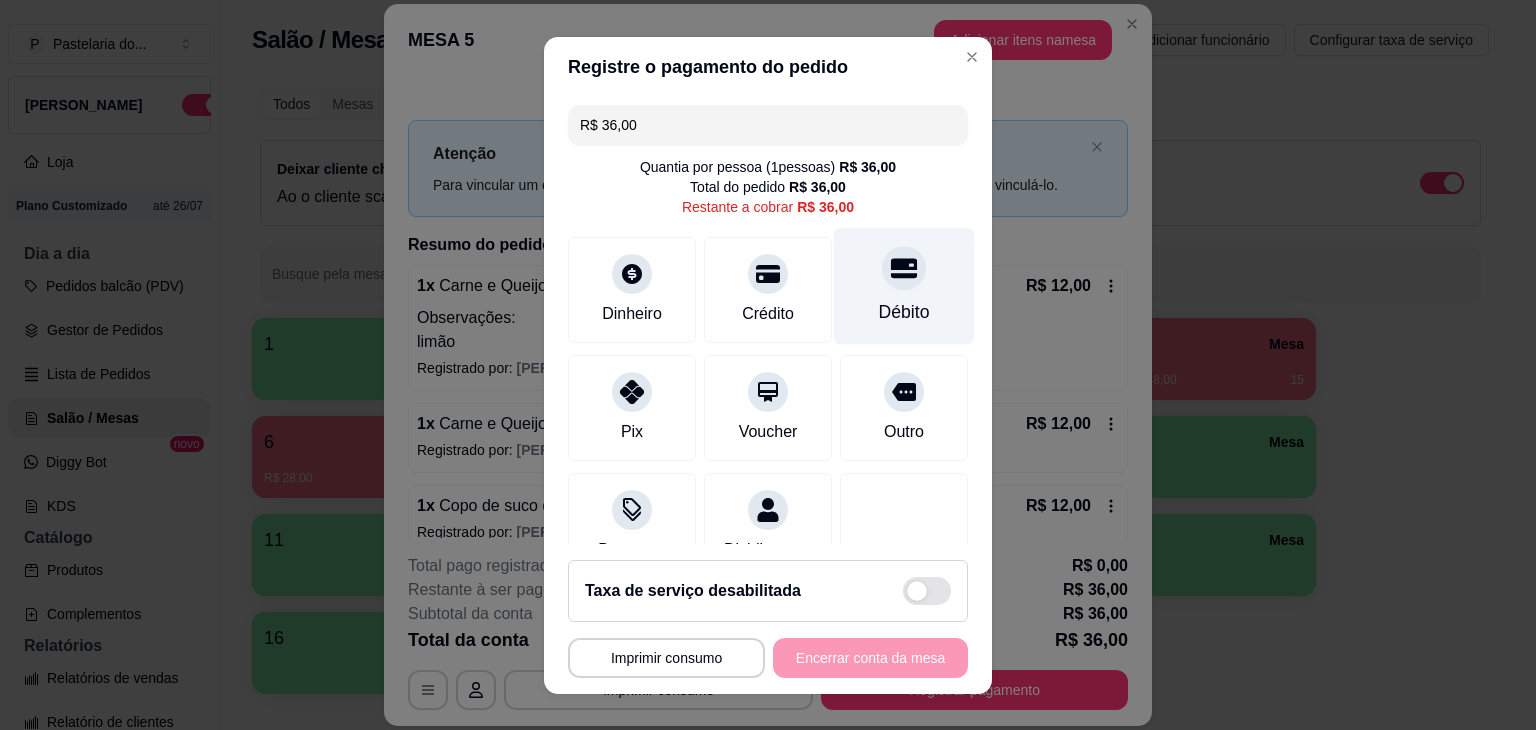 click on "Débito" at bounding box center (904, 285) 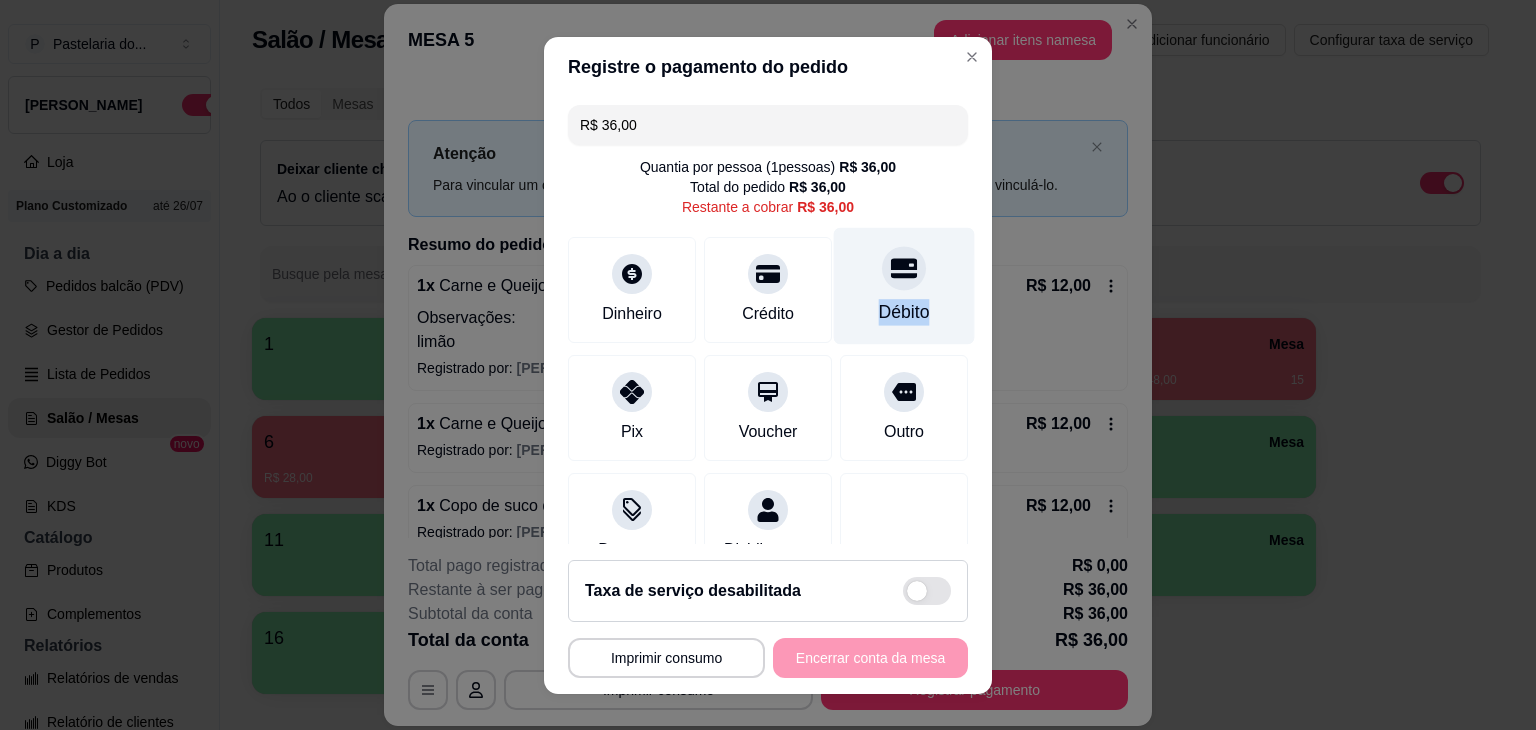 click on "Débito" at bounding box center [904, 285] 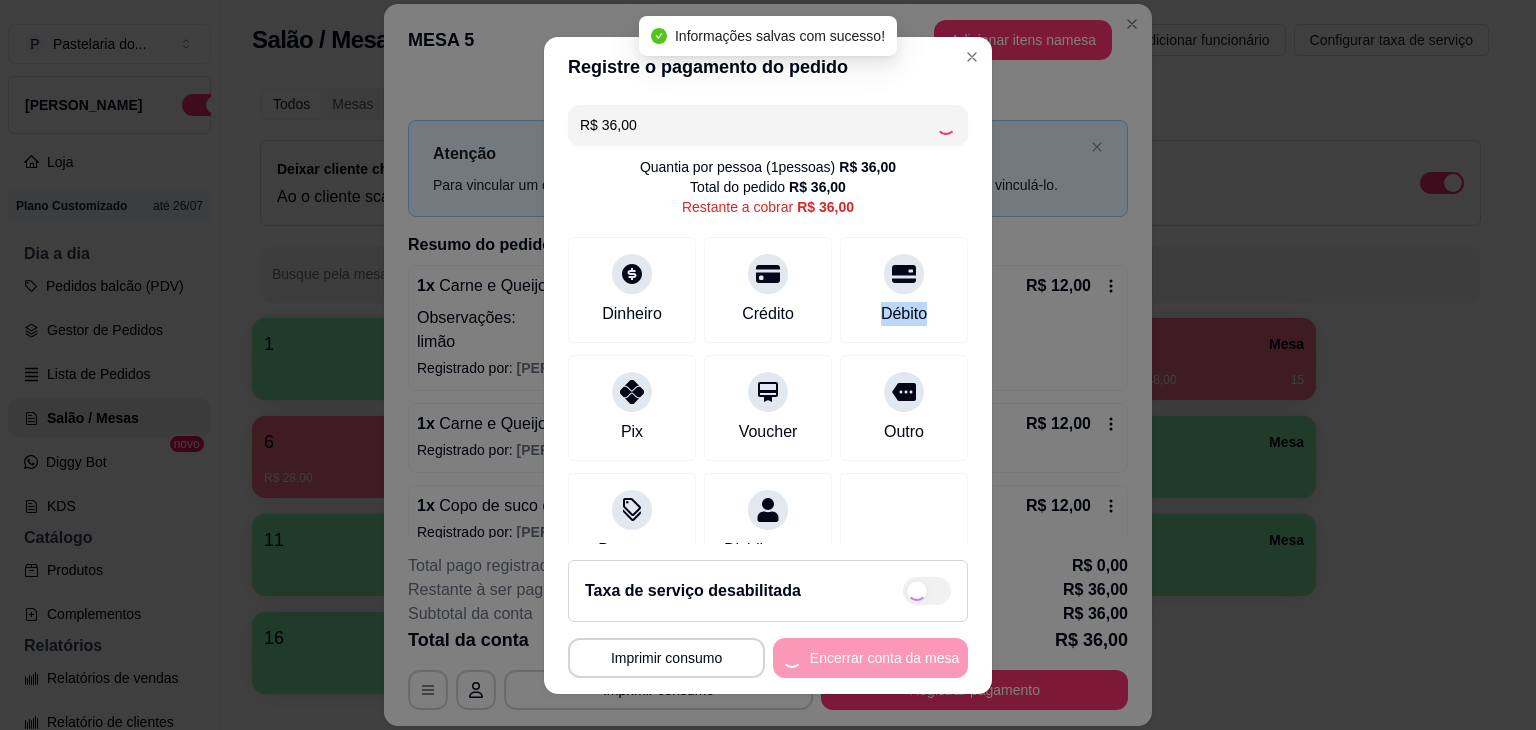 type on "R$ 0,00" 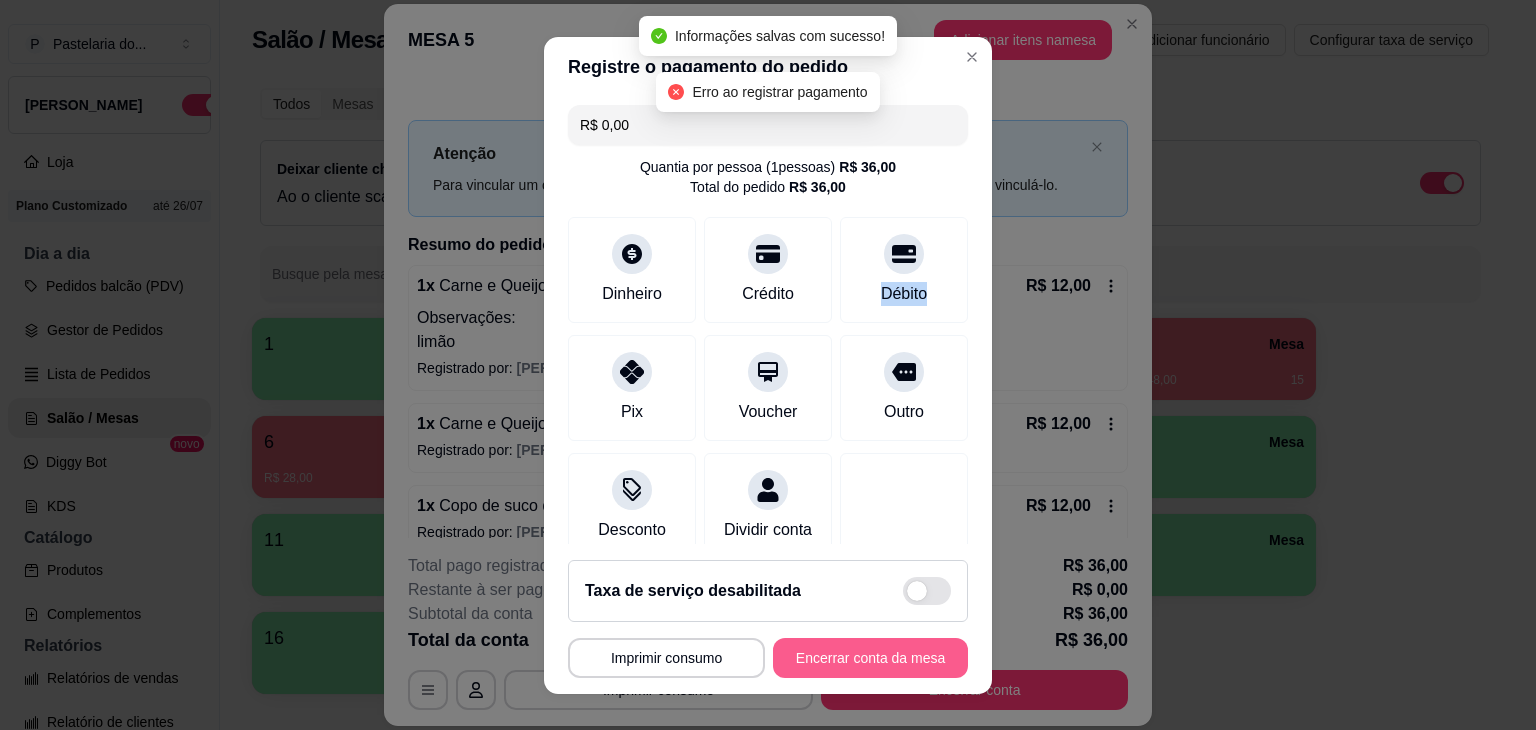 click on "Encerrar conta da mesa" at bounding box center (870, 658) 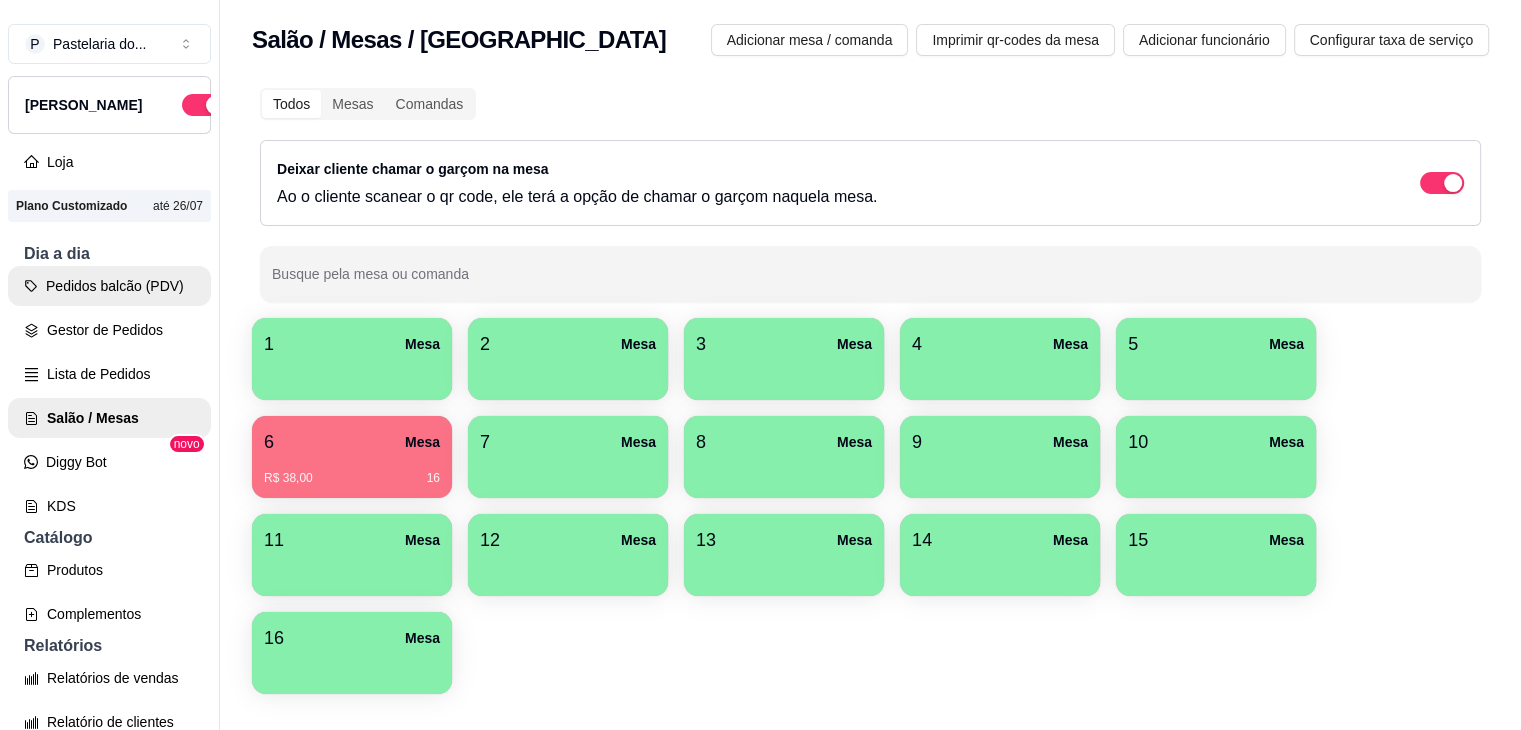 click on "Pedidos balcão (PDV)" at bounding box center [109, 286] 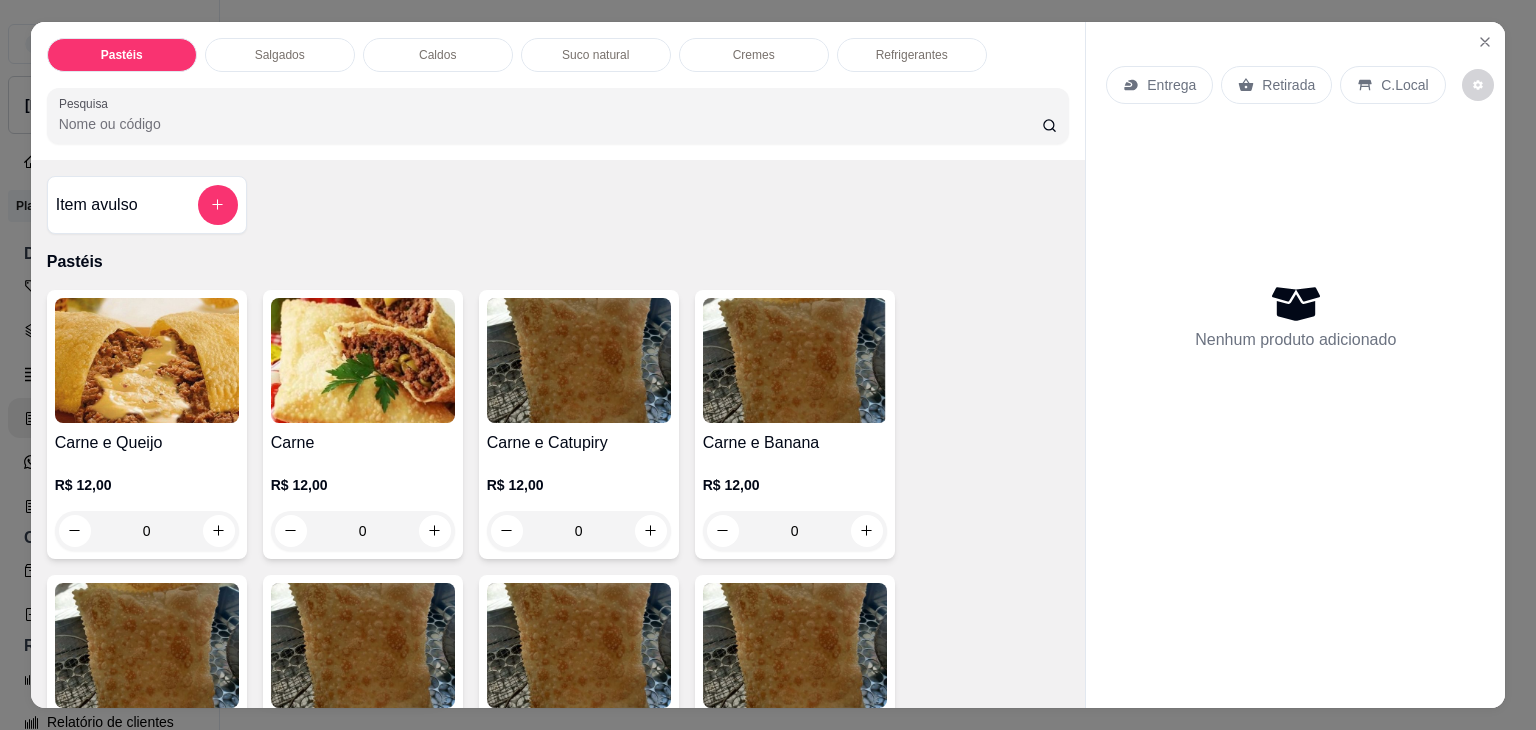 click on "Pastéis  Salgados  Caldos Suco natural Cremes Refrigerantes Pesquisa" at bounding box center [558, 91] 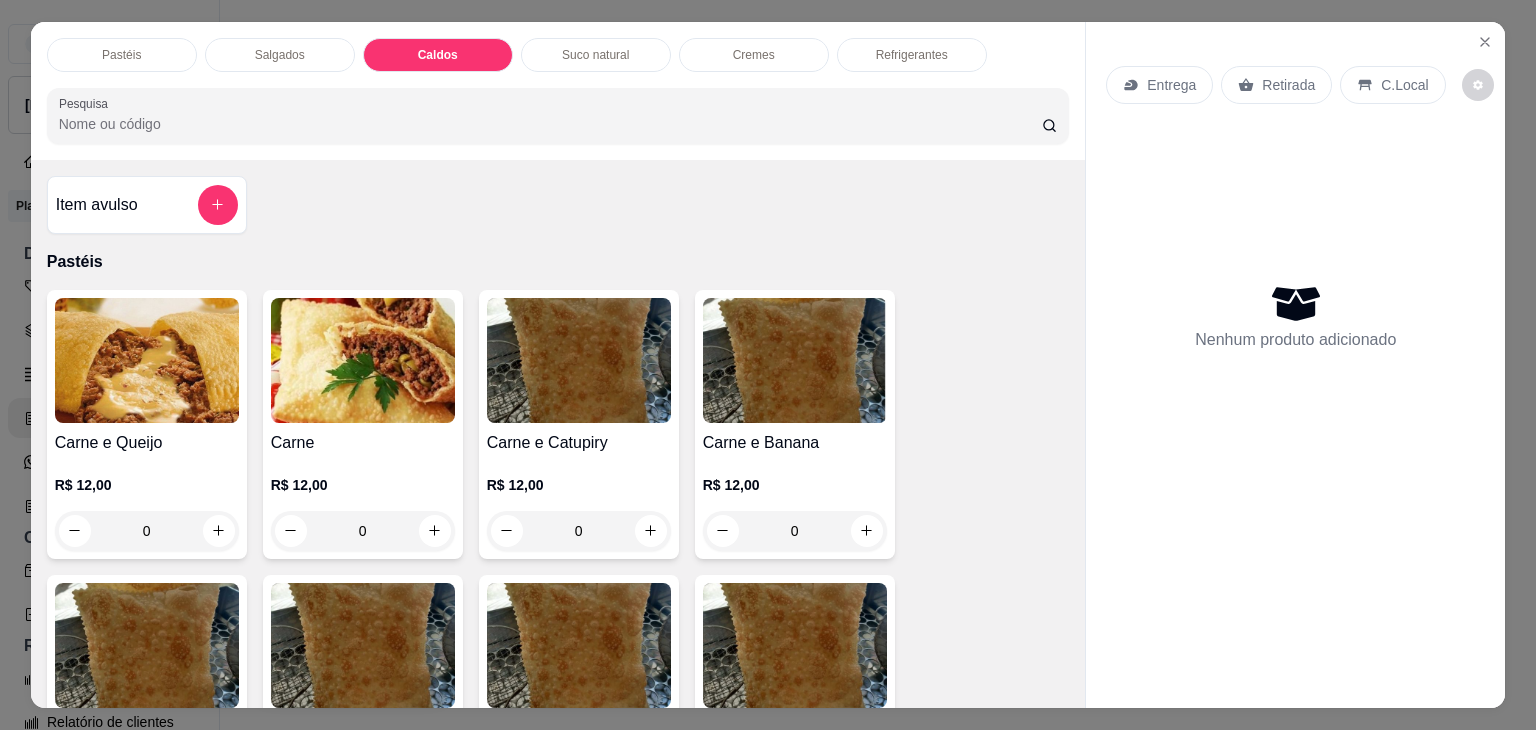 scroll, scrollTop: 2782, scrollLeft: 0, axis: vertical 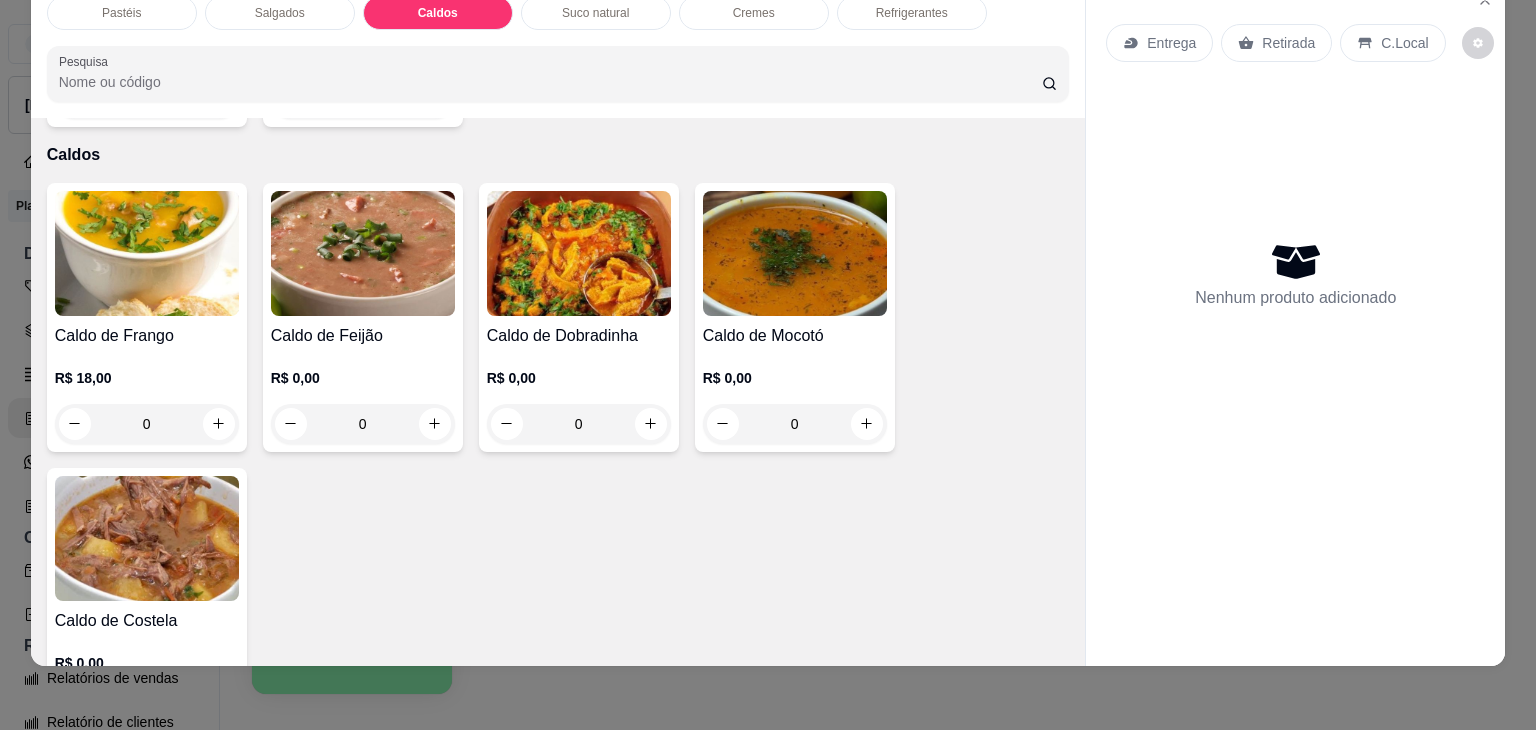 click on "0" at bounding box center (147, 424) 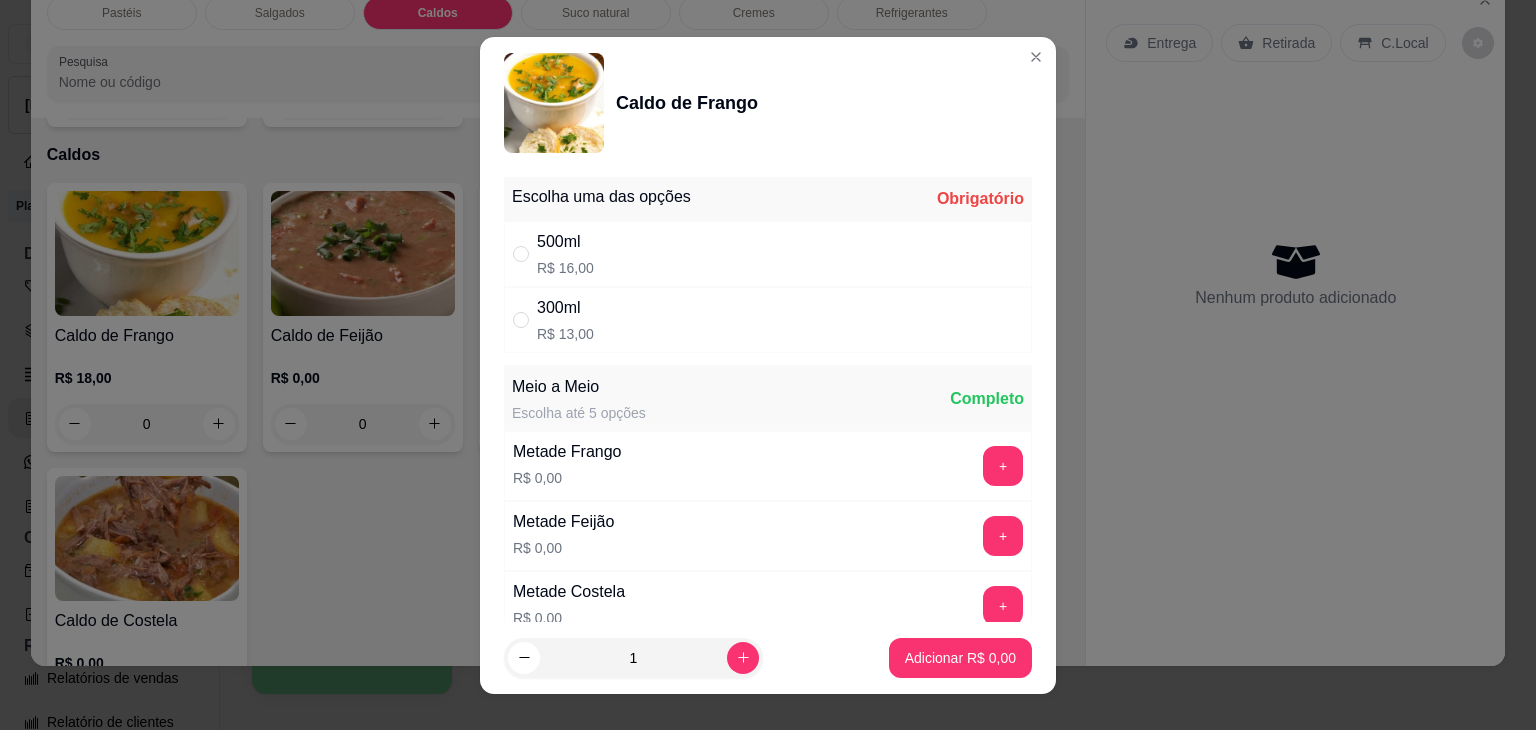 click on "500ml R$ 16,00" at bounding box center (768, 254) 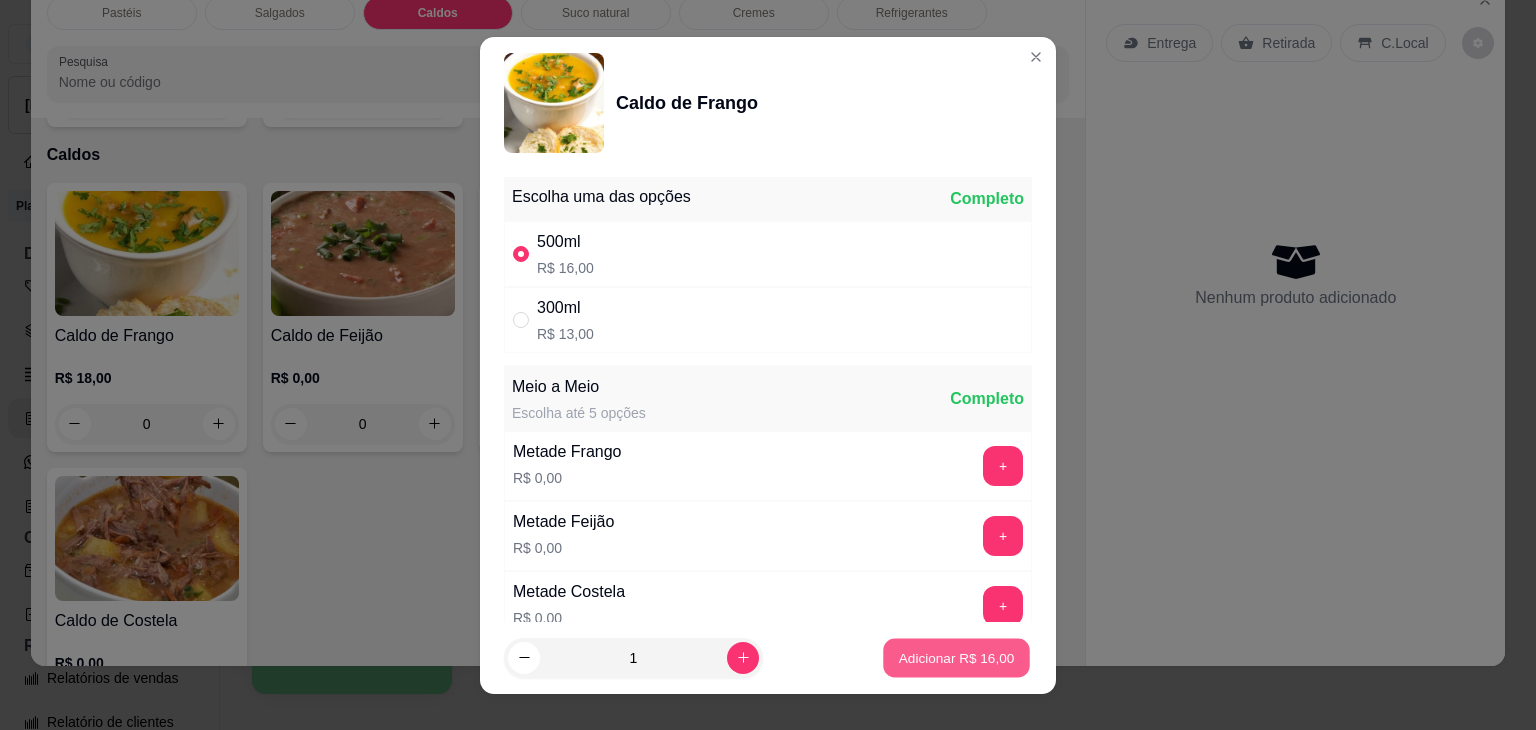 click on "Adicionar   R$ 16,00" at bounding box center (957, 657) 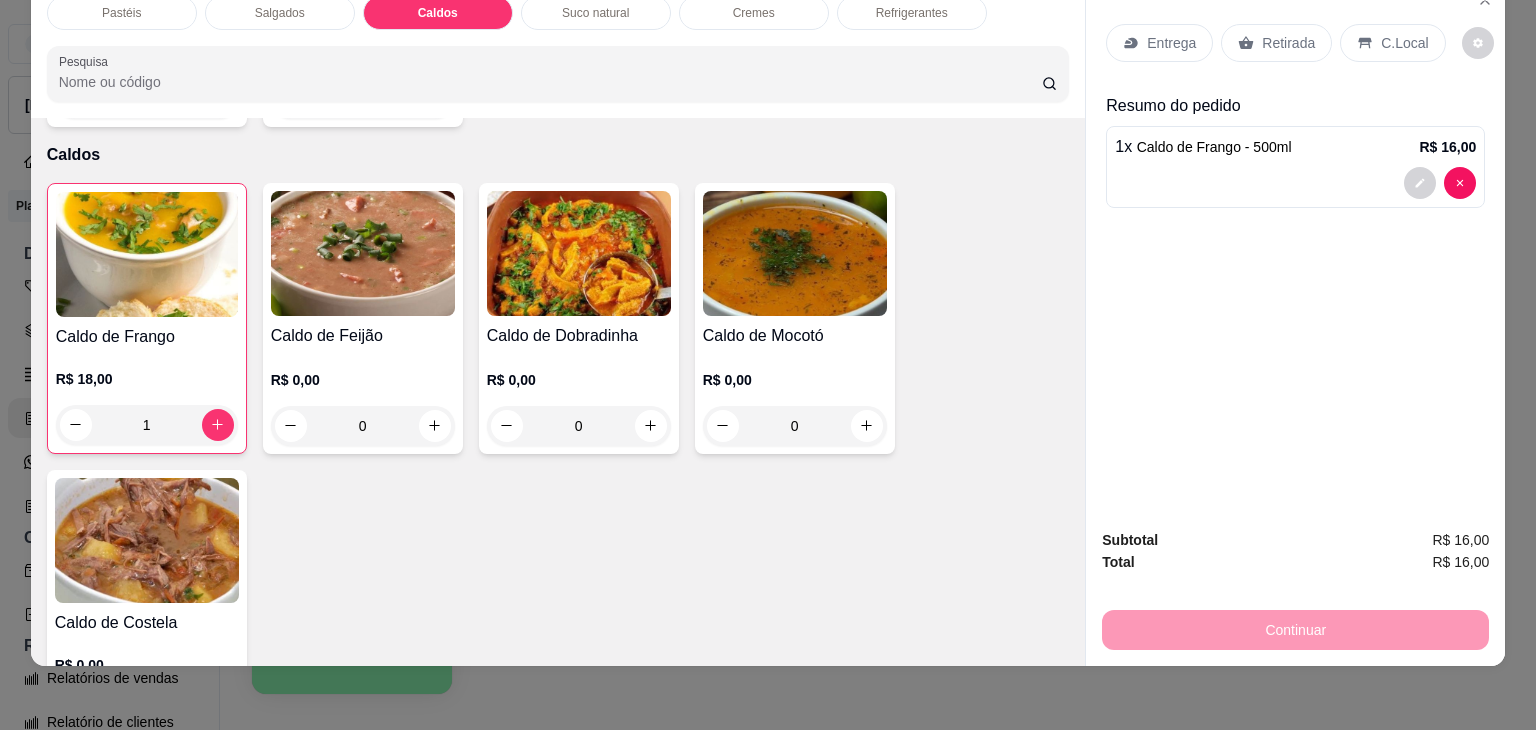 click on "Retirada" at bounding box center (1276, 43) 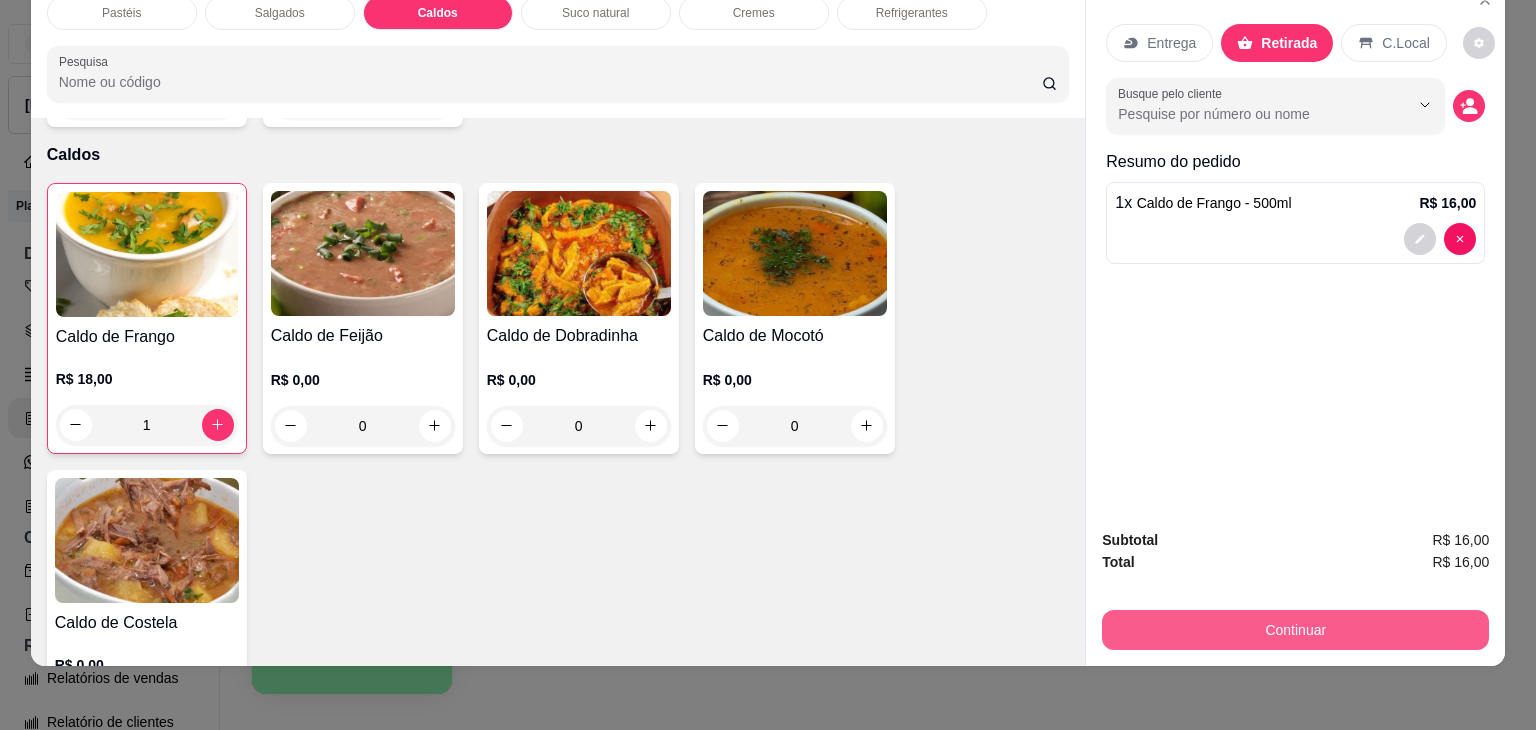 click on "Continuar" at bounding box center [1295, 630] 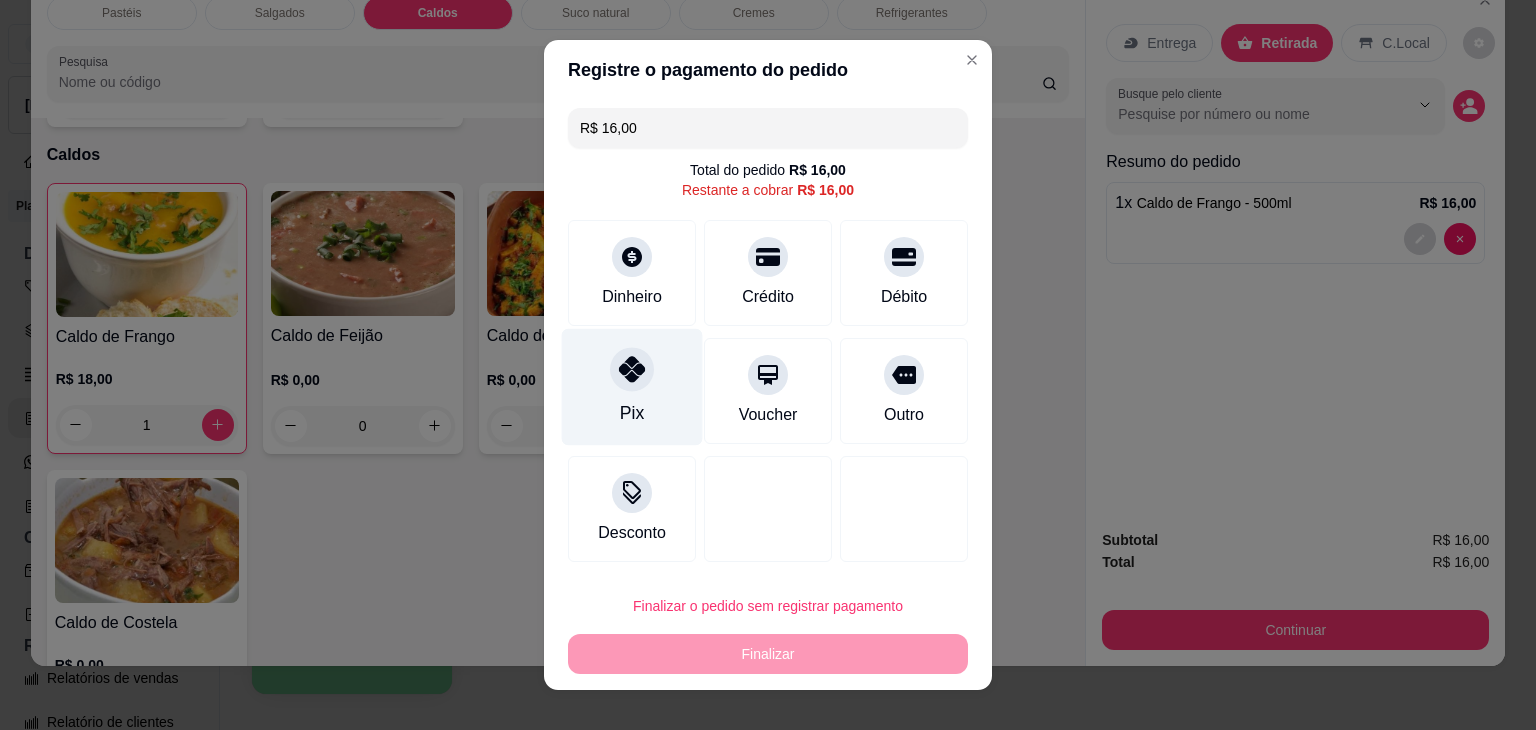 click 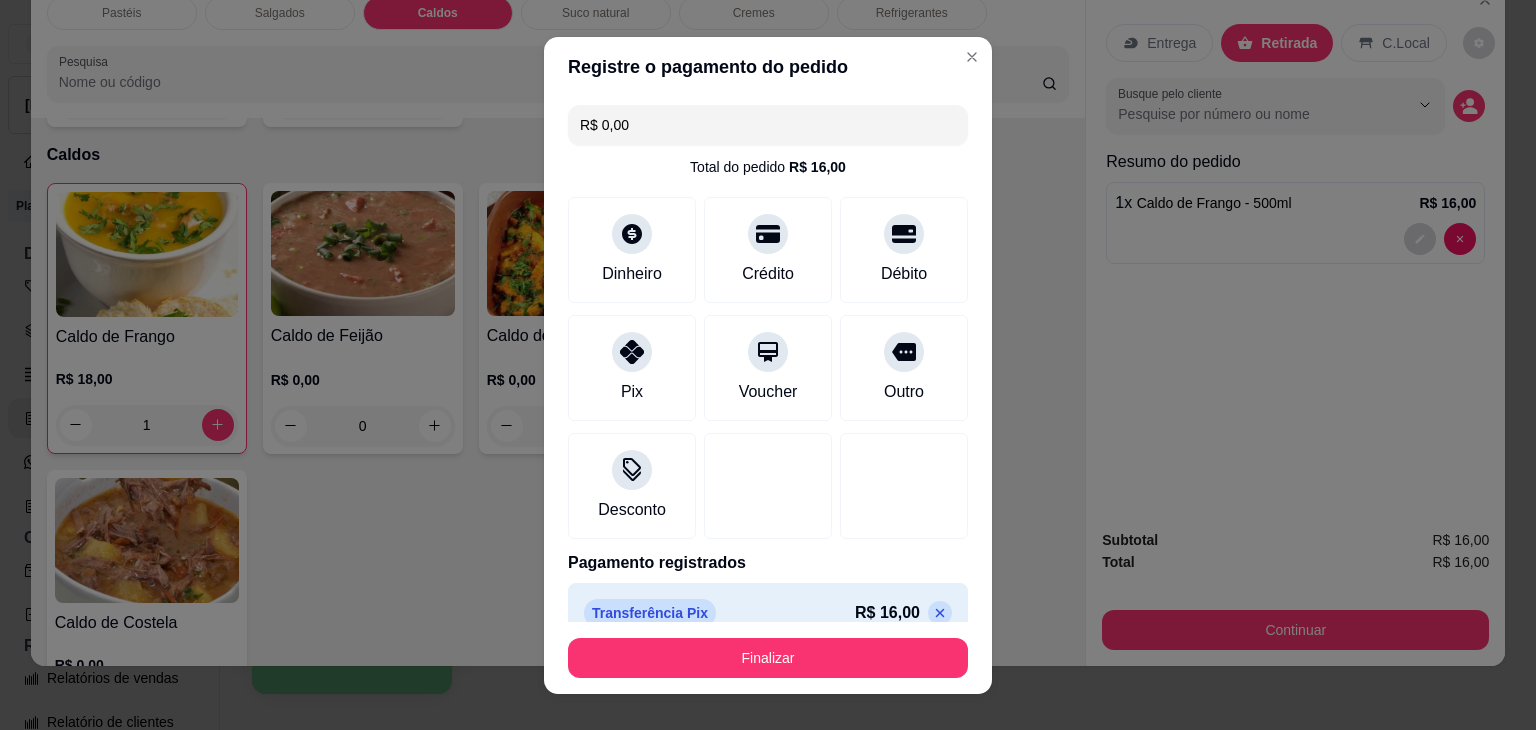 click on "Finalizar" at bounding box center [768, 658] 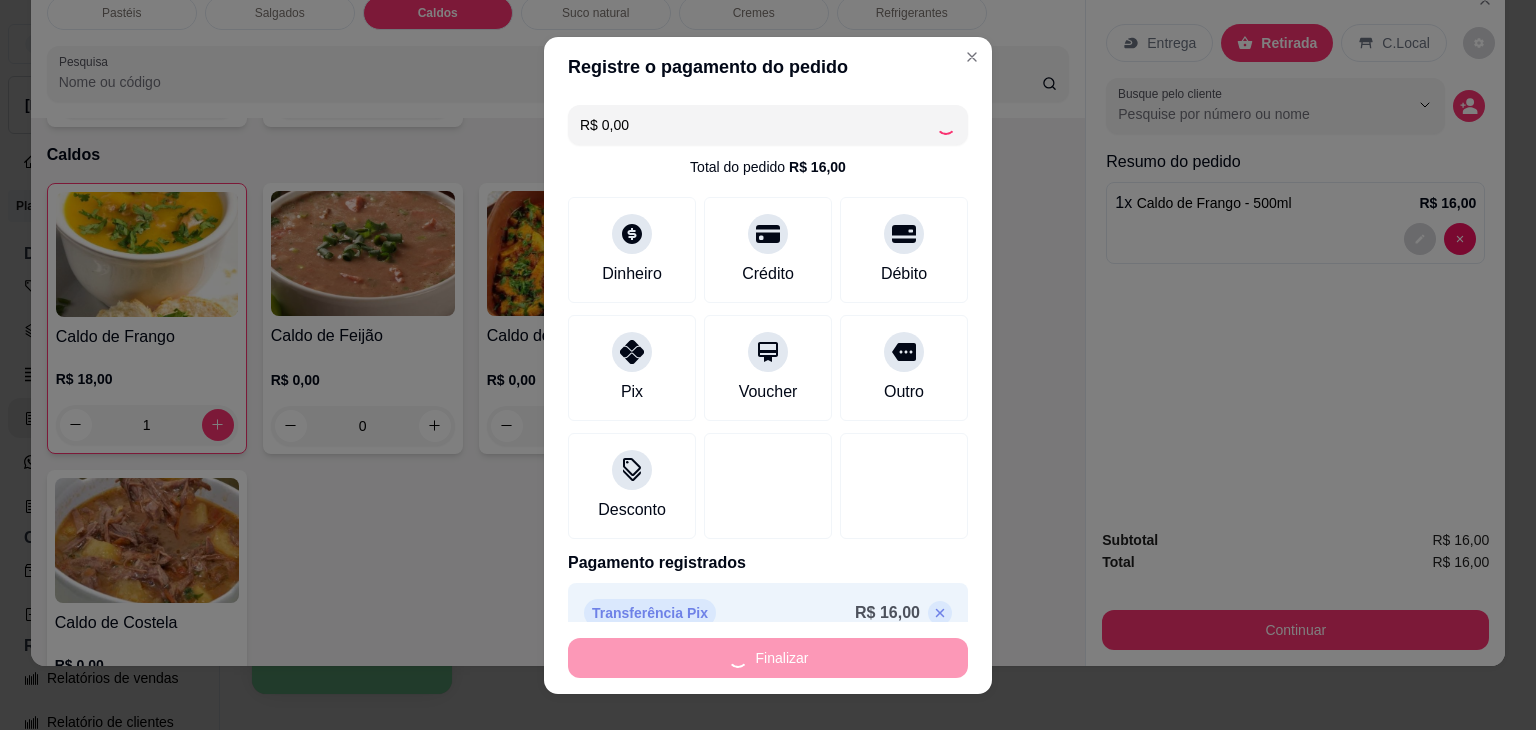 type on "0" 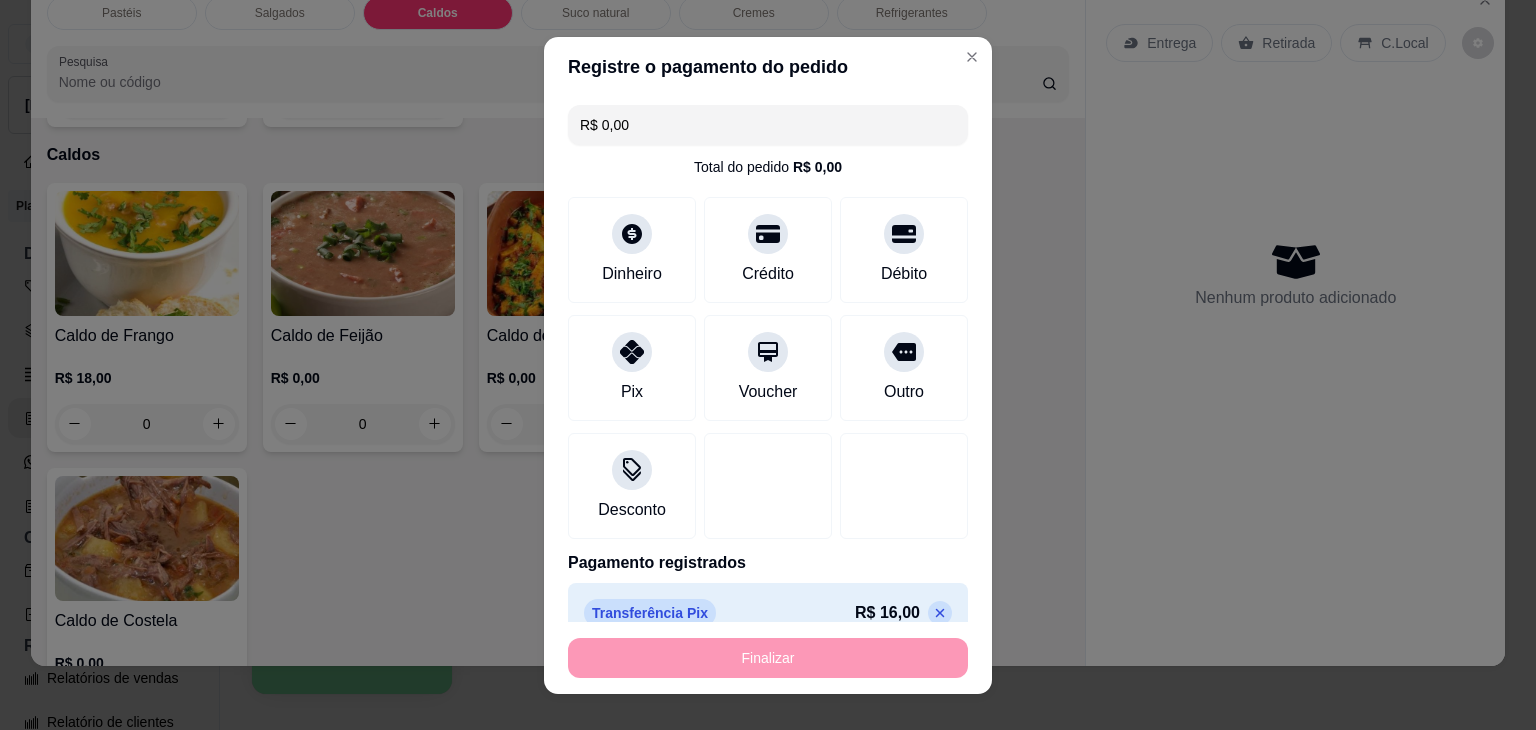 type on "-R$ 16,00" 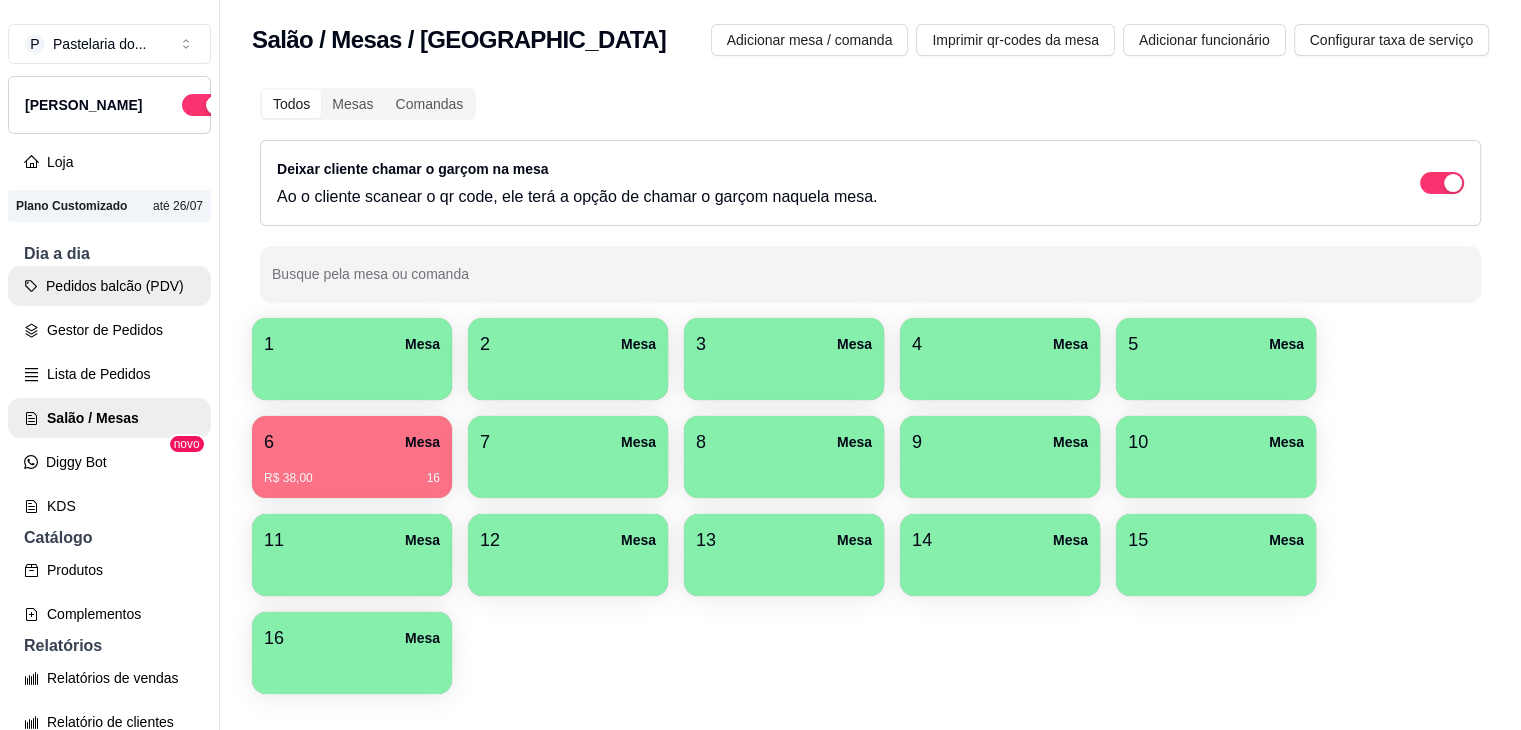 click on "Pedidos balcão (PDV)" at bounding box center [109, 286] 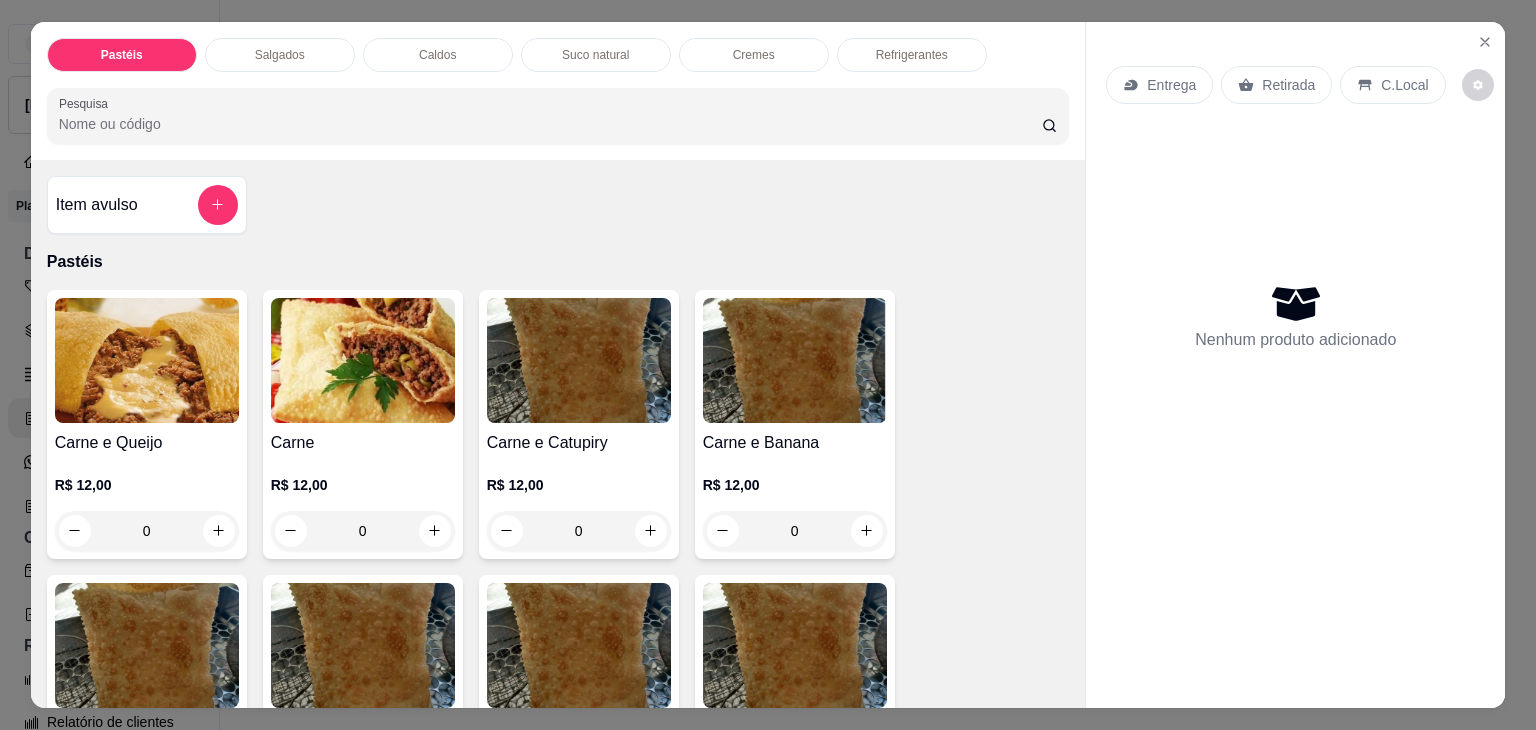 scroll, scrollTop: 100, scrollLeft: 0, axis: vertical 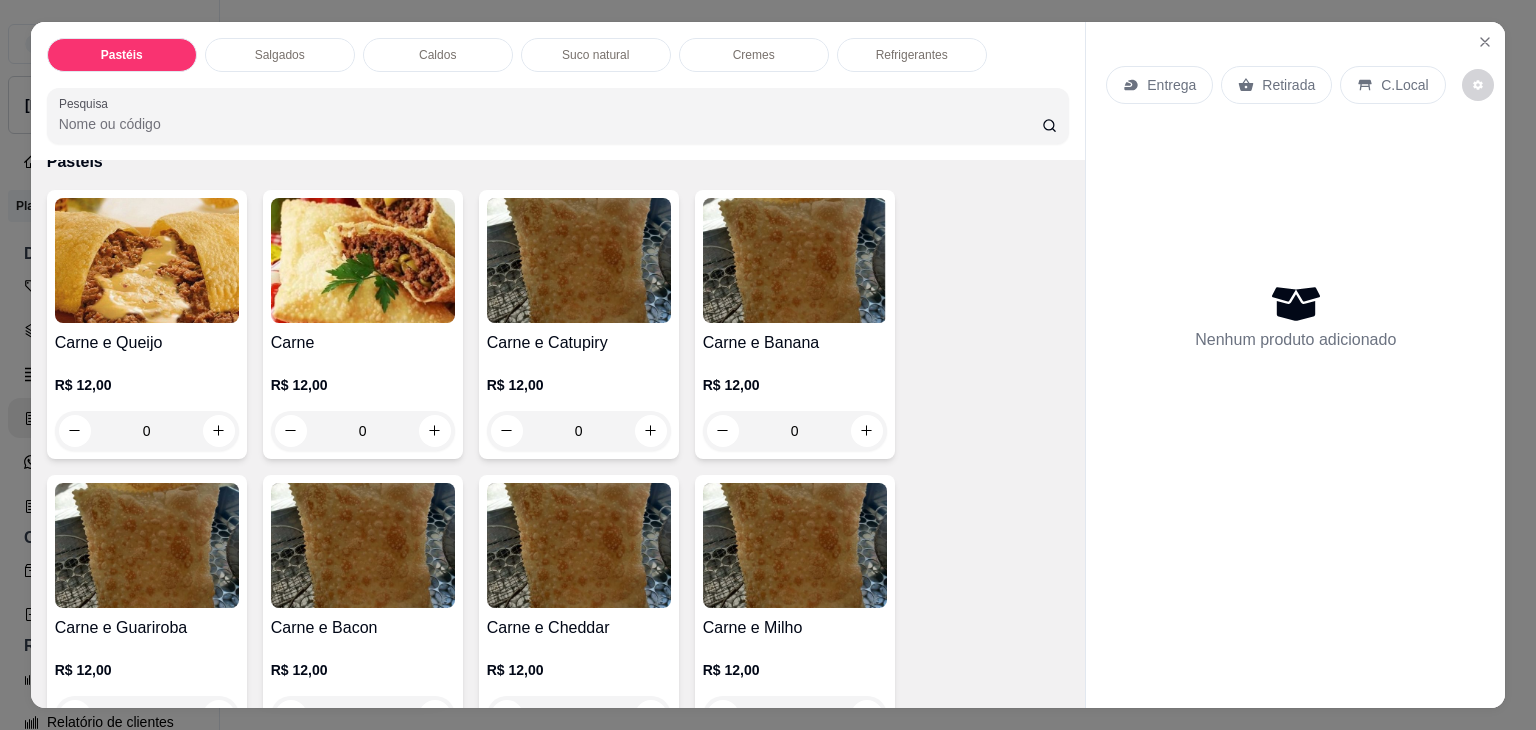 click on "0" at bounding box center [147, 431] 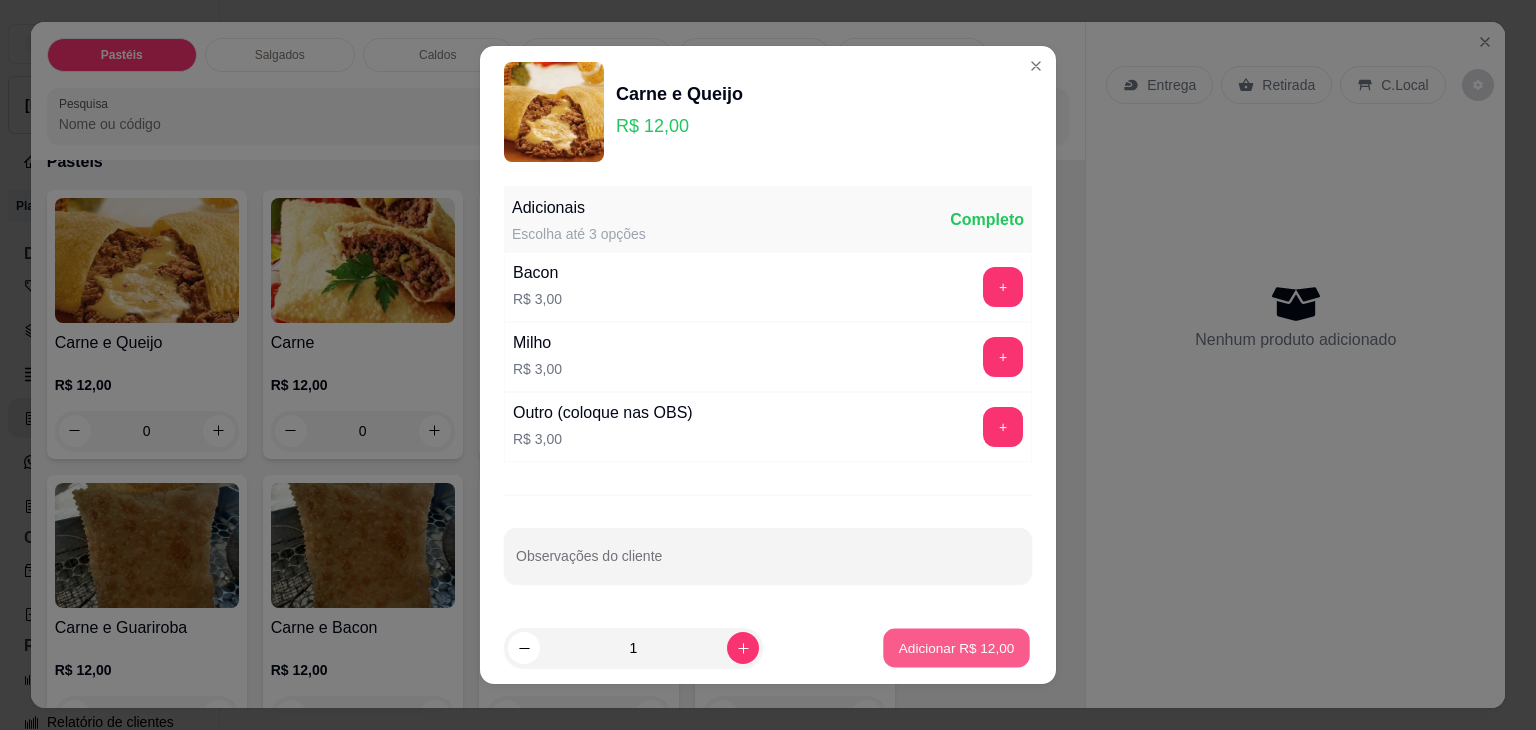 click on "Adicionar   R$ 12,00" at bounding box center [956, 648] 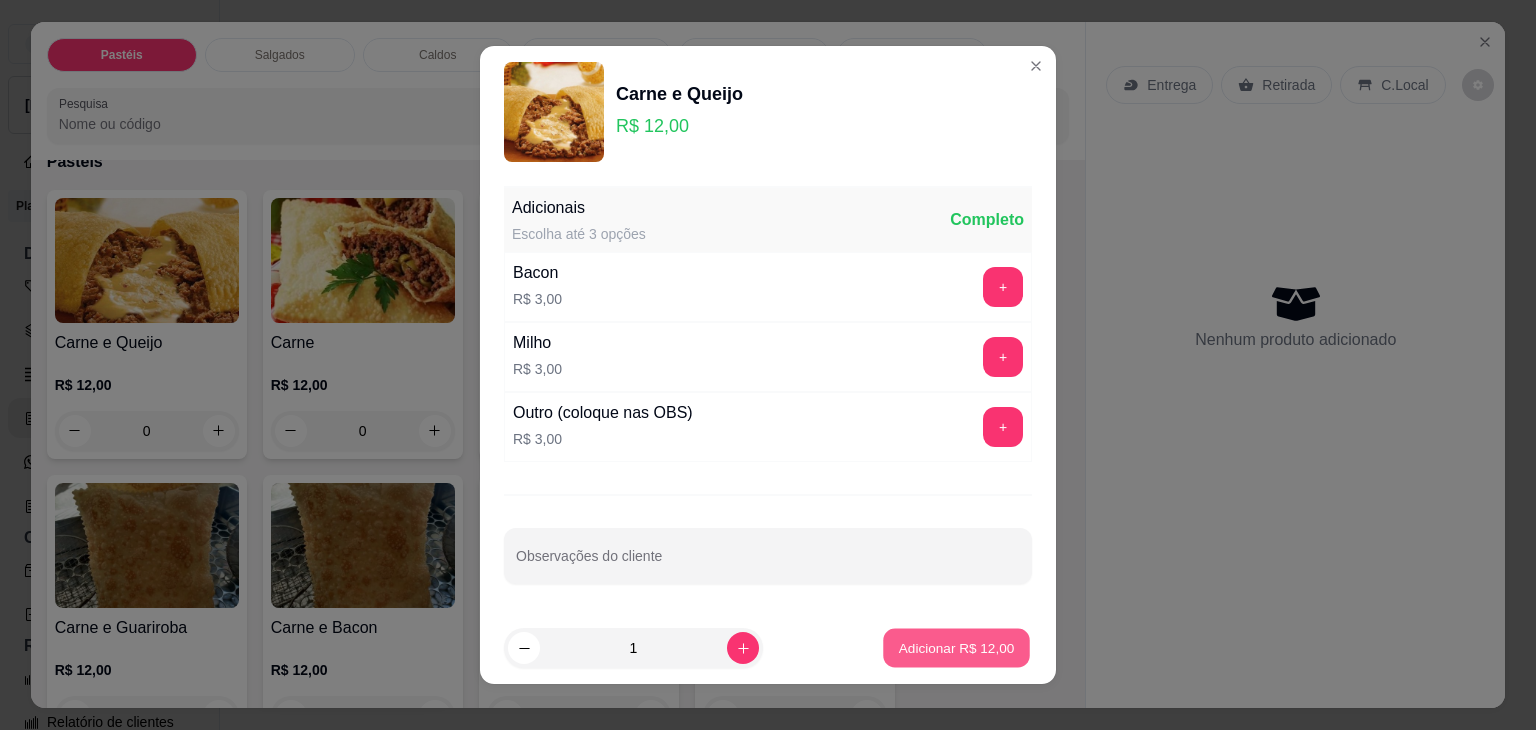 type on "1" 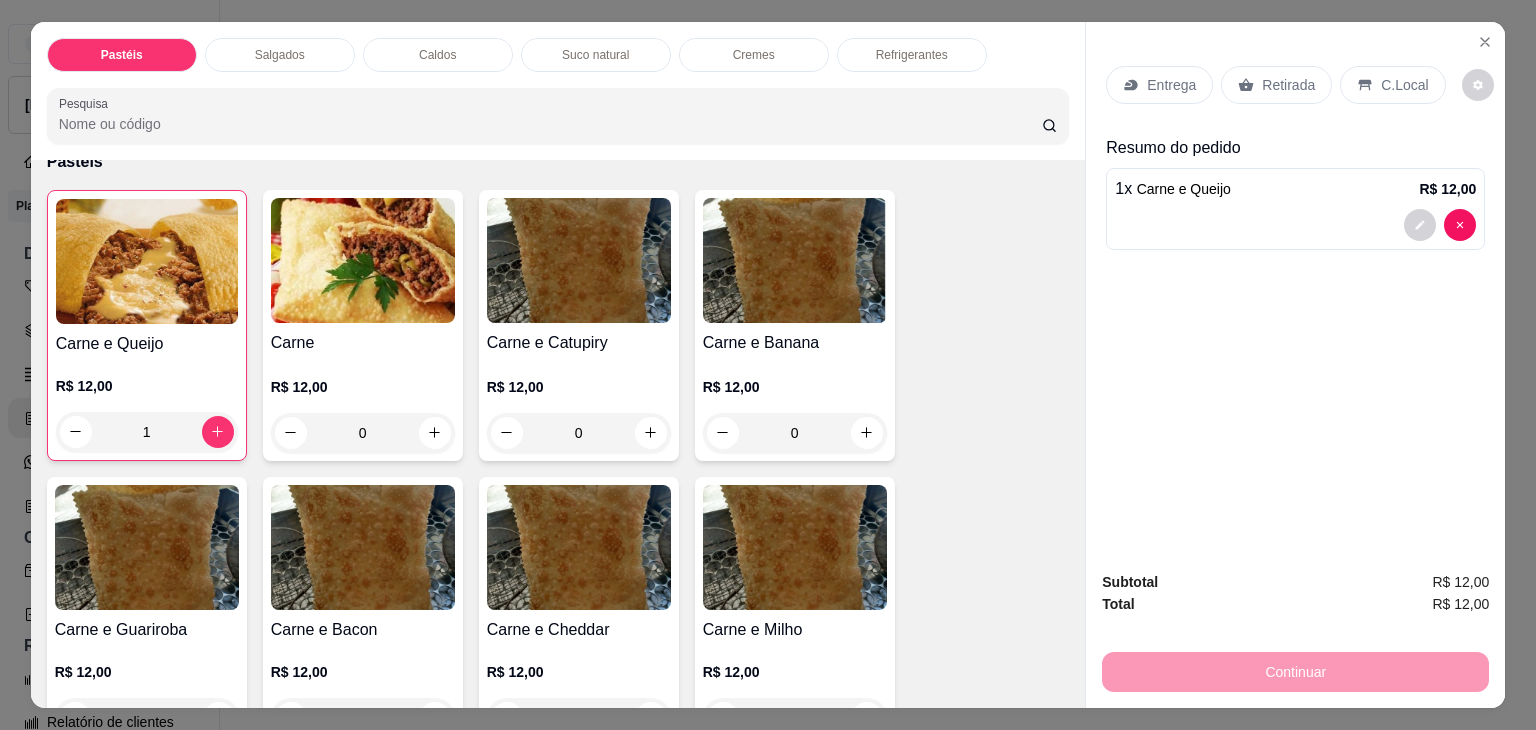 click on "Salgados" at bounding box center (280, 55) 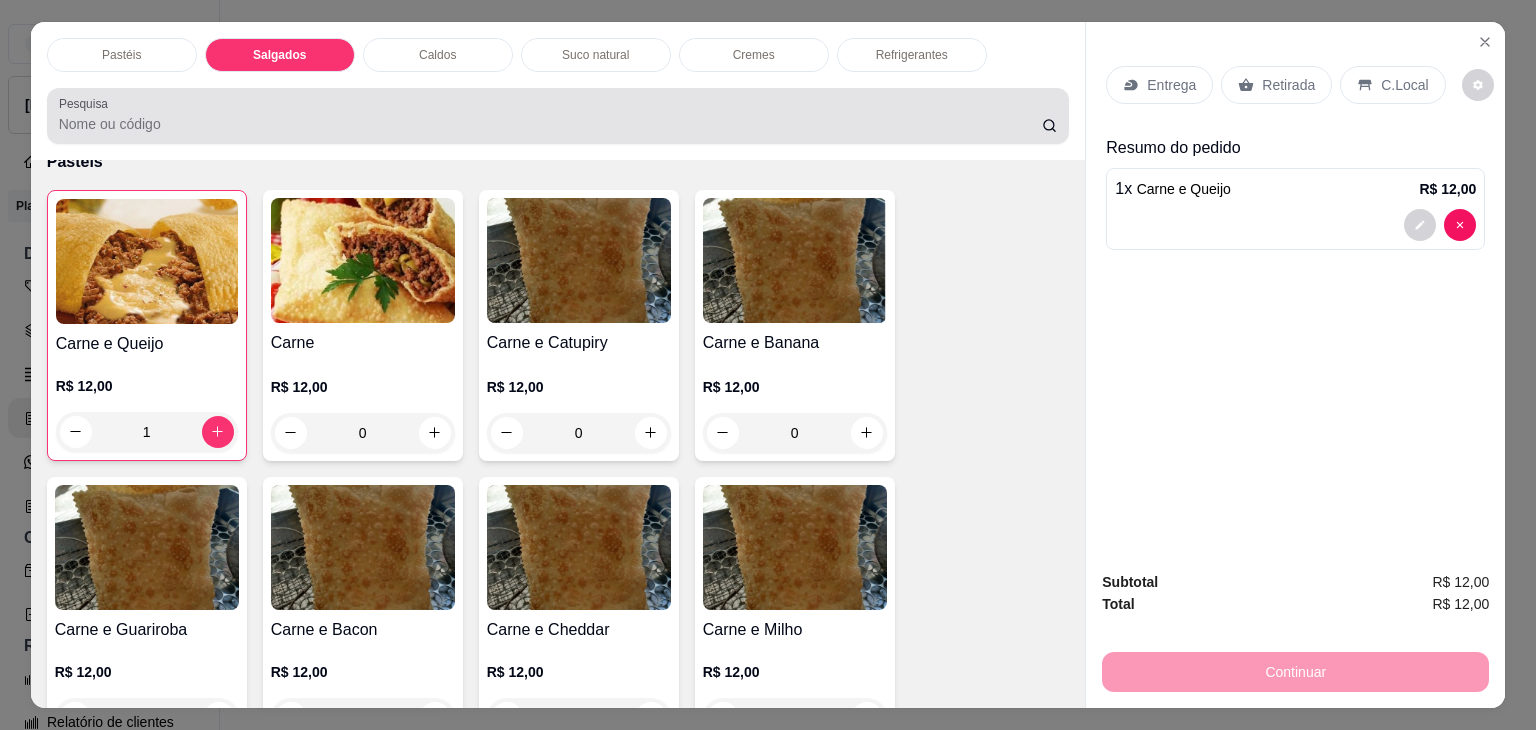 scroll, scrollTop: 2126, scrollLeft: 0, axis: vertical 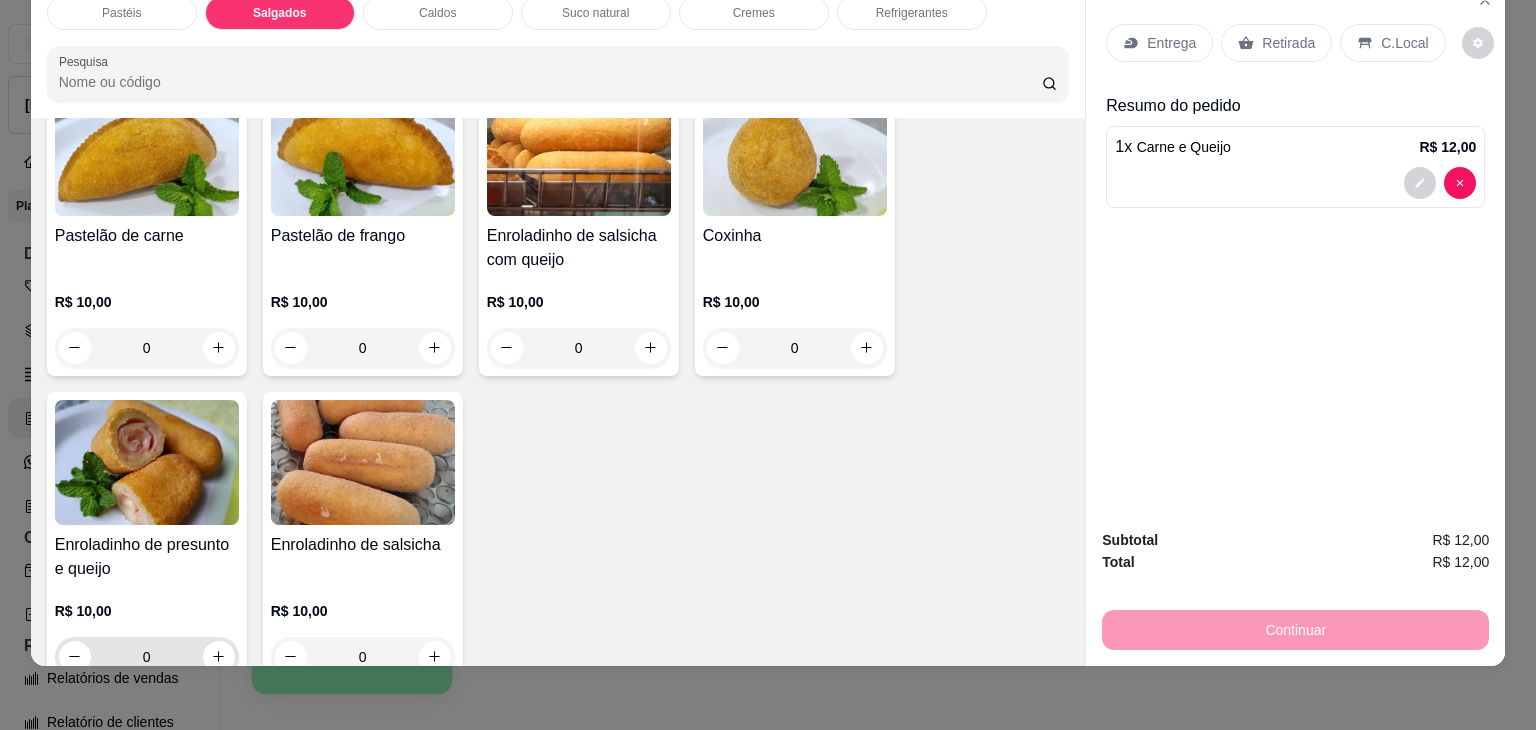 click at bounding box center [219, 657] 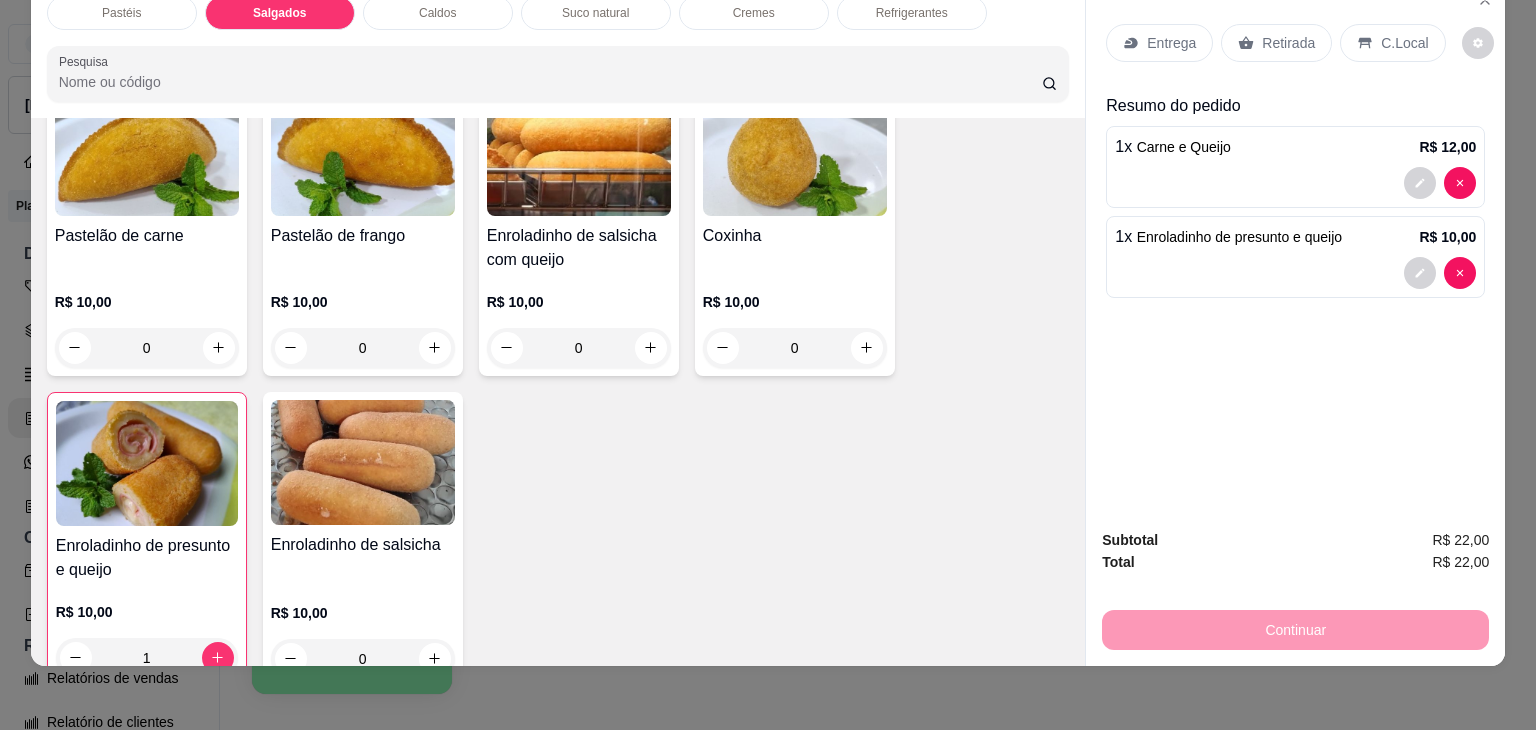 click on "Retirada" at bounding box center (1288, 43) 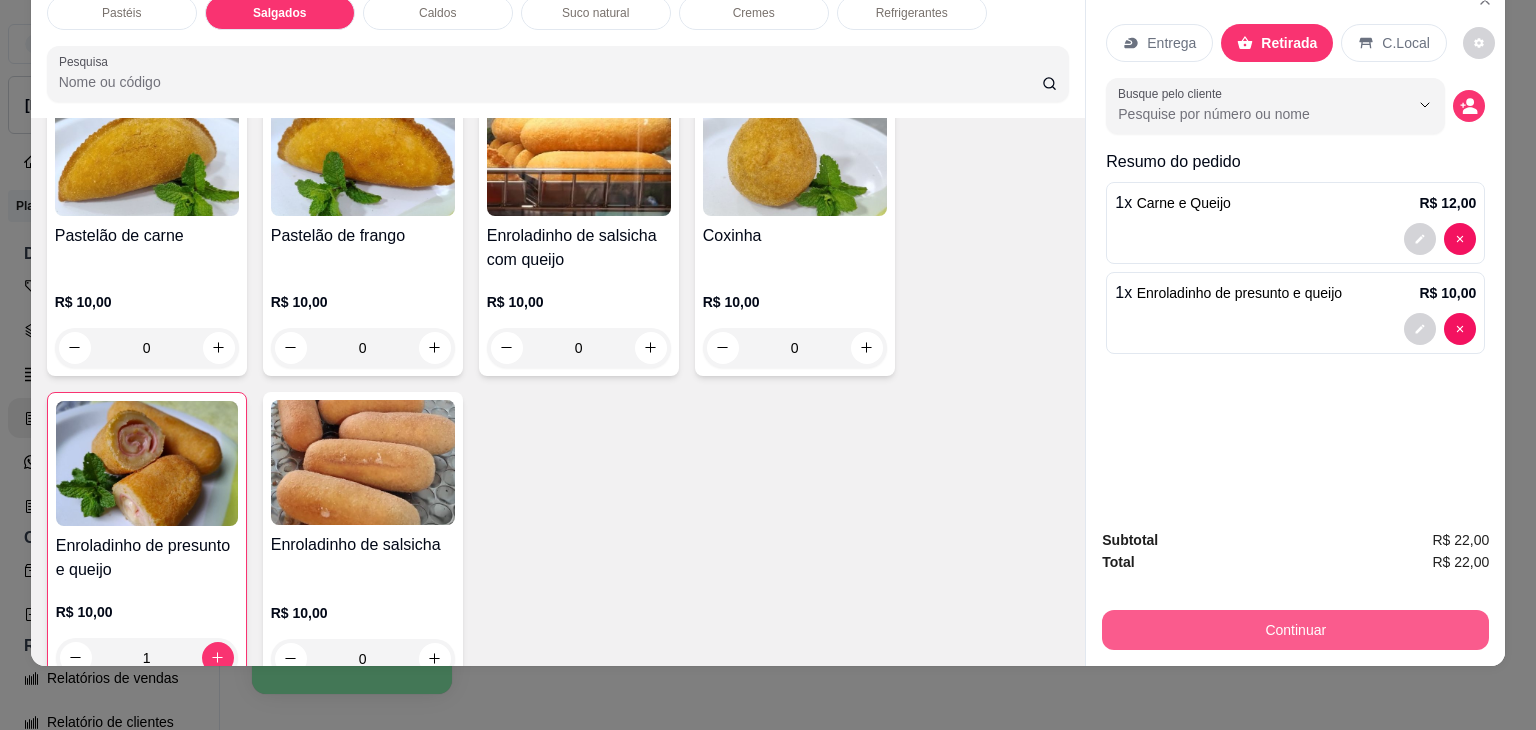click on "Continuar" at bounding box center (1295, 630) 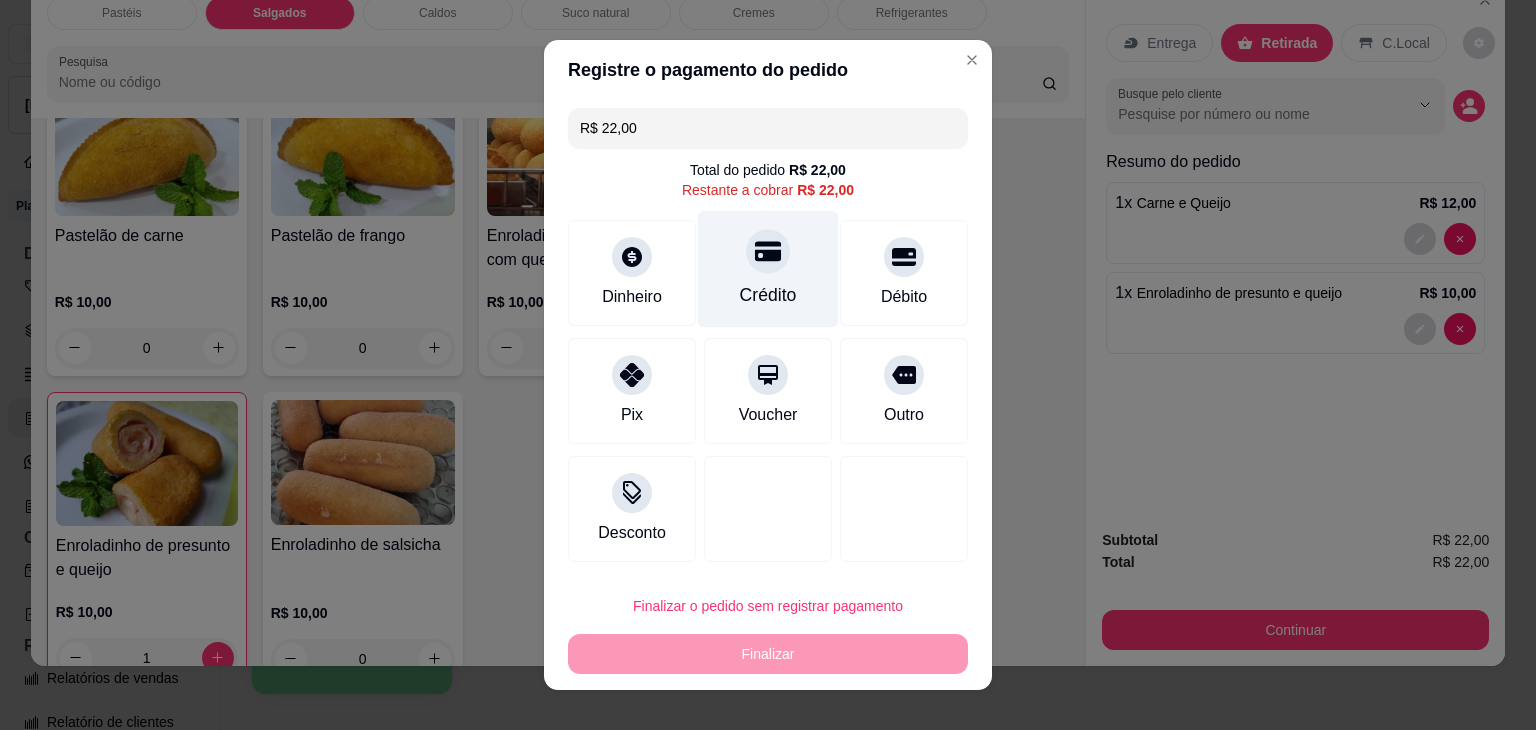click on "Crédito" at bounding box center [768, 269] 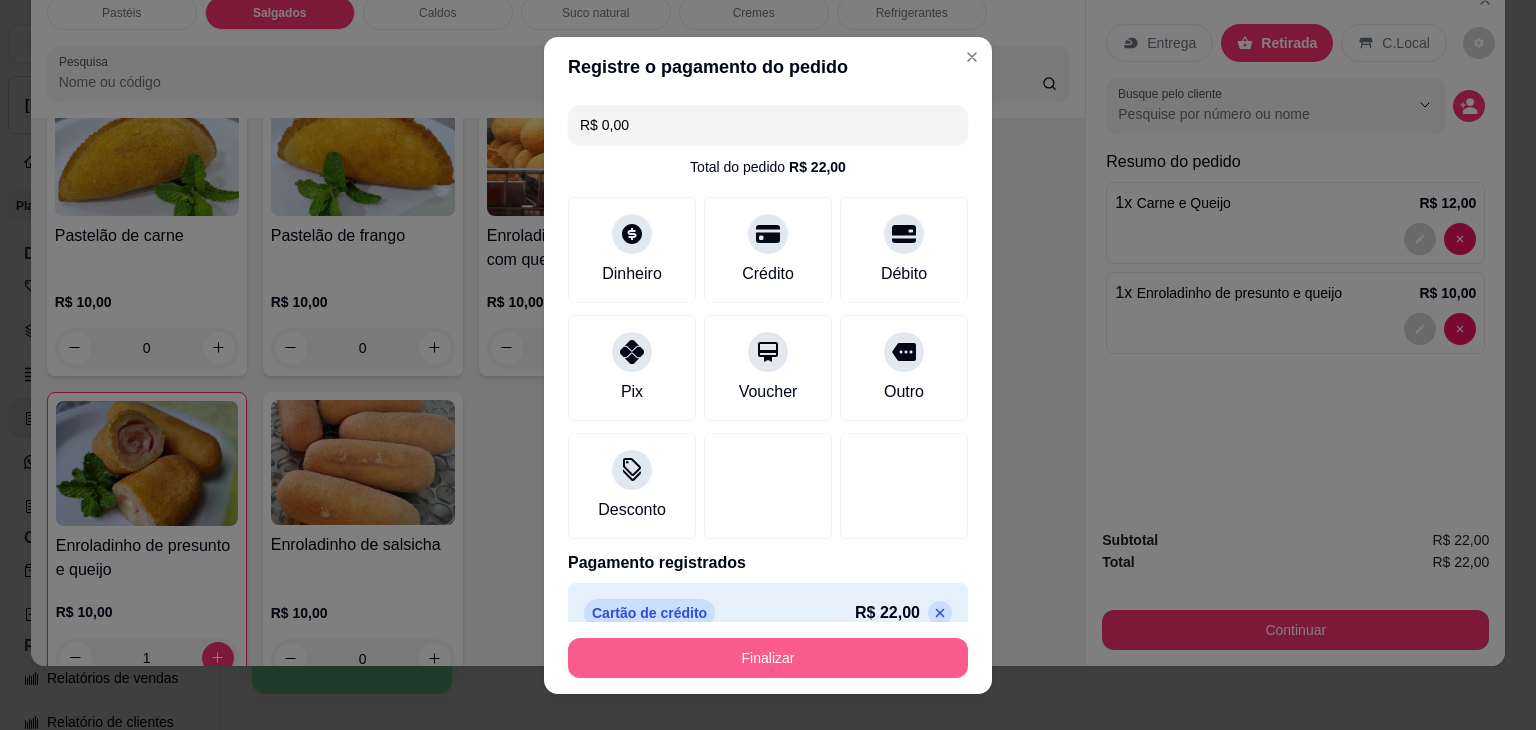 click on "Finalizar" at bounding box center (768, 658) 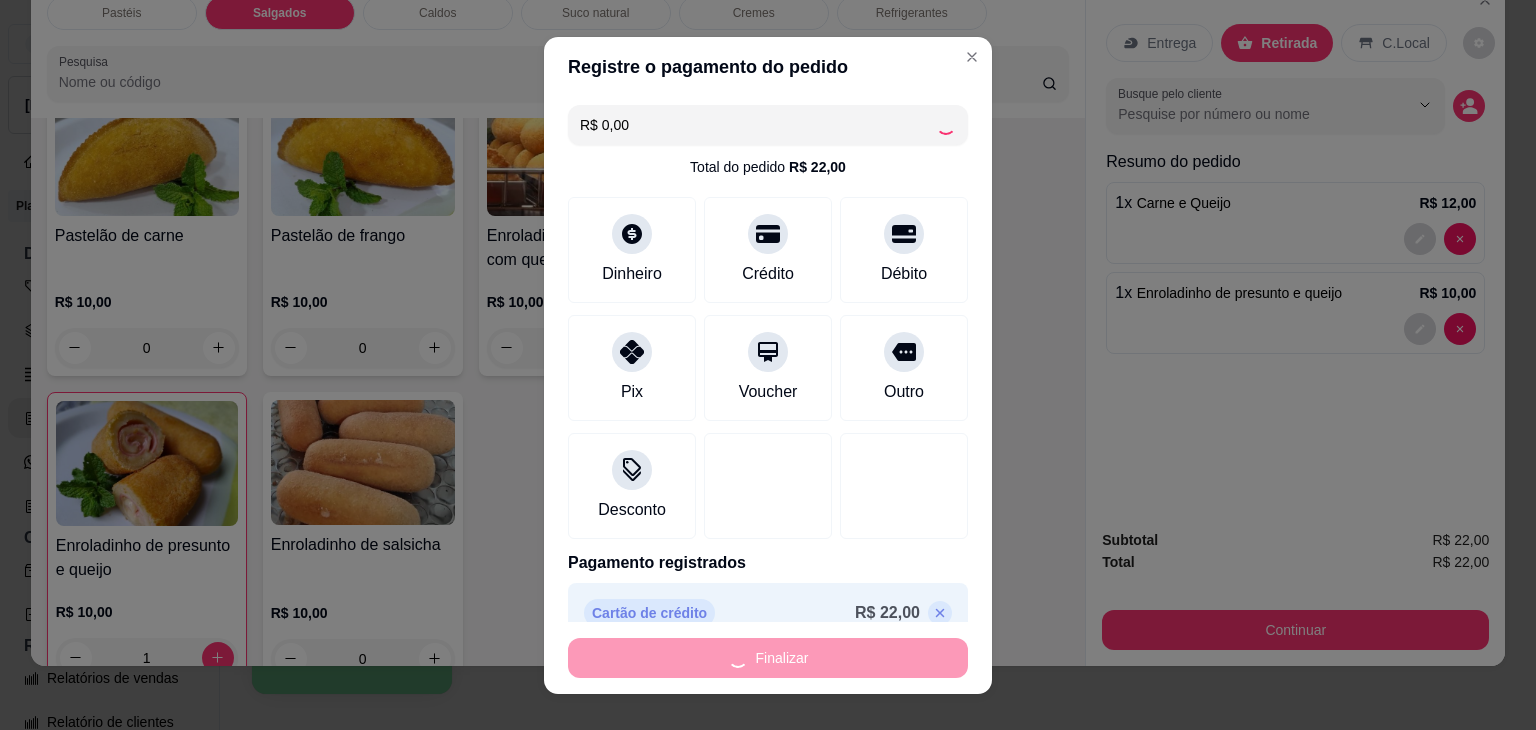 type on "0" 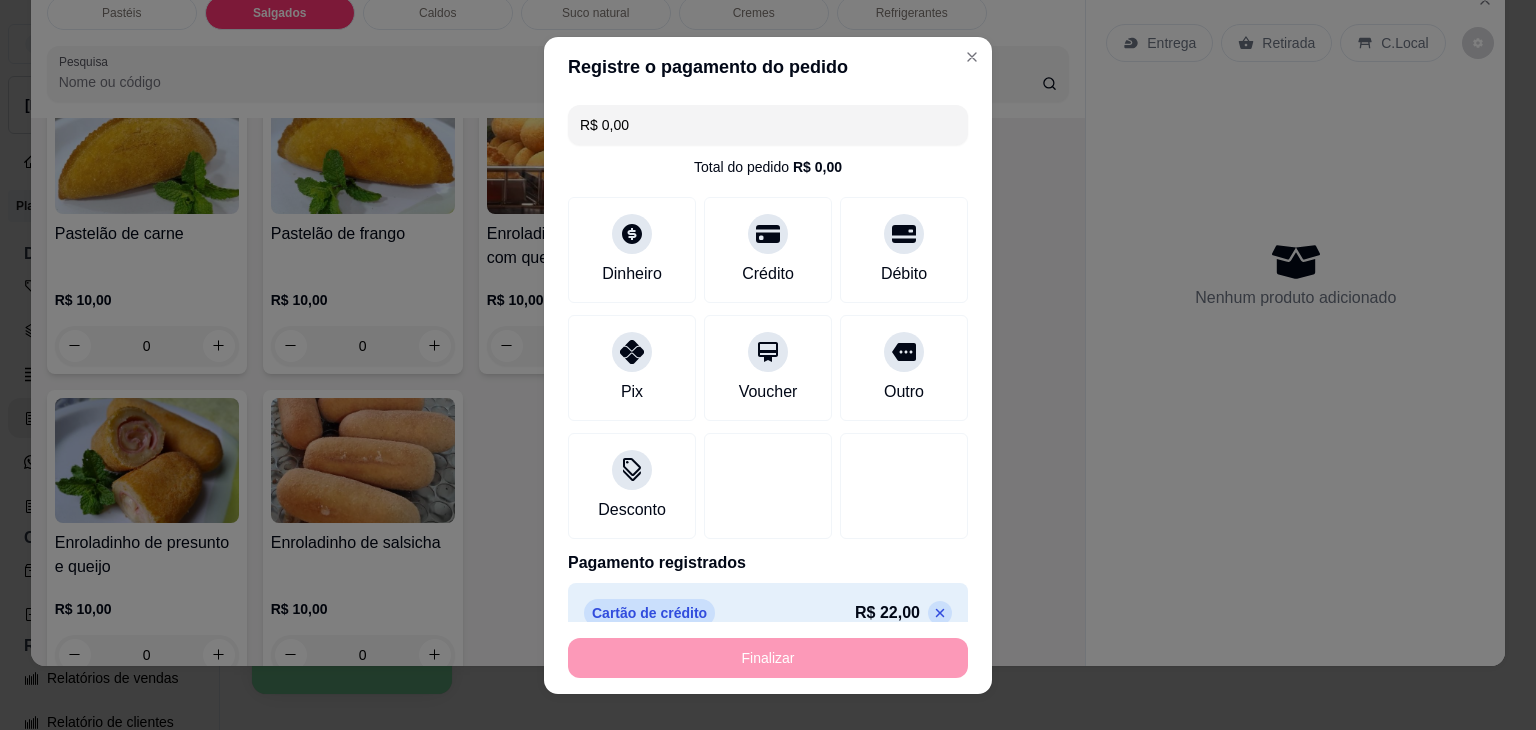 type on "-R$ 22,00" 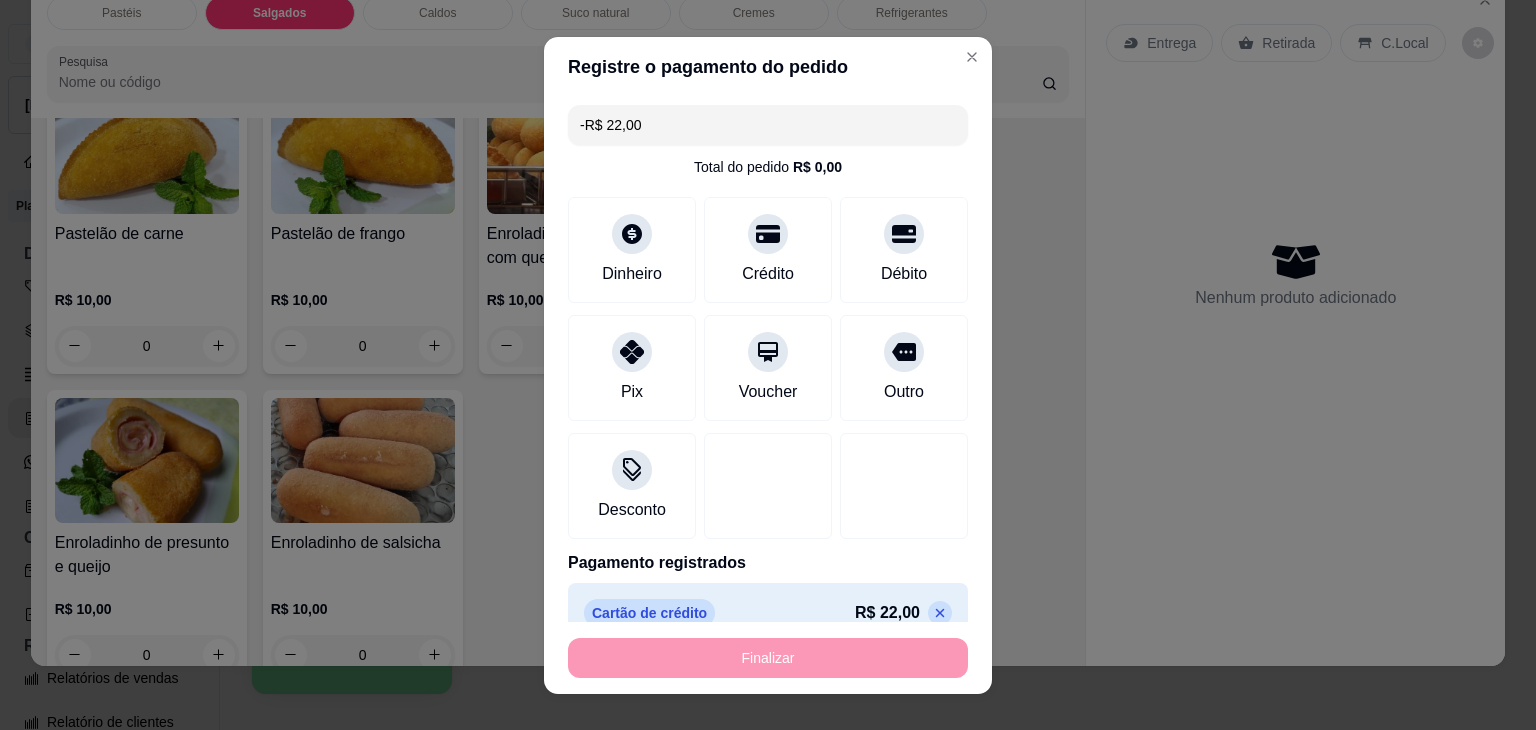 scroll, scrollTop: 2224, scrollLeft: 0, axis: vertical 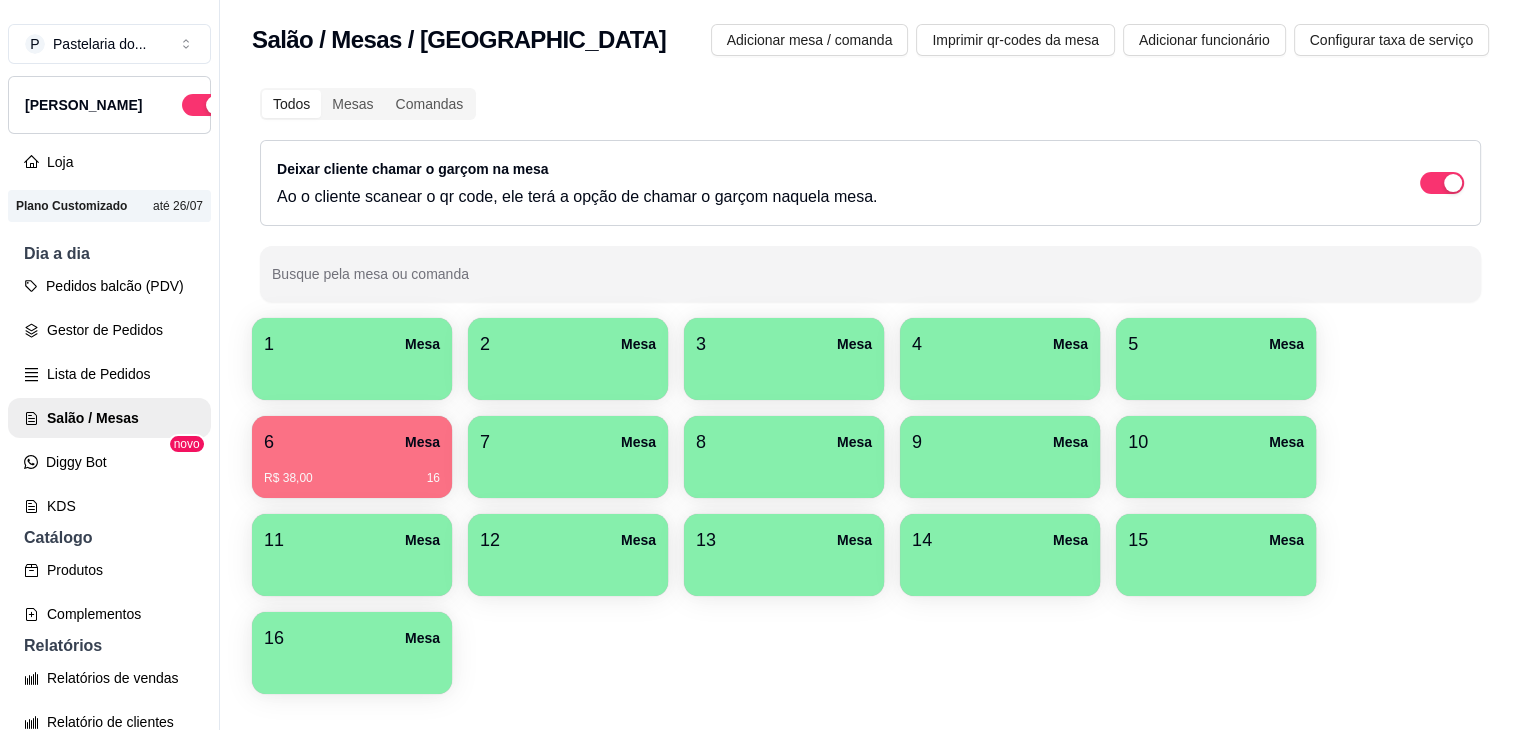 click on "2 Mesa" at bounding box center [568, 344] 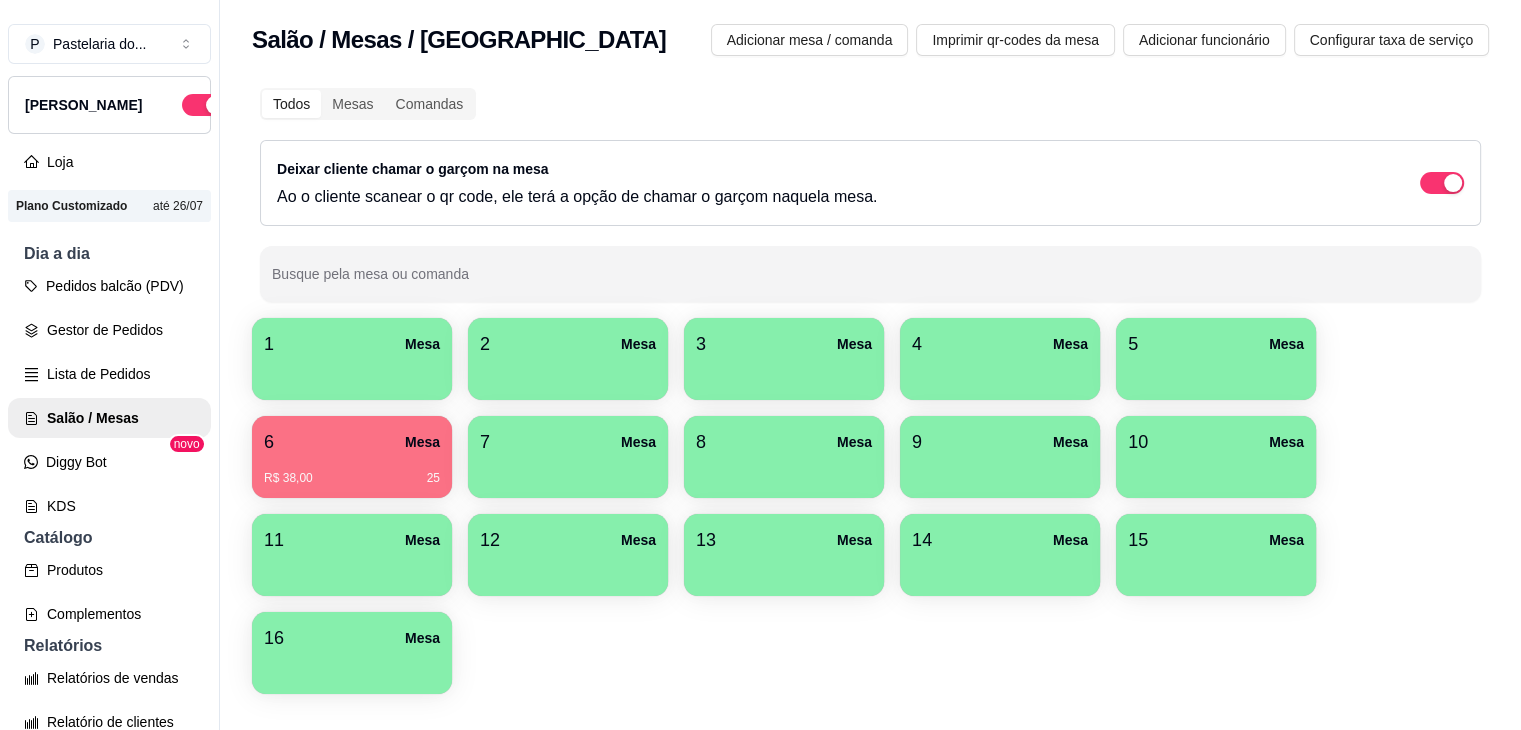 click on "R$ 38,00 25" at bounding box center [352, 471] 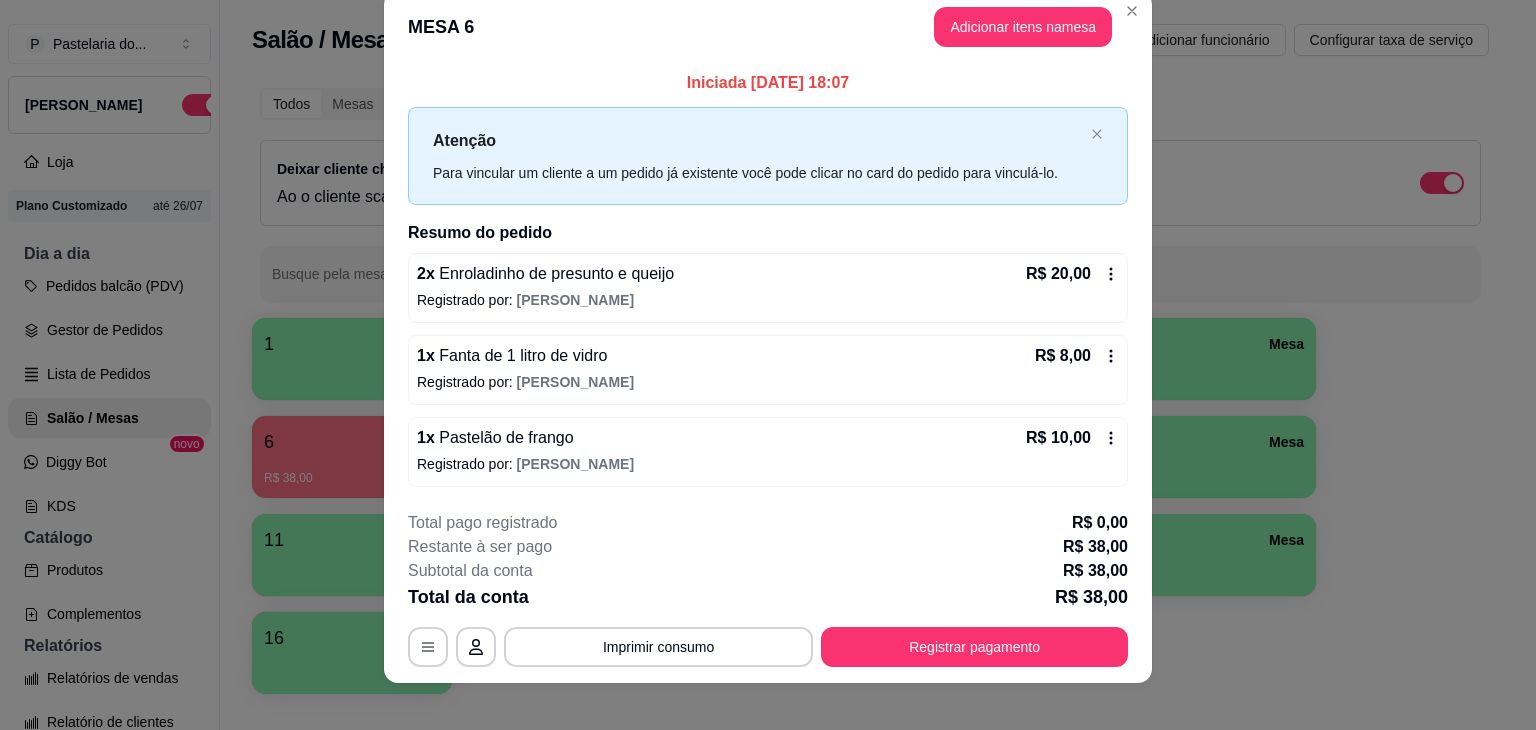 scroll, scrollTop: 44, scrollLeft: 0, axis: vertical 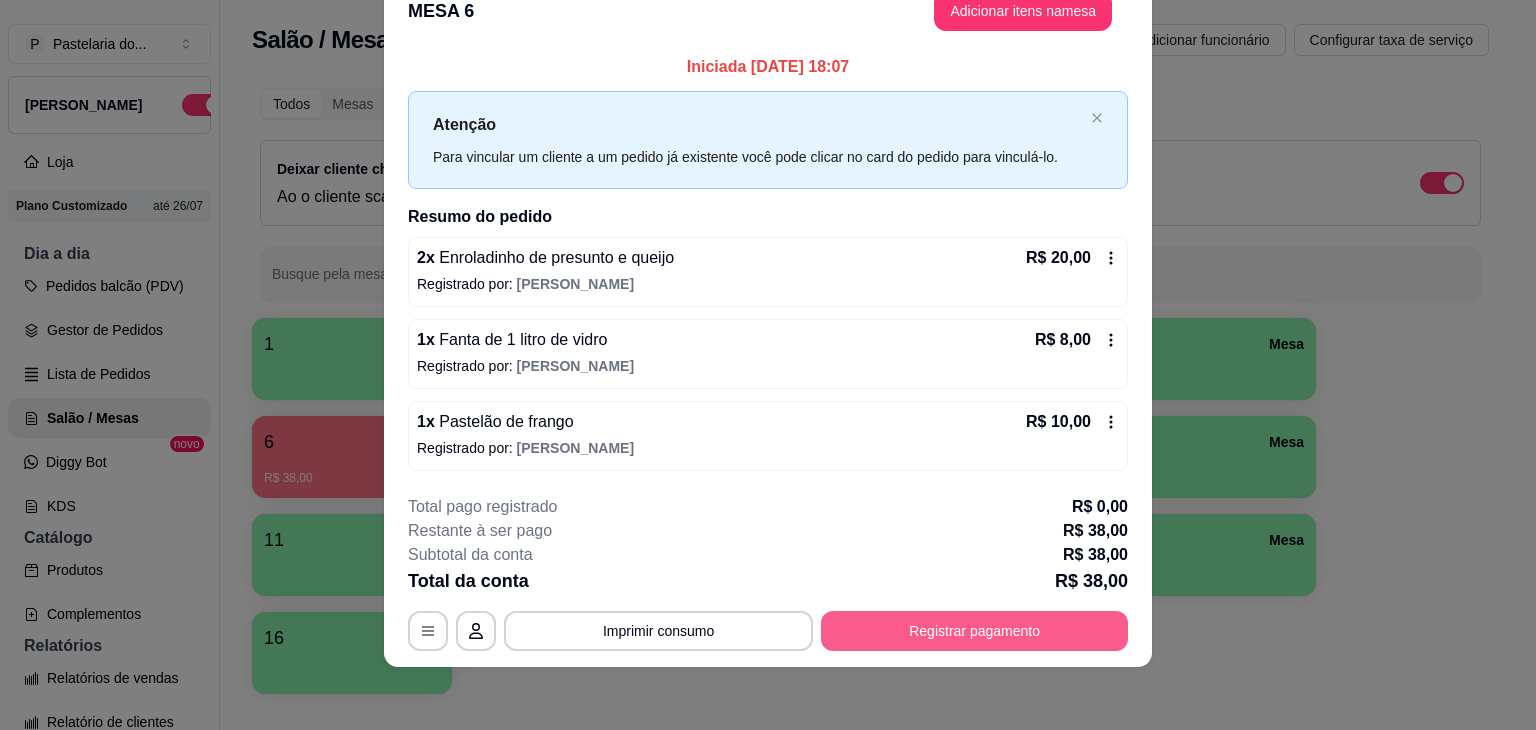 click on "Registrar pagamento" at bounding box center [974, 631] 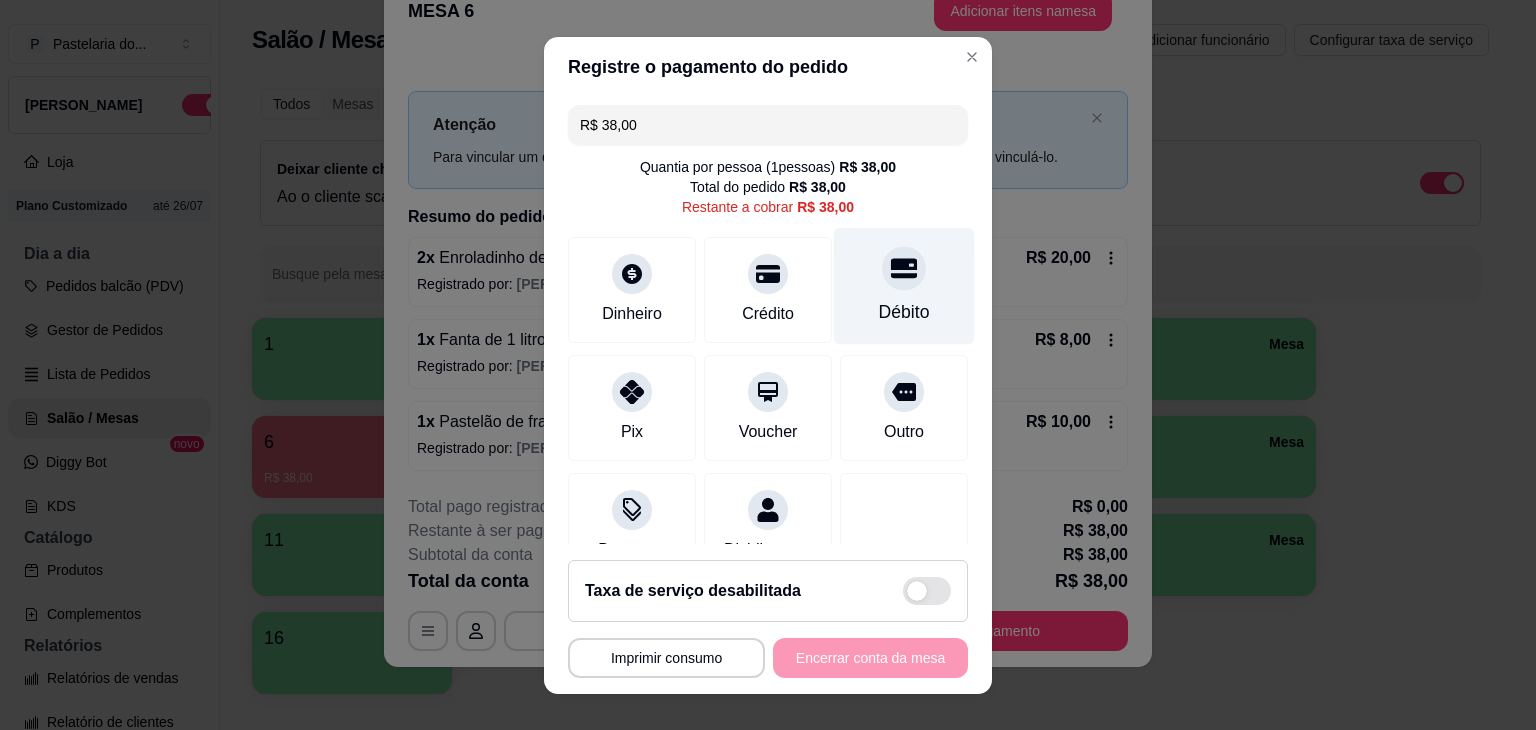 click on "Débito" at bounding box center [904, 312] 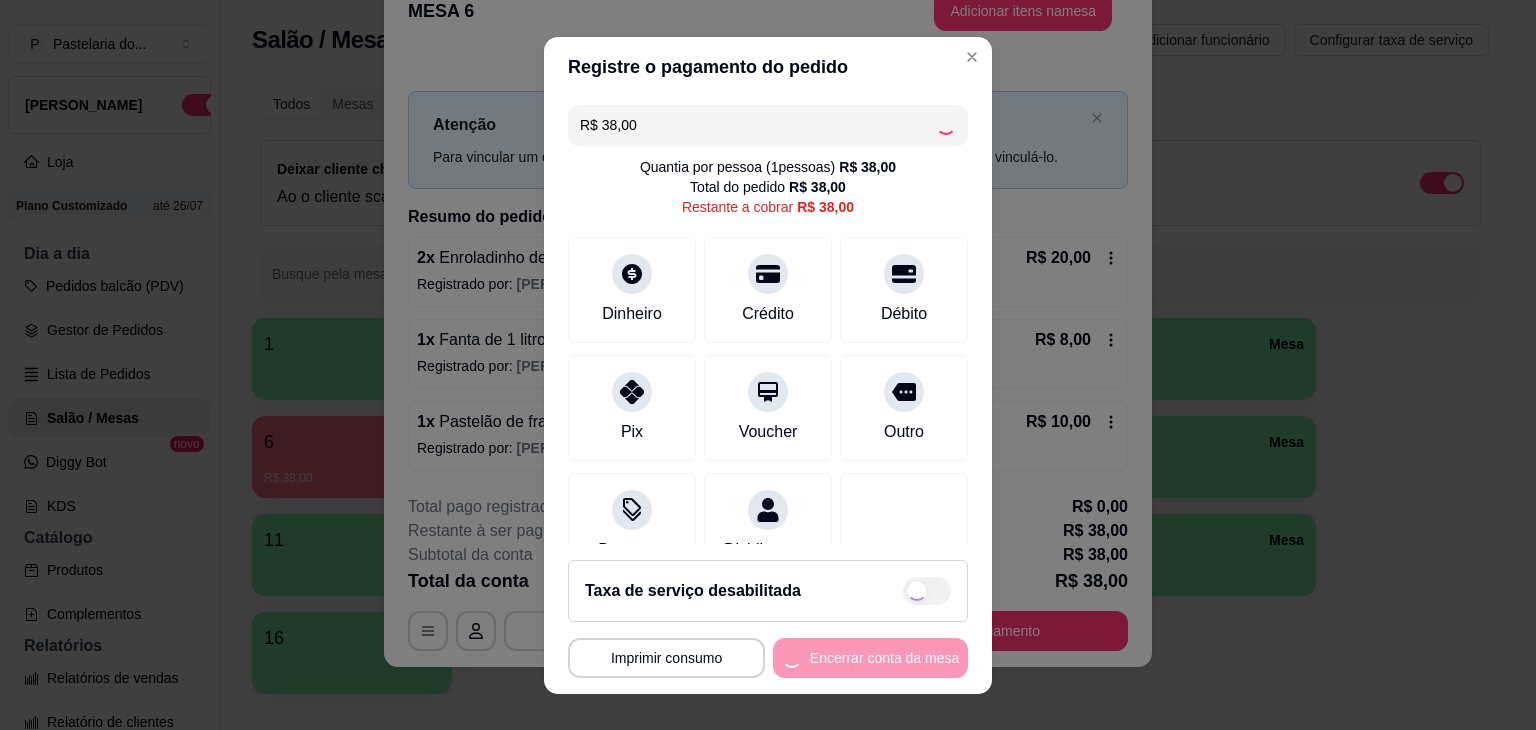 type on "R$ 0,00" 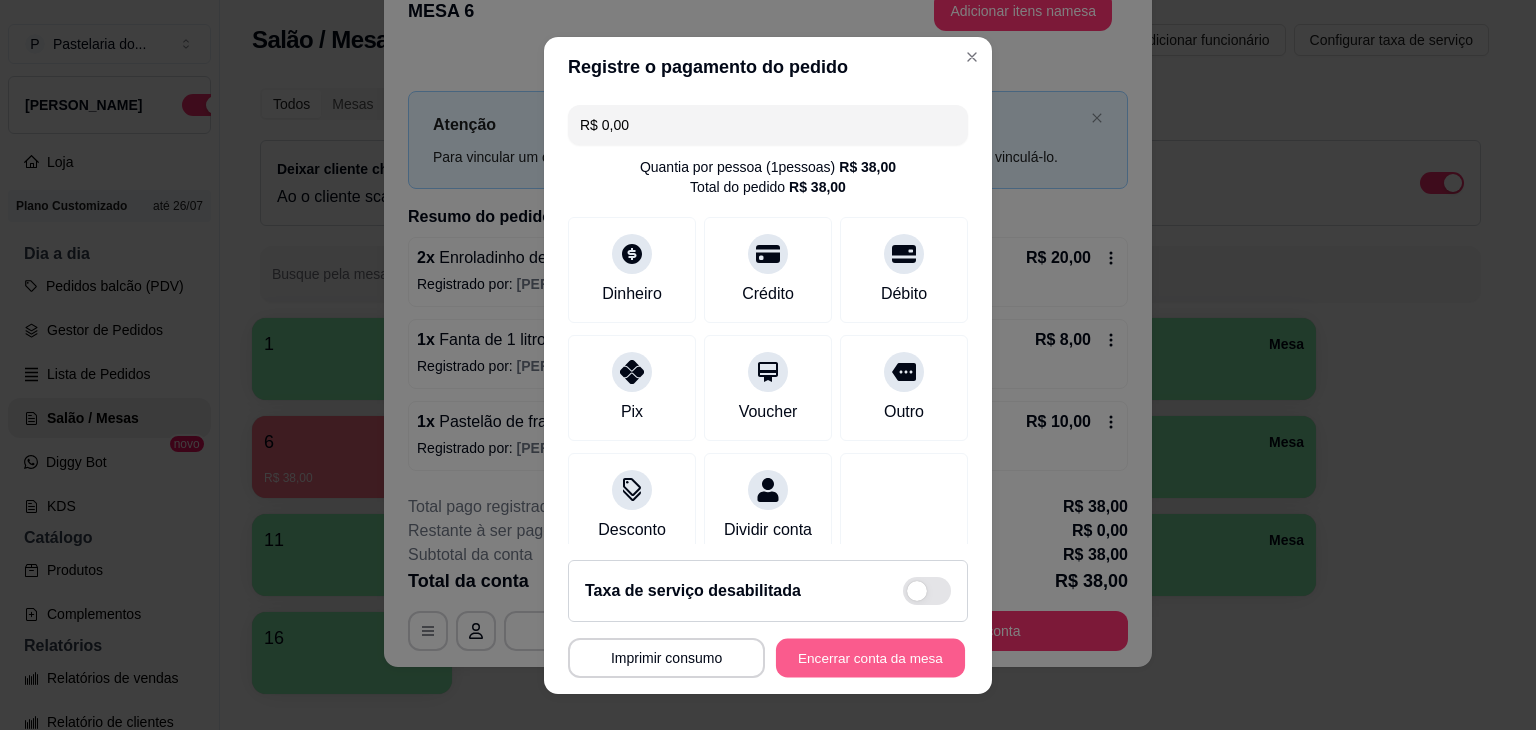 click on "Encerrar conta da mesa" at bounding box center [870, 657] 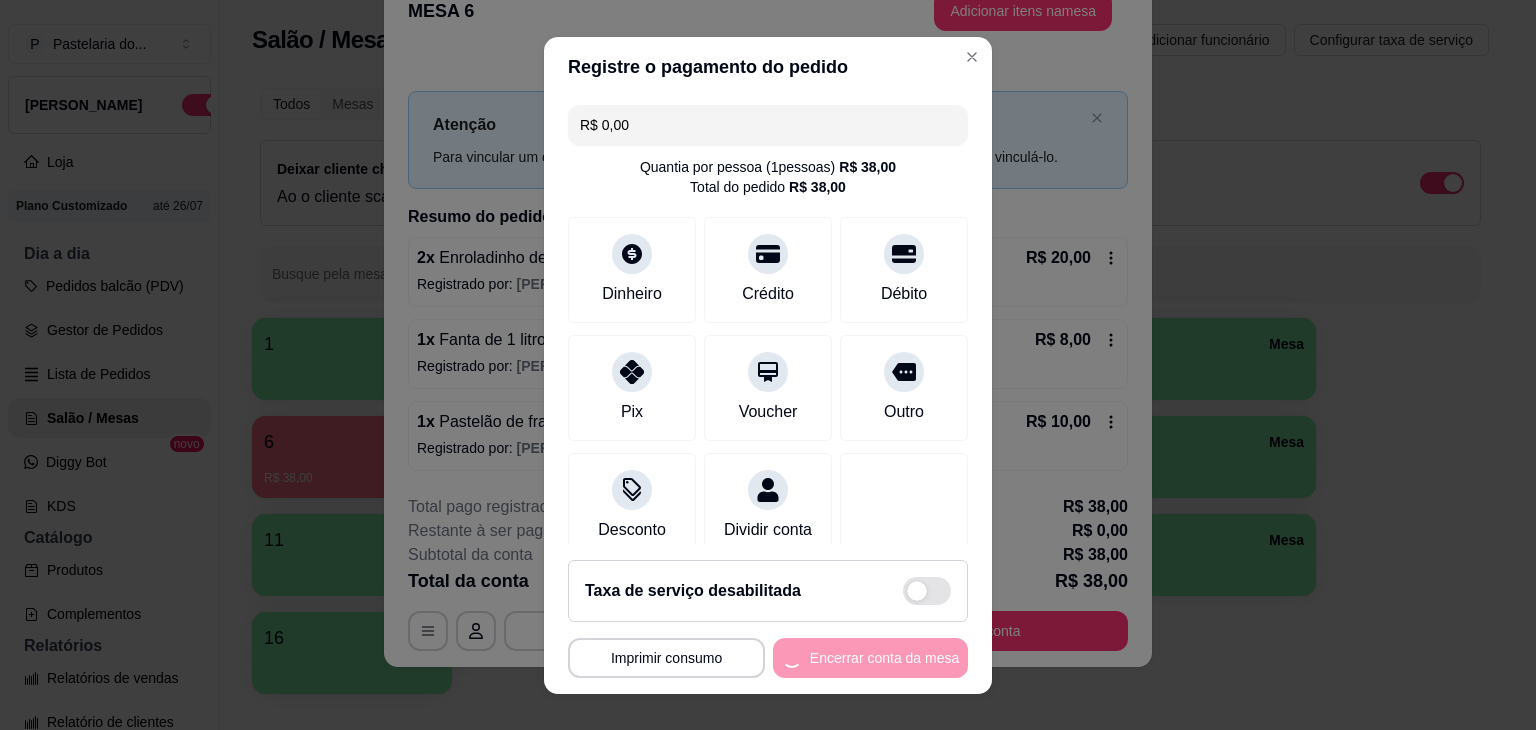 scroll, scrollTop: 0, scrollLeft: 0, axis: both 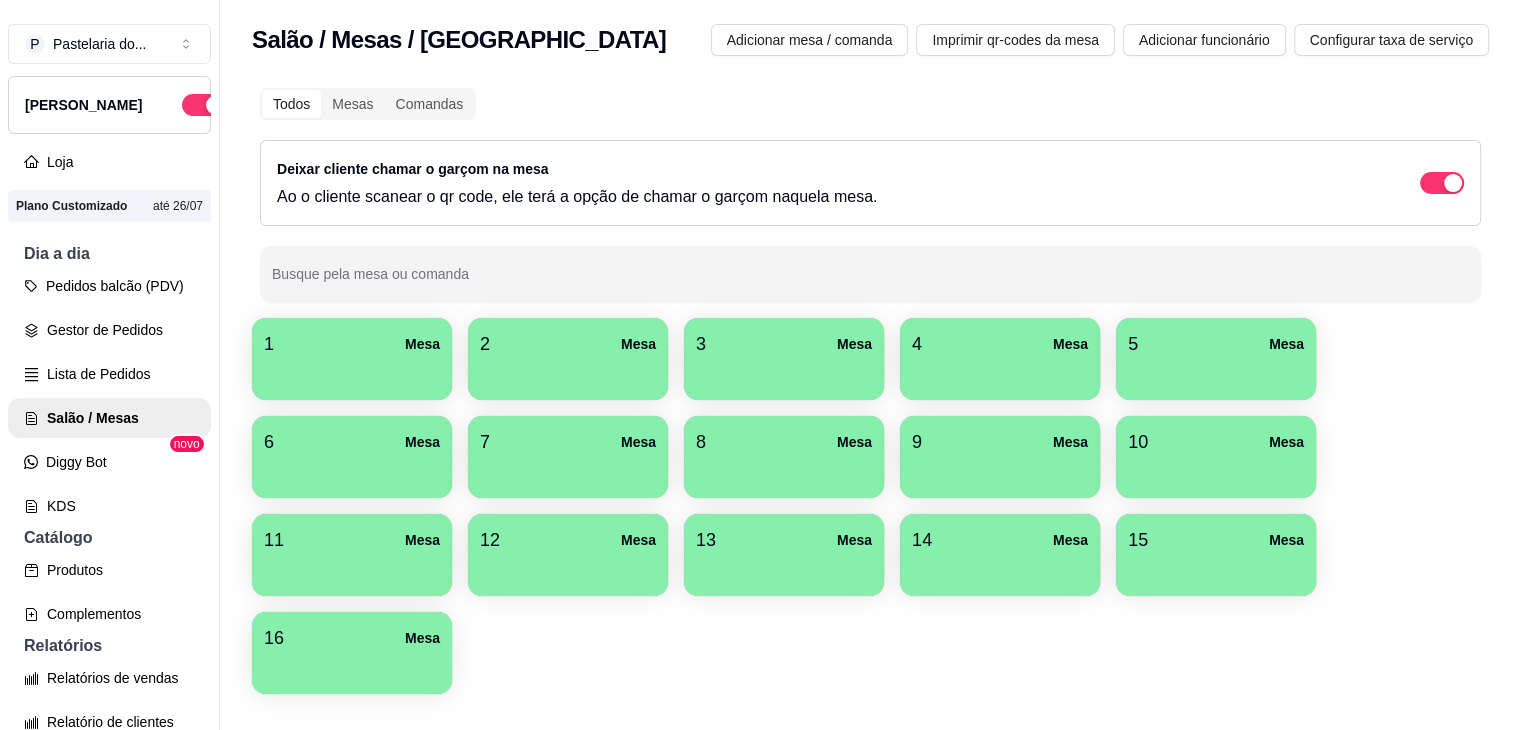 click at bounding box center [568, 373] 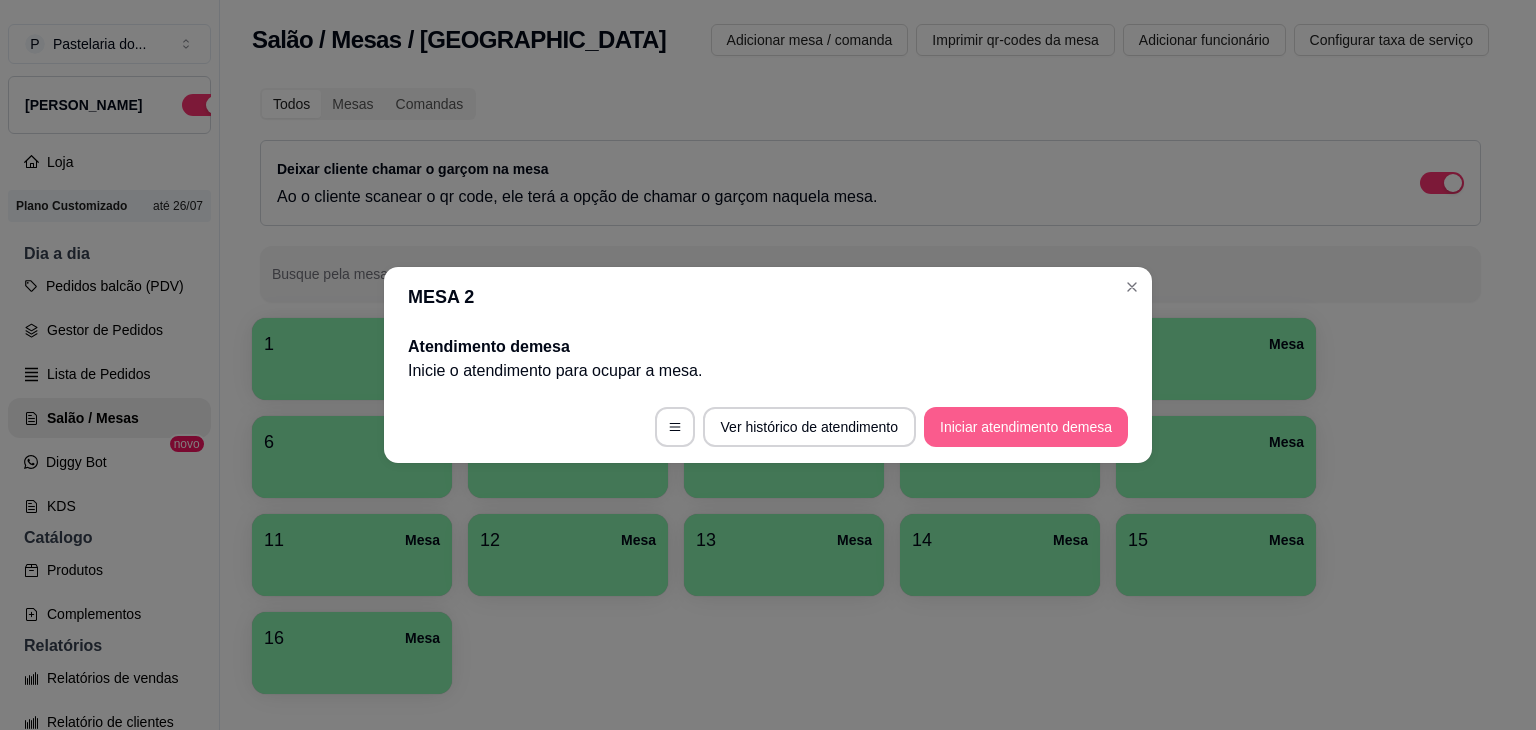 click on "Iniciar atendimento de  mesa" at bounding box center (1026, 427) 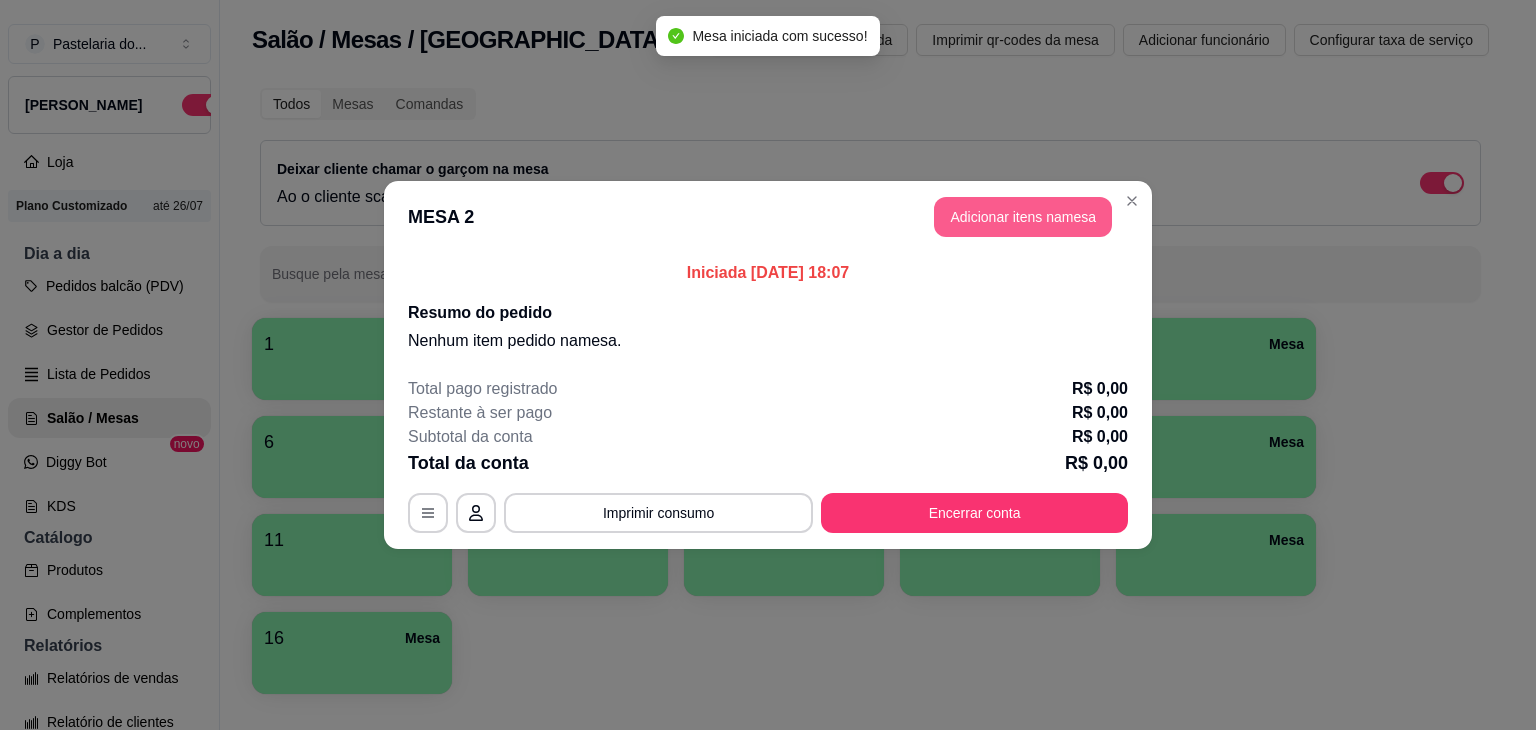click on "Adicionar itens na  mesa" at bounding box center (1023, 217) 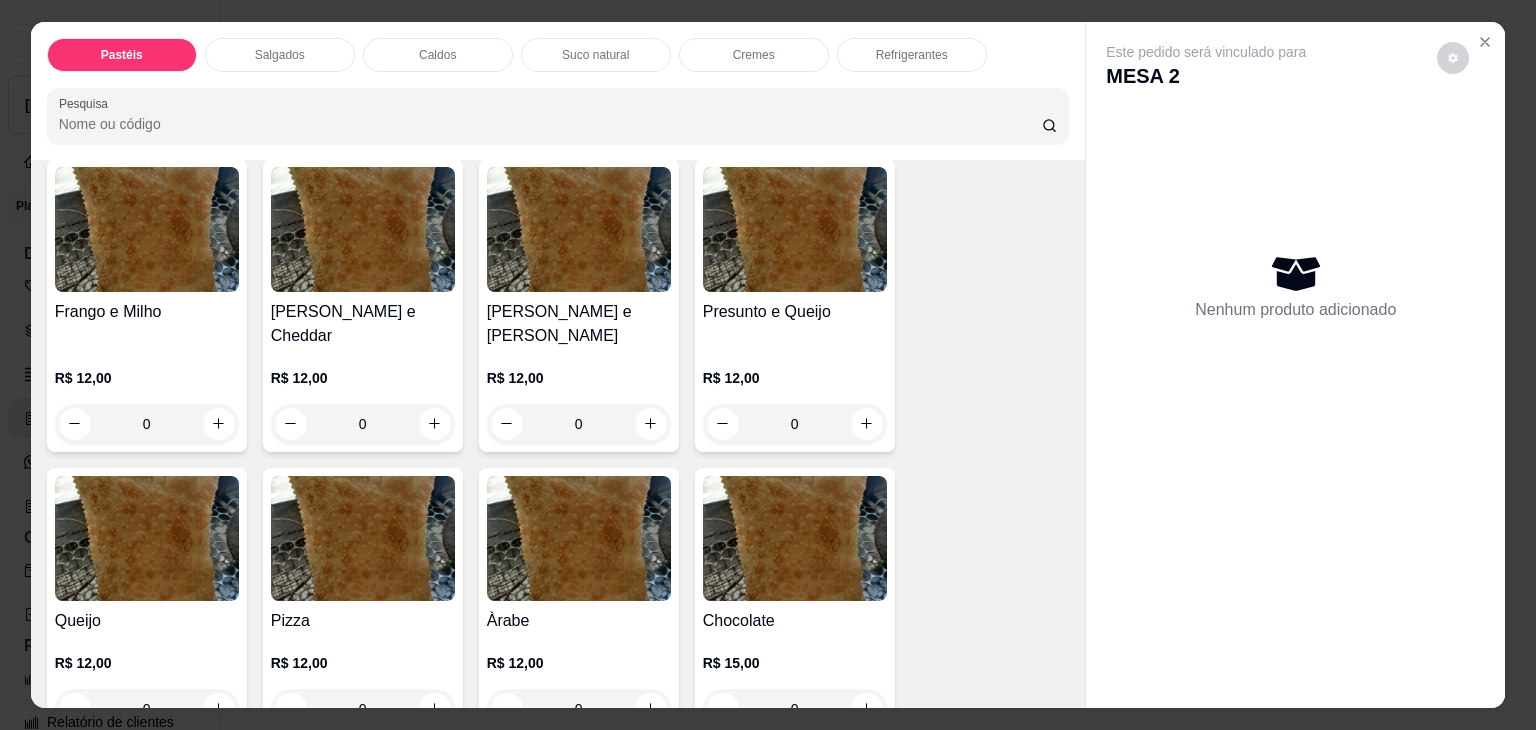 scroll, scrollTop: 1100, scrollLeft: 0, axis: vertical 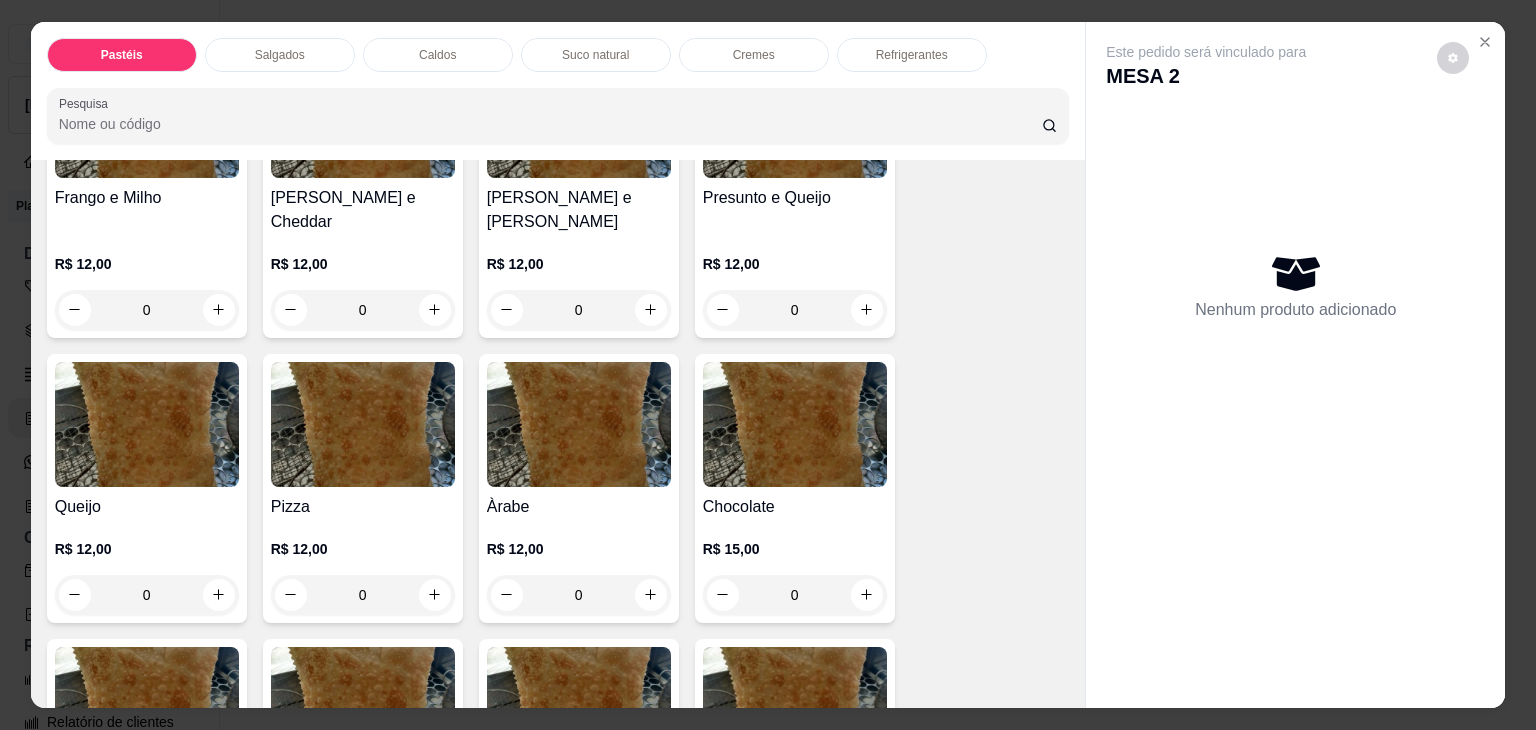 click on "0" at bounding box center (795, 310) 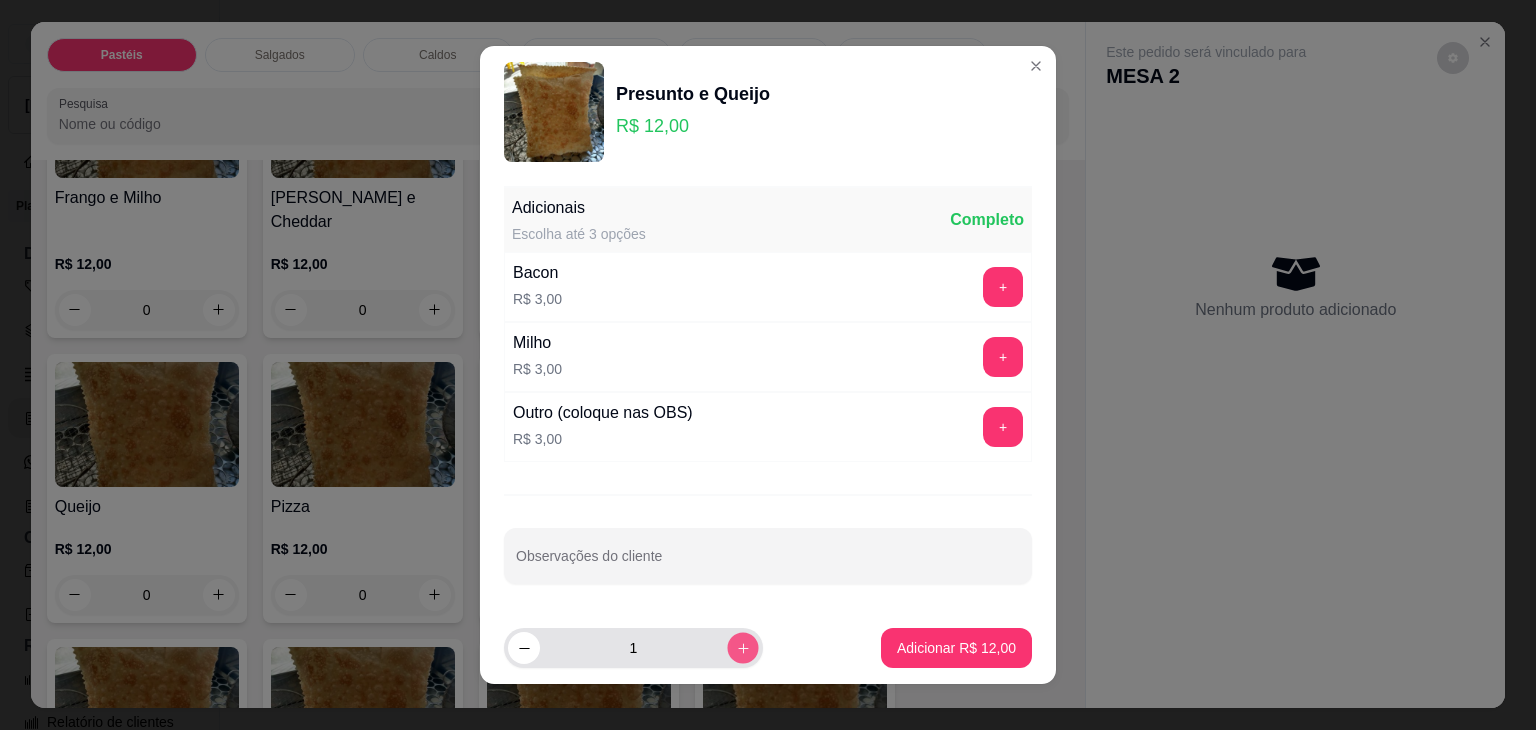 click at bounding box center [742, 647] 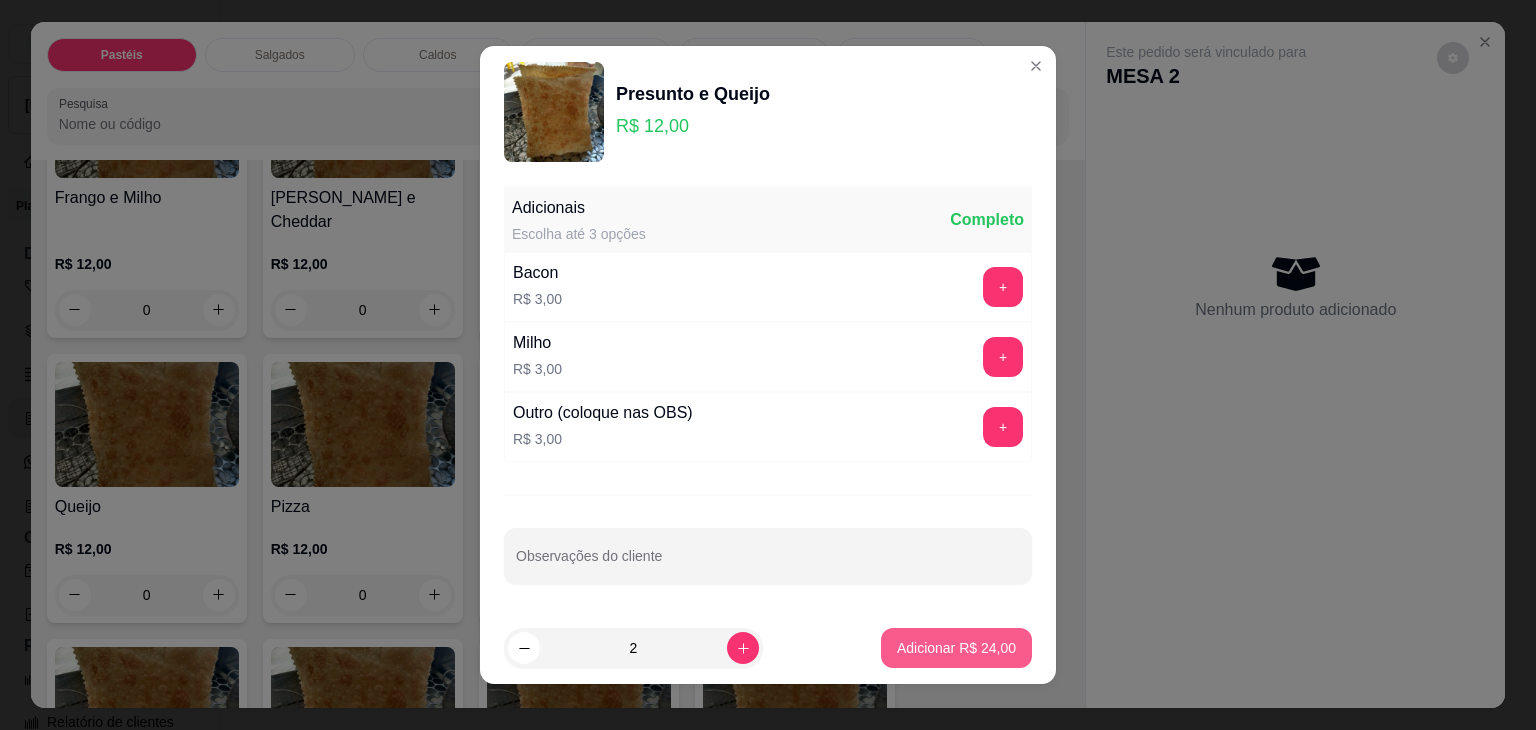 click on "Adicionar   R$ 24,00" at bounding box center [956, 648] 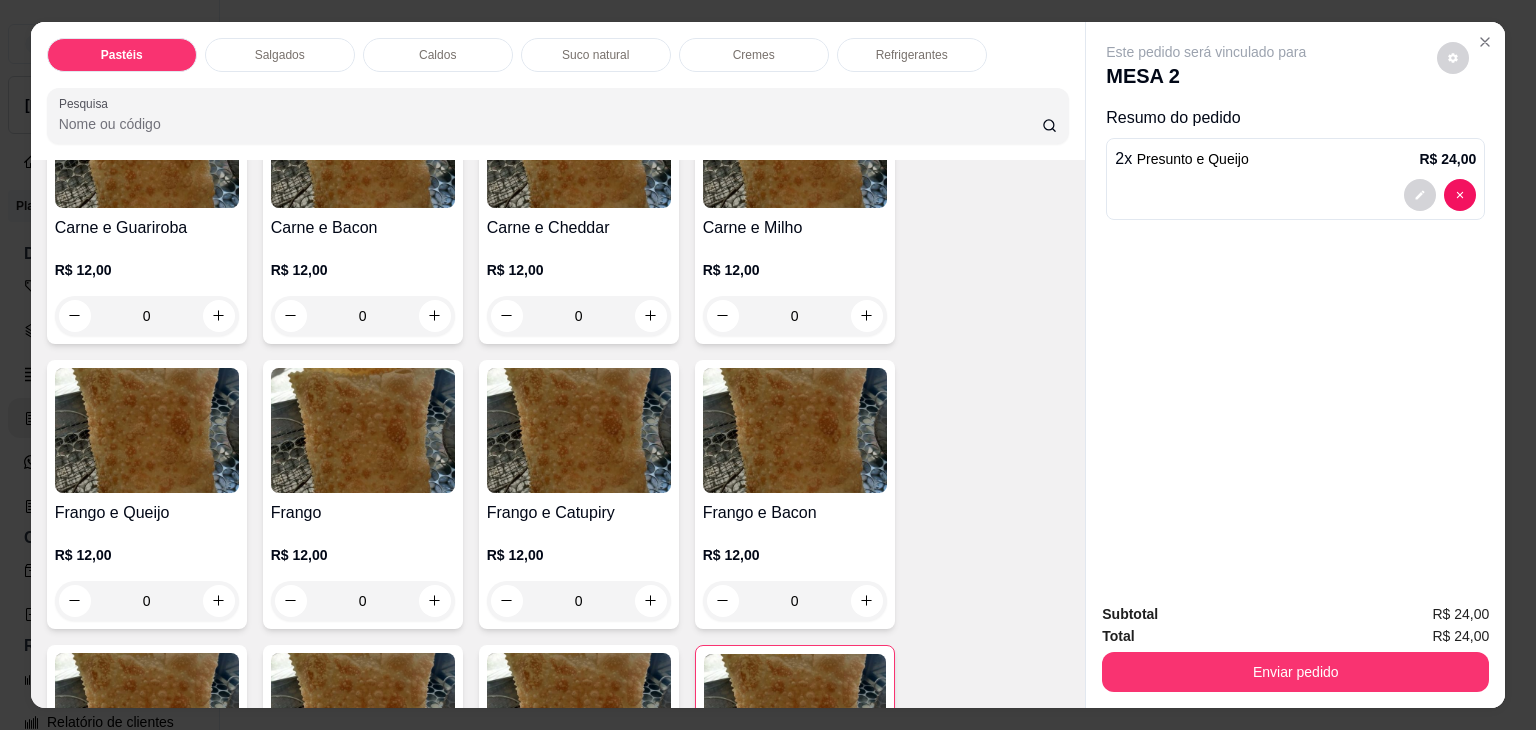 scroll, scrollTop: 0, scrollLeft: 0, axis: both 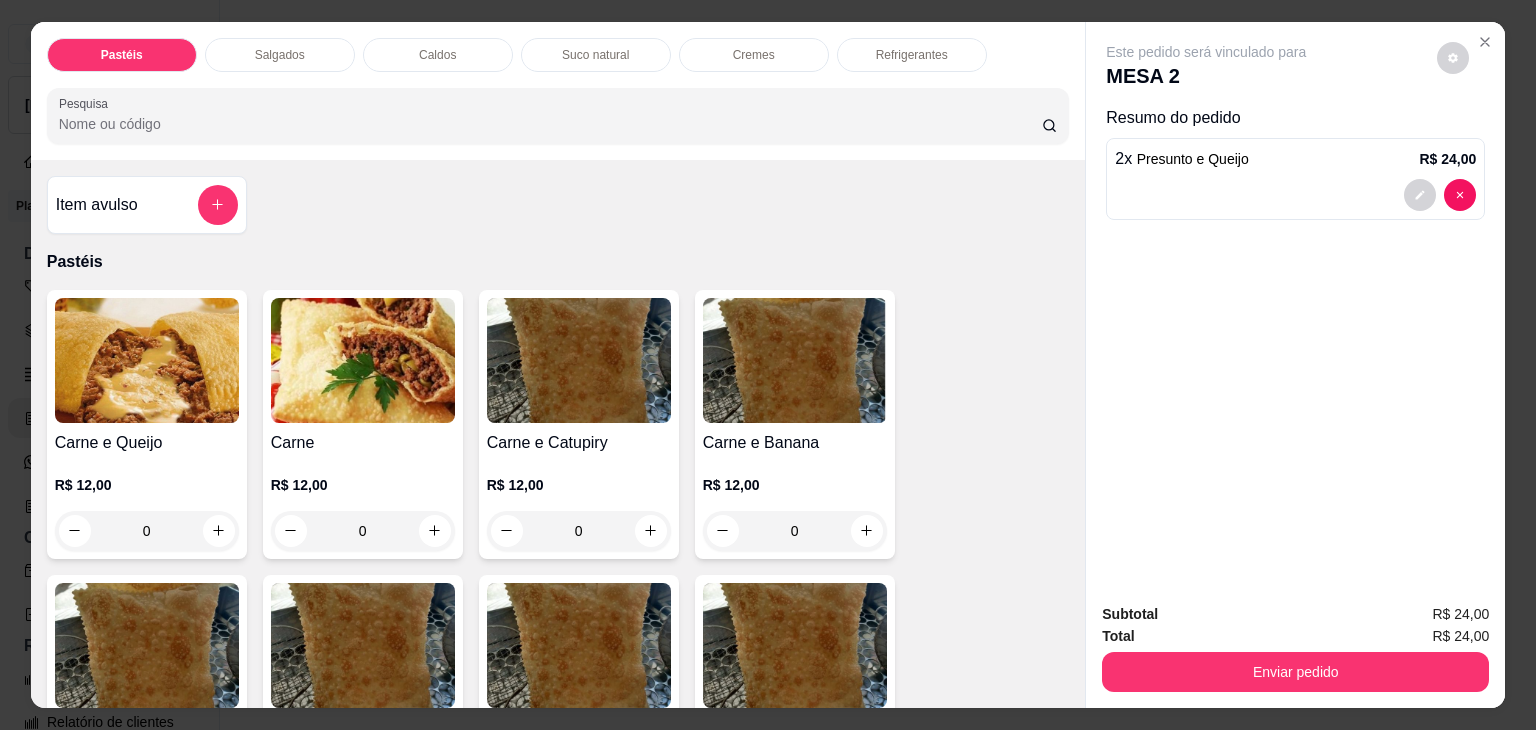click on "0" at bounding box center [147, 531] 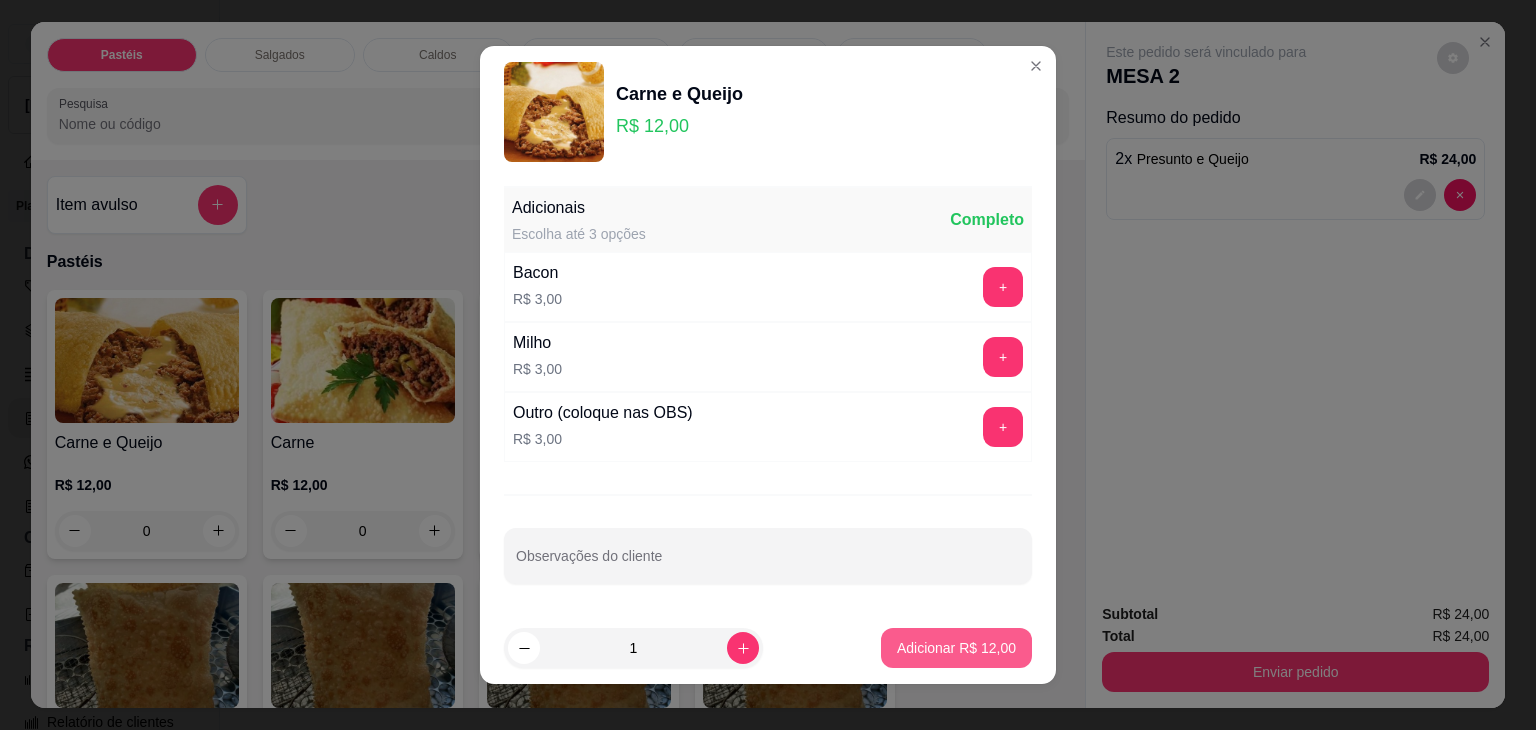 click on "Adicionar   R$ 12,00" at bounding box center (956, 648) 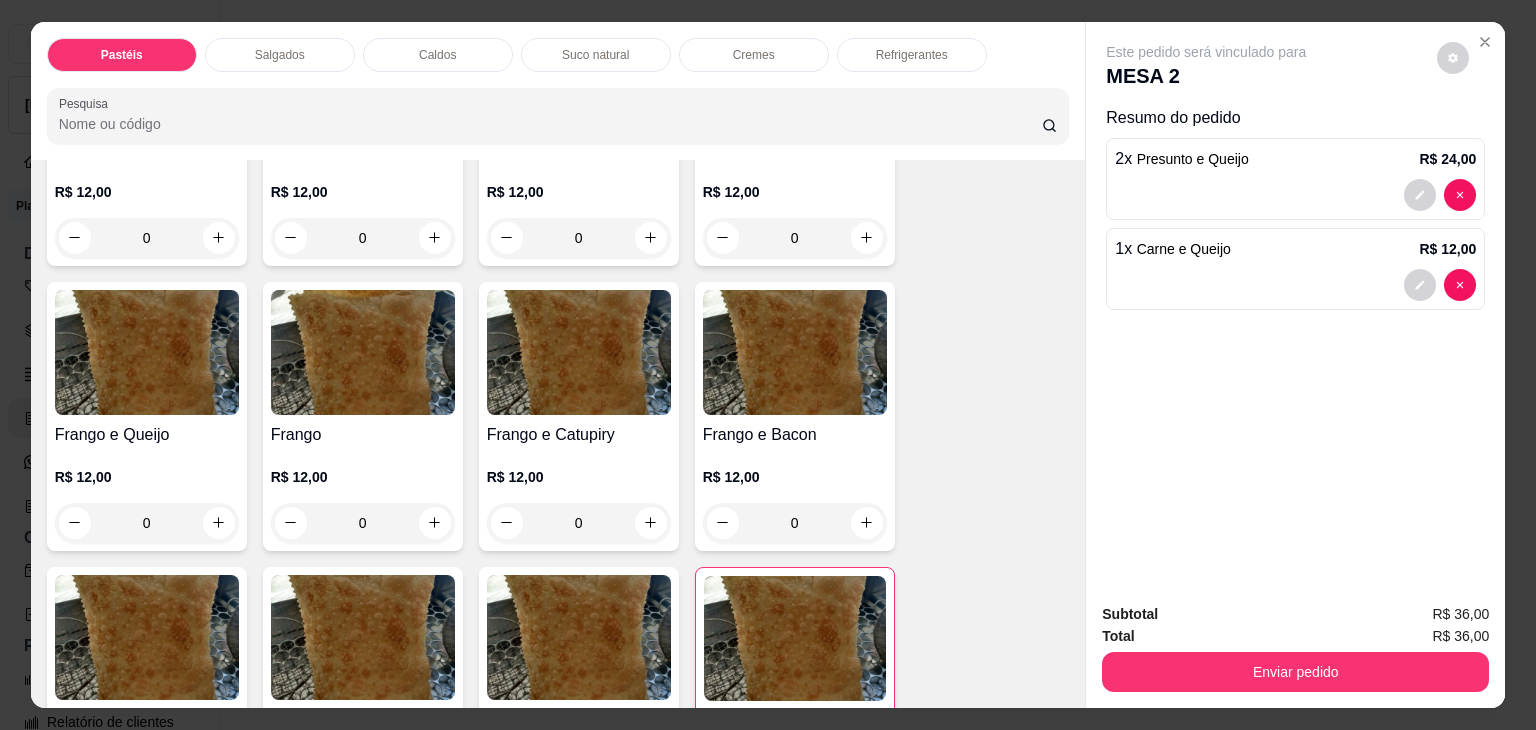 scroll, scrollTop: 600, scrollLeft: 0, axis: vertical 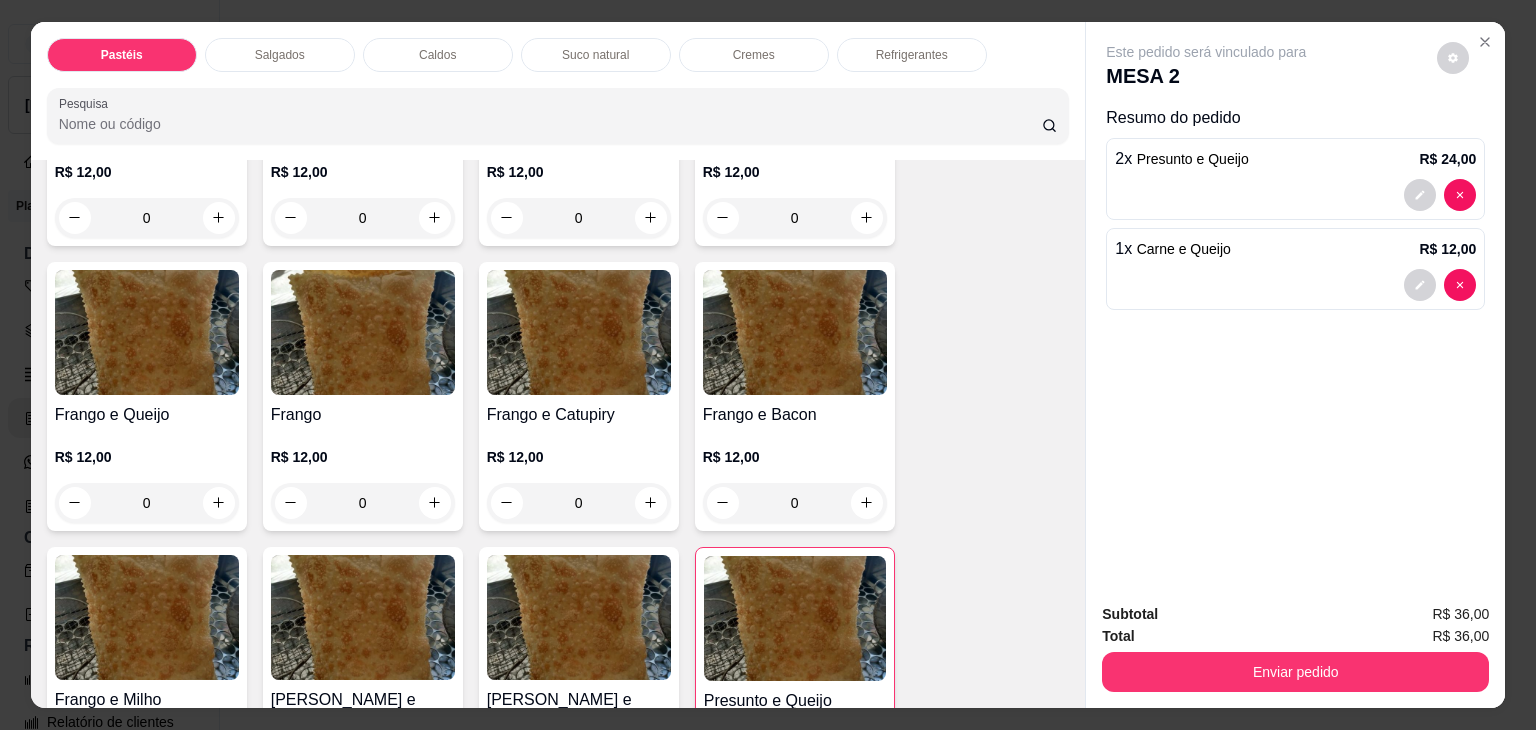 click on "0" at bounding box center [147, 503] 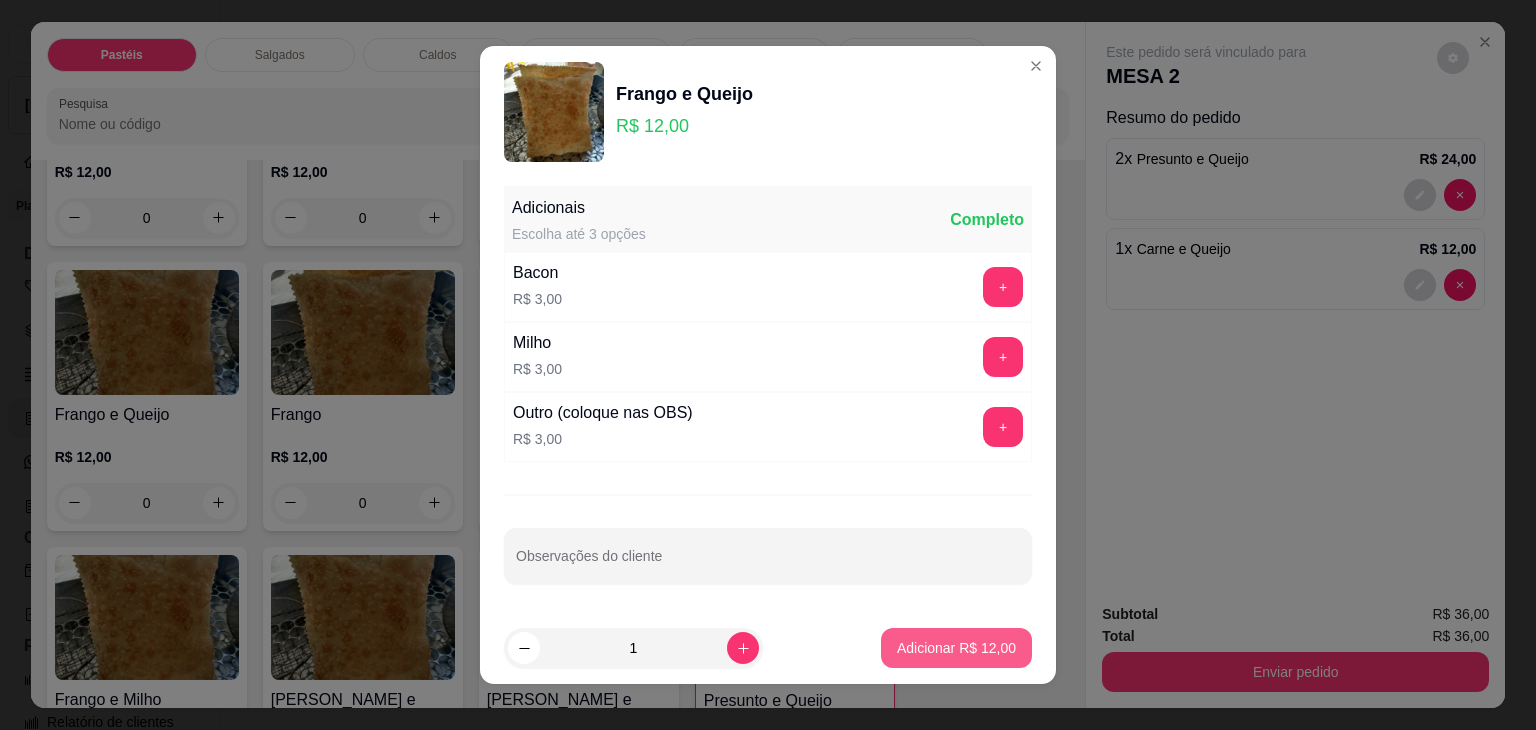 click on "Adicionar   R$ 12,00" at bounding box center [956, 648] 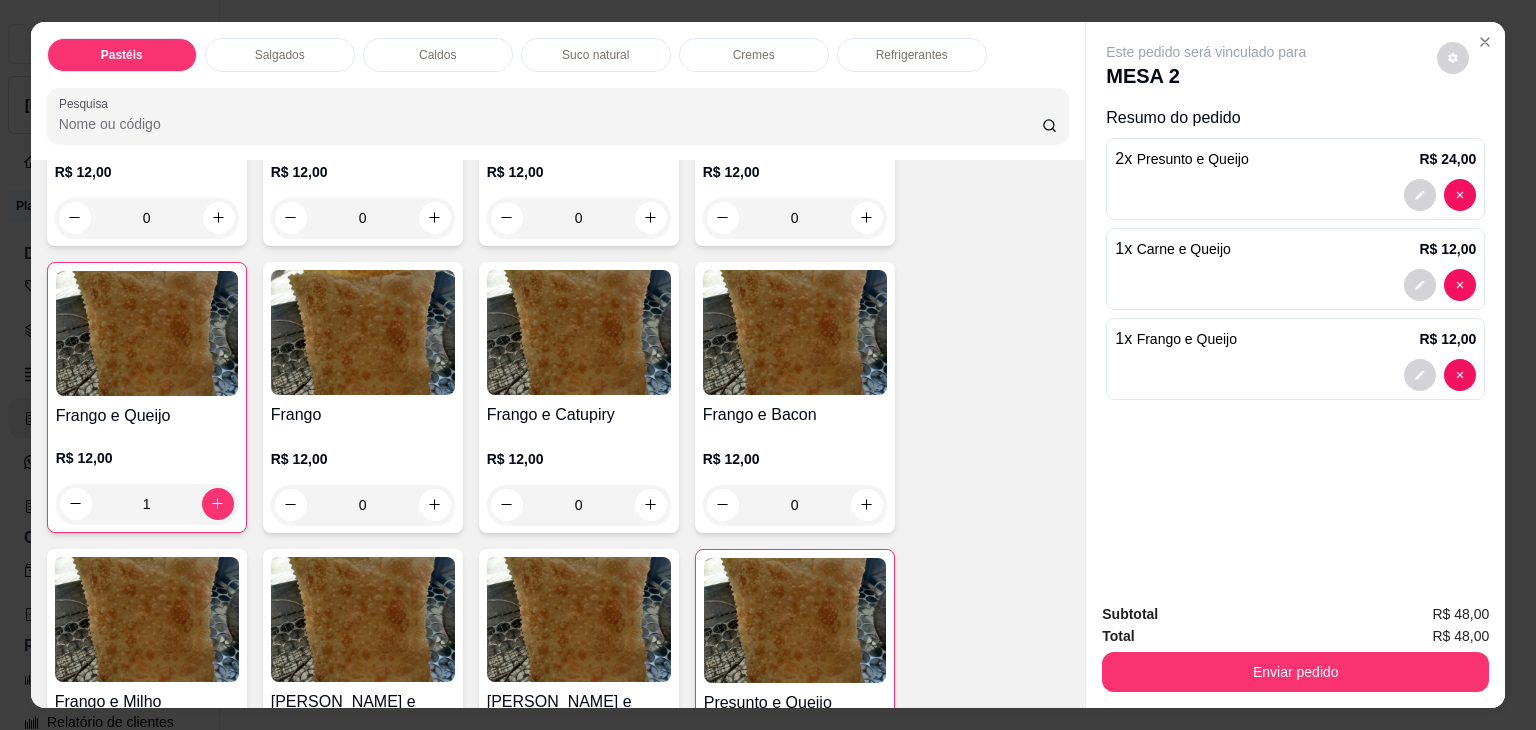 click on "Refrigerantes" at bounding box center [912, 55] 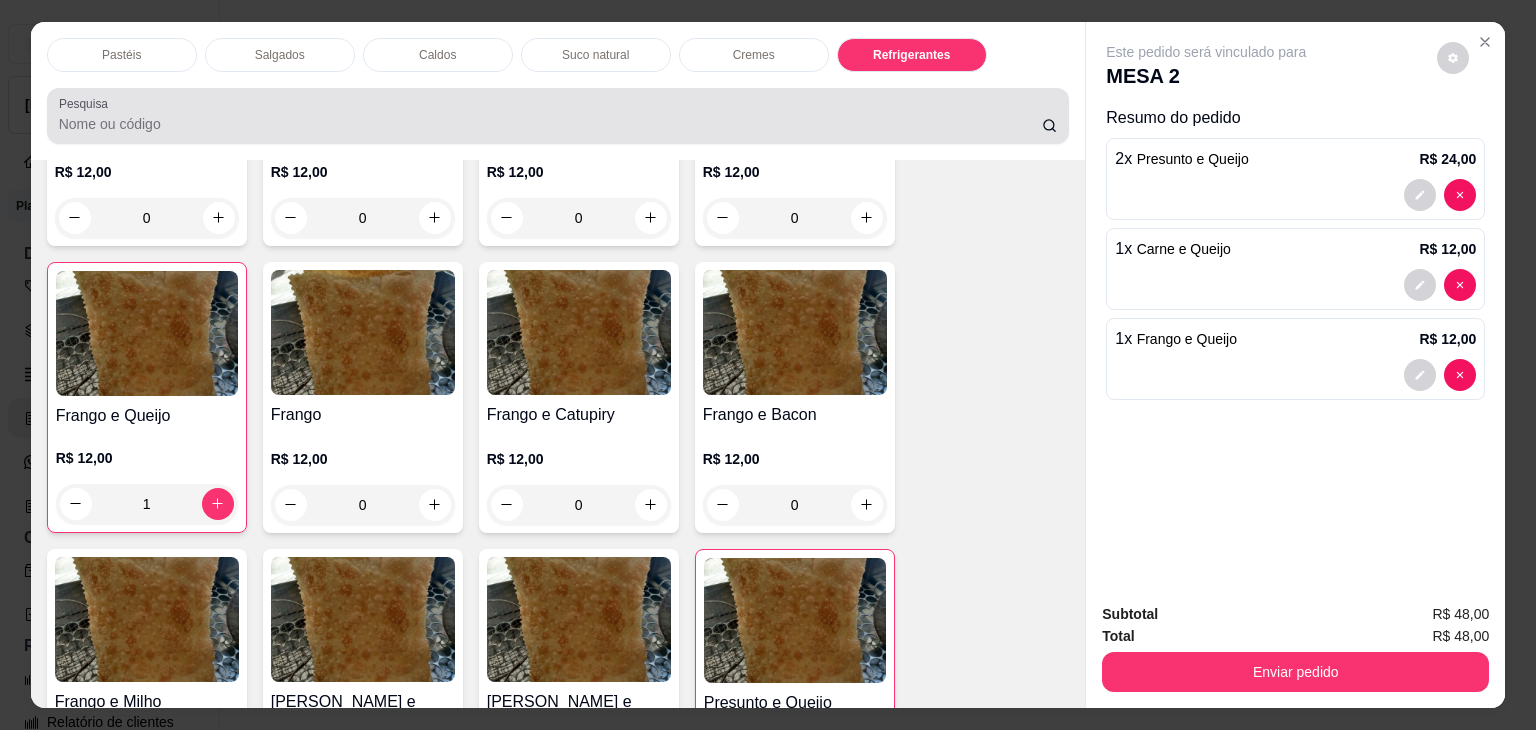 scroll, scrollTop: 5235, scrollLeft: 0, axis: vertical 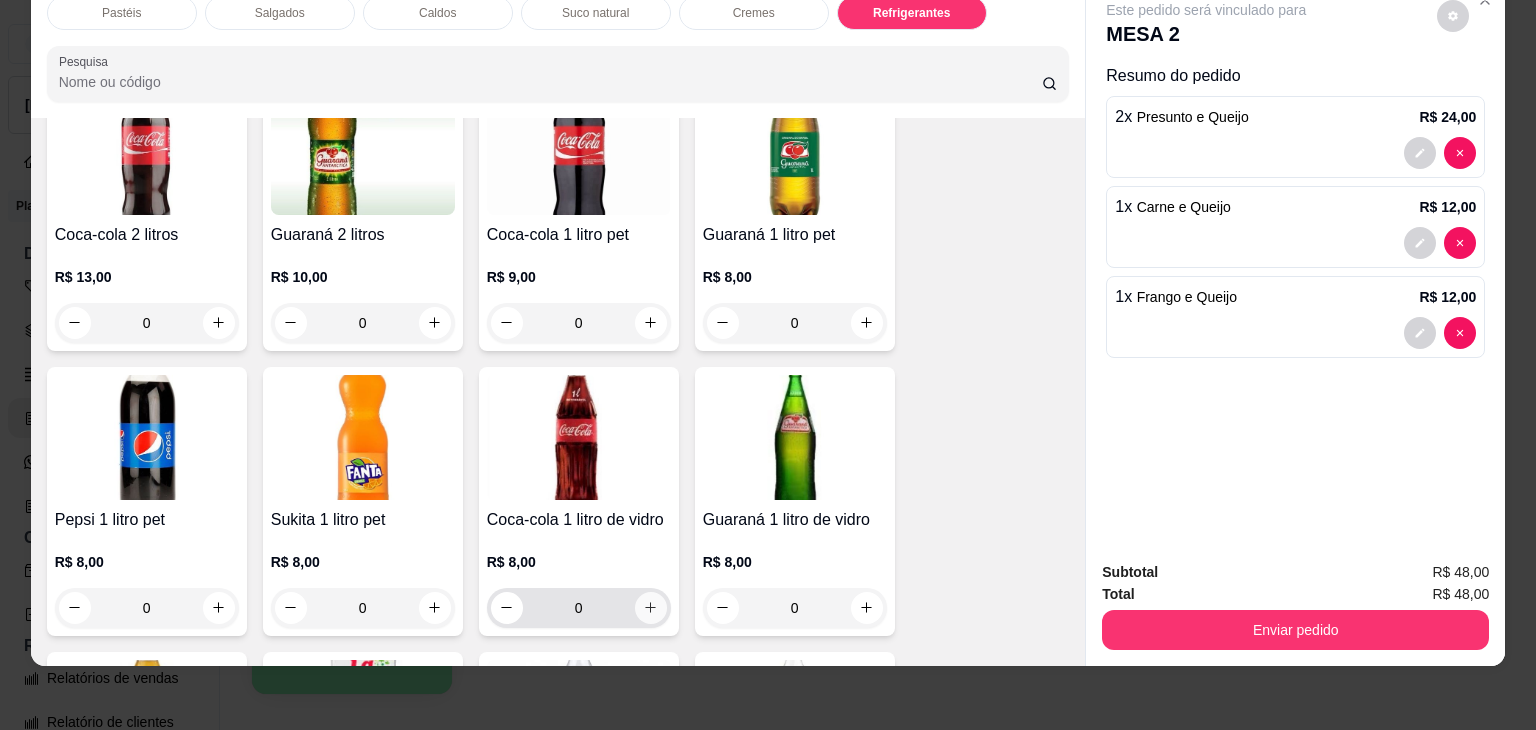 click 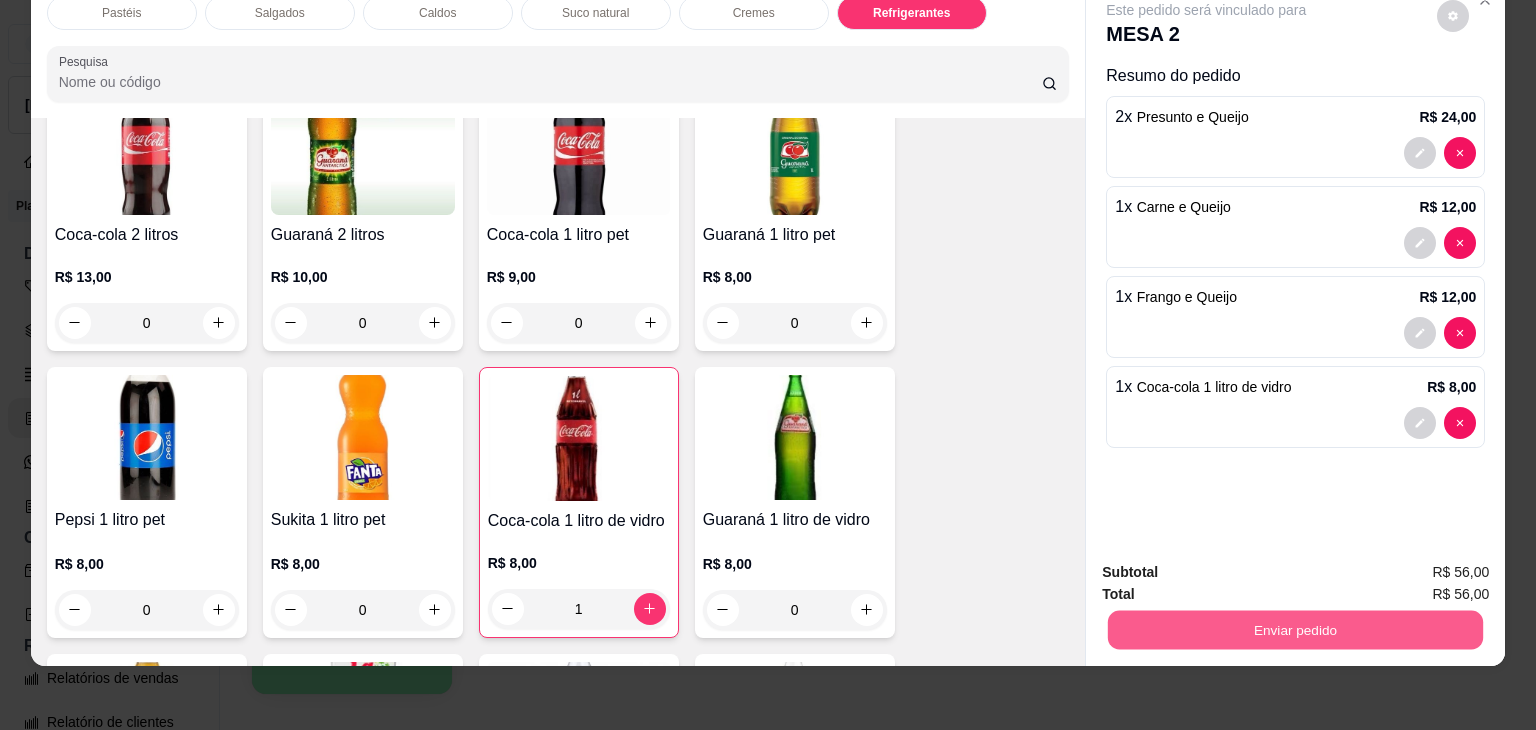 click on "Enviar pedido" at bounding box center [1295, 630] 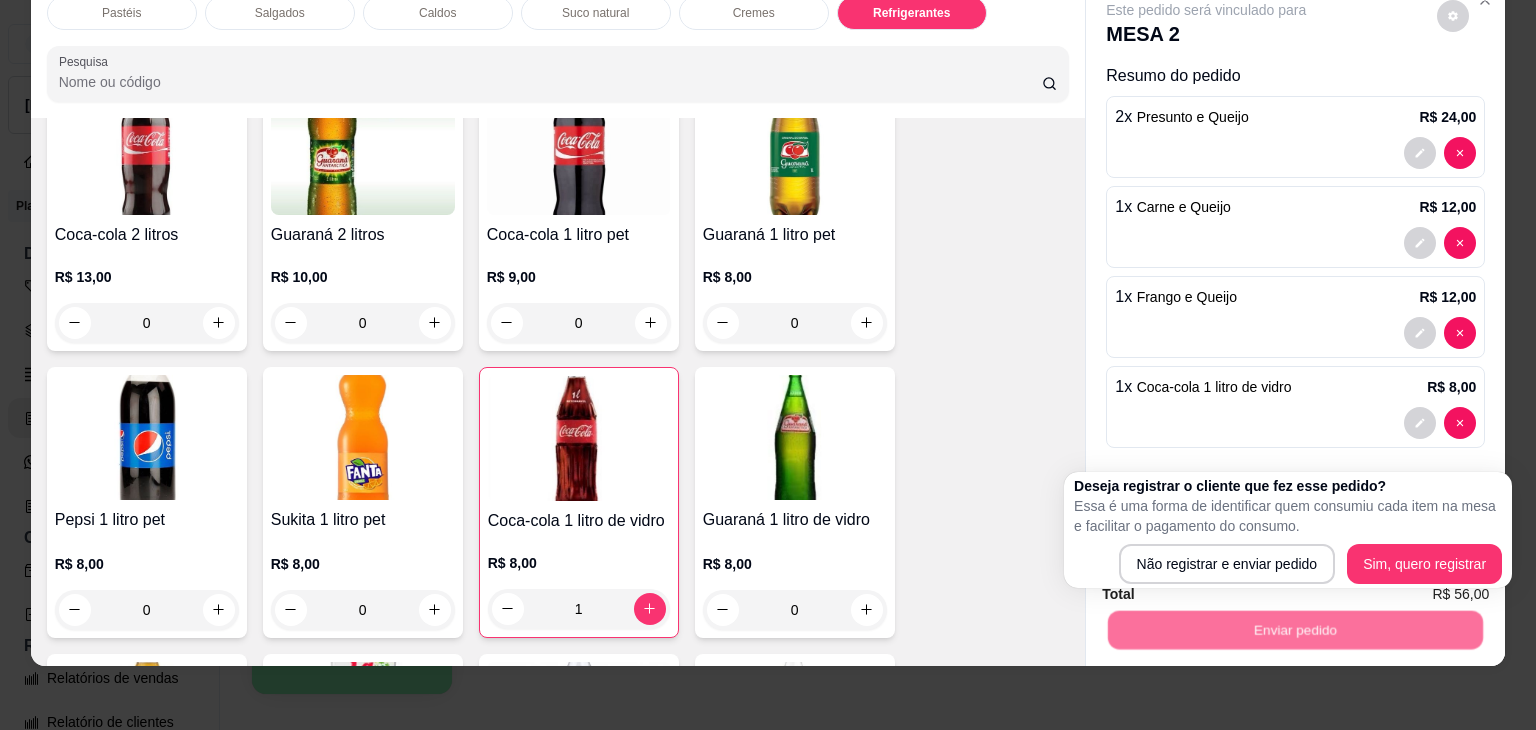 click on "Essa é uma forma de identificar quem consumiu cada item na mesa e facilitar o pagamento do consumo." at bounding box center (1288, 516) 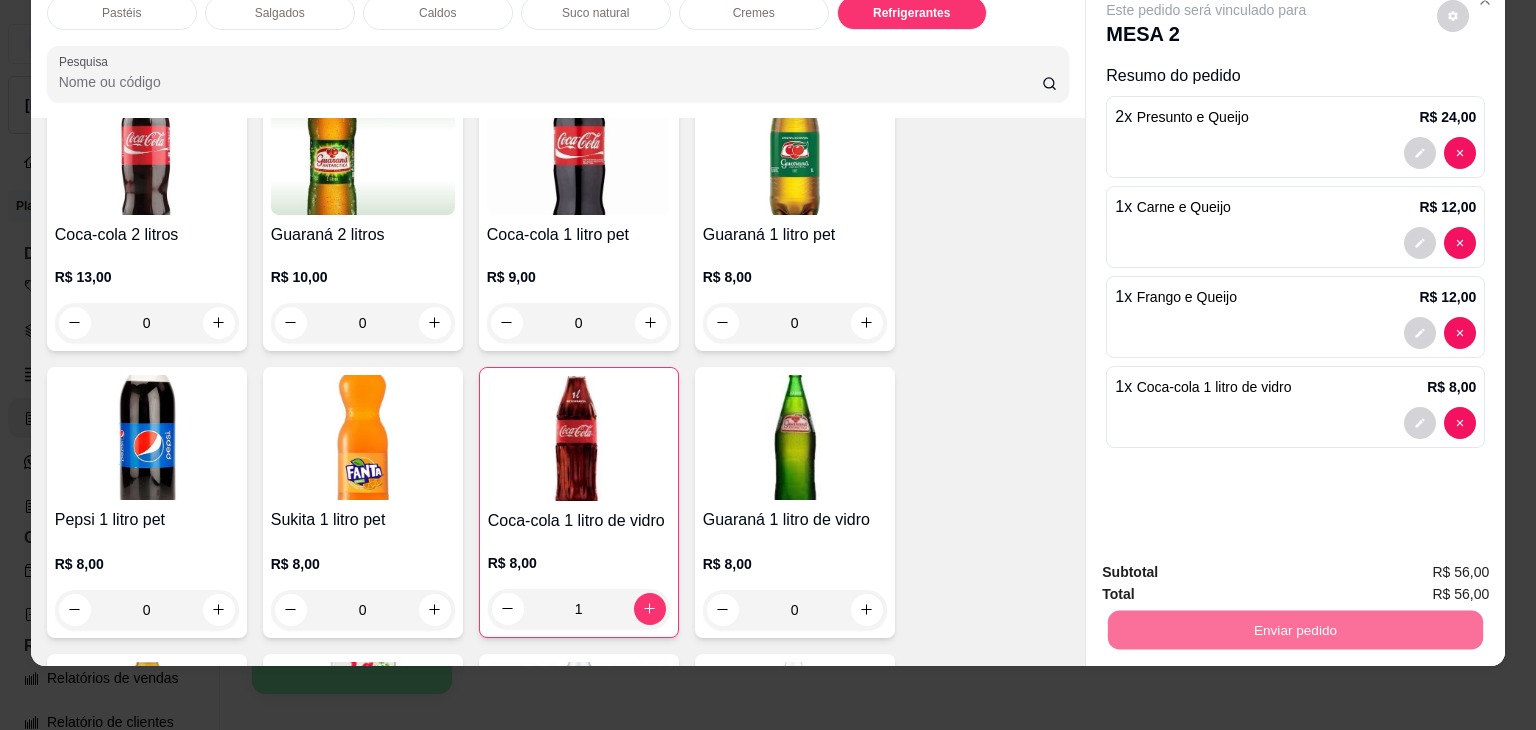 click on "Não registrar e enviar pedido" at bounding box center [1229, 564] 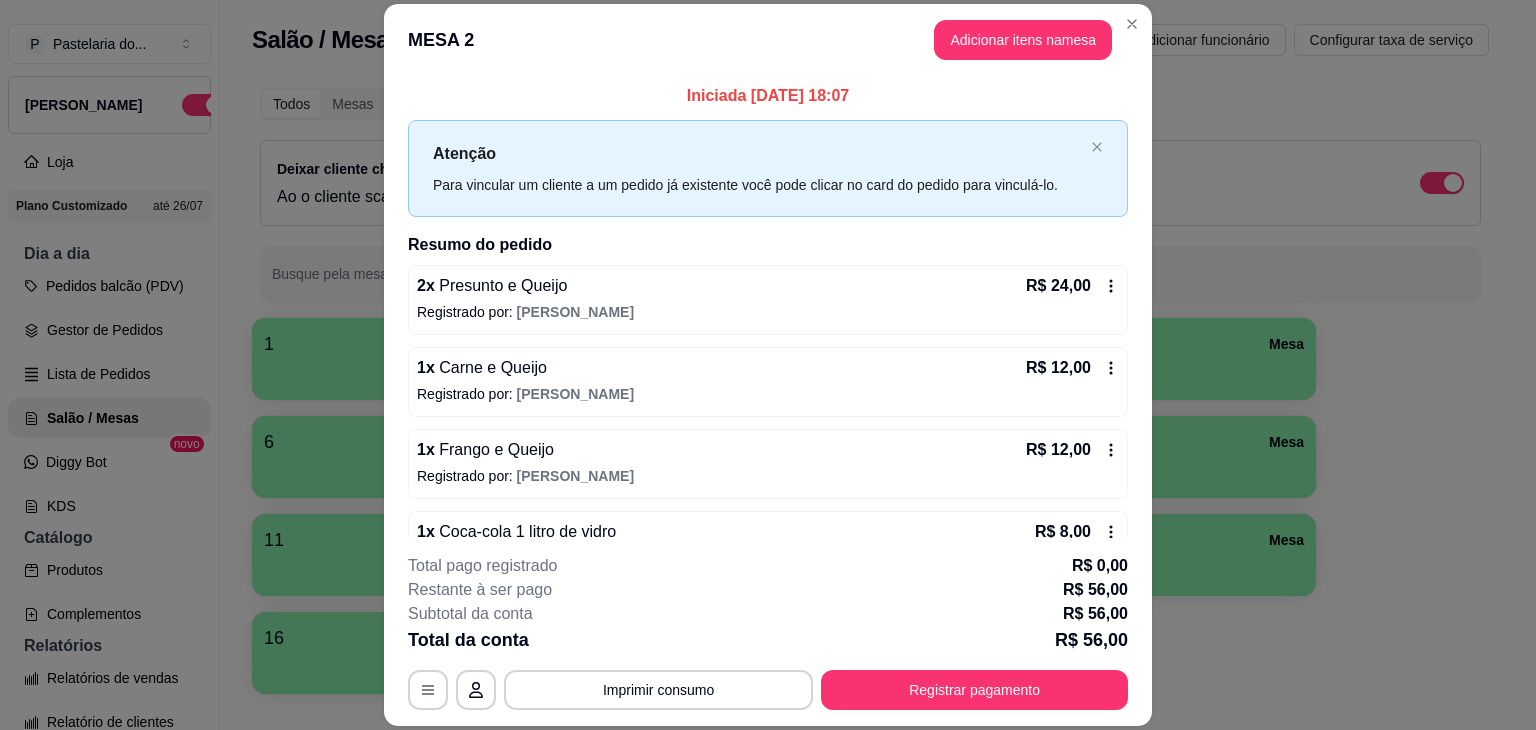 click 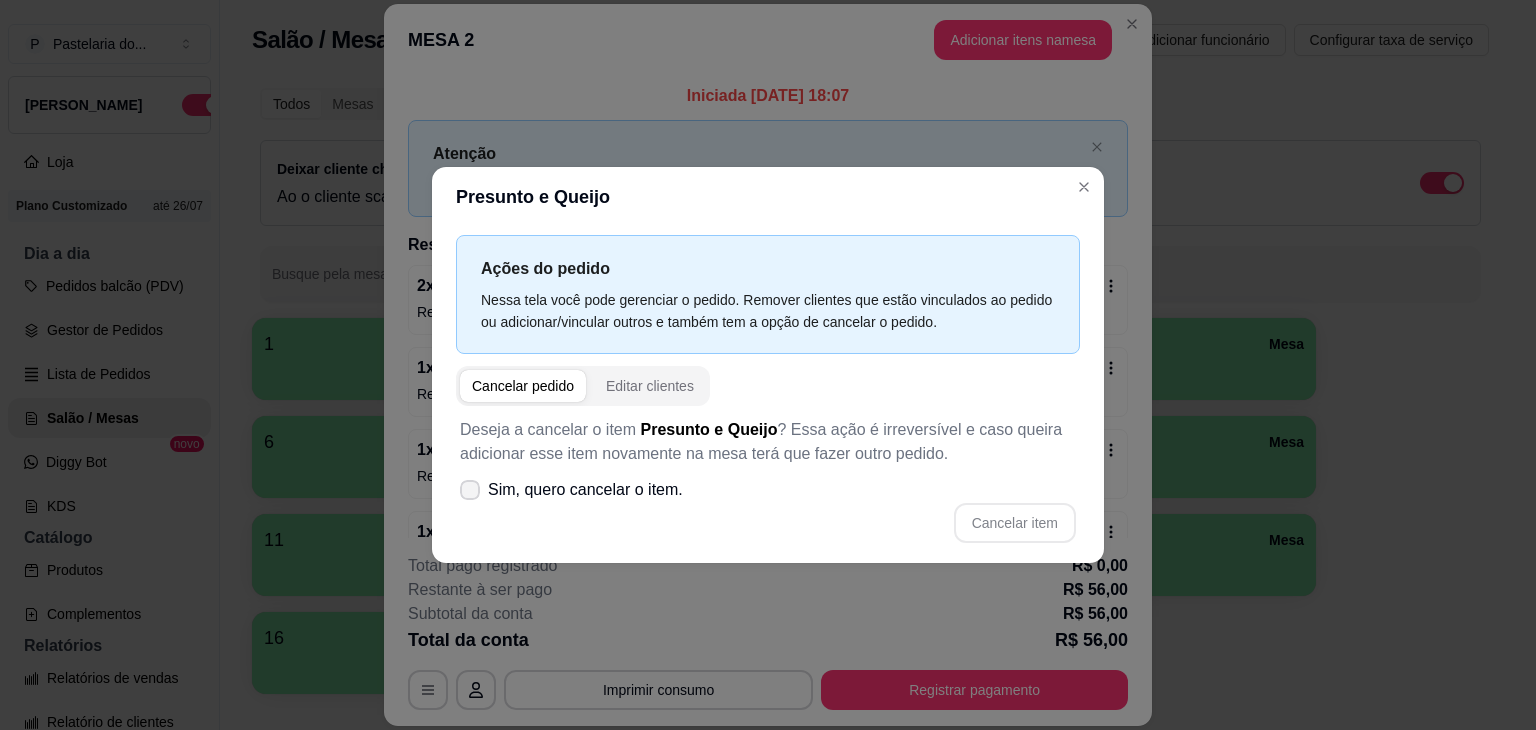 click on "Sim, quero cancelar o item." at bounding box center [571, 490] 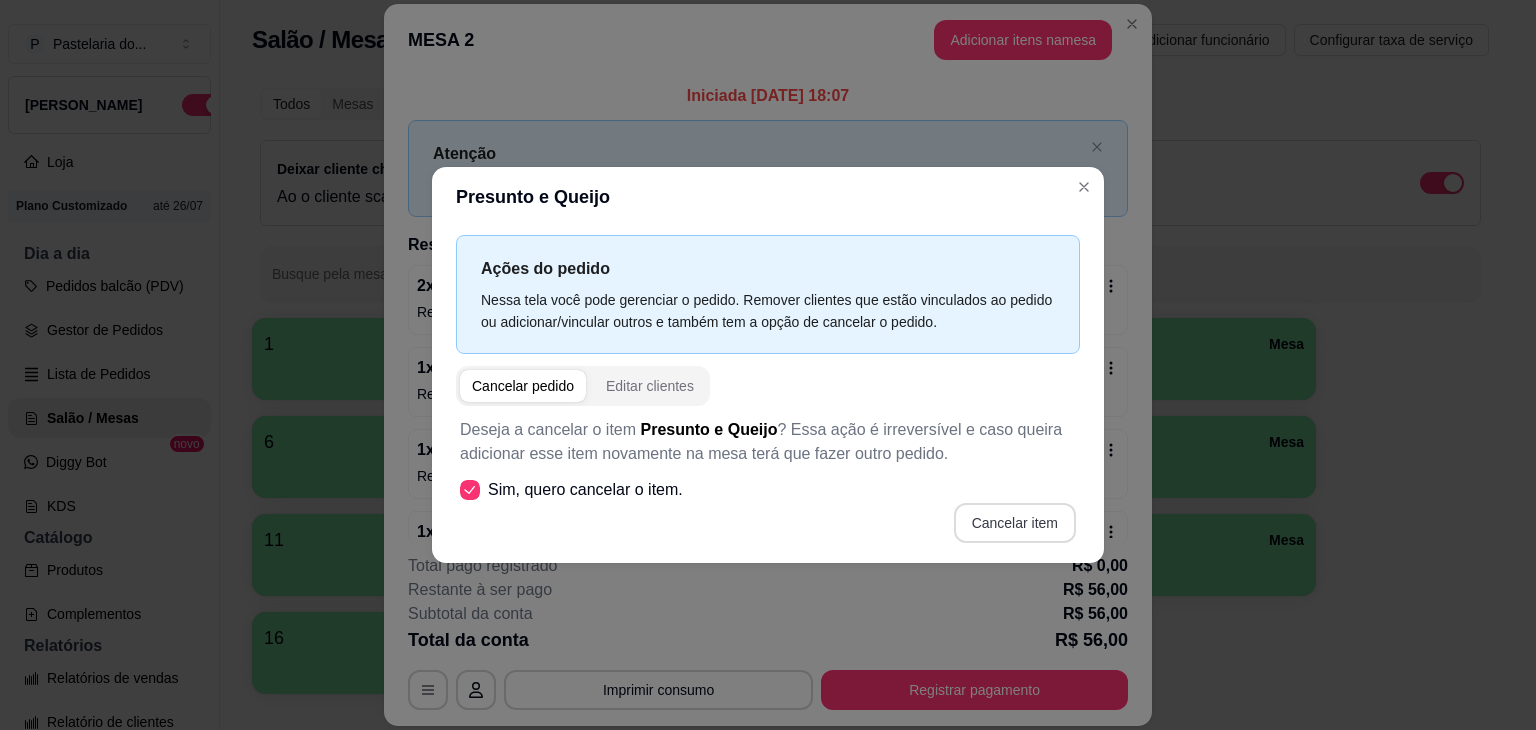 click on "Cancelar item" at bounding box center [1015, 523] 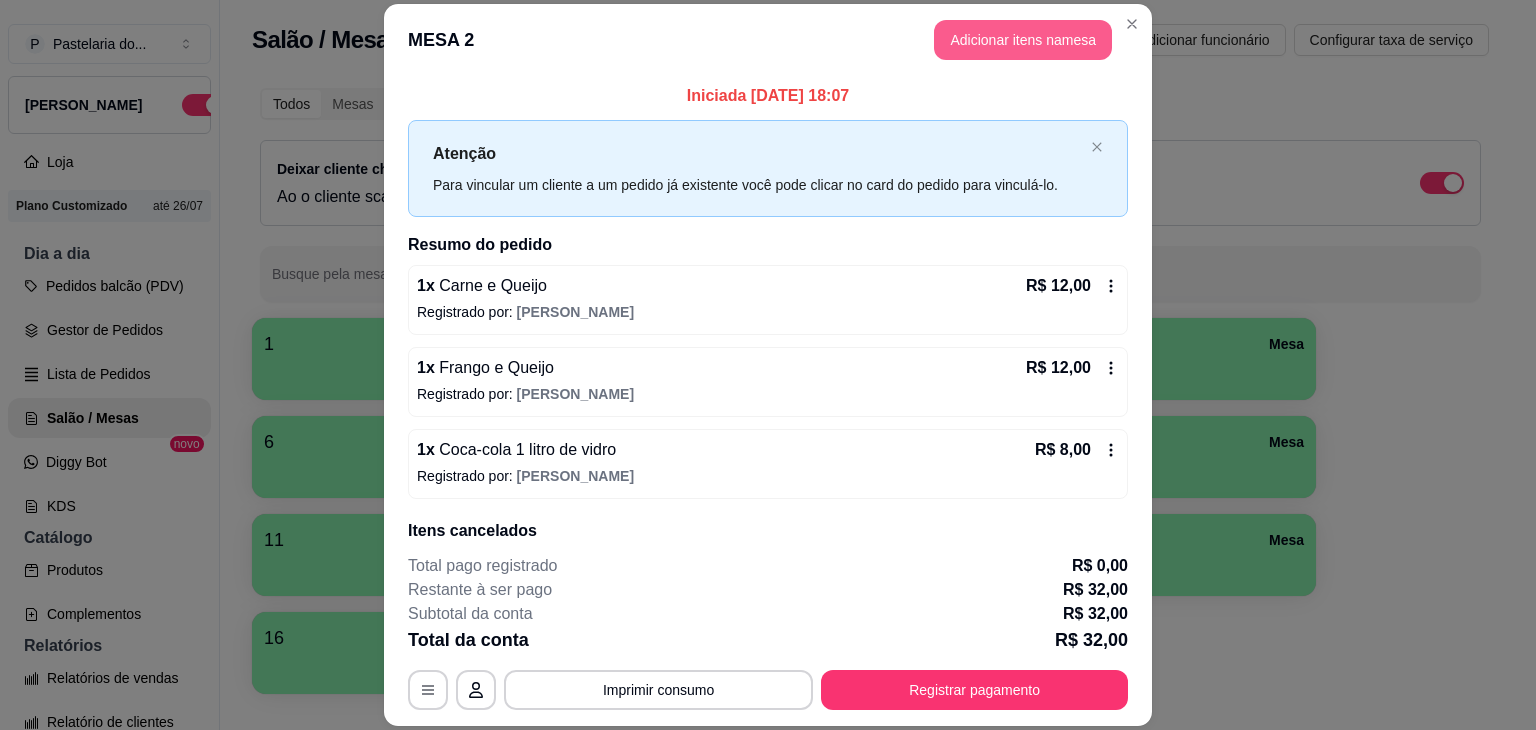 click on "Adicionar itens na  mesa" at bounding box center (1023, 40) 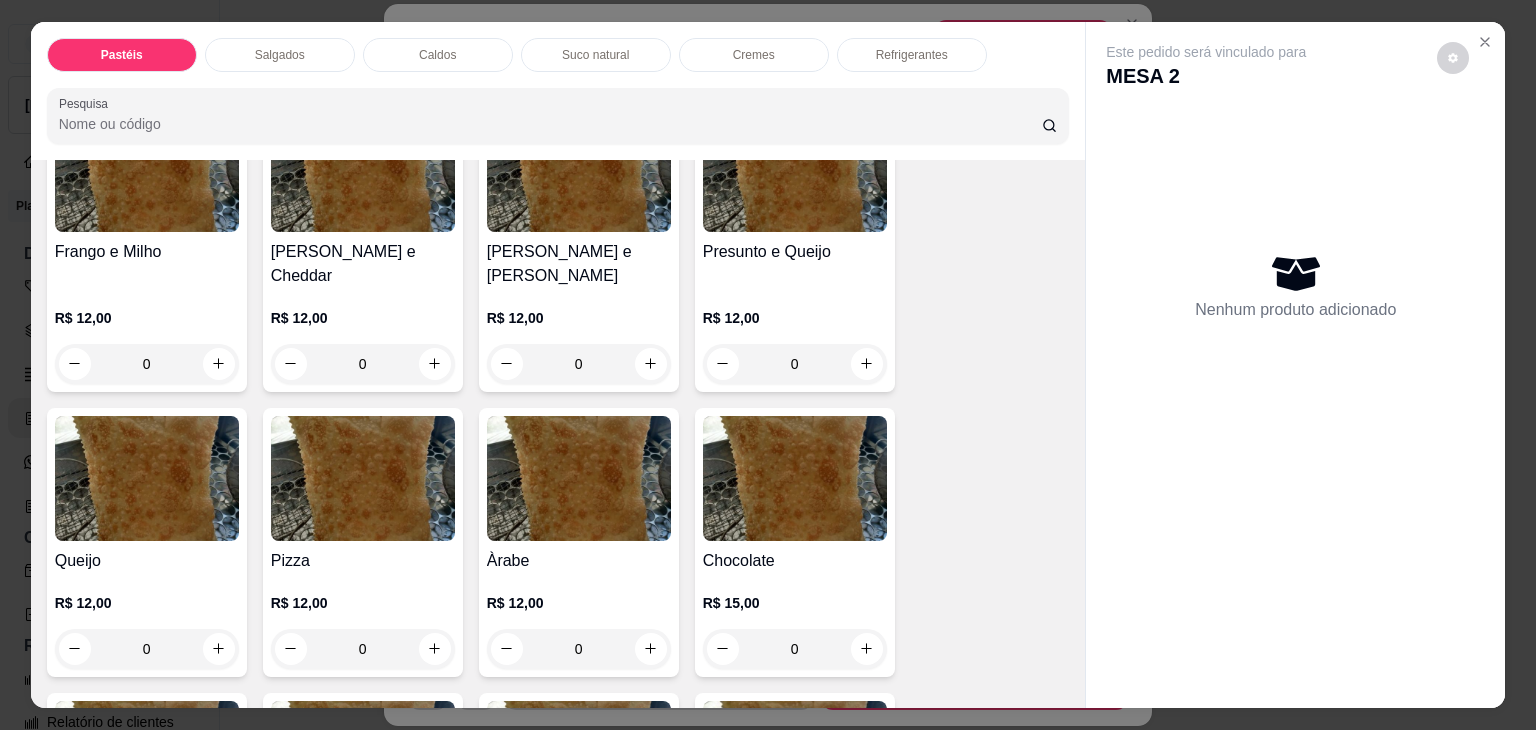 scroll, scrollTop: 1000, scrollLeft: 0, axis: vertical 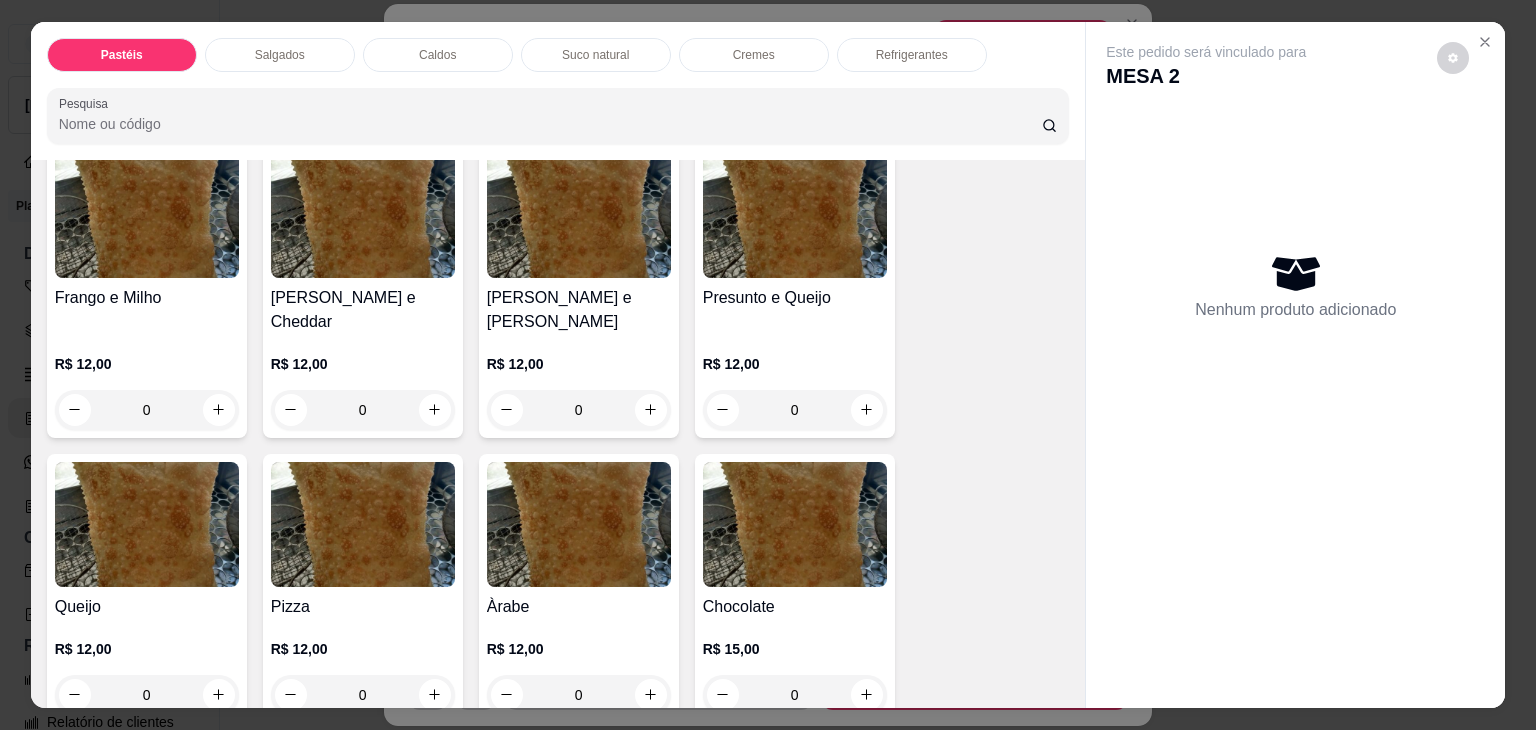 click on "0" at bounding box center [795, 410] 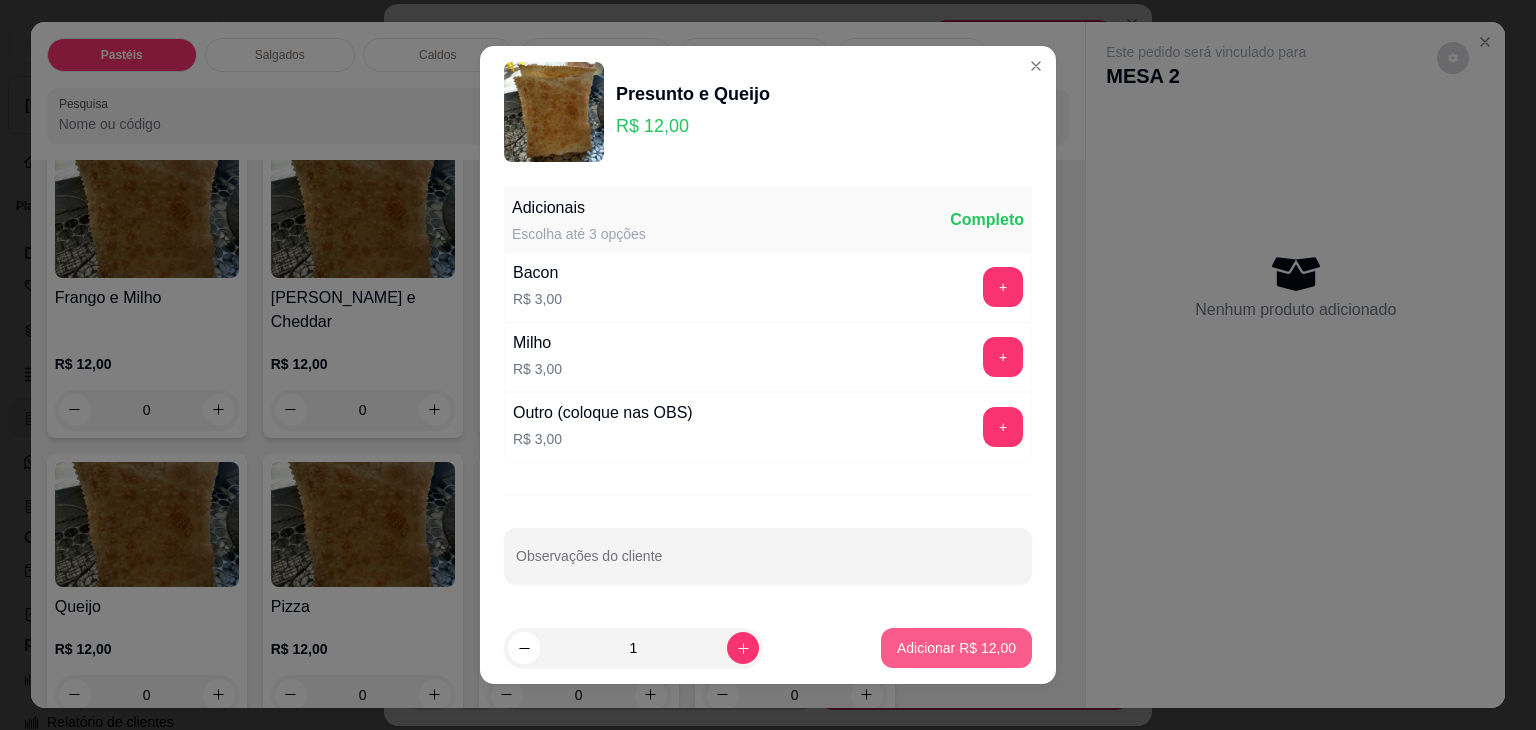 click on "Adicionar   R$ 12,00" at bounding box center (956, 648) 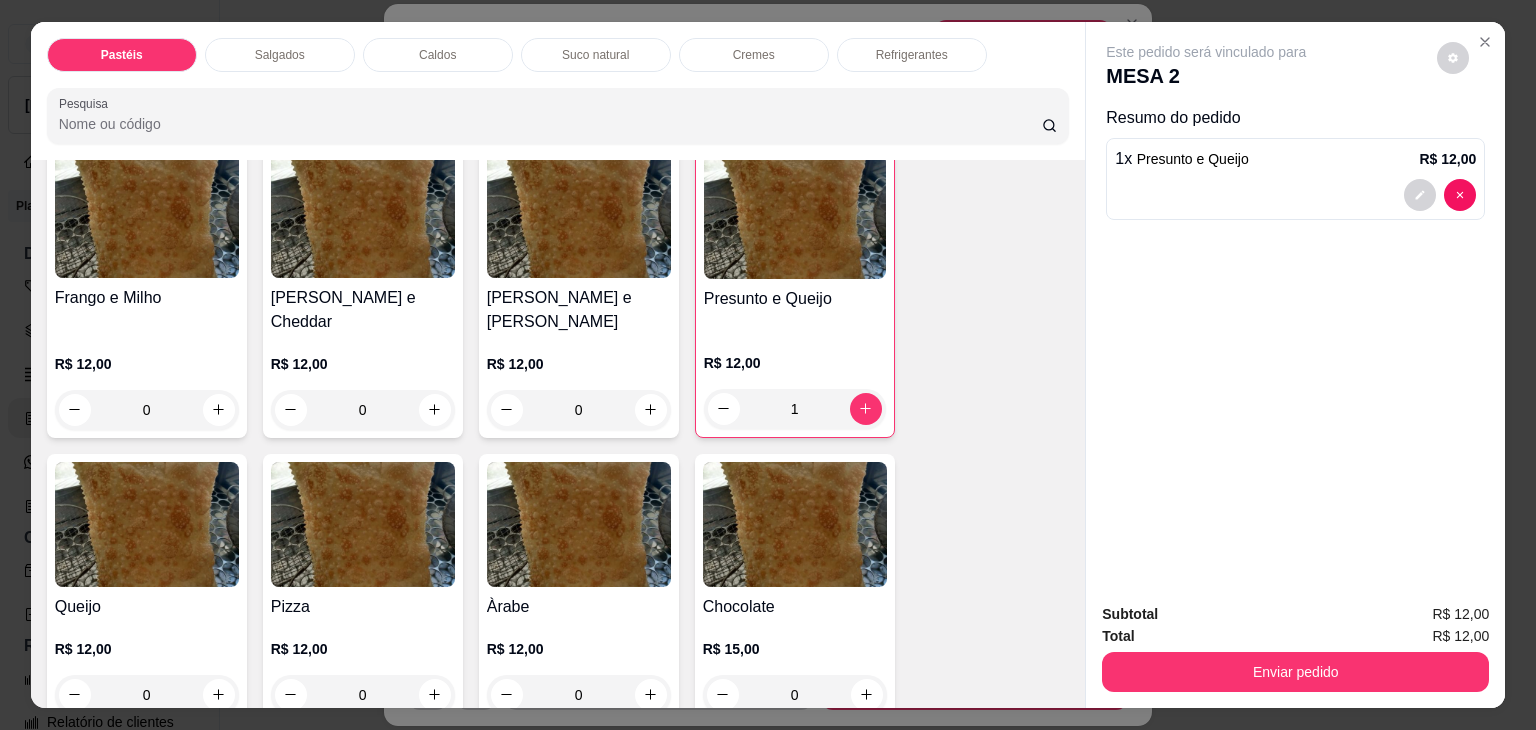 click on "Carne e Queijo    R$ 12,00 0 Carne    R$ 12,00 0 Carne e Catupiry    R$ 12,00 0 Carne e Banana    R$ 12,00 0 Carne e Guariroba   R$ 12,00 0 Carne e Bacon    R$ 12,00 0 Carne e Cheddar    R$ 12,00 0 Carne e Milho    R$ 12,00 0 Frango e Queijo    R$ 12,00 0 Frango    R$ 12,00 0 Frango e Catupiry   R$ 12,00 0 Frango e Bacon    R$ 12,00 0 Frango e Milho   R$ 12,00 0 Frango e Cheddar    R$ 12,00 0 Frango e Guariroba     R$ 12,00 0 Presunto e Queijo   R$ 12,00 1 Queijo    R$ 12,00 0 Pizza   R$ 12,00 0 Àrabe   R$ 12,00 0 Chocolate   R$ 15,00 0 Banana Real   R$ 12,00 0 Cachorro Quente   R$ 15,00 0  X - tudo   R$ 18,00 0 Banana com Chocolate   R$ 15,00 0 Gueroba e Queijo   R$ 12,00 0" at bounding box center [558, 291] 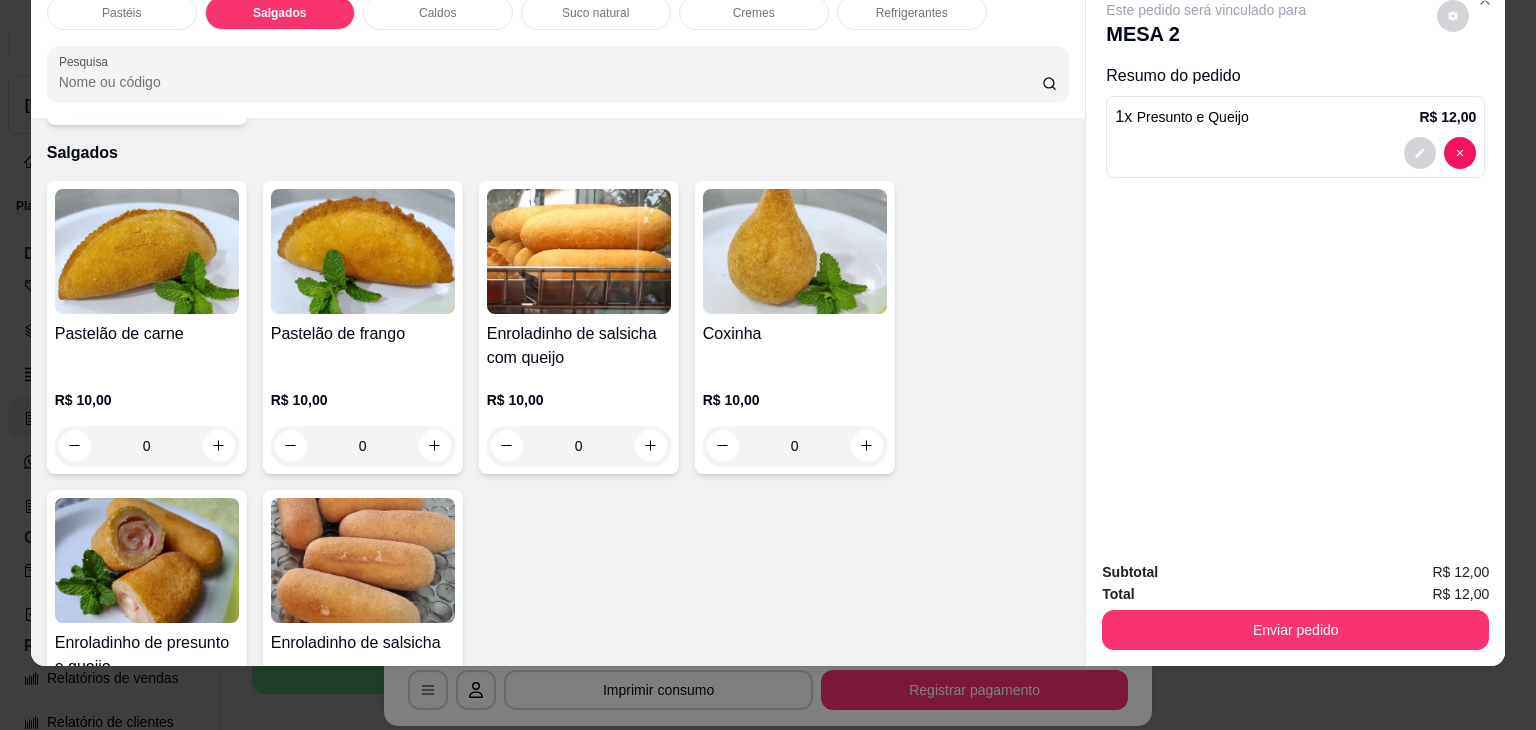 scroll, scrollTop: 2226, scrollLeft: 0, axis: vertical 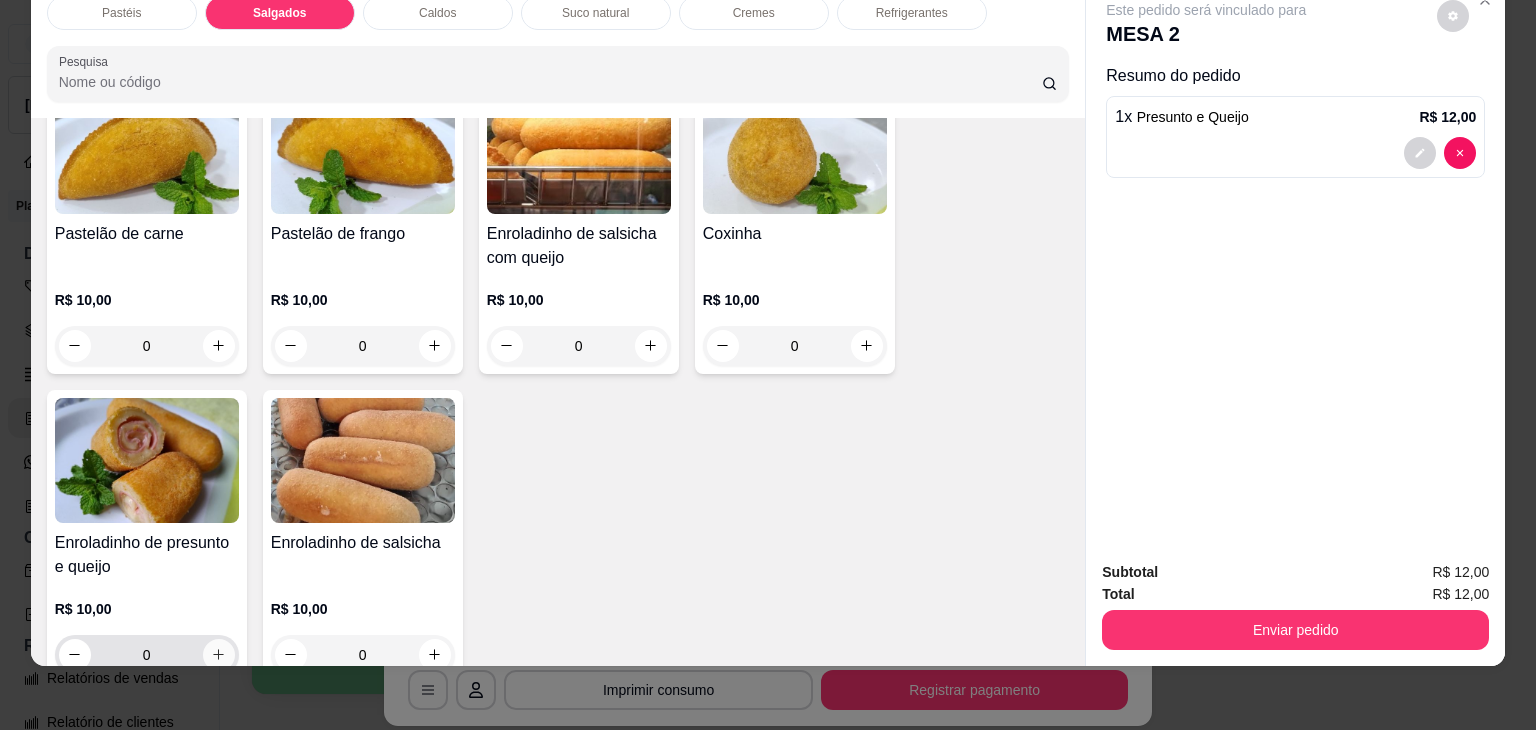 click at bounding box center [219, 655] 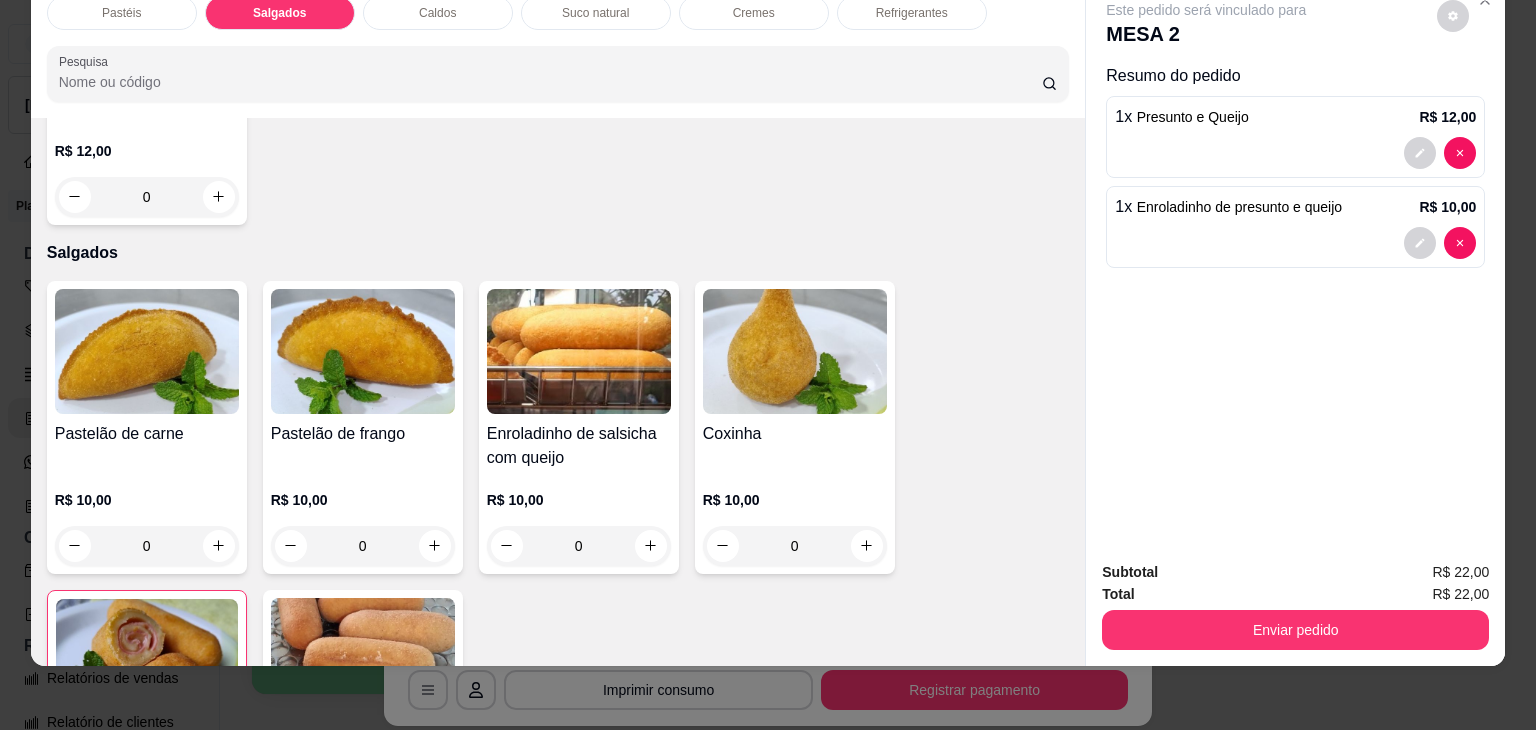 click on "Pastéis" at bounding box center (122, 13) 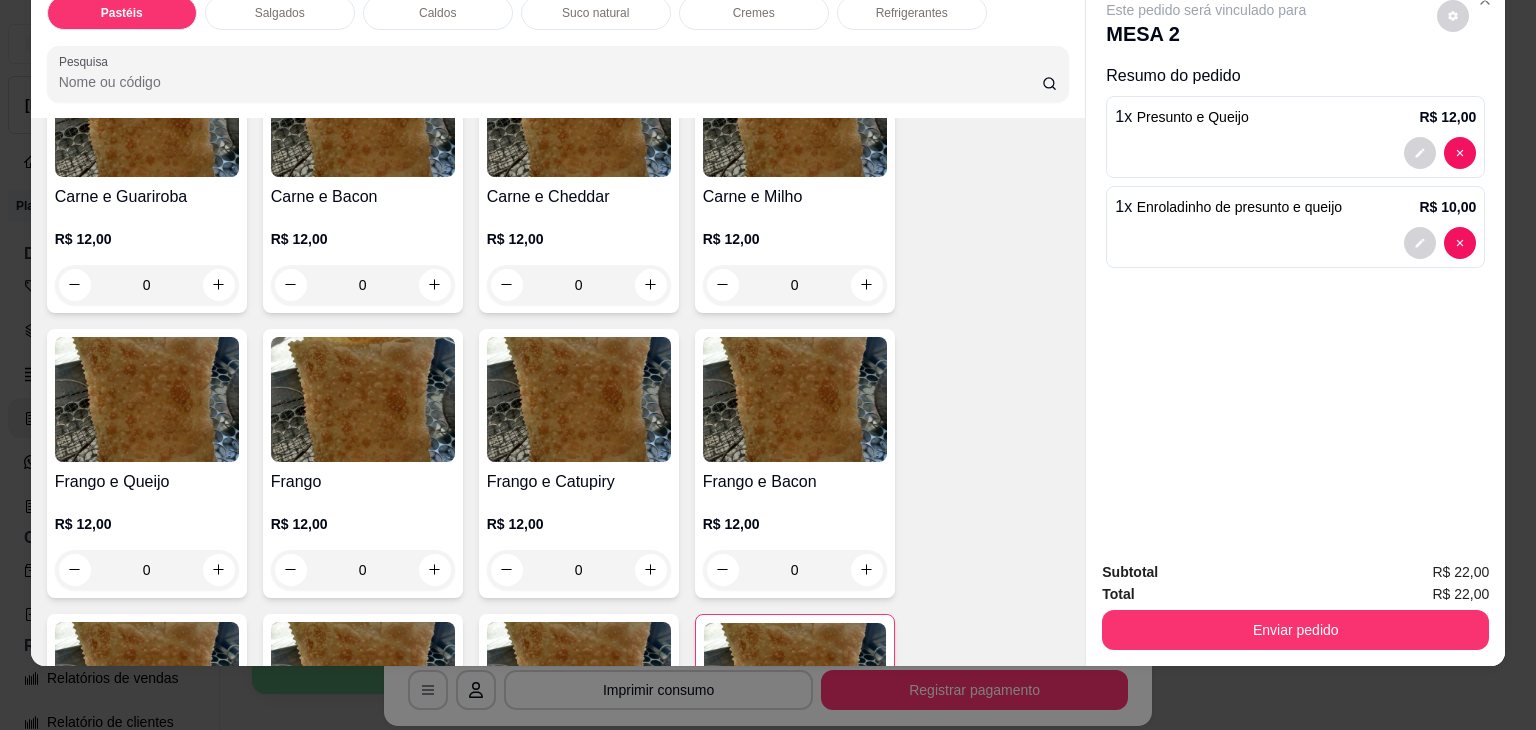 scroll, scrollTop: 589, scrollLeft: 0, axis: vertical 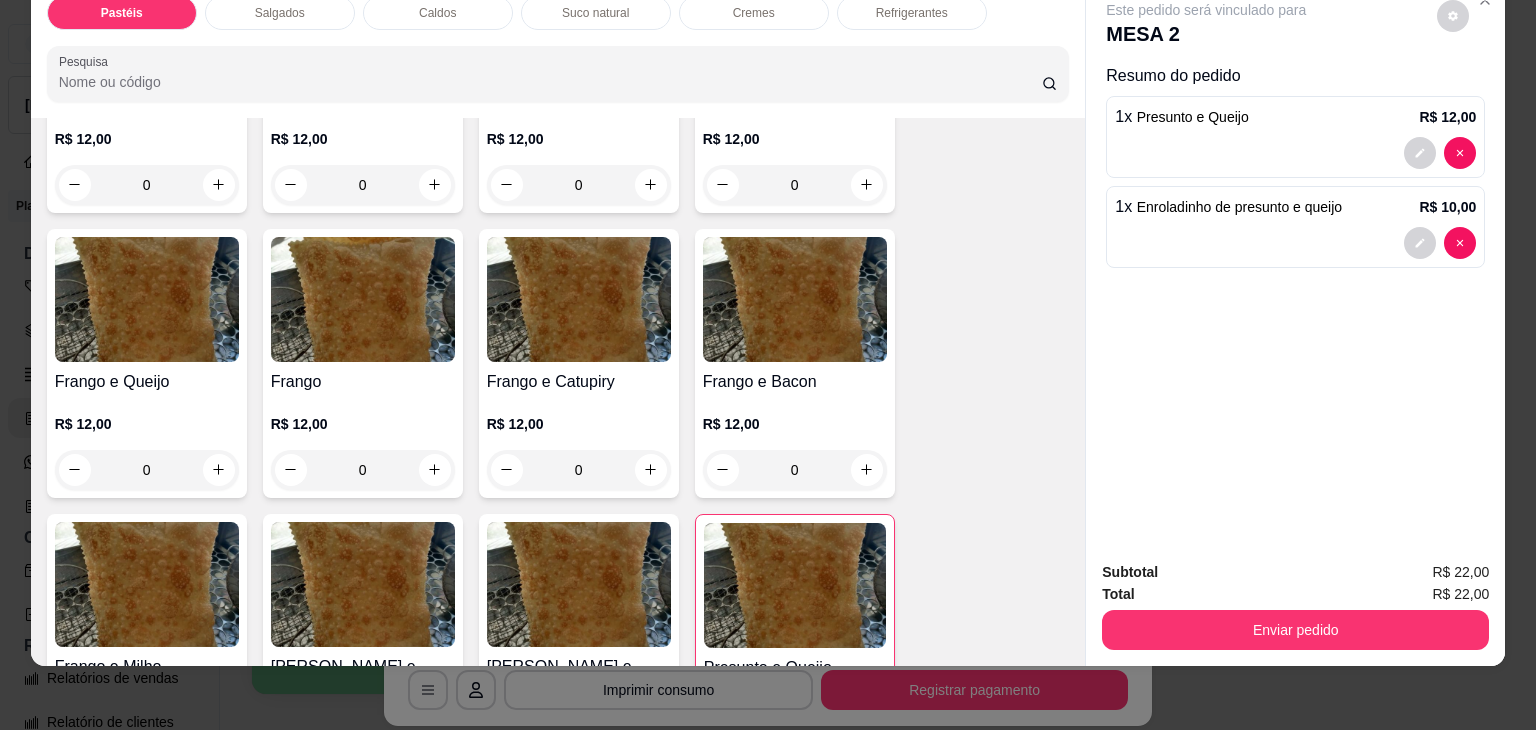 click on "0" at bounding box center [579, 470] 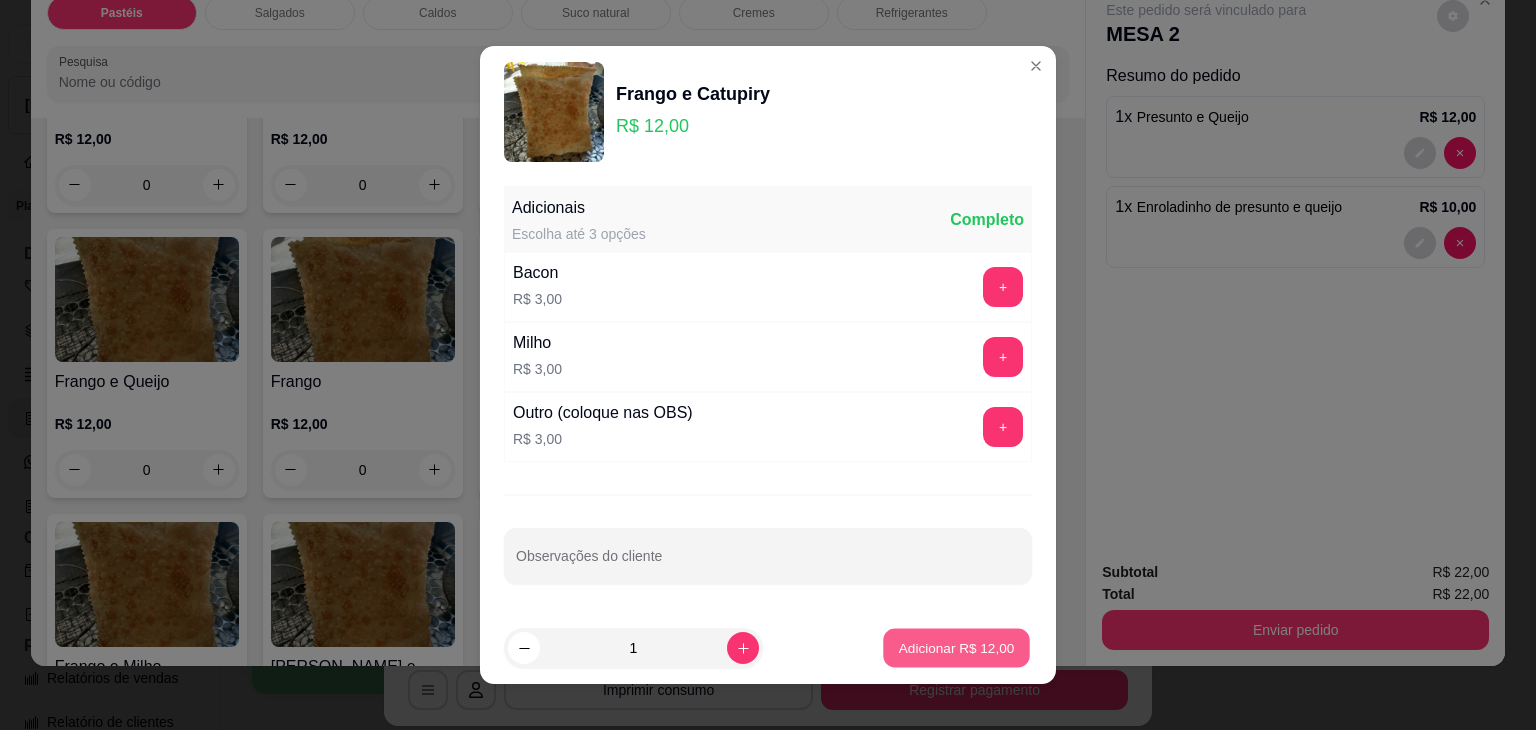 click on "Adicionar   R$ 12,00" at bounding box center [957, 647] 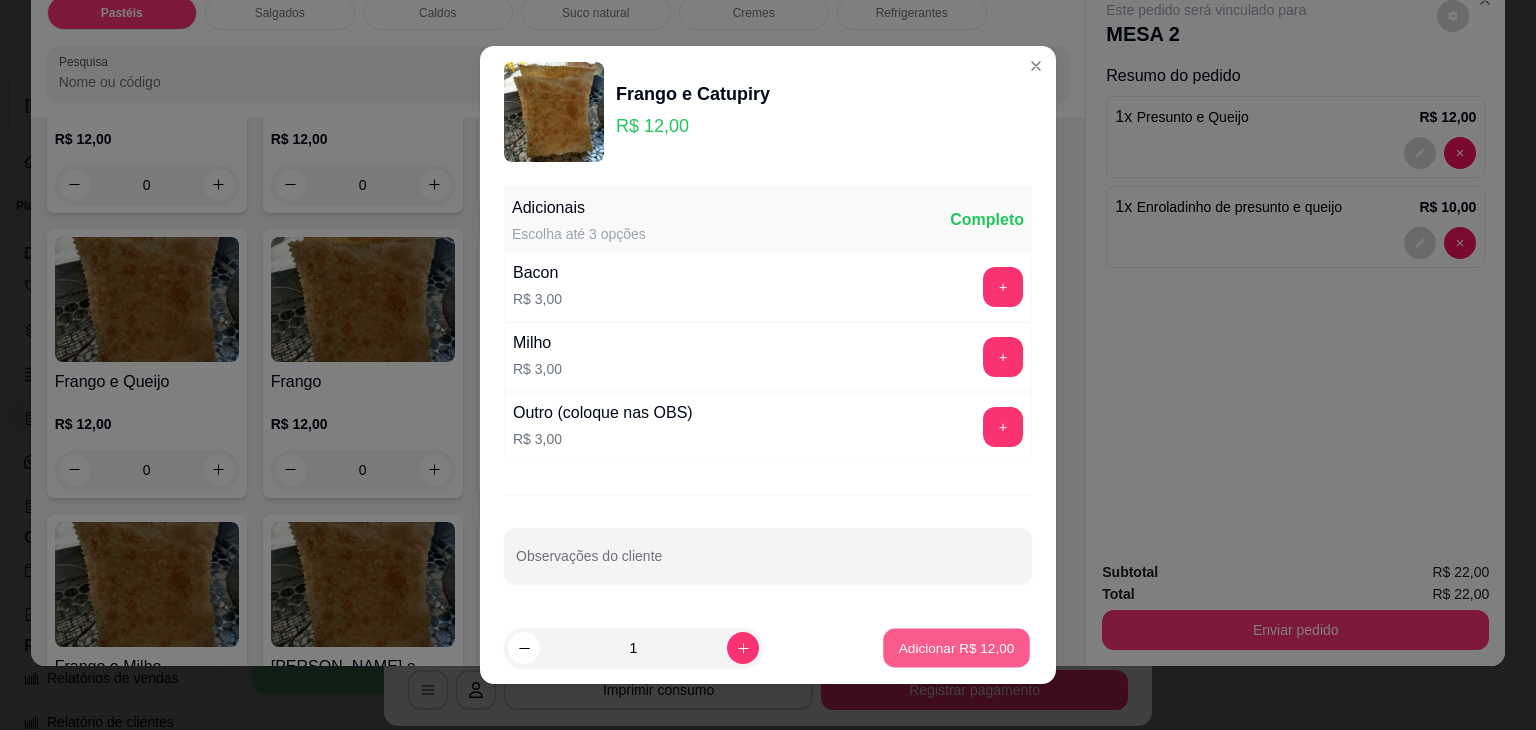 type on "1" 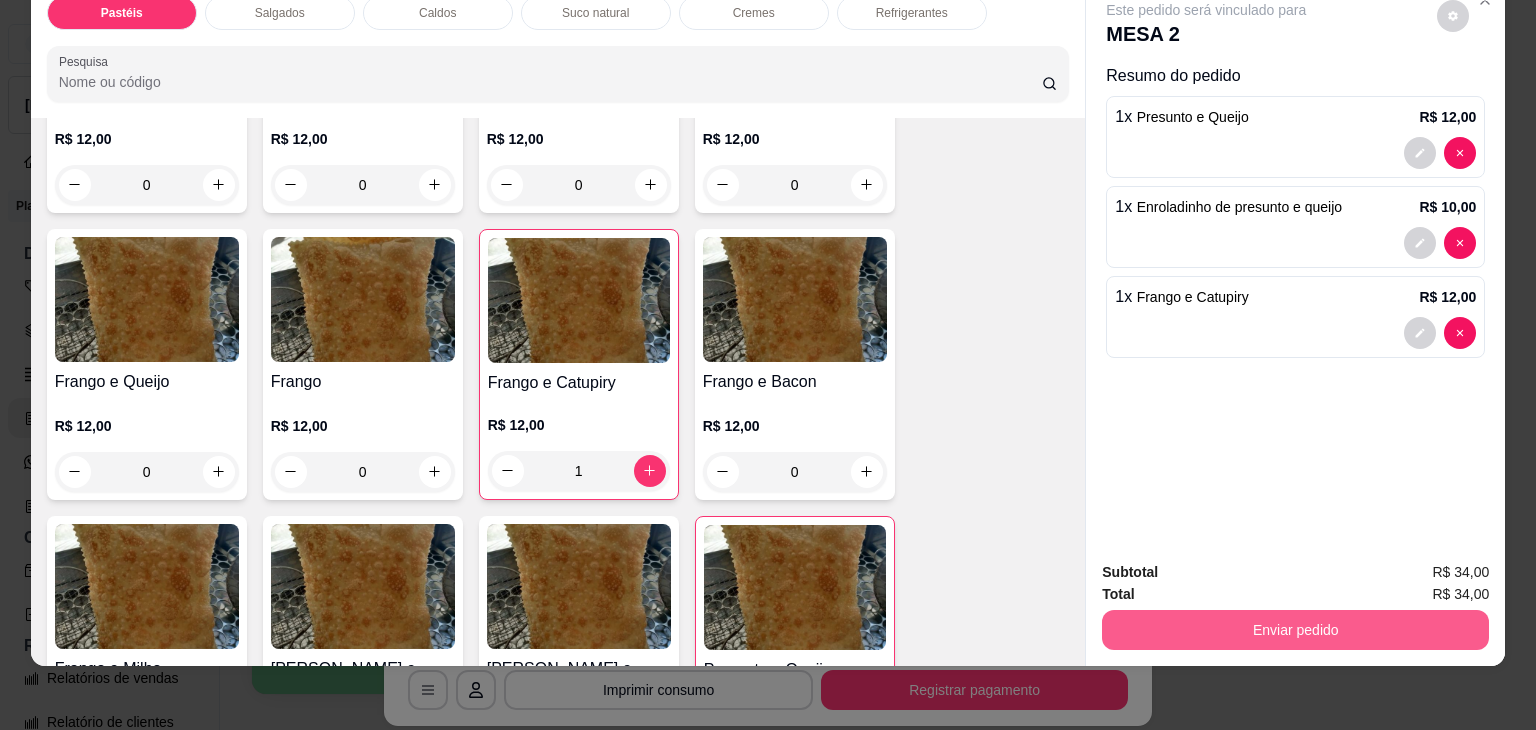 click on "Enviar pedido" at bounding box center (1295, 630) 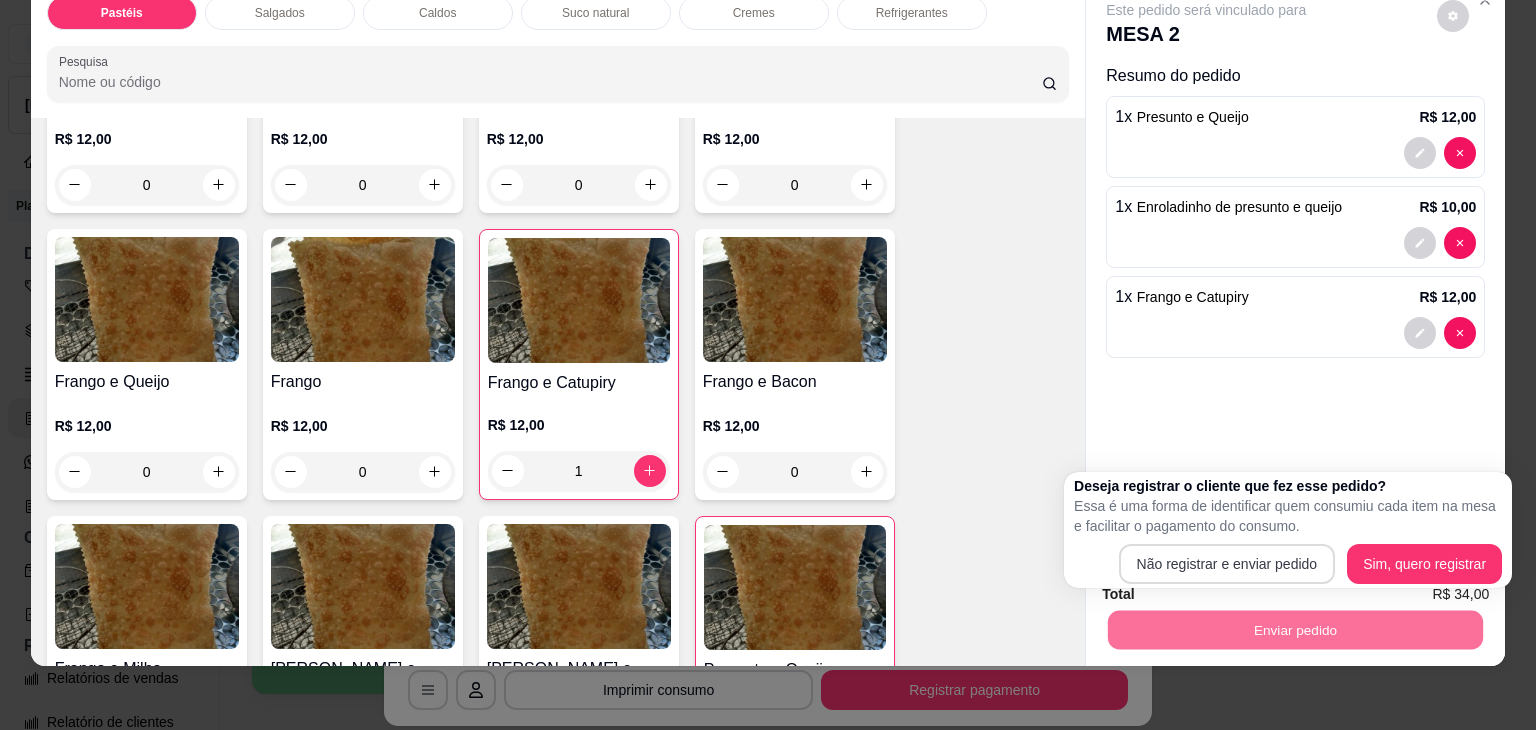 click on "Deseja registrar o cliente que fez esse pedido? Essa é uma forma de identificar quem consumiu cada item na mesa e facilitar o pagamento do consumo. Não registrar e enviar pedido Sim, quero registrar" at bounding box center (1288, 530) 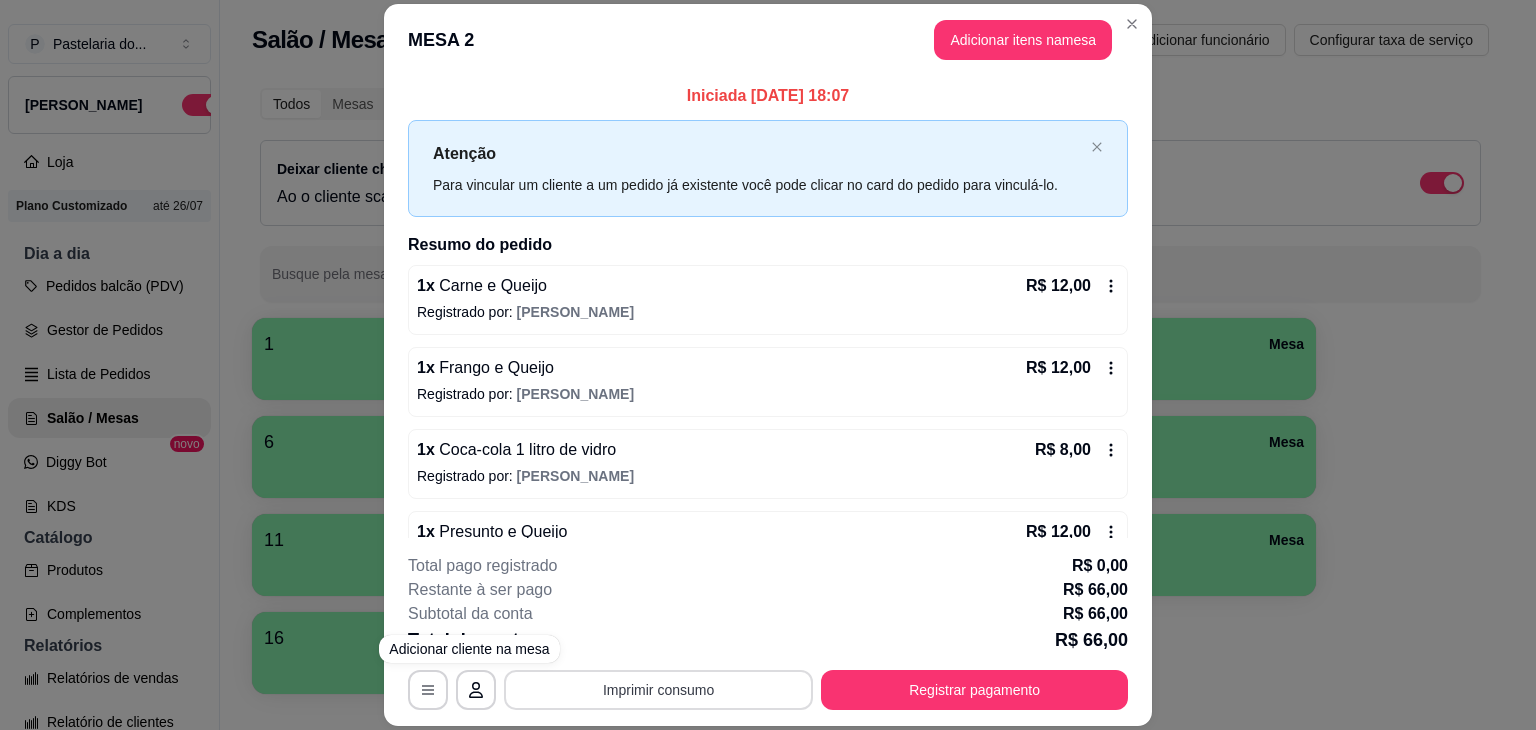 click on "Imprimir consumo" at bounding box center [658, 690] 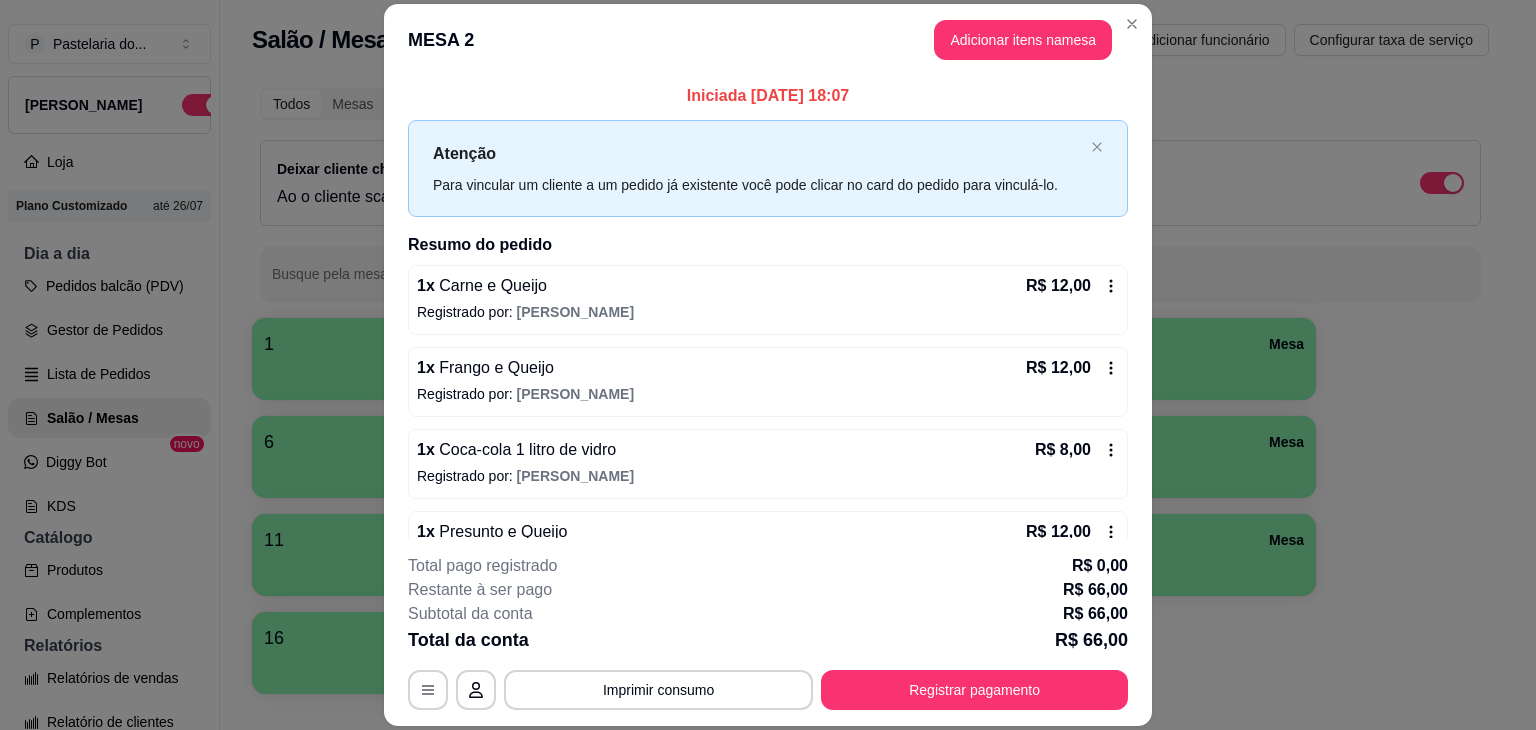 click on "Imprimir consumo" at bounding box center (658, 690) 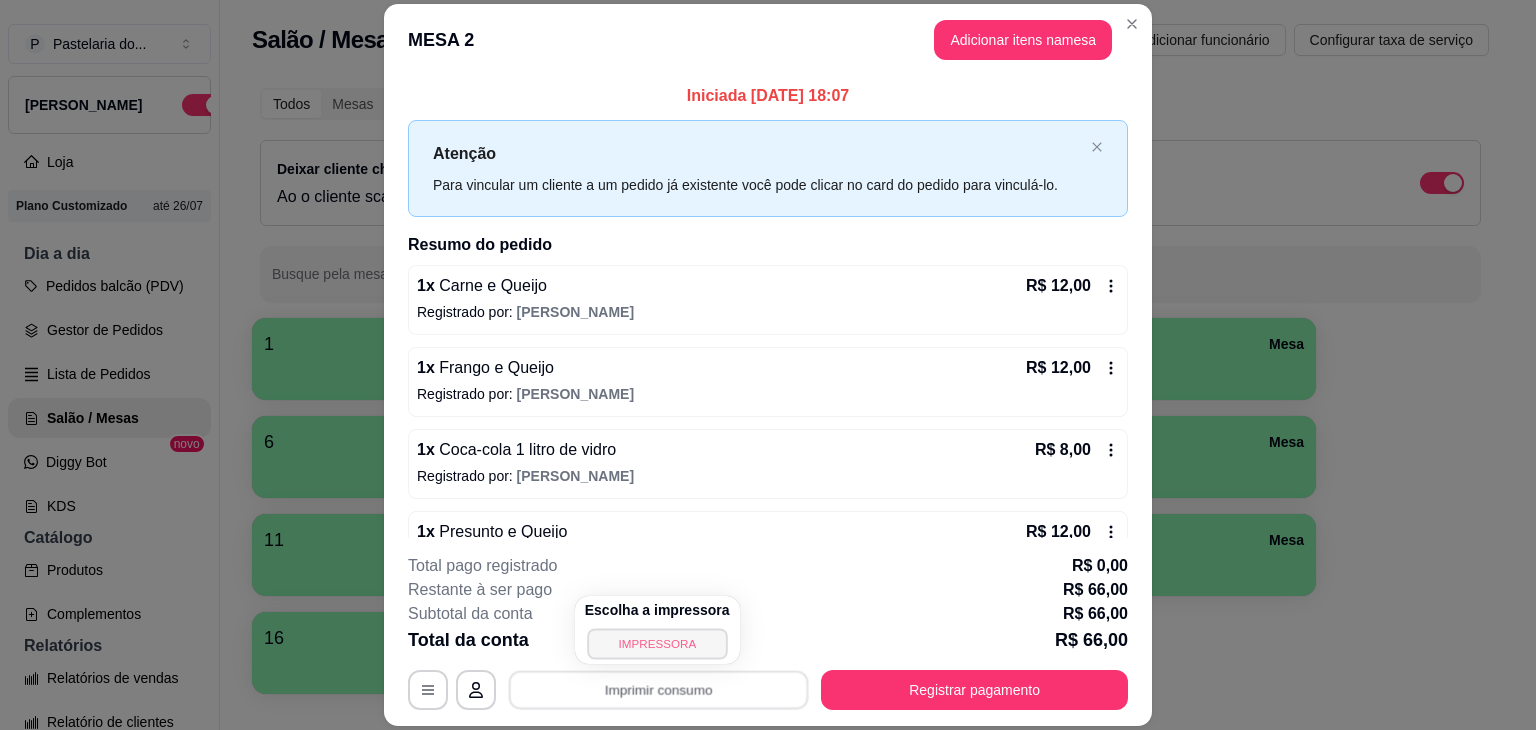 click on "IMPRESSORA" at bounding box center [657, 643] 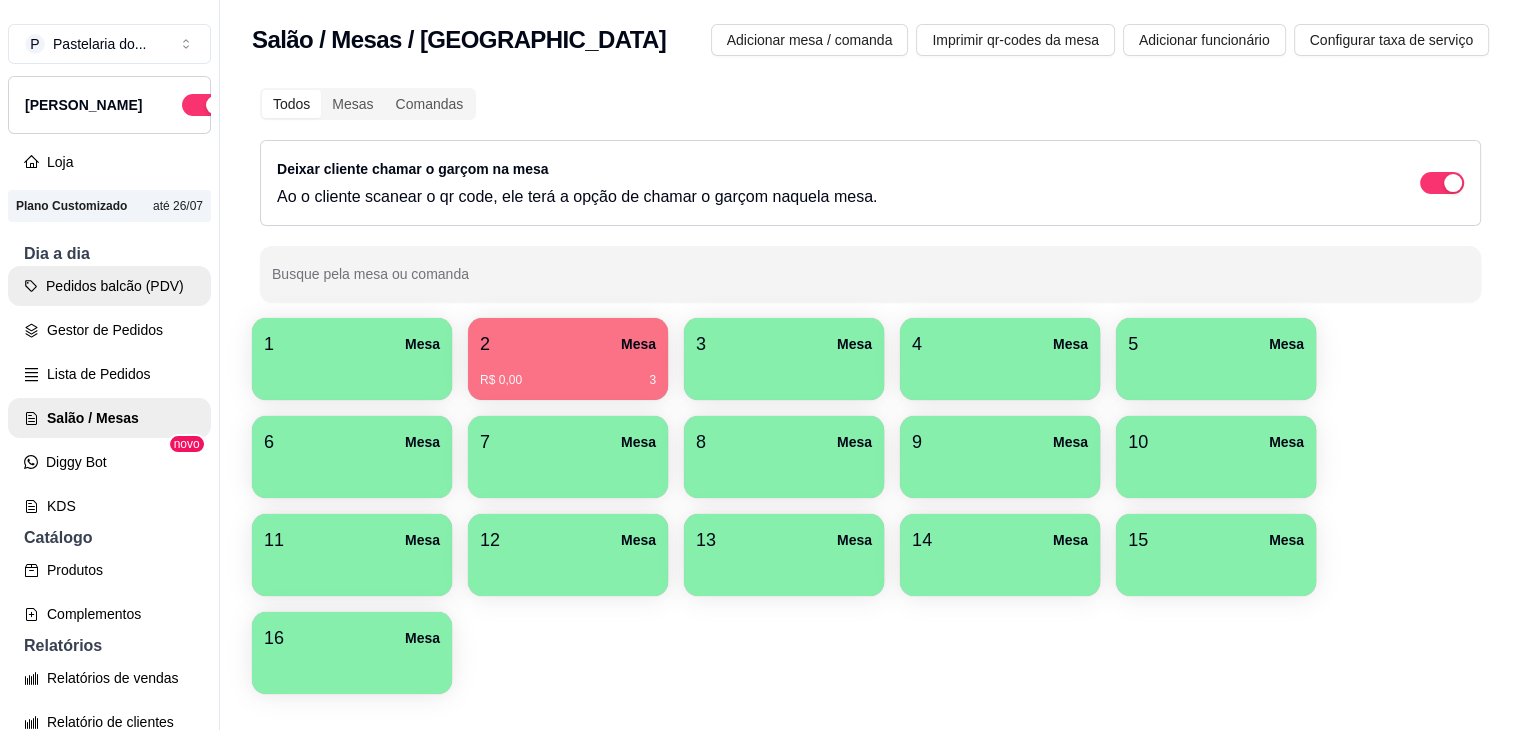 click on "Pedidos balcão (PDV)" at bounding box center [109, 286] 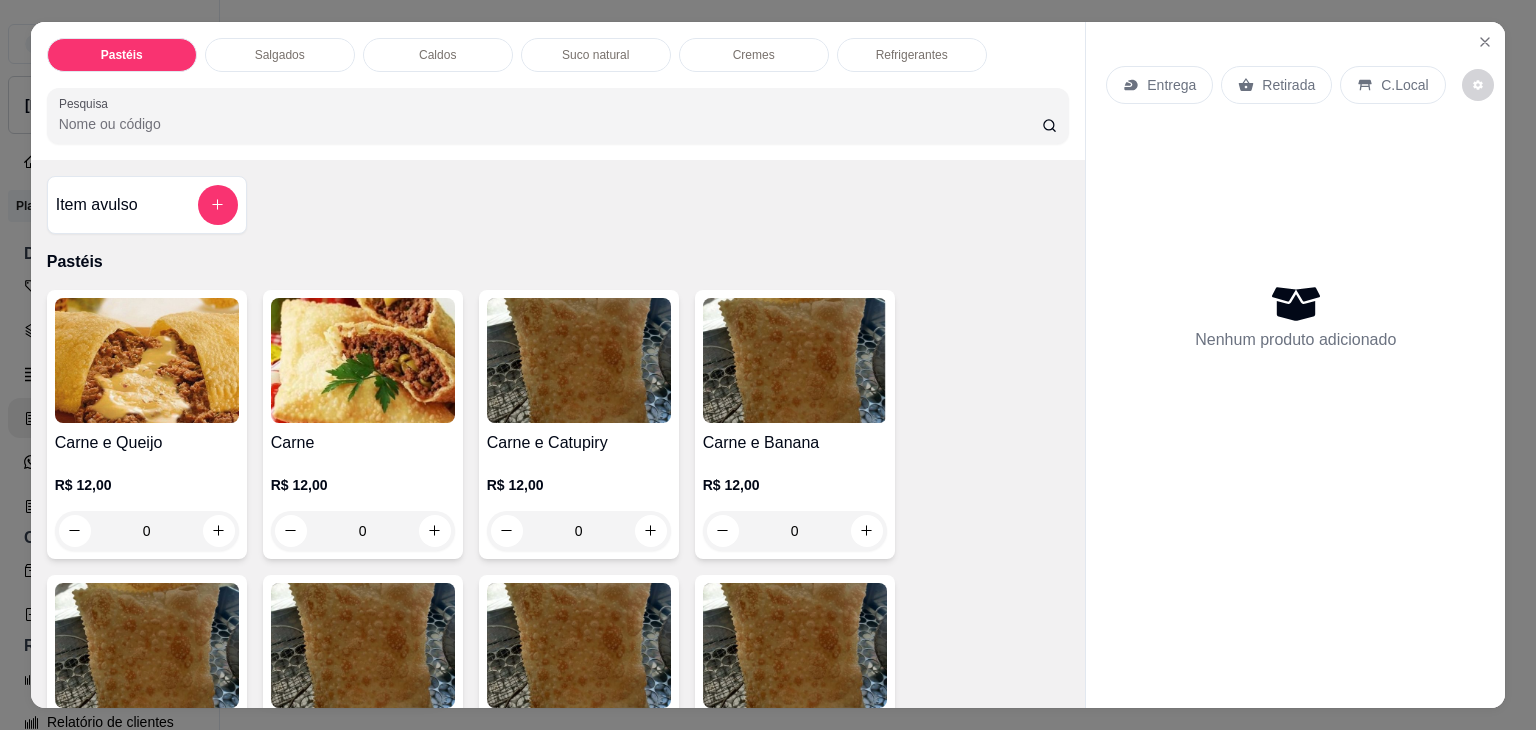click on "Salgados" at bounding box center (280, 55) 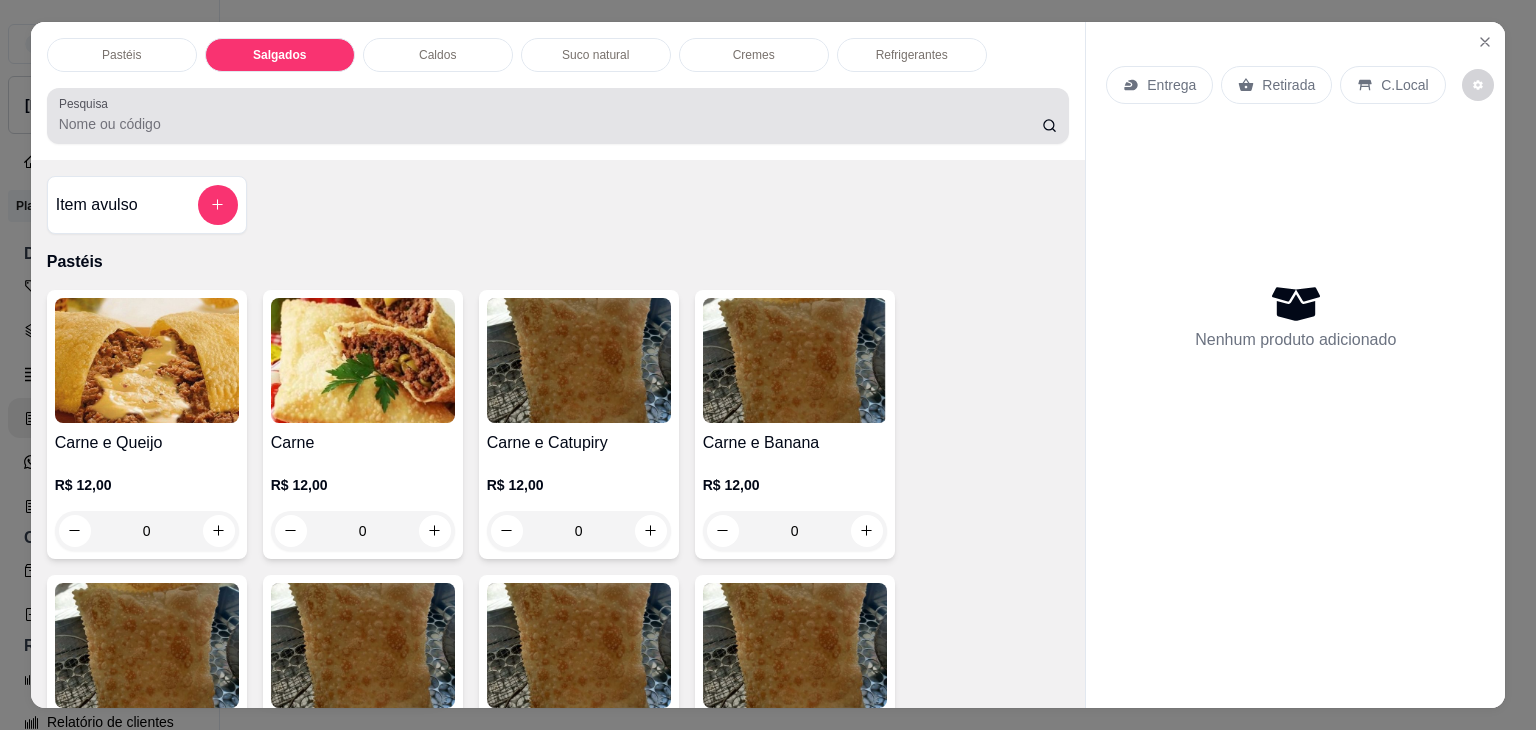 scroll, scrollTop: 2124, scrollLeft: 0, axis: vertical 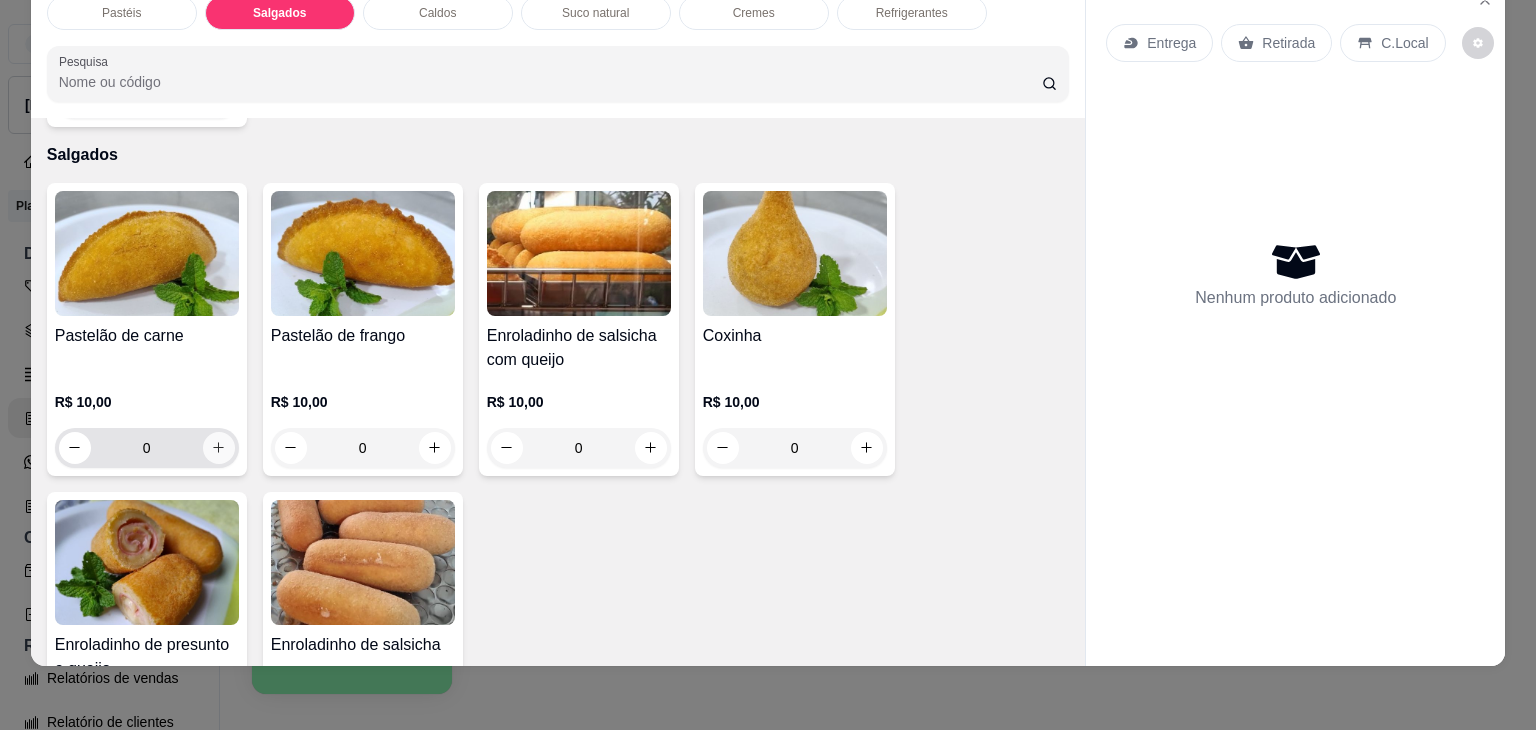 click at bounding box center [219, 448] 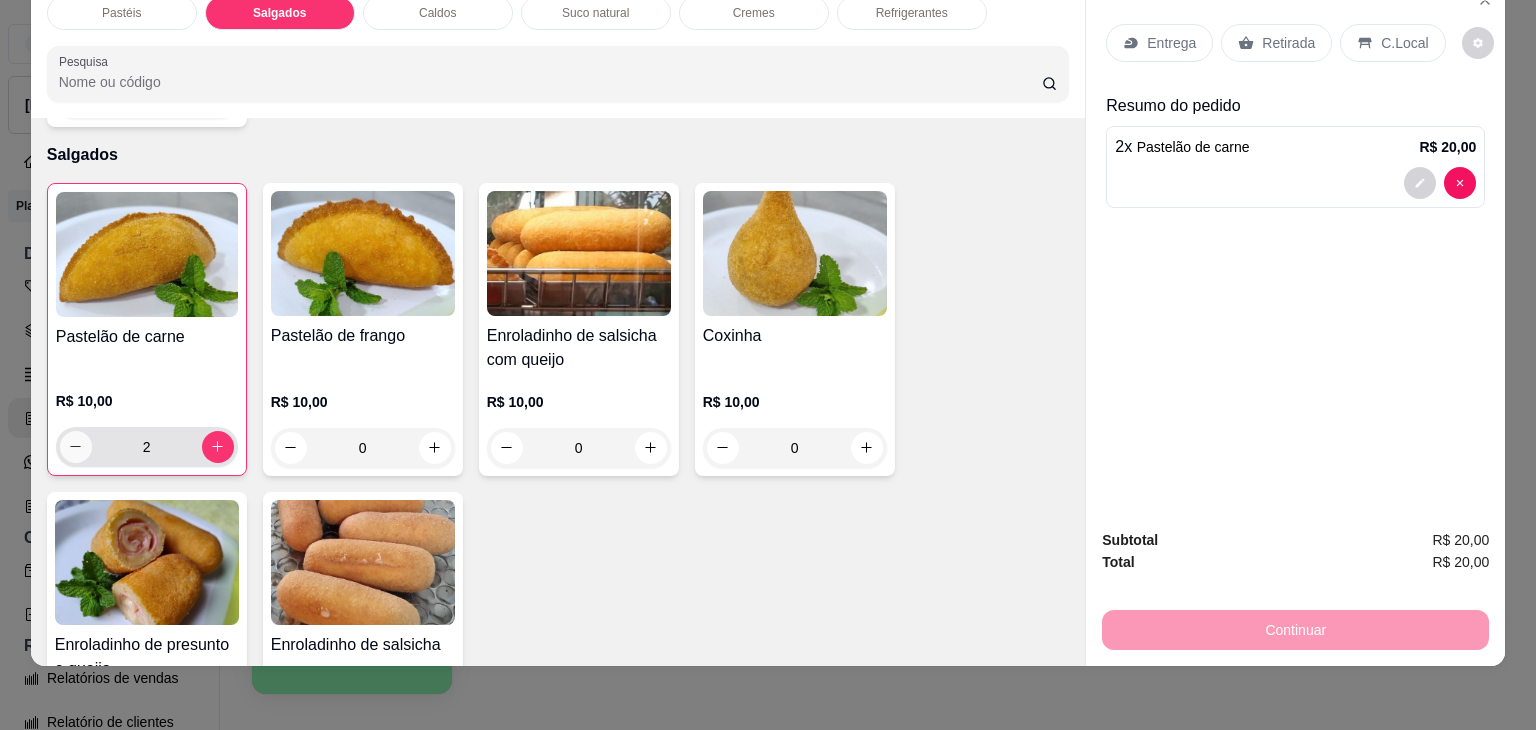 click at bounding box center (76, 447) 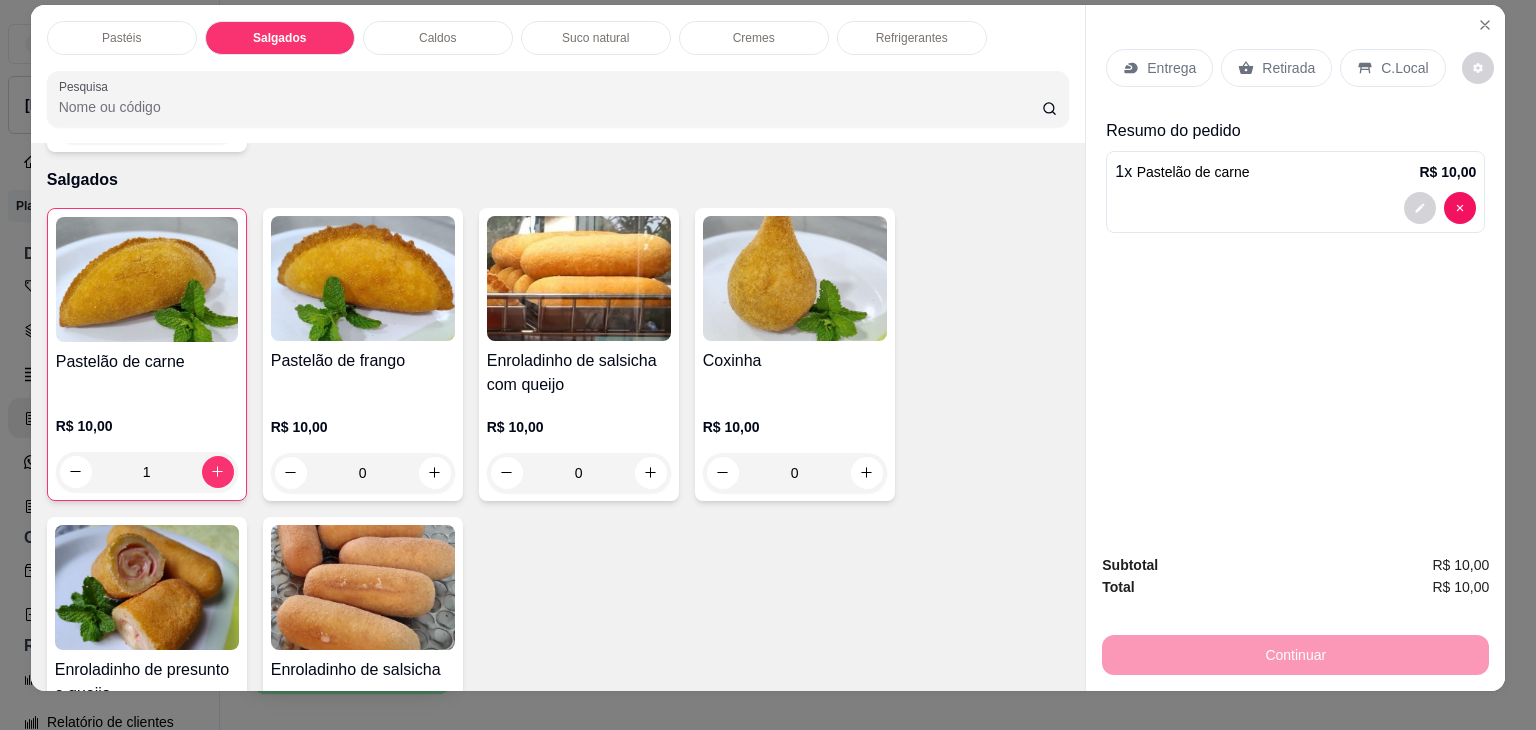 scroll, scrollTop: 0, scrollLeft: 0, axis: both 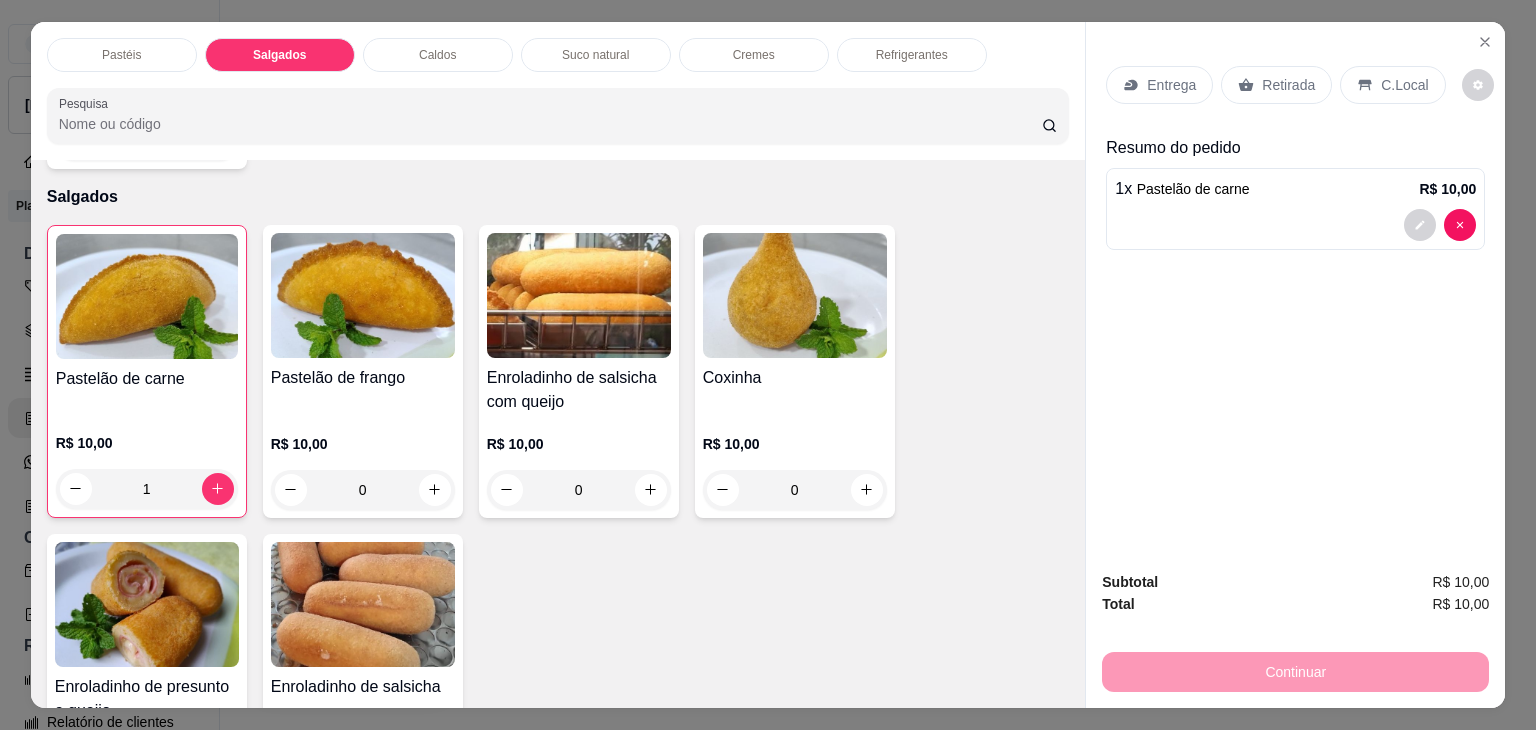 click on "Refrigerantes" at bounding box center (912, 55) 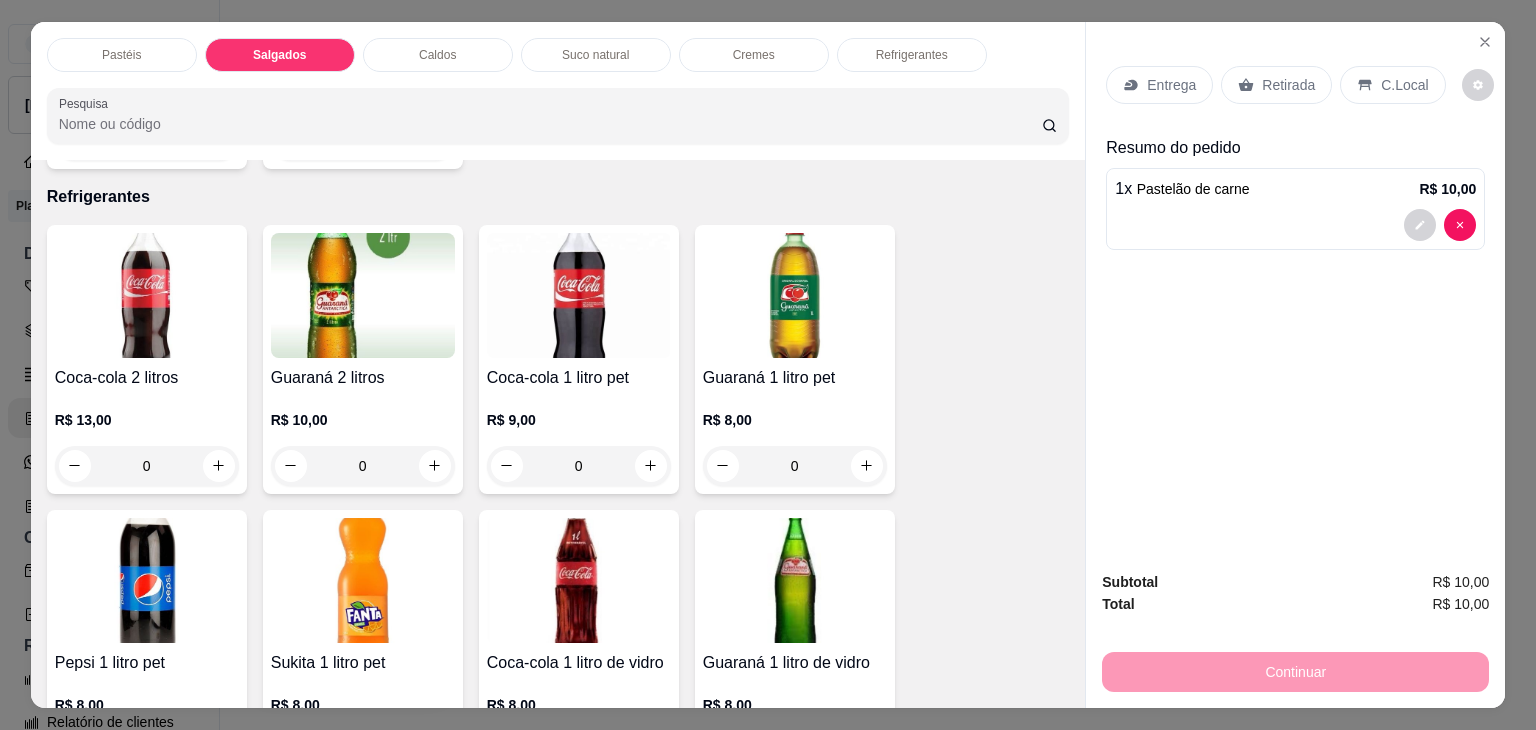 scroll, scrollTop: 49, scrollLeft: 0, axis: vertical 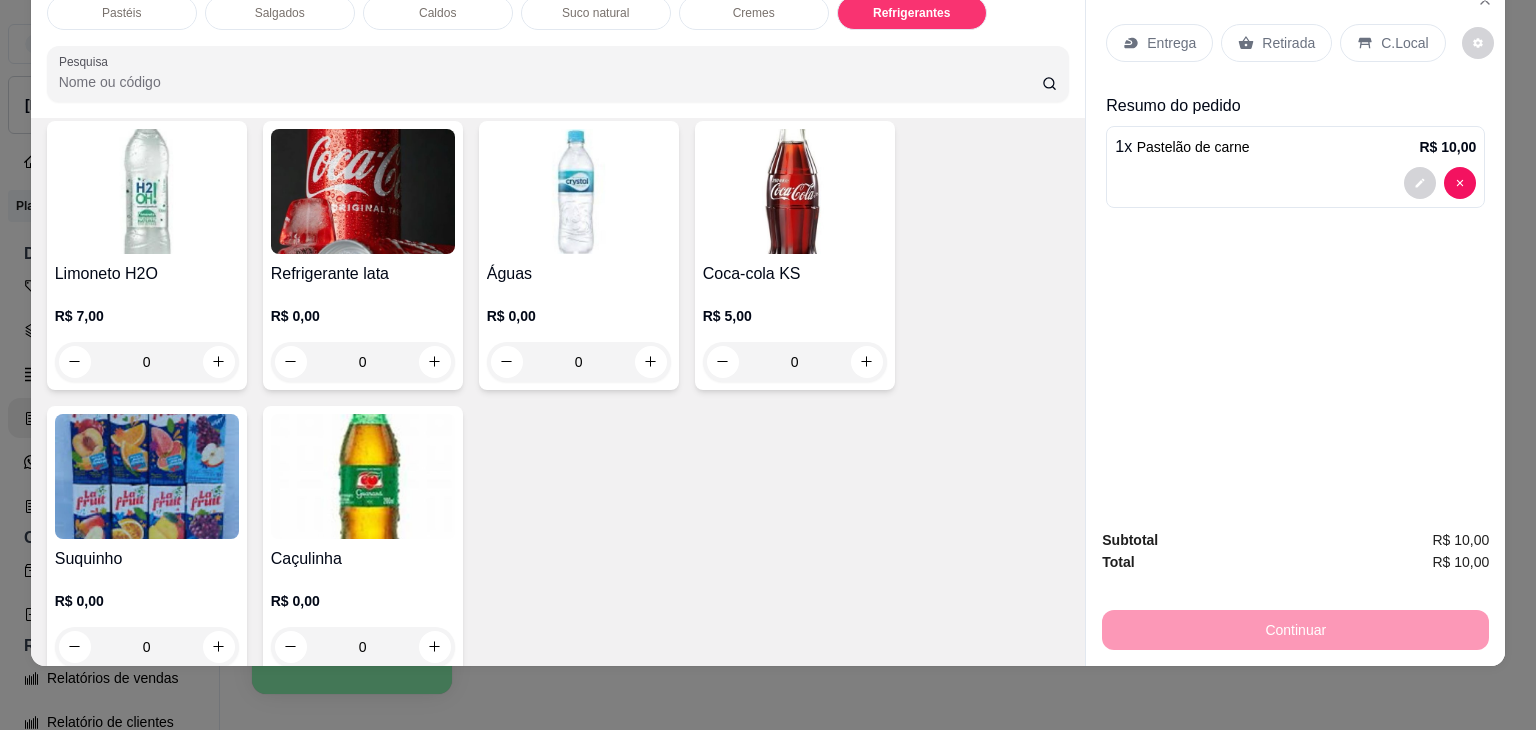 click on "0" at bounding box center [147, 647] 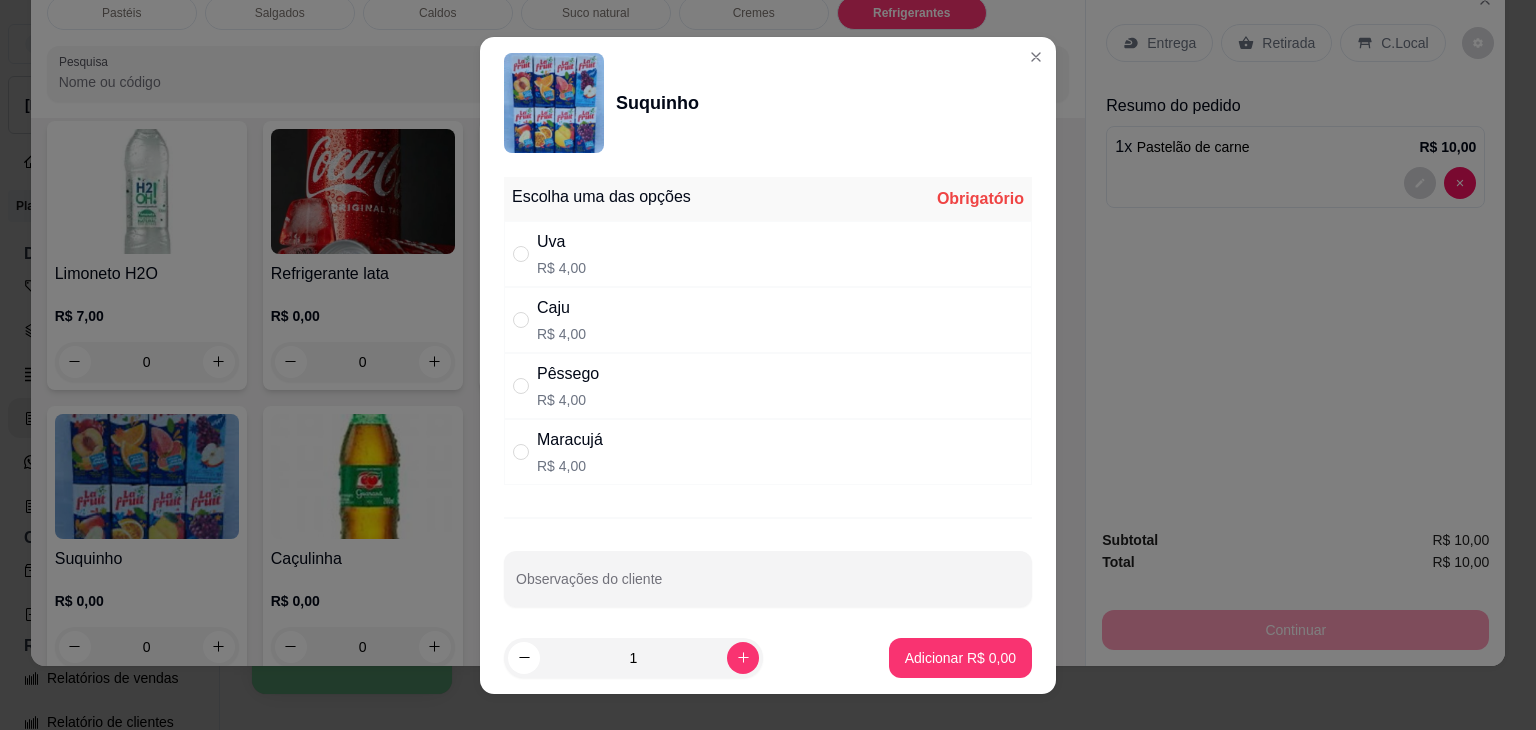 click on "Maracujá" at bounding box center [570, 440] 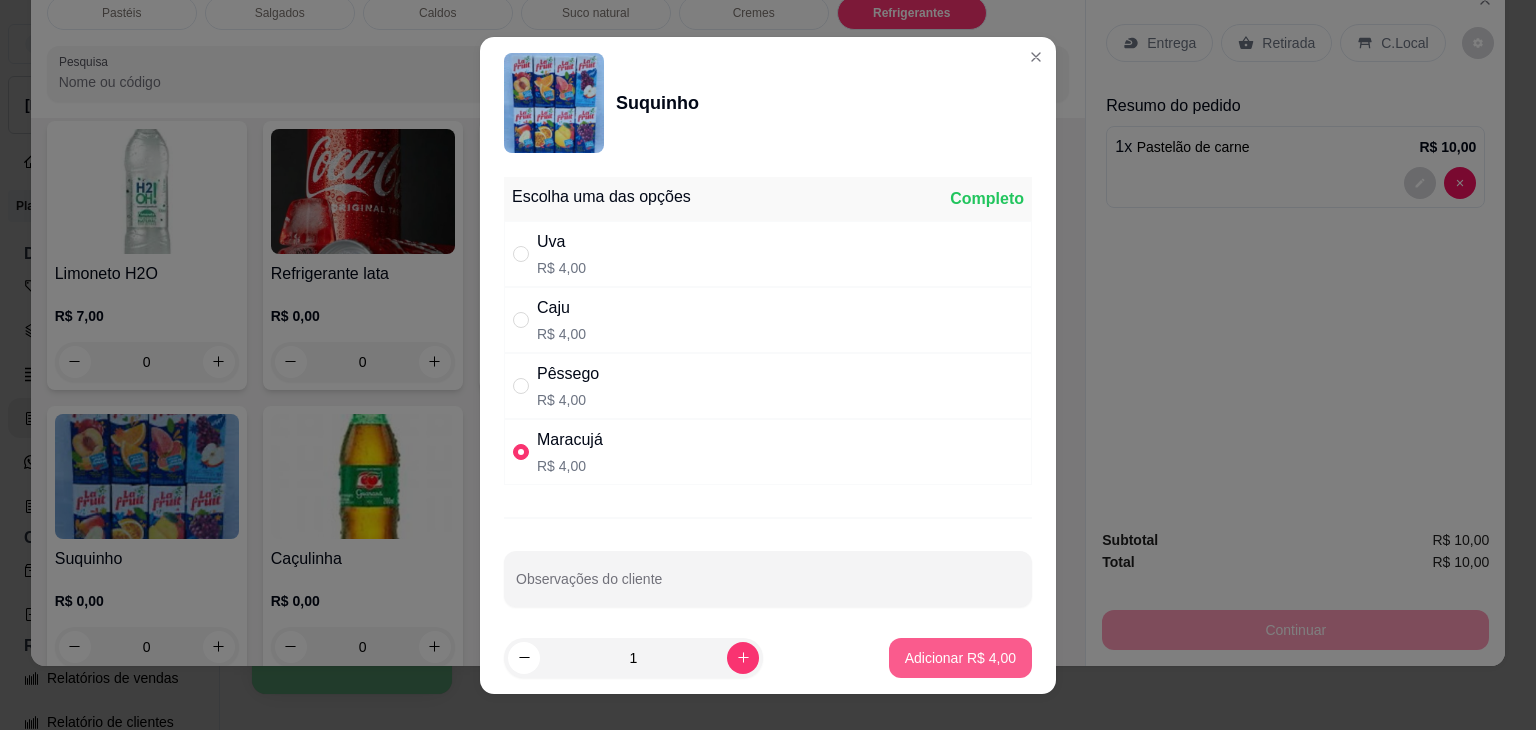 click on "Adicionar   R$ 4,00" at bounding box center [960, 658] 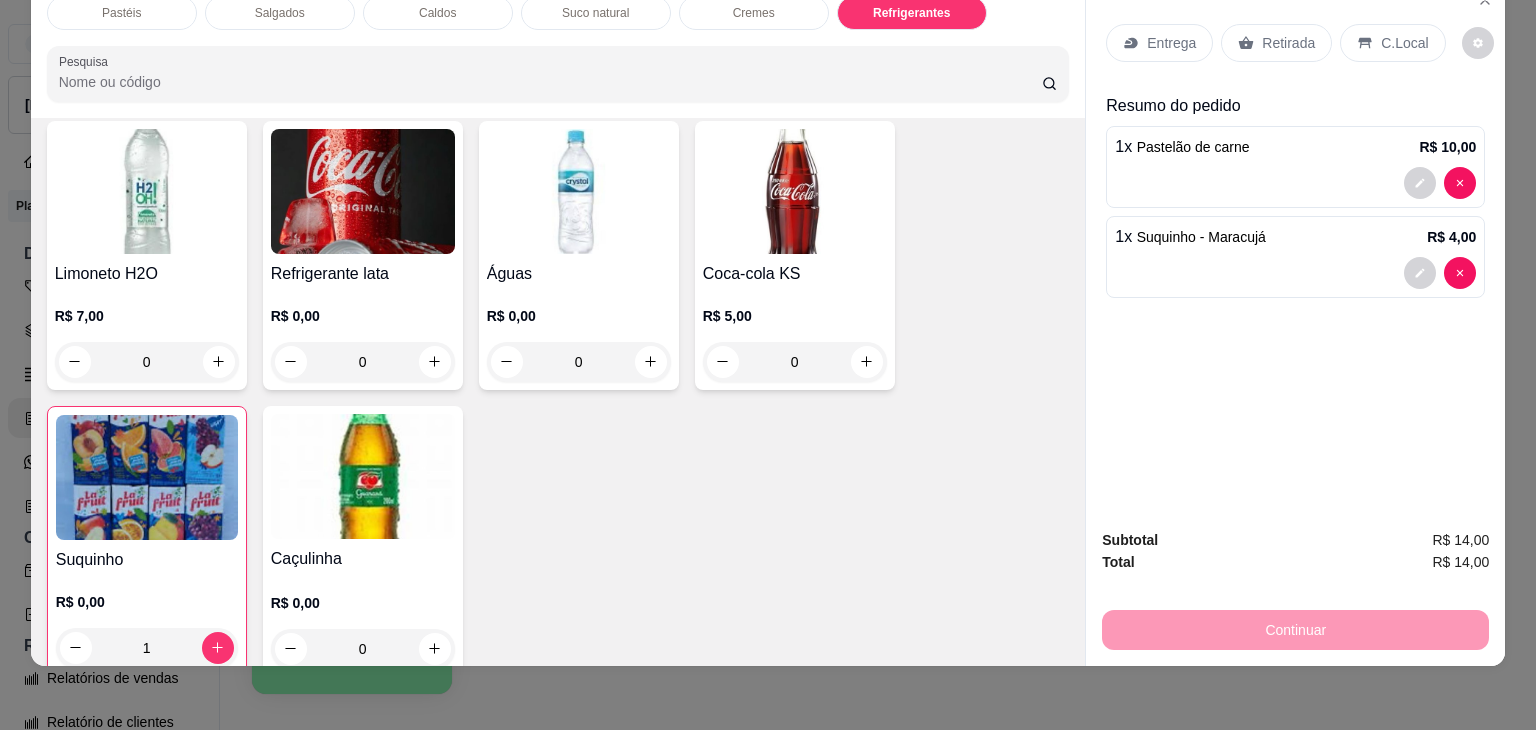 click on "Retirada" at bounding box center (1288, 43) 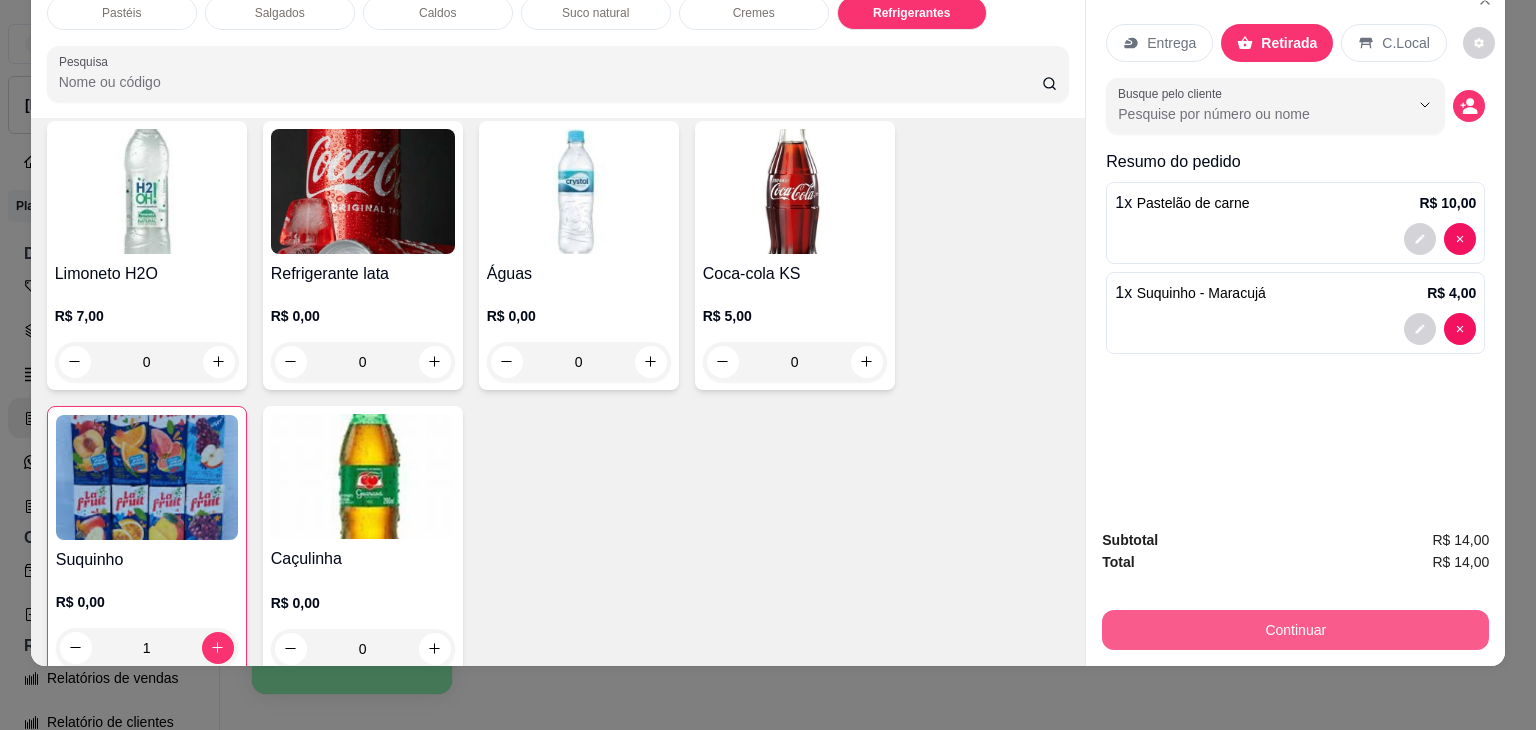 click on "Continuar" at bounding box center [1295, 630] 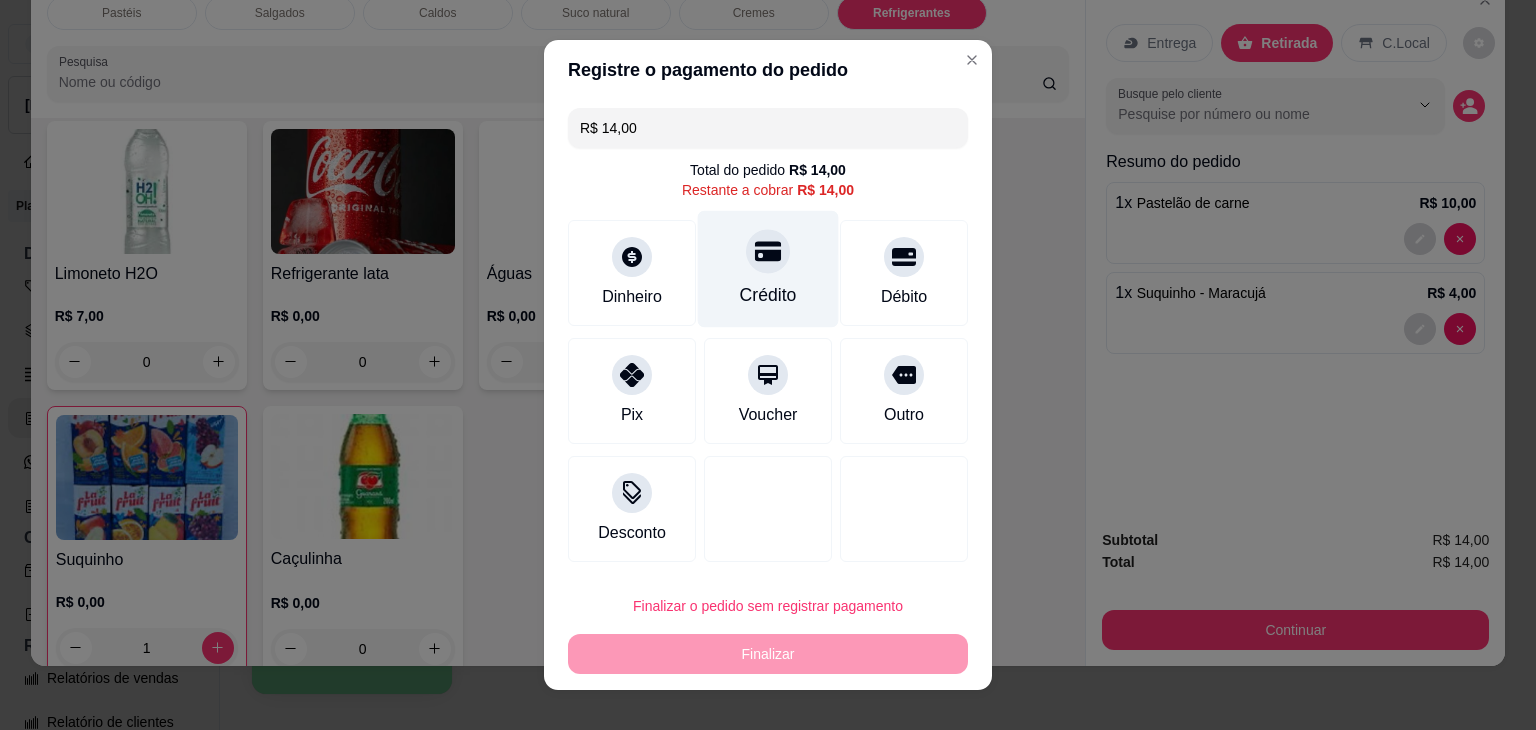 click on "Crédito" at bounding box center (768, 295) 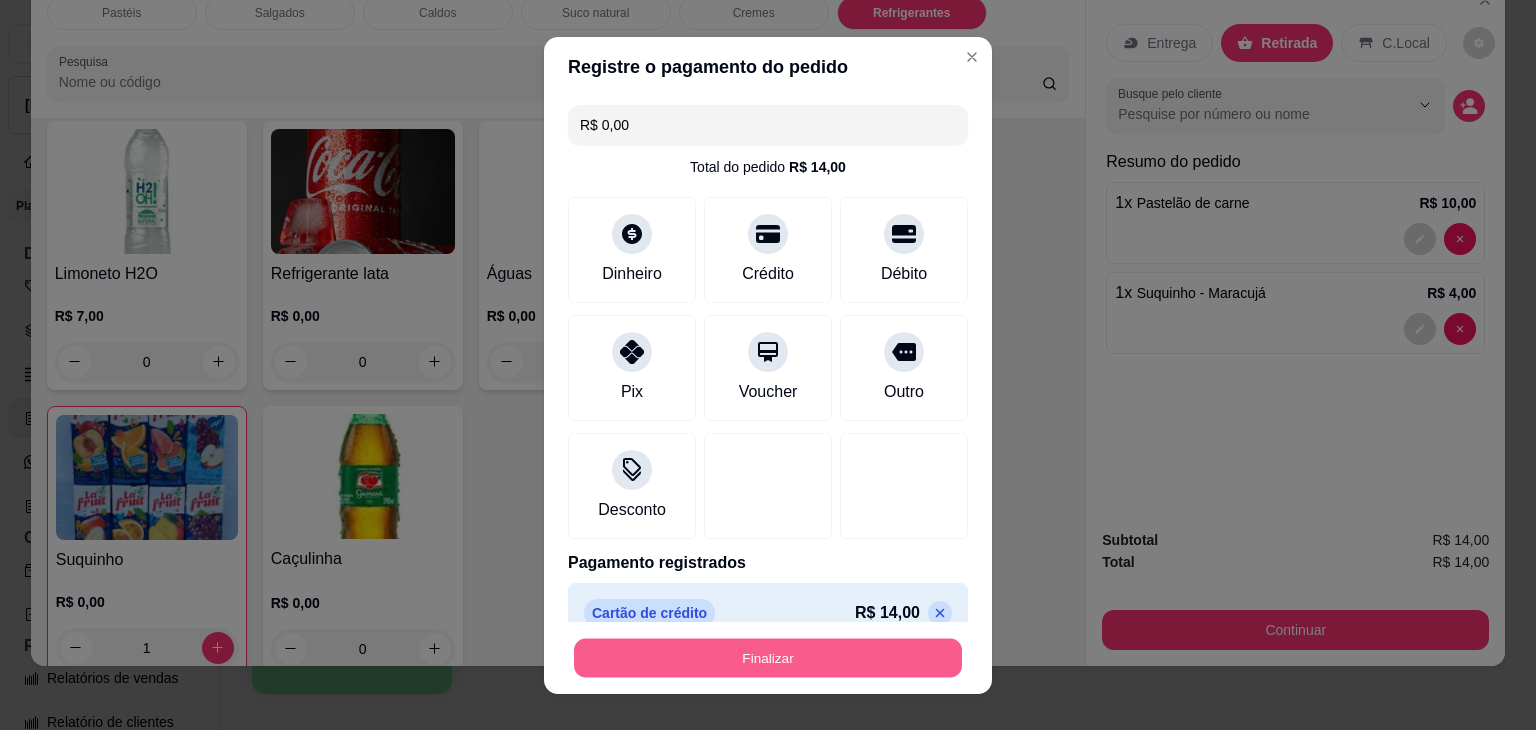 click on "Finalizar" at bounding box center (768, 657) 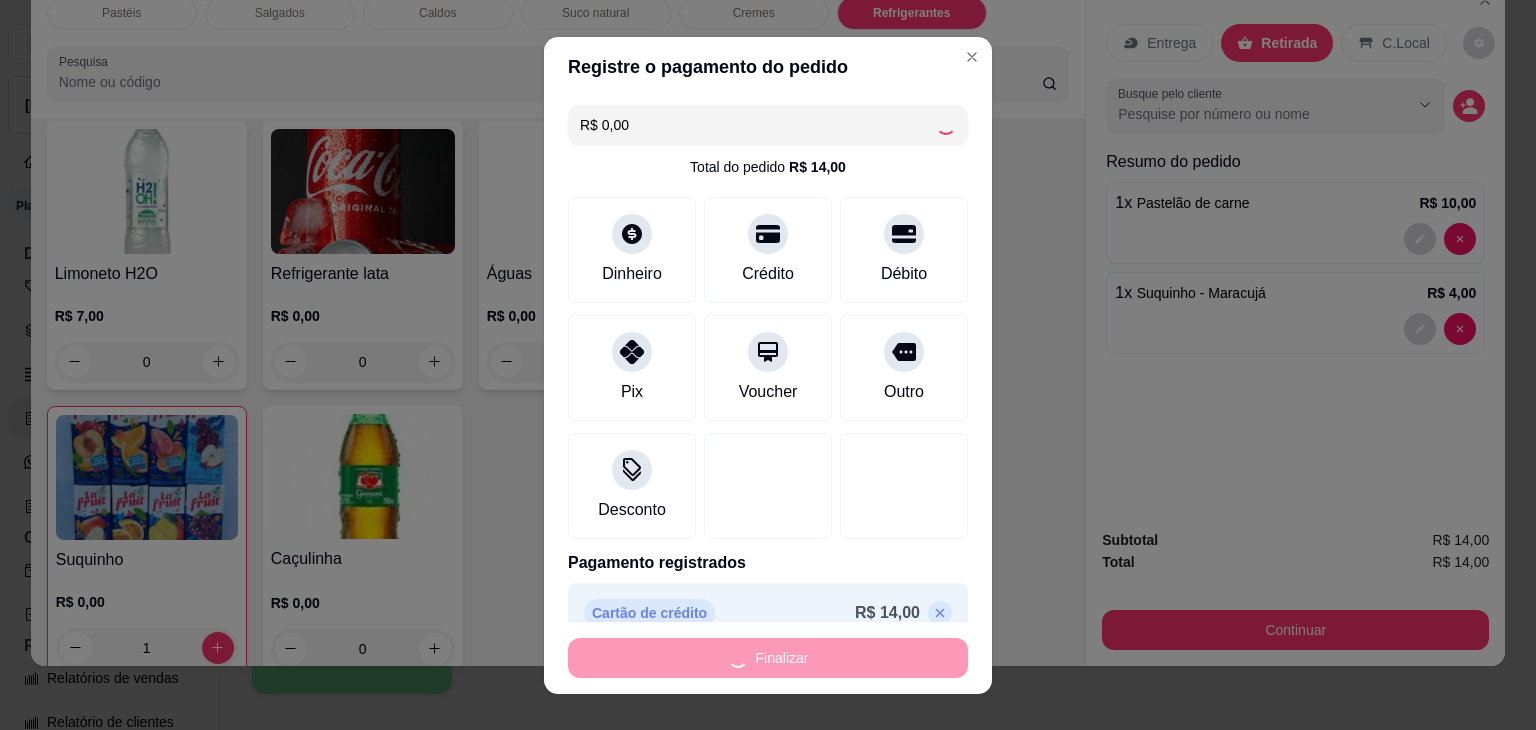 type on "0" 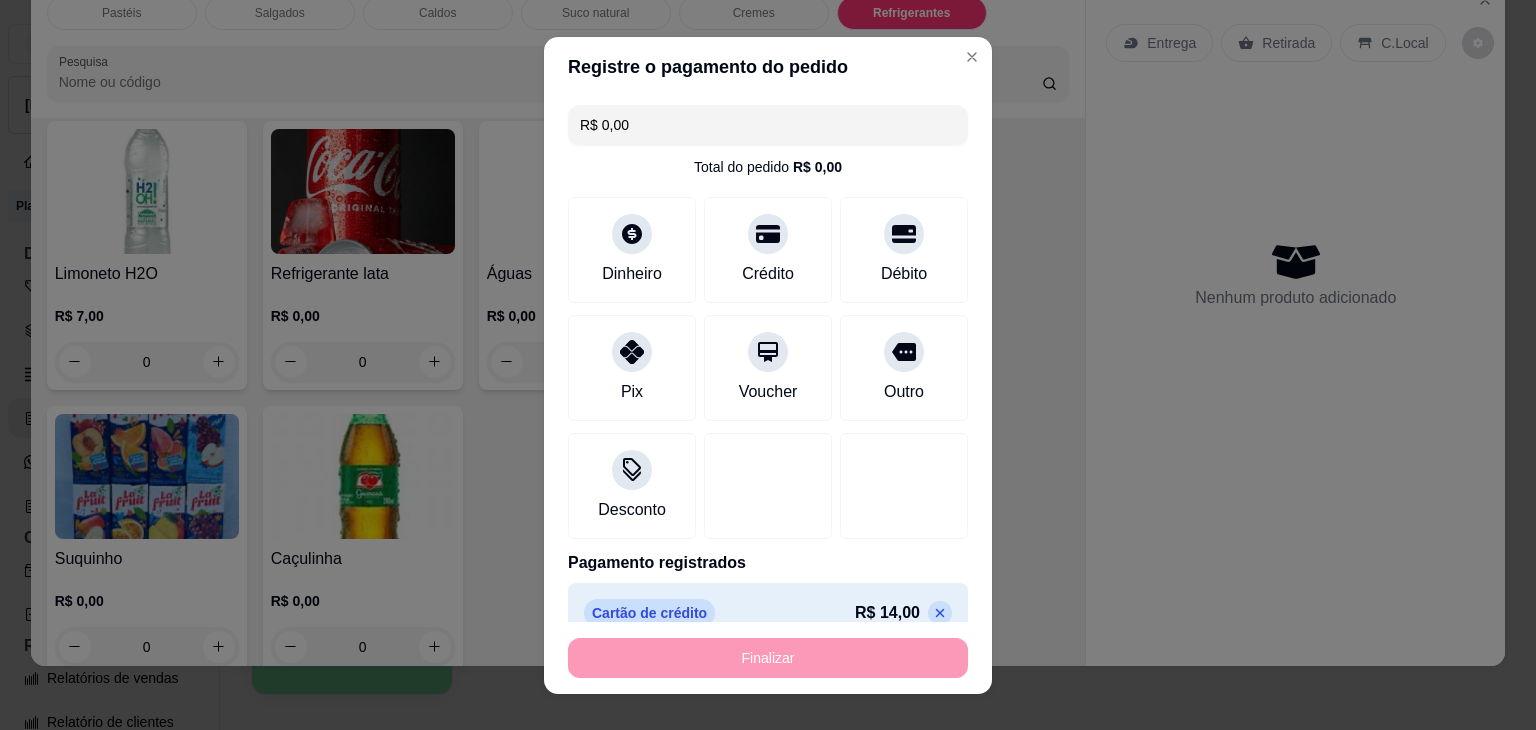 type on "-R$ 14,00" 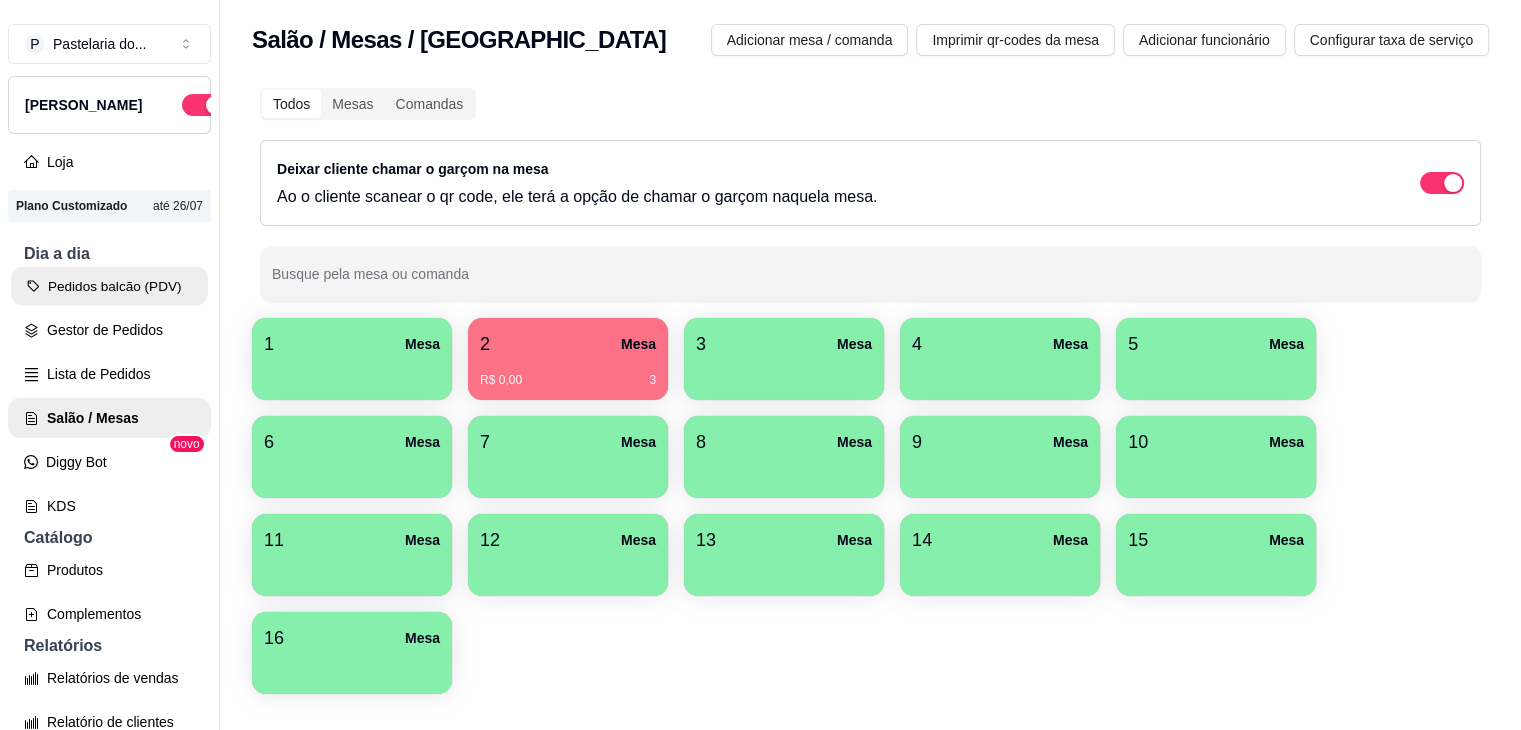 click on "Pedidos balcão (PDV)" at bounding box center [109, 286] 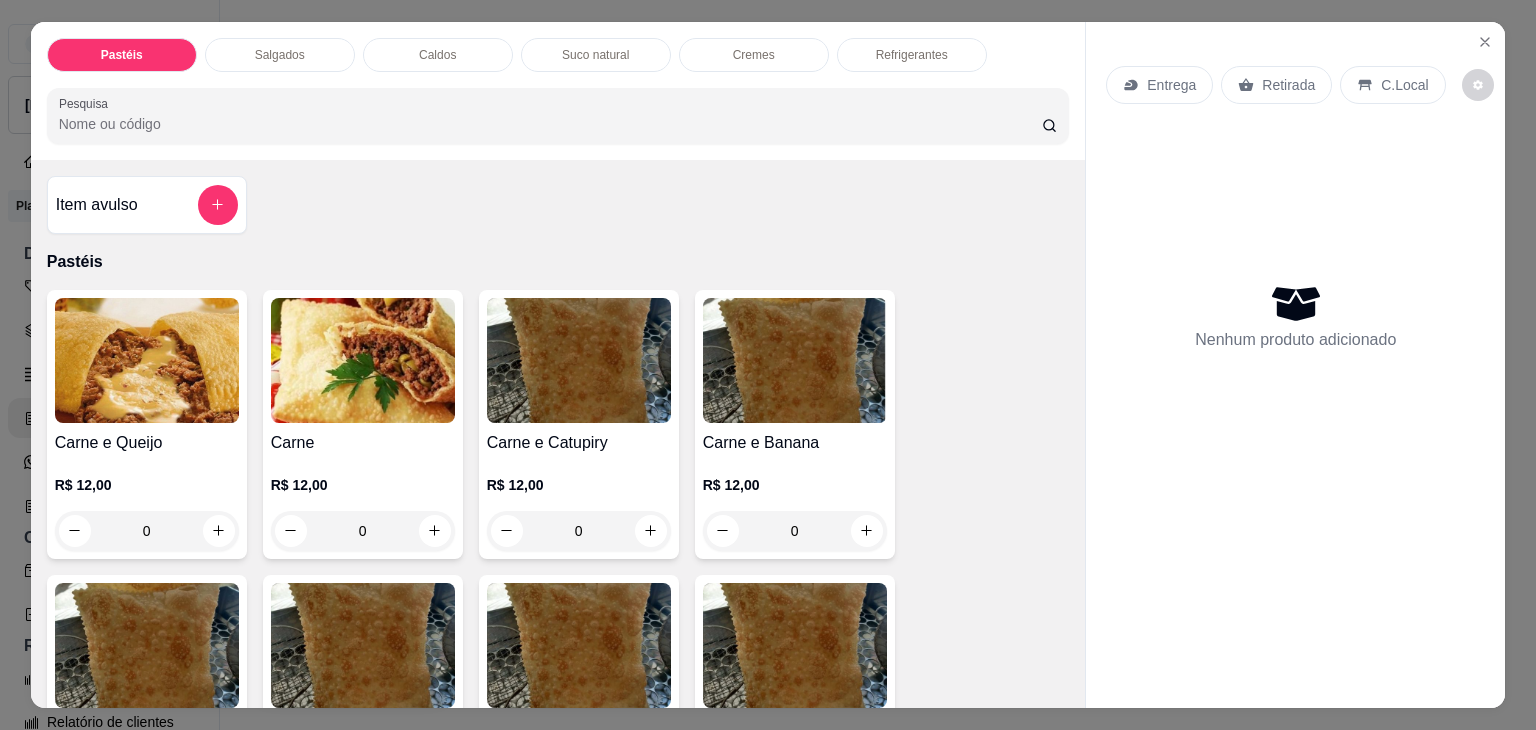 click on "Caldos" at bounding box center [438, 55] 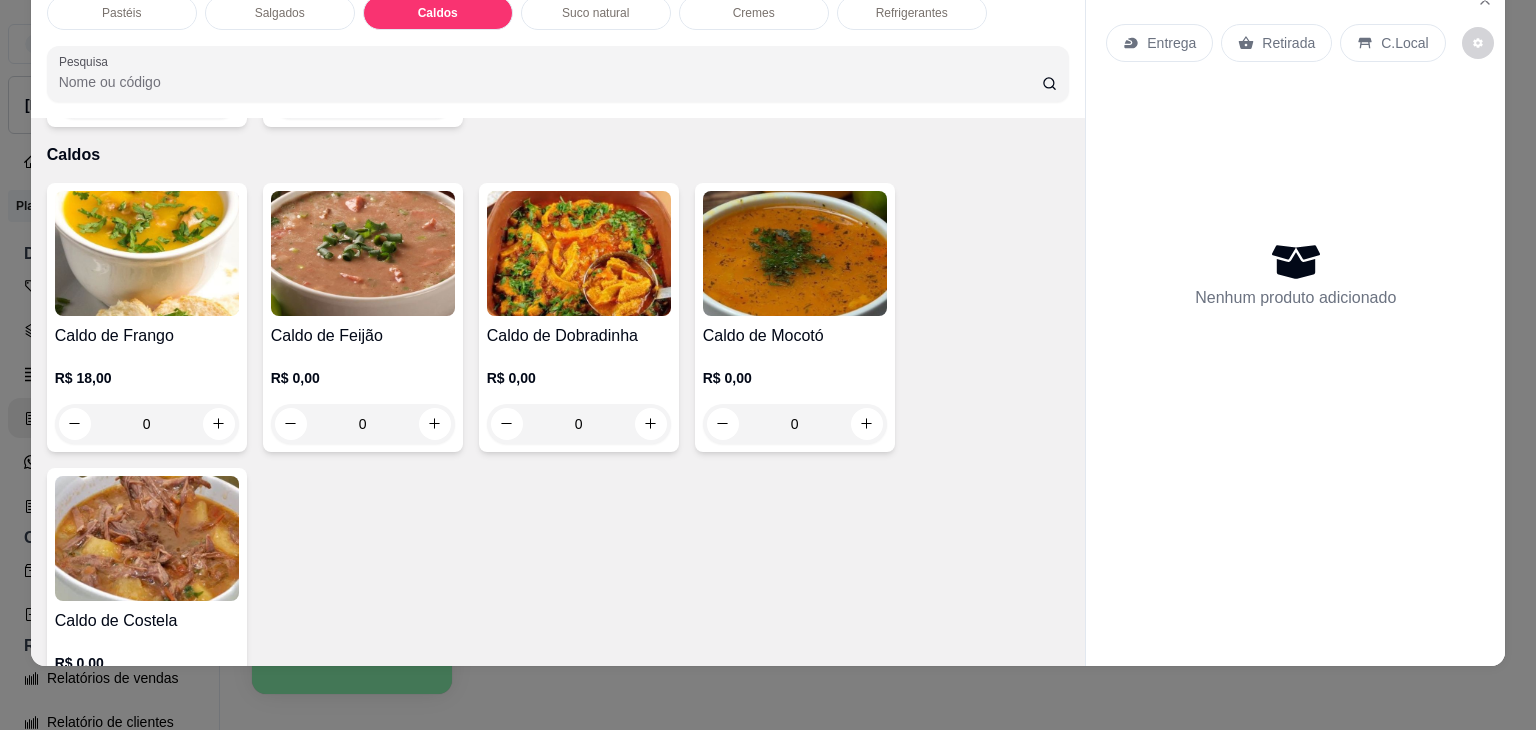 click on "0" at bounding box center [795, 424] 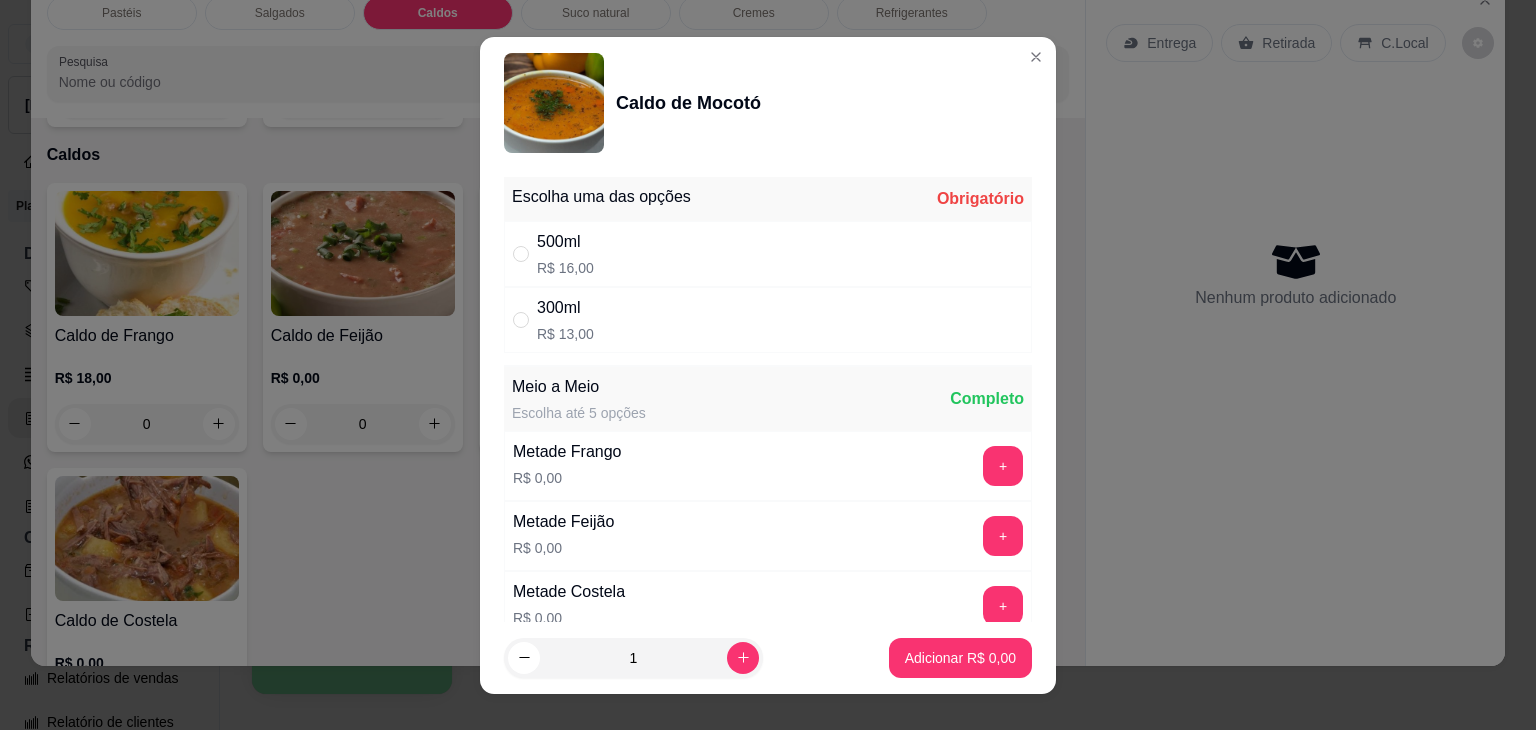 click on "300ml R$ 13,00" at bounding box center (565, 320) 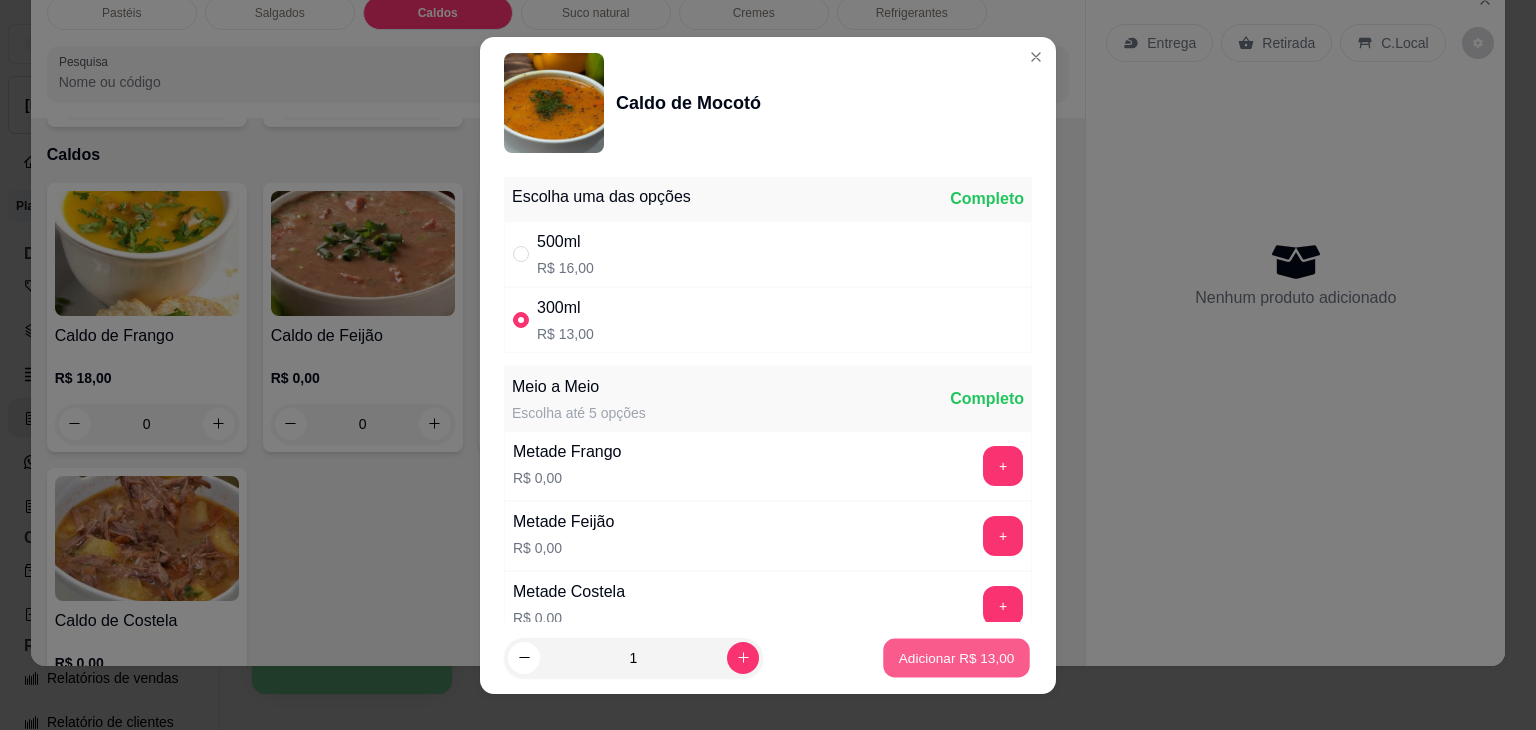 click on "Adicionar   R$ 13,00" at bounding box center [957, 657] 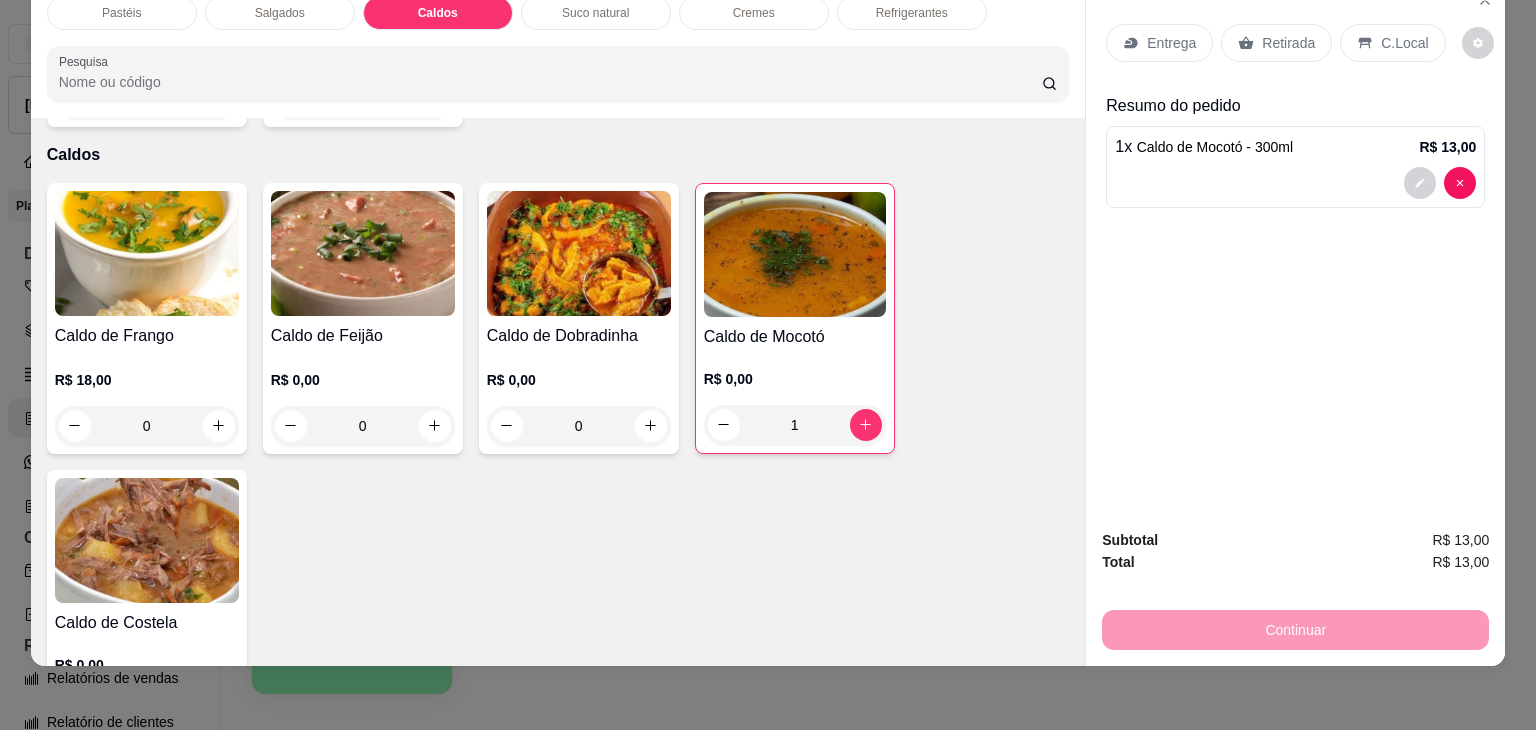 click on "0" at bounding box center [147, 426] 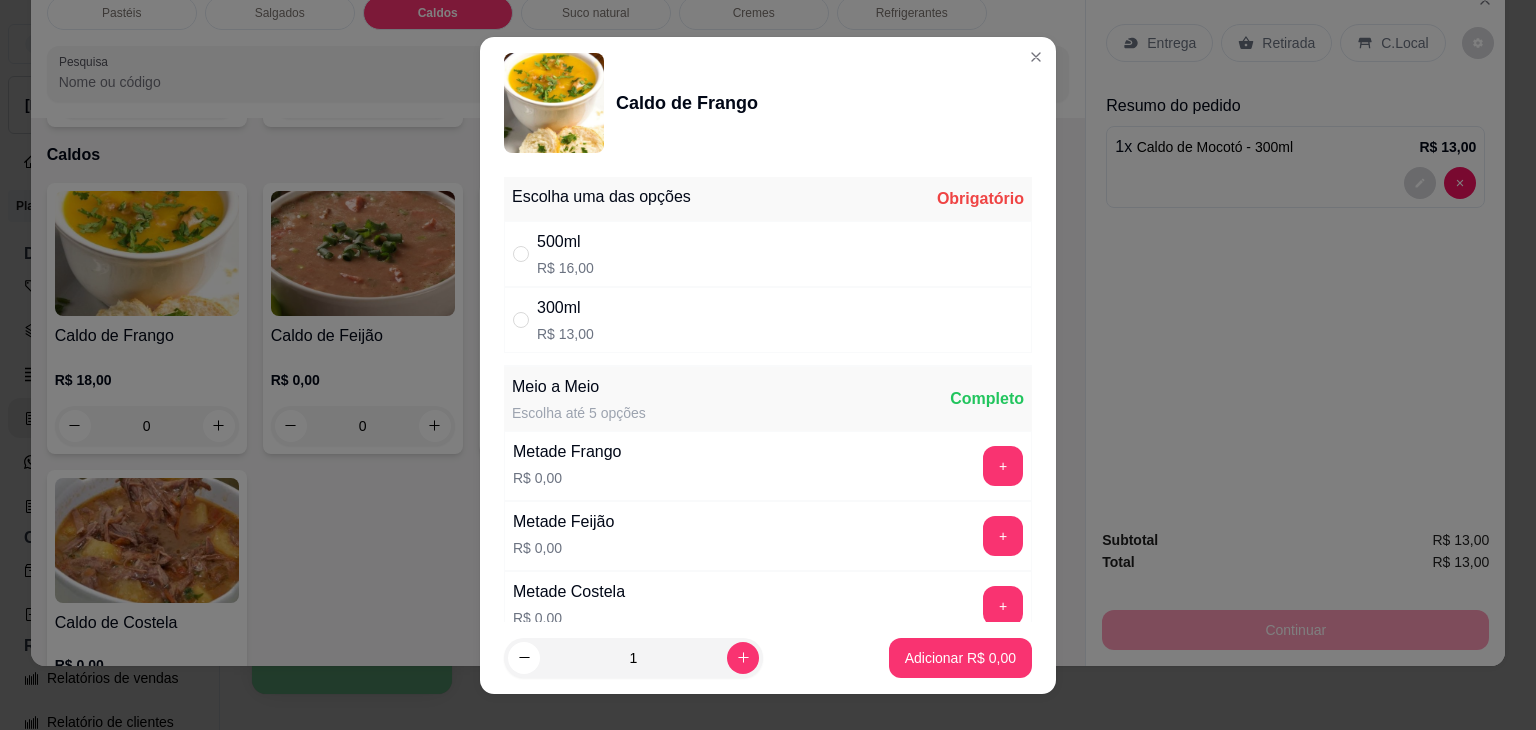 click on "R$ 13,00" at bounding box center [565, 334] 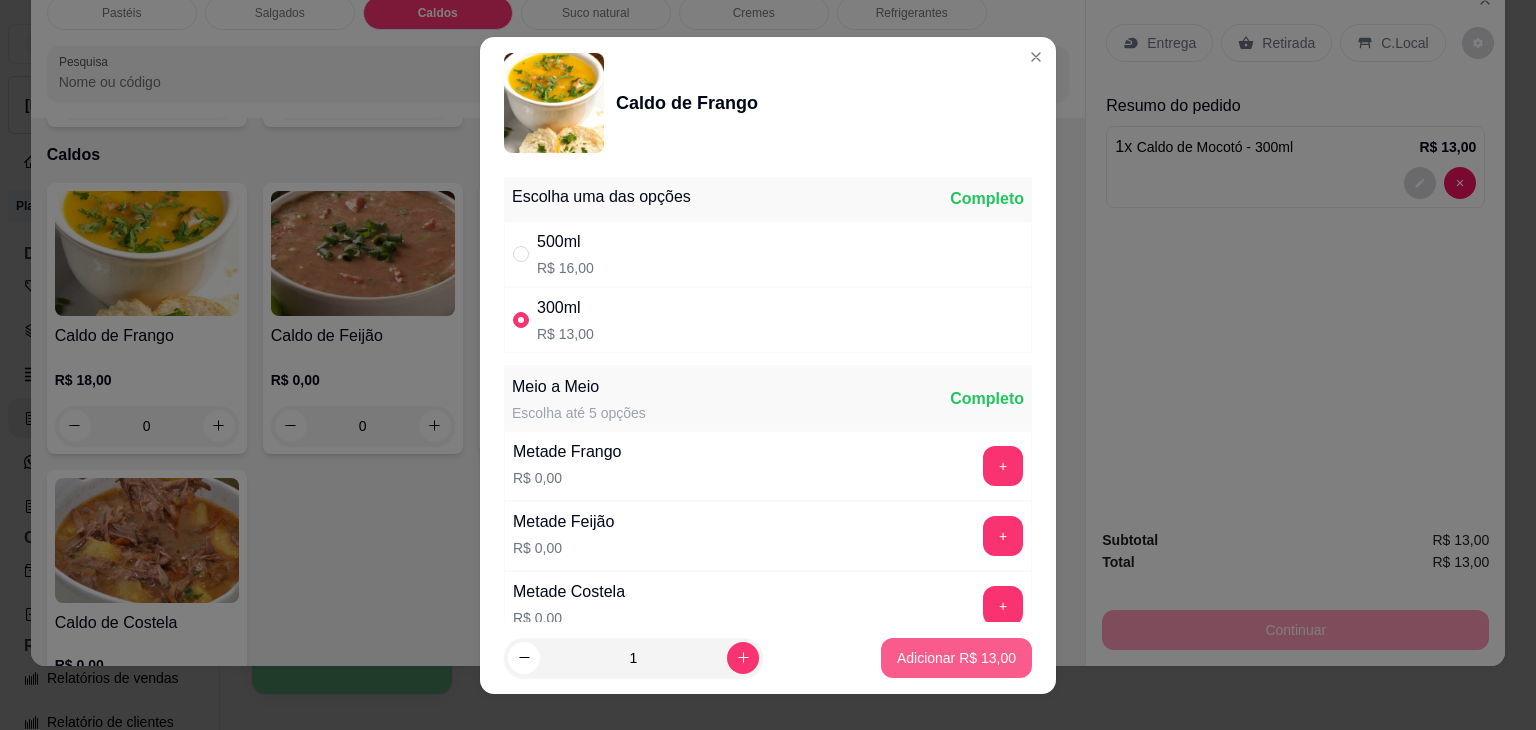 click on "Adicionar   R$ 13,00" at bounding box center (956, 658) 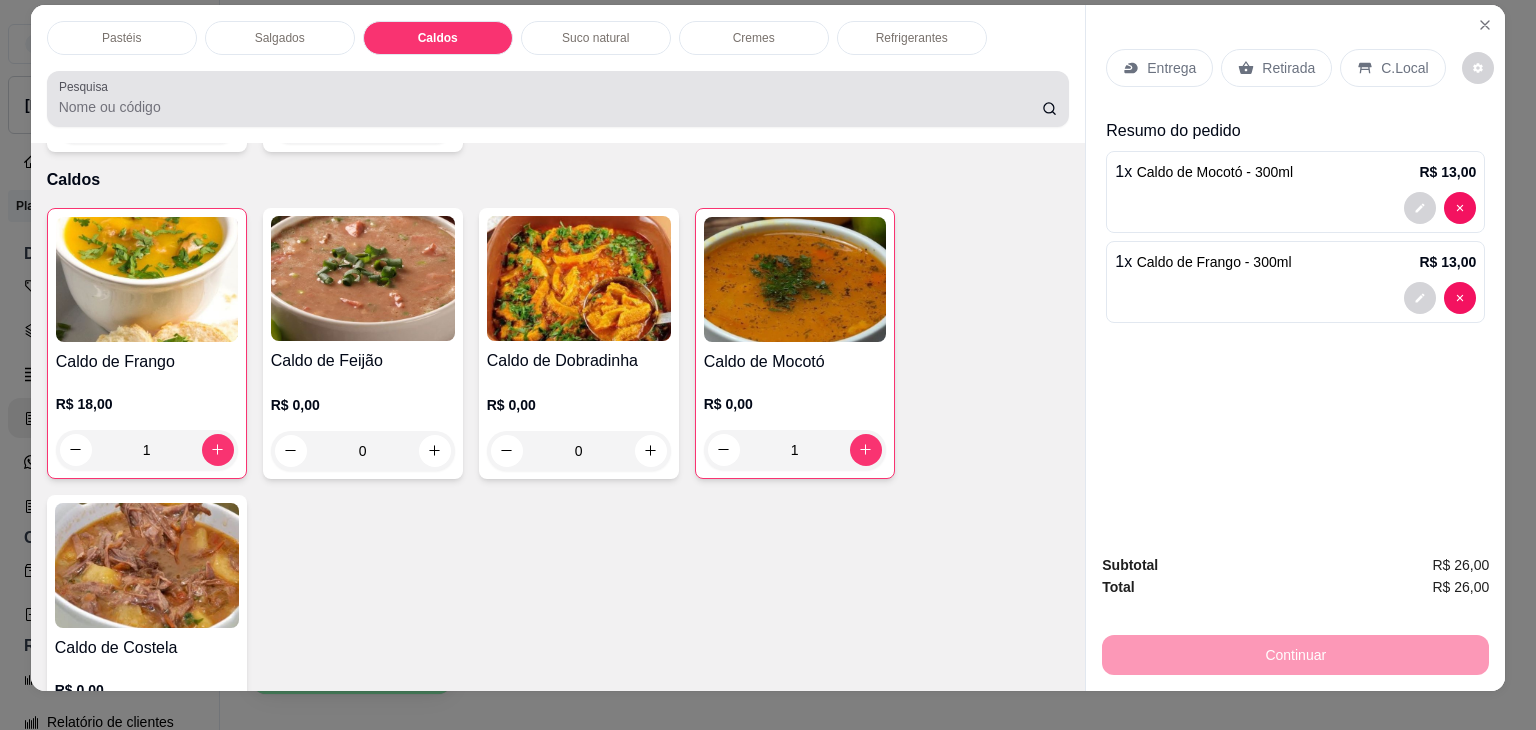 scroll, scrollTop: 0, scrollLeft: 0, axis: both 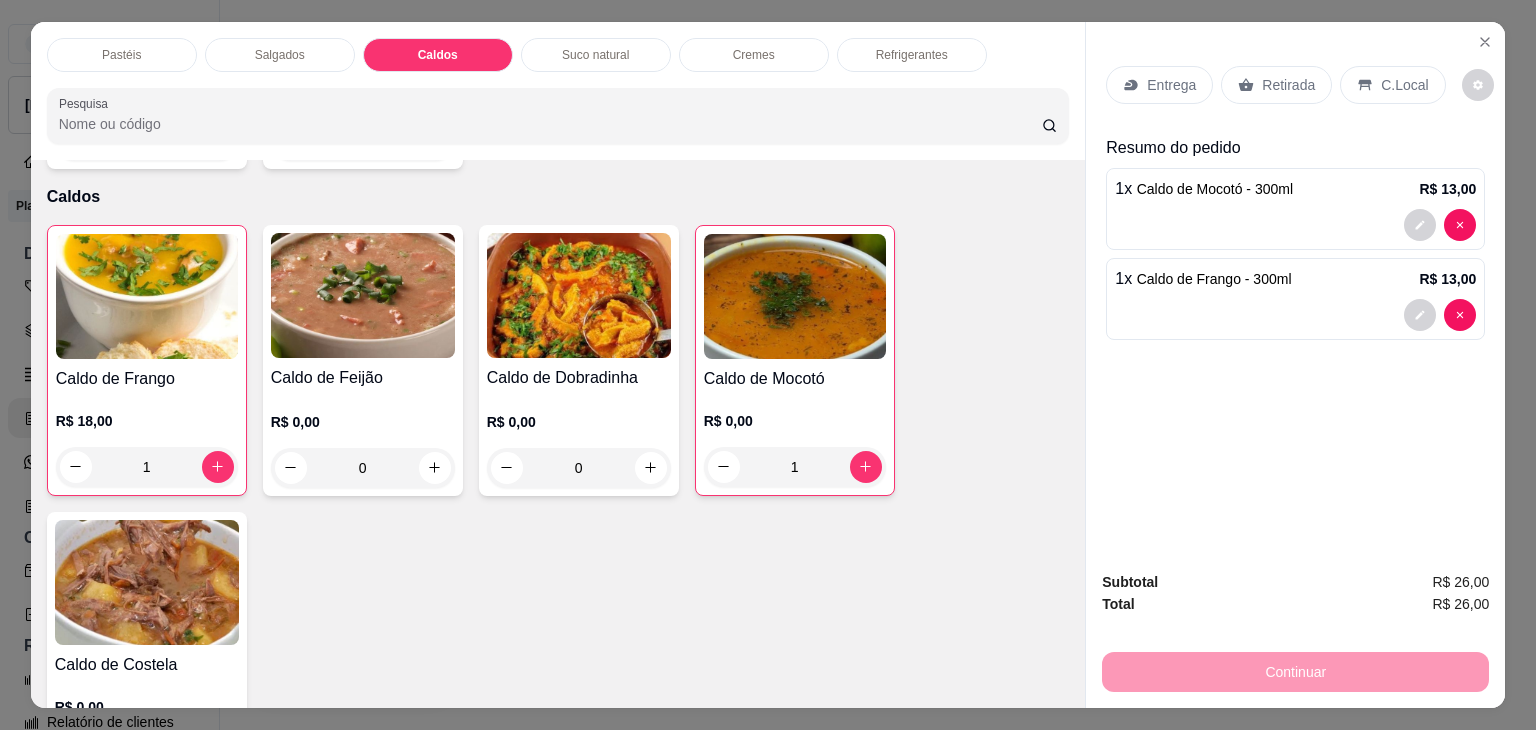 click on "Refrigerantes" at bounding box center (912, 55) 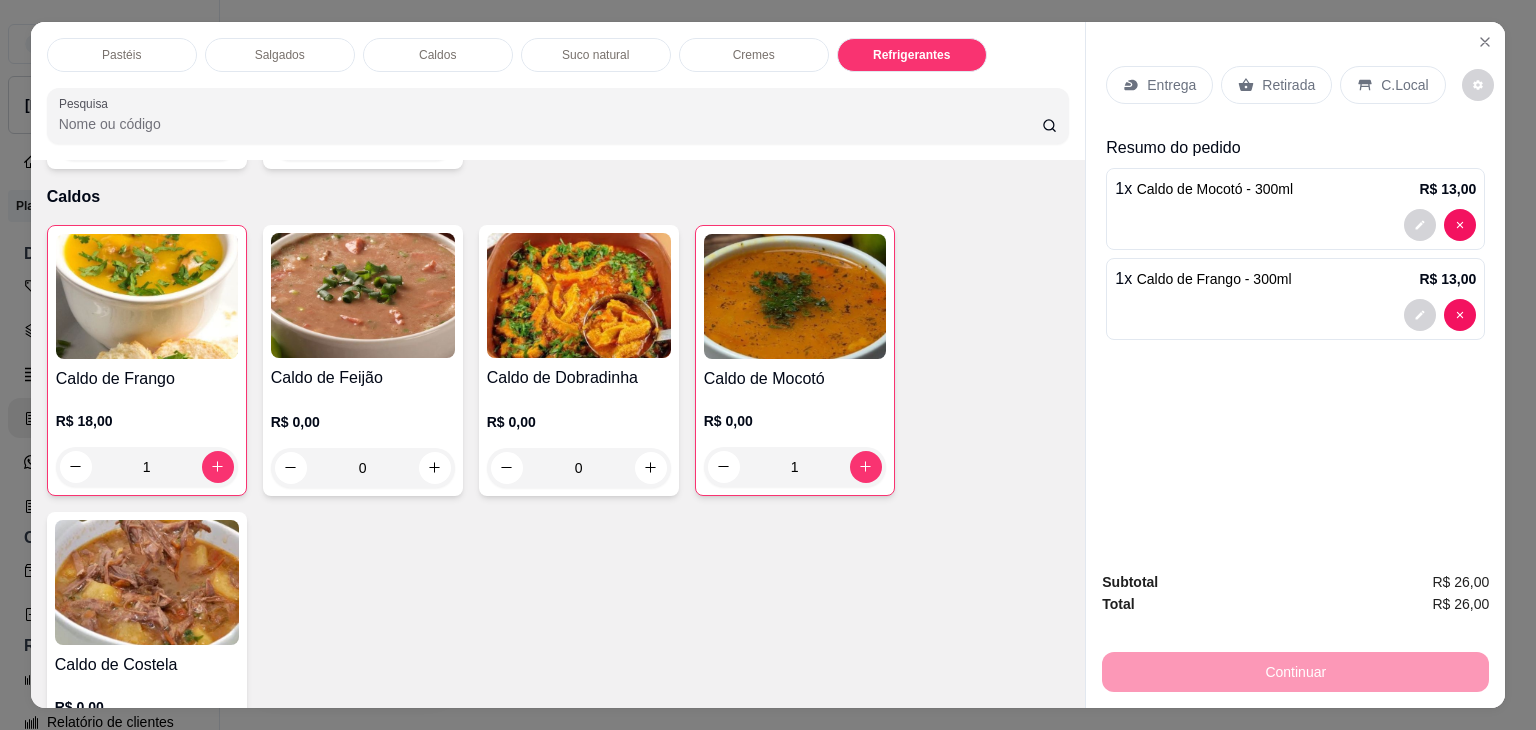 scroll, scrollTop: 5232, scrollLeft: 0, axis: vertical 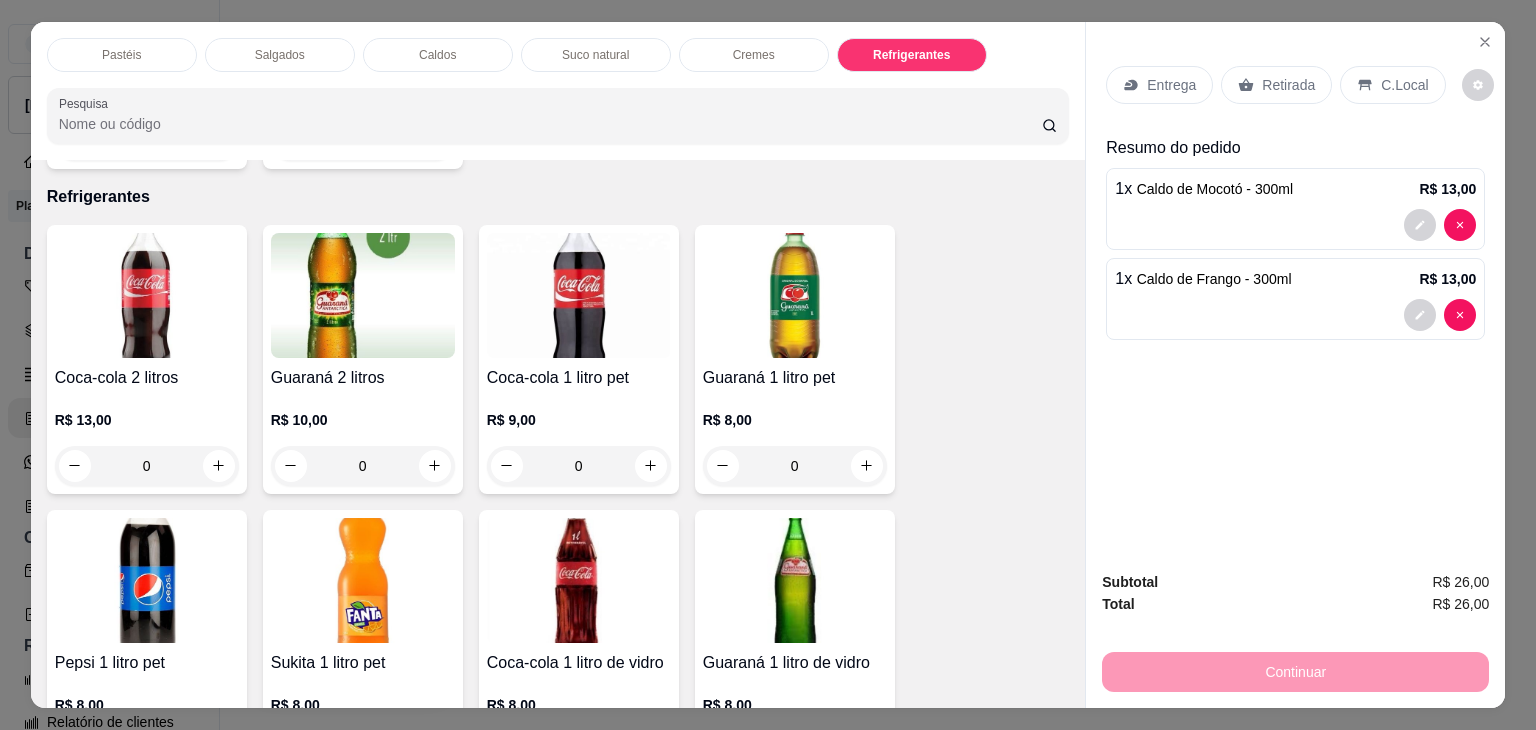 click on "Salgados" at bounding box center (280, 55) 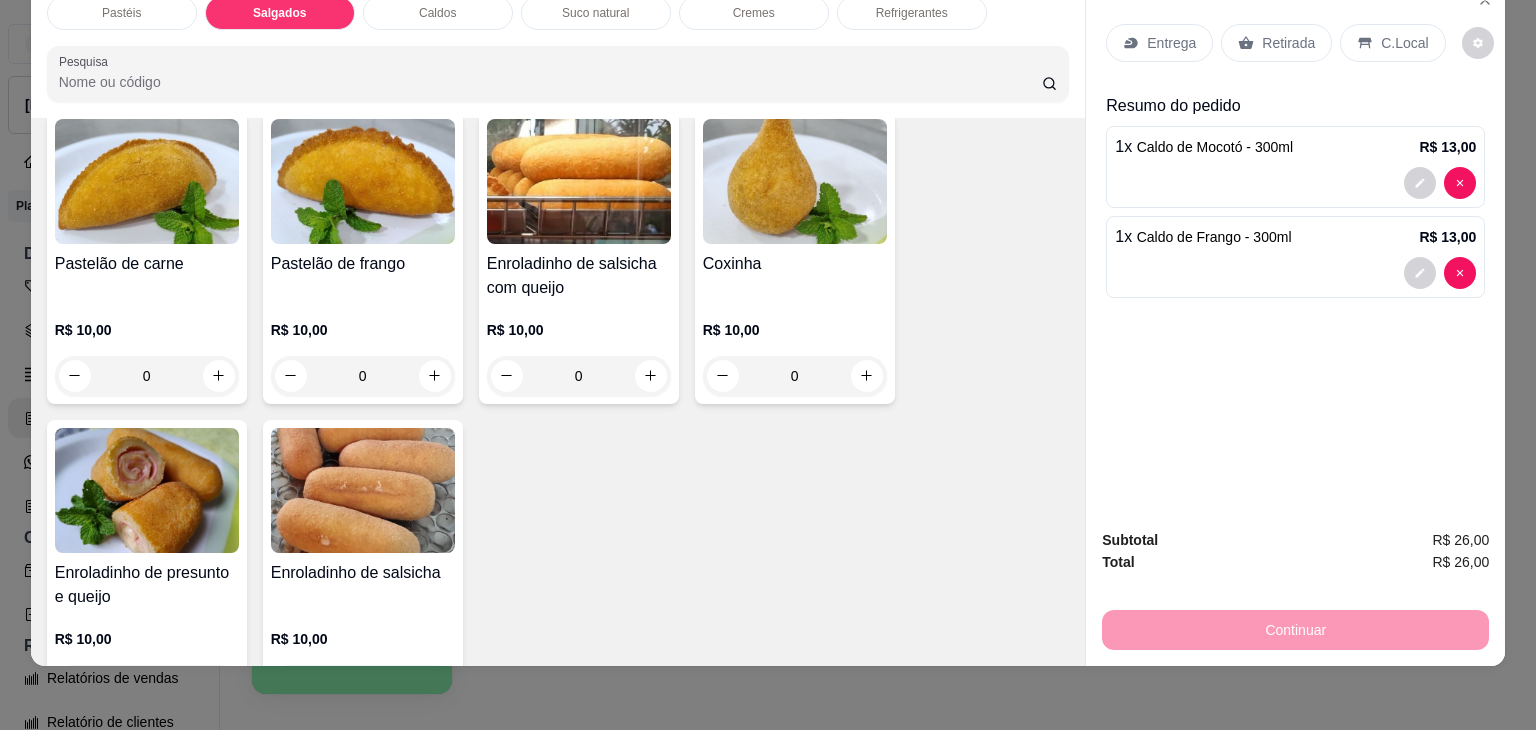 scroll, scrollTop: 2224, scrollLeft: 0, axis: vertical 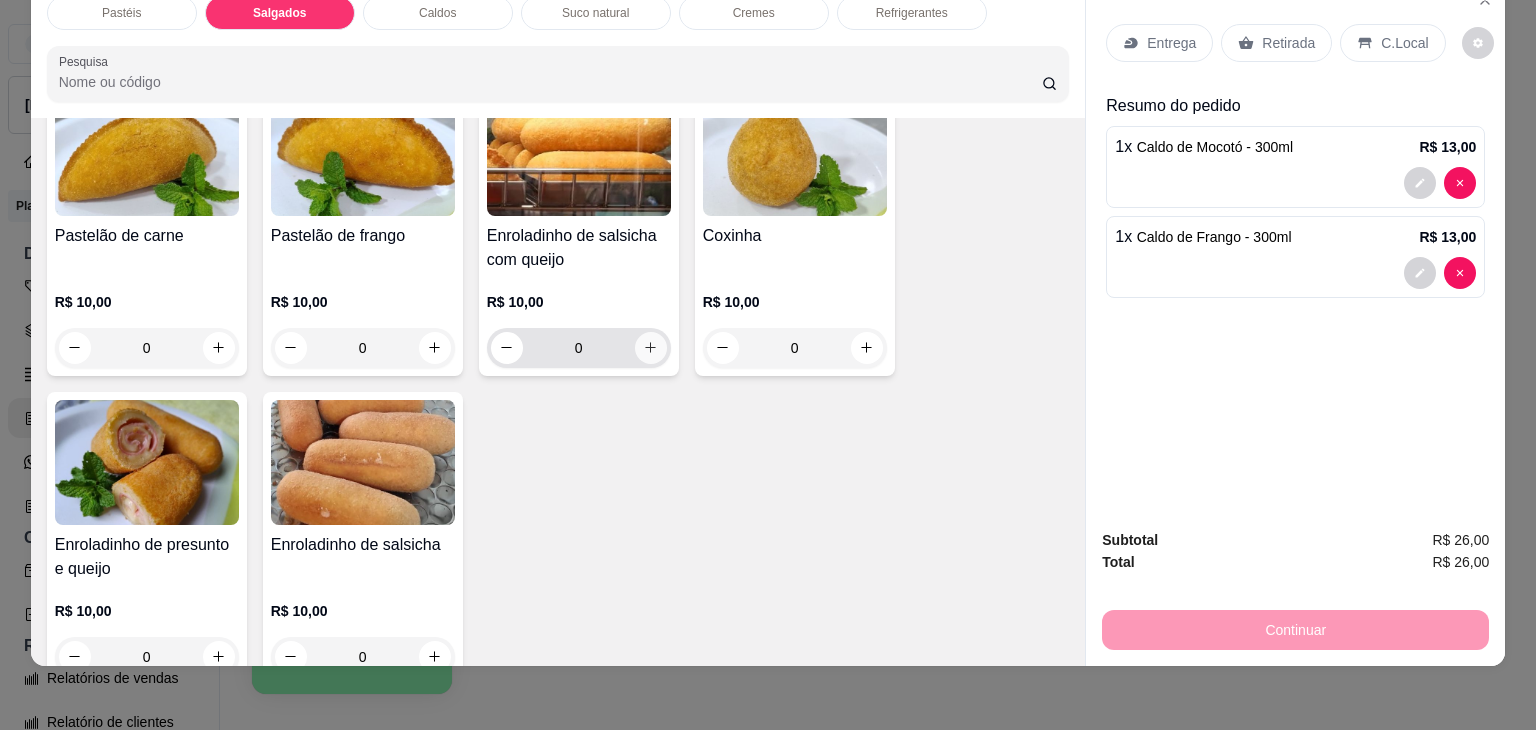click at bounding box center (651, 348) 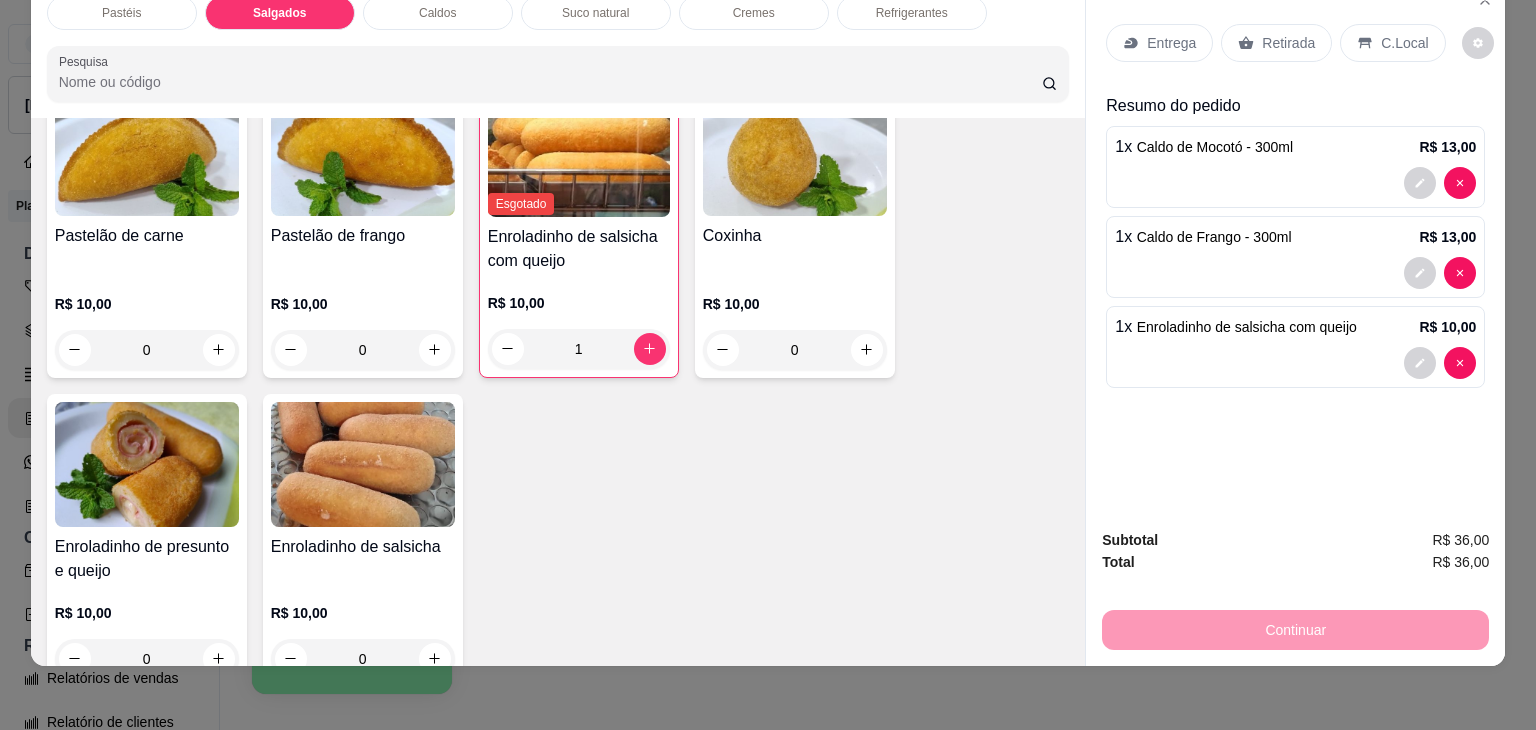 scroll, scrollTop: 0, scrollLeft: 0, axis: both 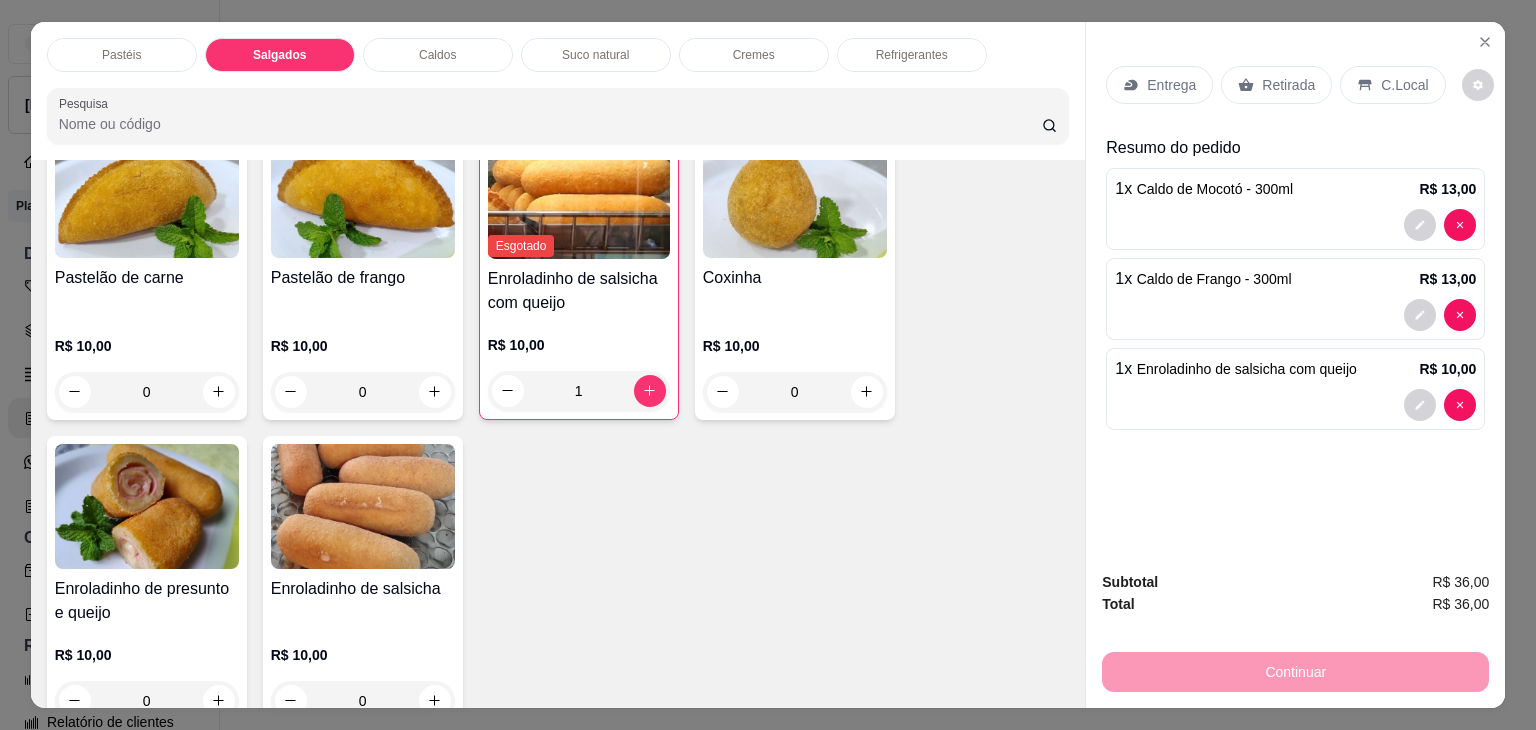 click on "Refrigerantes" at bounding box center (912, 55) 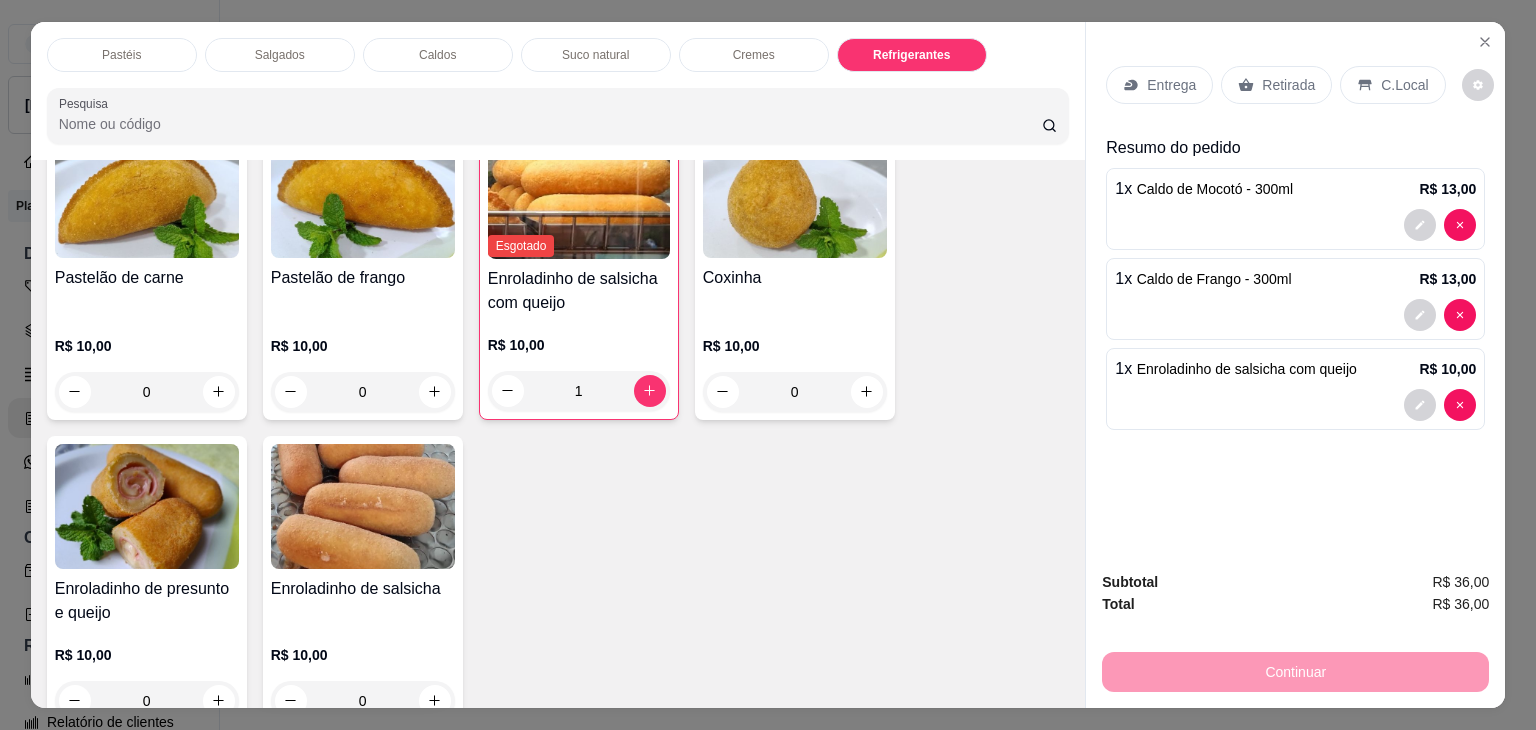 scroll, scrollTop: 5233, scrollLeft: 0, axis: vertical 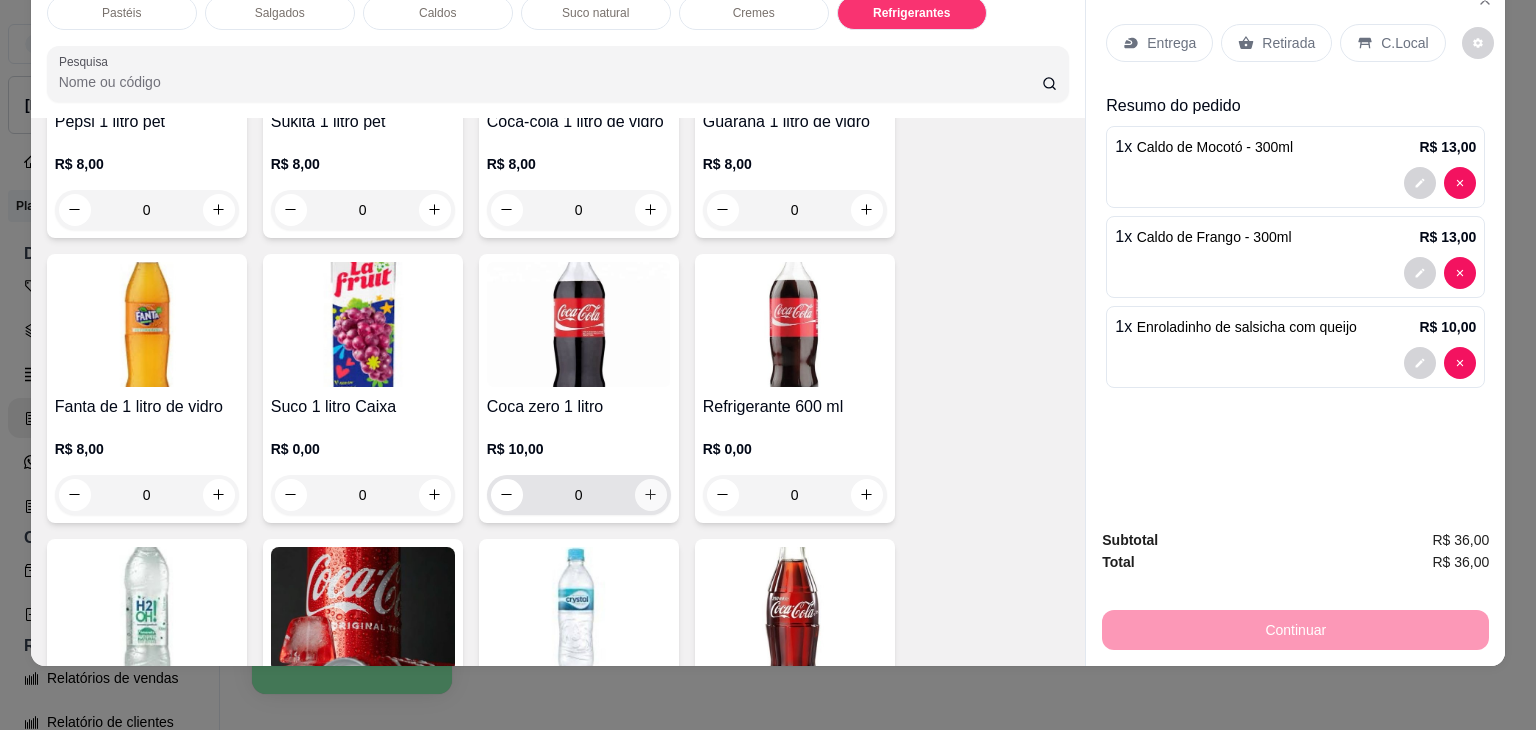 click 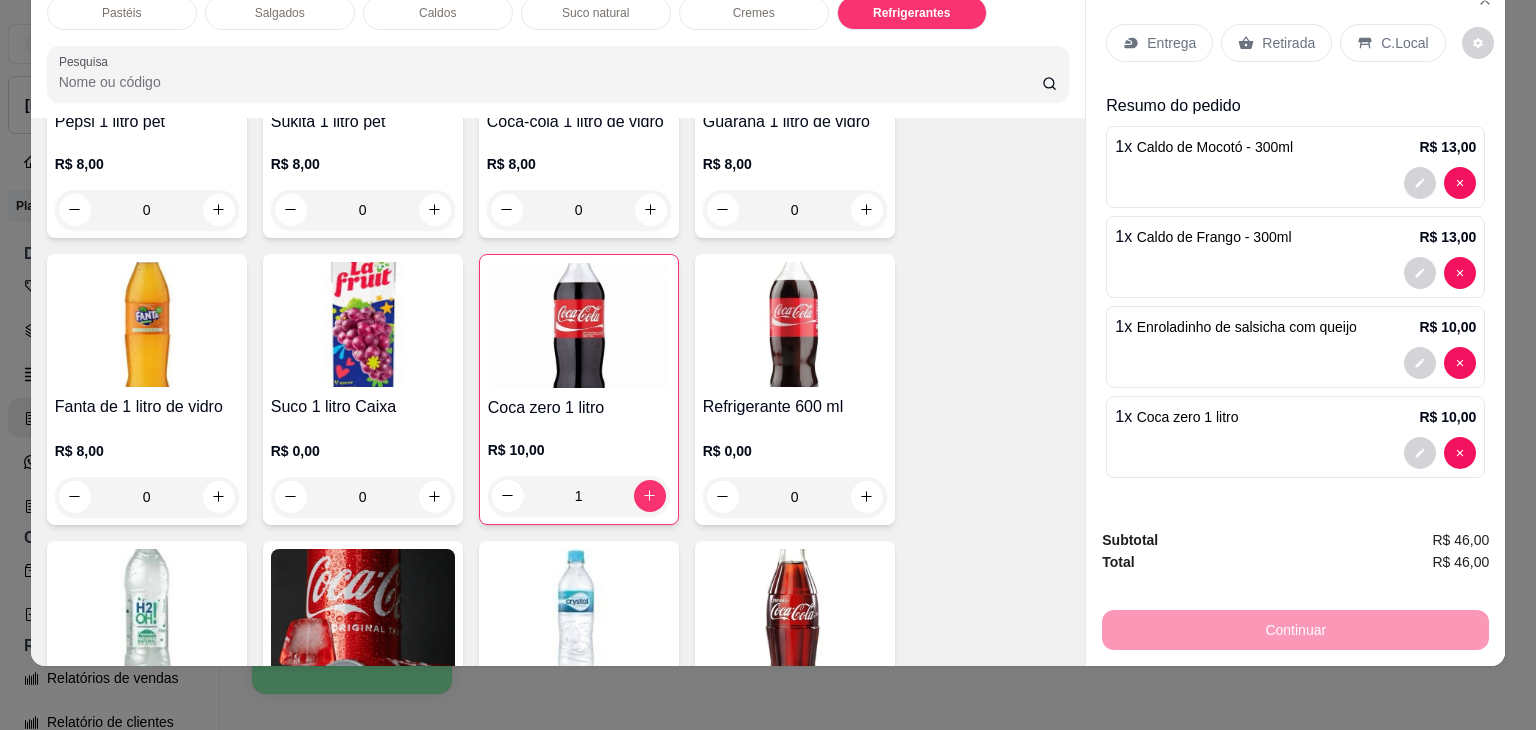 click on "Retirada" at bounding box center (1288, 43) 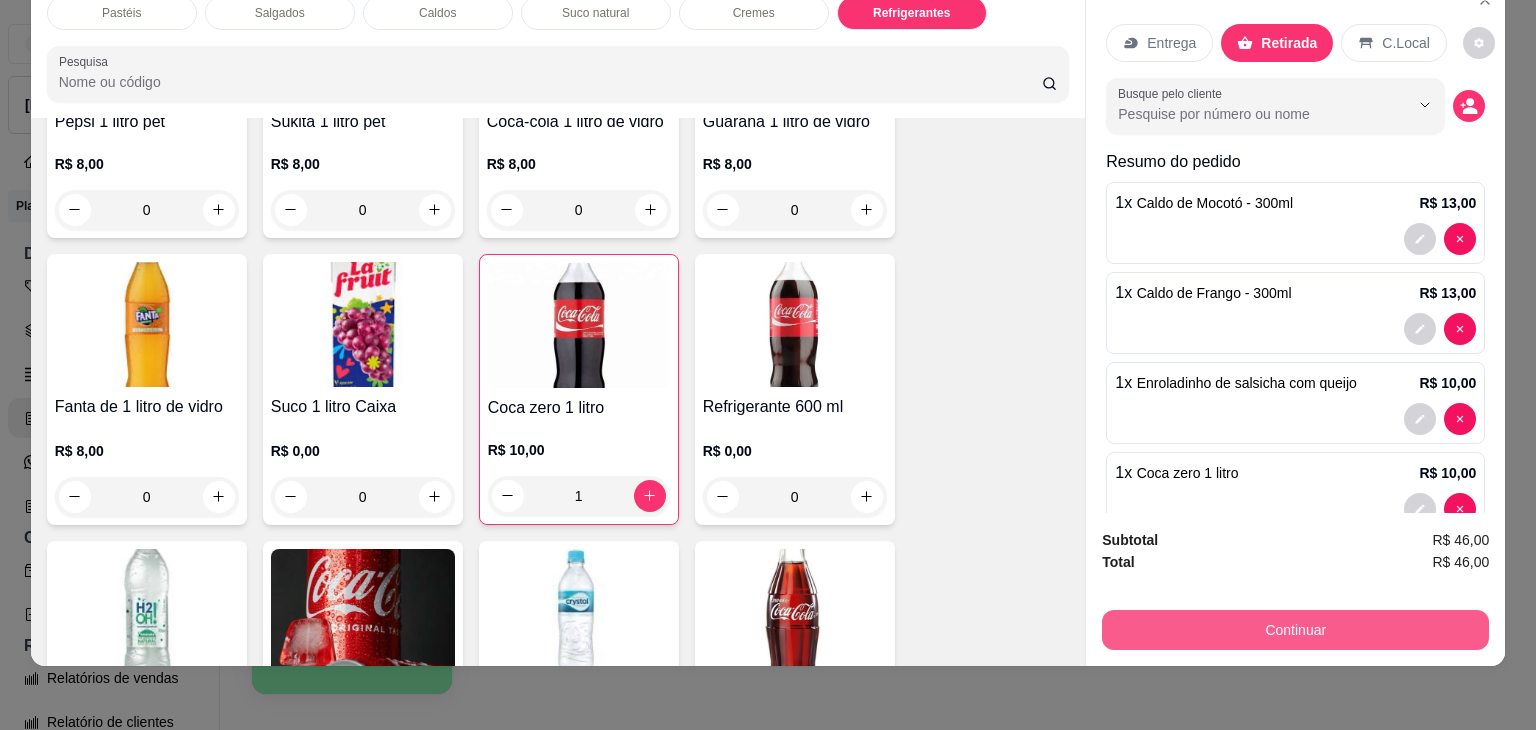 click on "Continuar" at bounding box center (1295, 630) 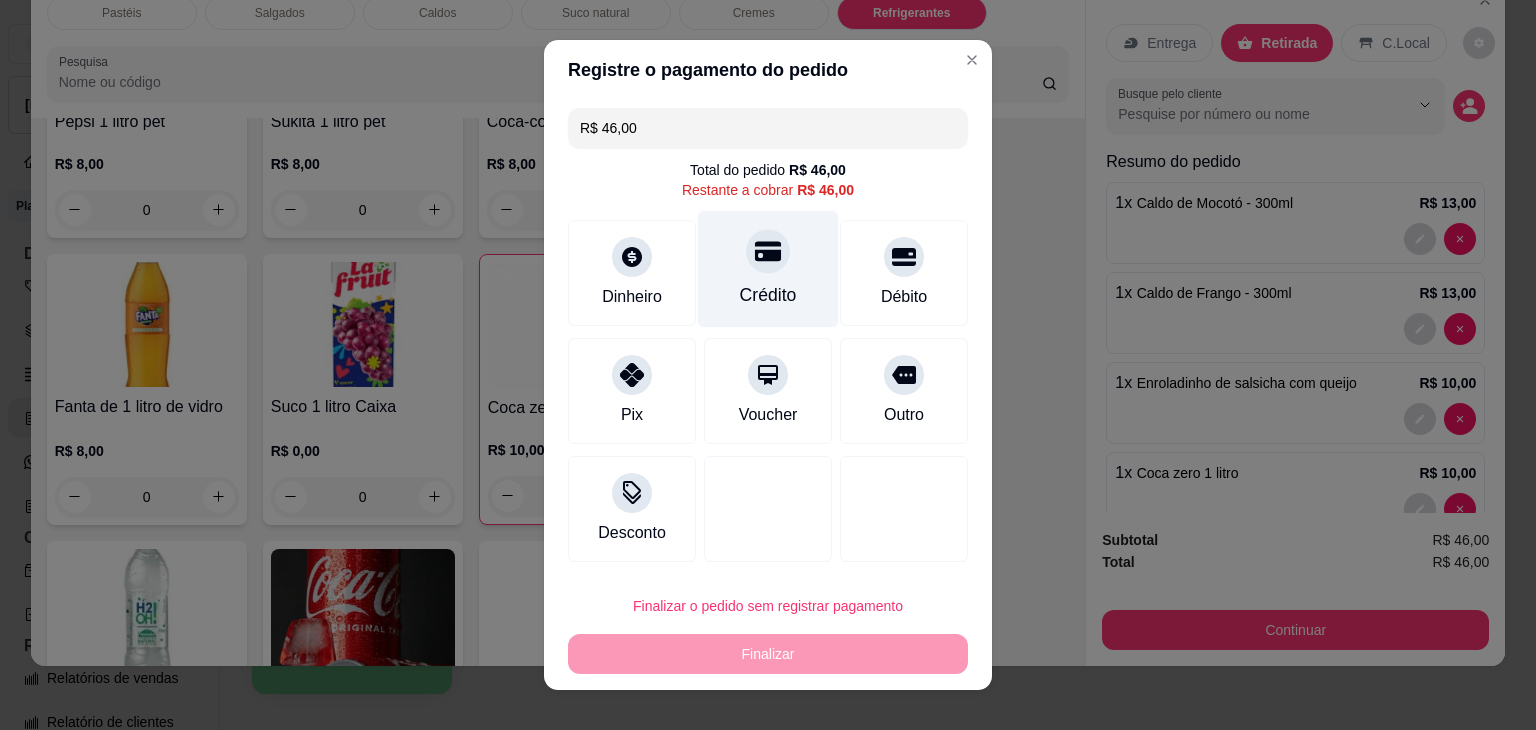 click on "Crédito" at bounding box center [768, 295] 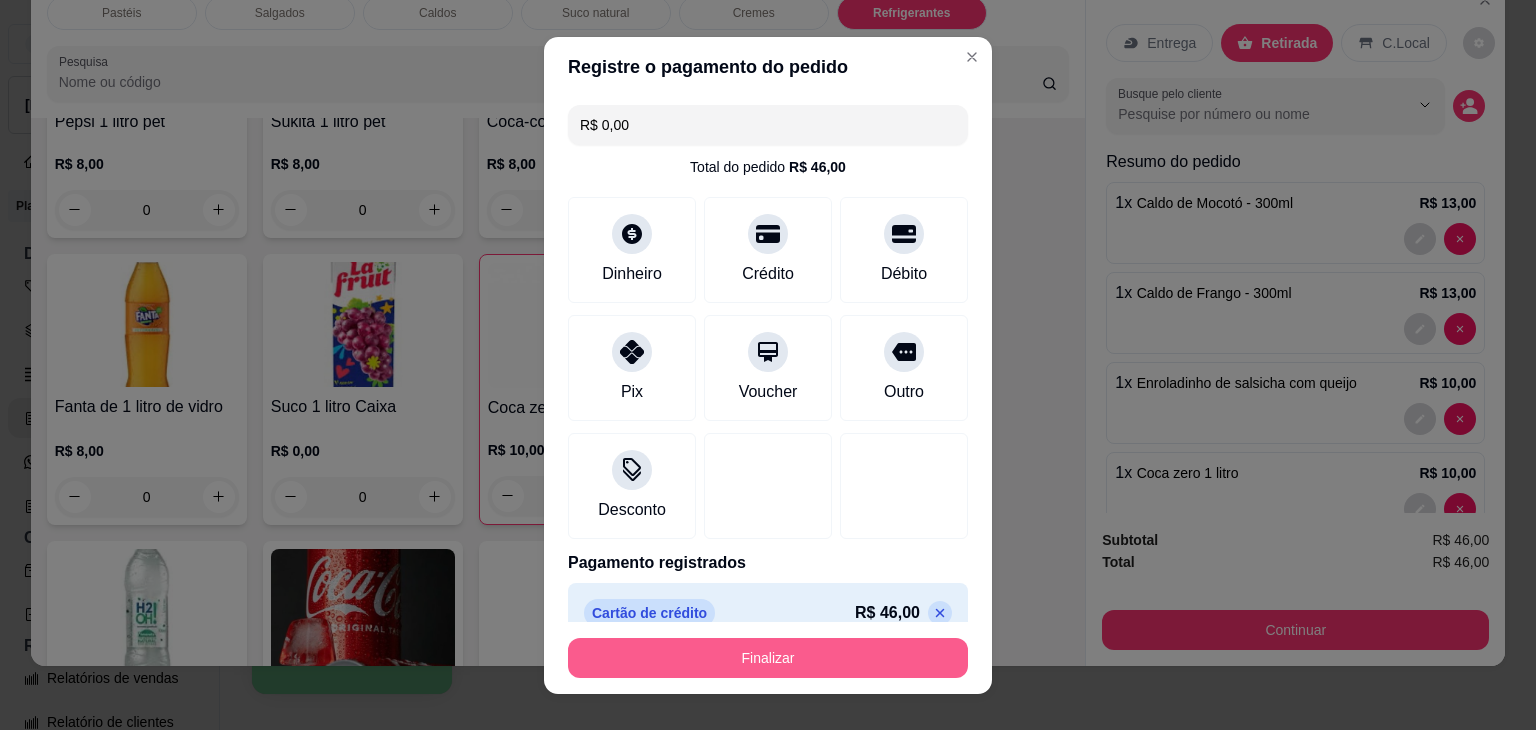 click on "Finalizar" at bounding box center (768, 658) 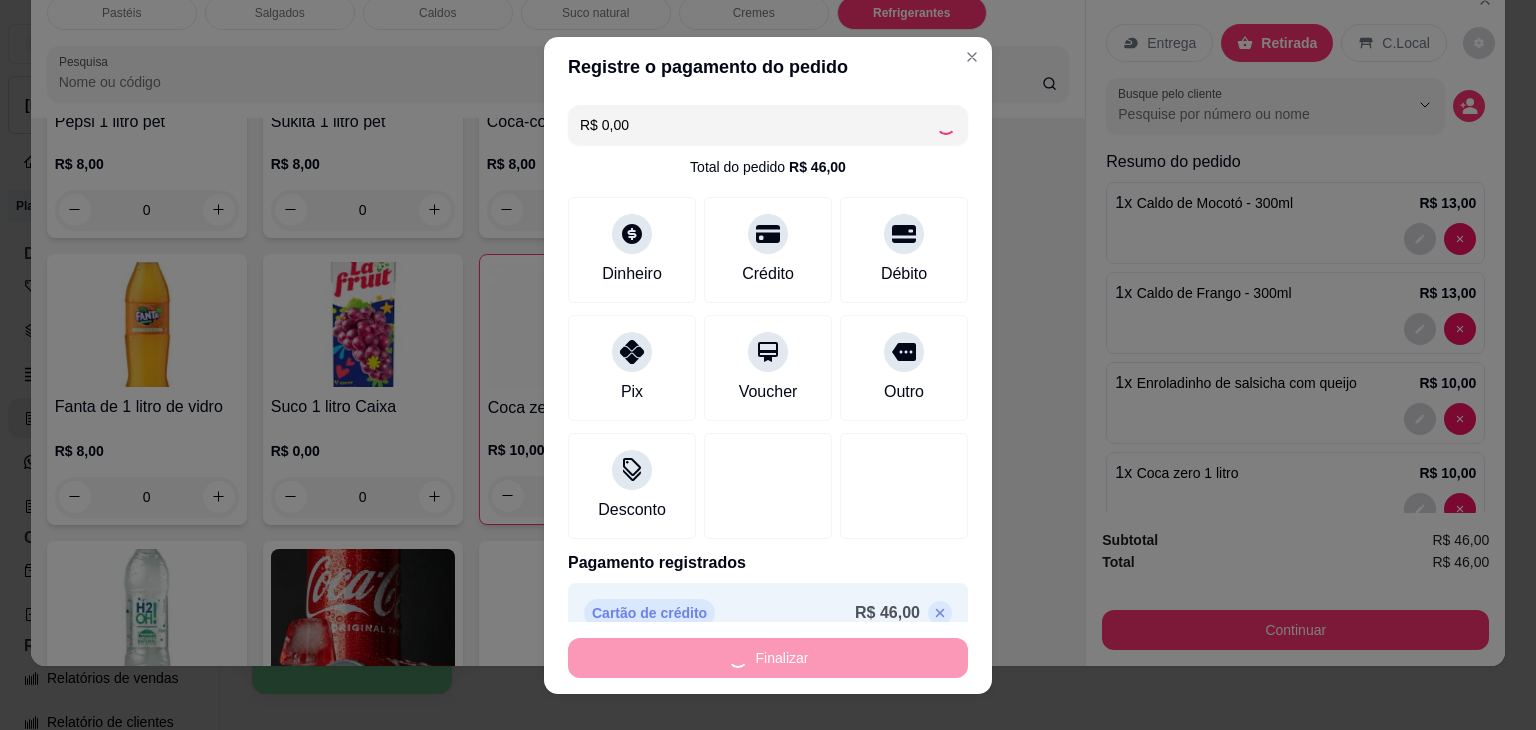 type on "0" 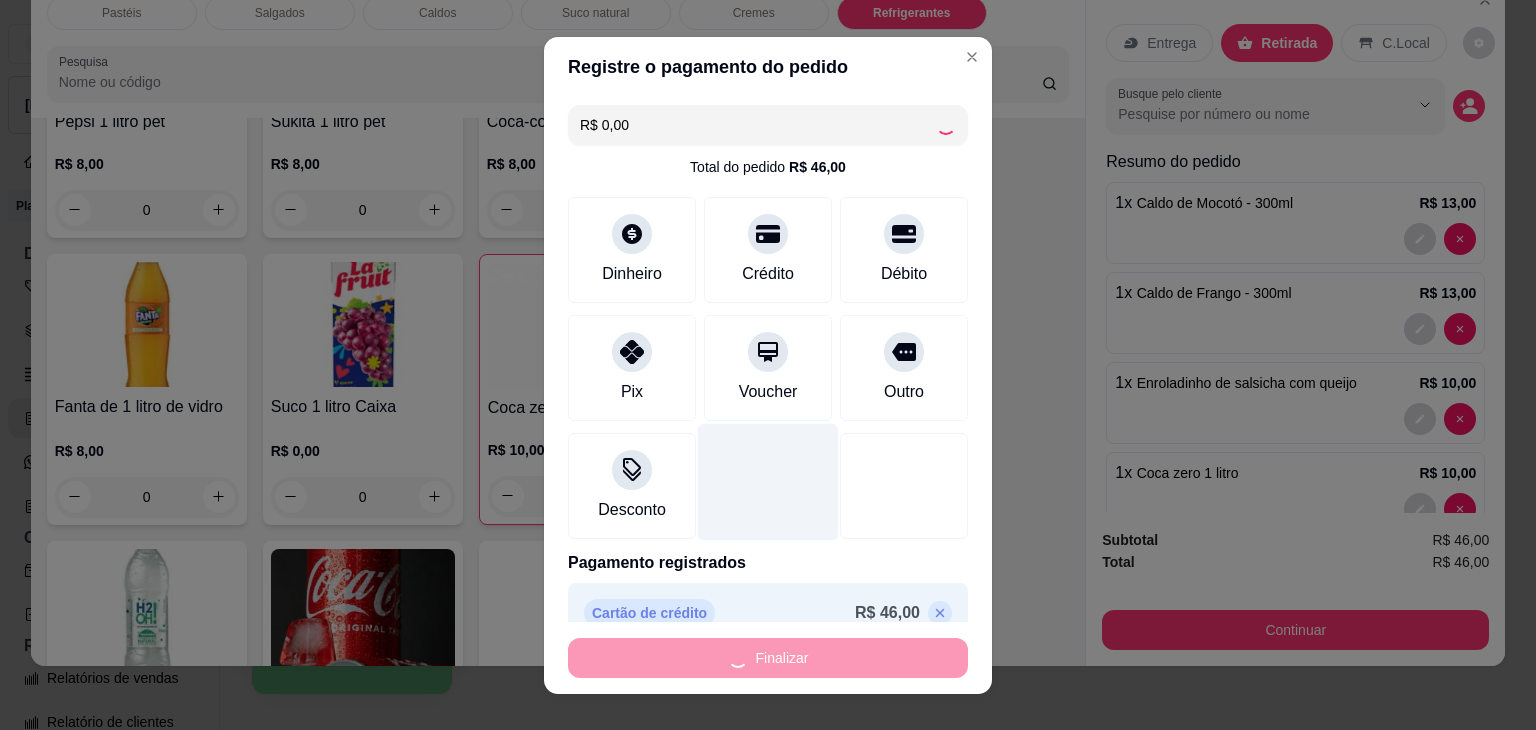 type on "-R$ 46,00" 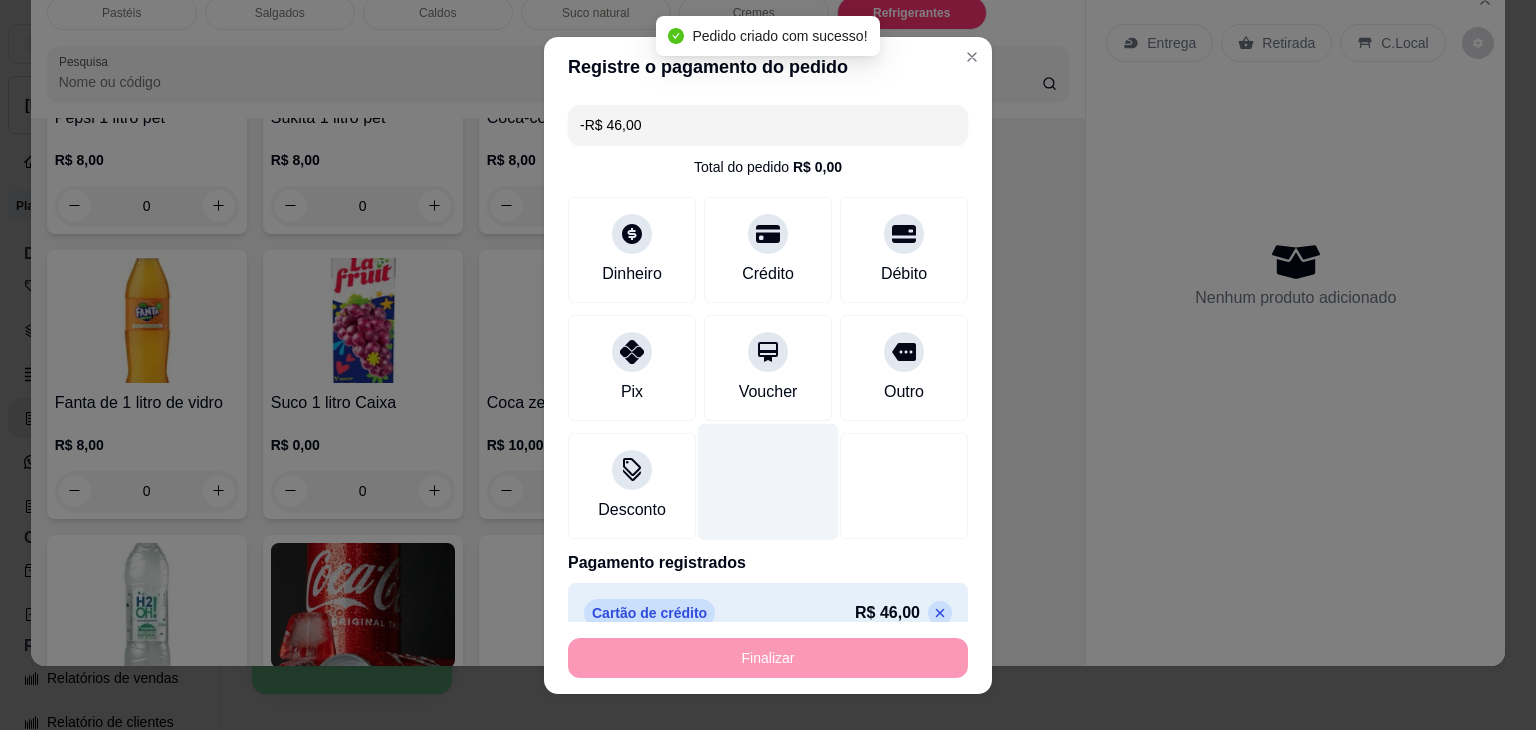 scroll, scrollTop: 5730, scrollLeft: 0, axis: vertical 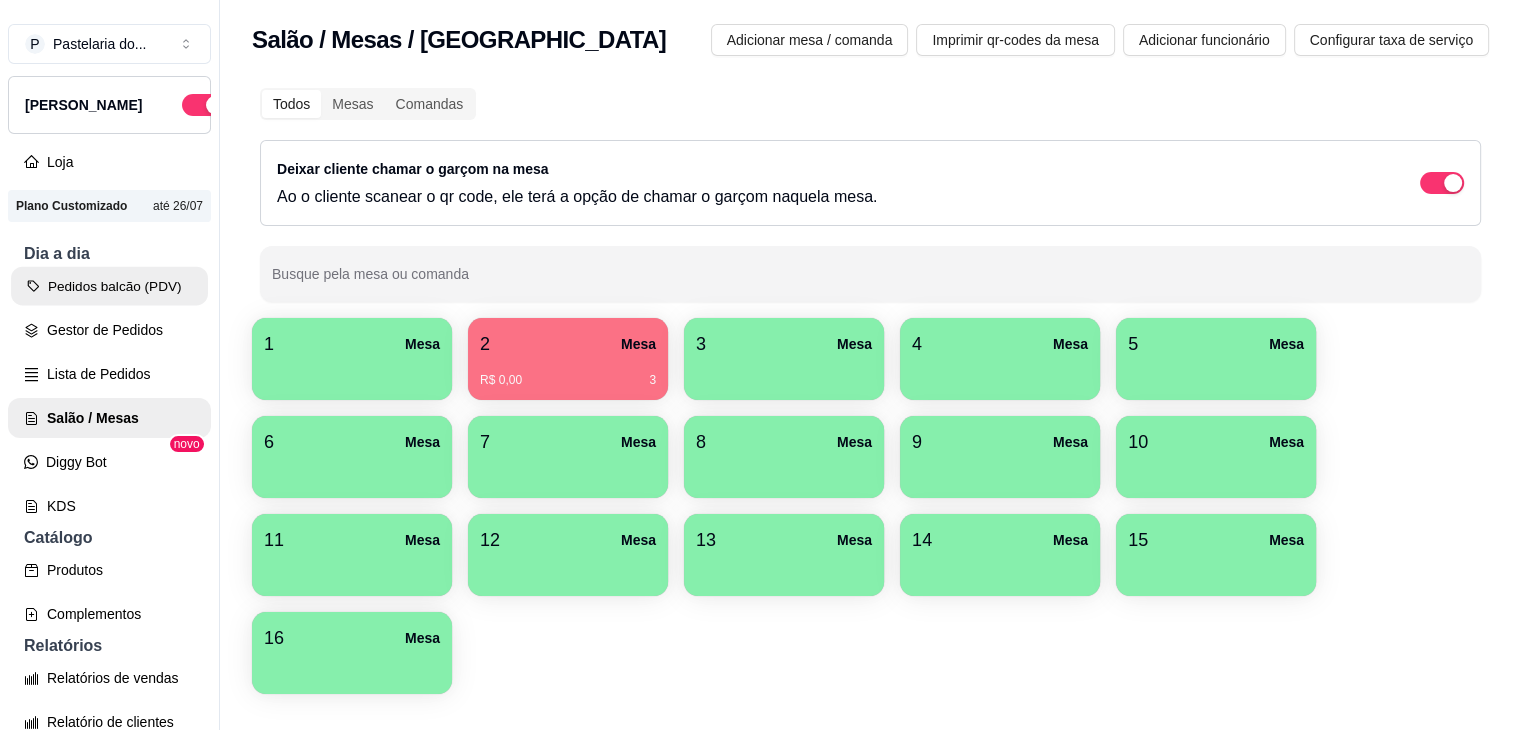 click on "Pedidos balcão (PDV)" at bounding box center [109, 286] 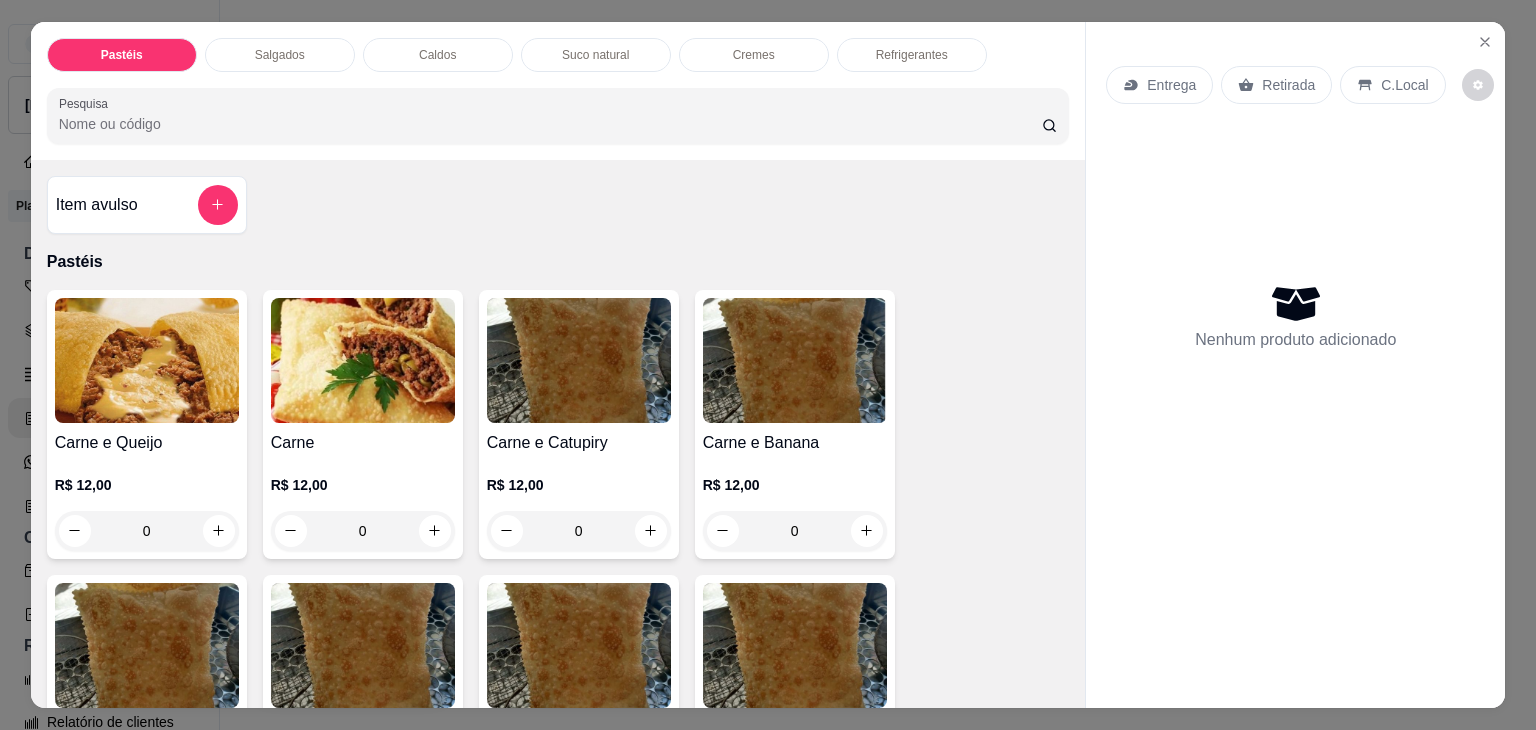 click on "Salgados" at bounding box center [280, 55] 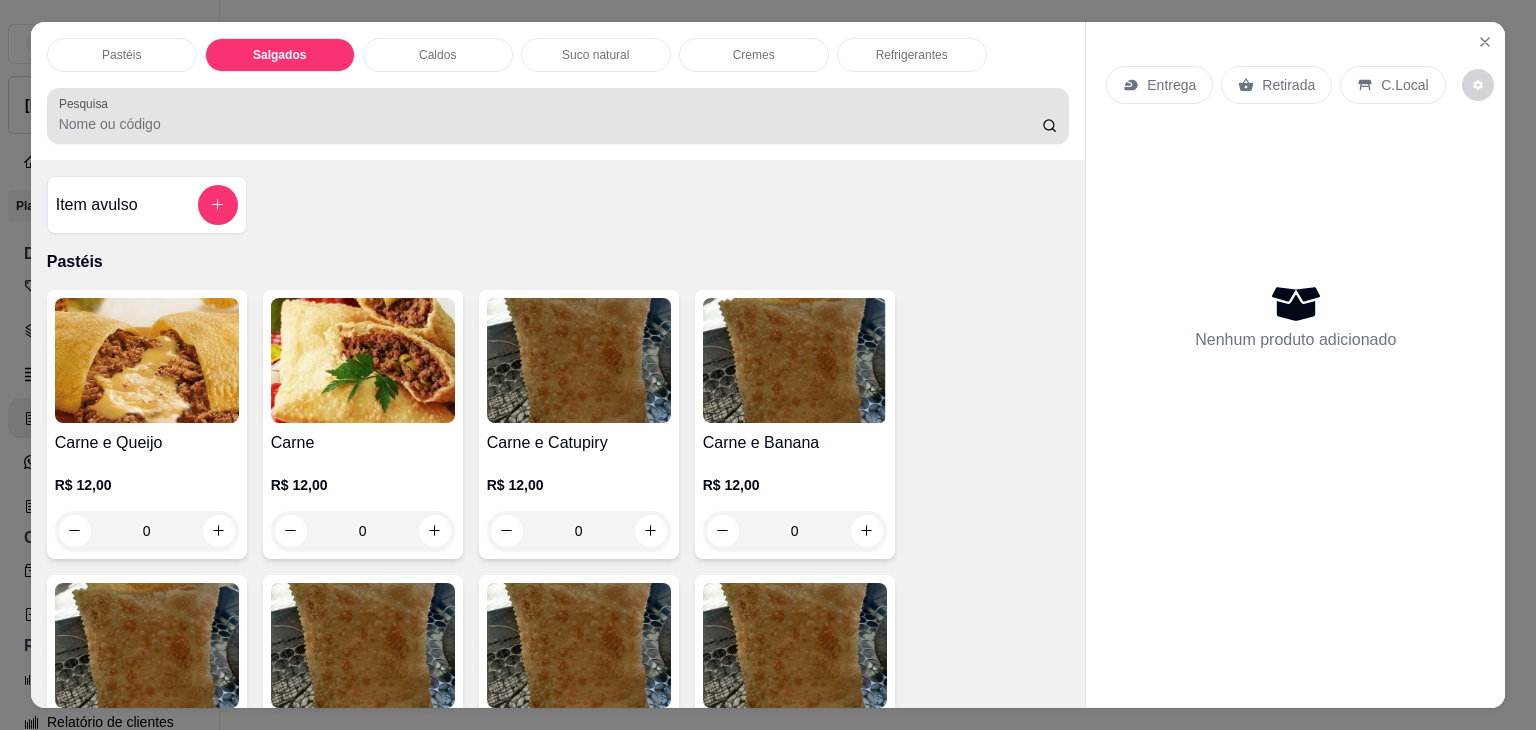 scroll, scrollTop: 2124, scrollLeft: 0, axis: vertical 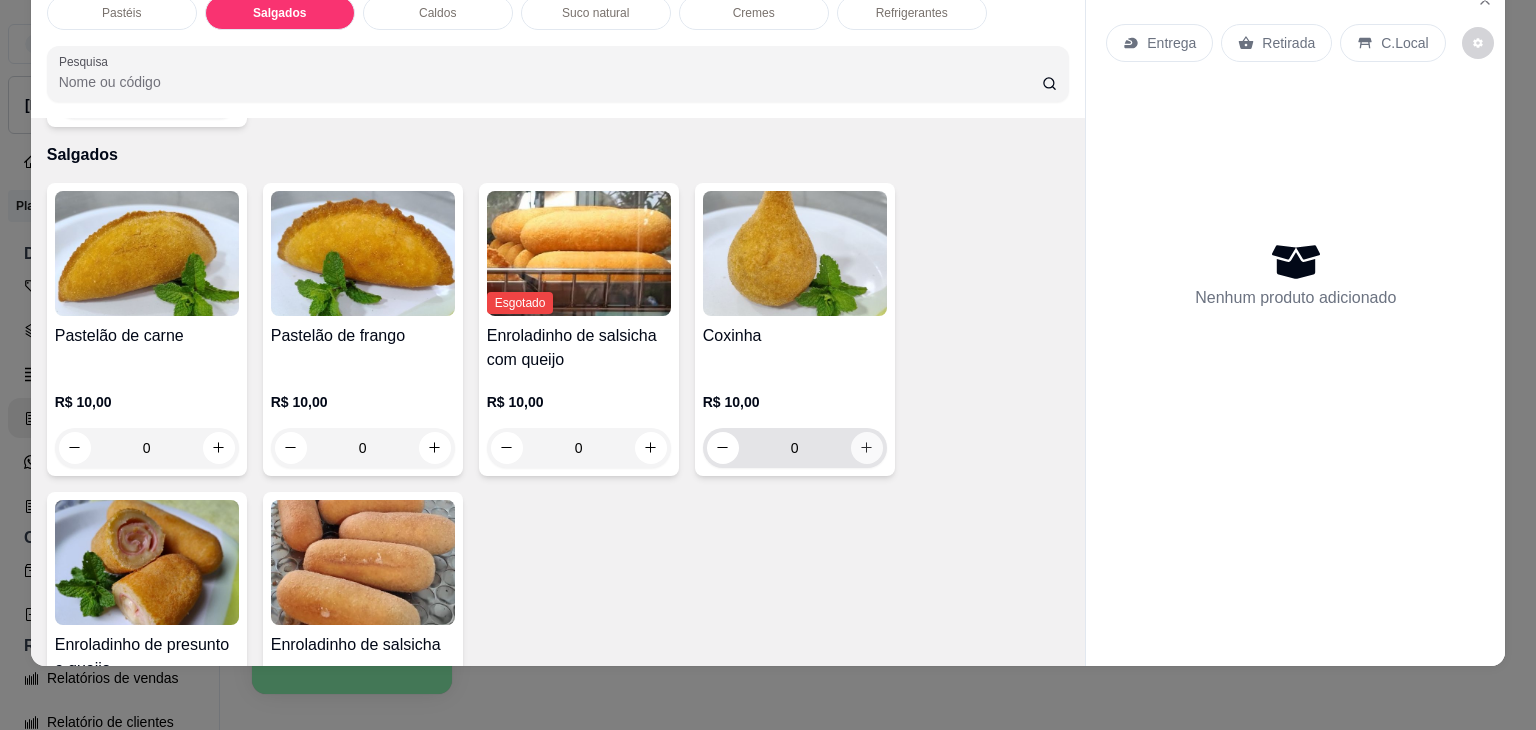 click 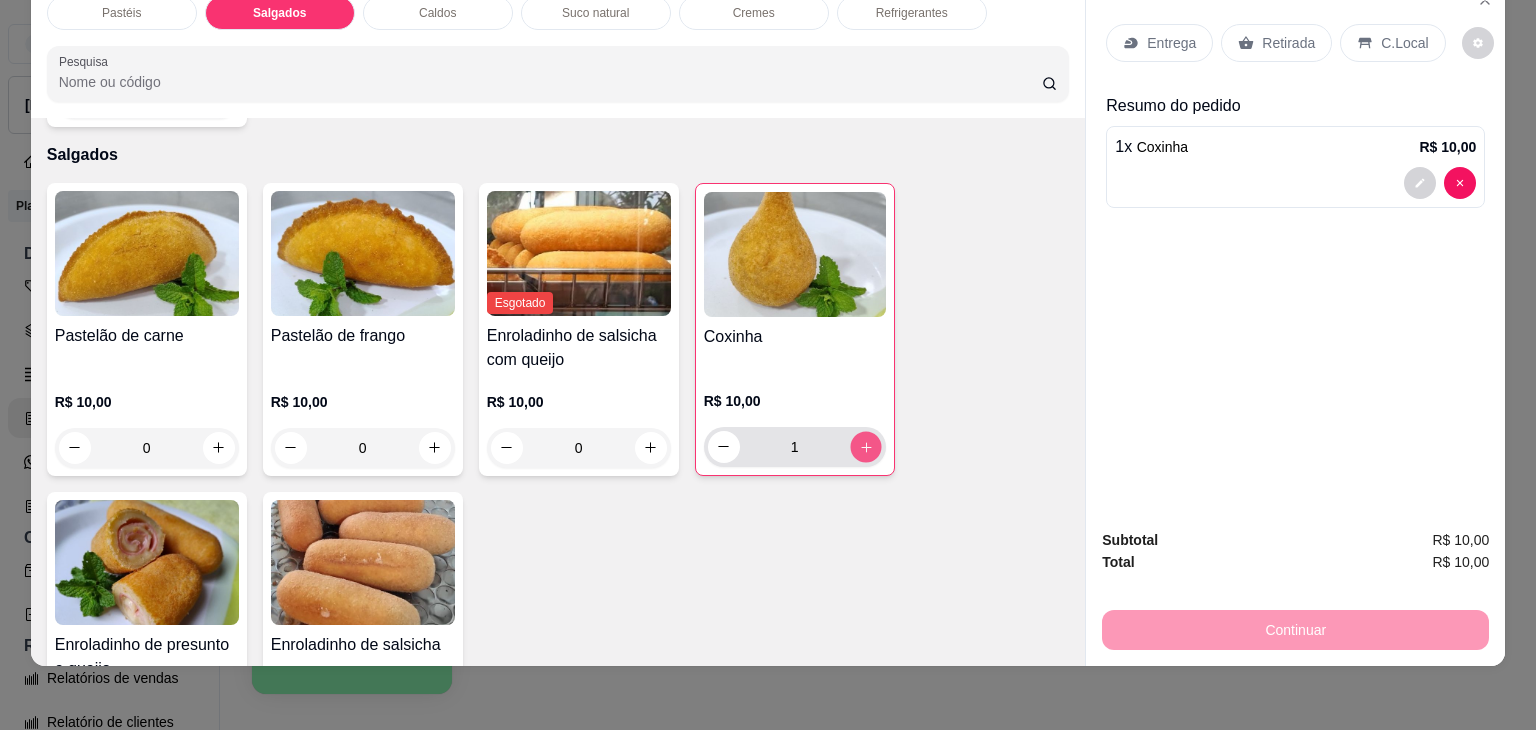 click 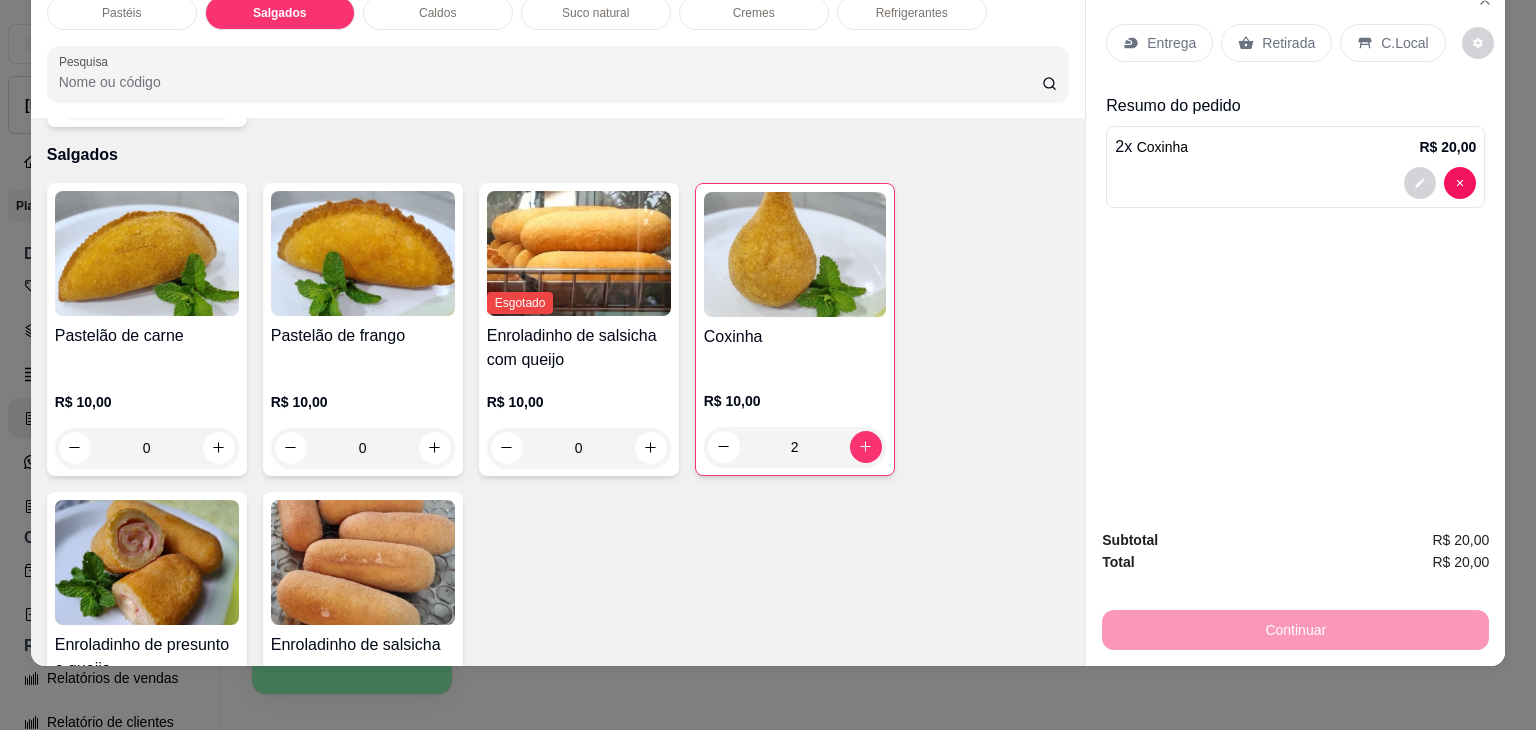 click on "Retirada" at bounding box center [1276, 43] 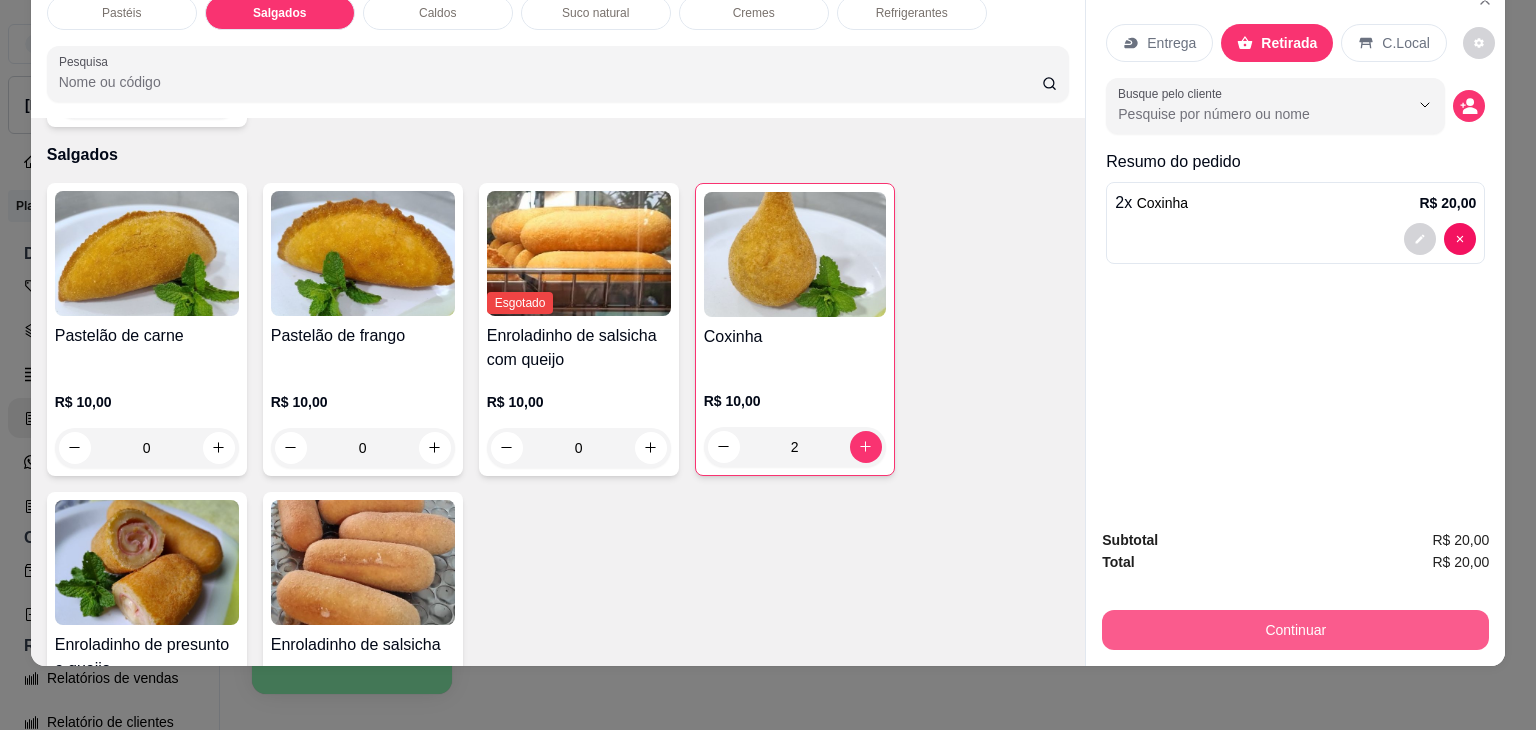 click on "Continuar" at bounding box center (1295, 630) 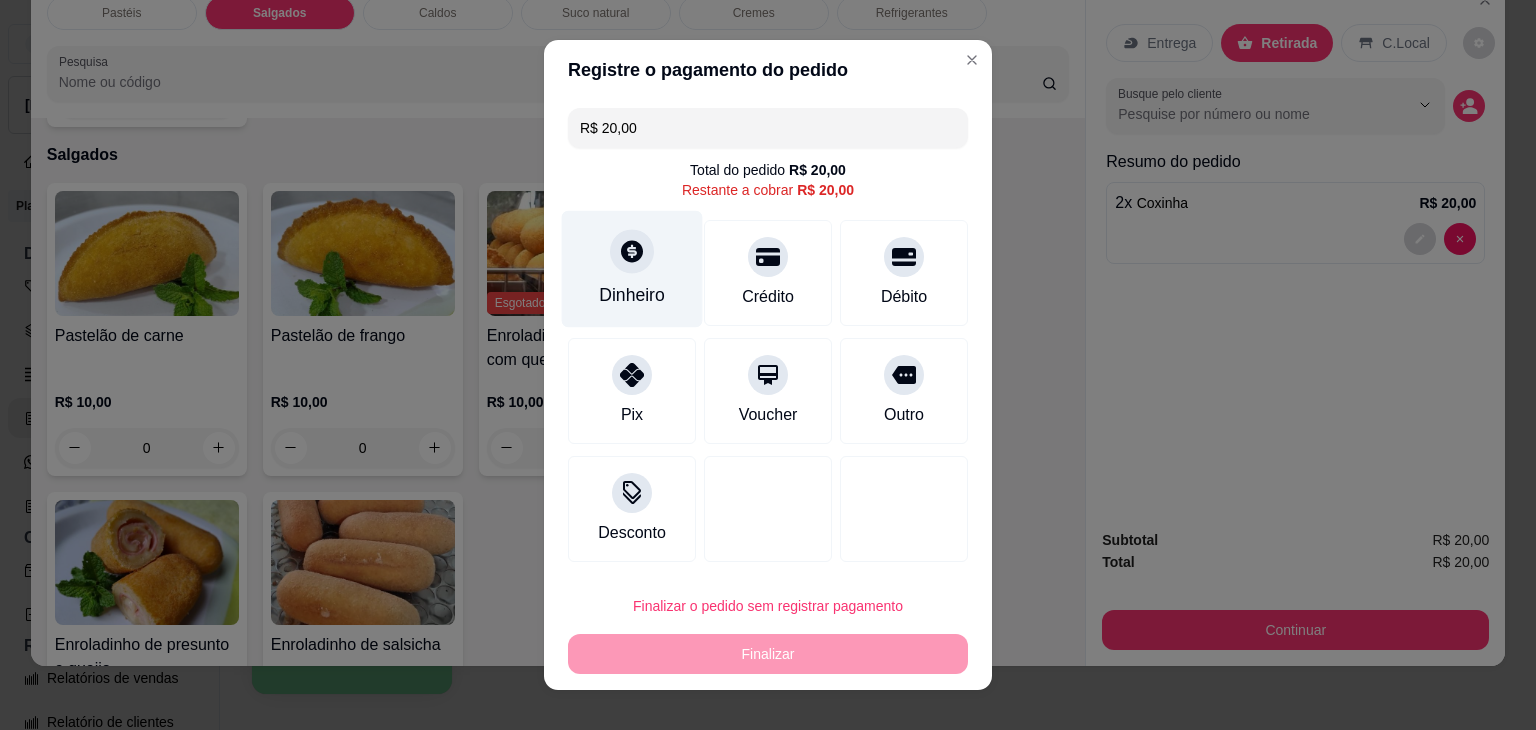 click on "Dinheiro" at bounding box center (632, 295) 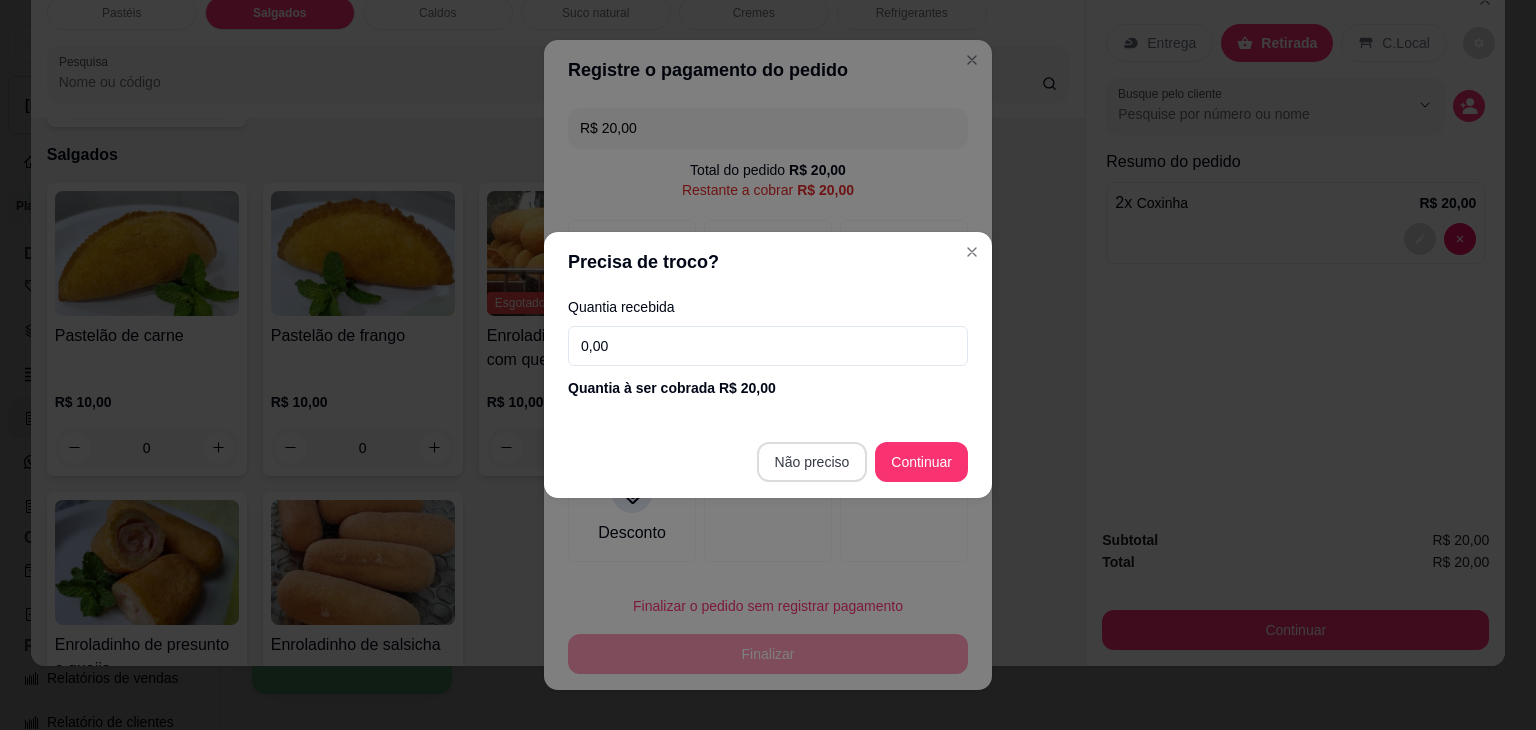 type on "R$ 0,00" 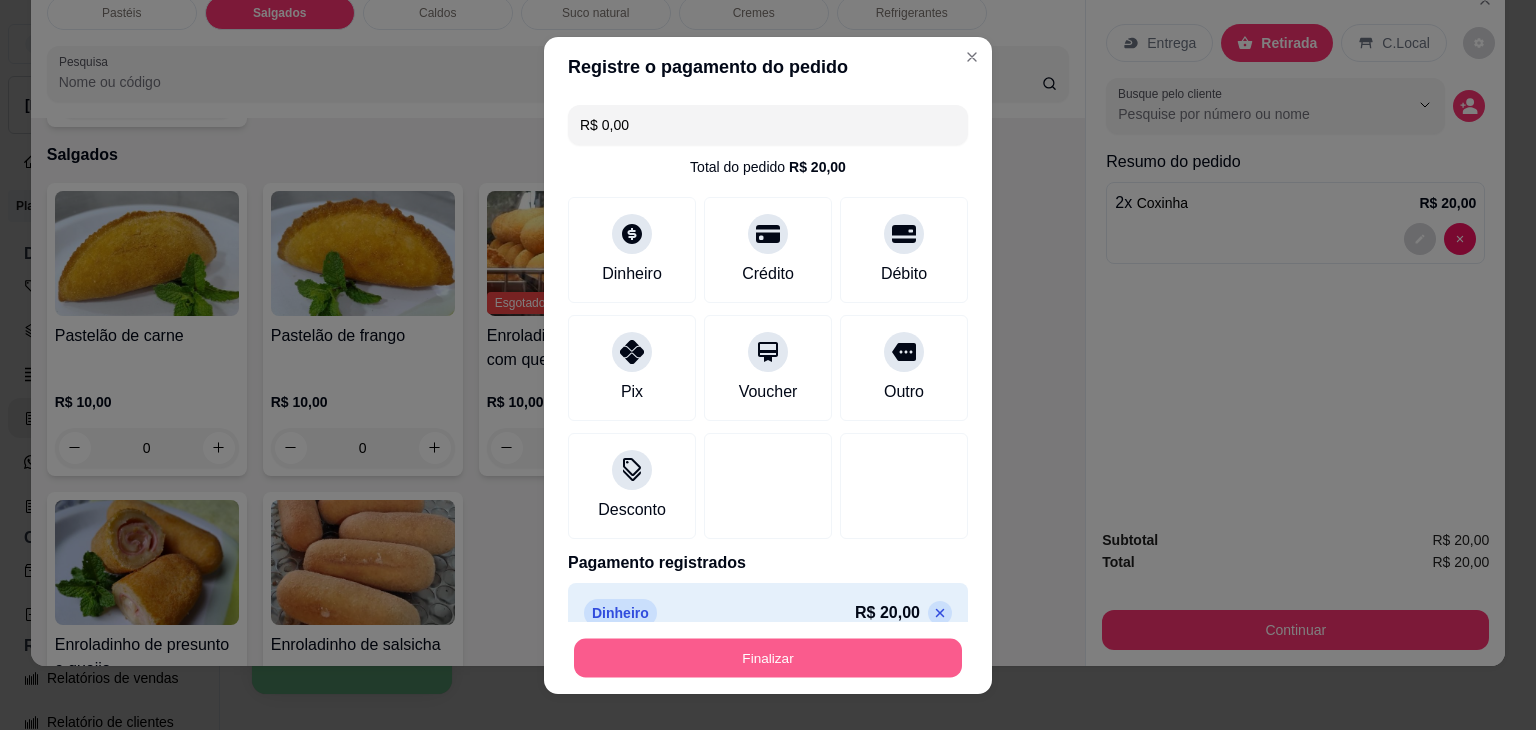 click on "Finalizar" at bounding box center (768, 657) 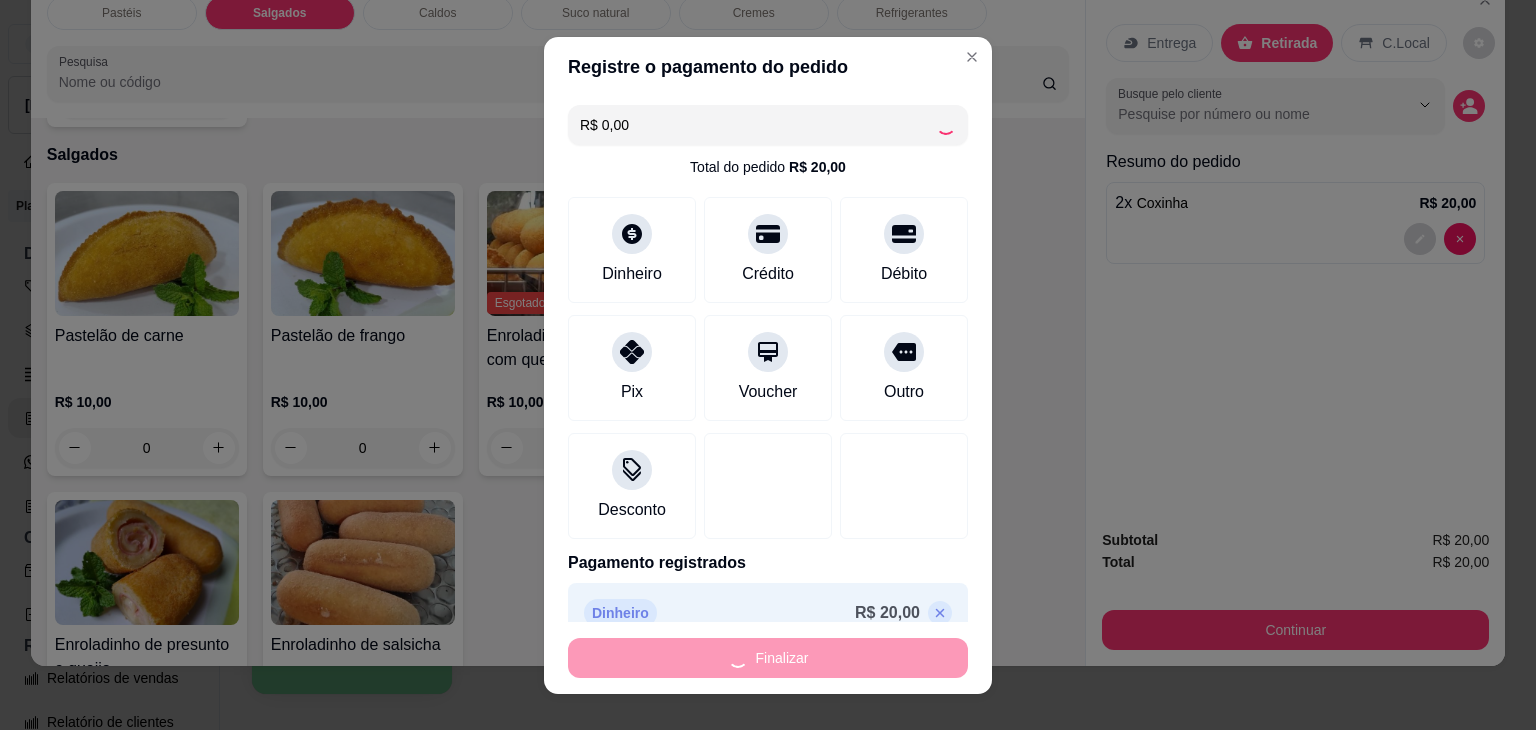 type on "0" 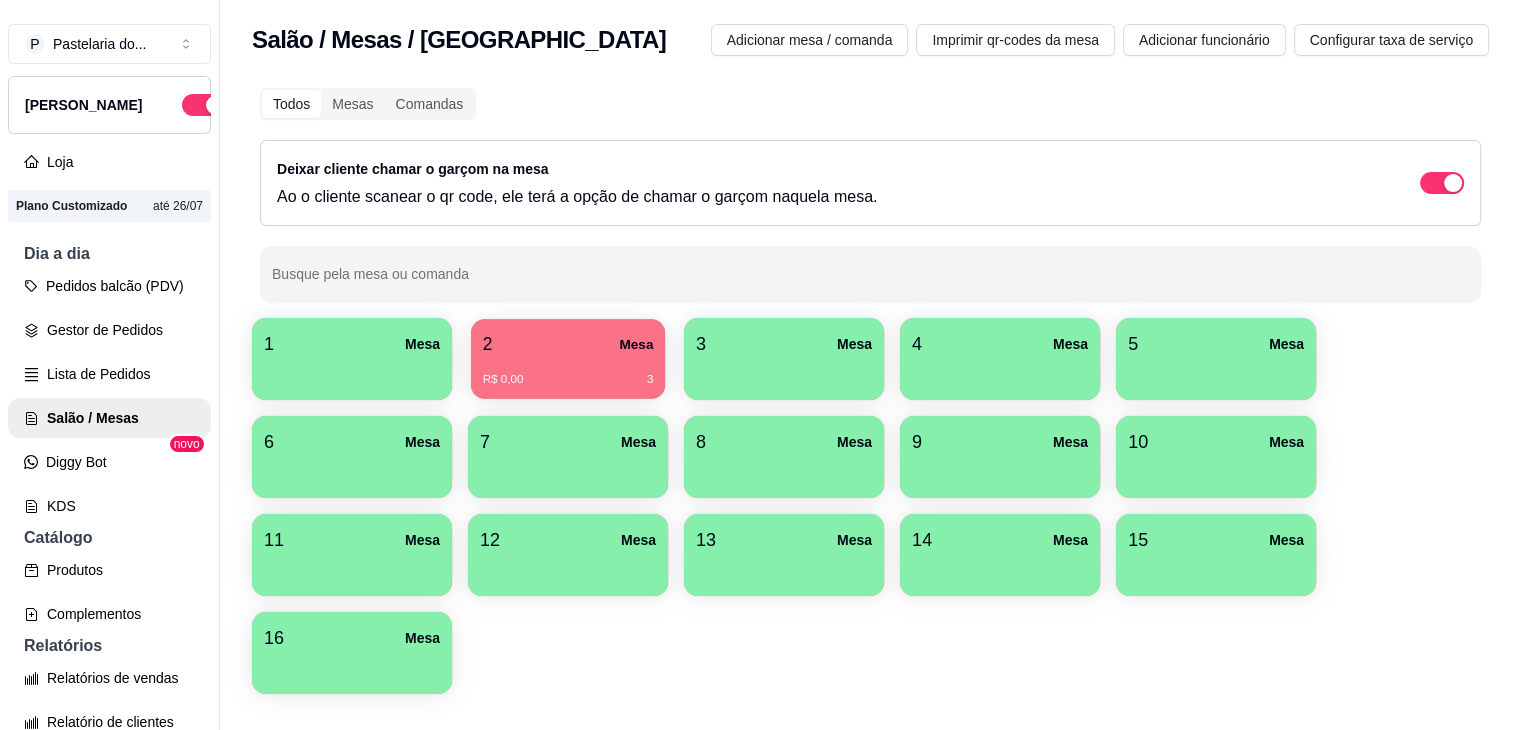click on "2 Mesa" at bounding box center (568, 344) 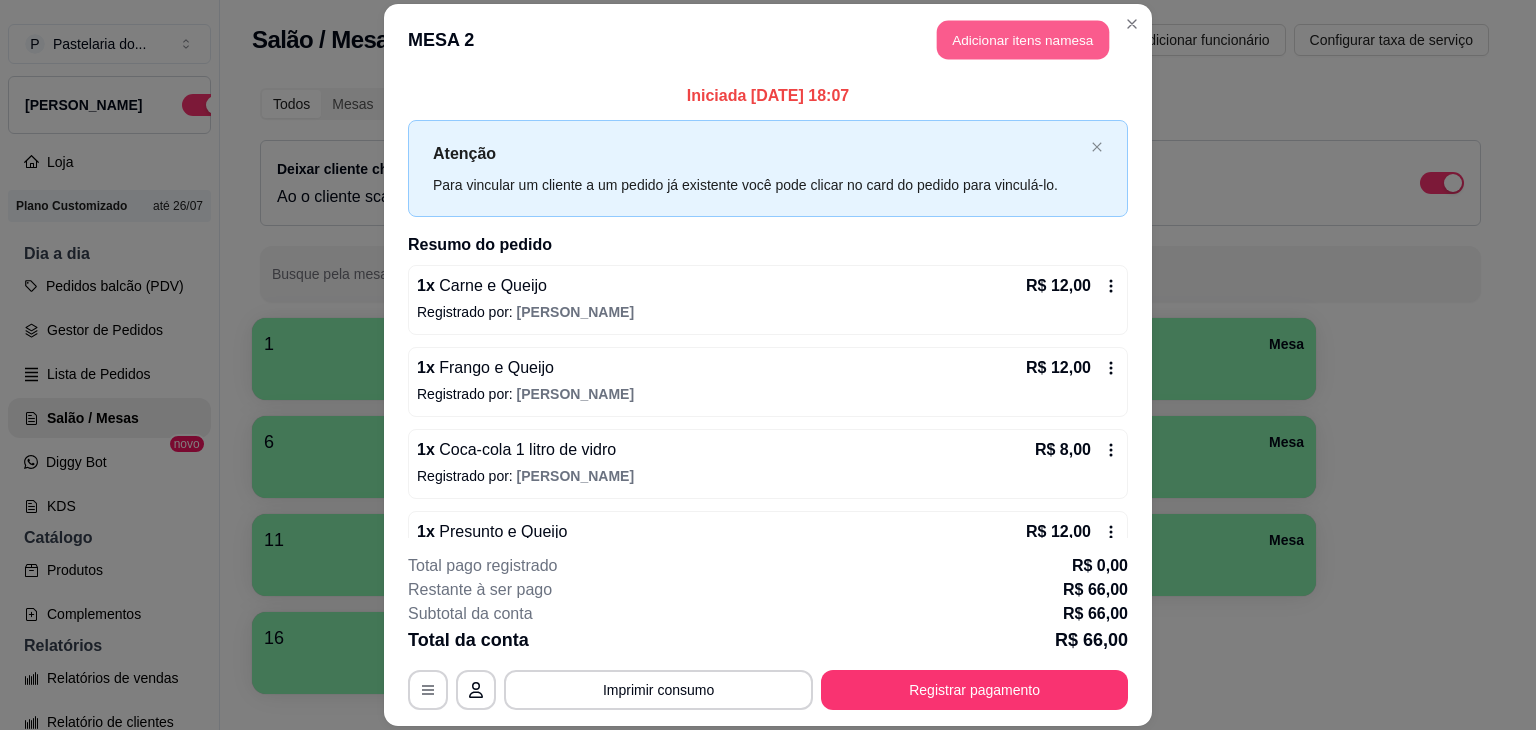 click on "Adicionar itens na  mesa" at bounding box center (1023, 39) 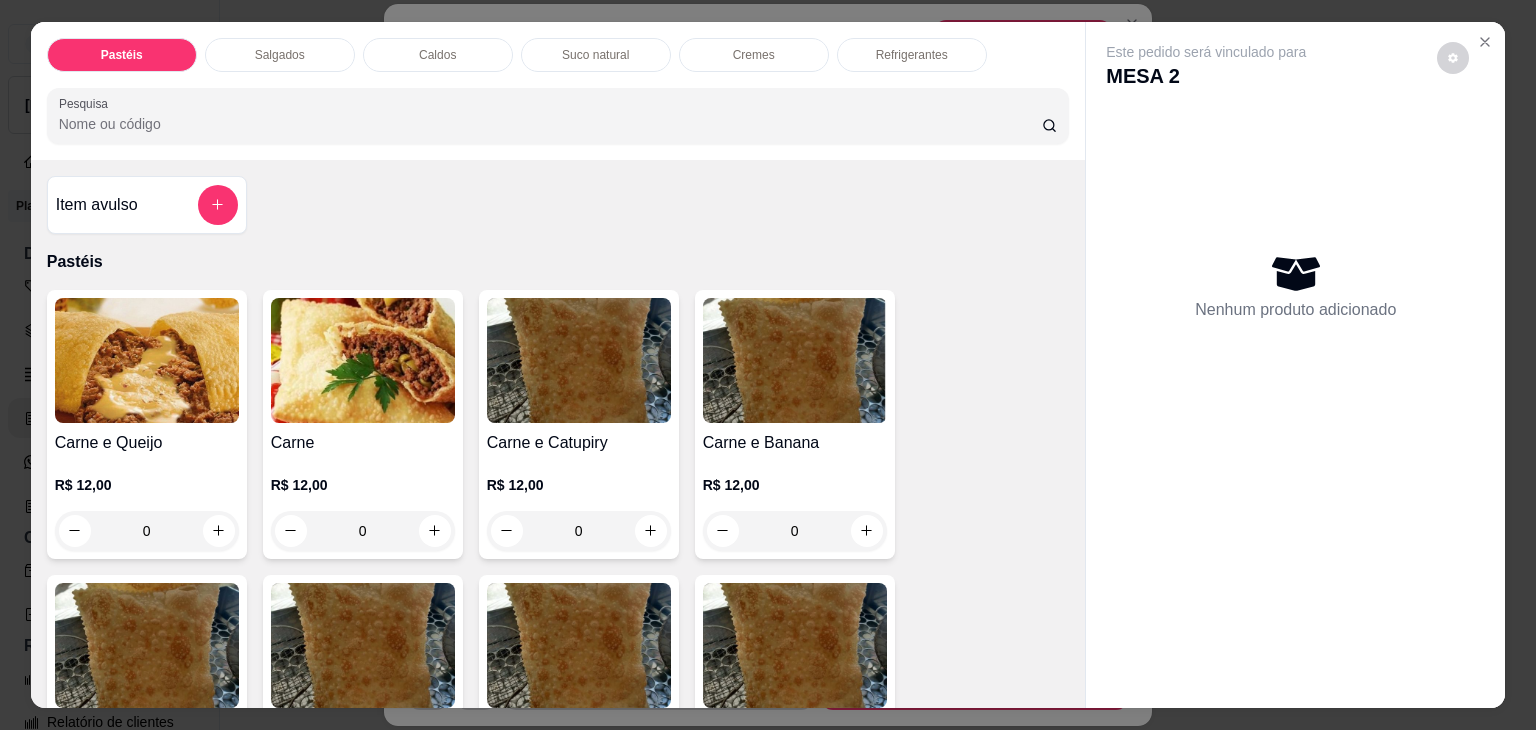click on "Suco natural" at bounding box center [596, 55] 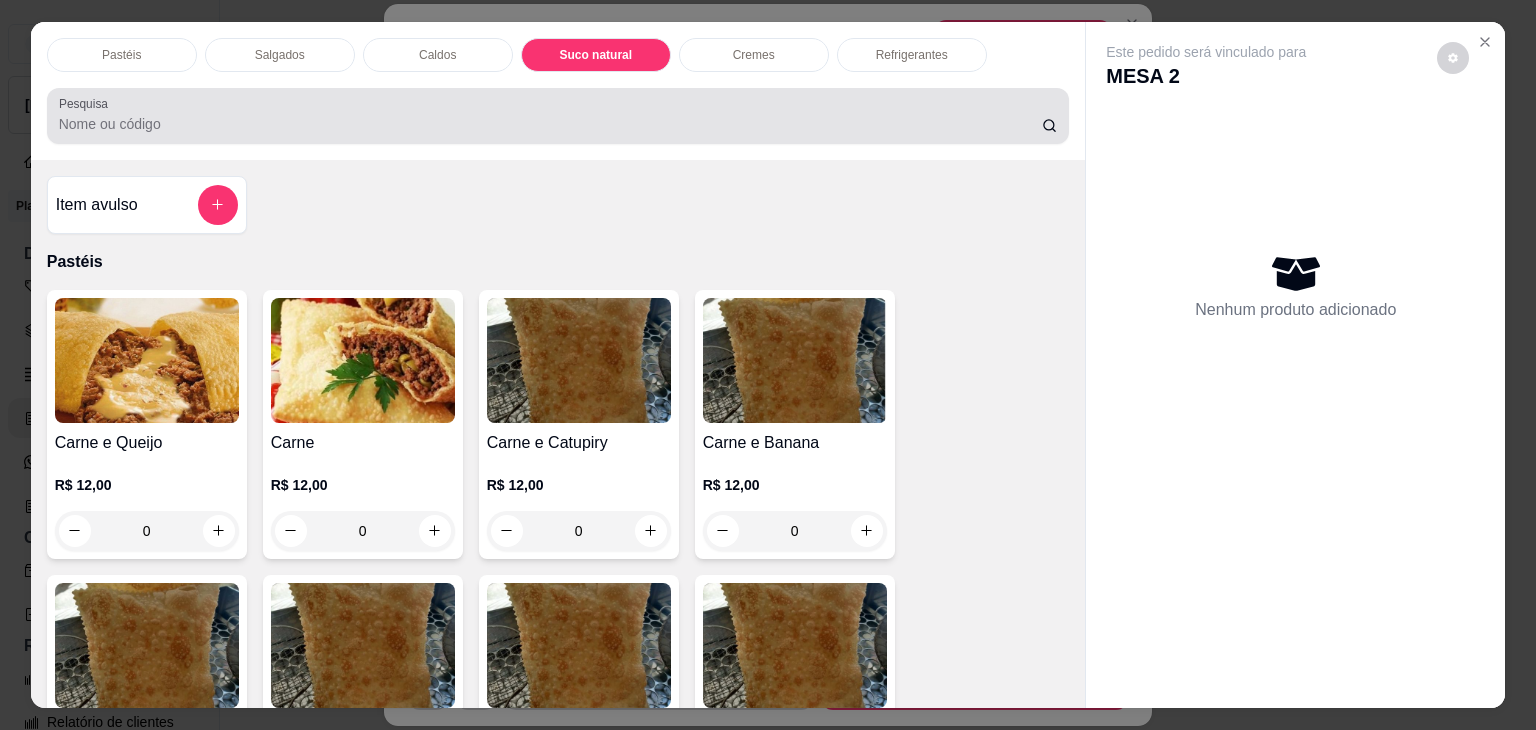 scroll, scrollTop: 3392, scrollLeft: 0, axis: vertical 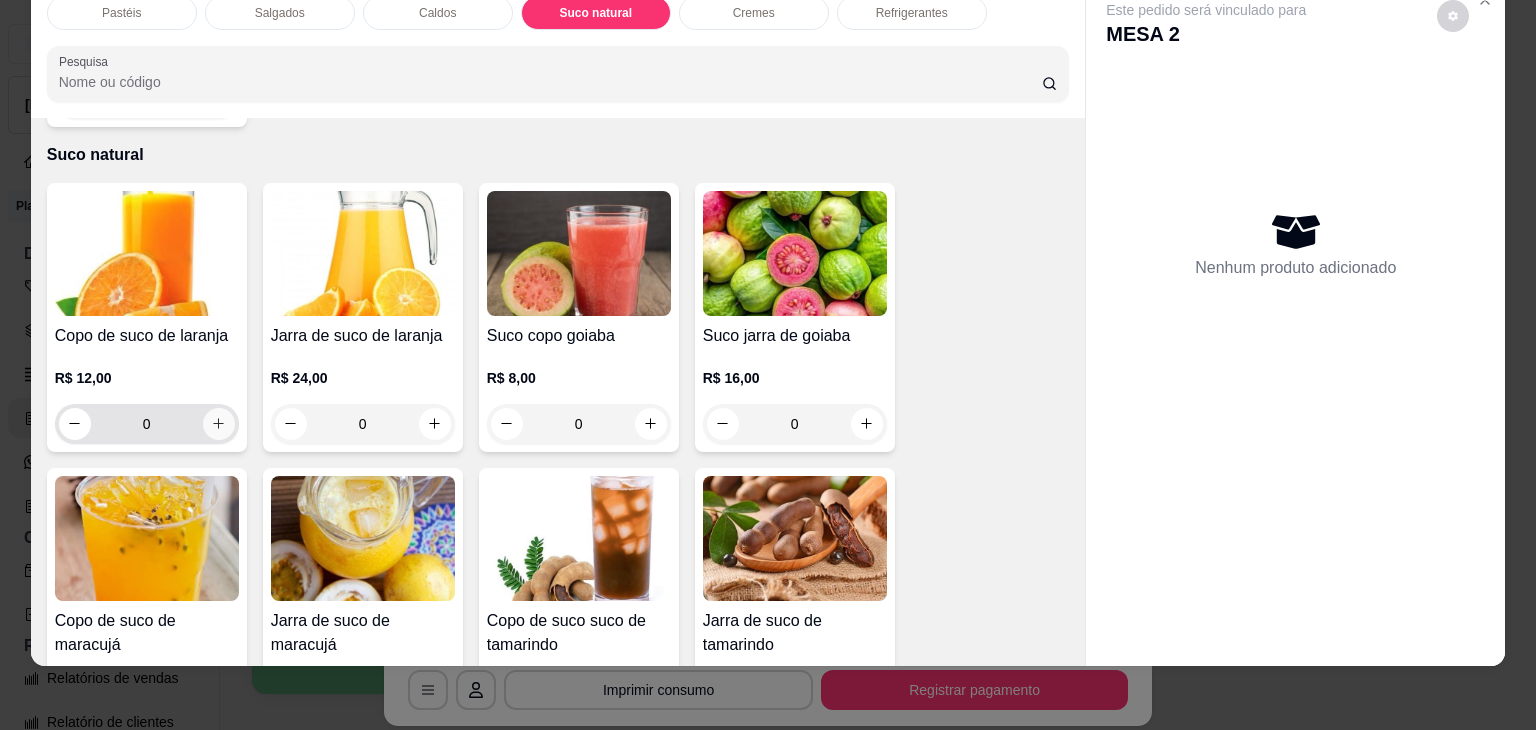 click 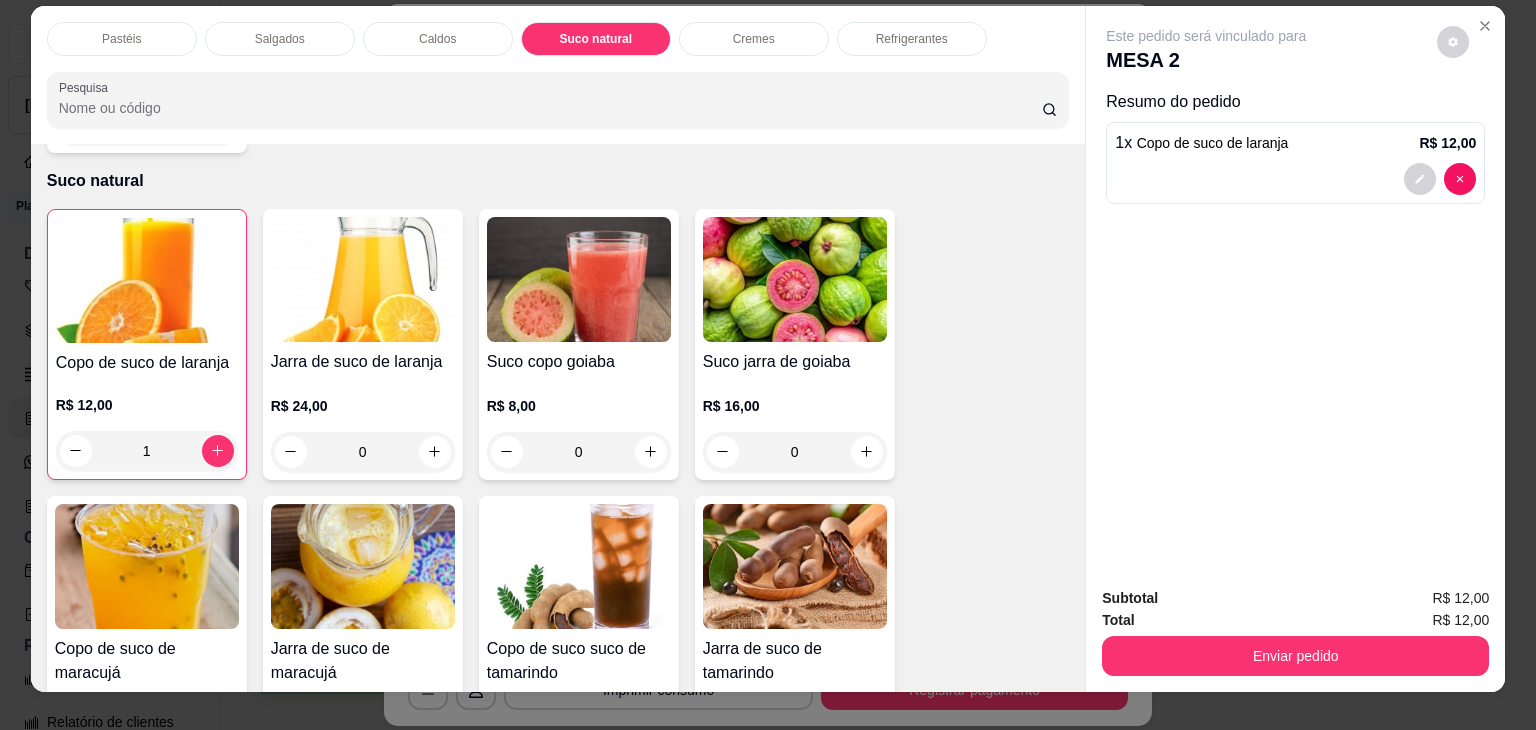 scroll, scrollTop: 0, scrollLeft: 0, axis: both 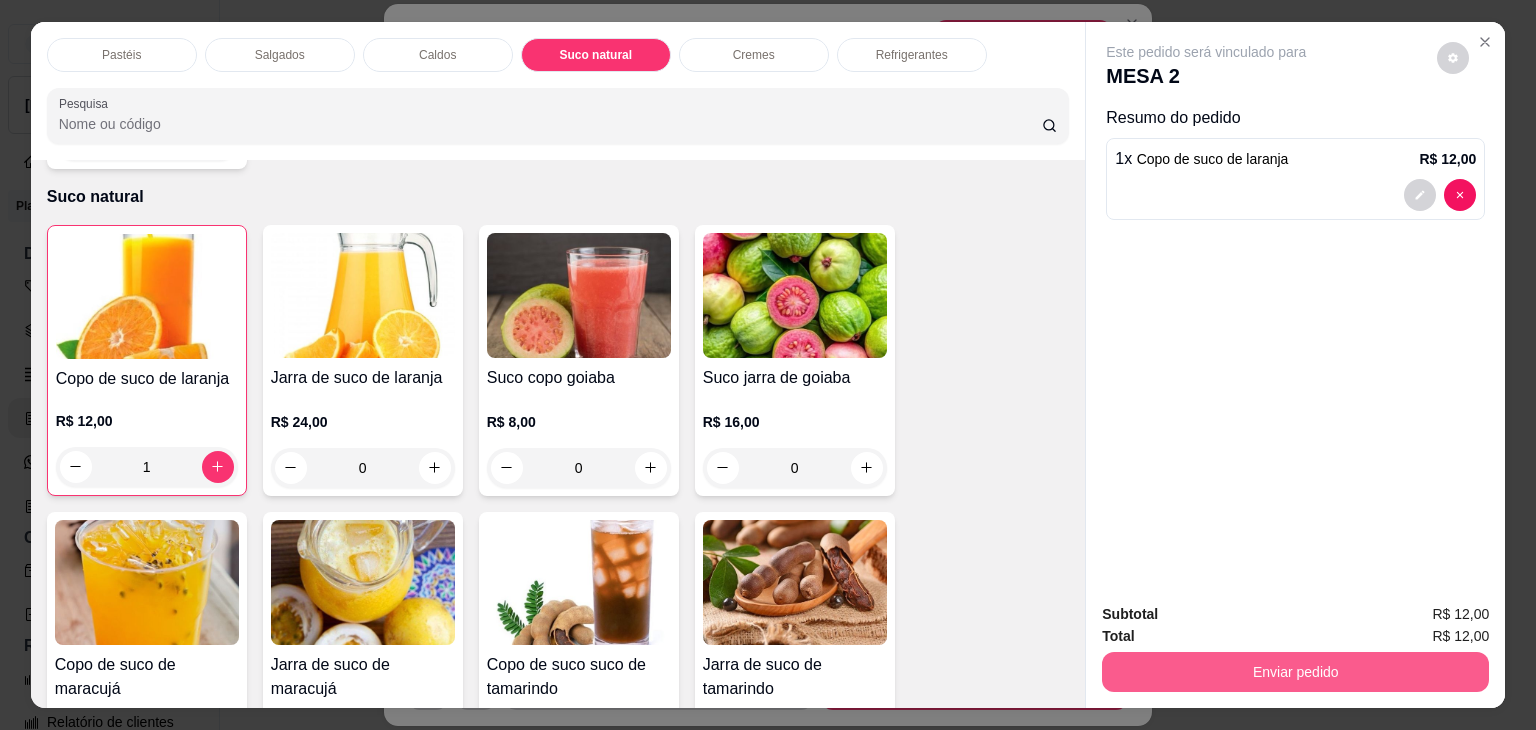 click on "Enviar pedido" at bounding box center [1295, 672] 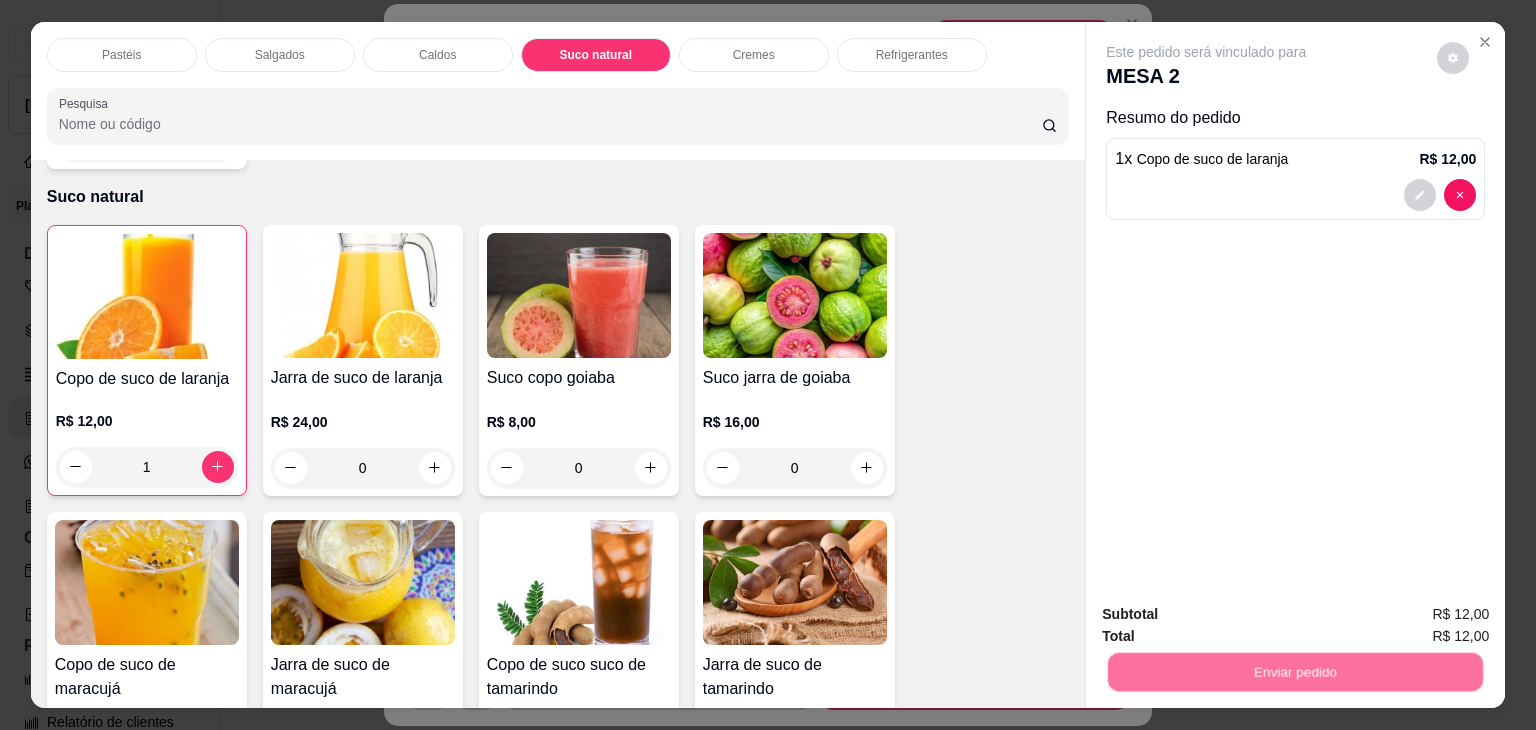 click on "Não registrar e enviar pedido" at bounding box center [1229, 615] 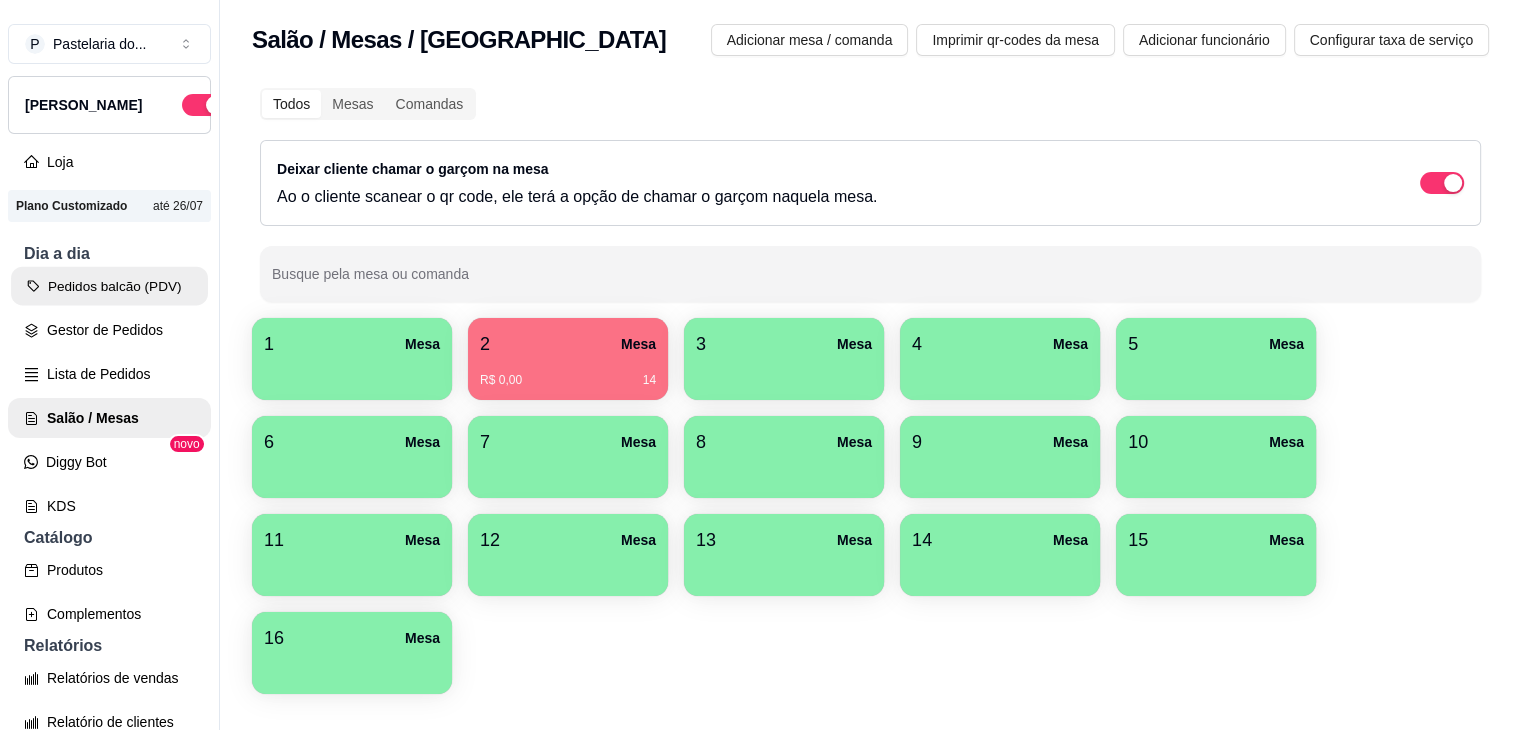 click on "Pedidos balcão (PDV)" at bounding box center [109, 286] 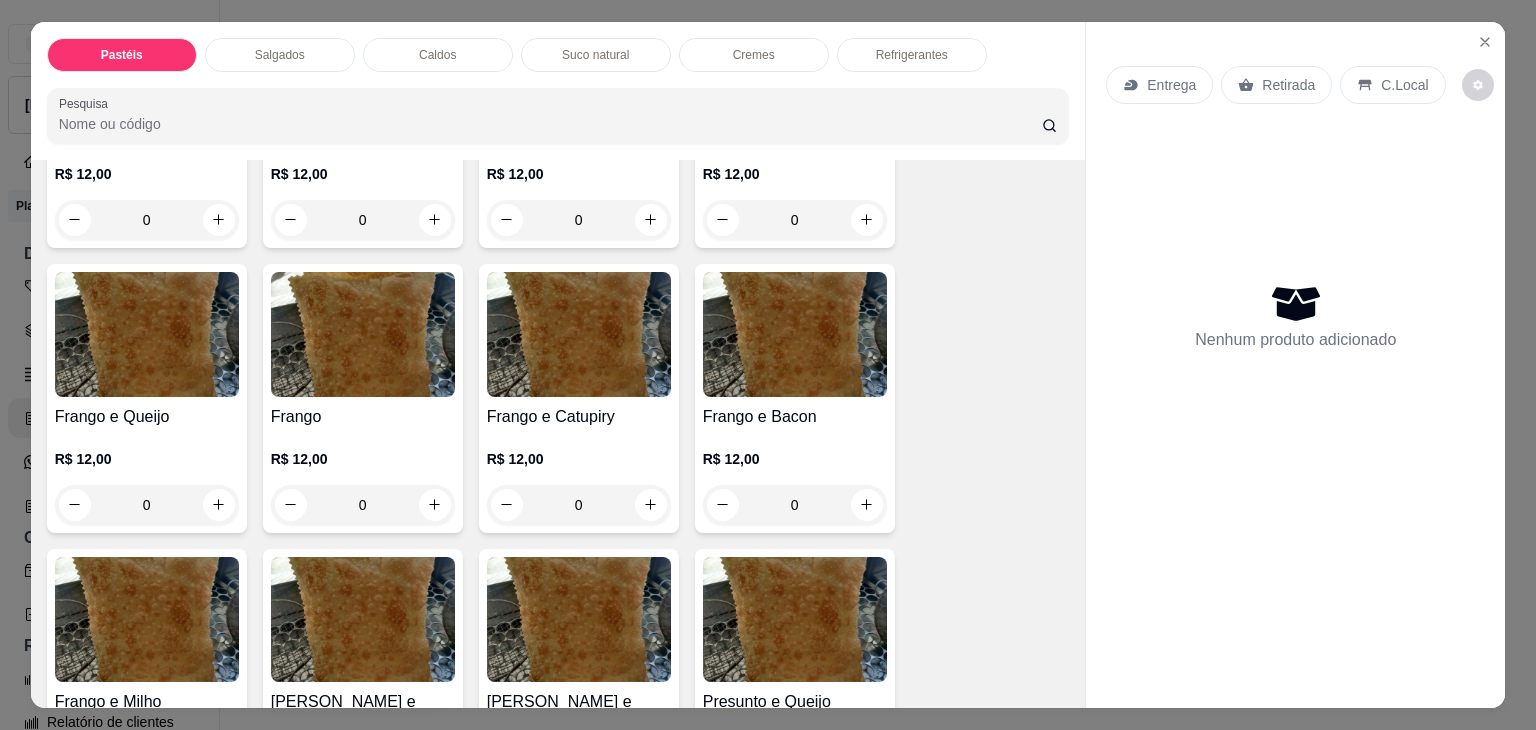 scroll, scrollTop: 600, scrollLeft: 0, axis: vertical 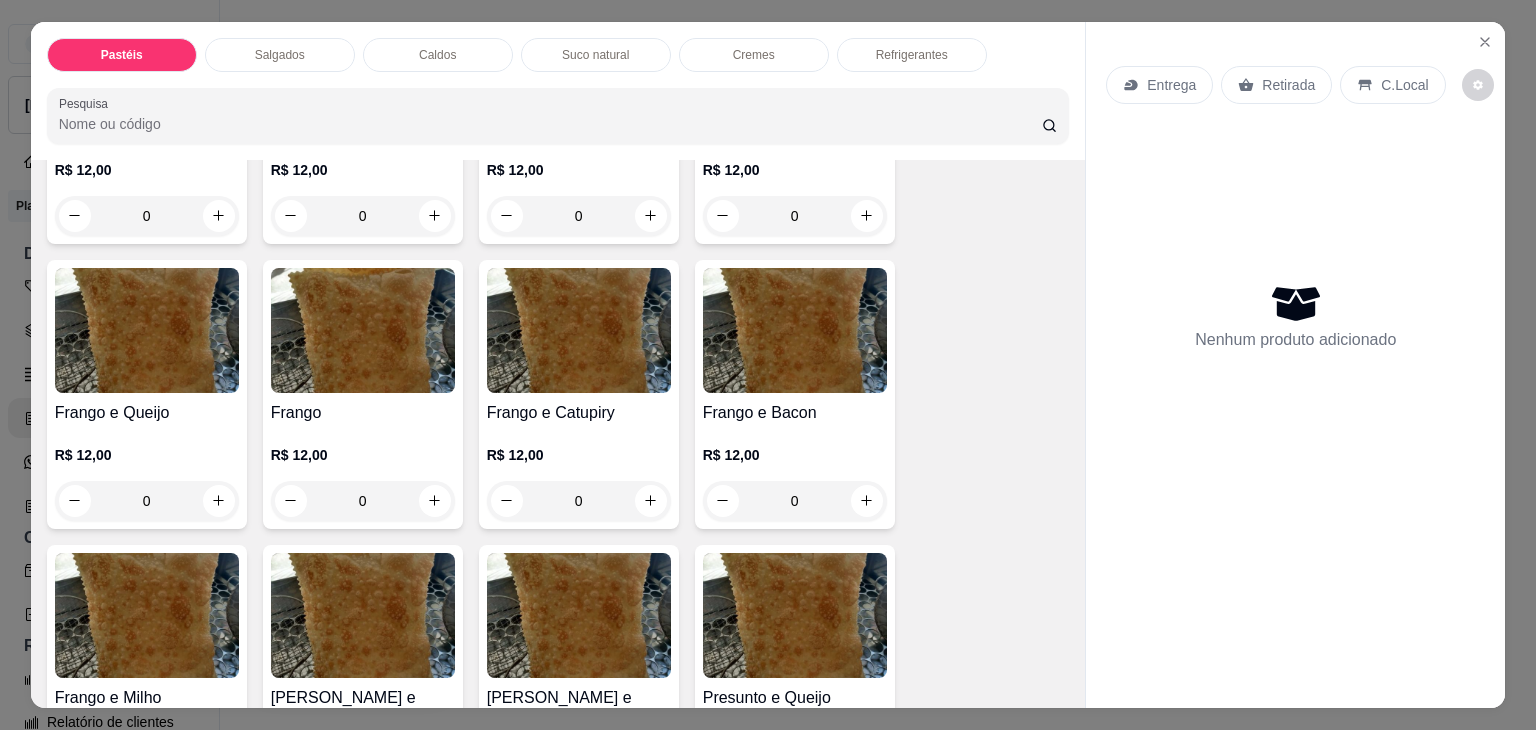 click on "0" at bounding box center [579, 501] 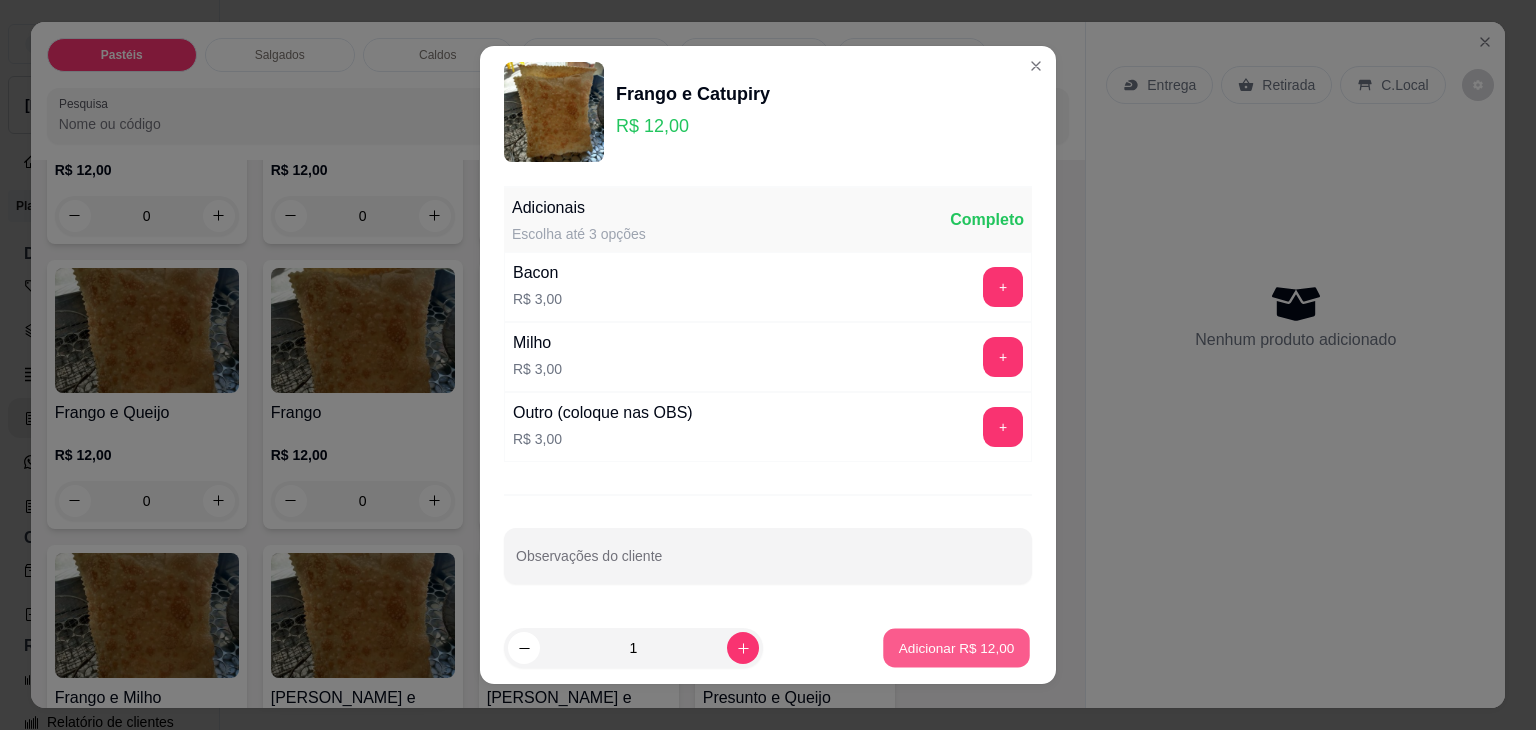 click on "Adicionar   R$ 12,00" at bounding box center (957, 647) 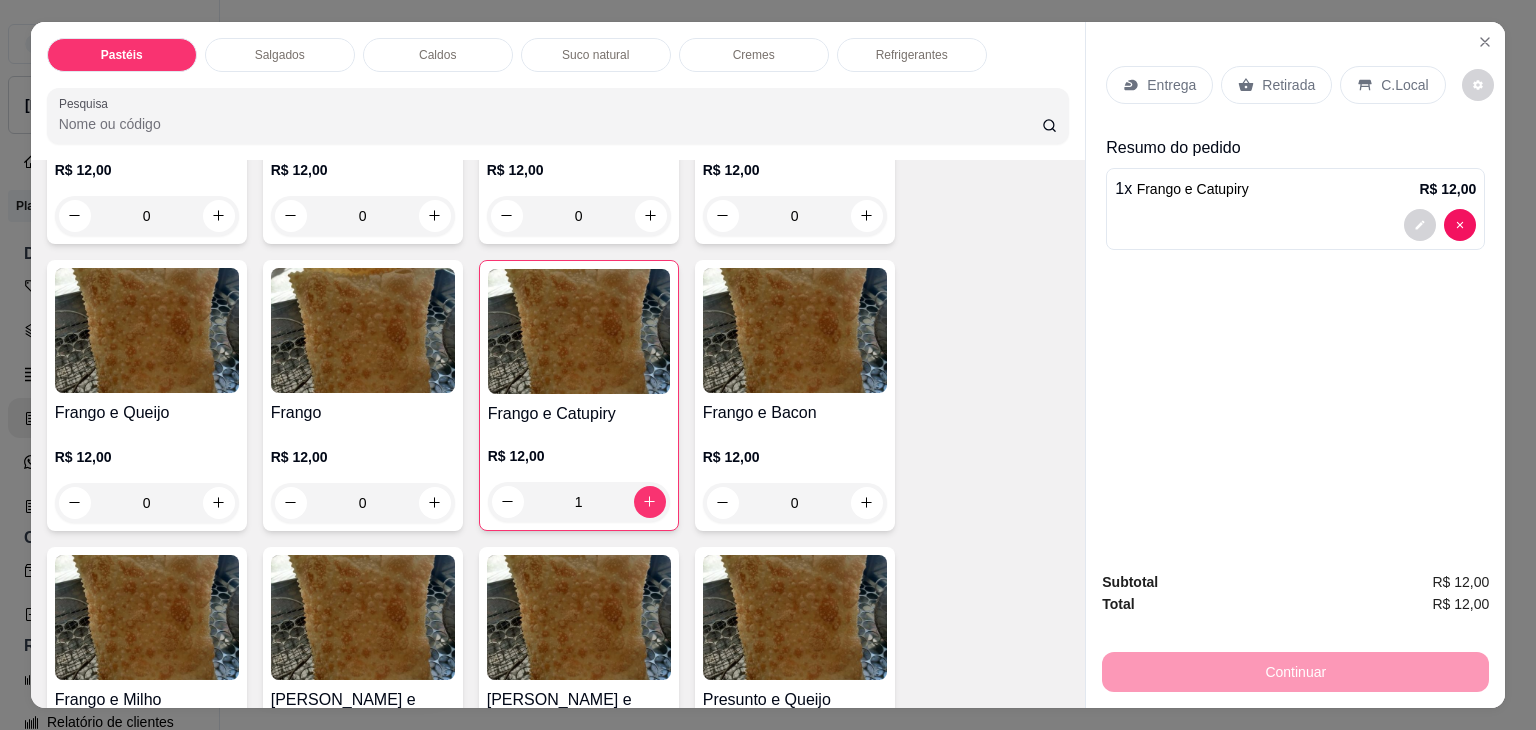 click on "0" at bounding box center [795, 503] 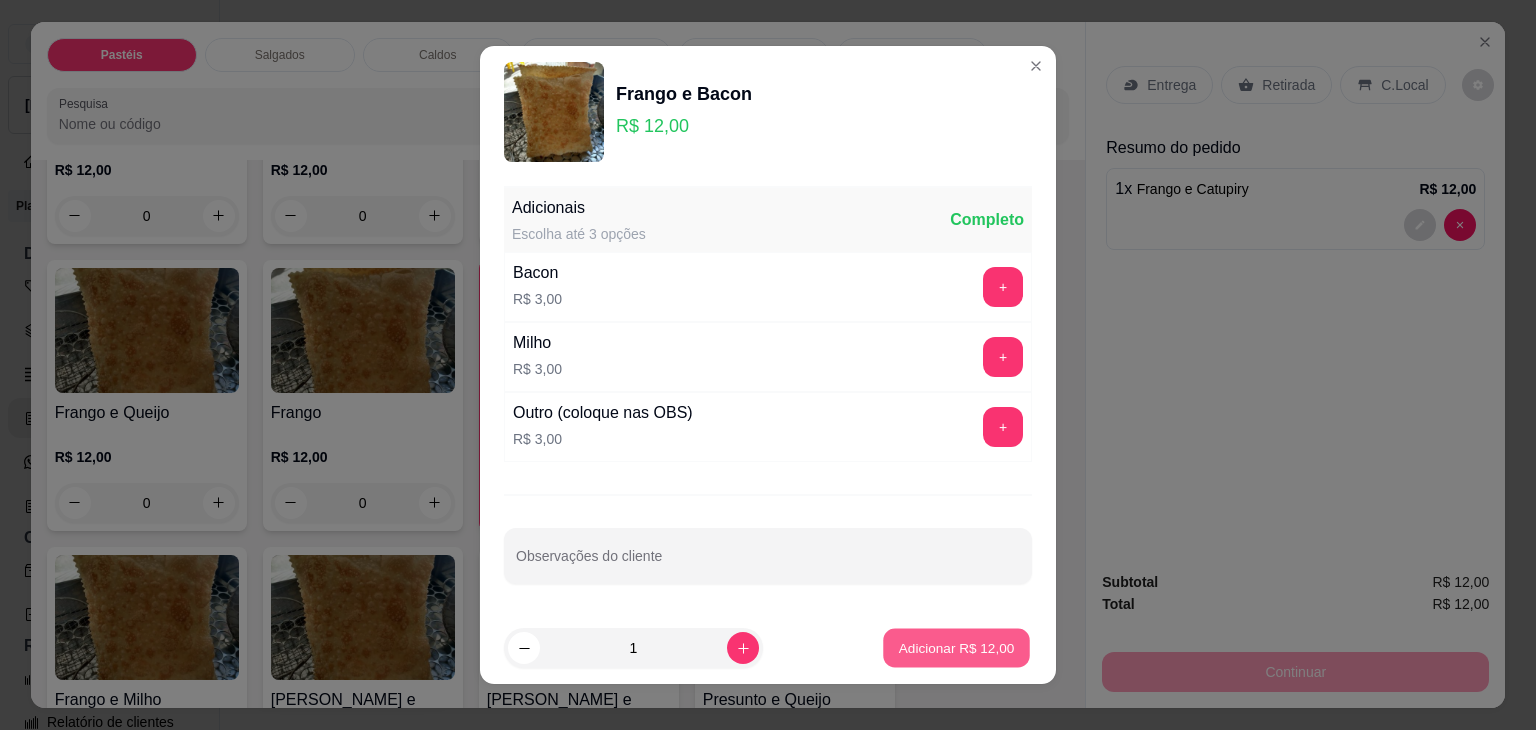 click on "Adicionar   R$ 12,00" at bounding box center (957, 647) 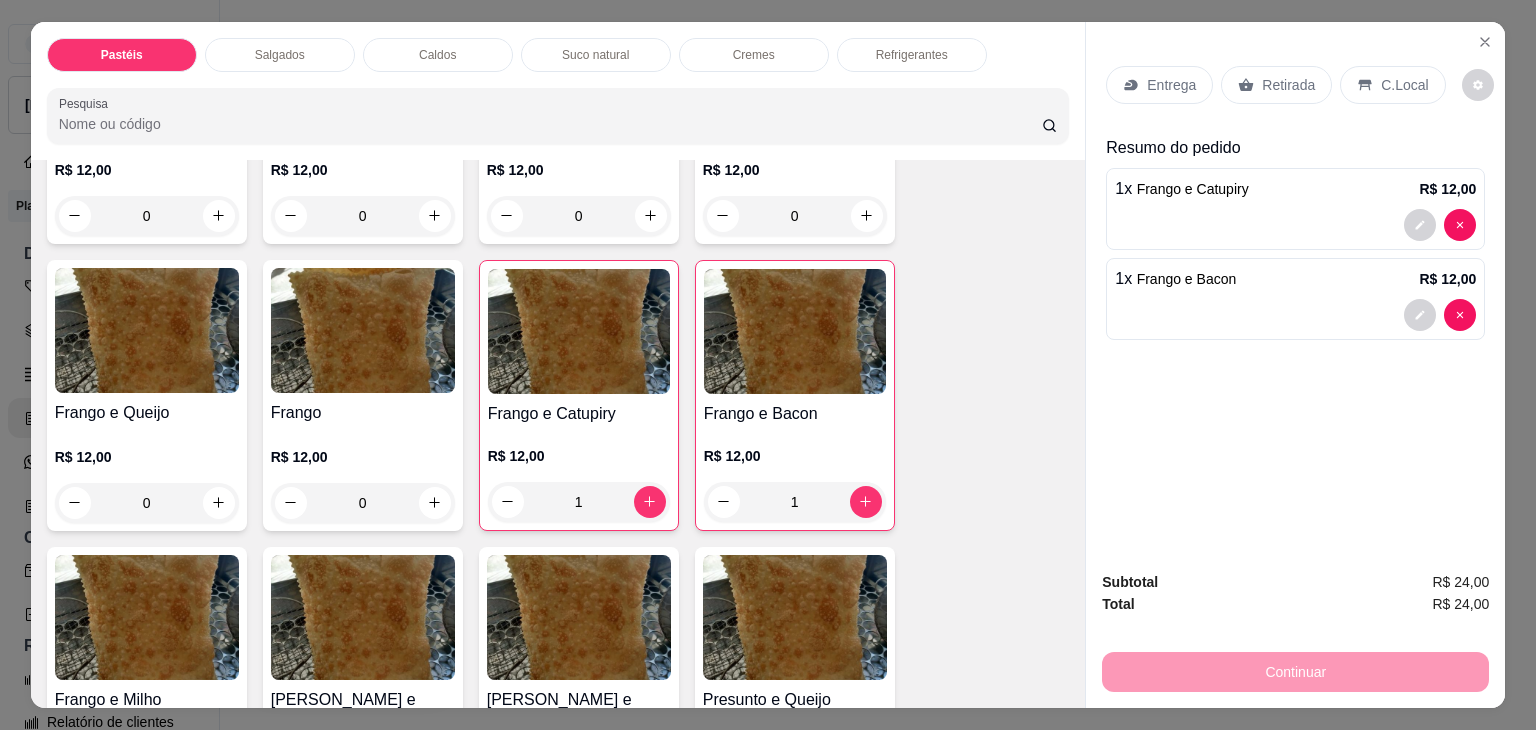 click on "Pastéis  Salgados  Caldos Suco natural Cremes Refrigerantes Pesquisa" at bounding box center (558, 91) 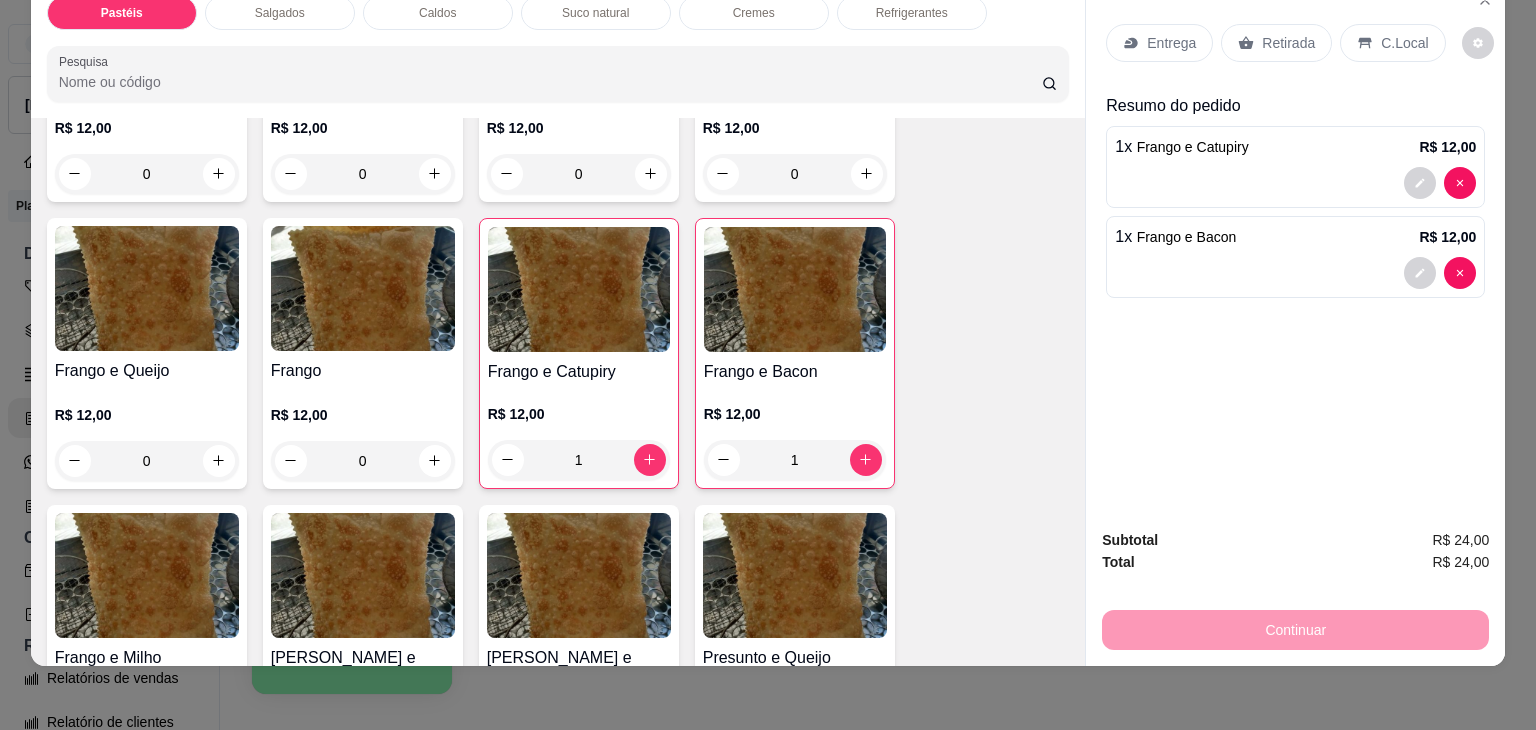 click on "Caldos" at bounding box center (437, 13) 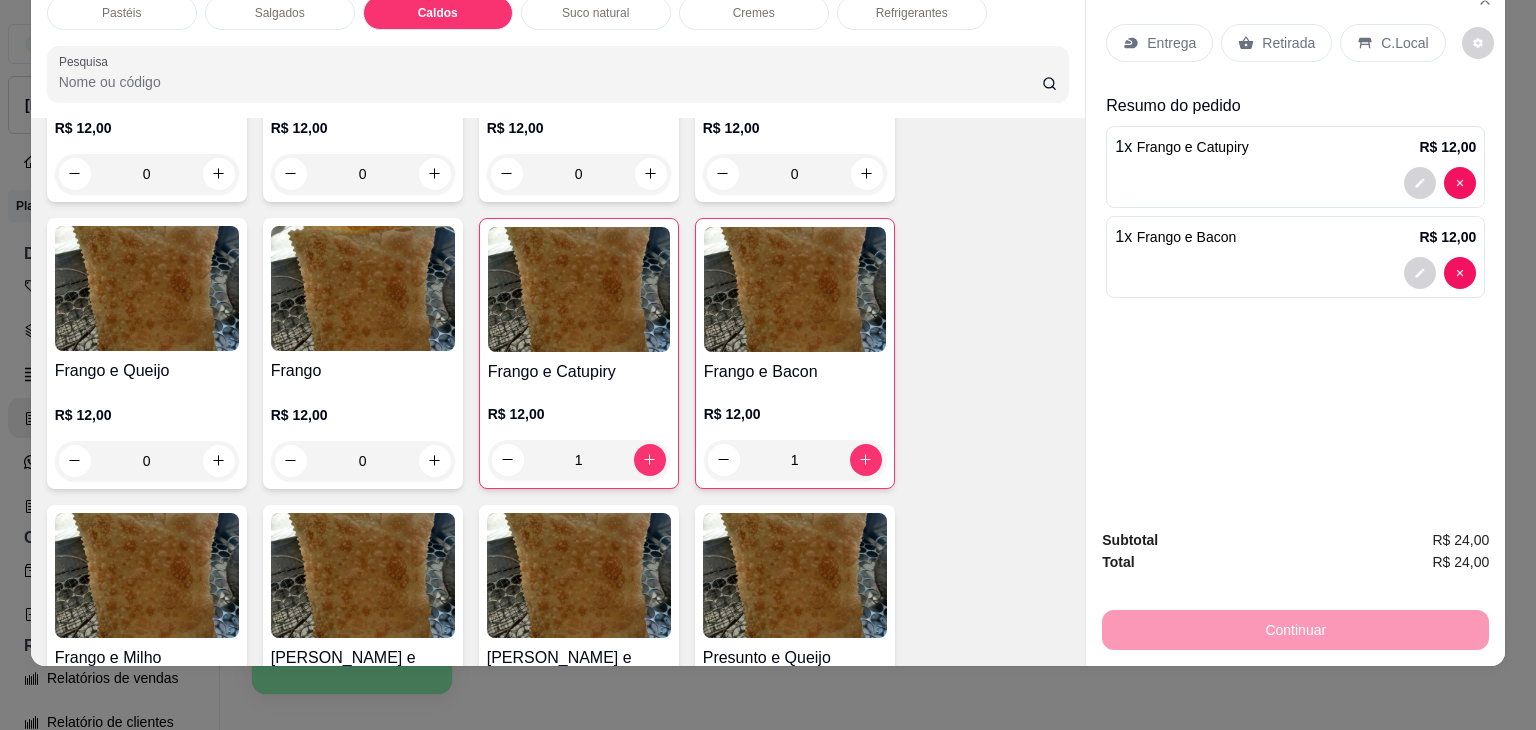 scroll, scrollTop: 2784, scrollLeft: 0, axis: vertical 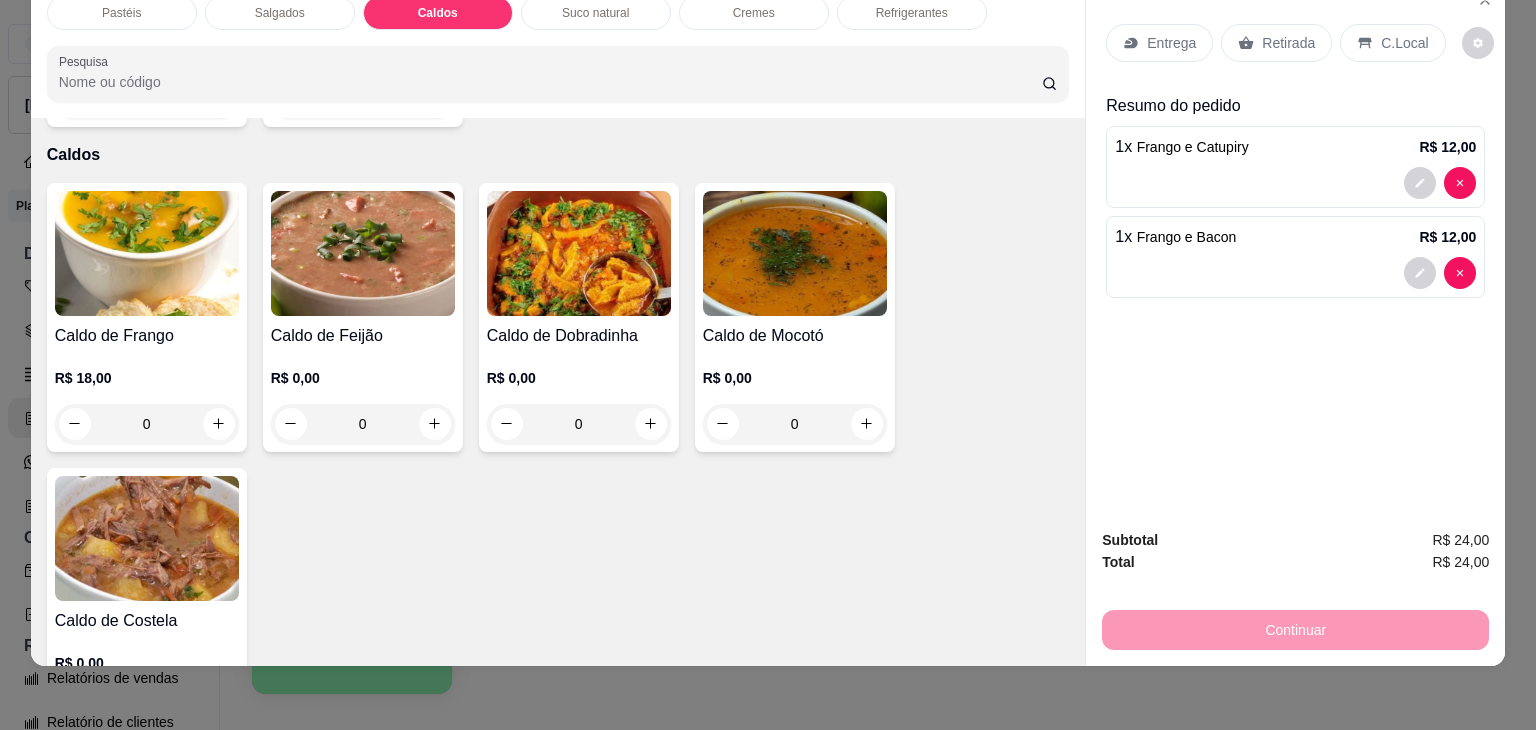 click on "0" at bounding box center (147, 424) 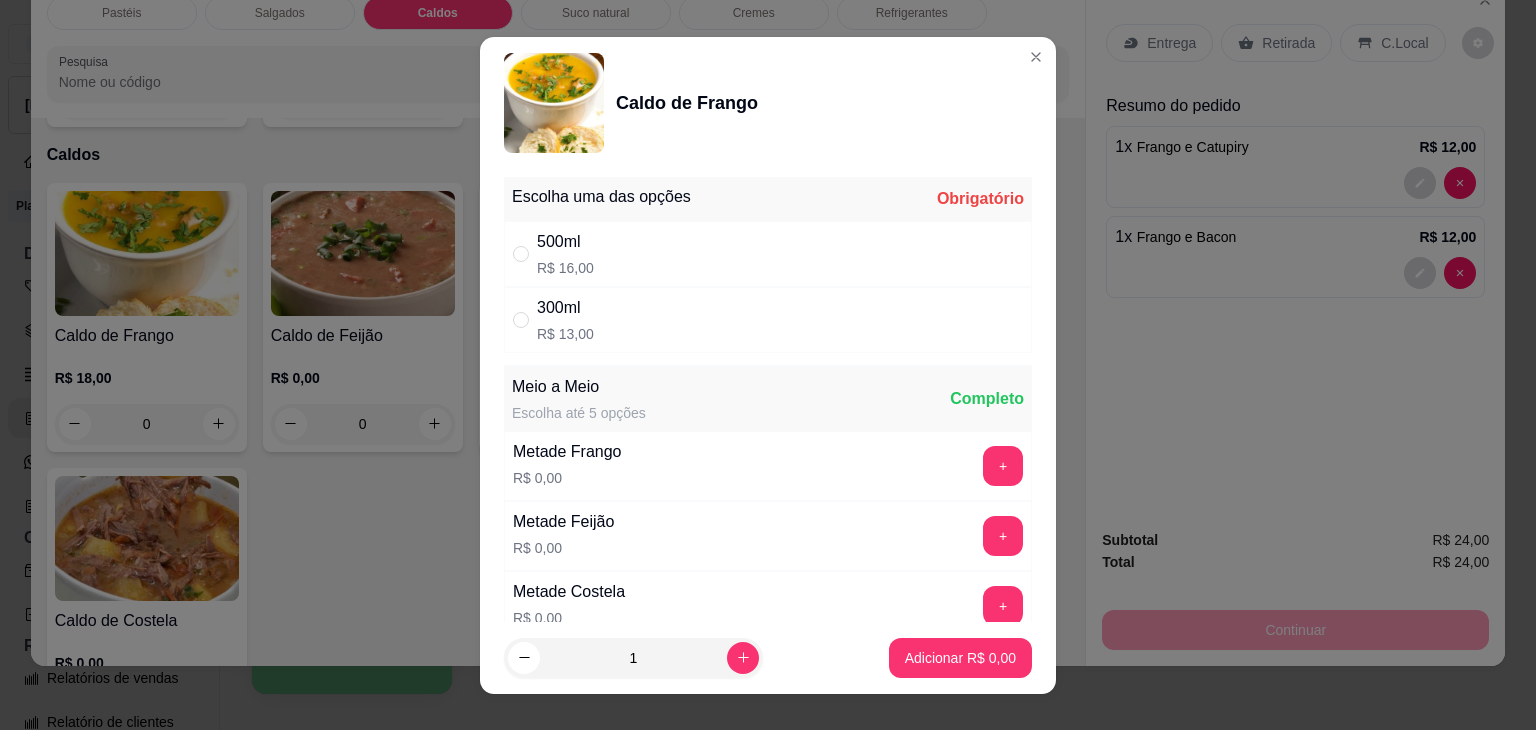 click on "500ml R$ 16,00" at bounding box center [768, 254] 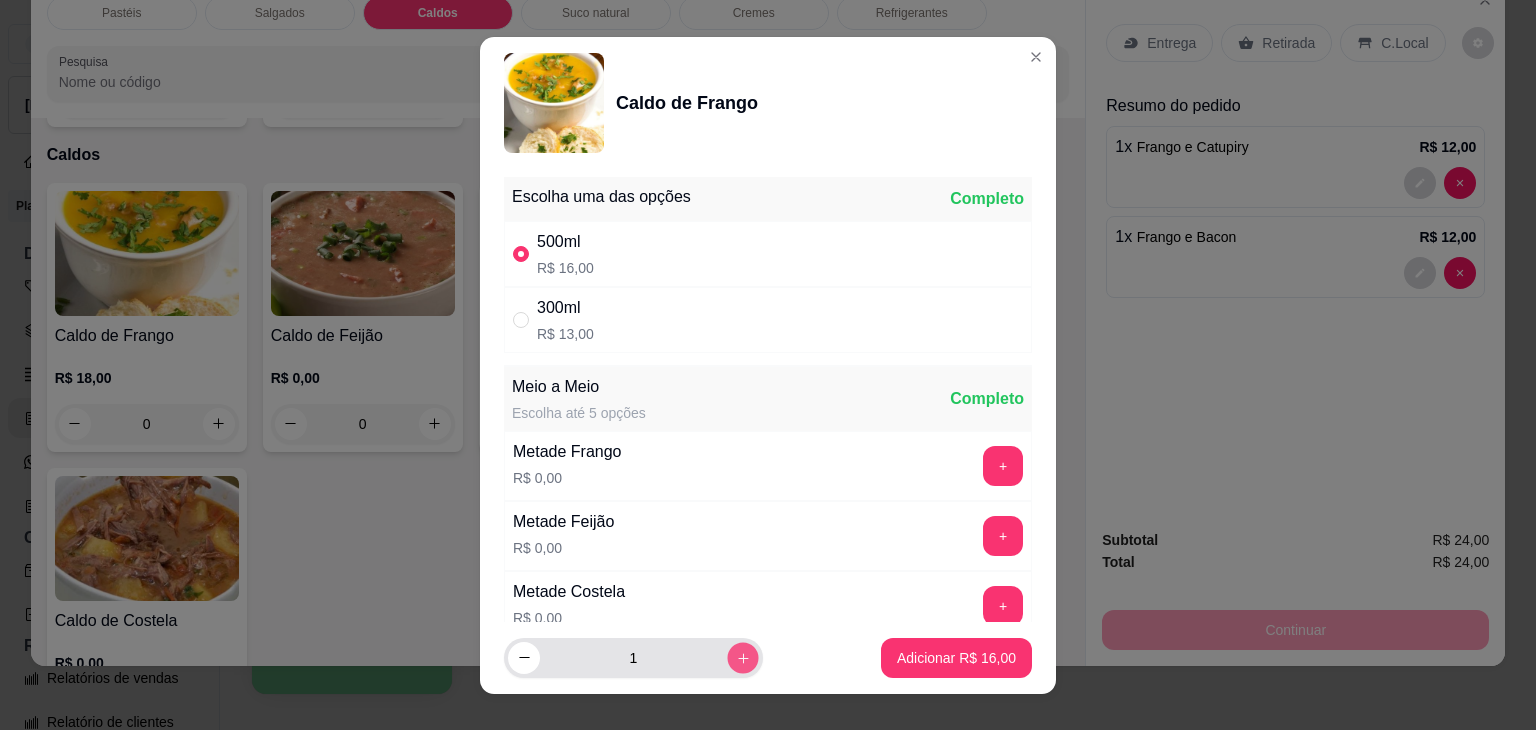 click at bounding box center [742, 657] 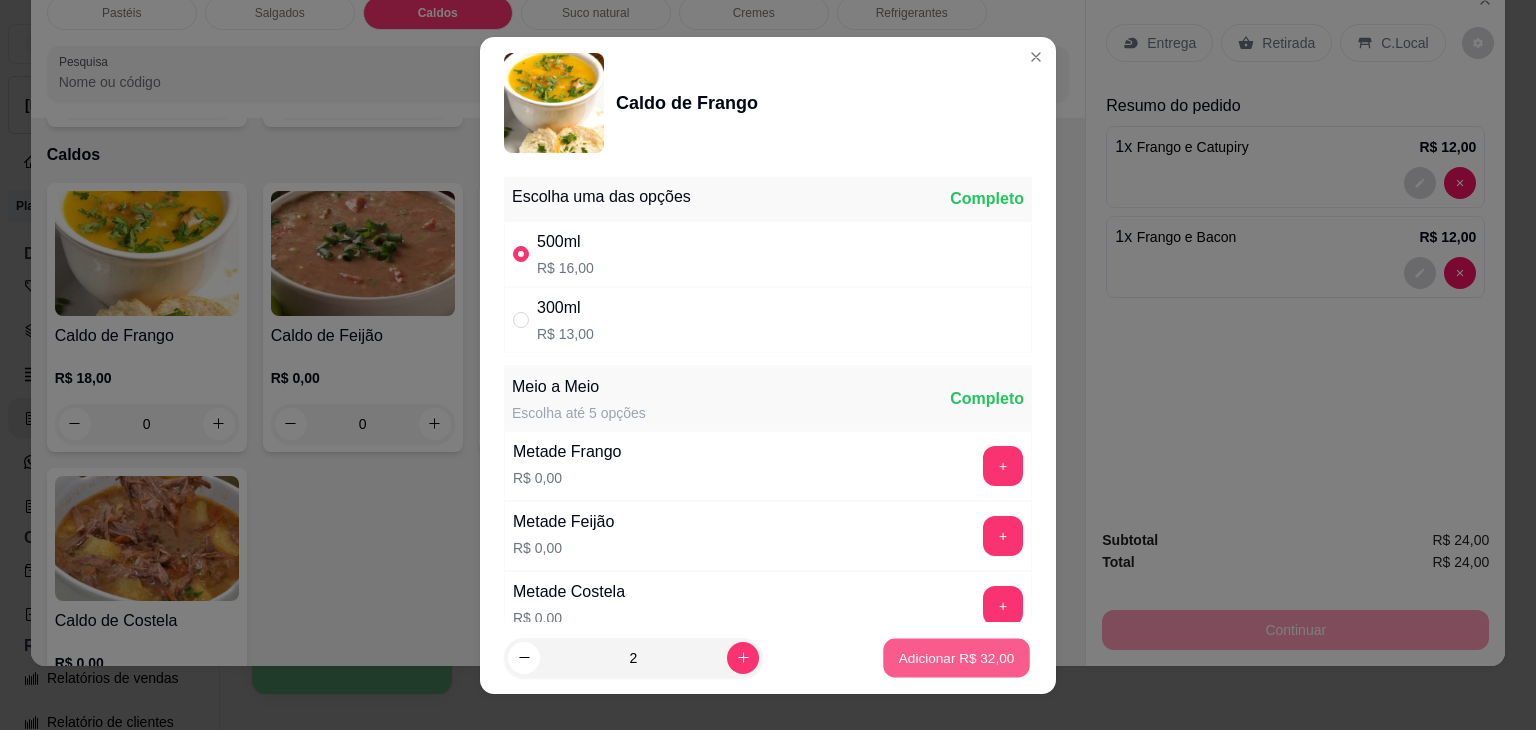 click on "Adicionar   R$ 32,00" at bounding box center (956, 657) 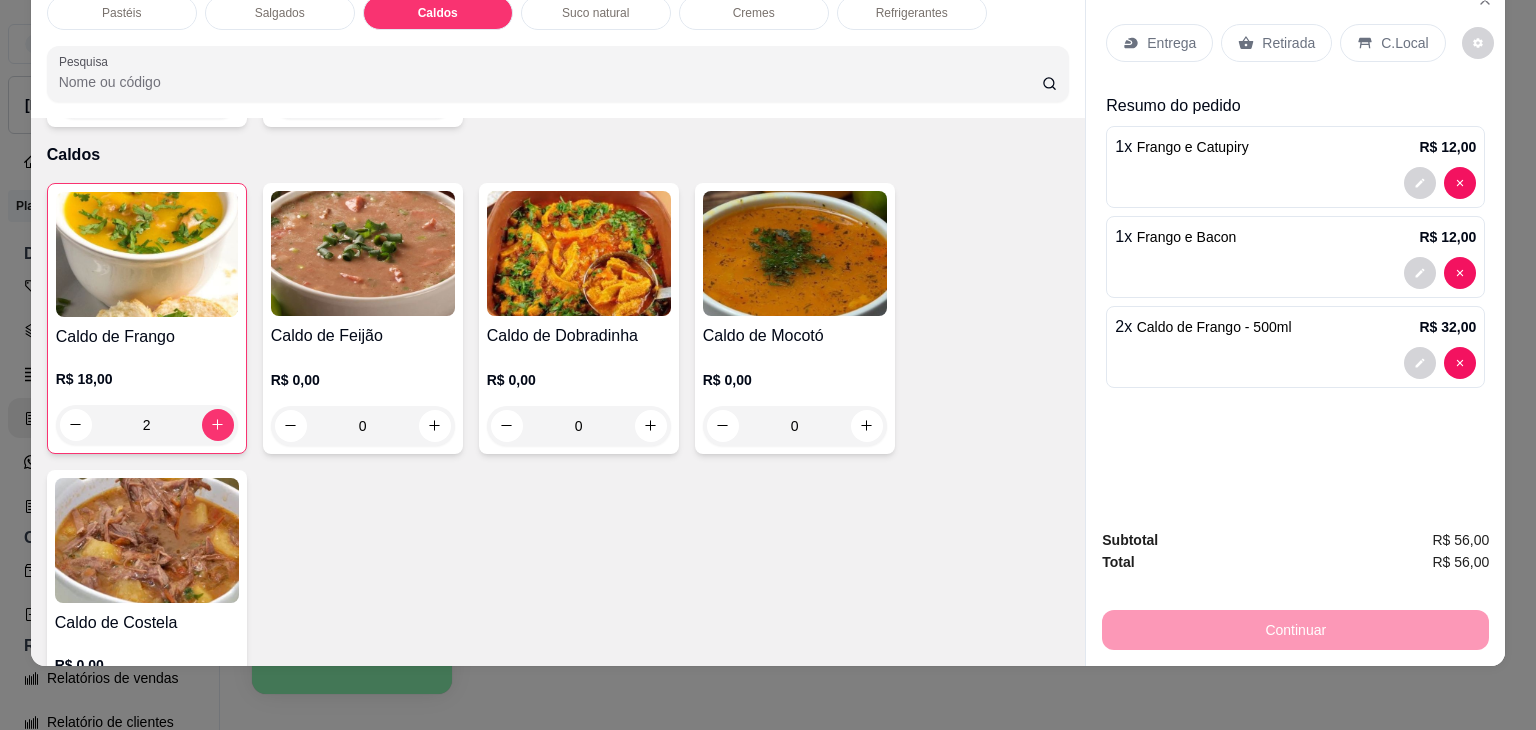 click on "Retirada" at bounding box center [1276, 43] 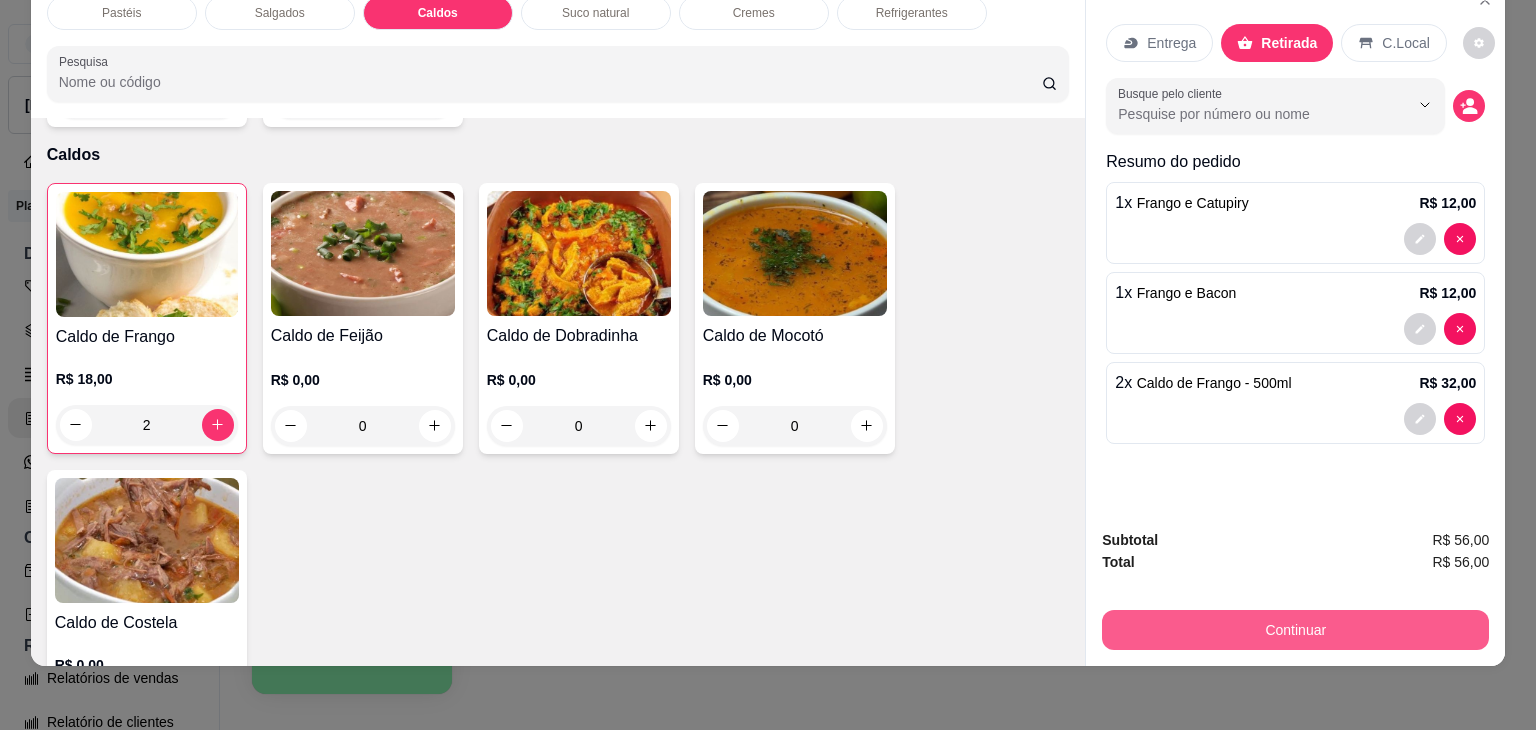 click on "Continuar" at bounding box center (1295, 630) 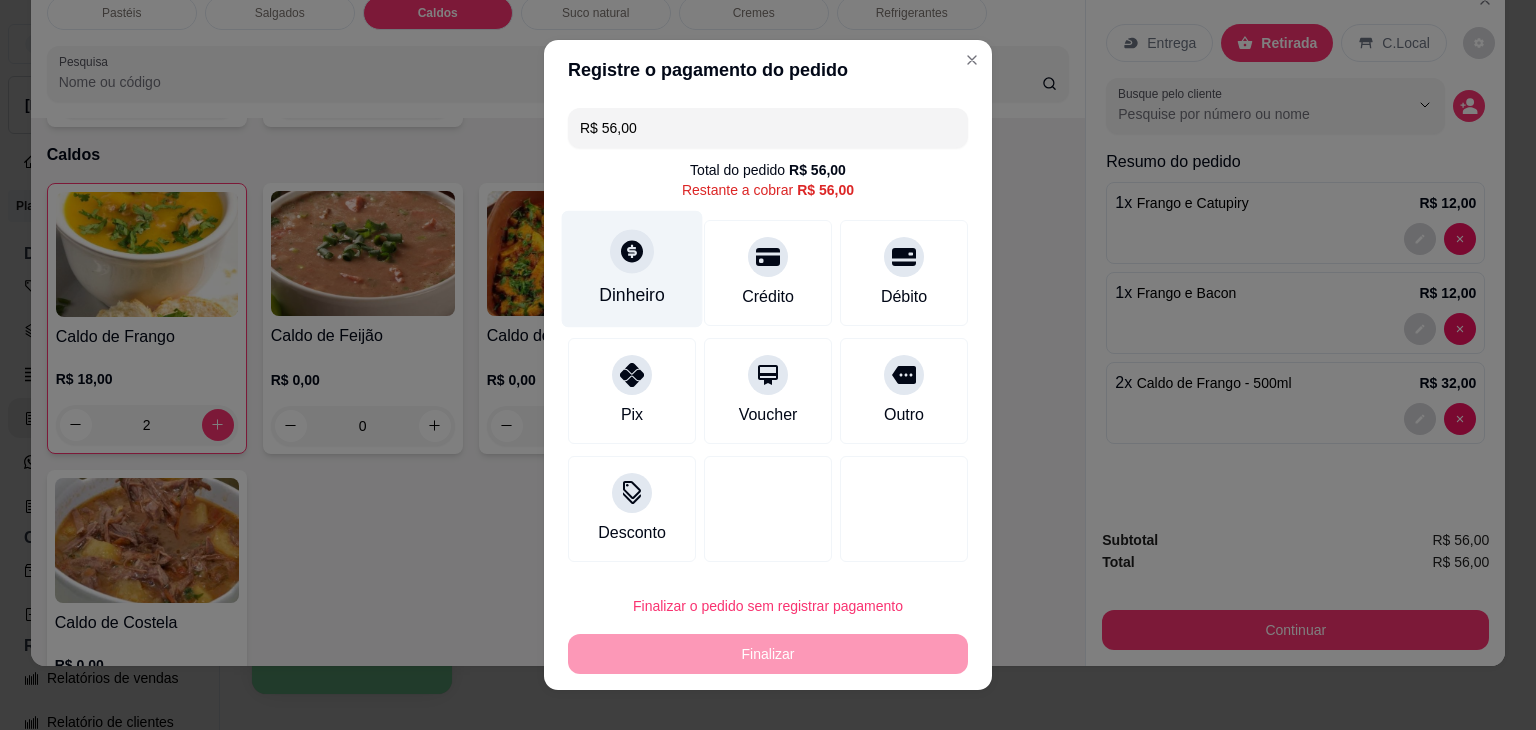 click on "Dinheiro" at bounding box center (632, 269) 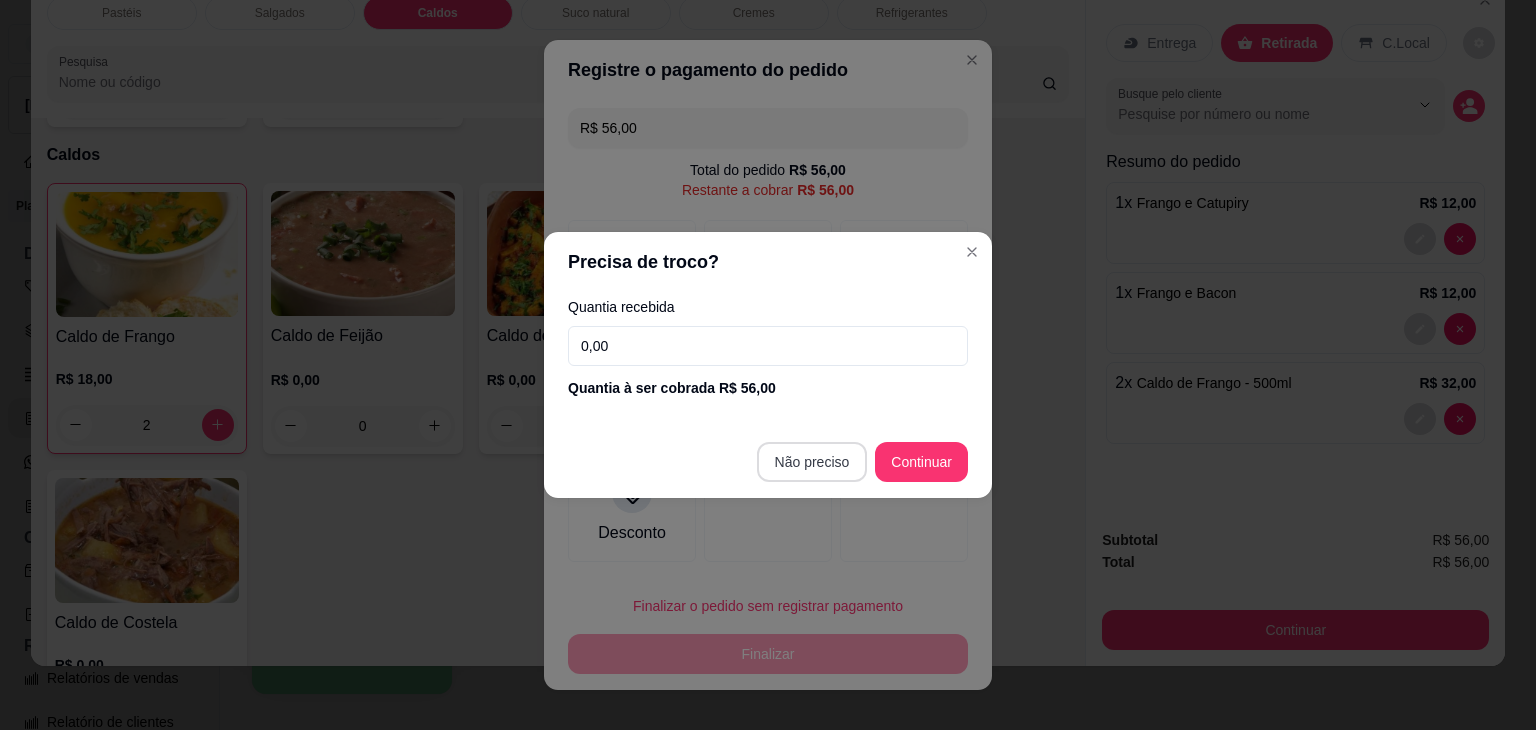 type on "R$ 0,00" 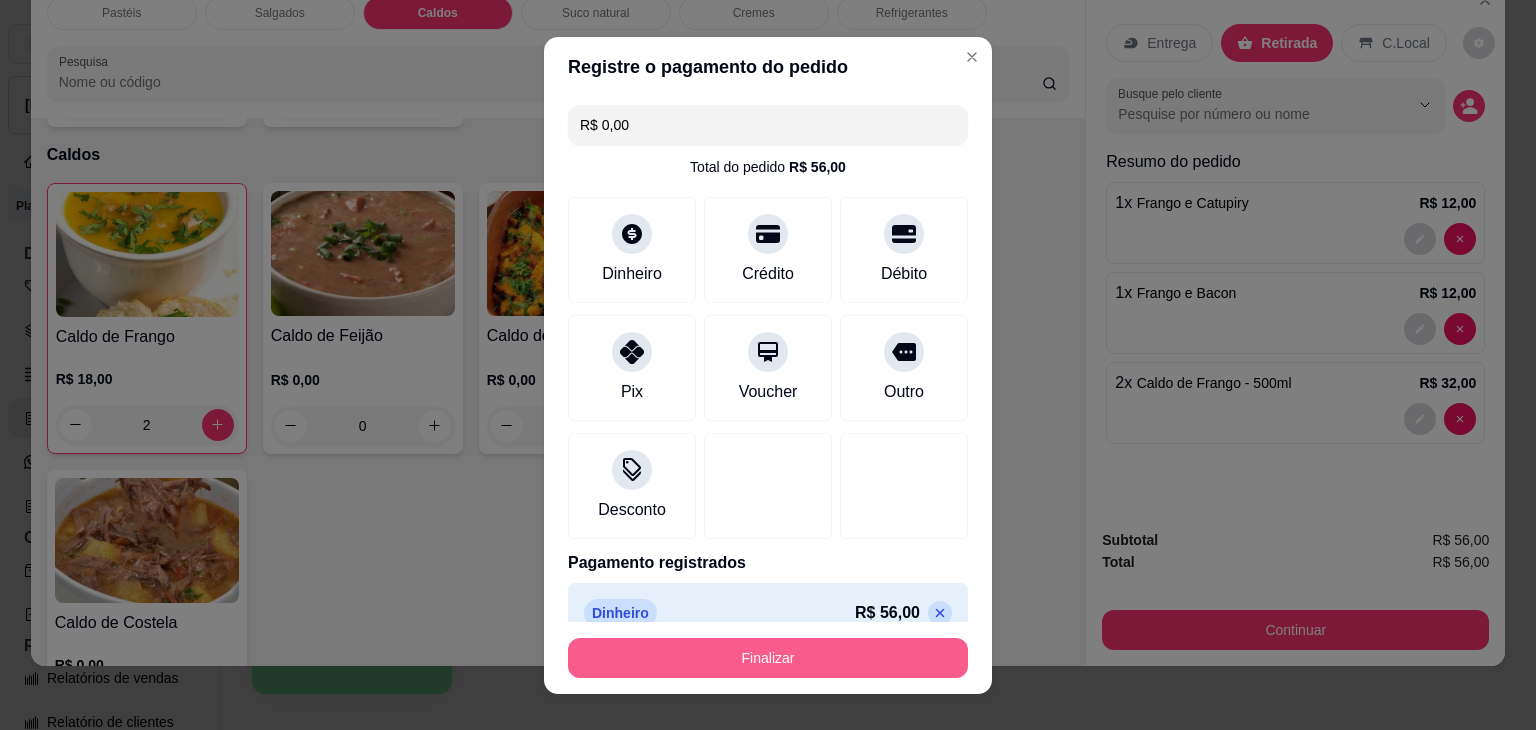 click on "Finalizar" at bounding box center (768, 658) 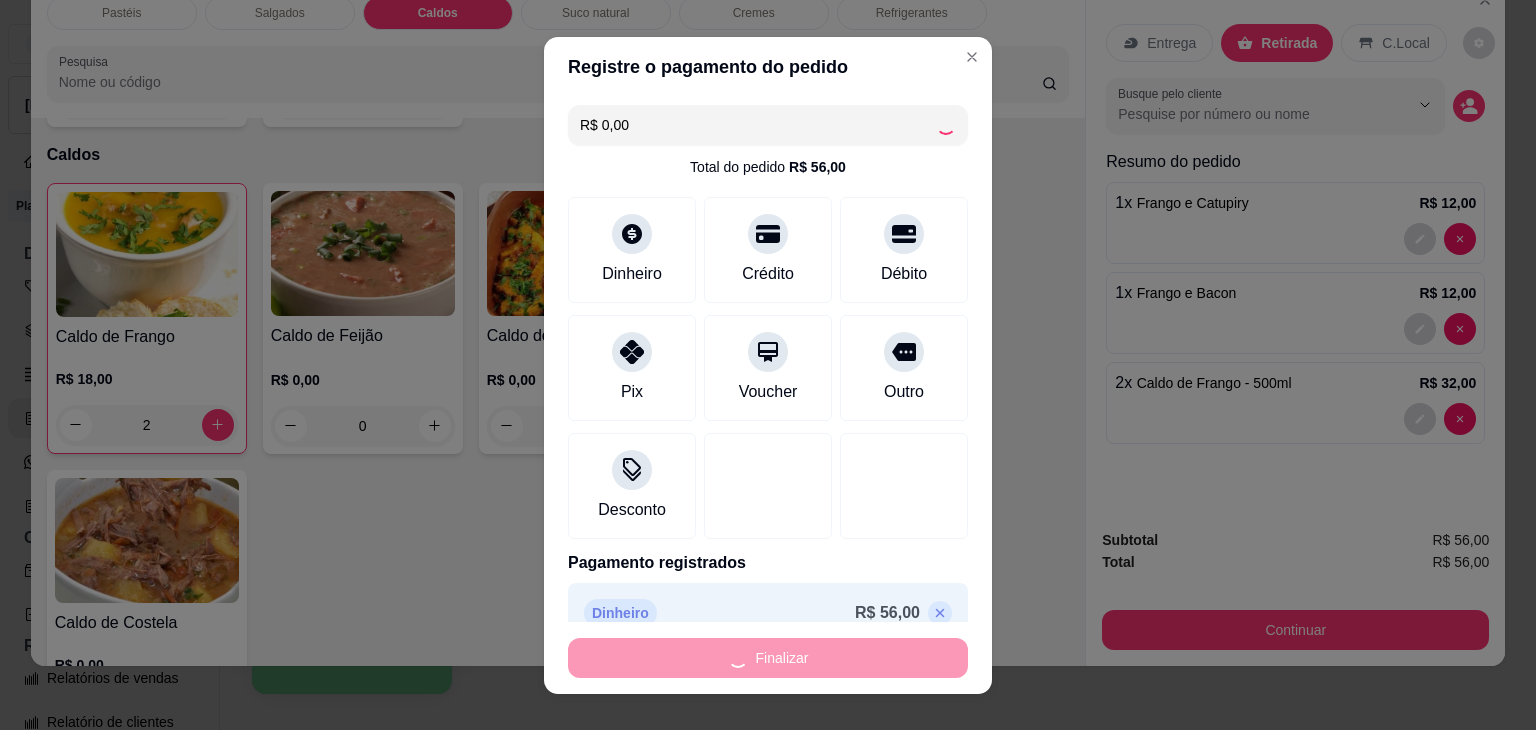 type on "0" 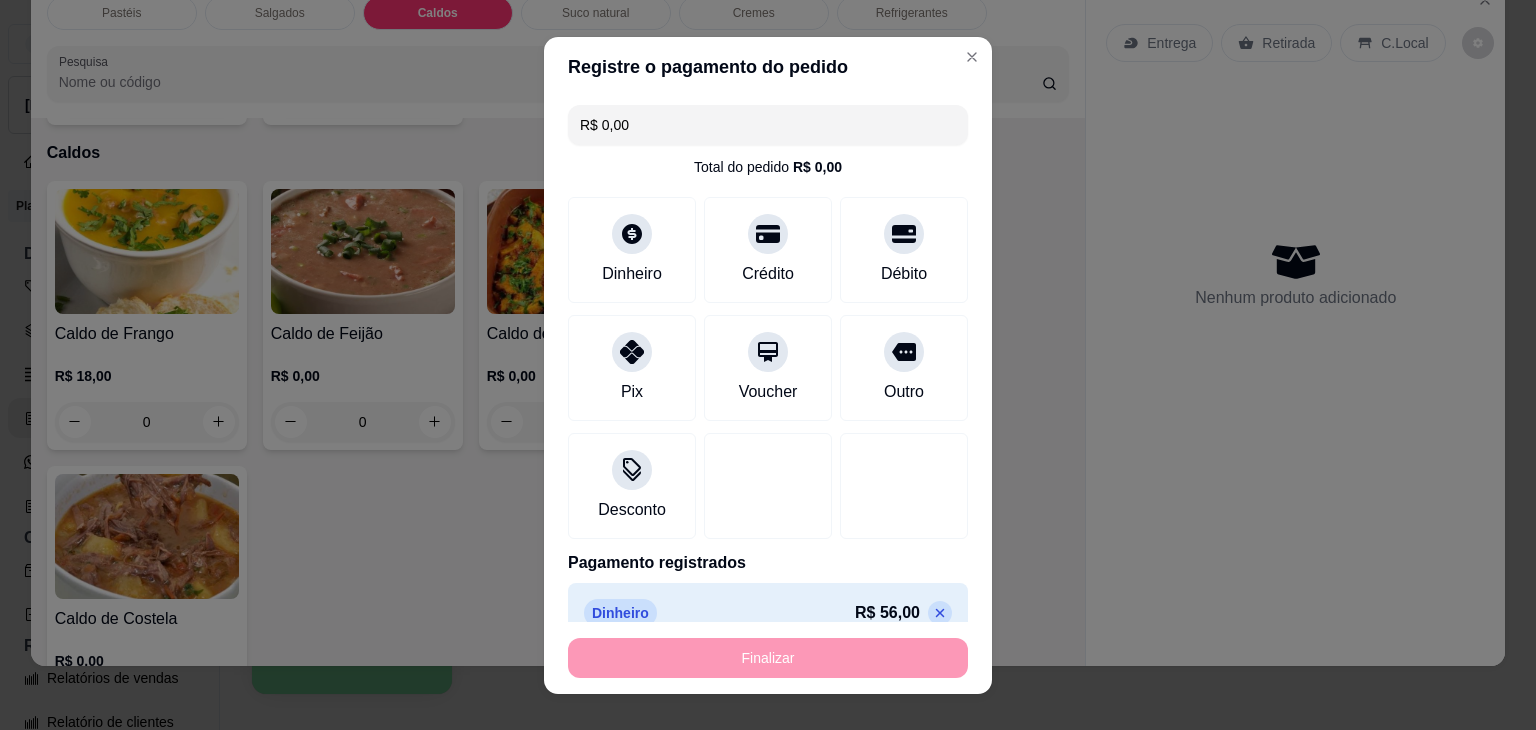 type on "-R$ 56,00" 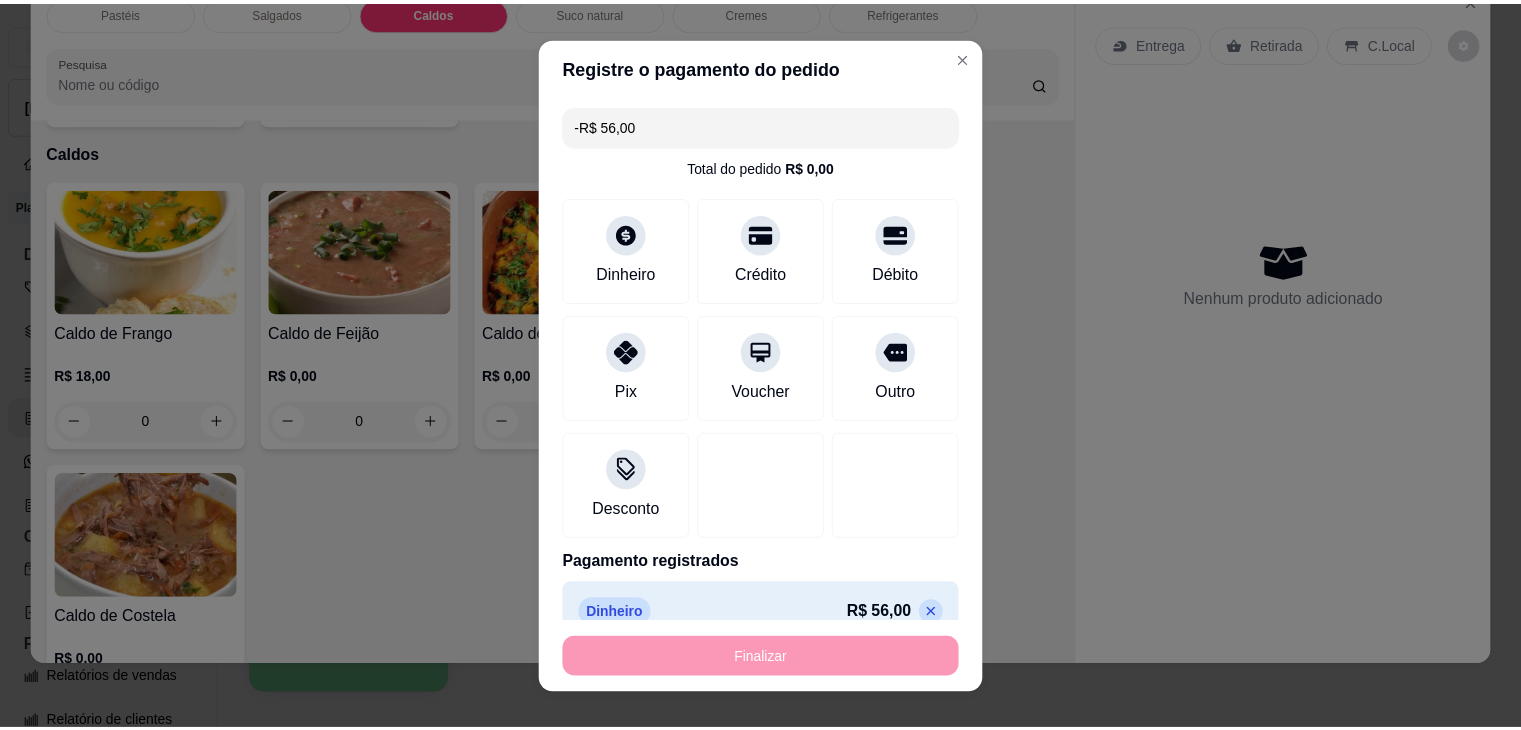 scroll, scrollTop: 2782, scrollLeft: 0, axis: vertical 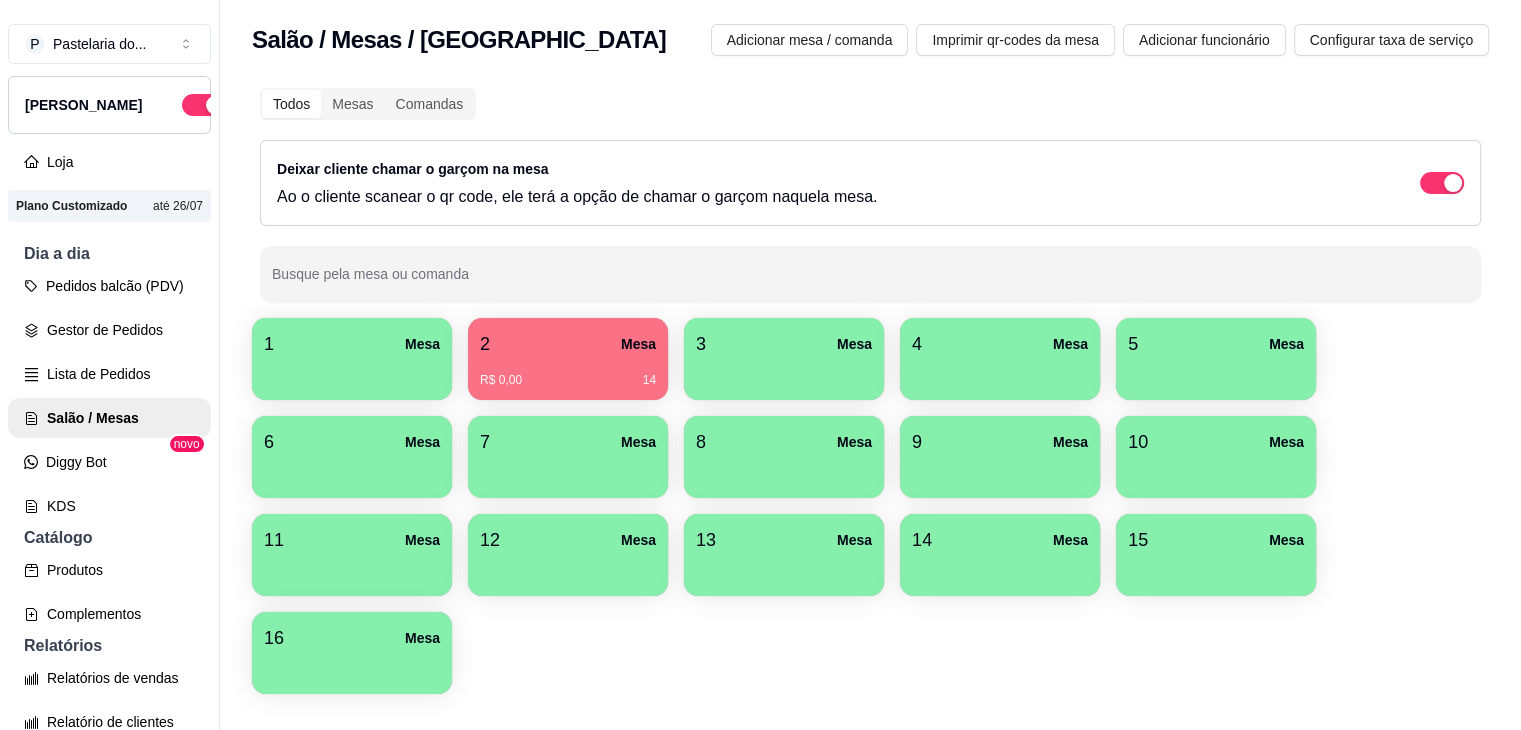 click on "2 Mesa" at bounding box center (568, 344) 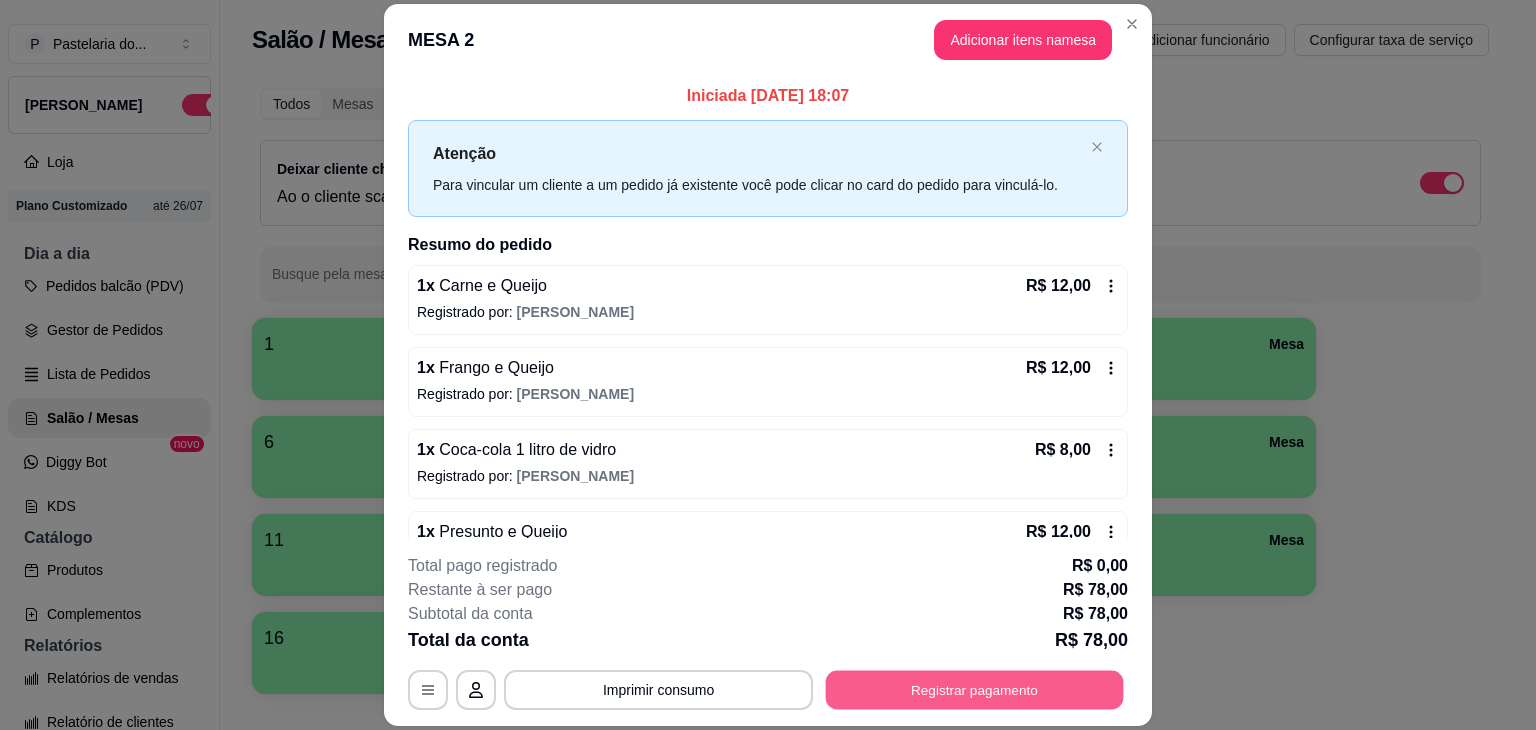 click on "Registrar pagamento" at bounding box center [975, 690] 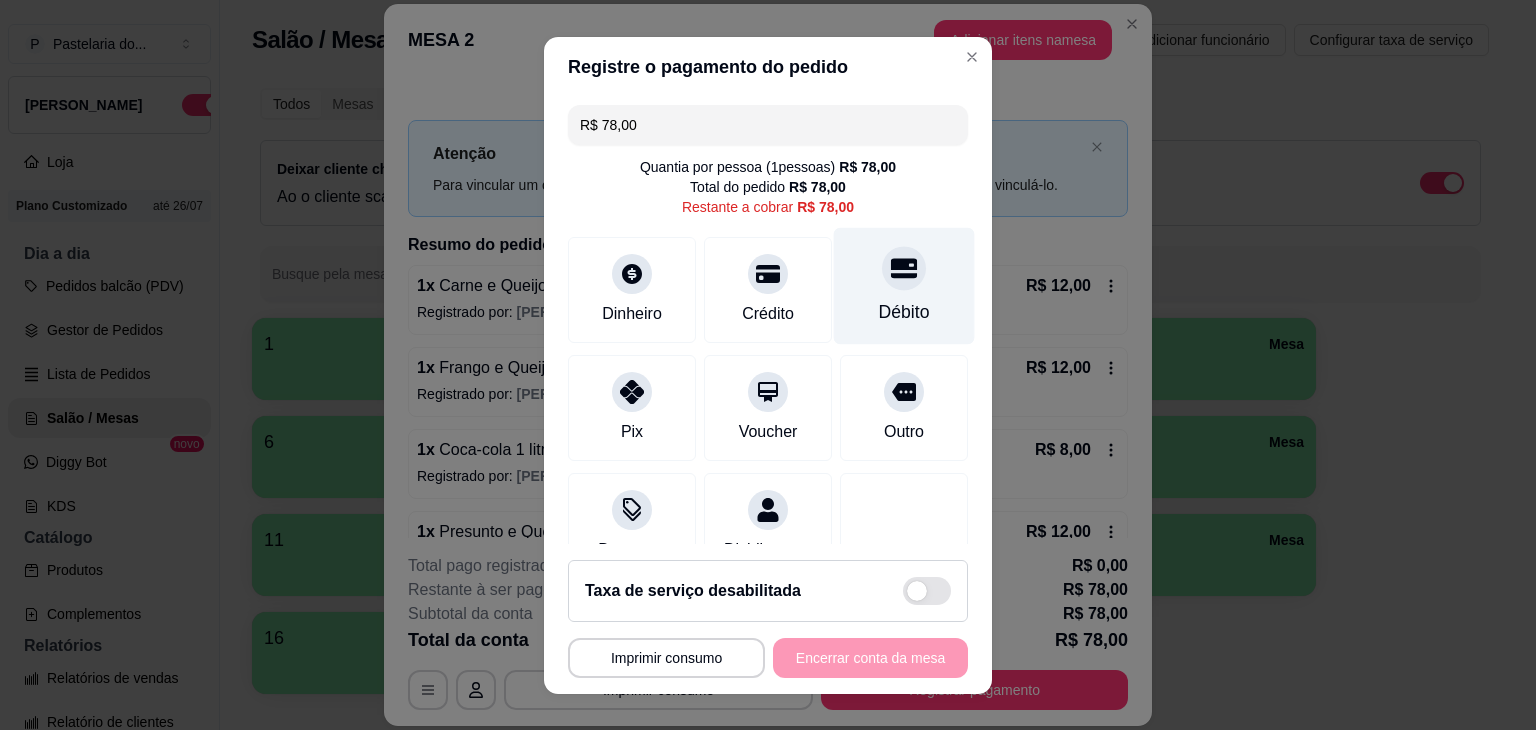 click 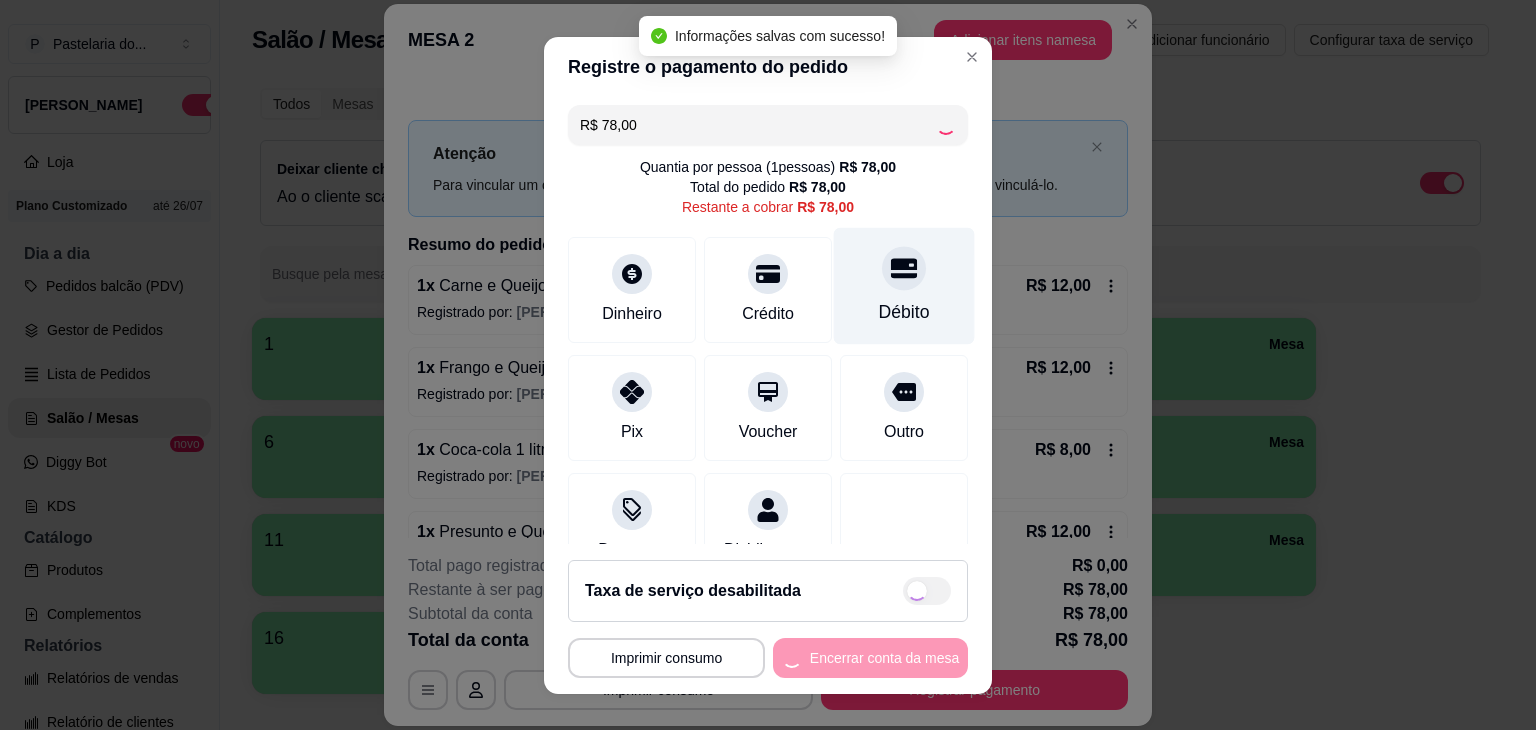 type on "R$ 0,00" 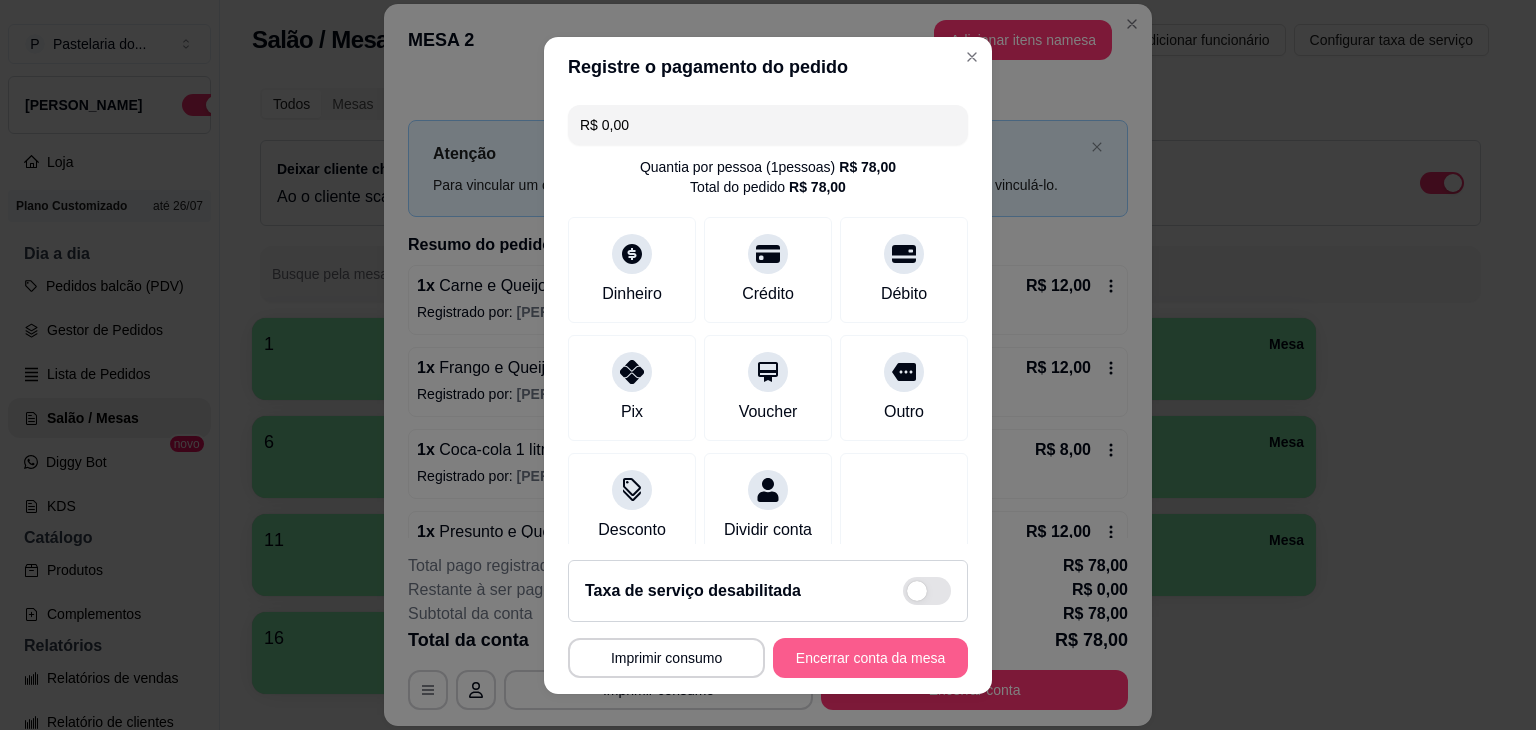 click on "Encerrar conta da mesa" at bounding box center [870, 658] 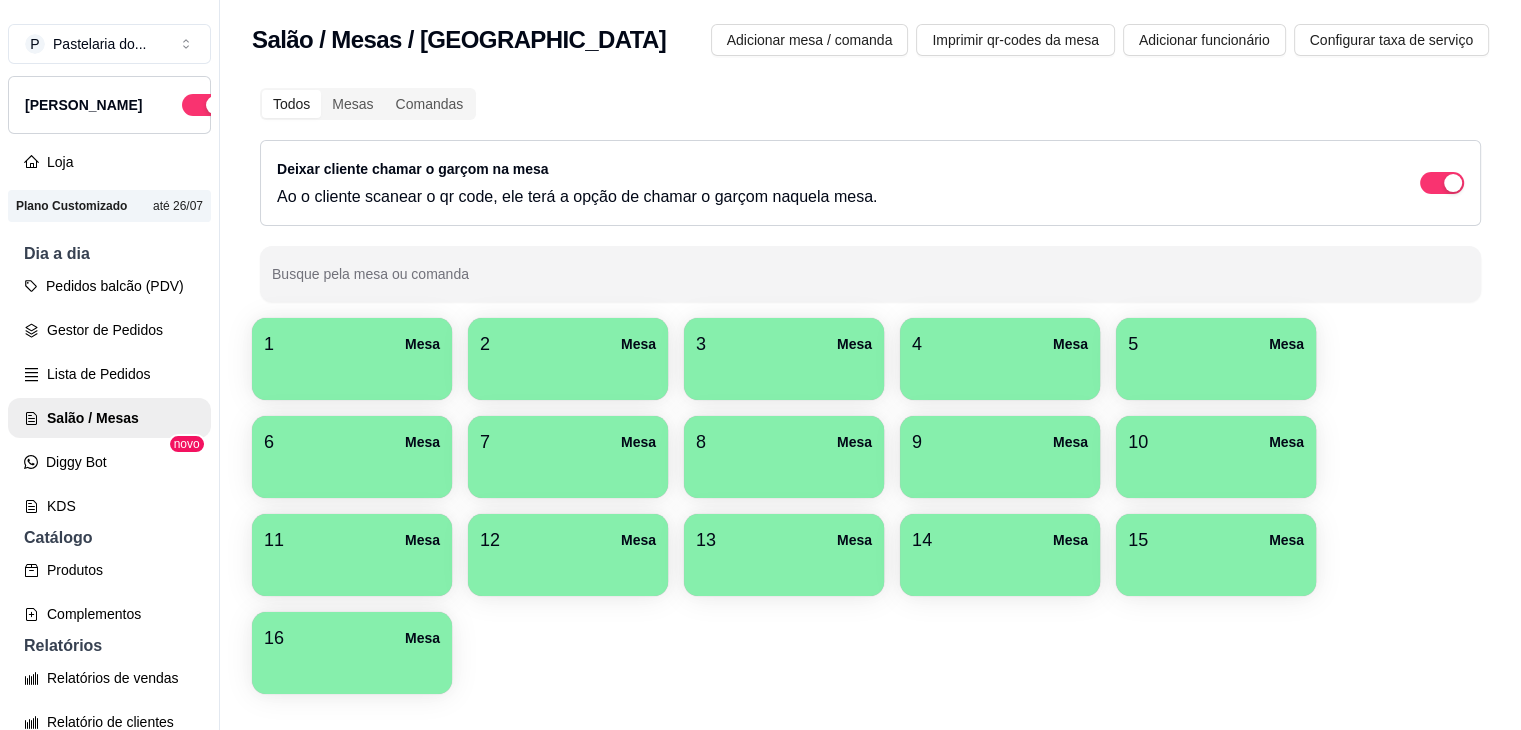 click at bounding box center [1216, 373] 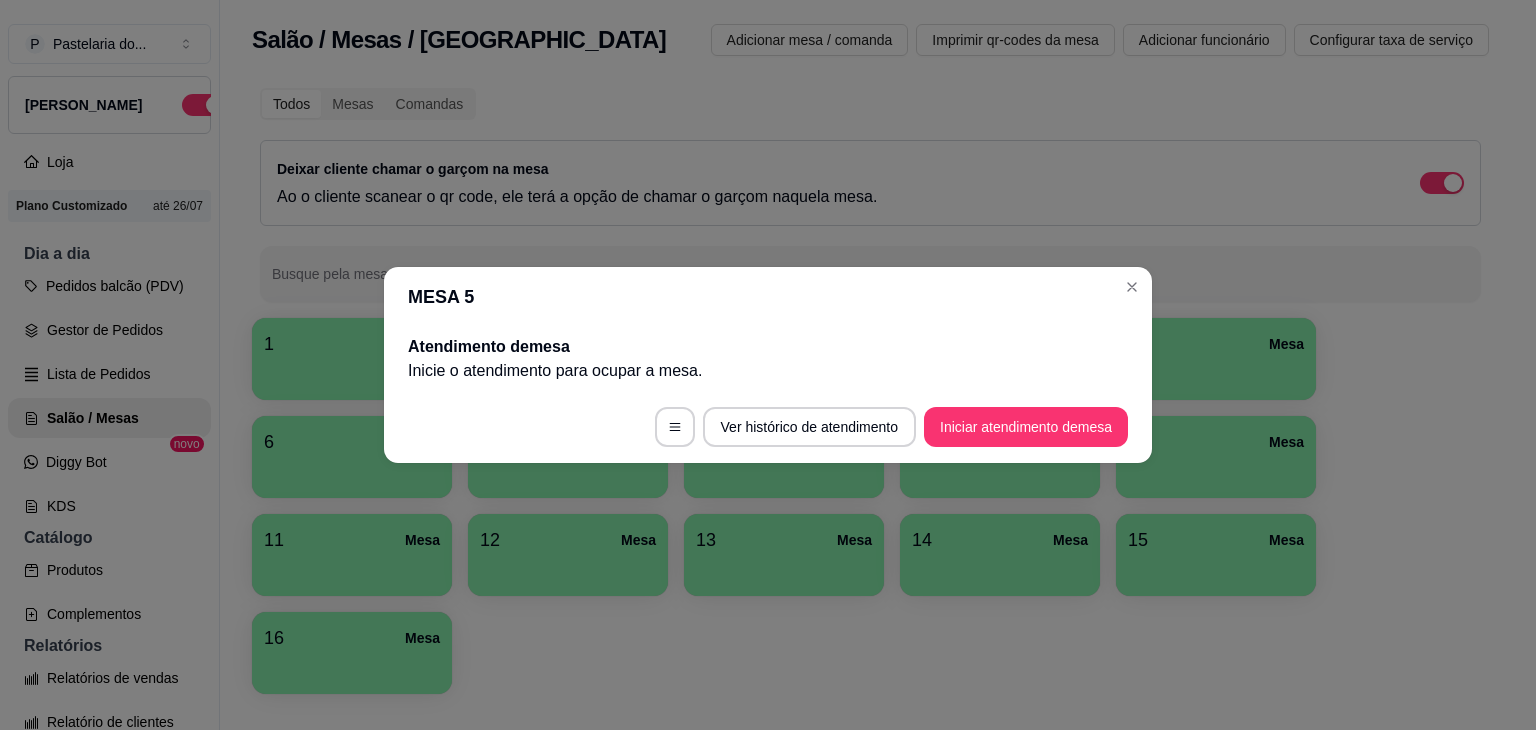 click on "1 Mesa 2 Mesa 3 Mesa 4 Mesa 5 Mesa 6 Mesa 7 Mesa 8 [GEOGRAPHIC_DATA] 9 [GEOGRAPHIC_DATA] 10 [GEOGRAPHIC_DATA] 11 [GEOGRAPHIC_DATA] 12 [GEOGRAPHIC_DATA] 13 Mesa 14 [GEOGRAPHIC_DATA]" at bounding box center (870, 506) 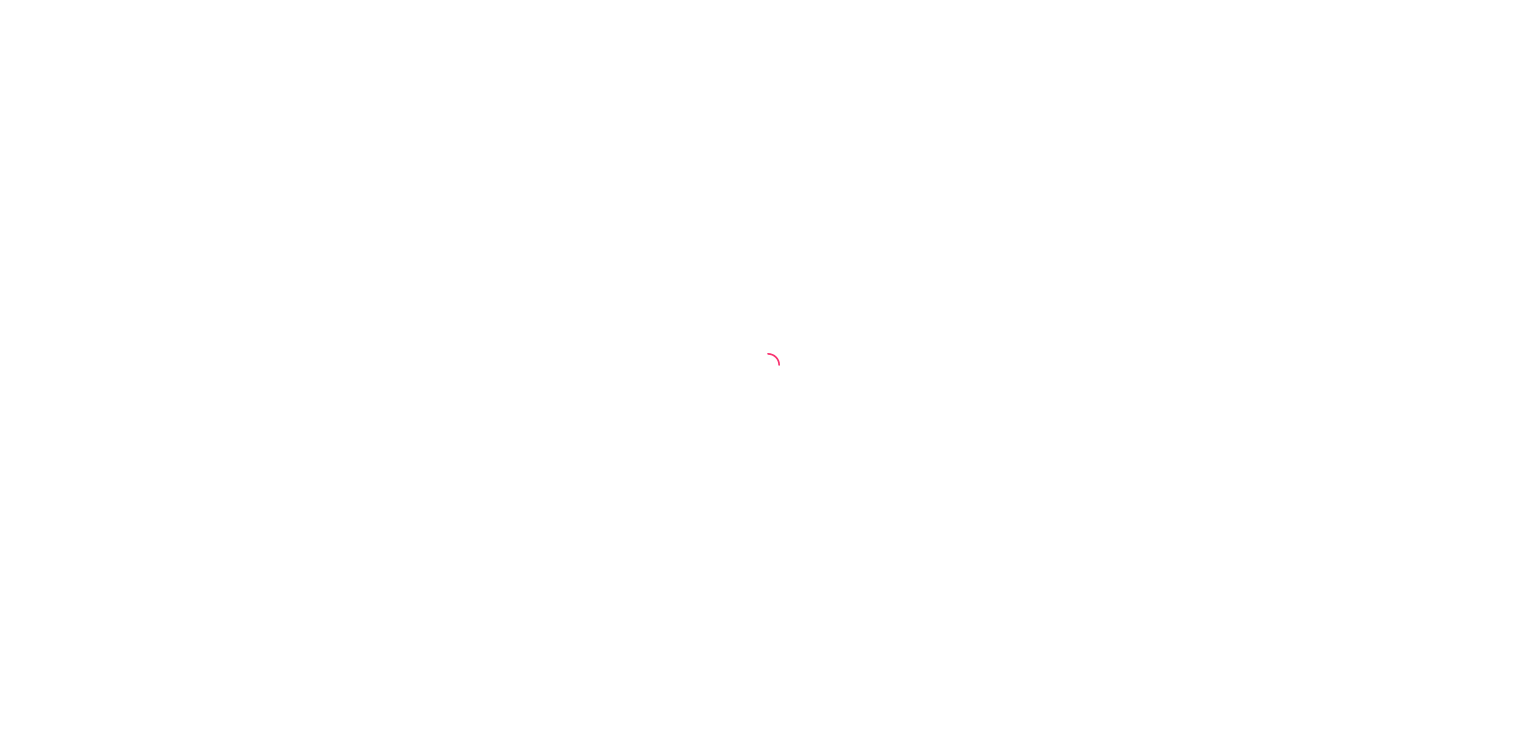 scroll, scrollTop: 0, scrollLeft: 0, axis: both 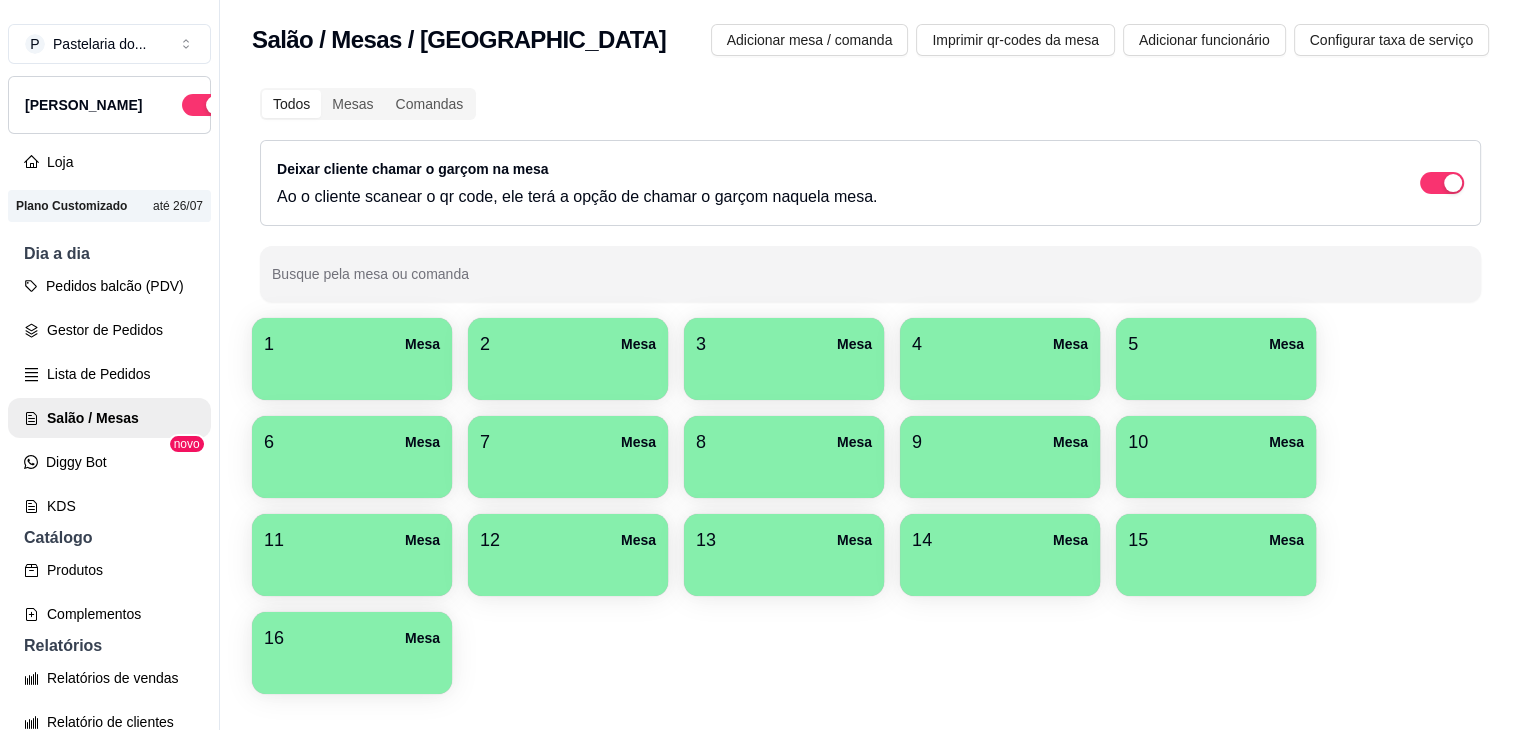 click on "5 Mesa" at bounding box center [1216, 344] 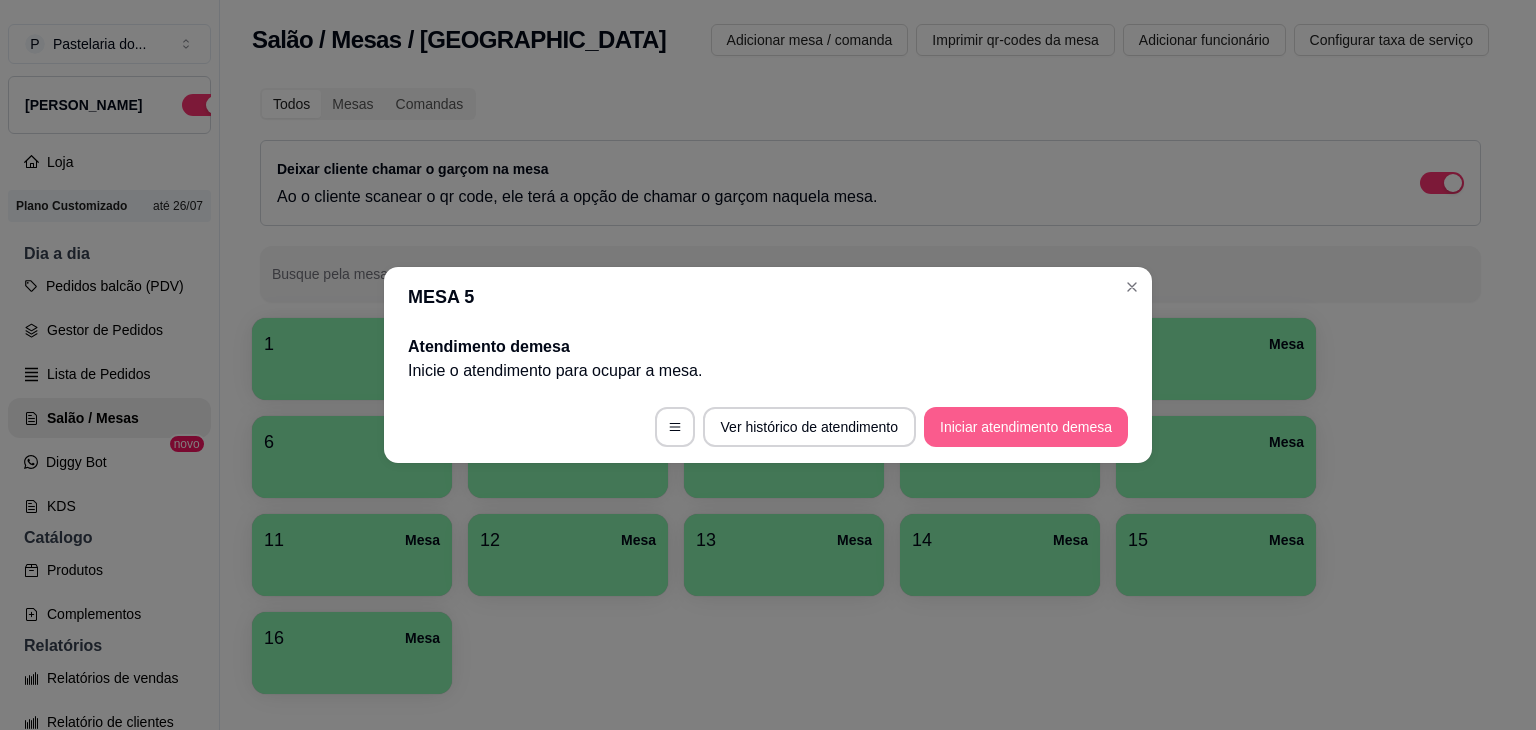 click on "Iniciar atendimento de  mesa" at bounding box center [1026, 427] 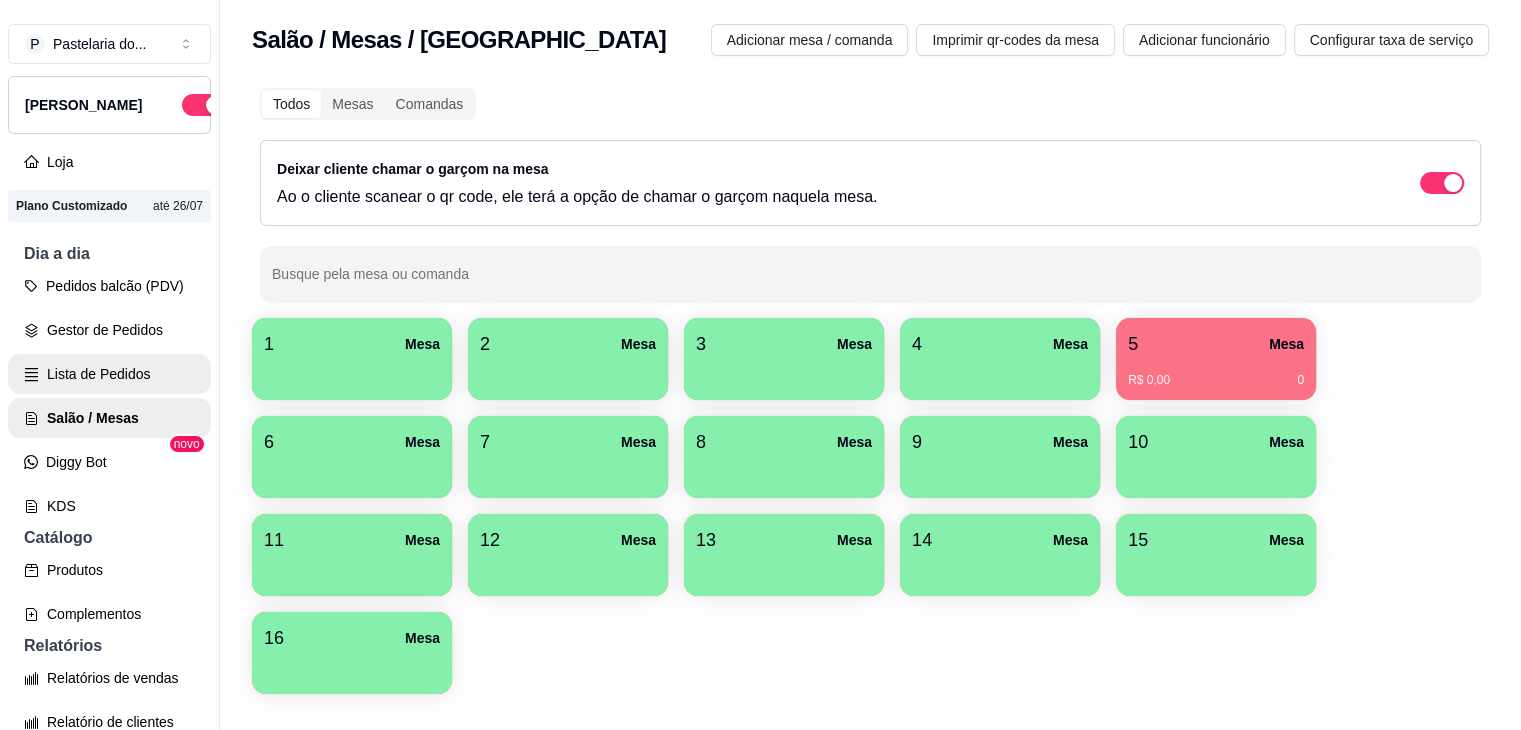 click on "Lista de Pedidos" at bounding box center [109, 374] 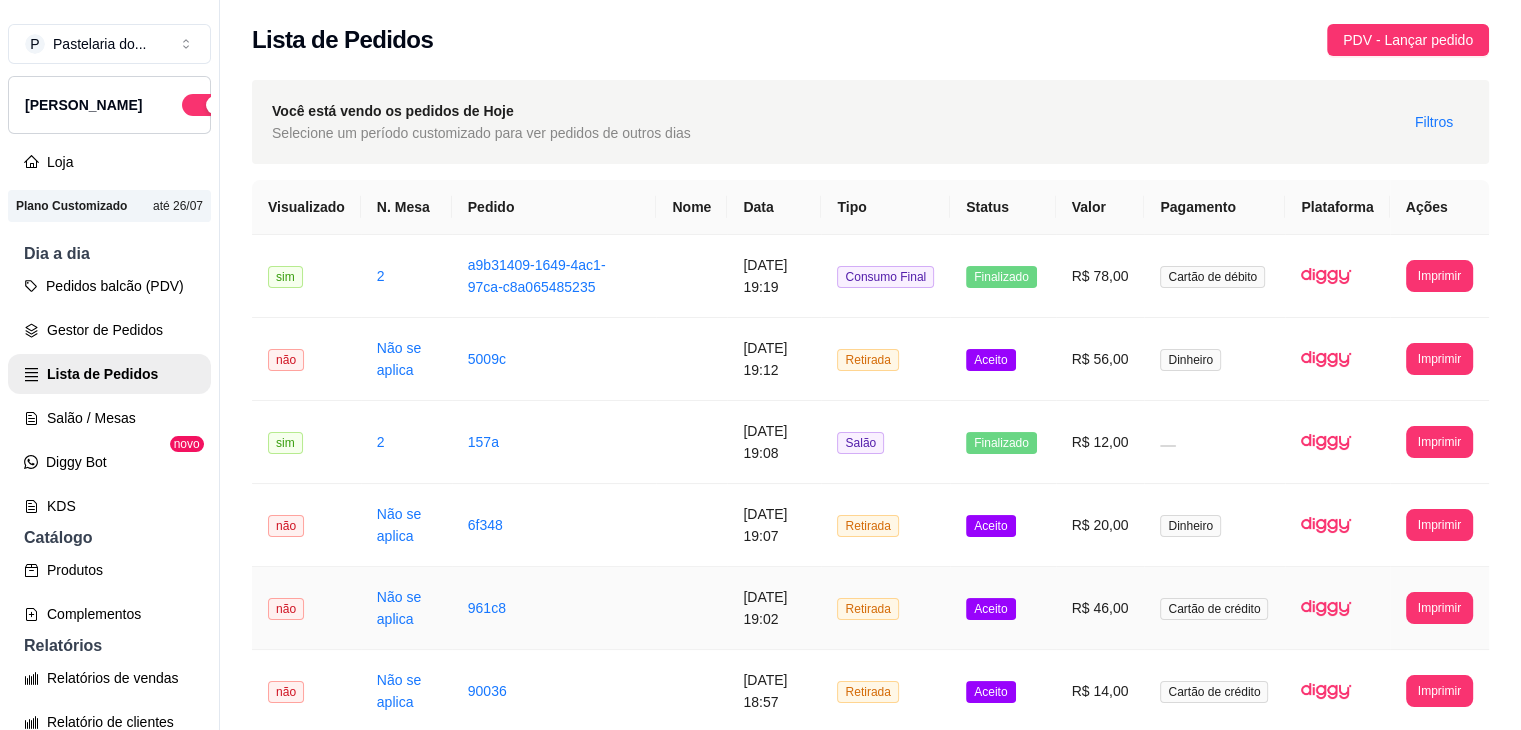 click on "R$ 46,00" at bounding box center [1100, 608] 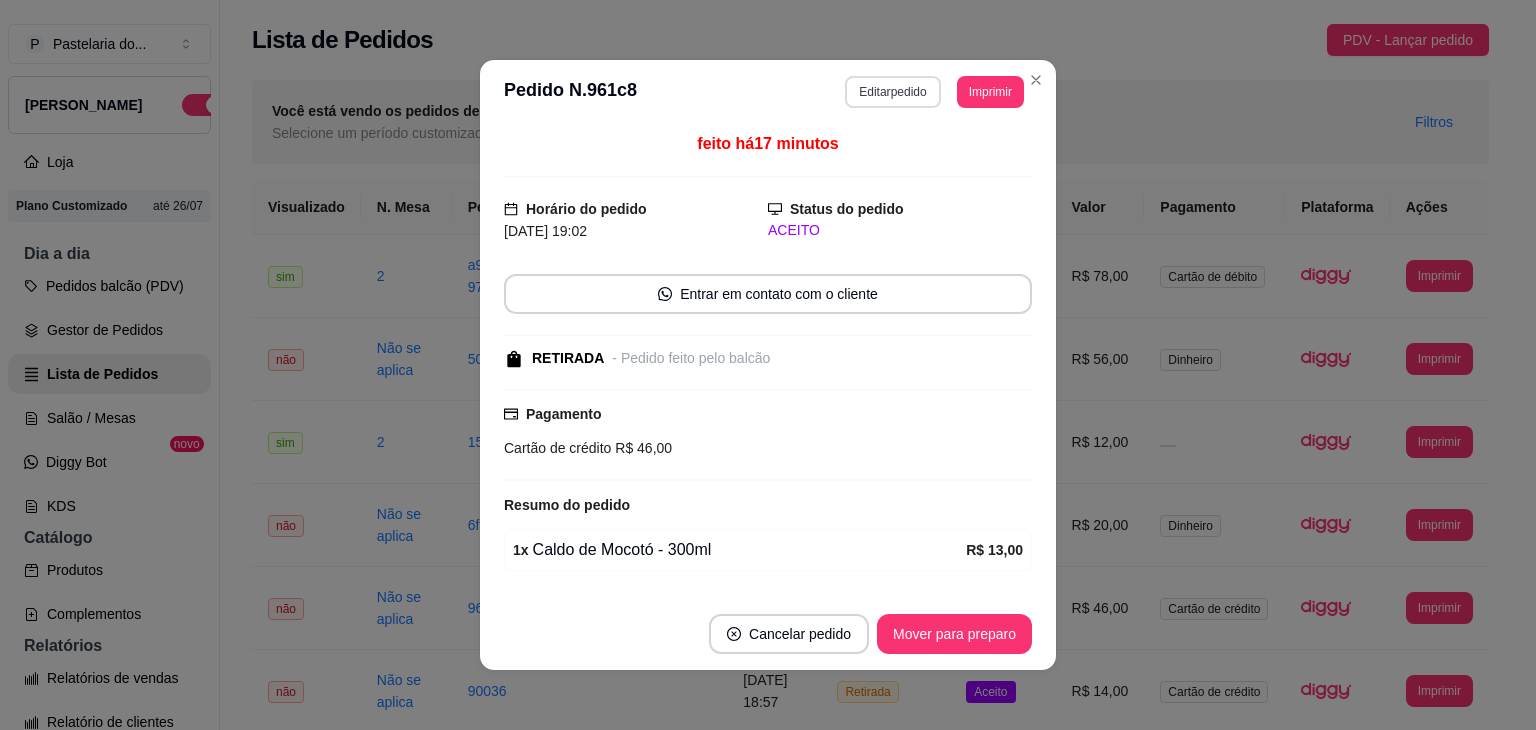 click on "Editar  pedido" at bounding box center [892, 92] 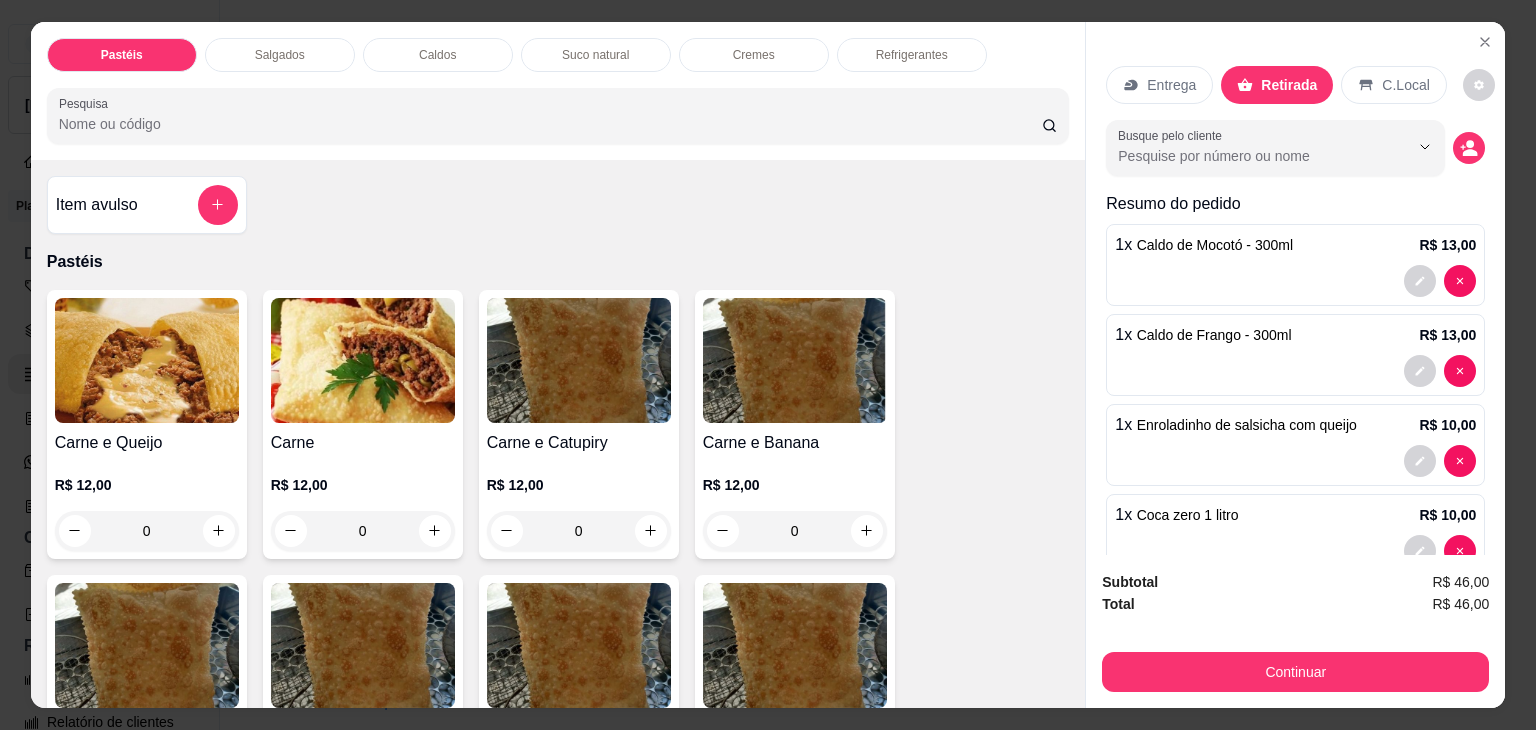 click on "Salgados" at bounding box center (280, 55) 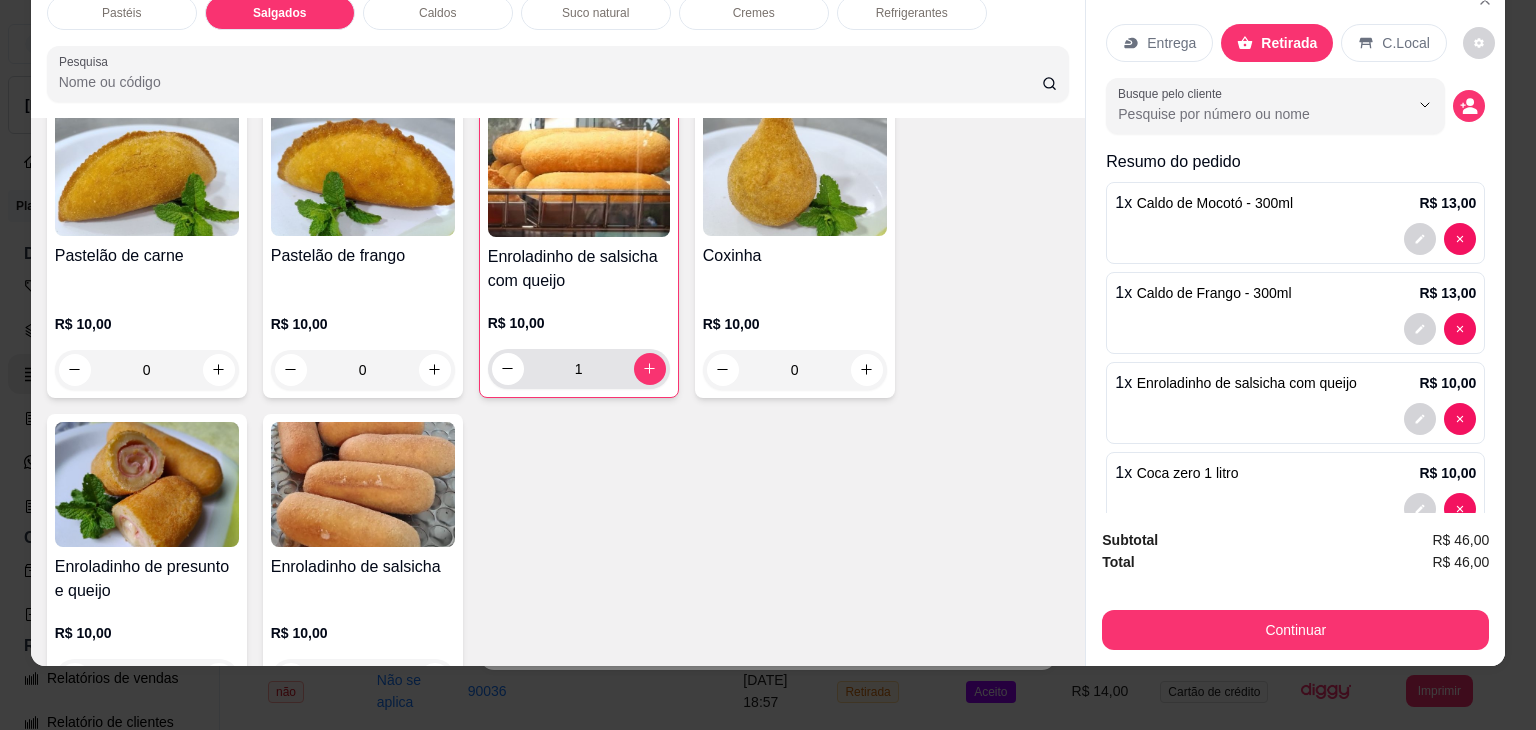 scroll, scrollTop: 2224, scrollLeft: 0, axis: vertical 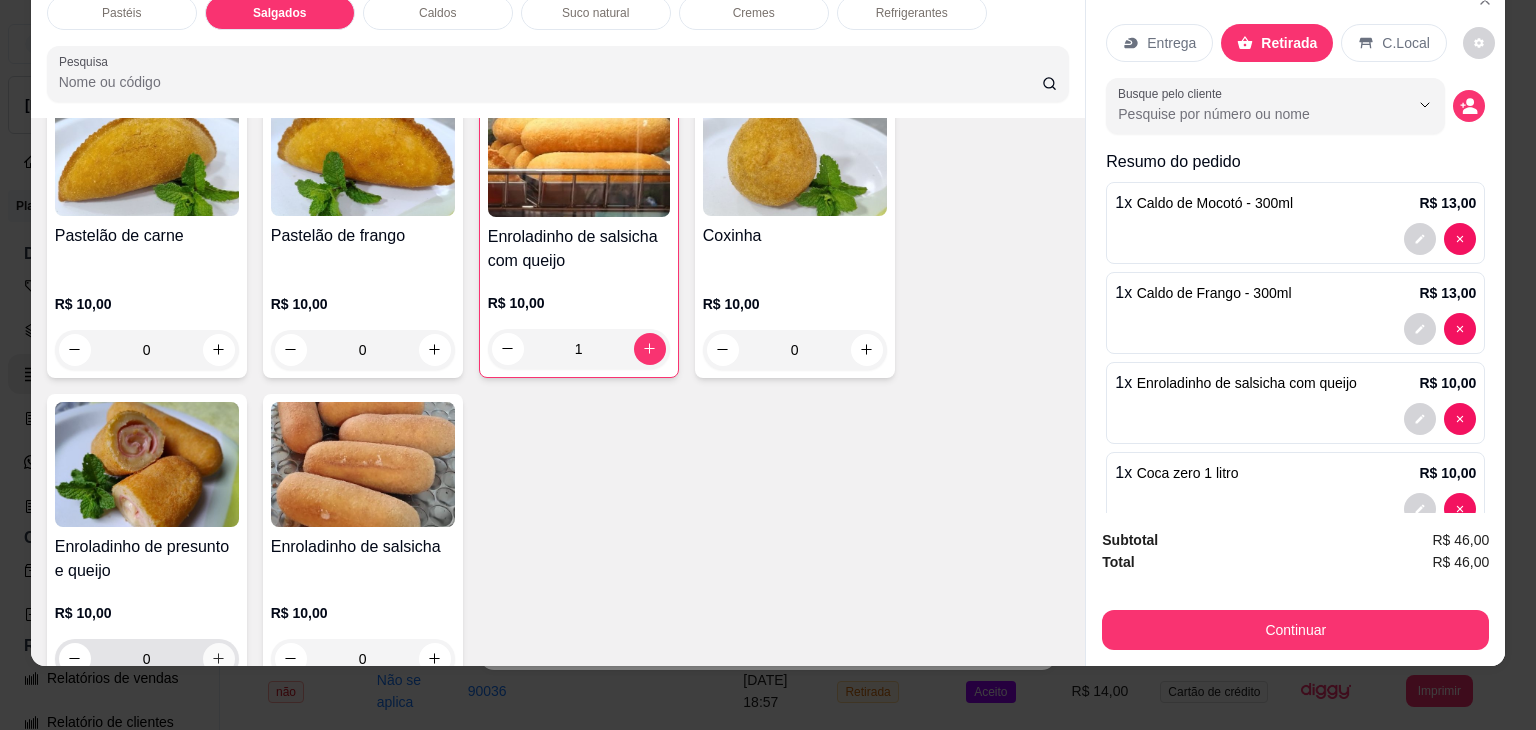 click 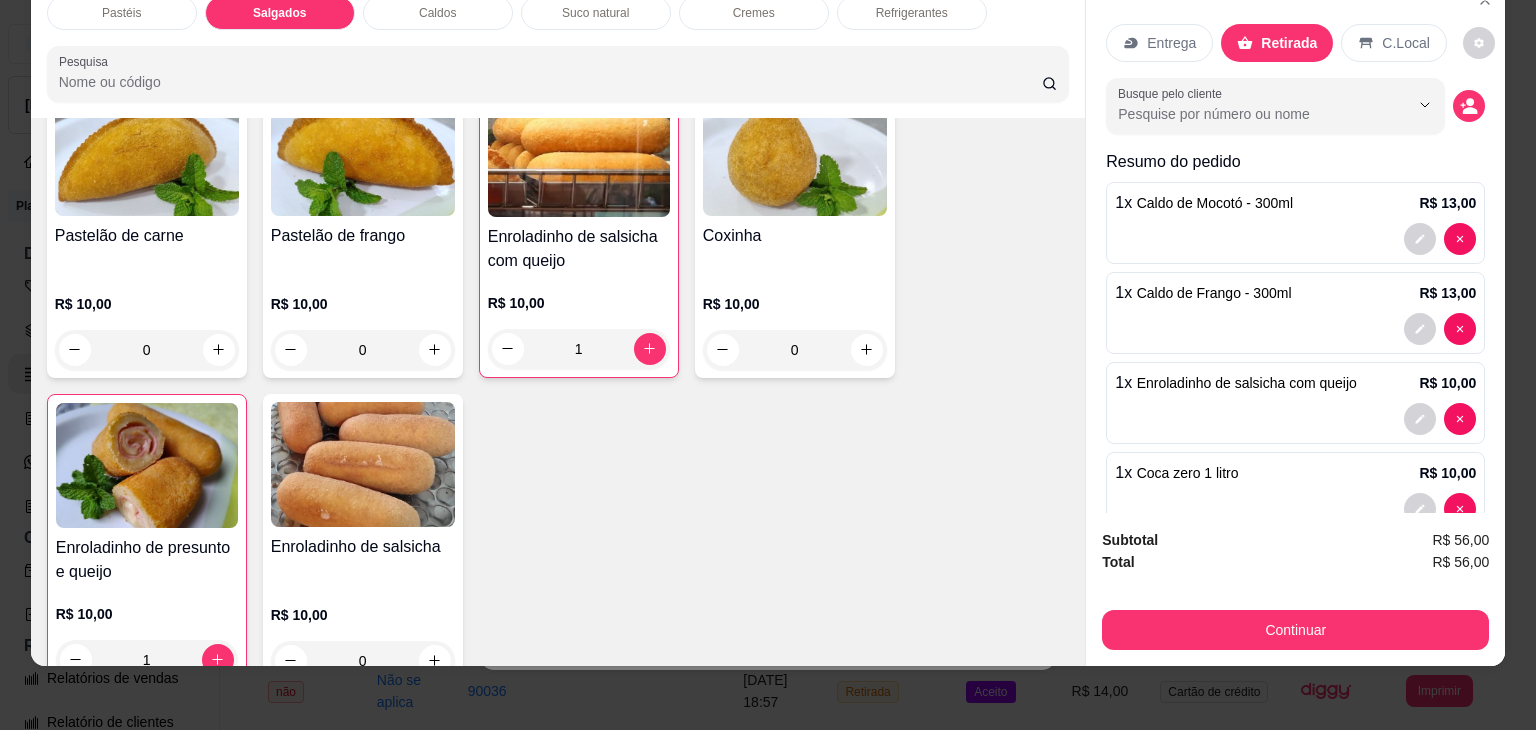 scroll, scrollTop: 0, scrollLeft: 0, axis: both 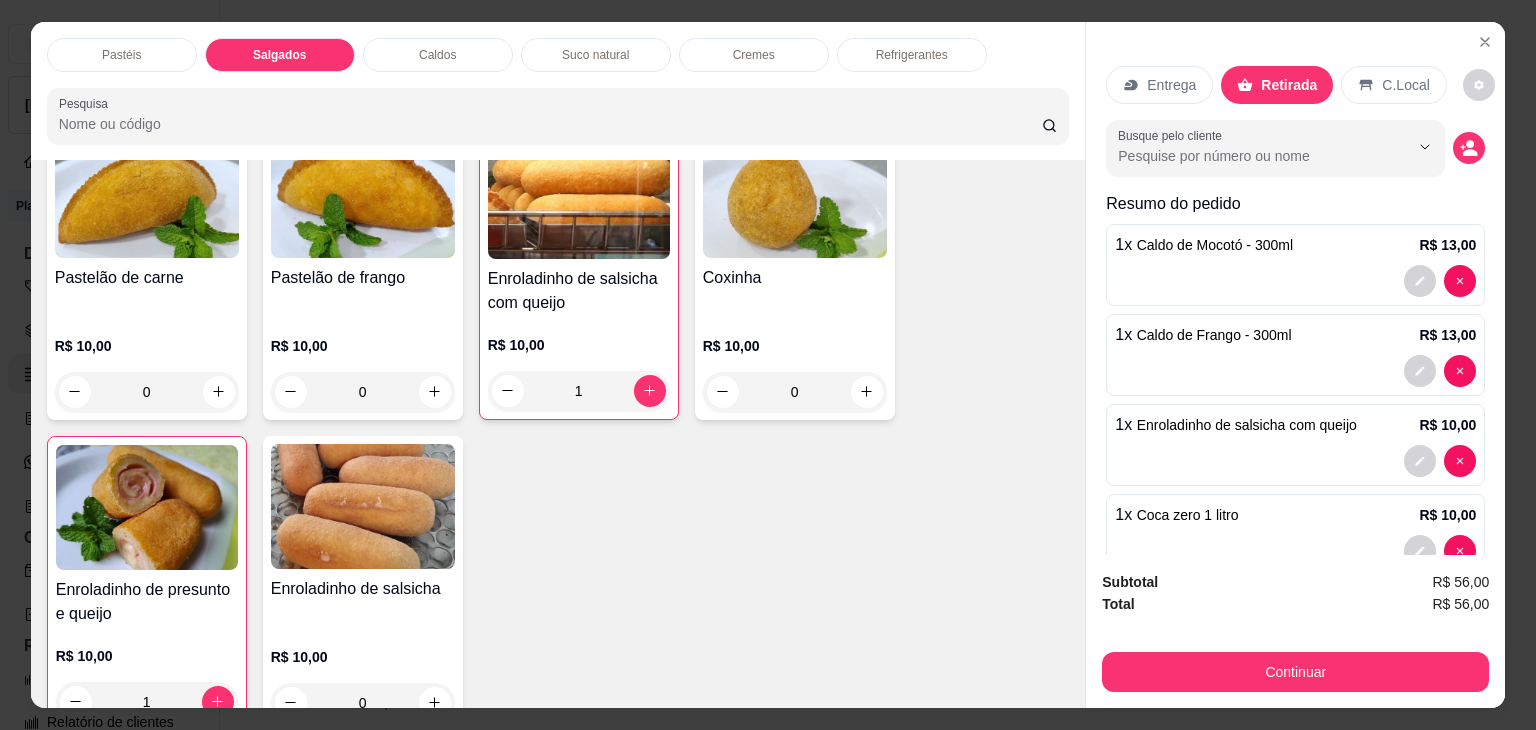 click on "Caldos" at bounding box center (438, 55) 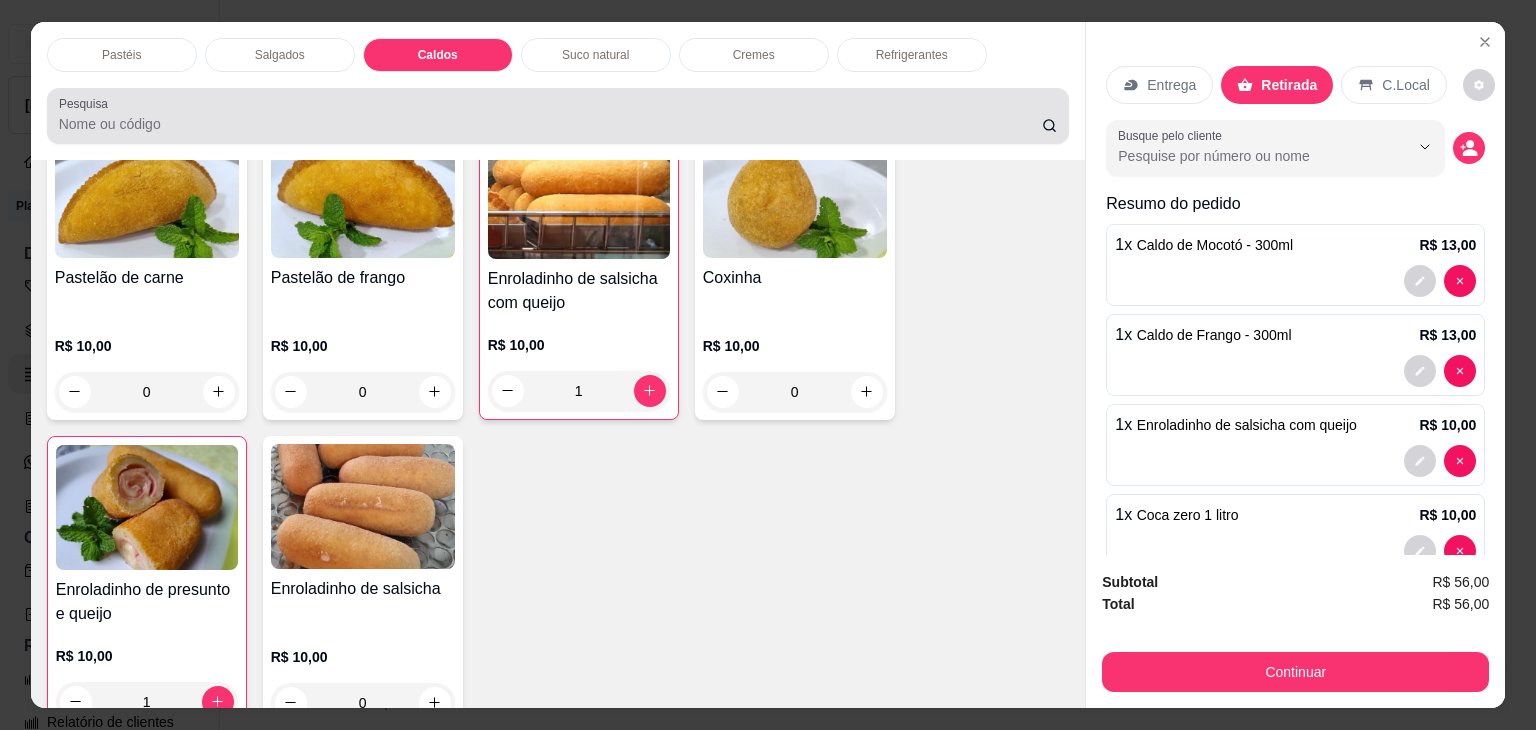 scroll, scrollTop: 2785, scrollLeft: 0, axis: vertical 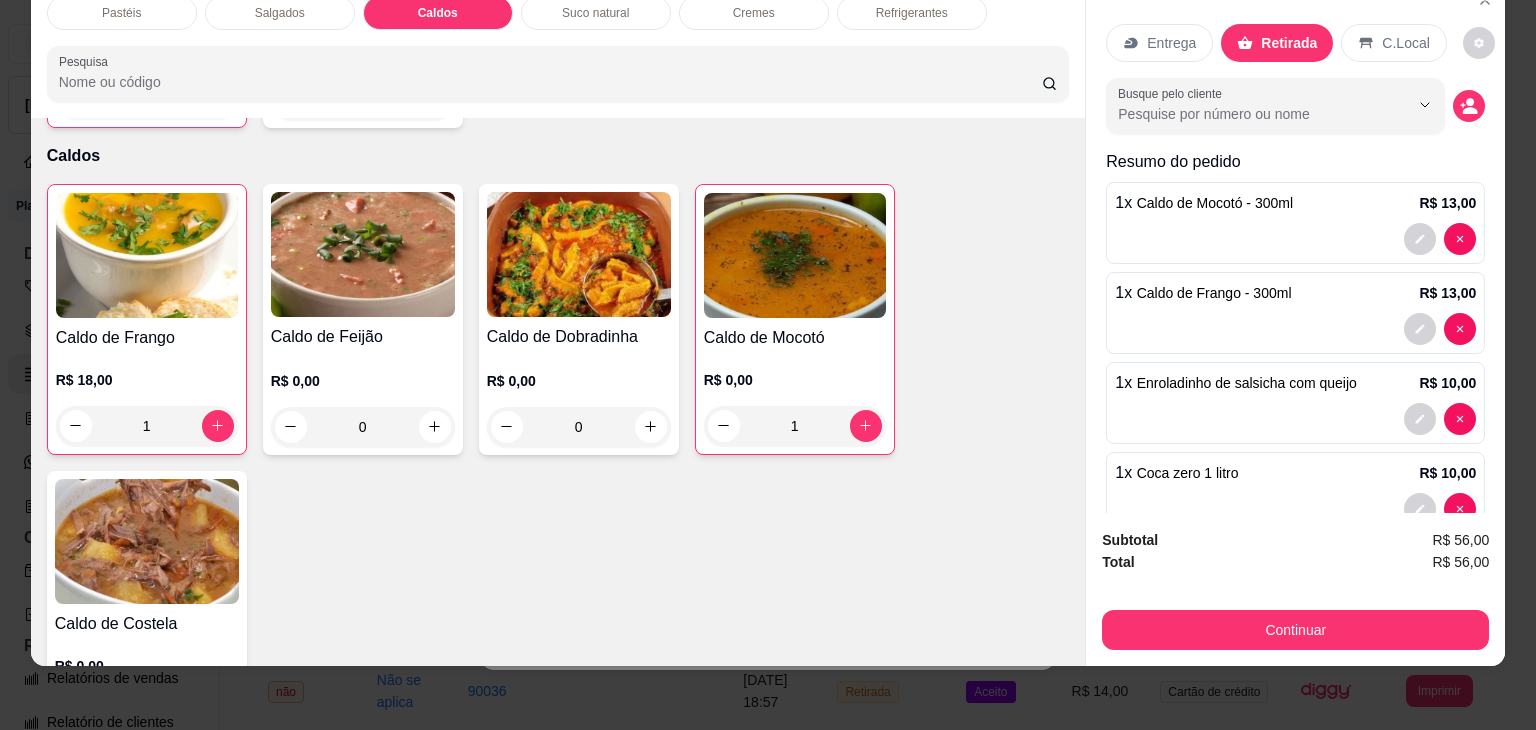 click on "1" at bounding box center (795, 426) 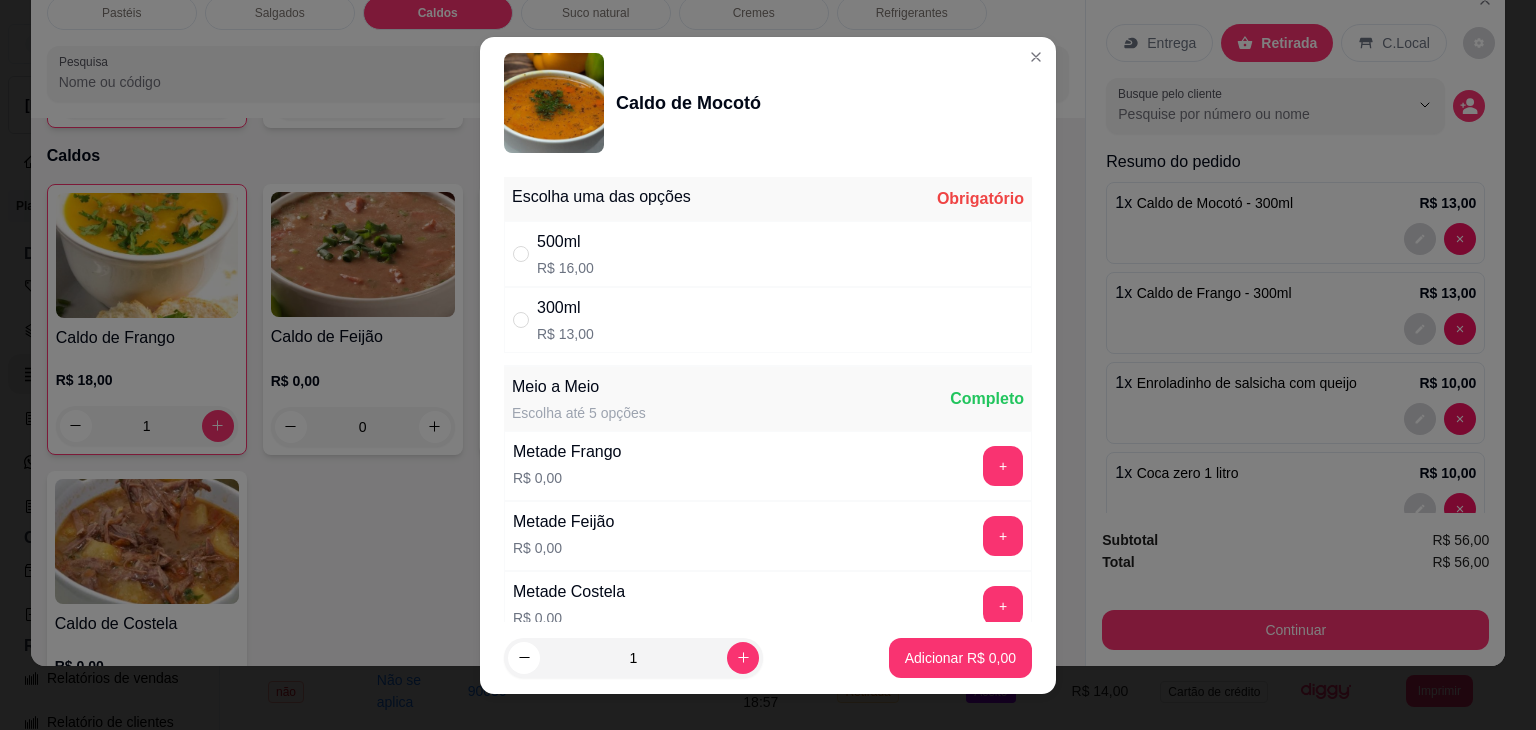 click on "R$ 13,00" at bounding box center (565, 334) 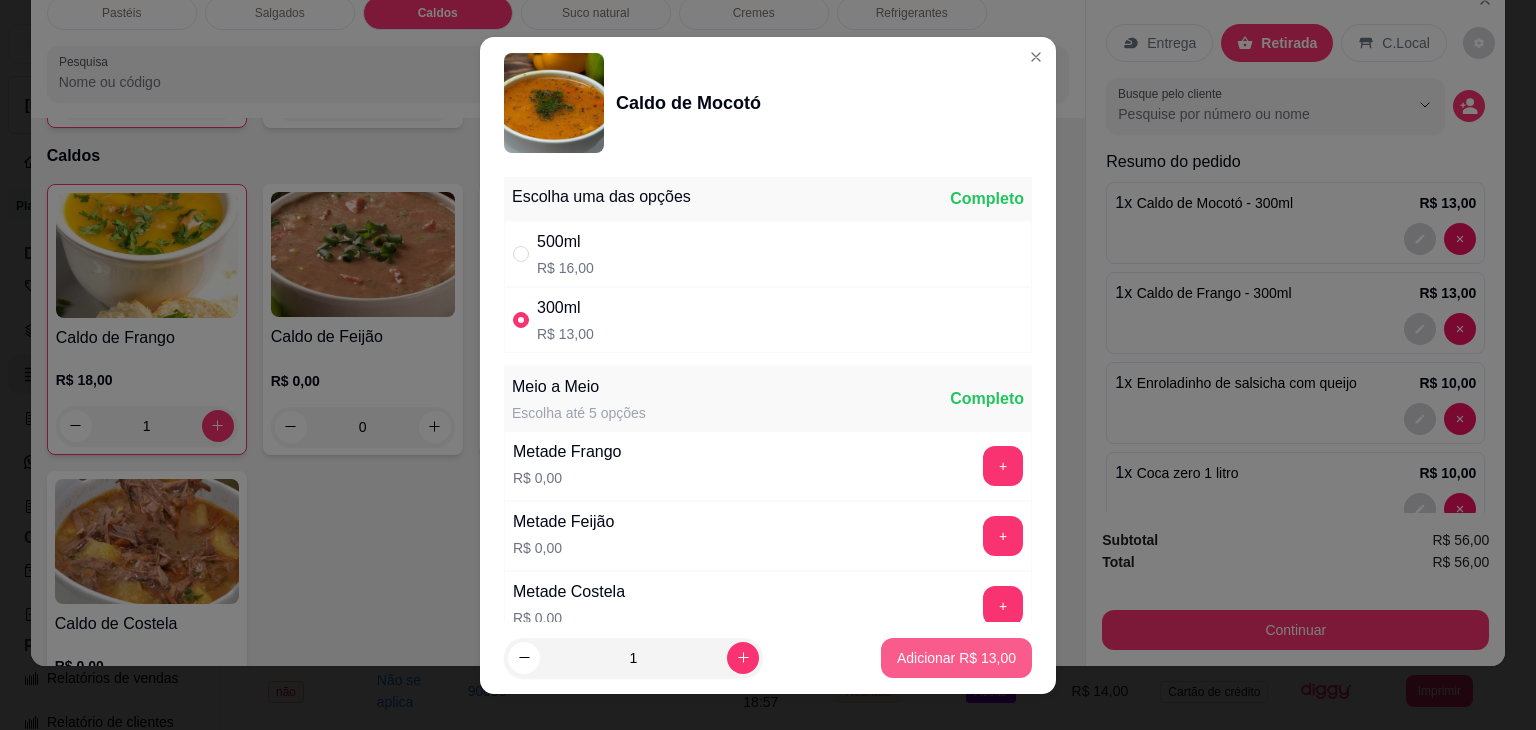 click on "Adicionar   R$ 13,00" at bounding box center (956, 658) 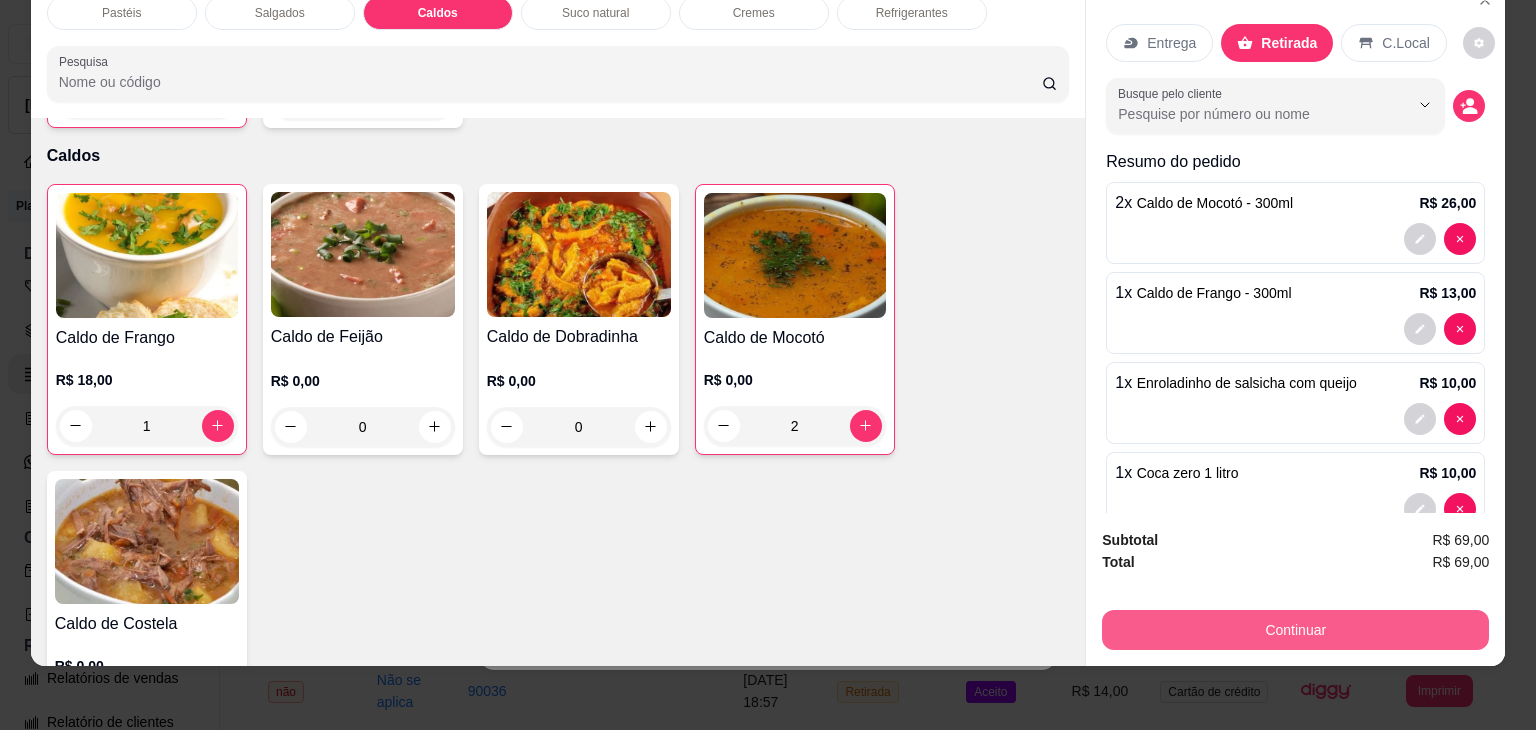 click on "Continuar" at bounding box center [1295, 630] 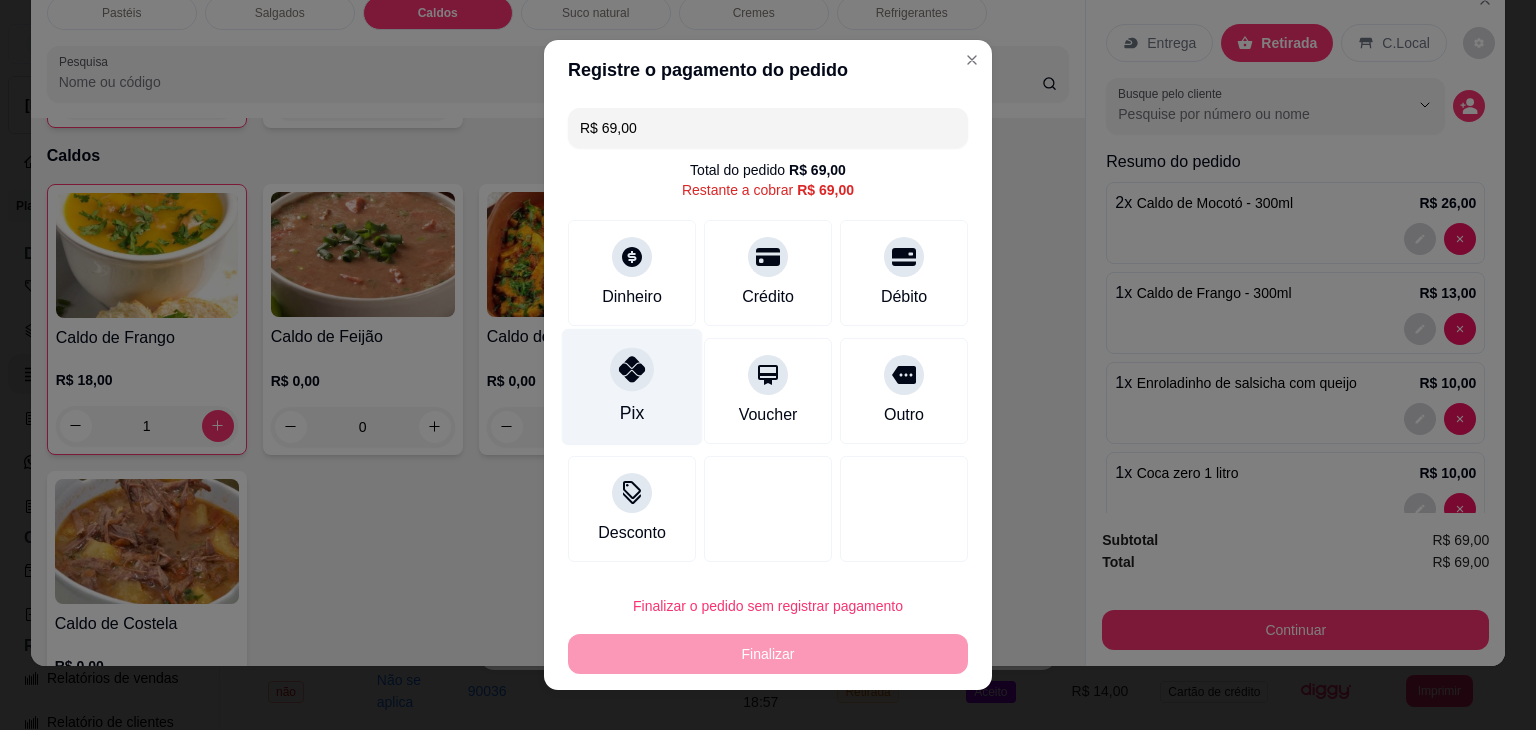 click on "Pix" at bounding box center [632, 387] 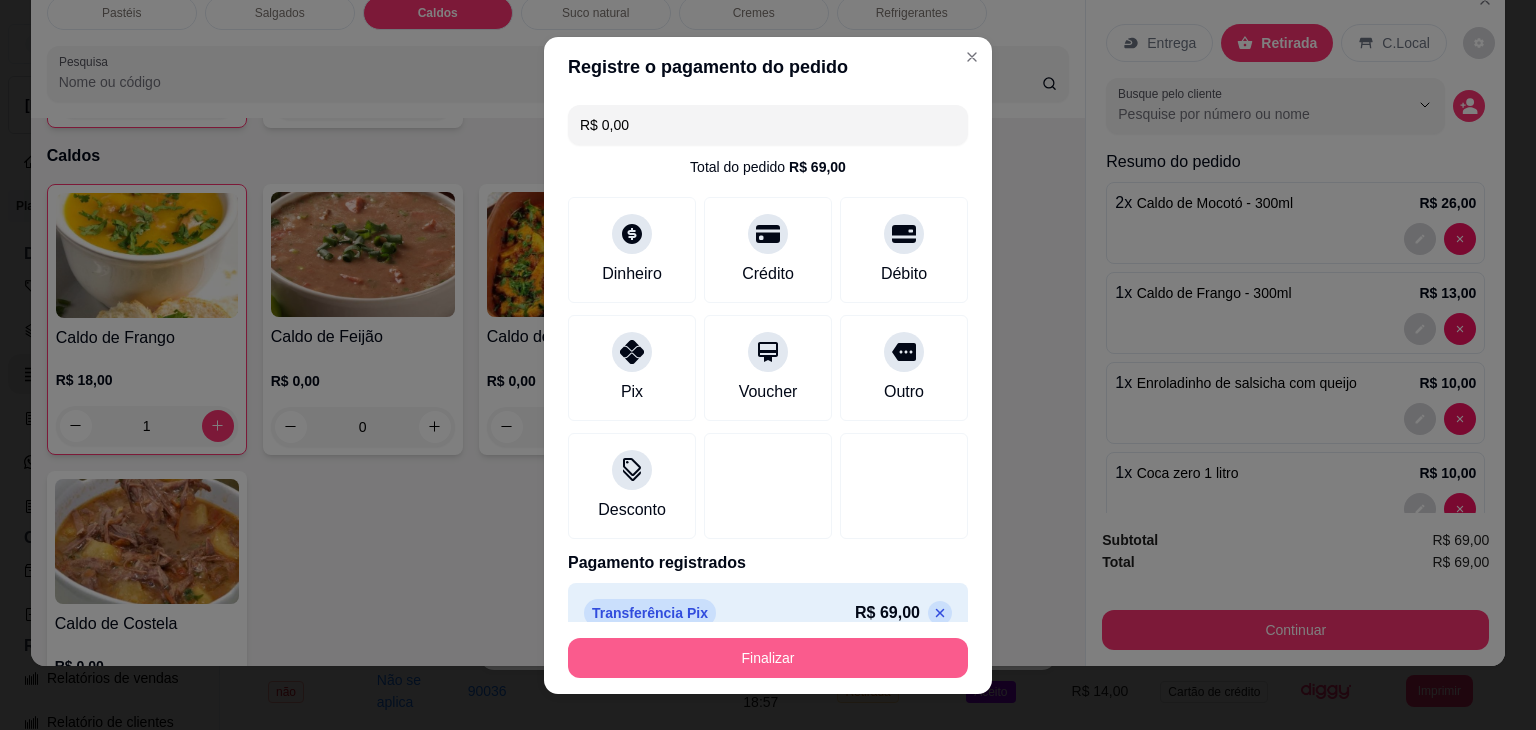 click on "Finalizar" at bounding box center [768, 658] 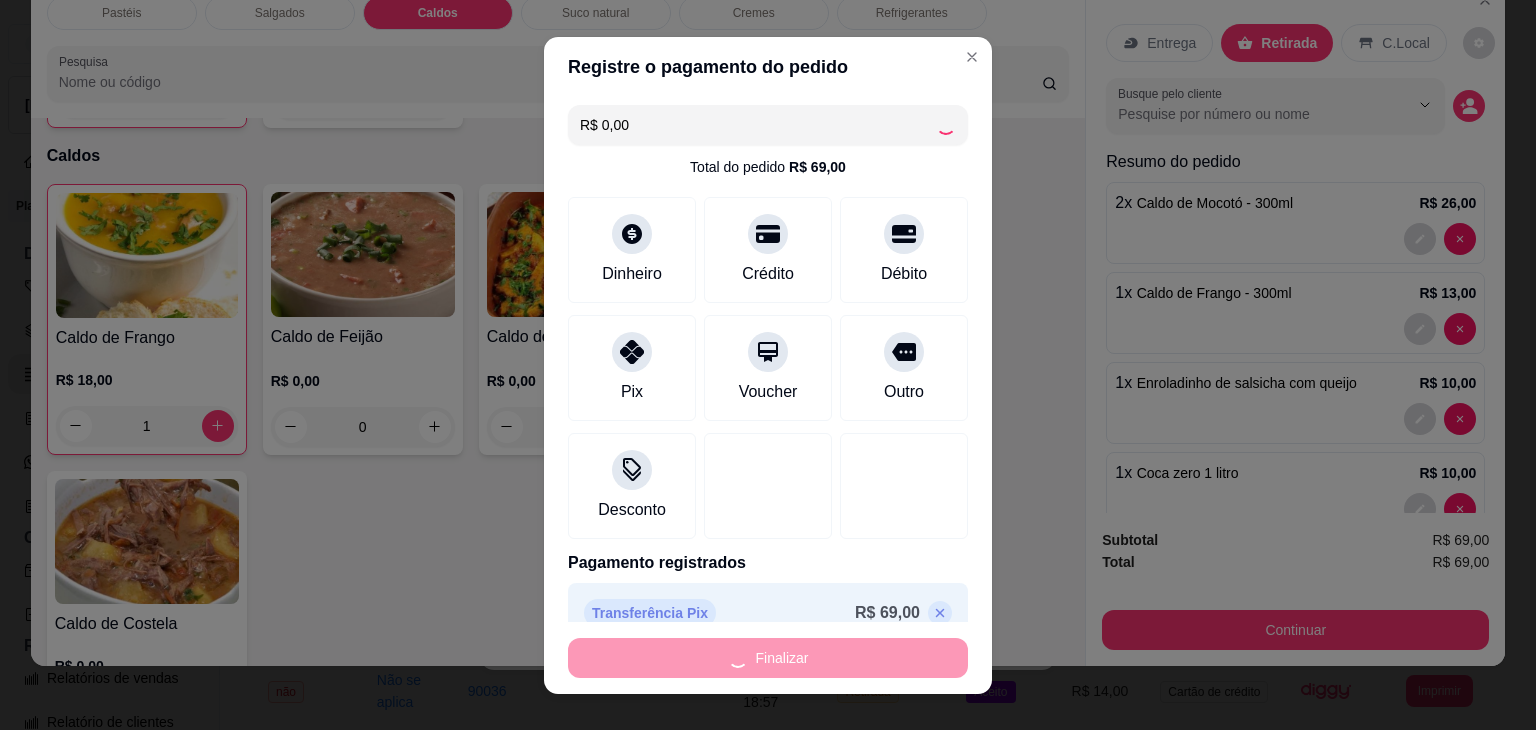 type on "0" 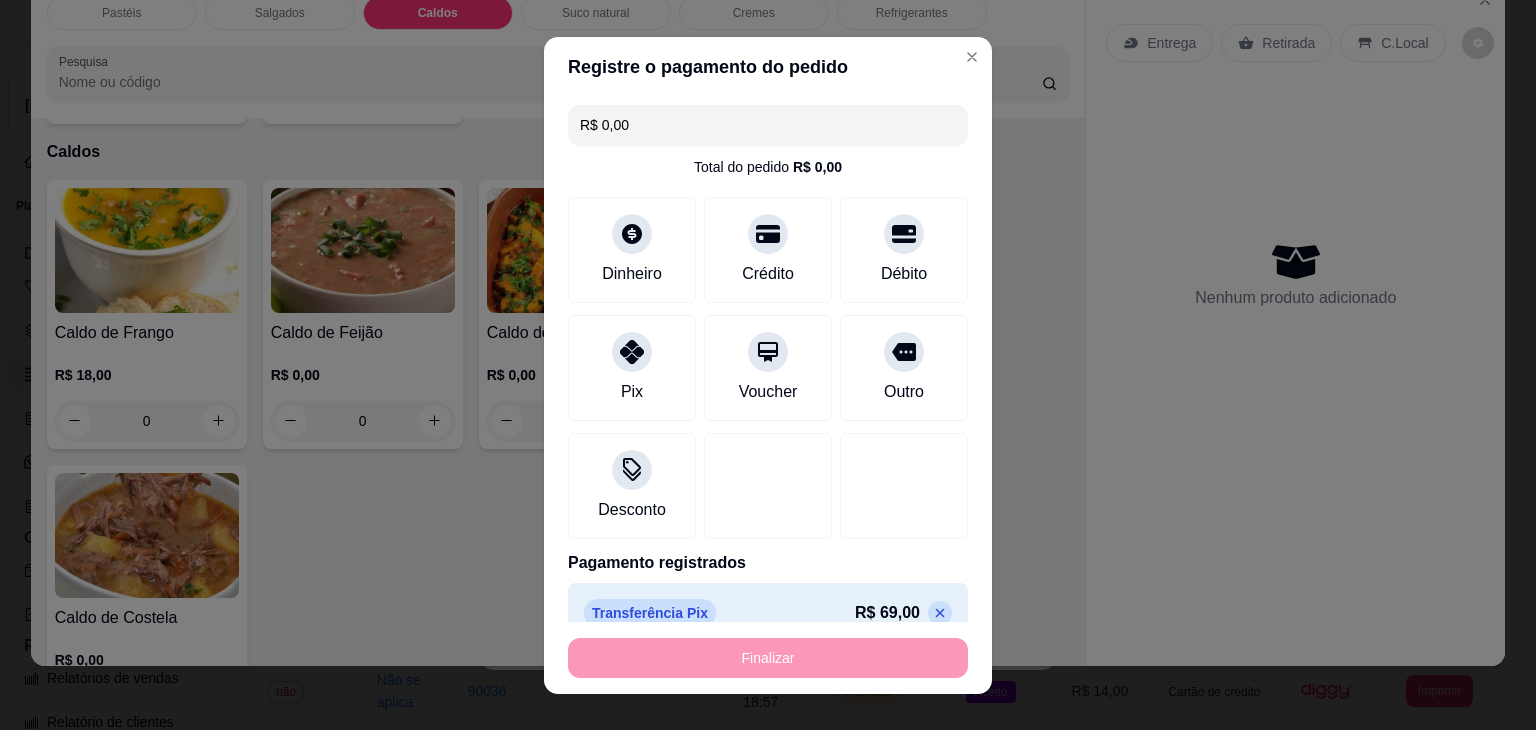 type on "-R$ 69,00" 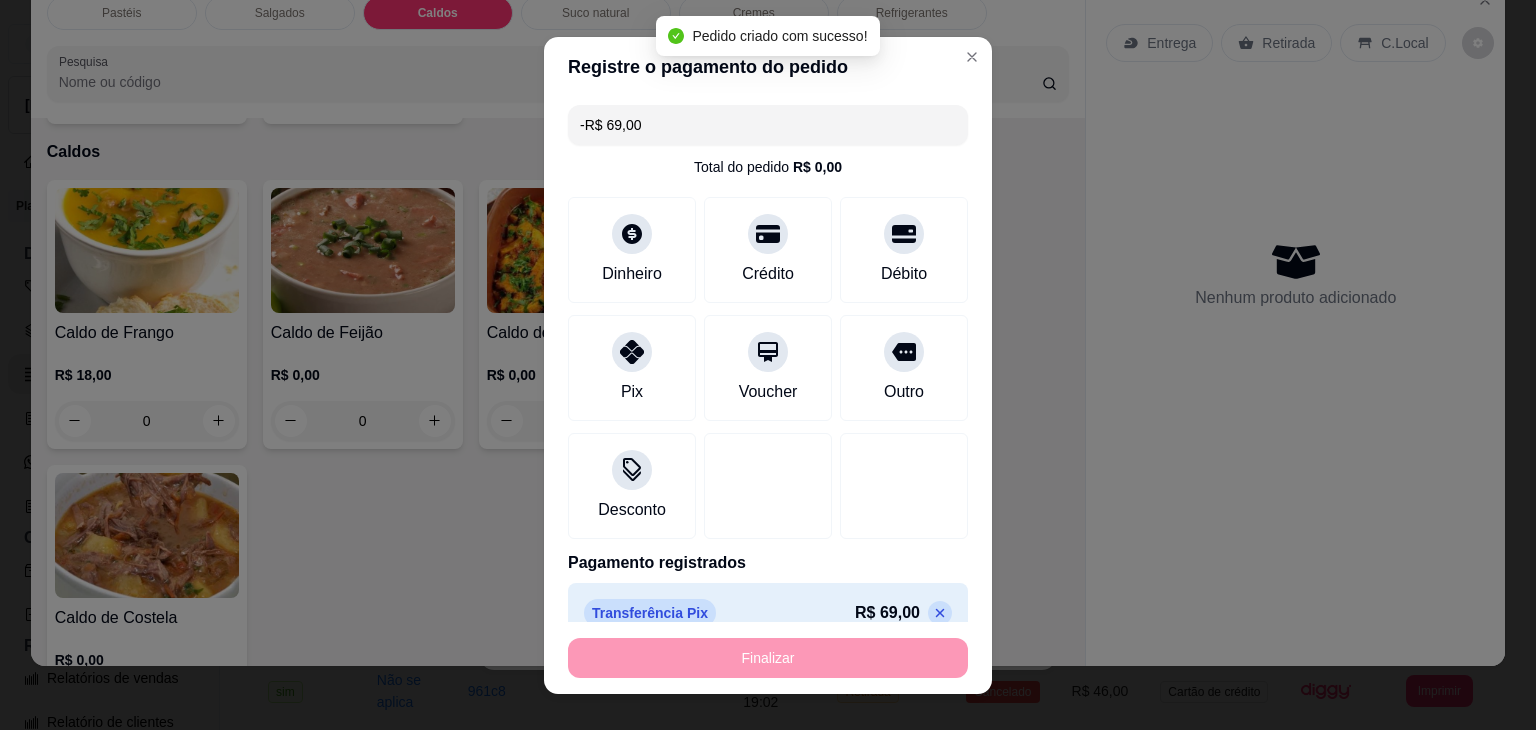 scroll, scrollTop: 2782, scrollLeft: 0, axis: vertical 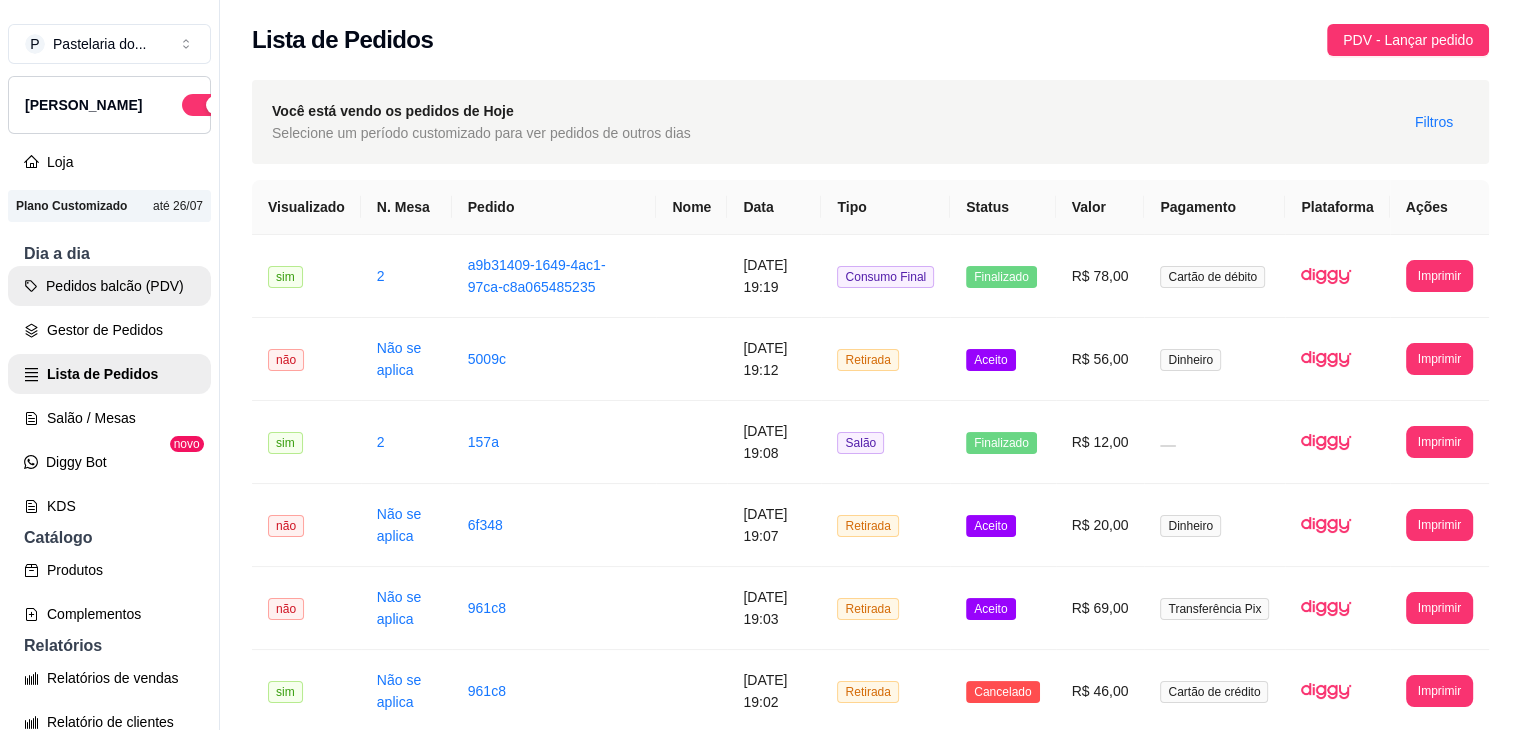 click on "Pedidos balcão (PDV)" at bounding box center (109, 286) 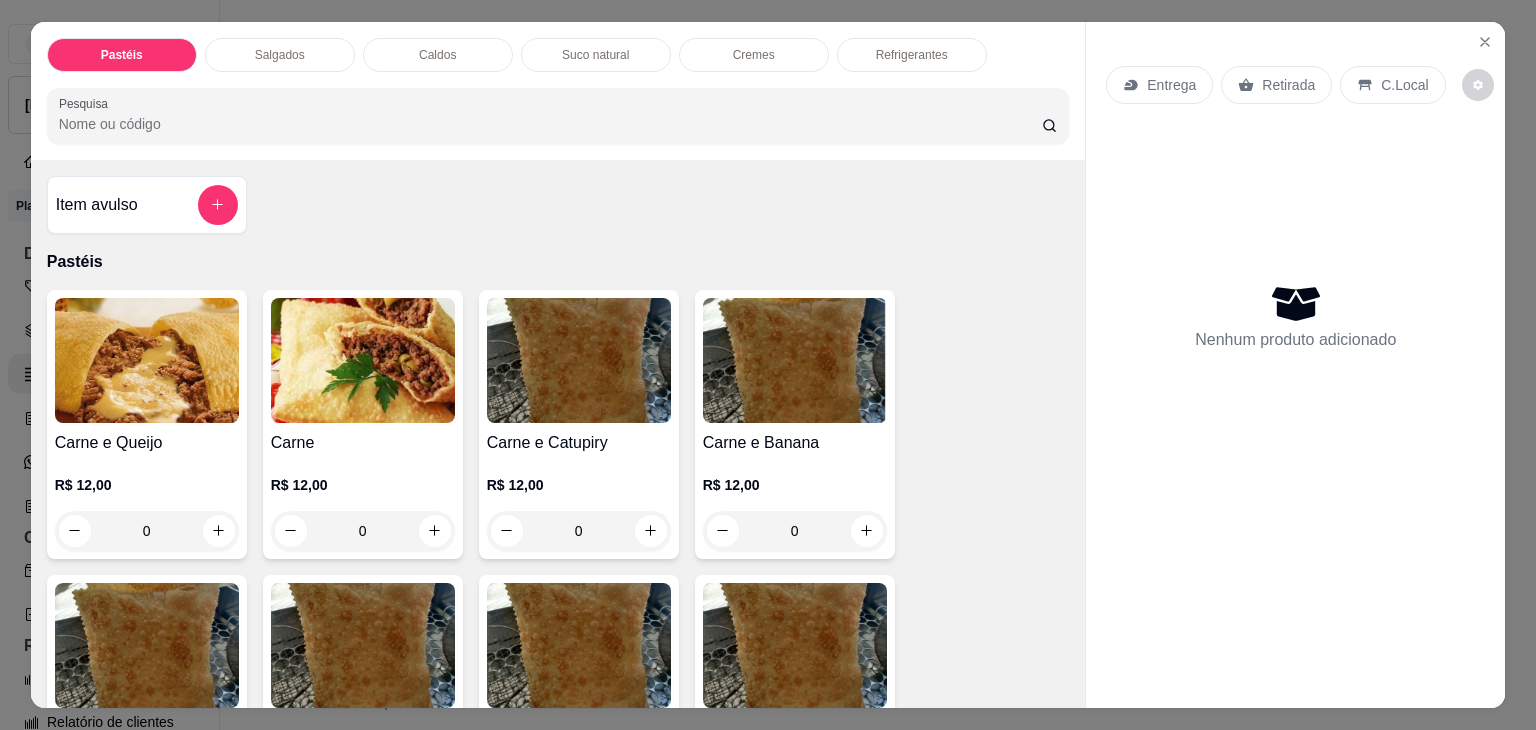 click on "Refrigerantes" at bounding box center [912, 55] 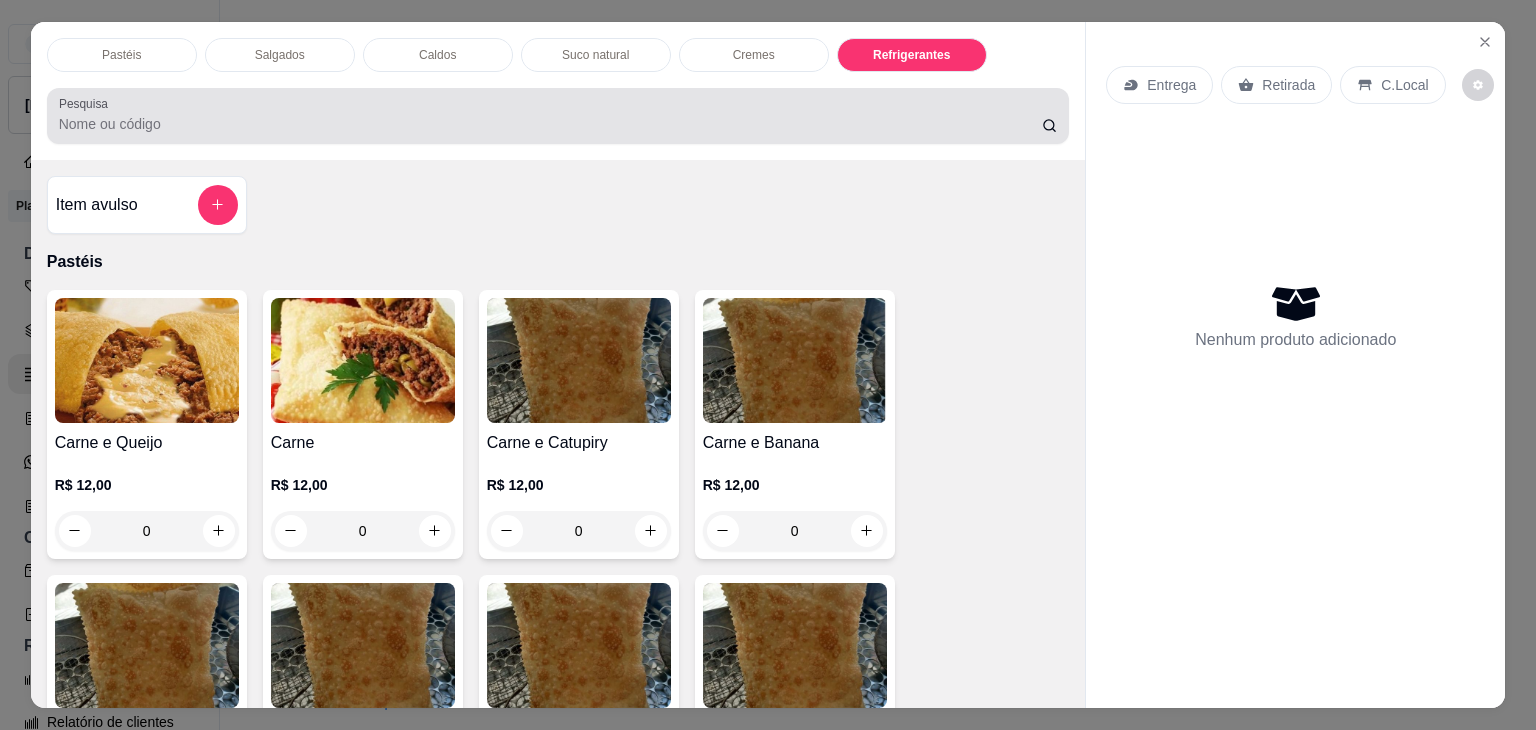 scroll, scrollTop: 5230, scrollLeft: 0, axis: vertical 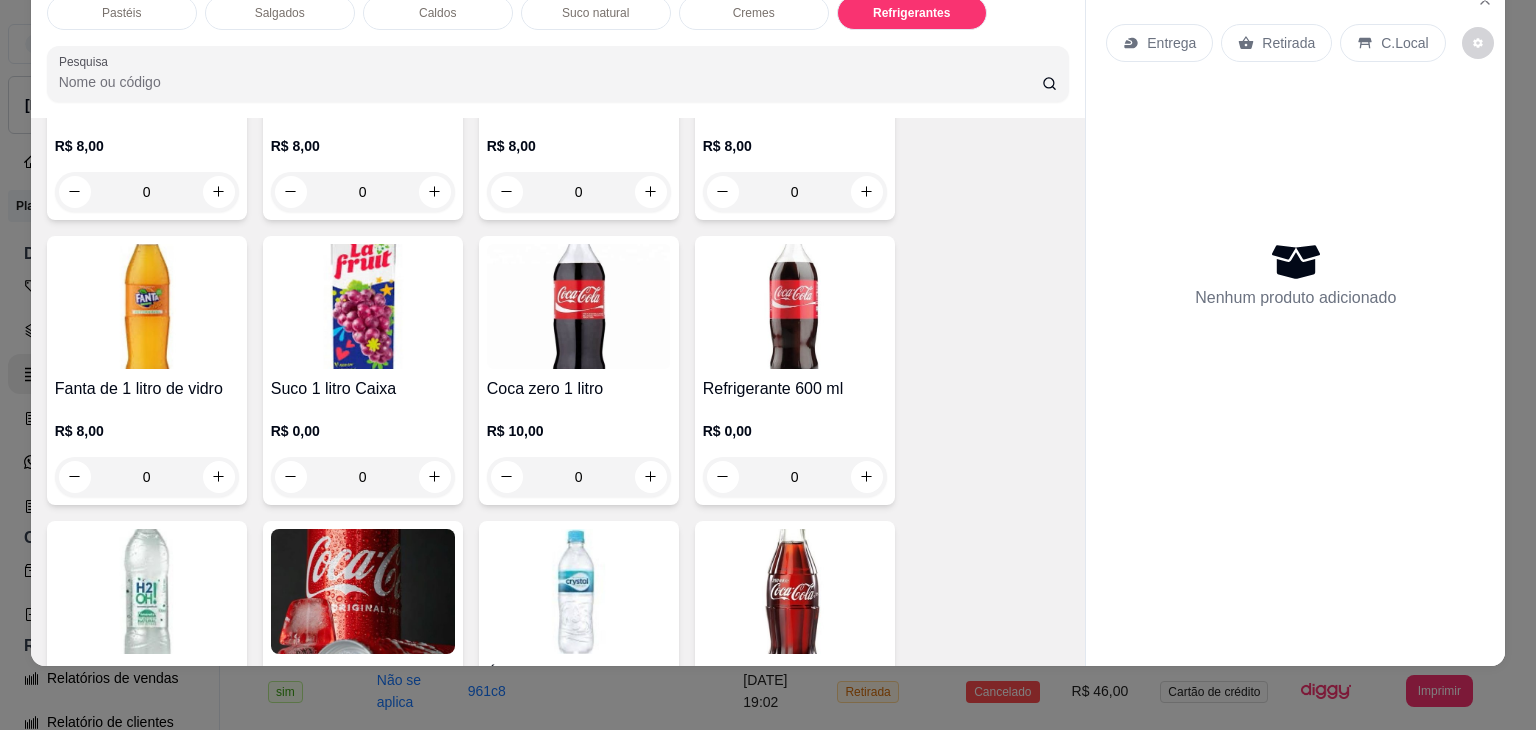 click on "0" at bounding box center [795, 477] 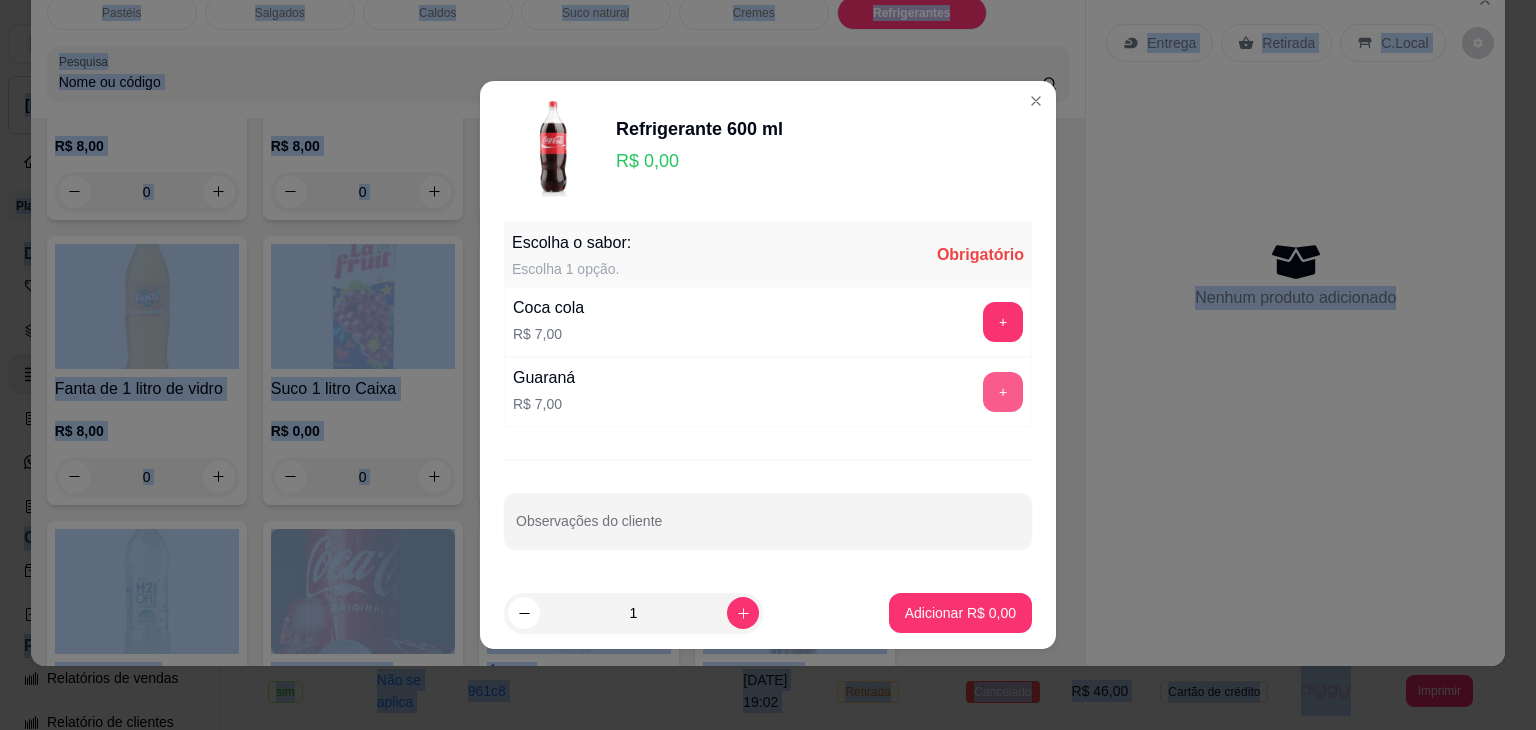click on "+" at bounding box center [1003, 392] 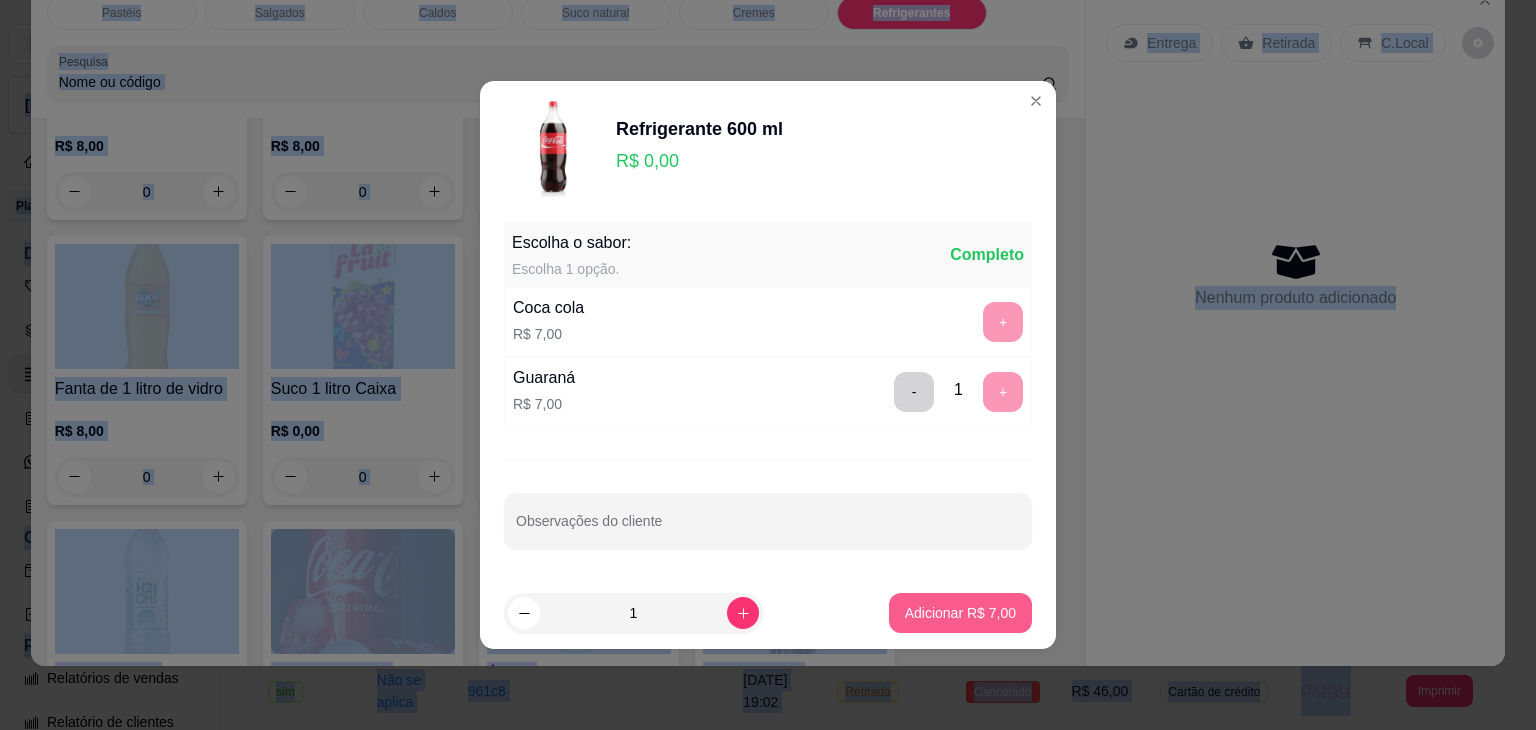 click on "Adicionar   R$ 7,00" at bounding box center (960, 613) 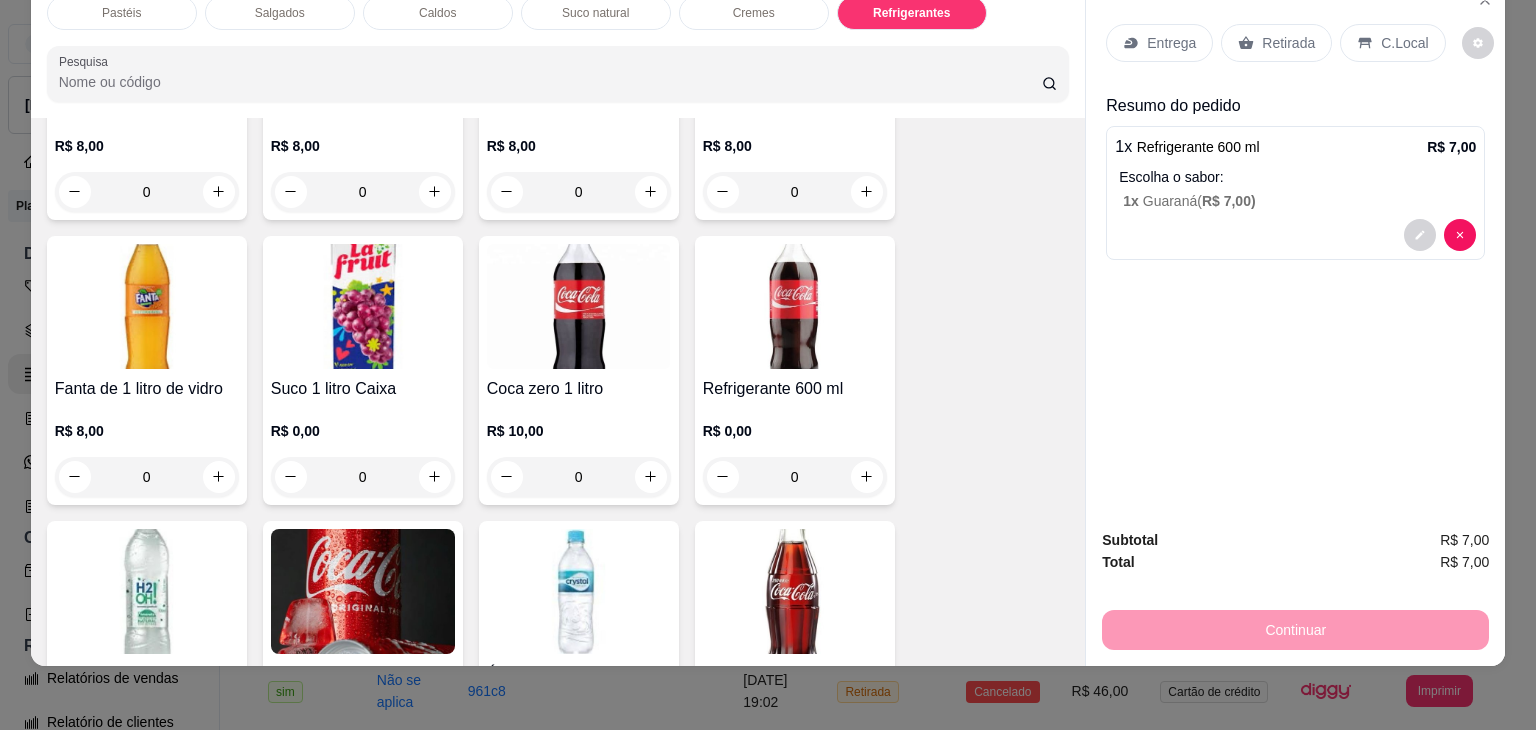 click on "Retirada" at bounding box center (1276, 43) 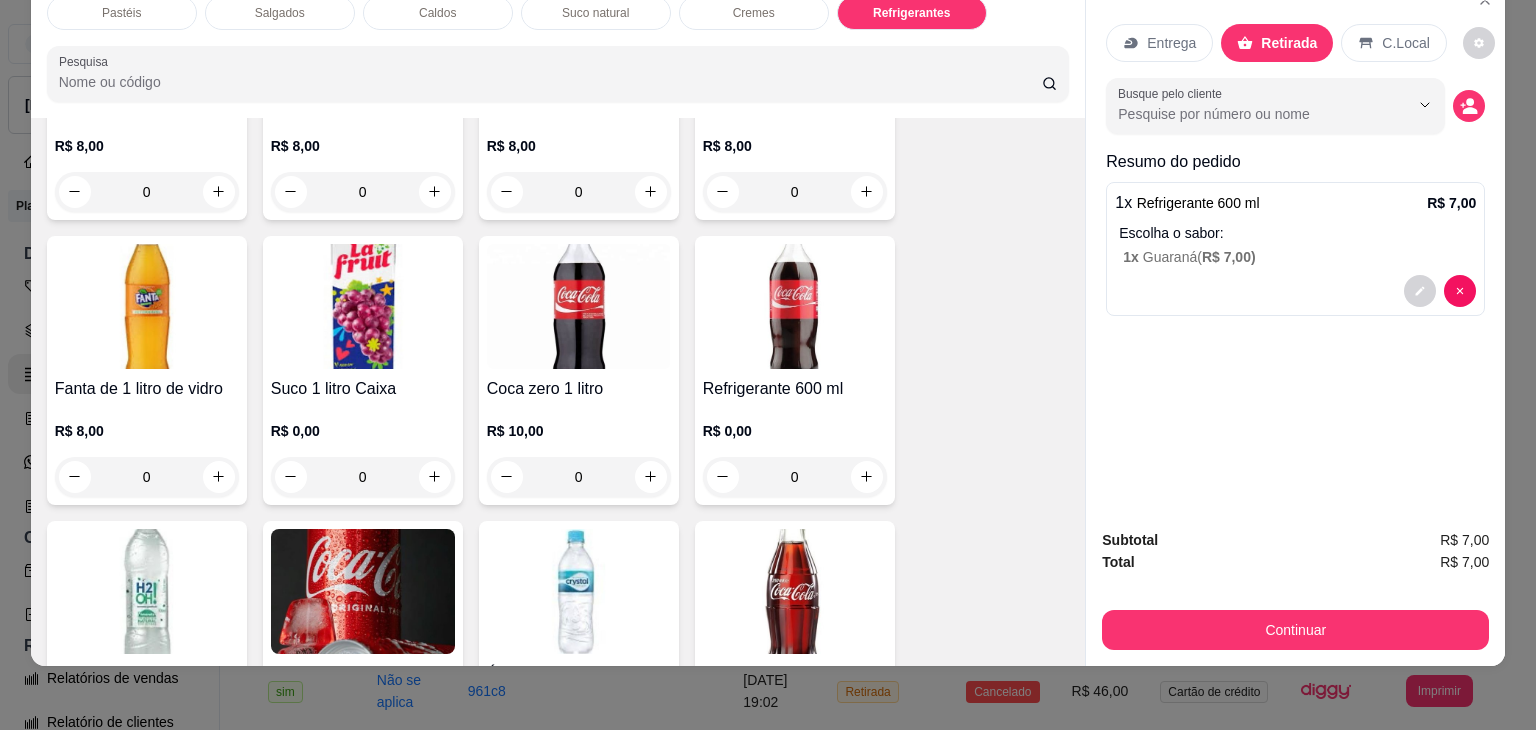 click on "Subtotal R$ 7,00 Total R$ 7,00 Continuar" at bounding box center [1295, 589] 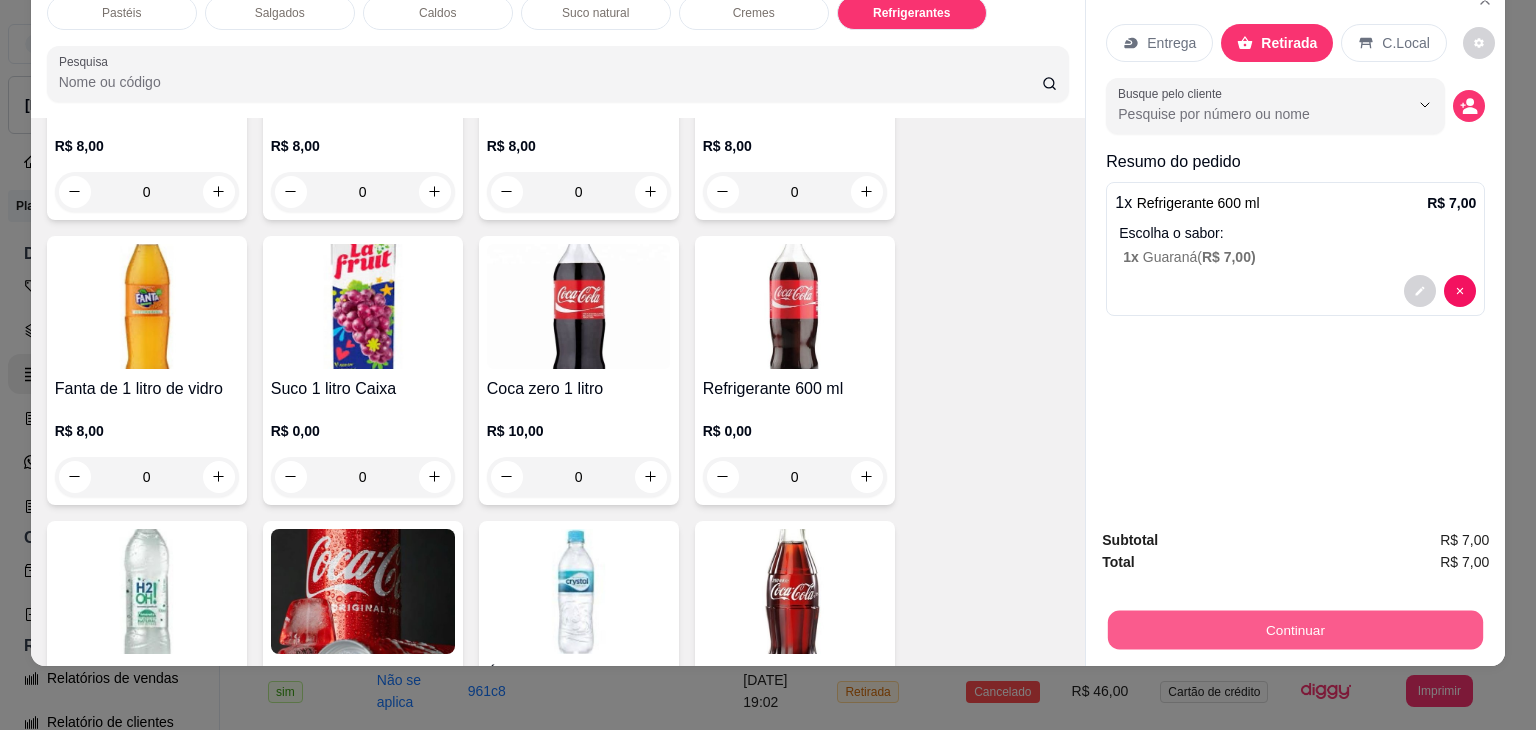 click on "Continuar" at bounding box center [1295, 630] 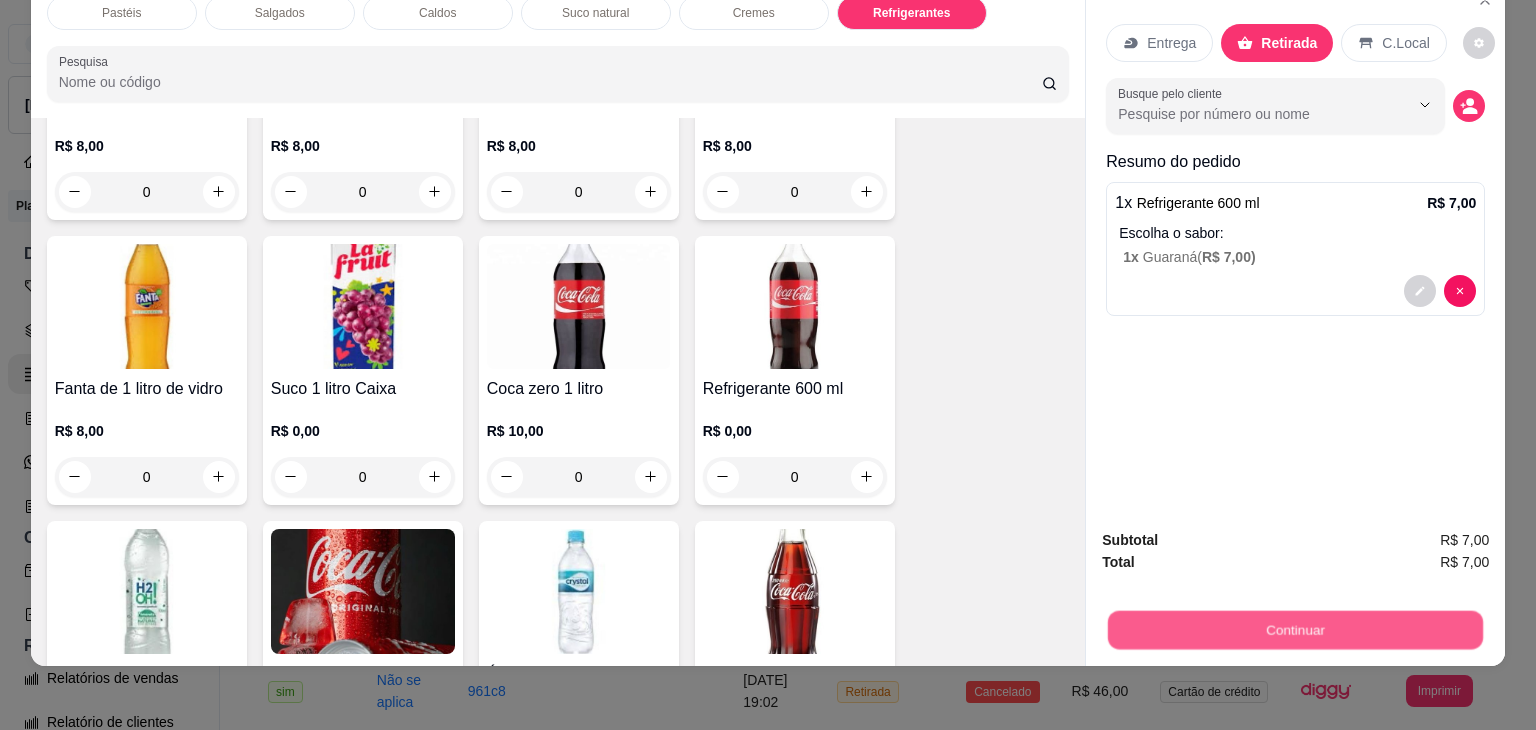 click on "Continuar" at bounding box center [1295, 630] 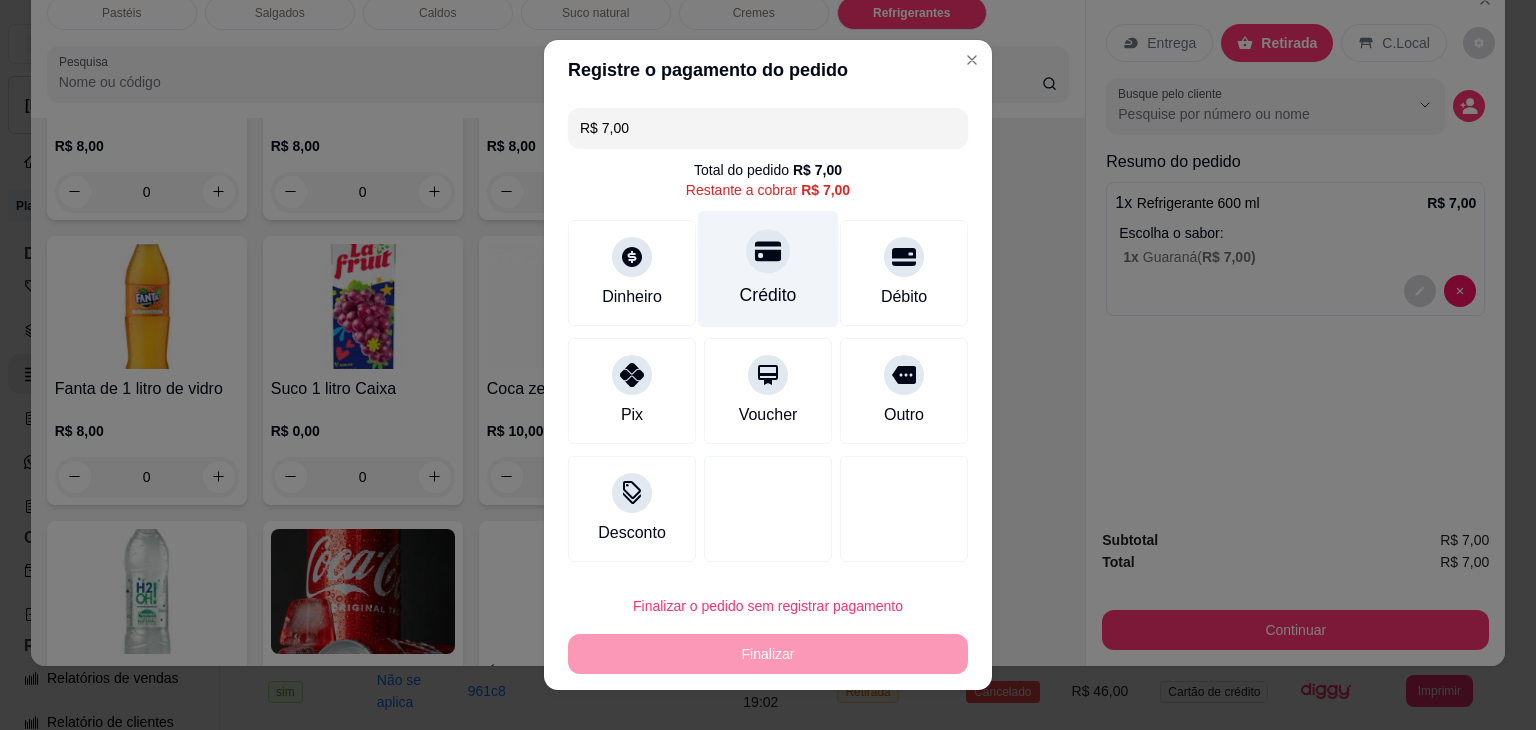 click on "Crédito" at bounding box center (768, 269) 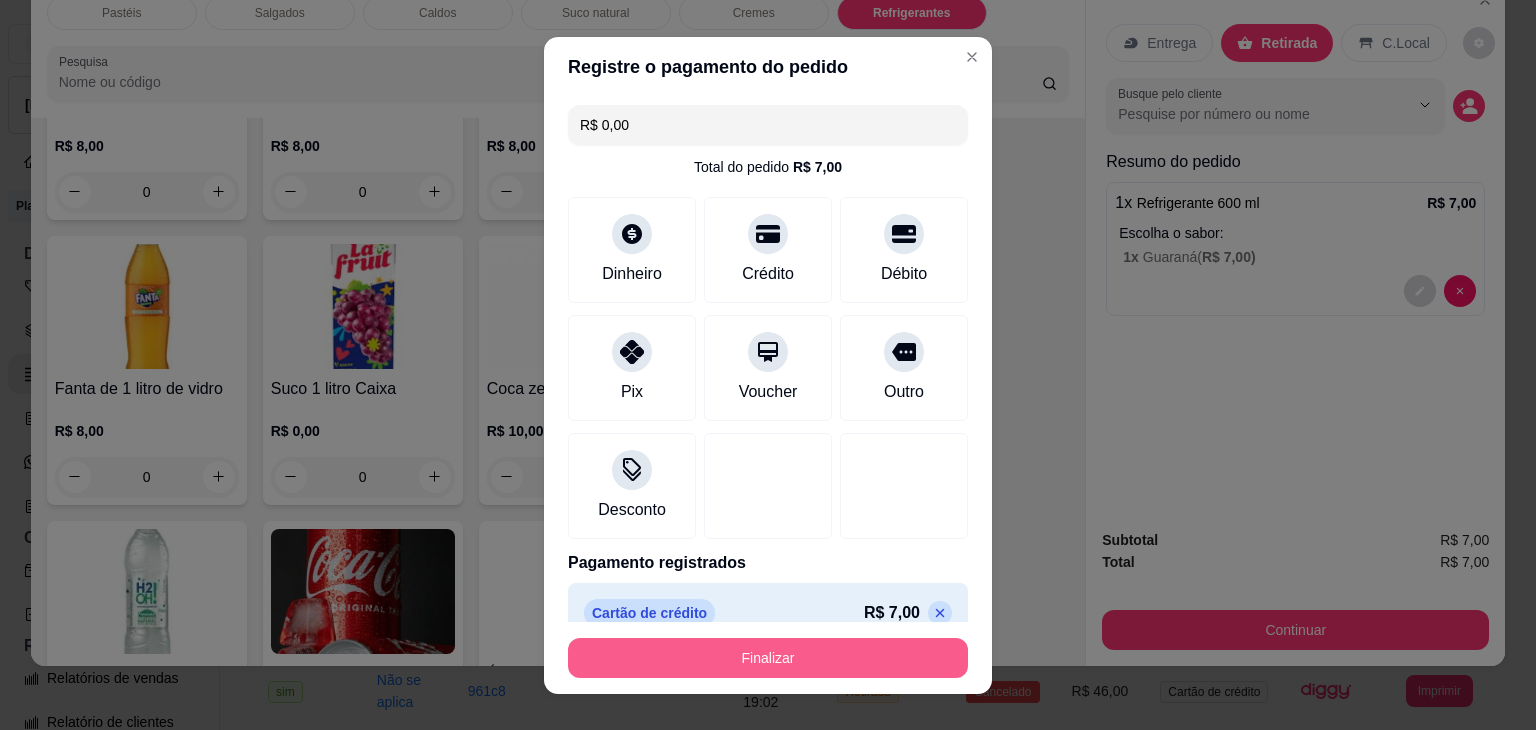 click on "Finalizar" at bounding box center (768, 658) 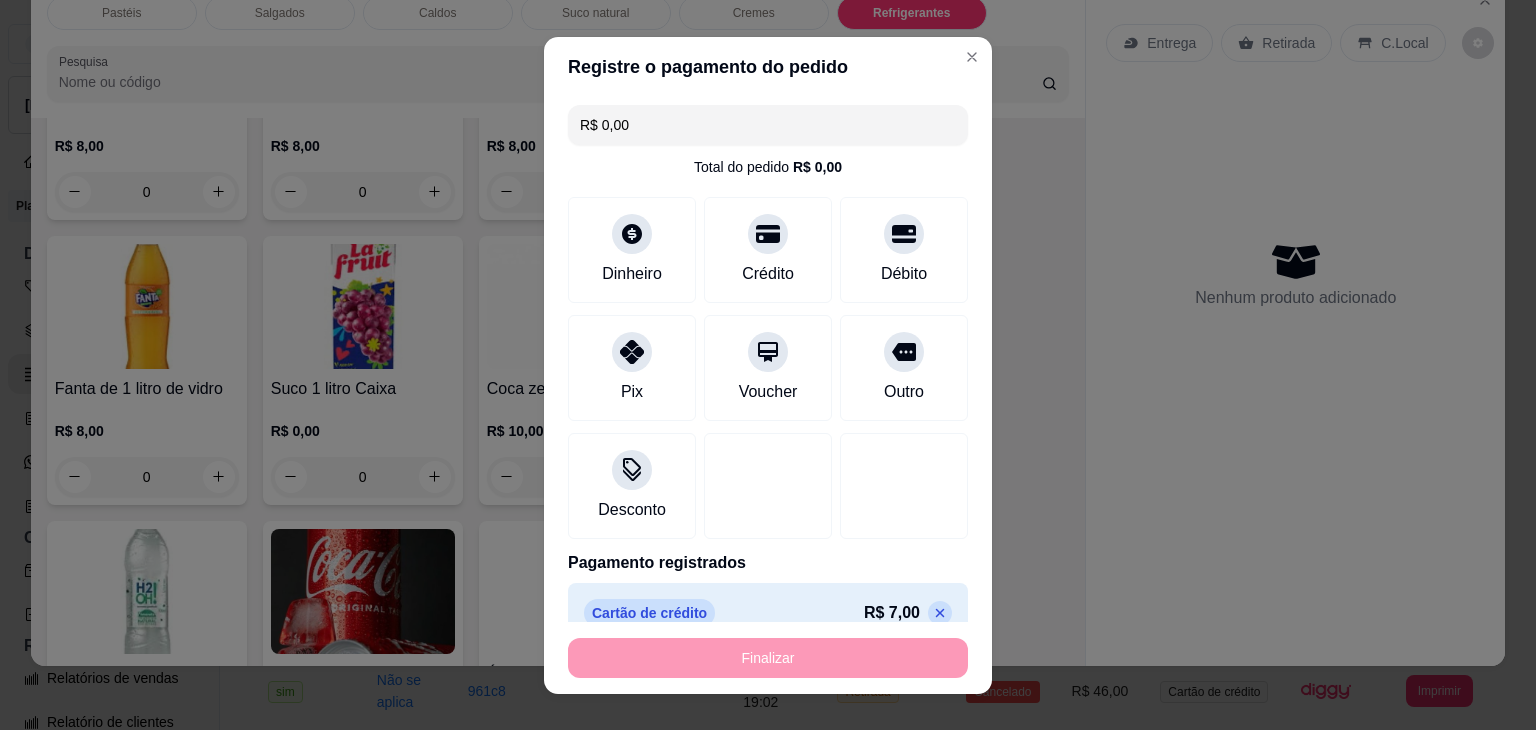 type on "-R$ 7,00" 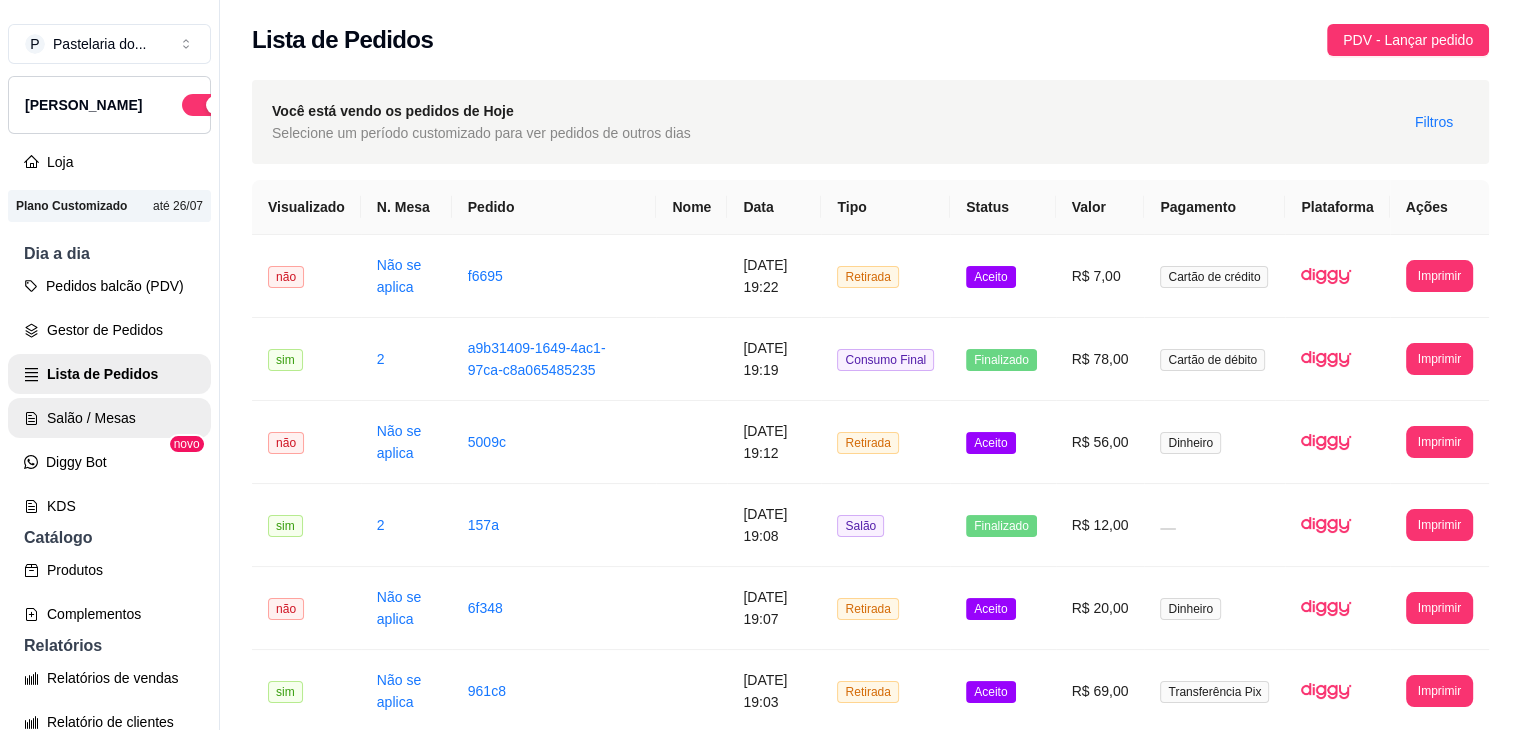 click on "Salão / Mesas" at bounding box center [109, 418] 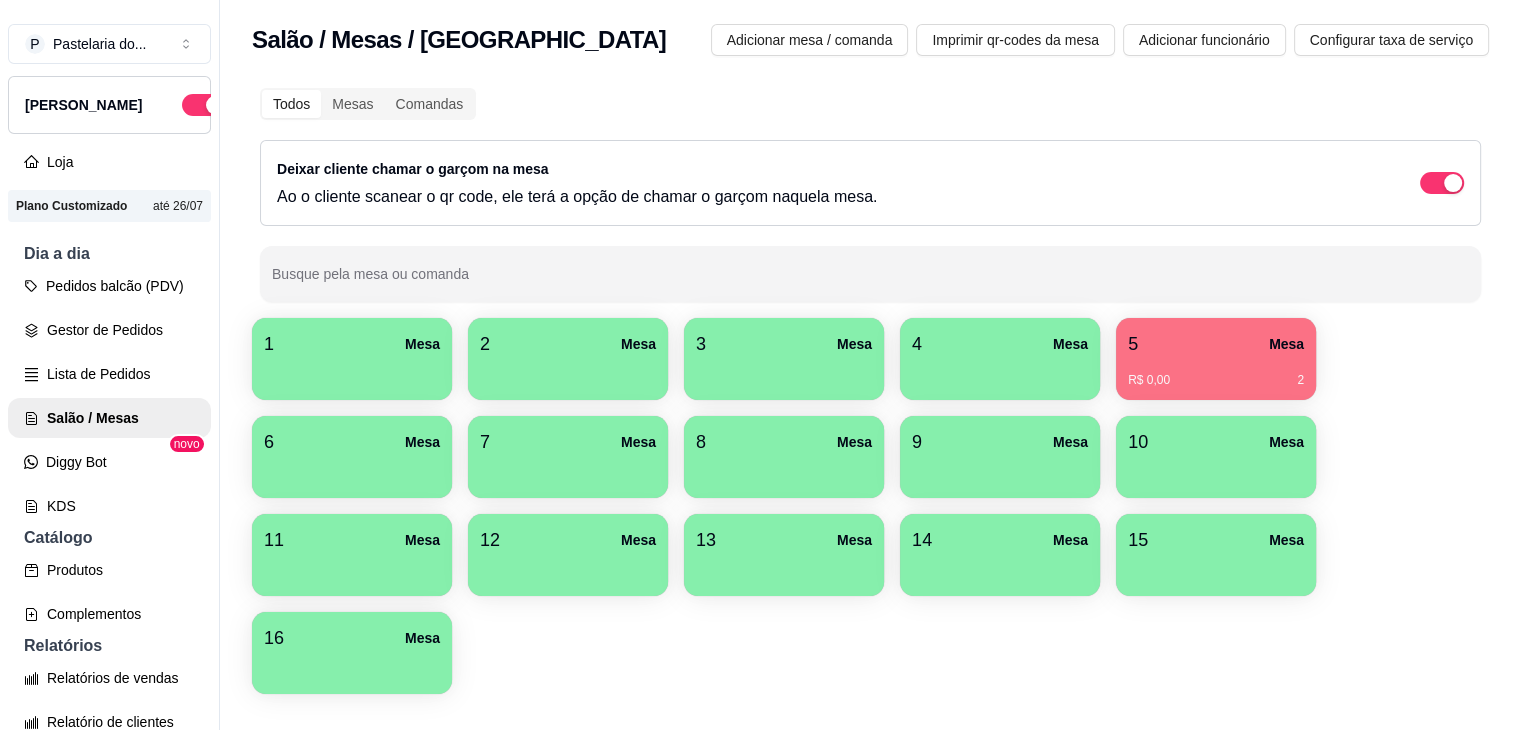 click on "5 Mesa" at bounding box center [1216, 344] 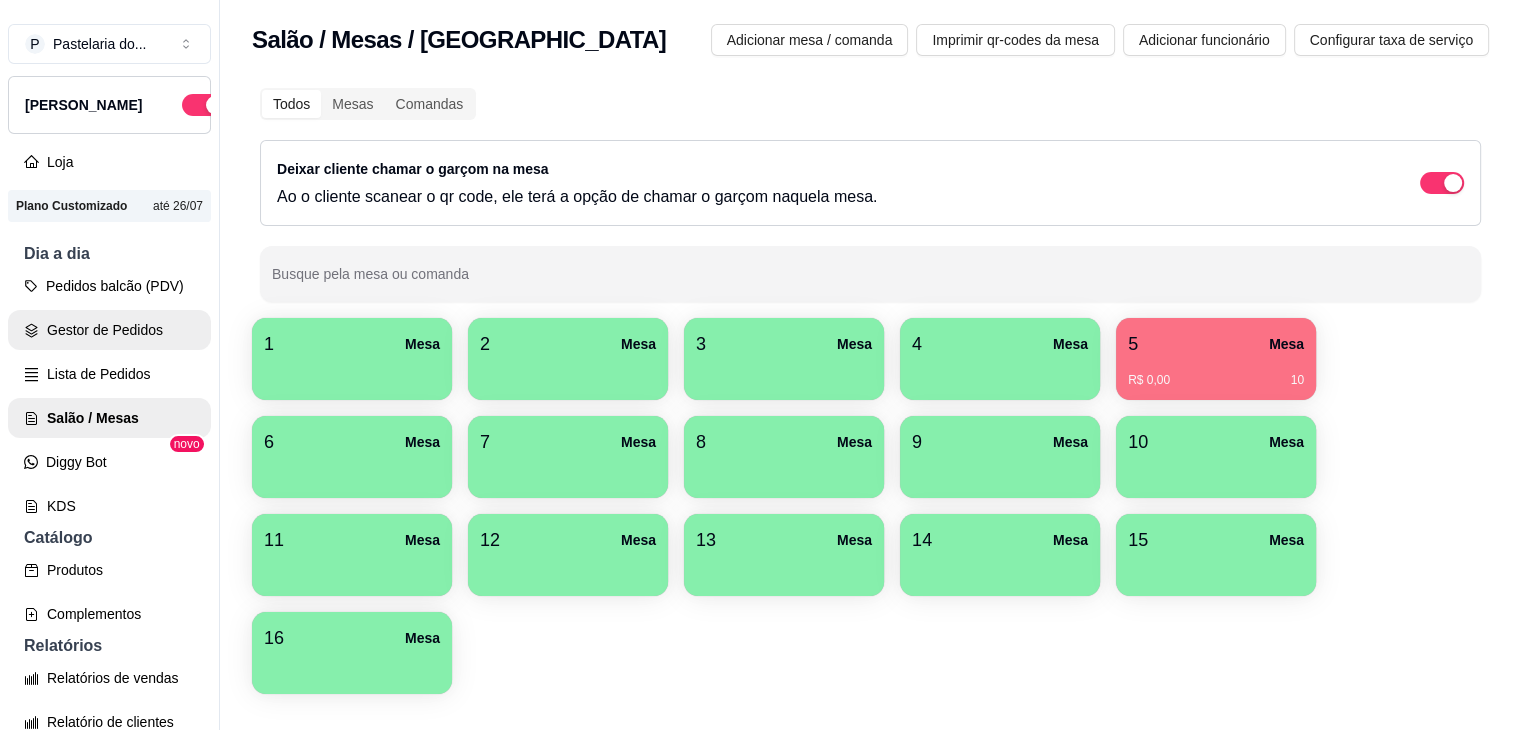 click on "Gestor de Pedidos" at bounding box center [109, 330] 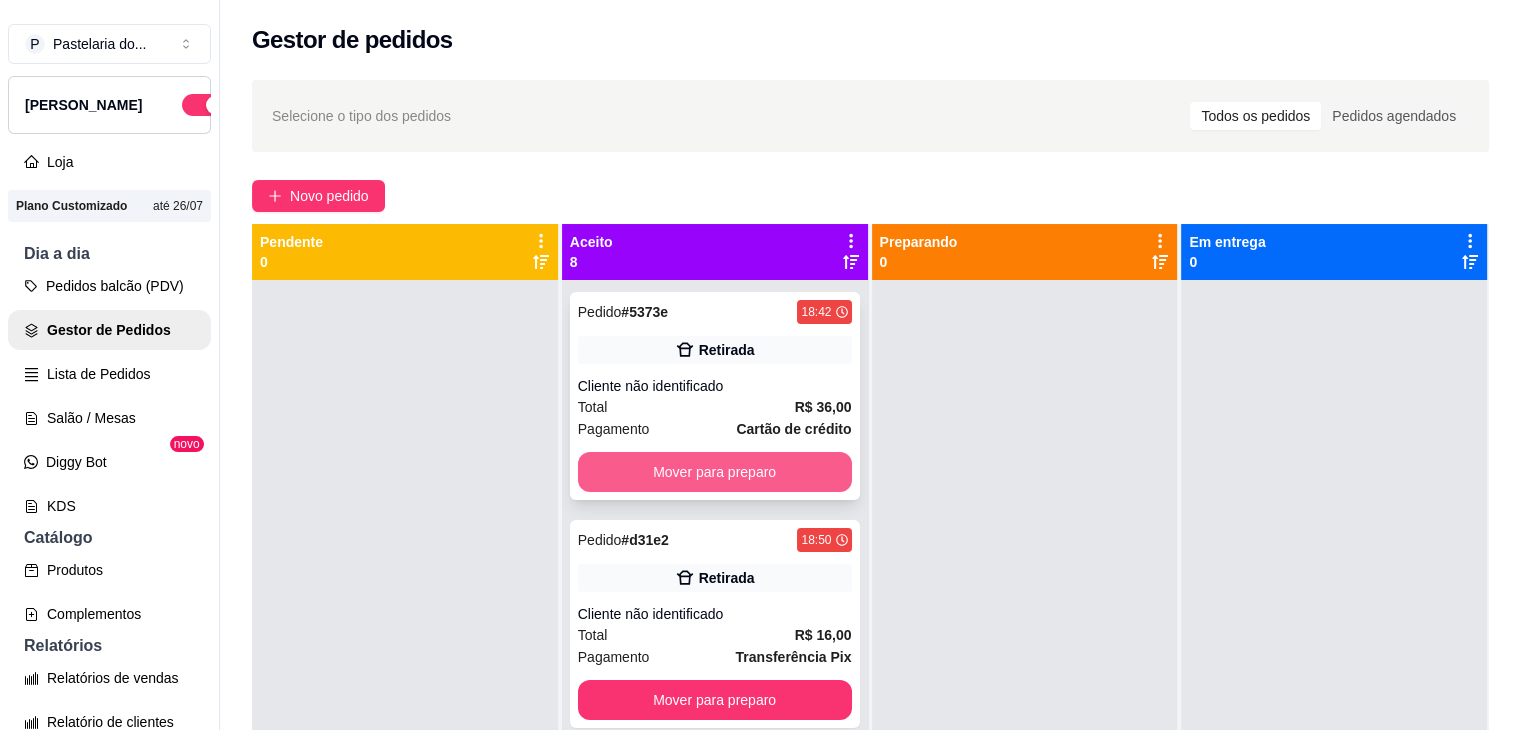 click on "Mover para preparo" at bounding box center [715, 472] 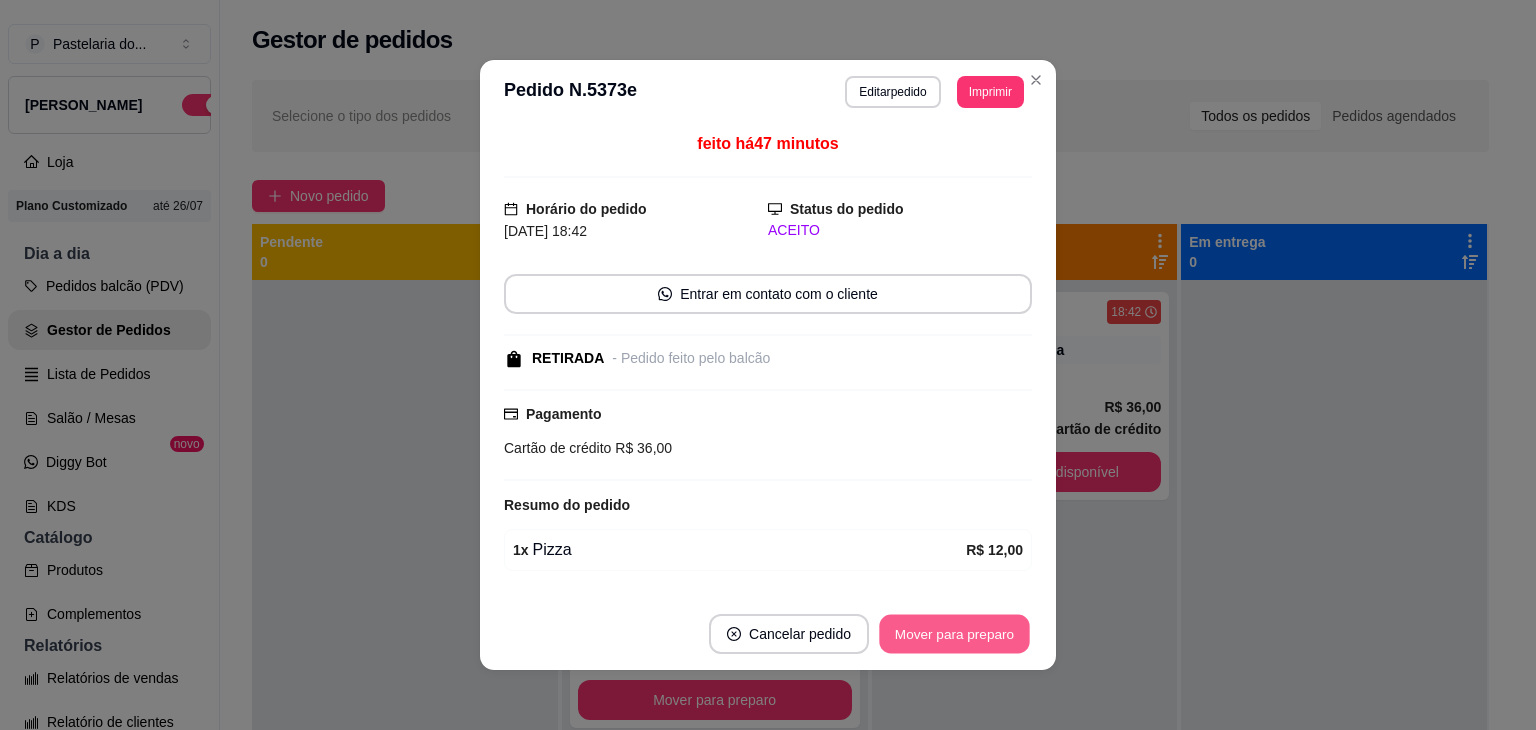 click on "Mover para preparo" at bounding box center [954, 634] 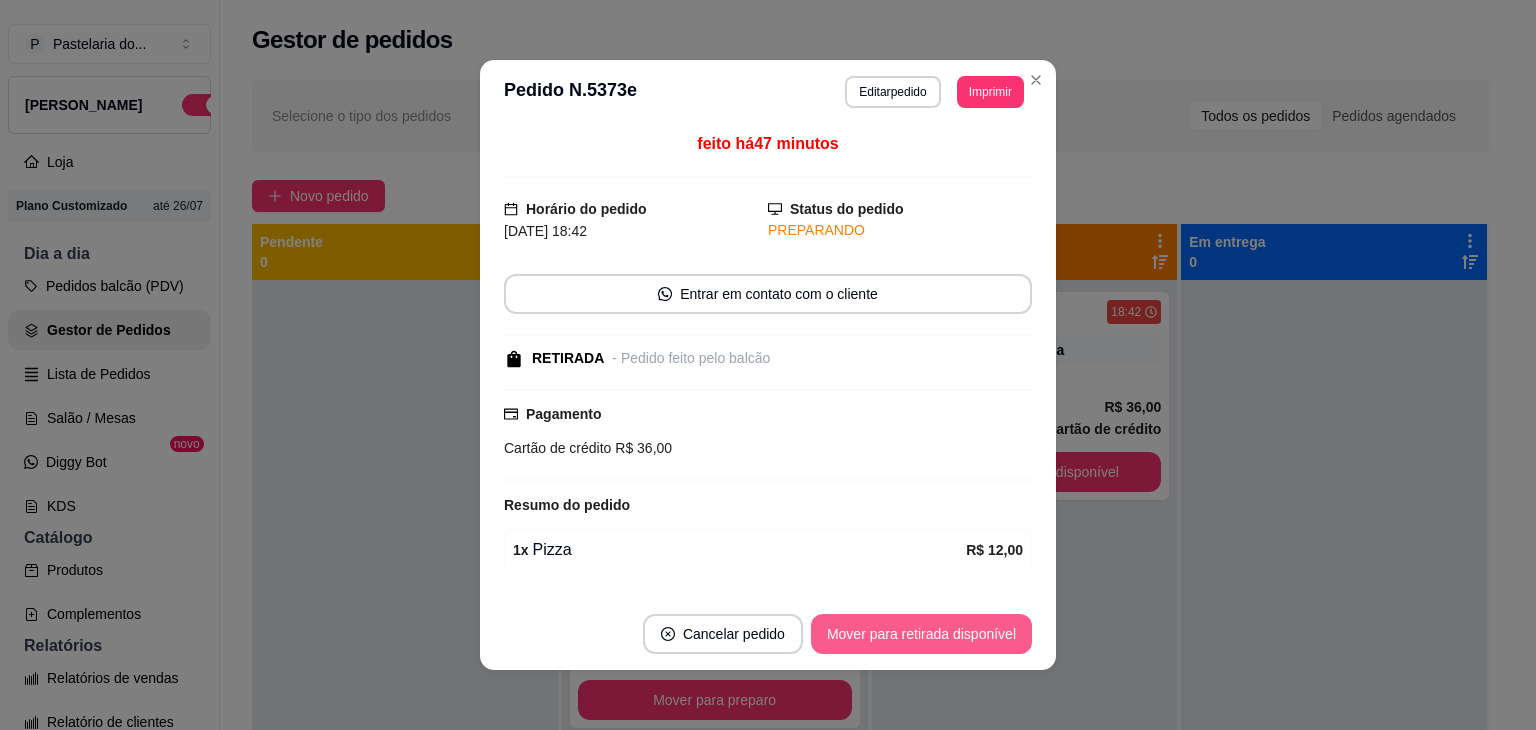 click on "Mover para retirada disponível" at bounding box center (921, 634) 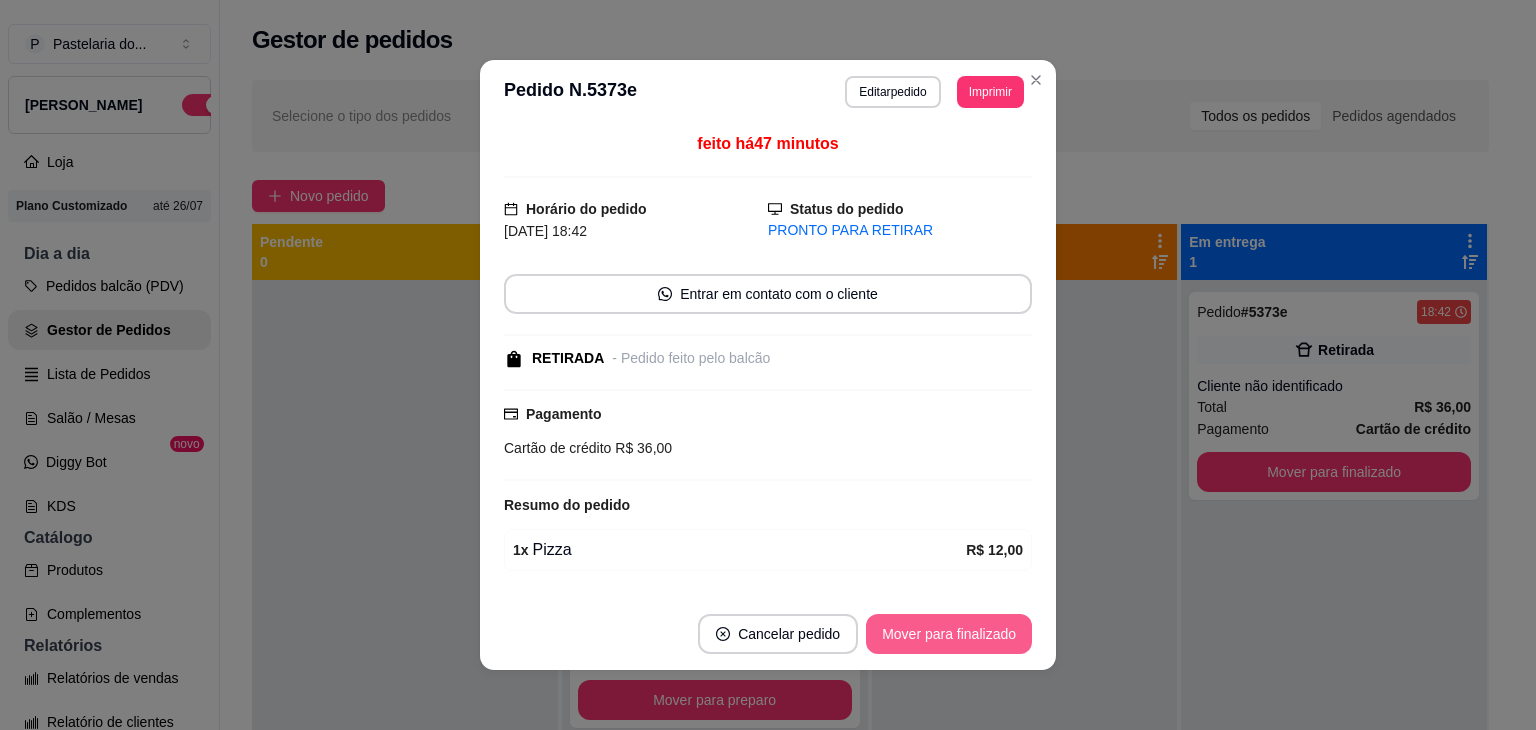 click on "Mover para finalizado" at bounding box center [949, 634] 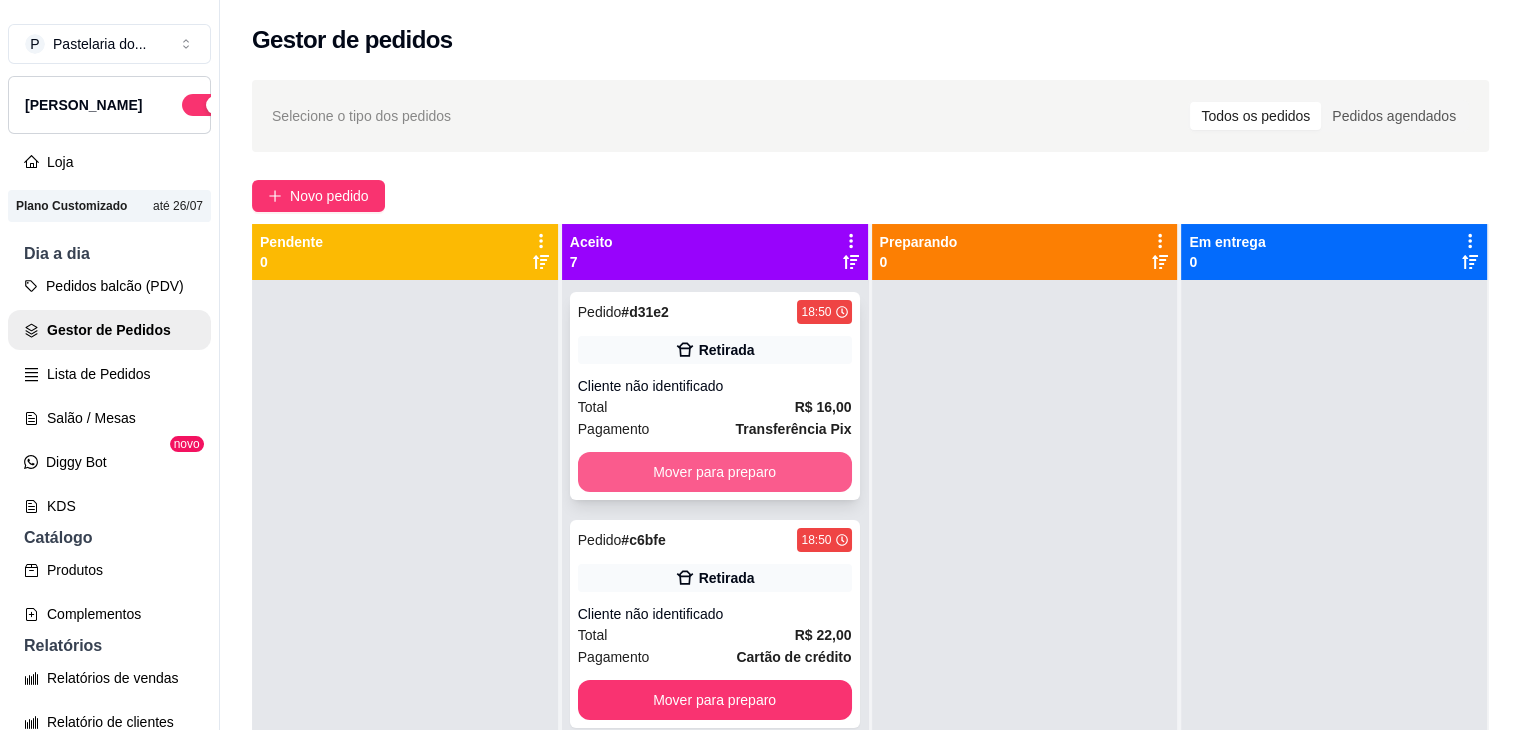 click on "Mover para preparo" at bounding box center [715, 472] 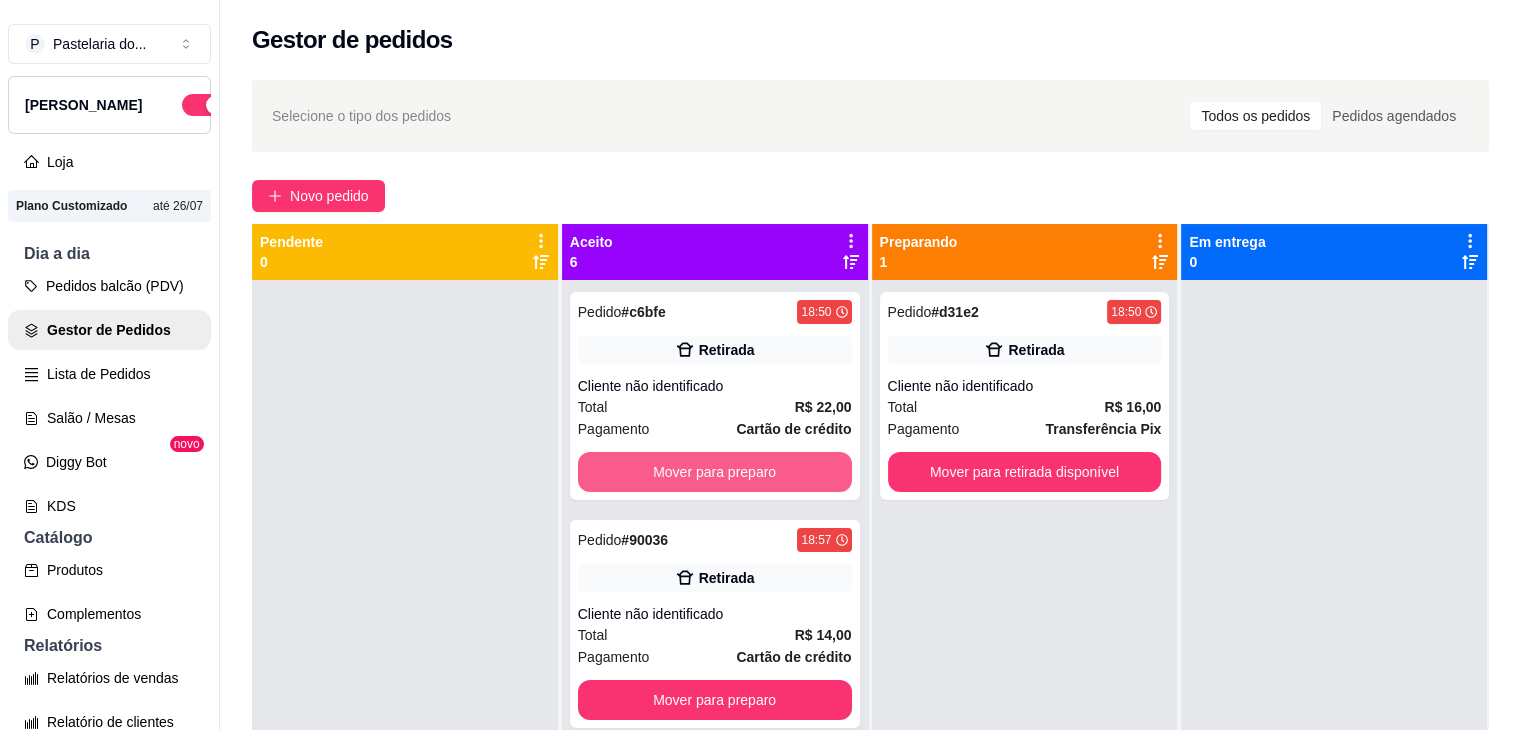 click on "Mover para preparo" at bounding box center [715, 472] 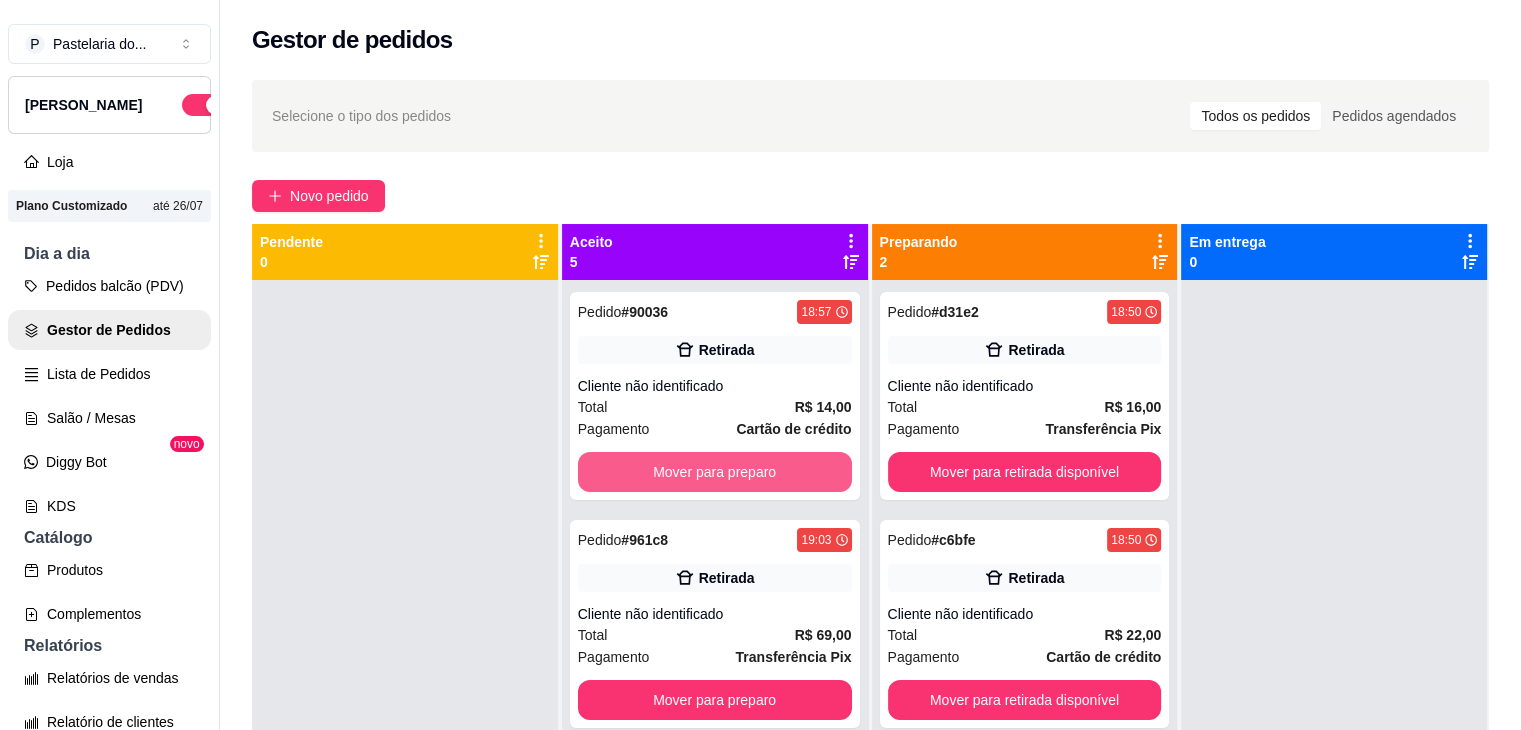 click on "Mover para preparo" at bounding box center [715, 472] 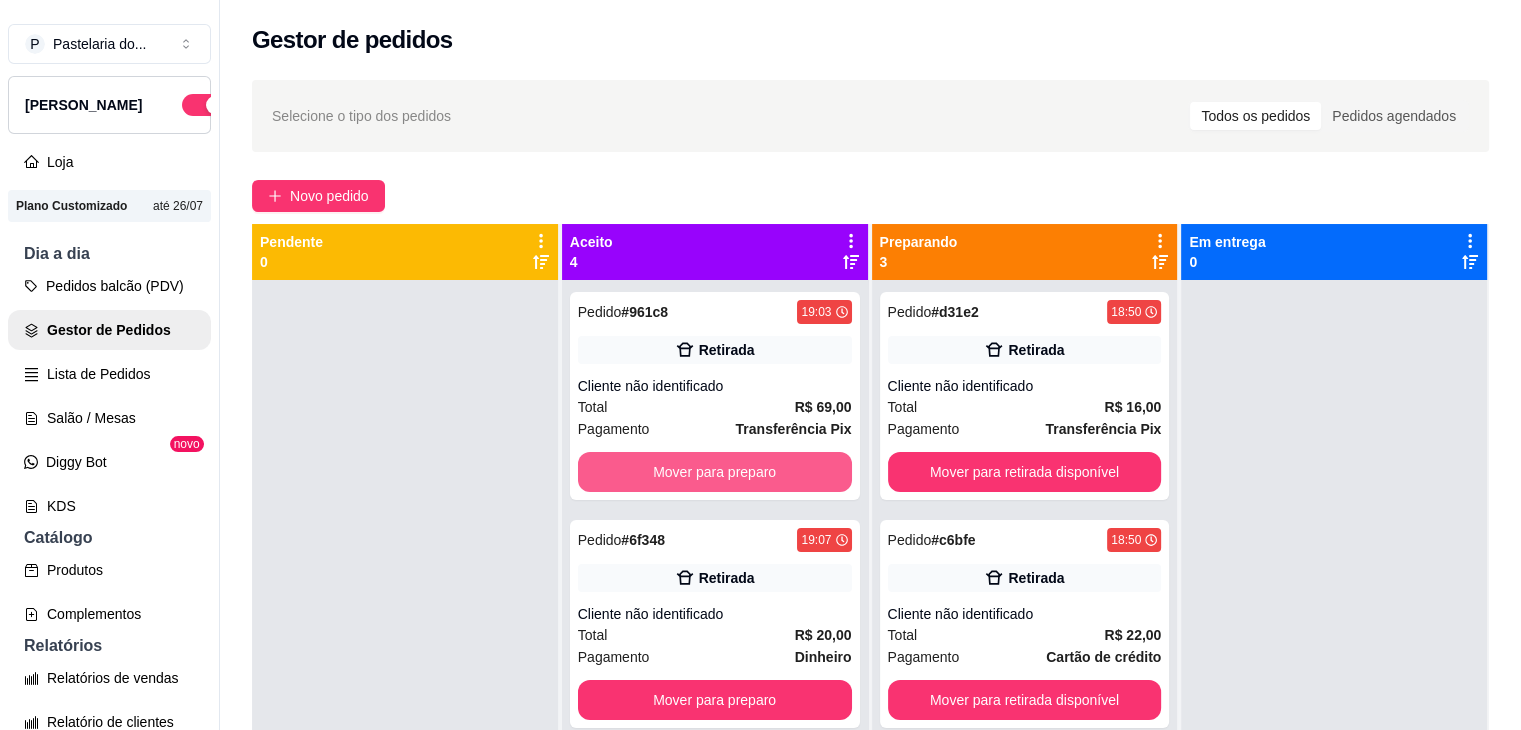 click on "Mover para preparo" at bounding box center [715, 472] 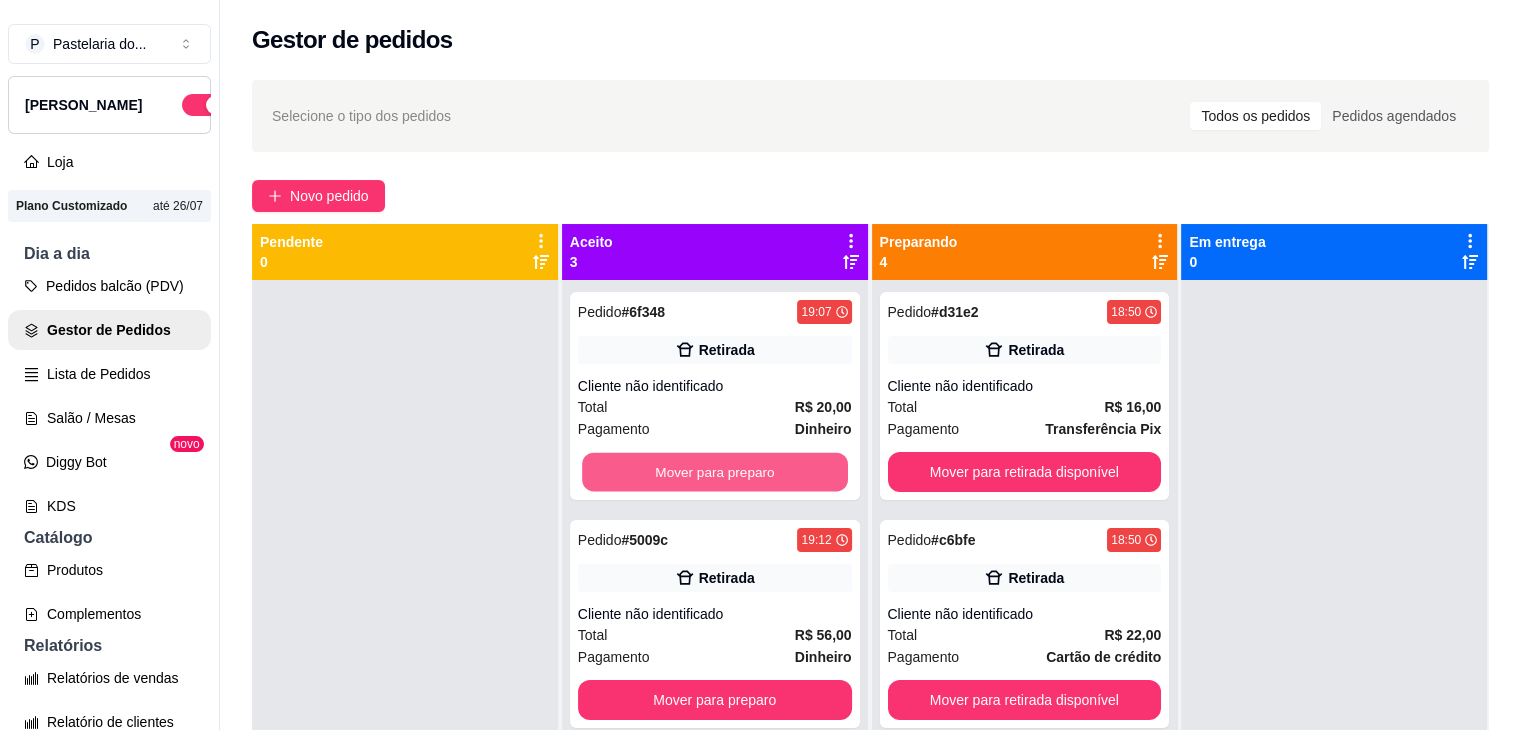click on "Mover para preparo" at bounding box center (715, 472) 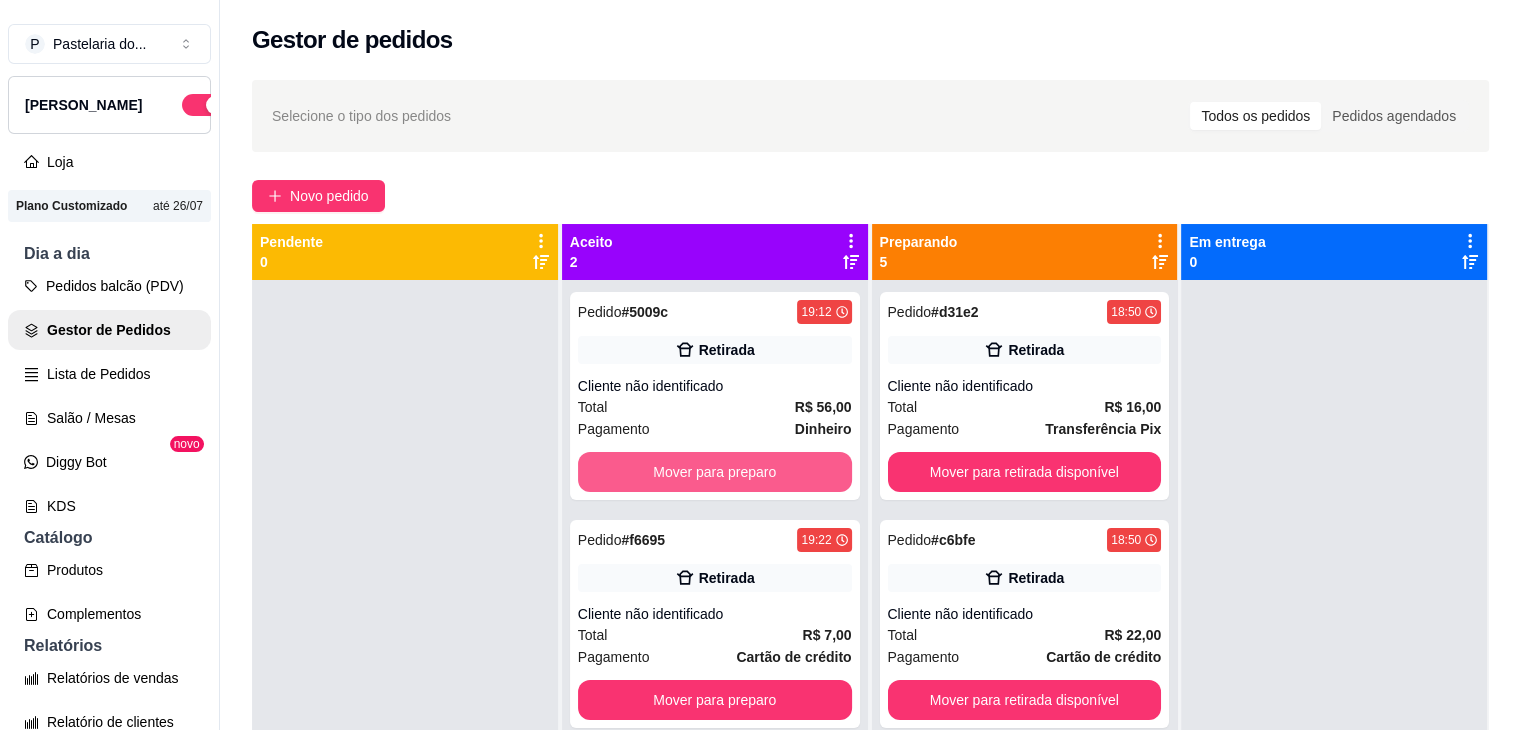 click on "Mover para preparo" at bounding box center (715, 472) 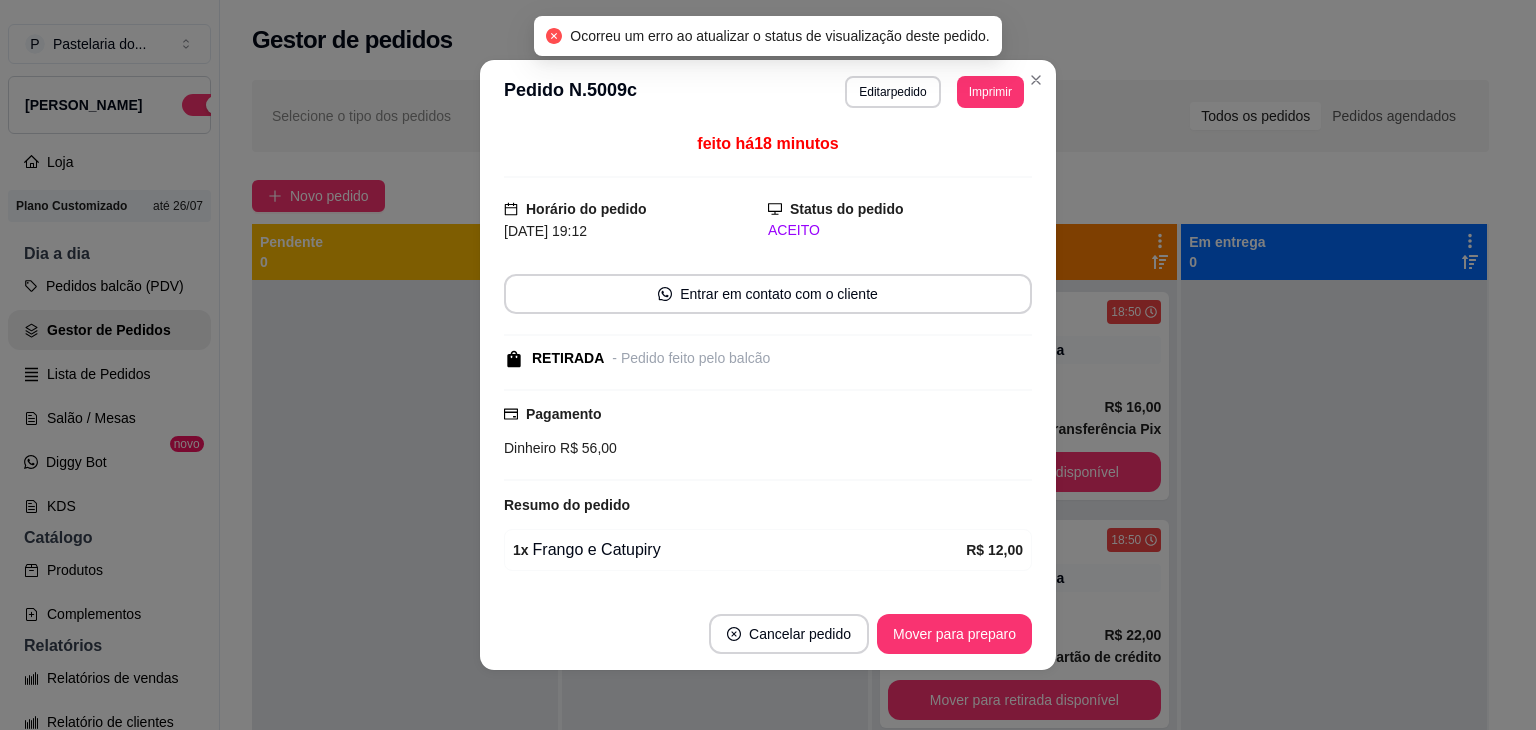 click on "Pagamento Dinheiro   R$ 56,00" at bounding box center (768, 435) 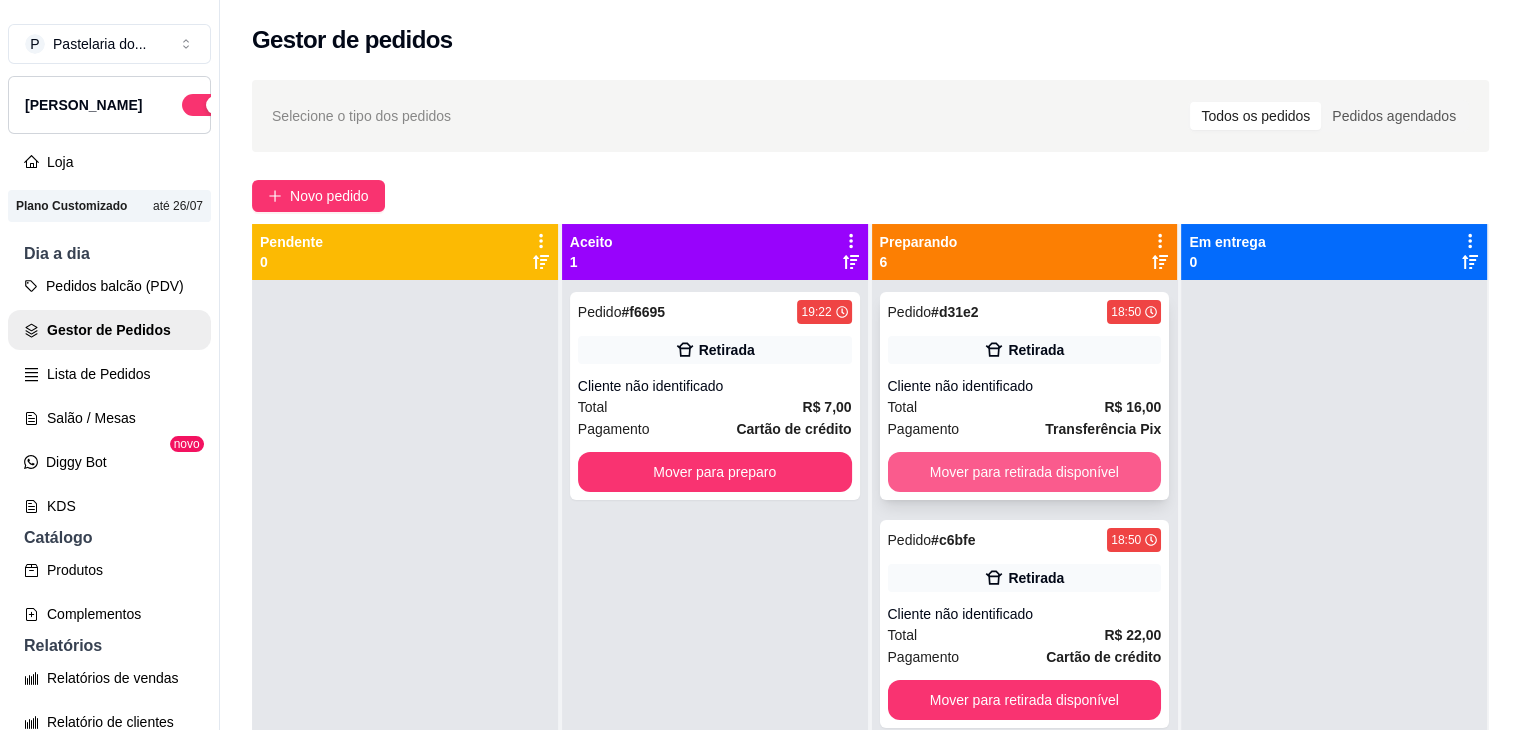 click on "Mover para retirada disponível" at bounding box center [1025, 472] 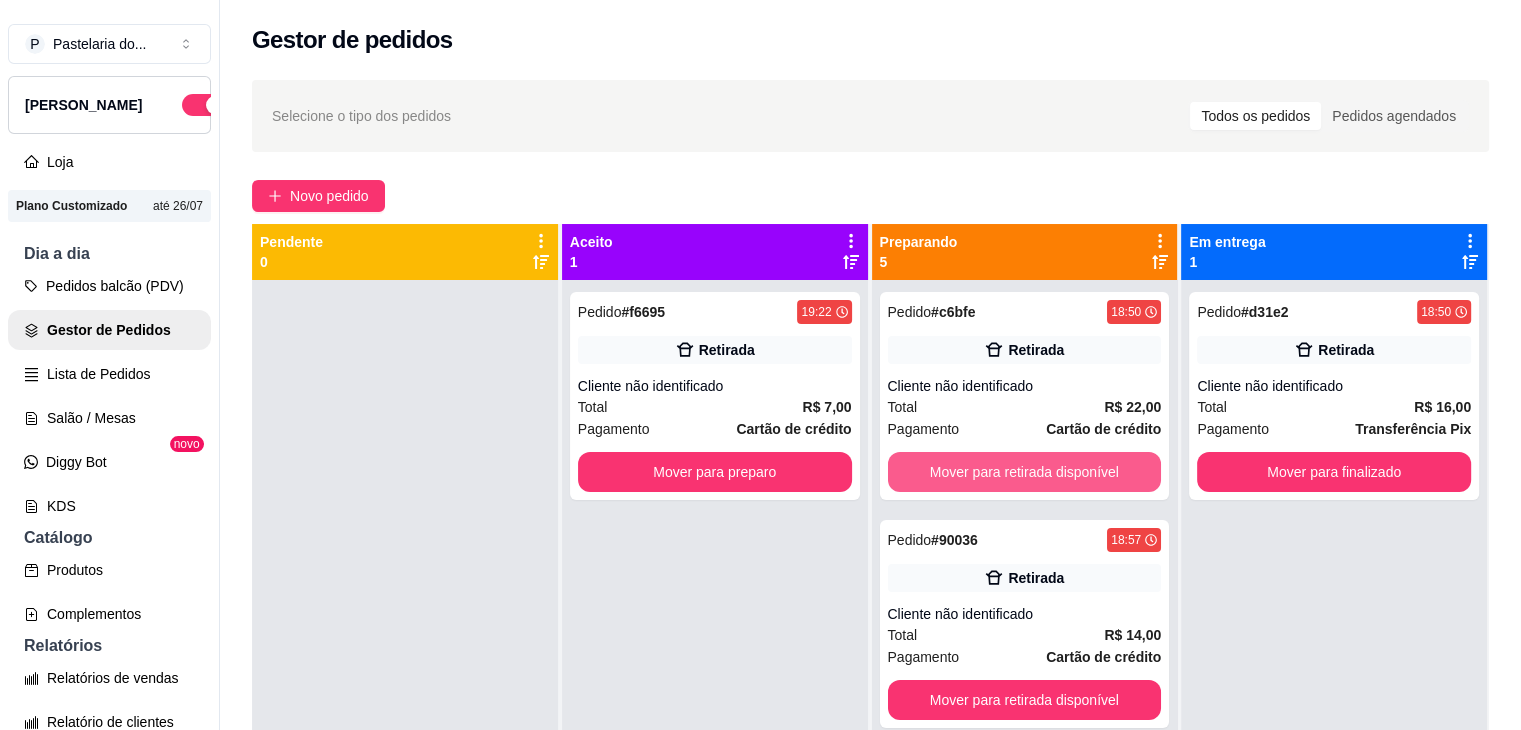 click on "Mover para retirada disponível" at bounding box center [1025, 472] 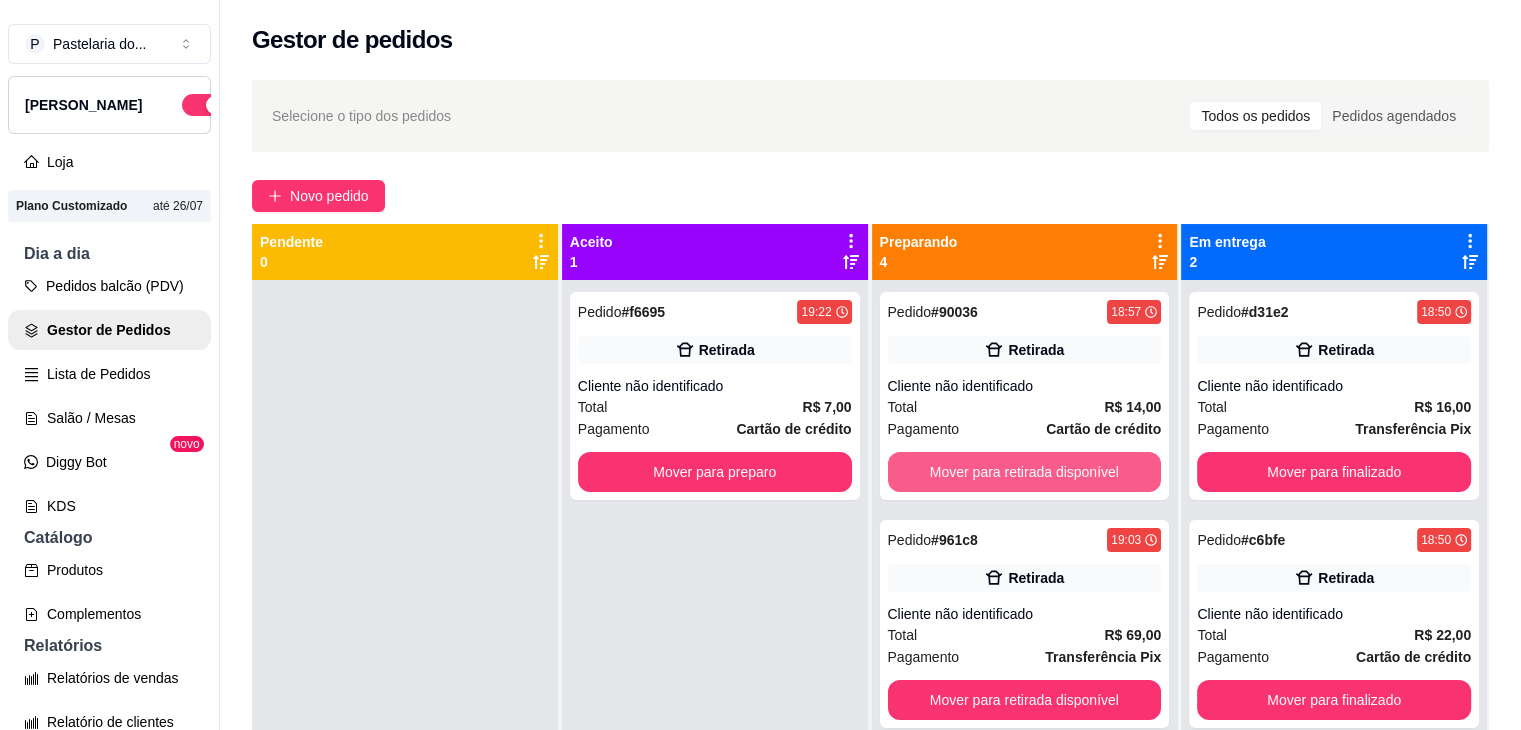 click on "Mover para retirada disponível" at bounding box center (1025, 472) 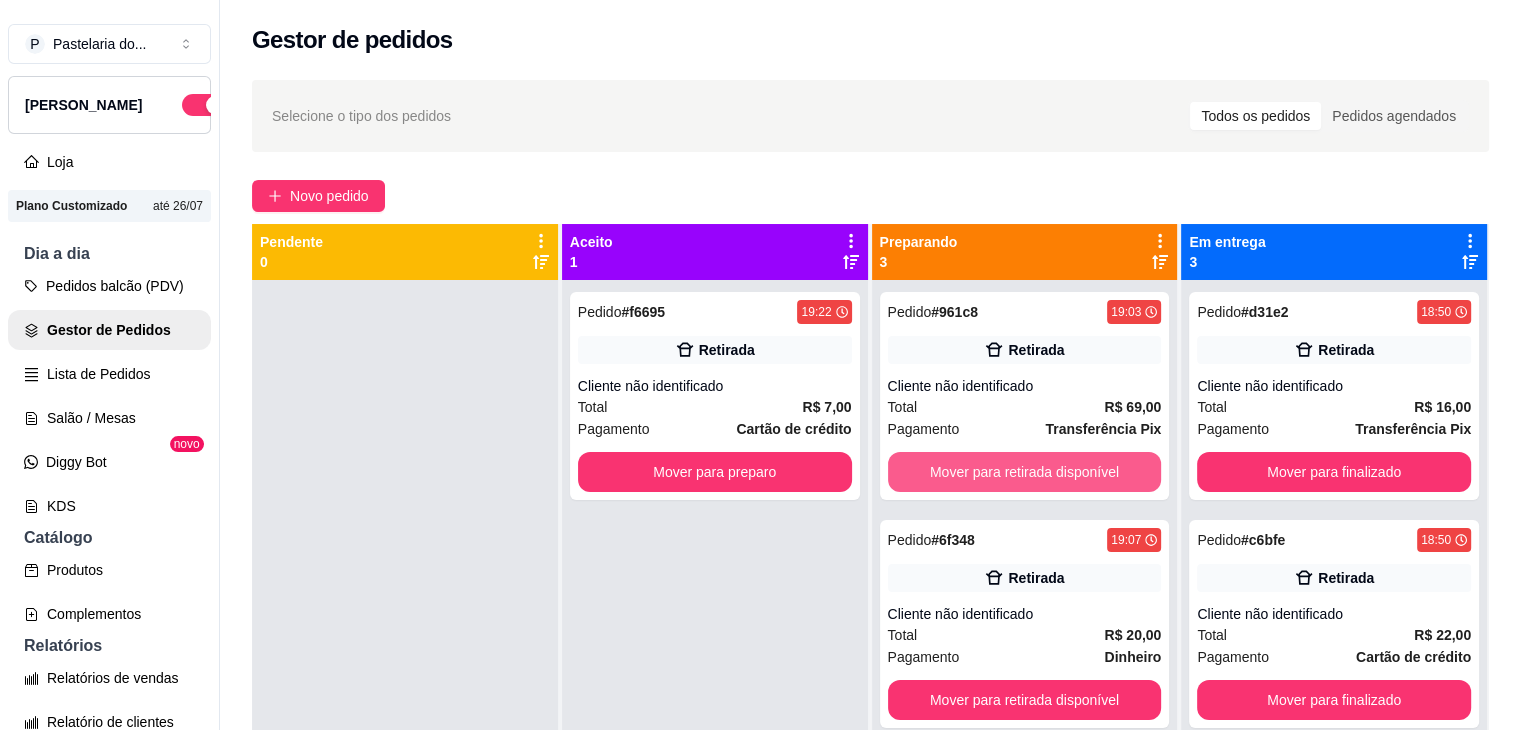 click on "Mover para retirada disponível" at bounding box center (1025, 472) 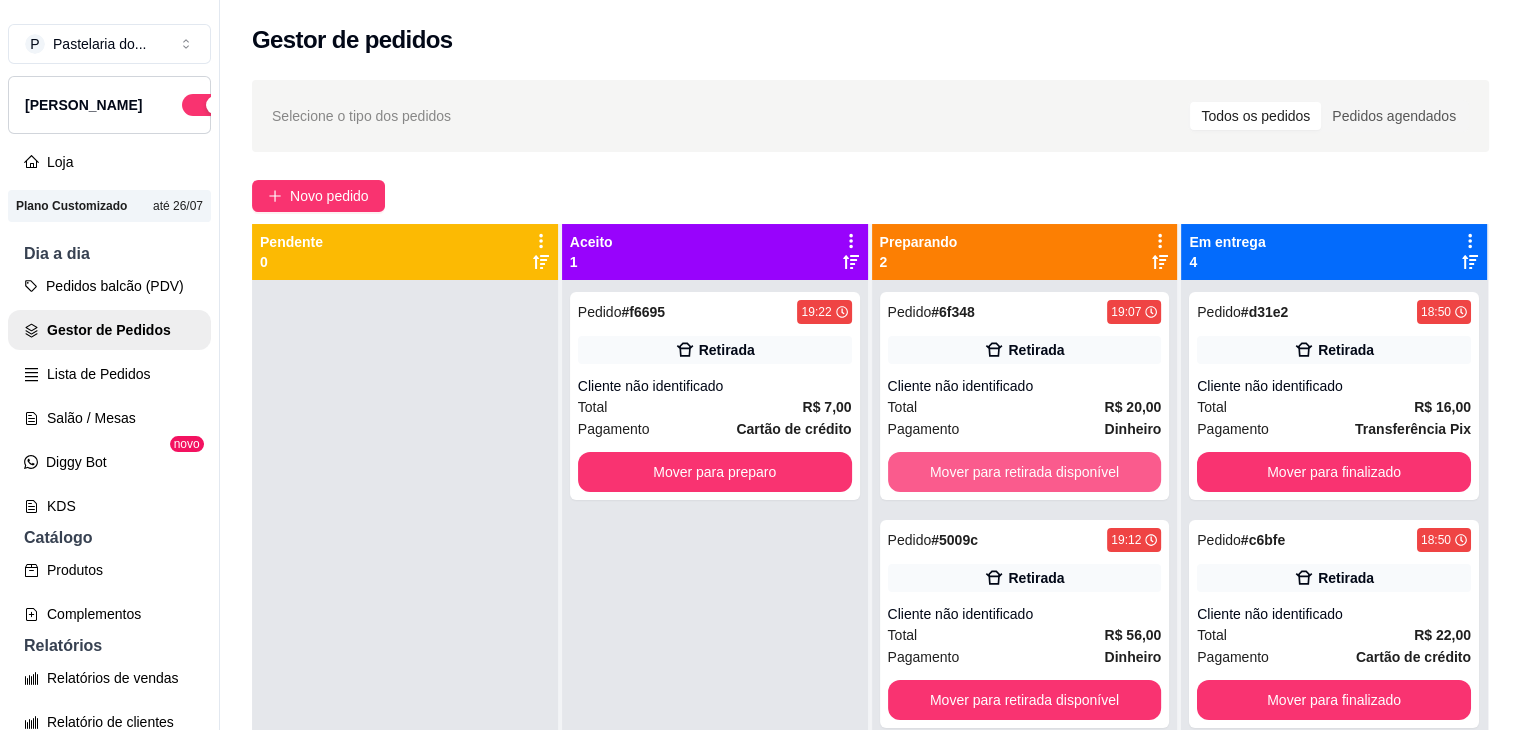 click on "Mover para retirada disponível" at bounding box center (1025, 472) 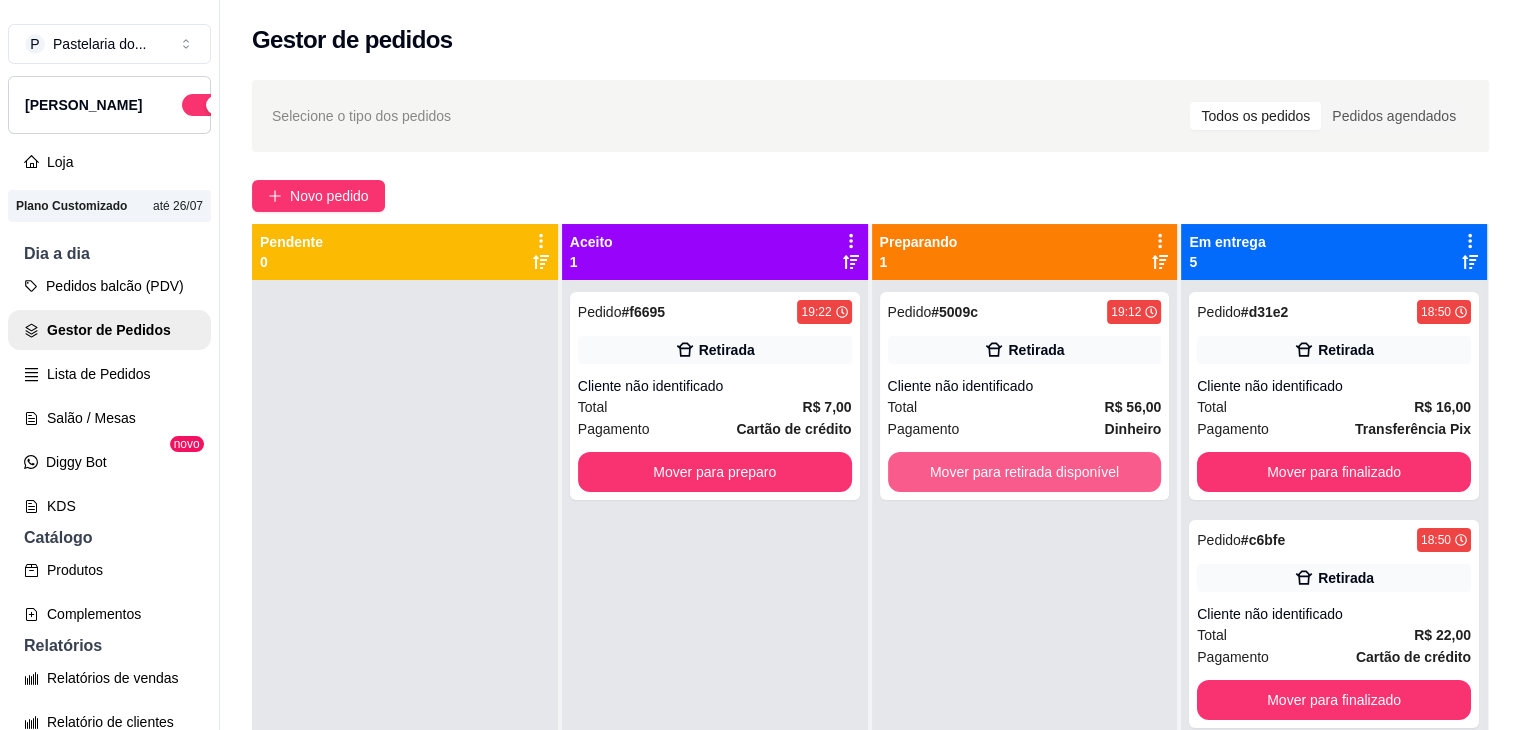 click on "Mover para retirada disponível" at bounding box center (1025, 472) 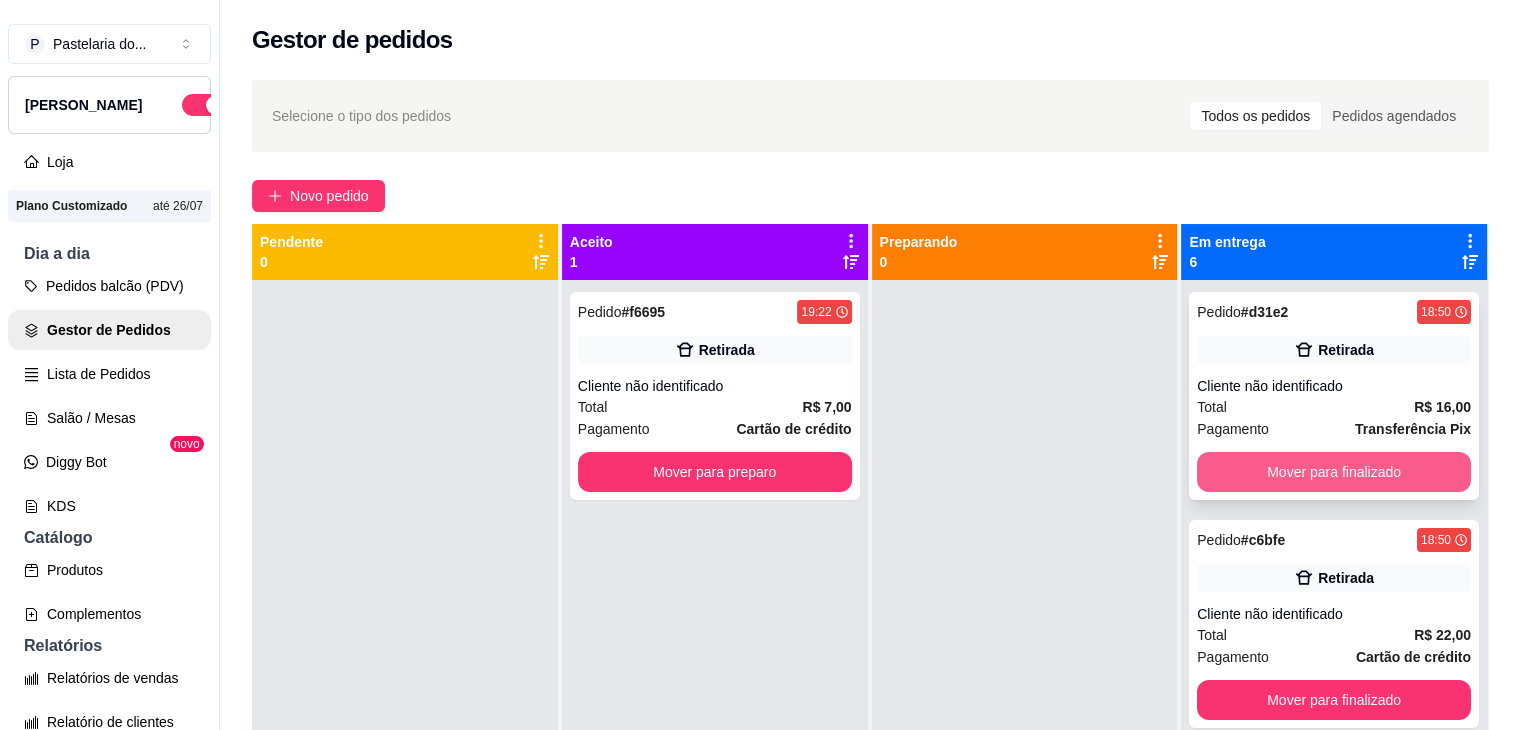 click on "Mover para finalizado" at bounding box center [1334, 472] 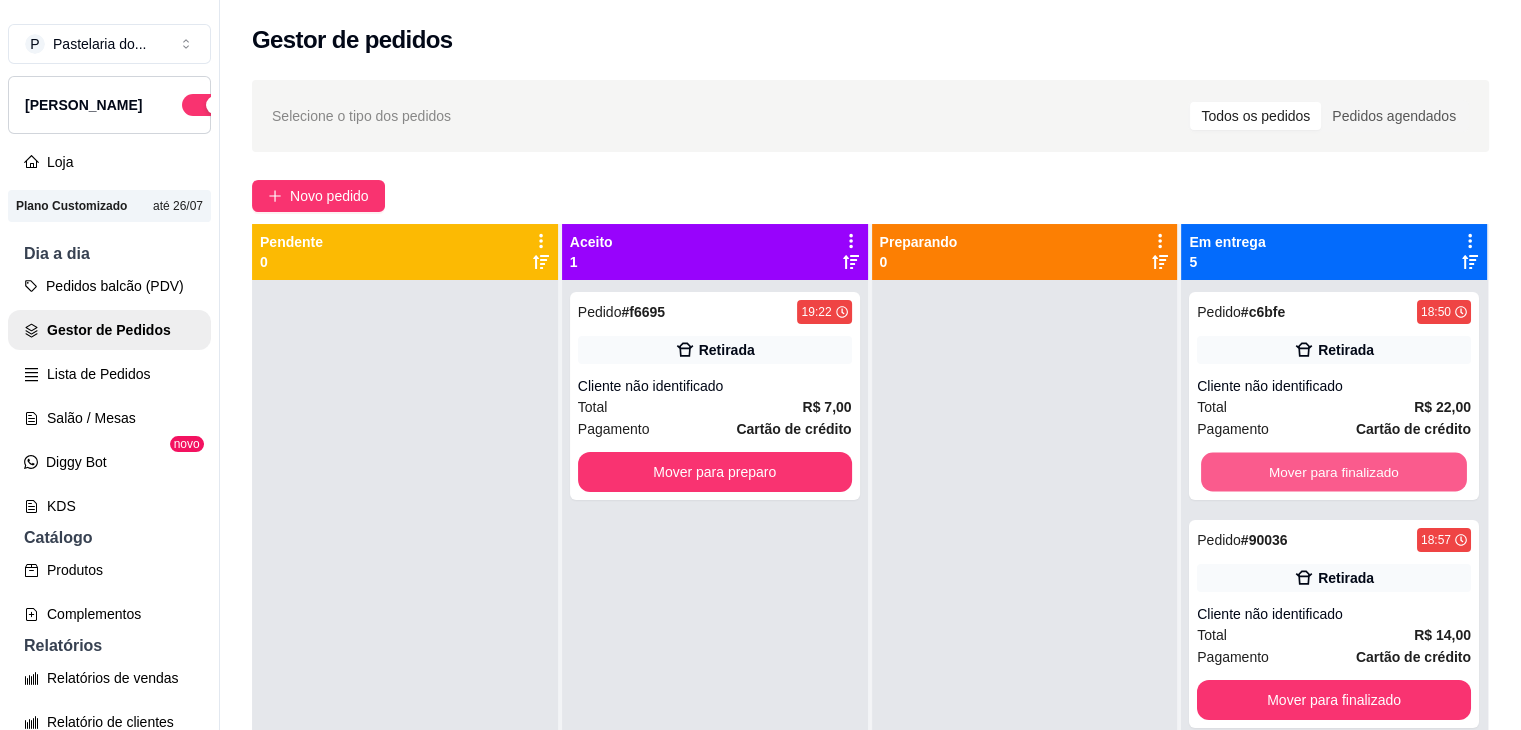 click on "Mover para finalizado" at bounding box center [1334, 472] 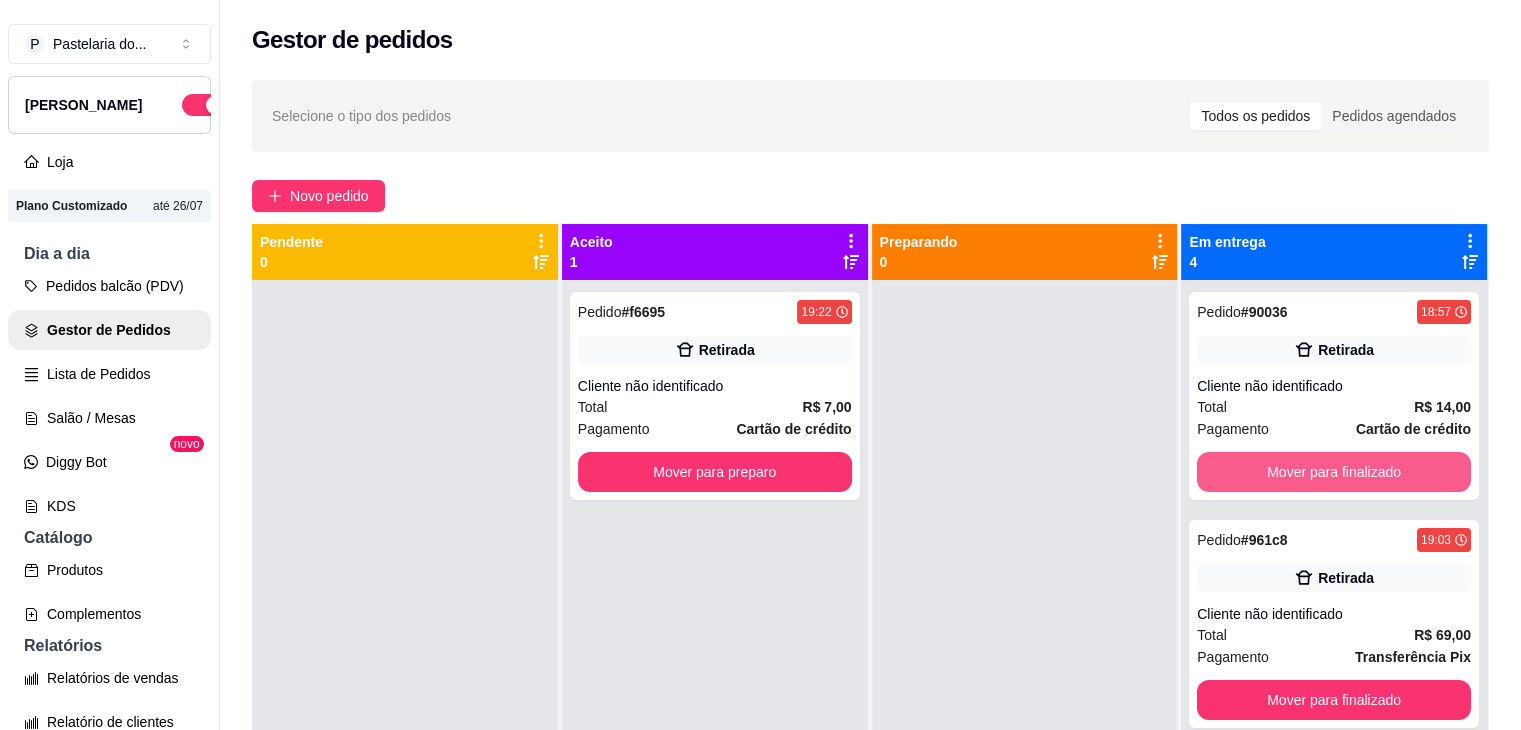 click on "Mover para finalizado" at bounding box center [1334, 472] 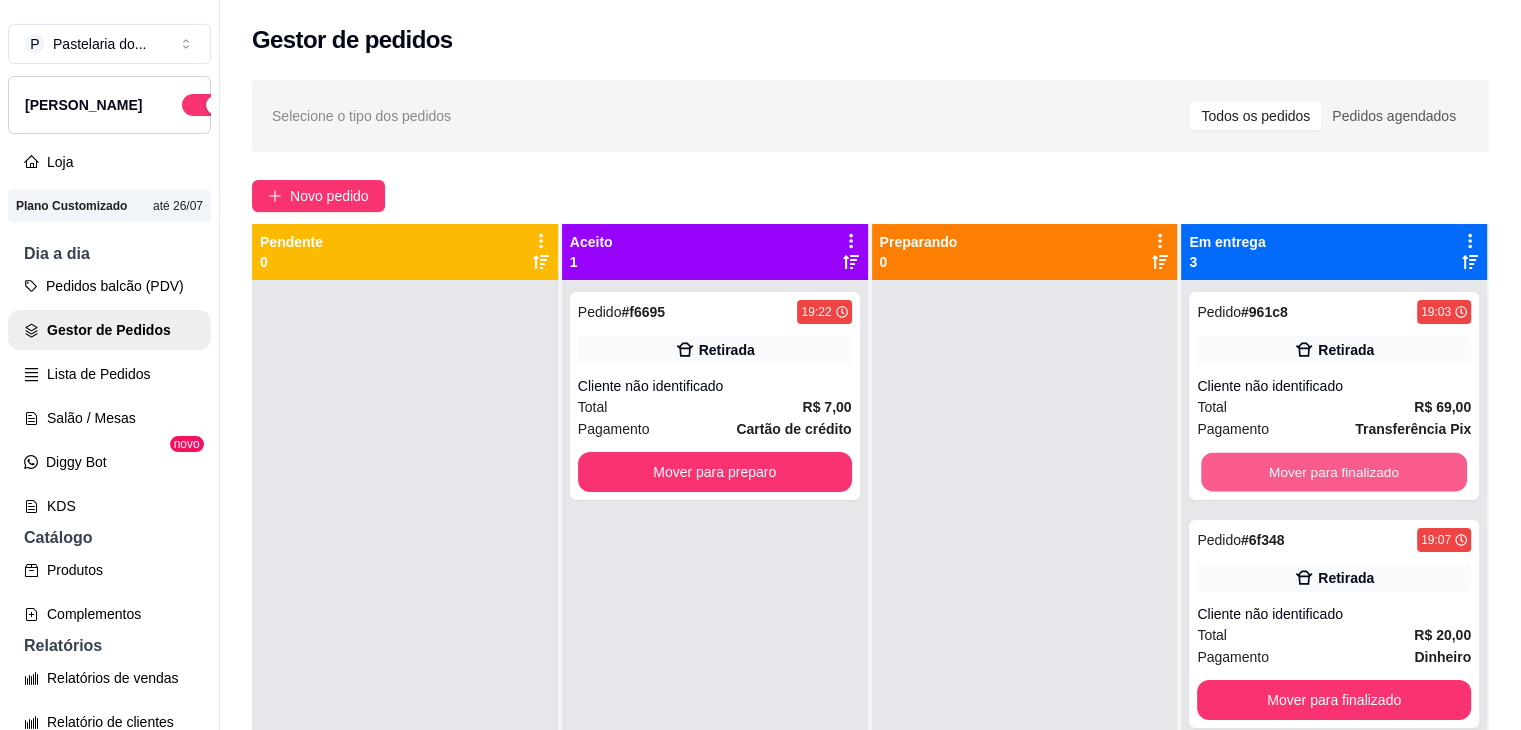 click on "Mover para finalizado" at bounding box center [1334, 472] 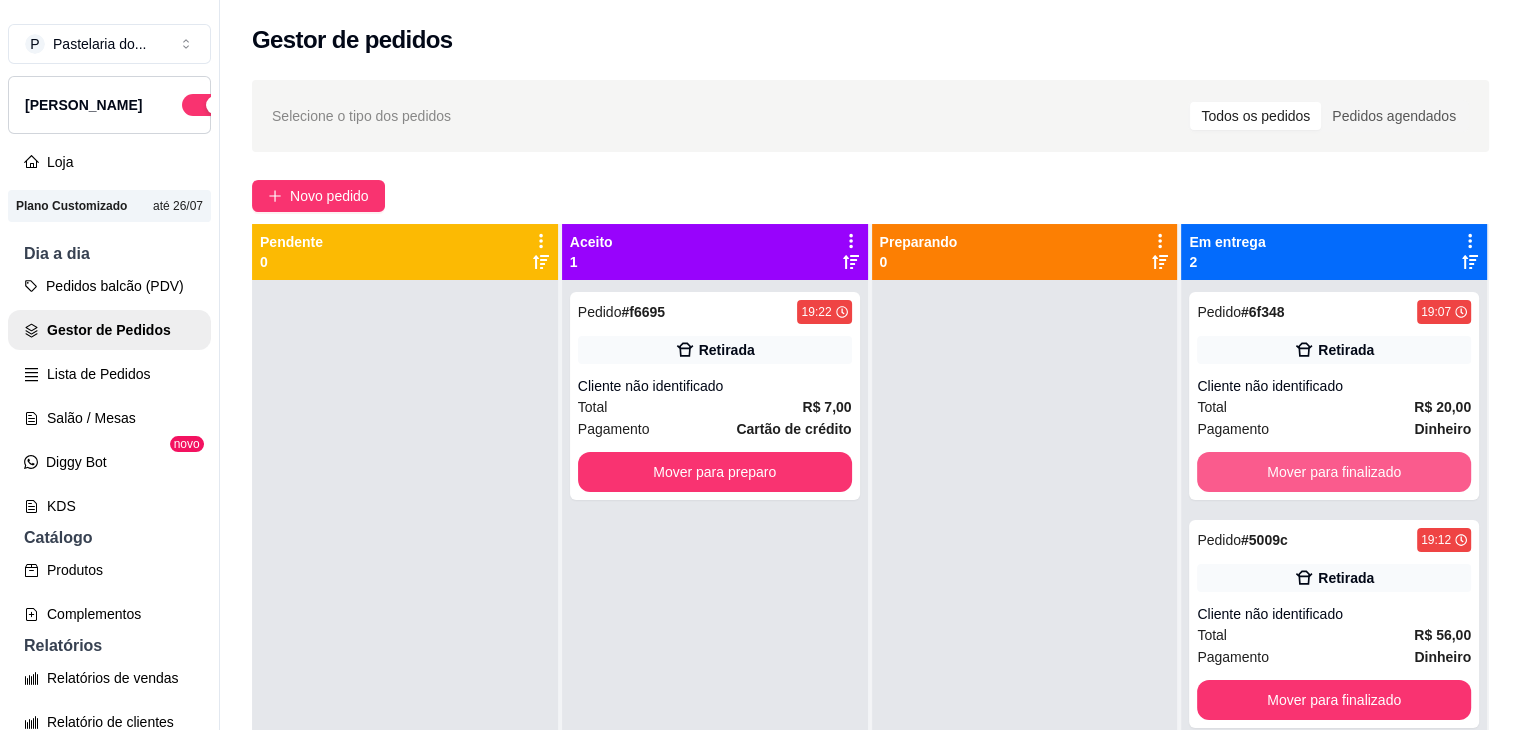 click on "Mover para finalizado" at bounding box center (1334, 472) 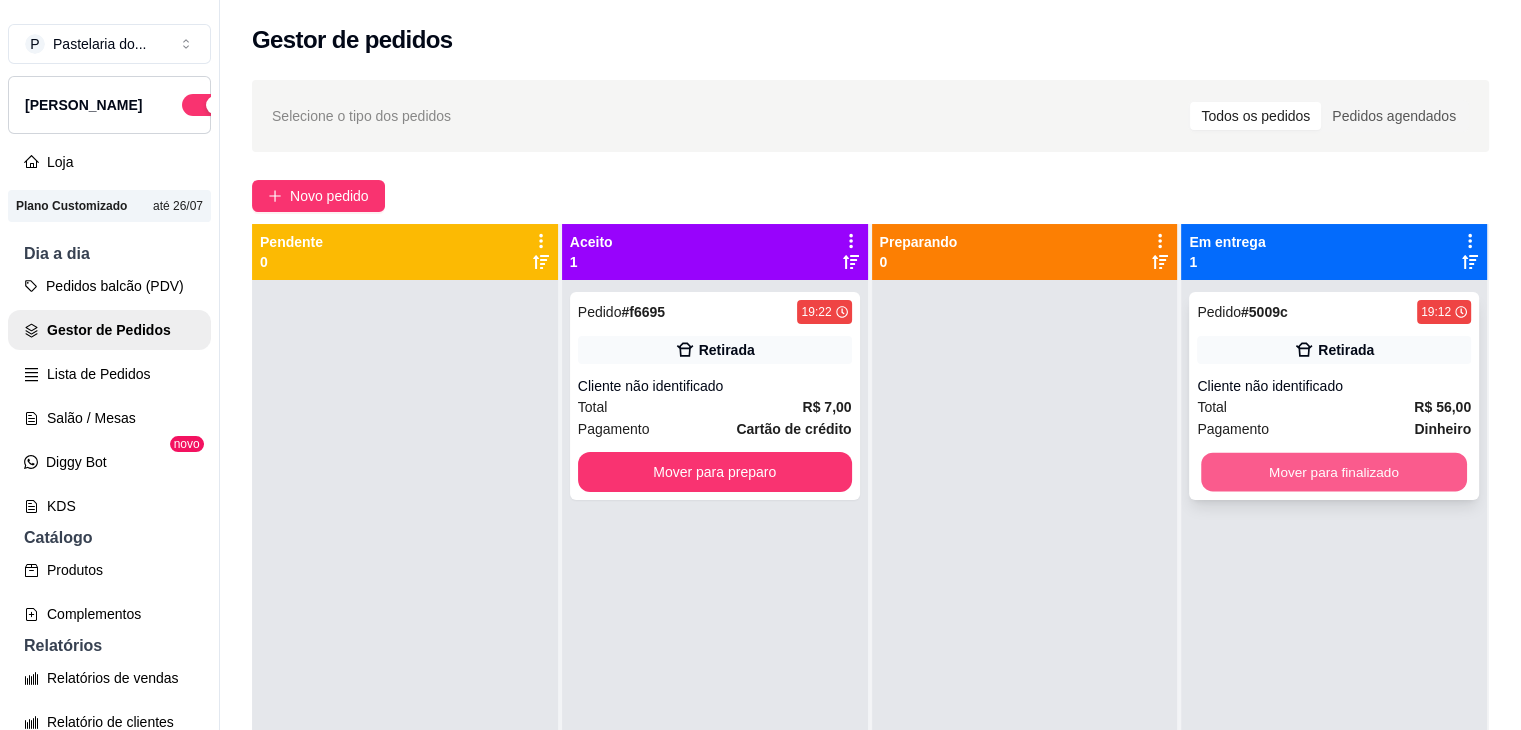 click on "Mover para finalizado" at bounding box center [1334, 472] 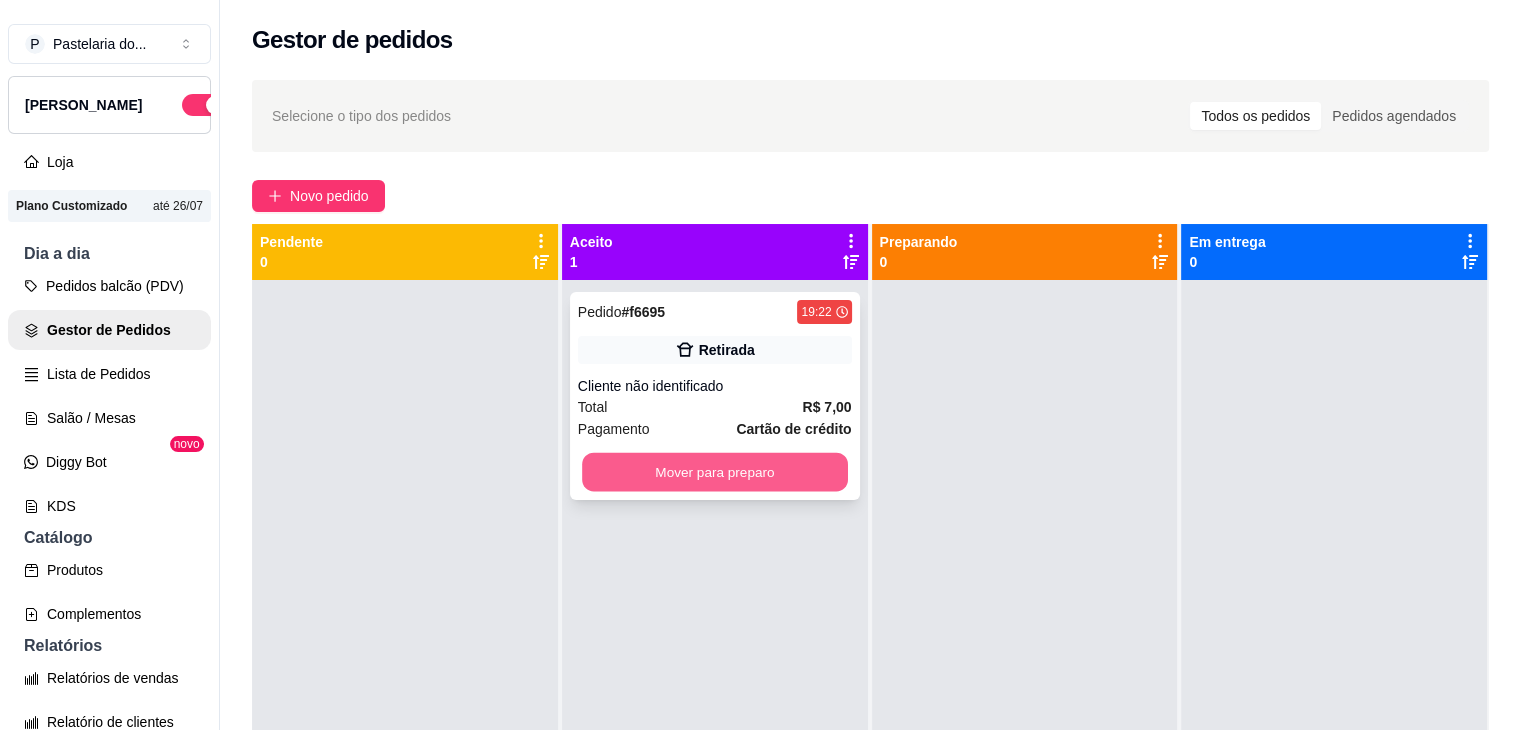 click on "Mover para preparo" at bounding box center [715, 472] 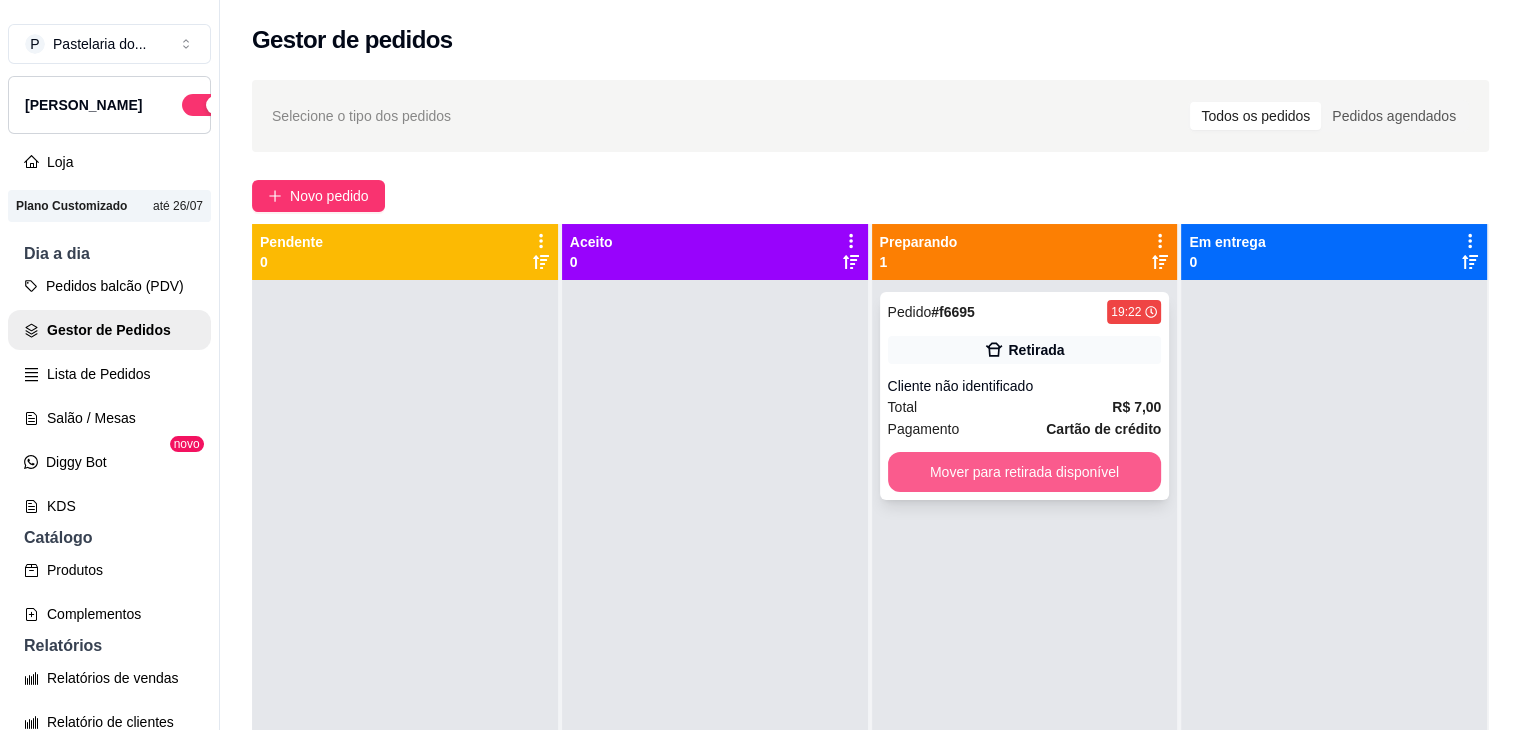 click on "Mover para retirada disponível" at bounding box center [1025, 472] 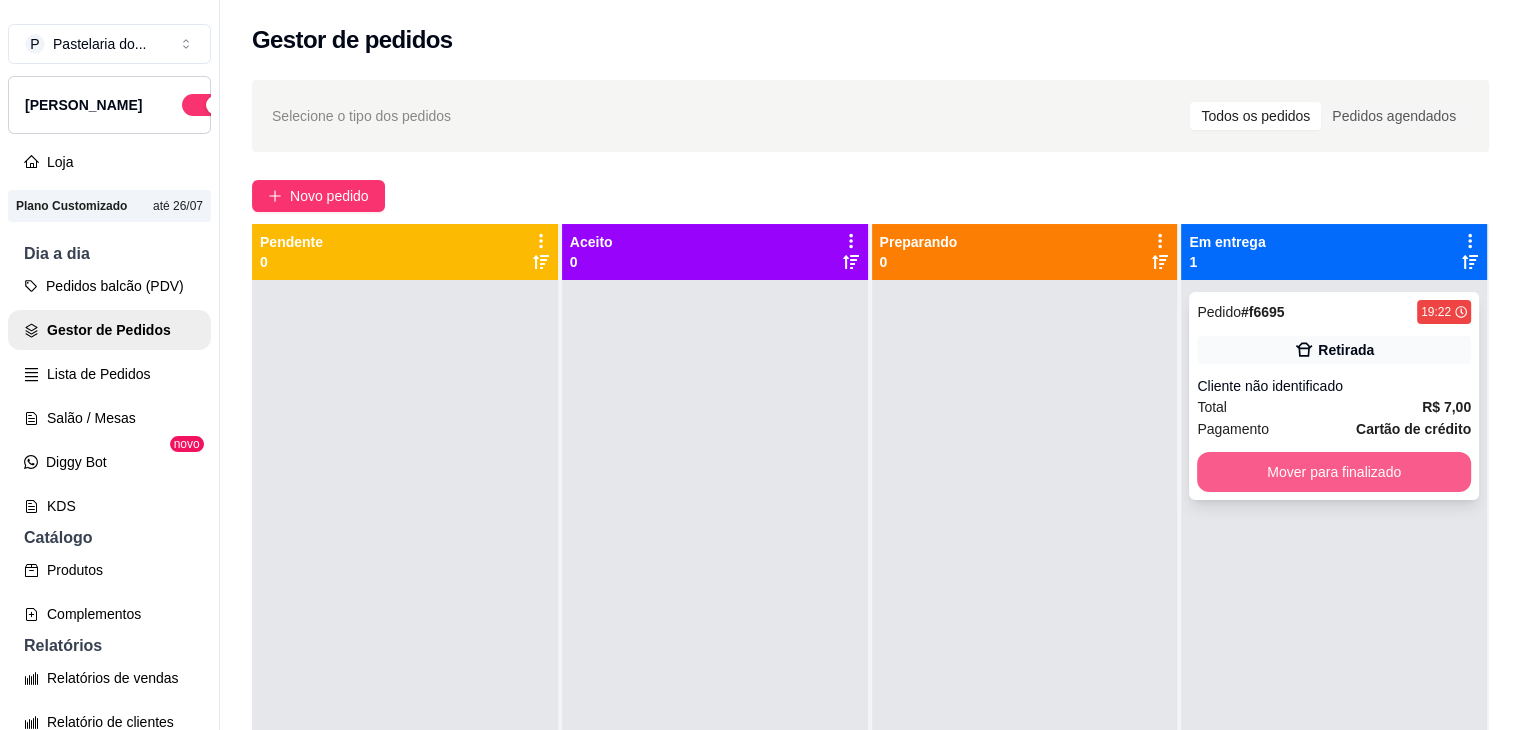 click on "Mover para finalizado" at bounding box center [1334, 472] 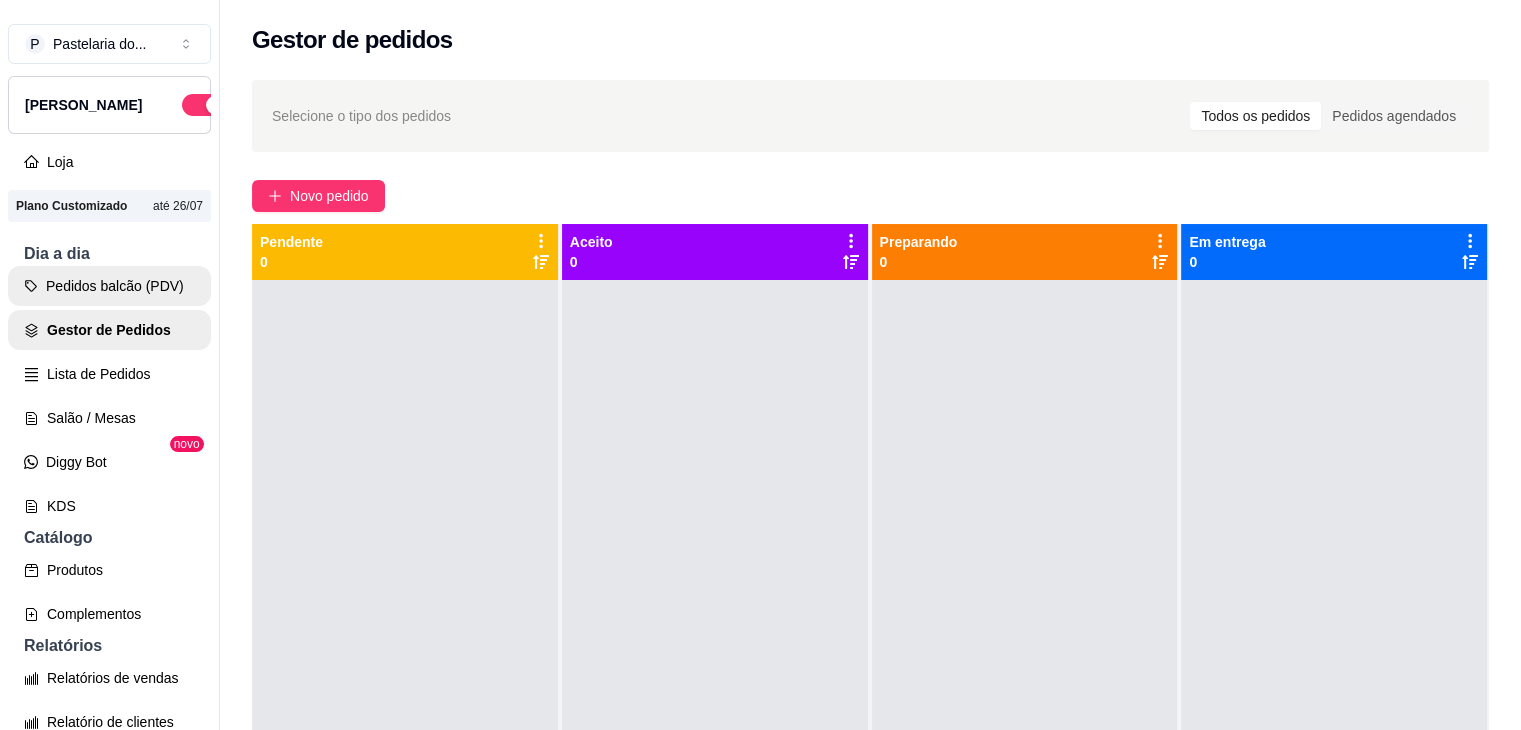 click on "Pedidos balcão (PDV)" at bounding box center [109, 286] 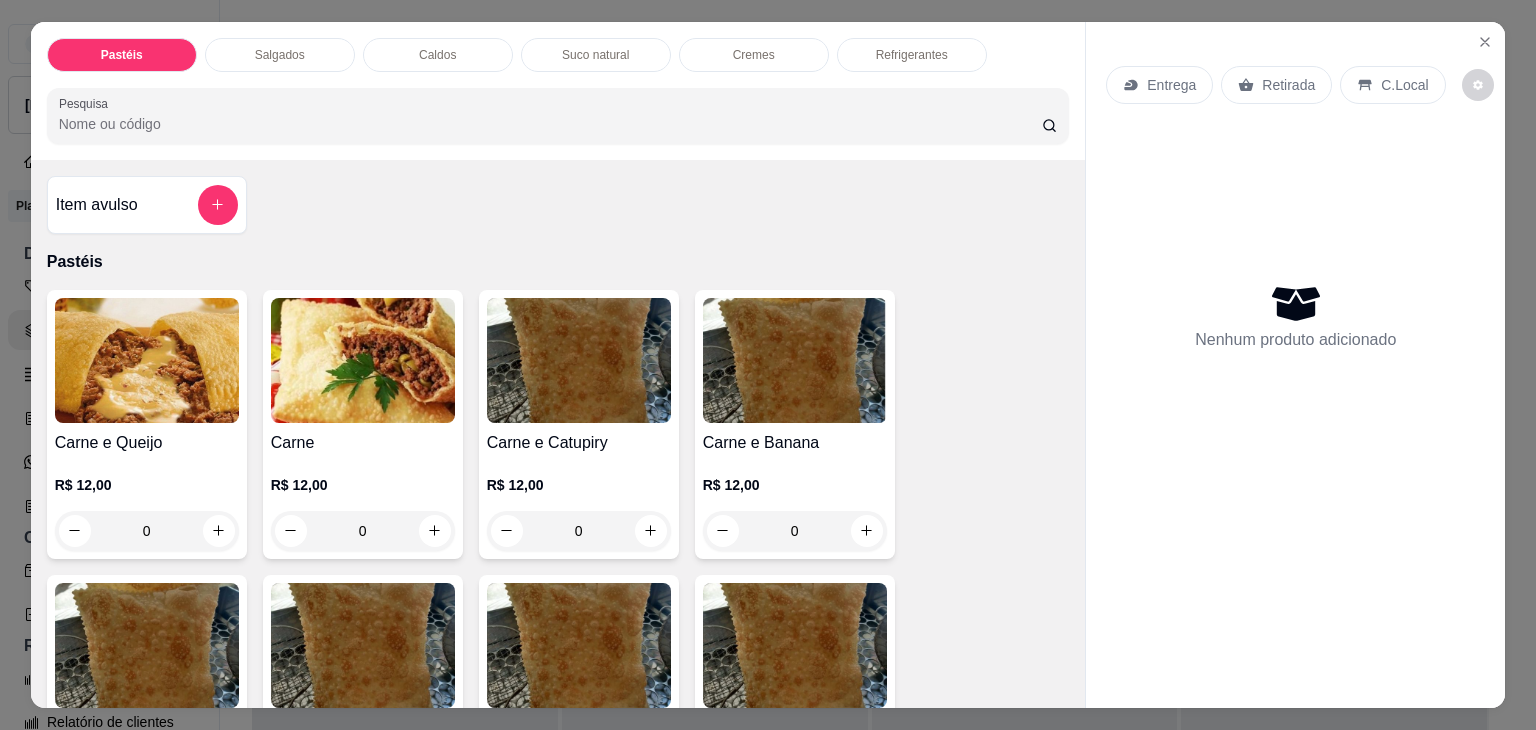 click on "Salgados" at bounding box center [280, 55] 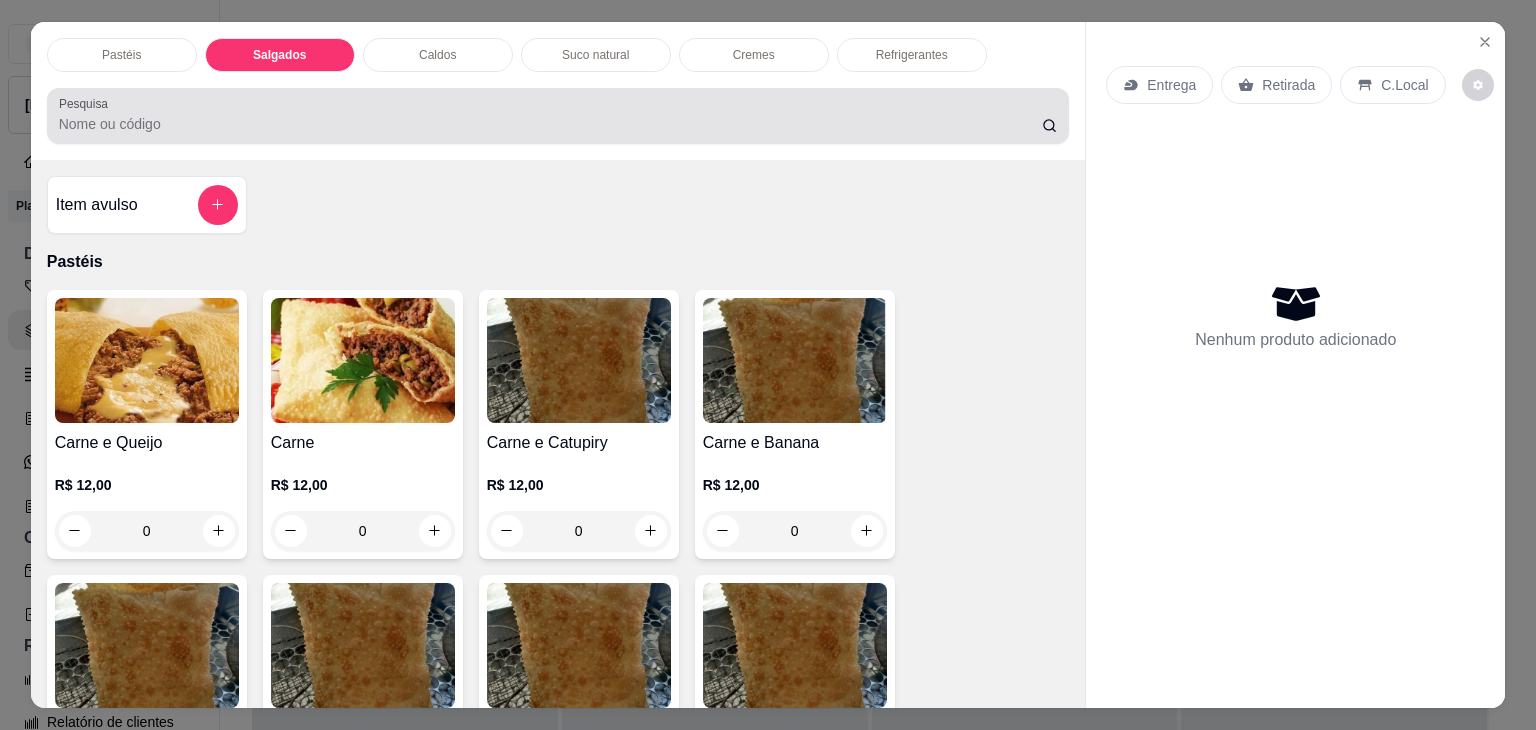 scroll, scrollTop: 2124, scrollLeft: 0, axis: vertical 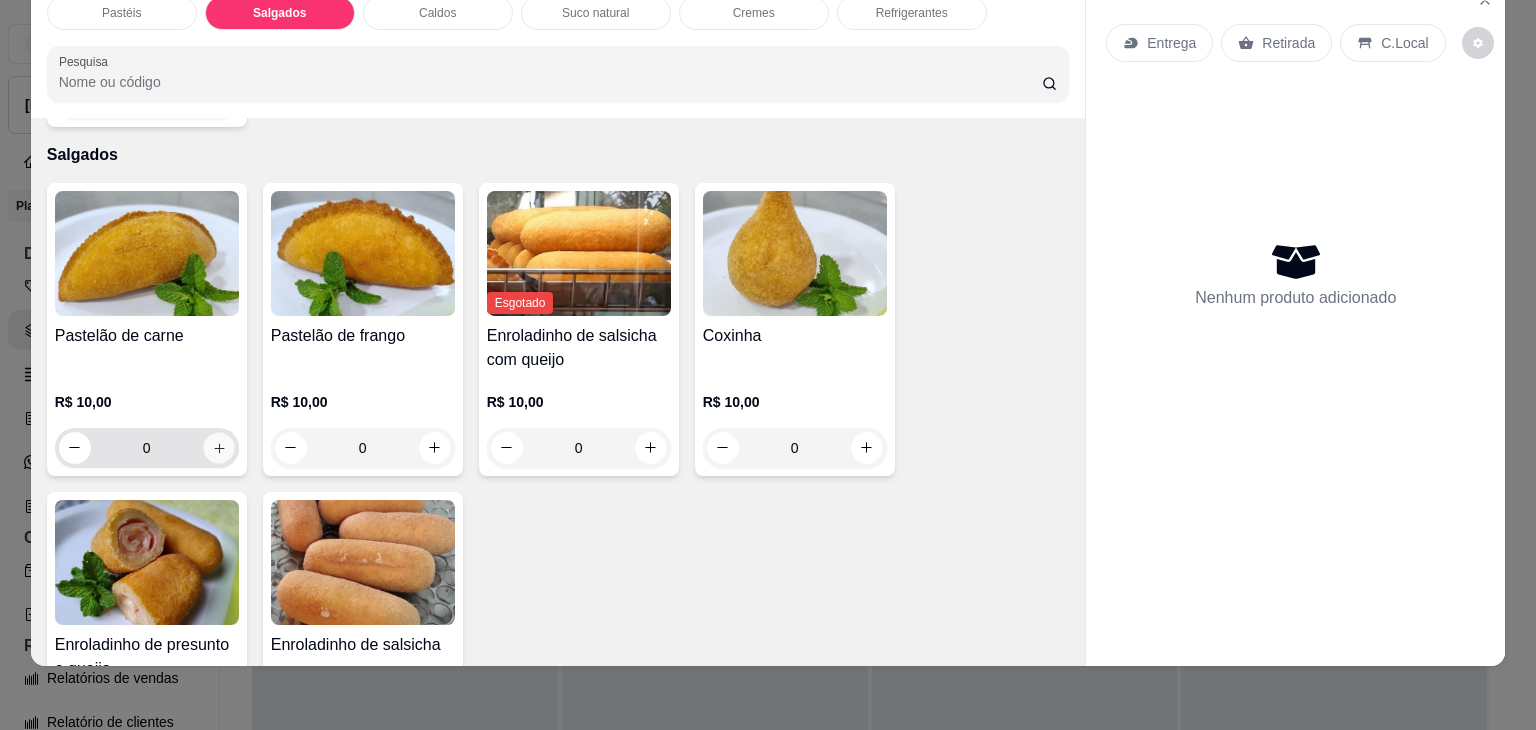 click at bounding box center [218, 447] 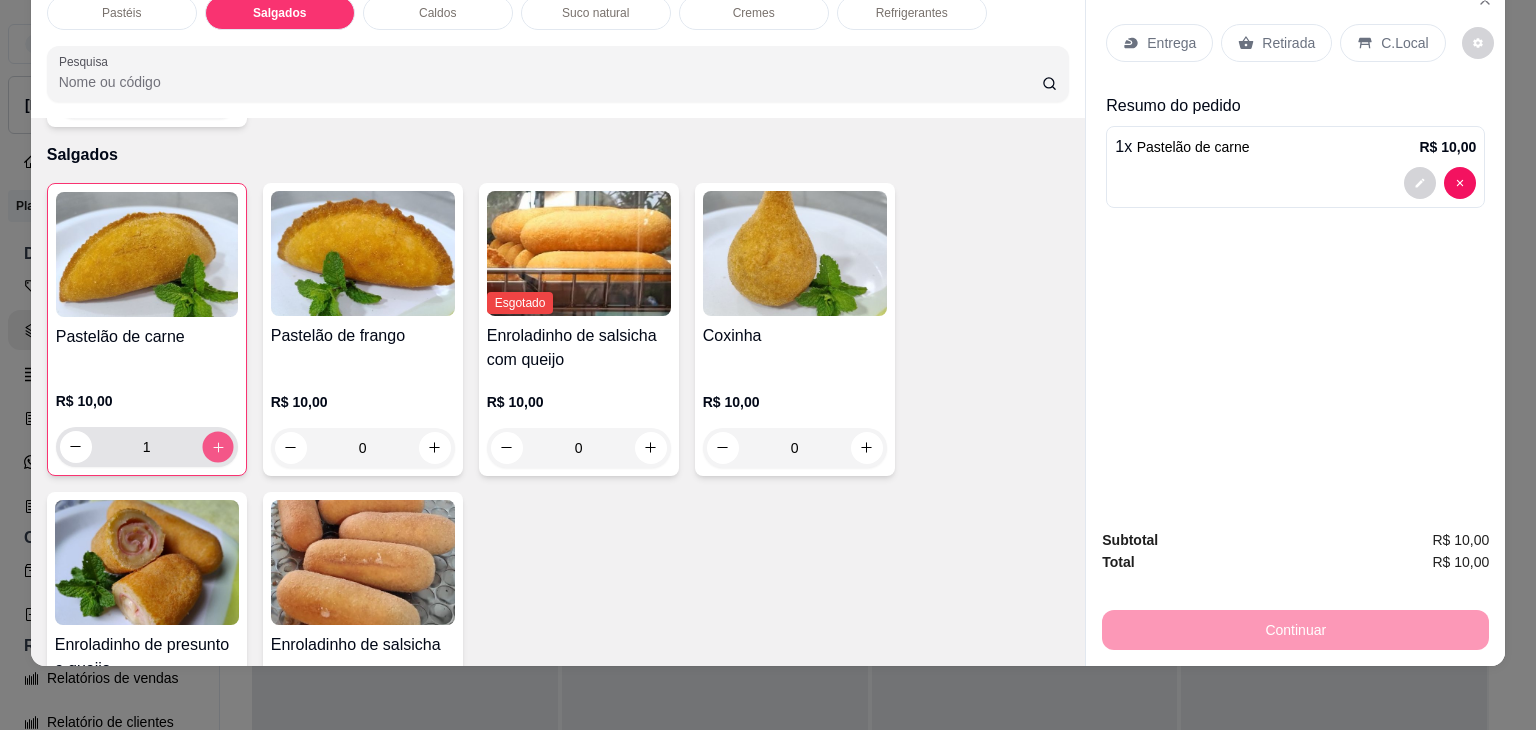 click at bounding box center [217, 446] 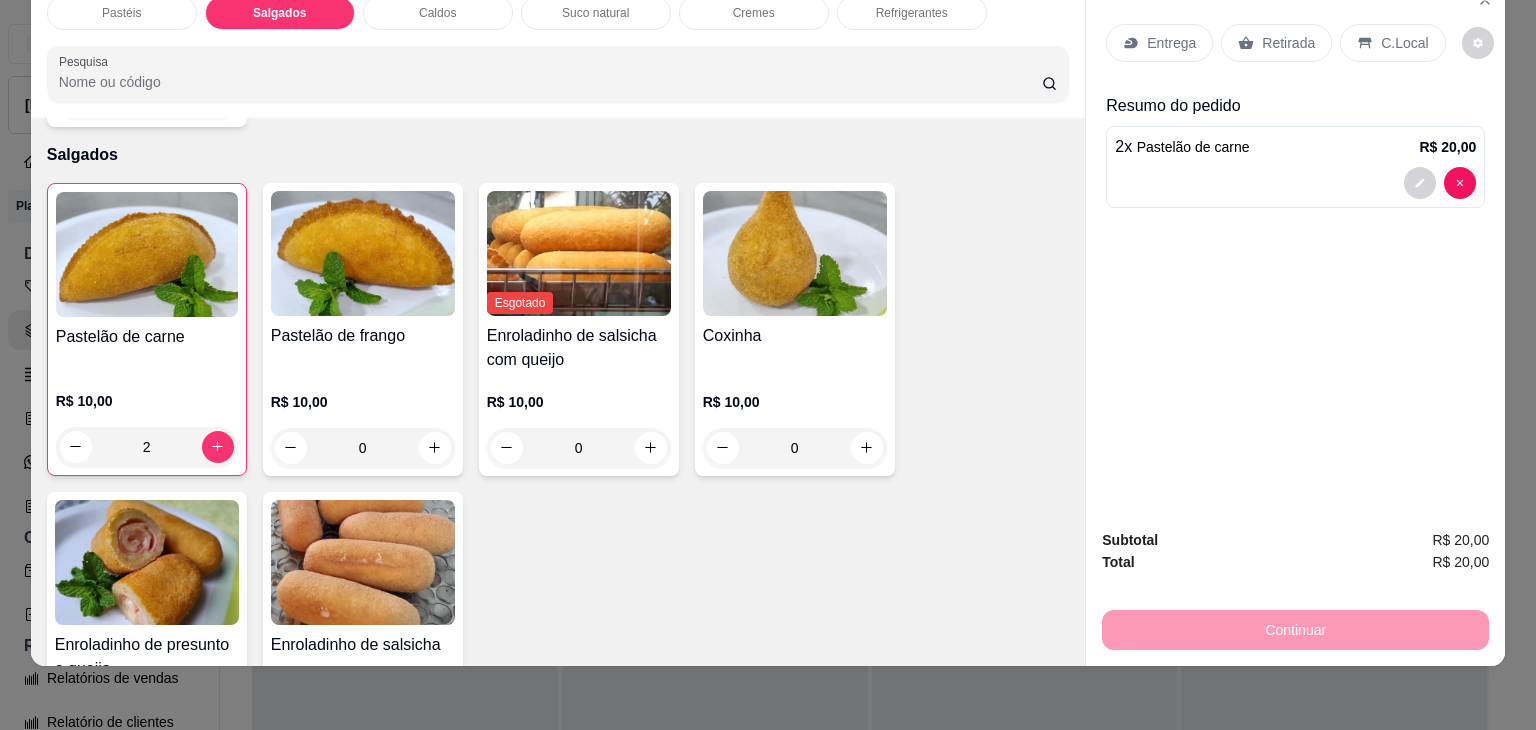 click on "Retirada" at bounding box center [1288, 43] 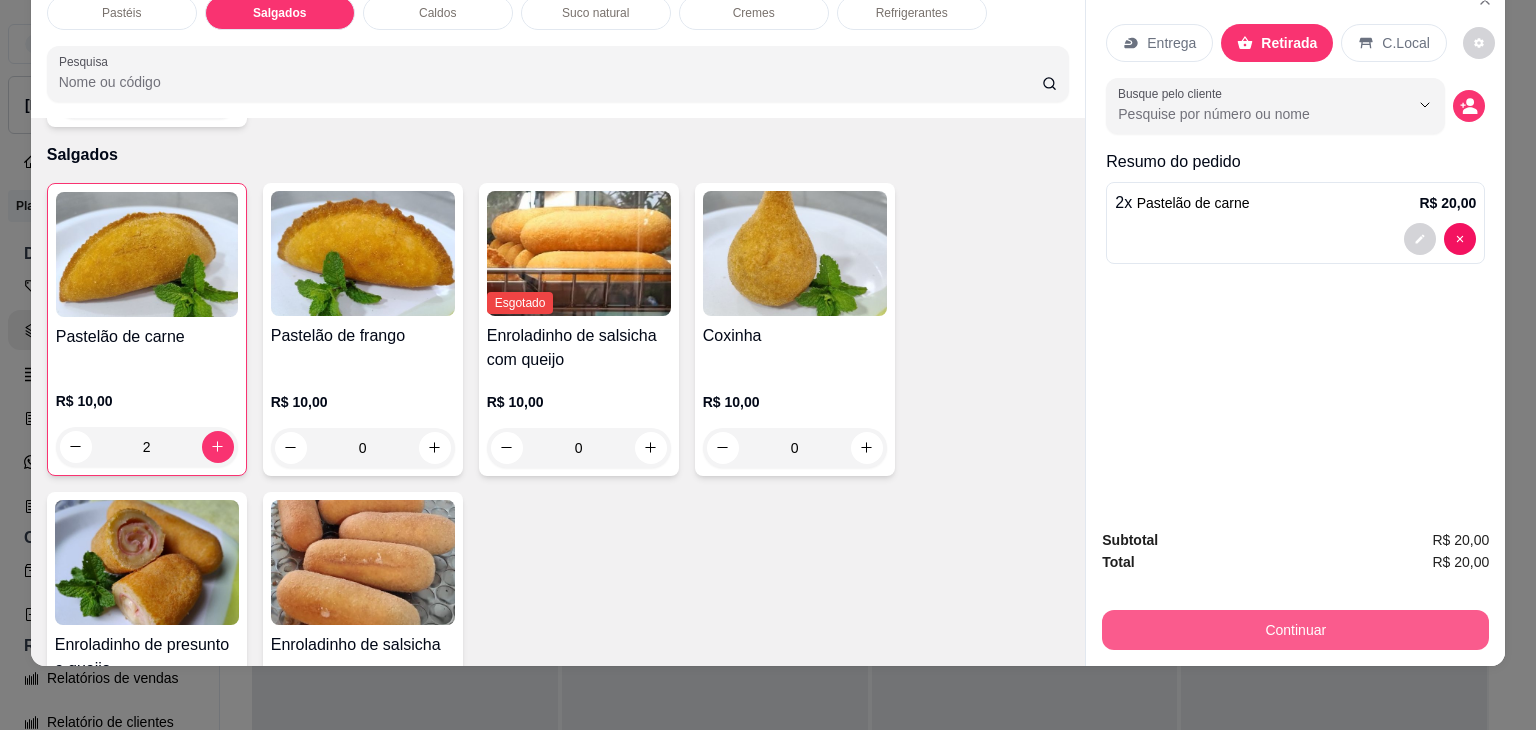 click on "Continuar" at bounding box center (1295, 630) 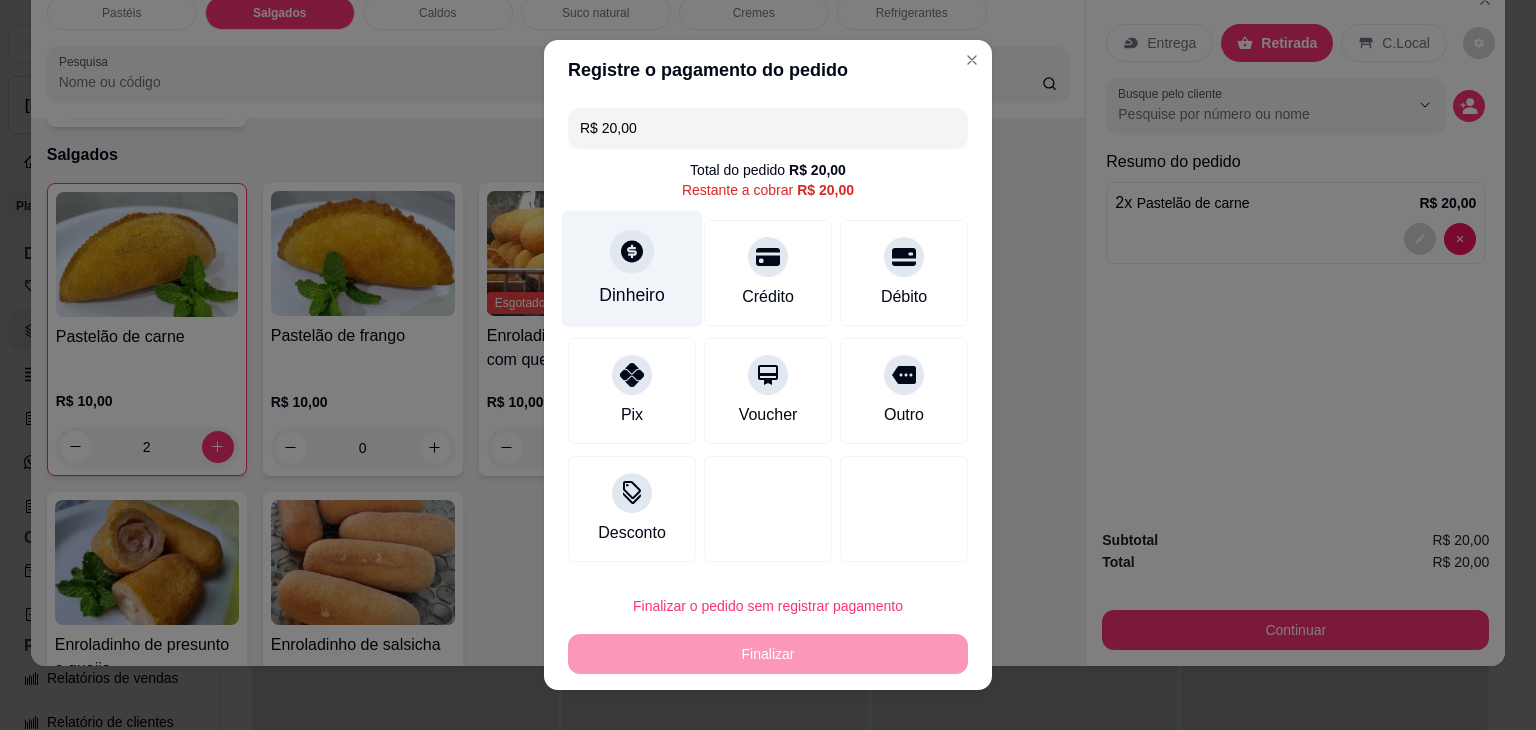 click at bounding box center [632, 251] 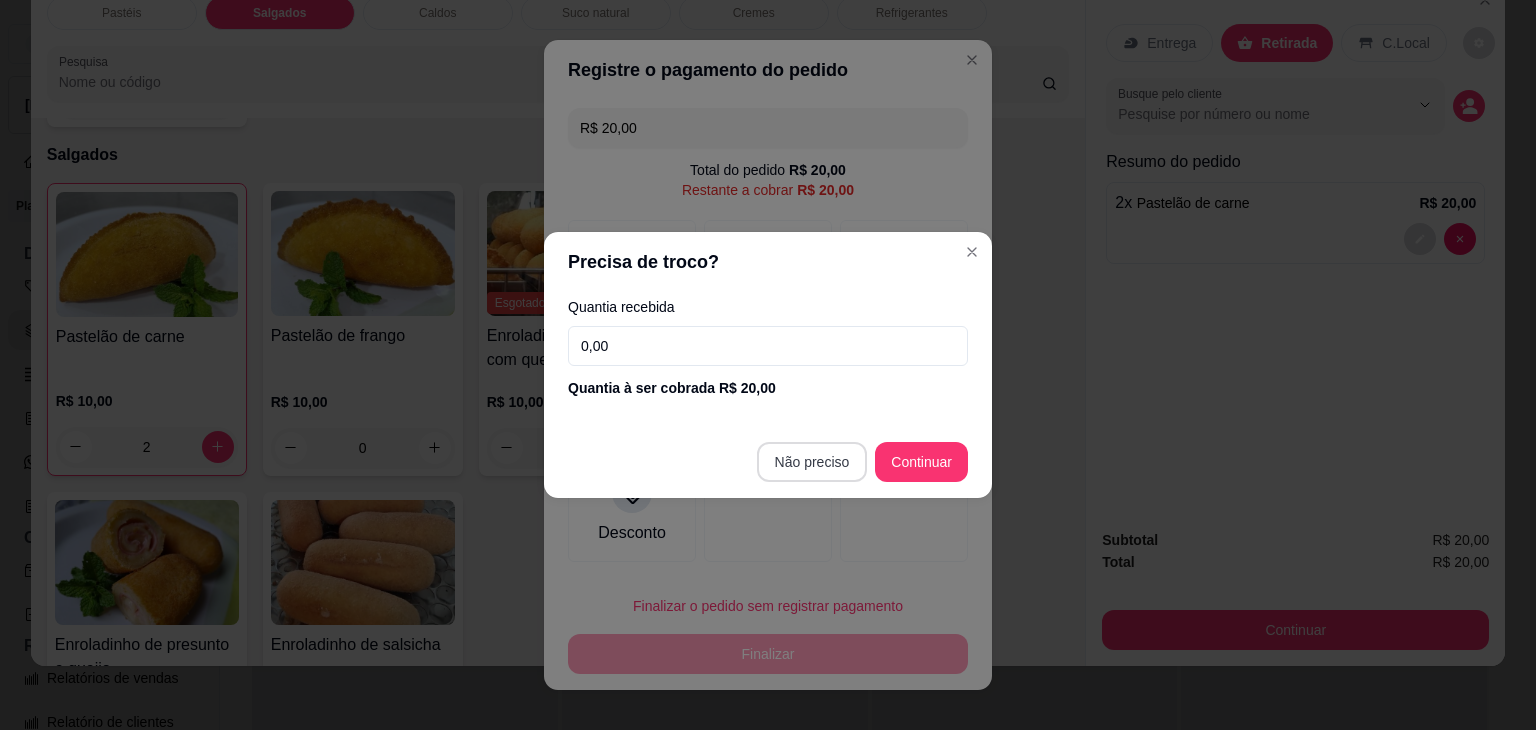 type on "R$ 0,00" 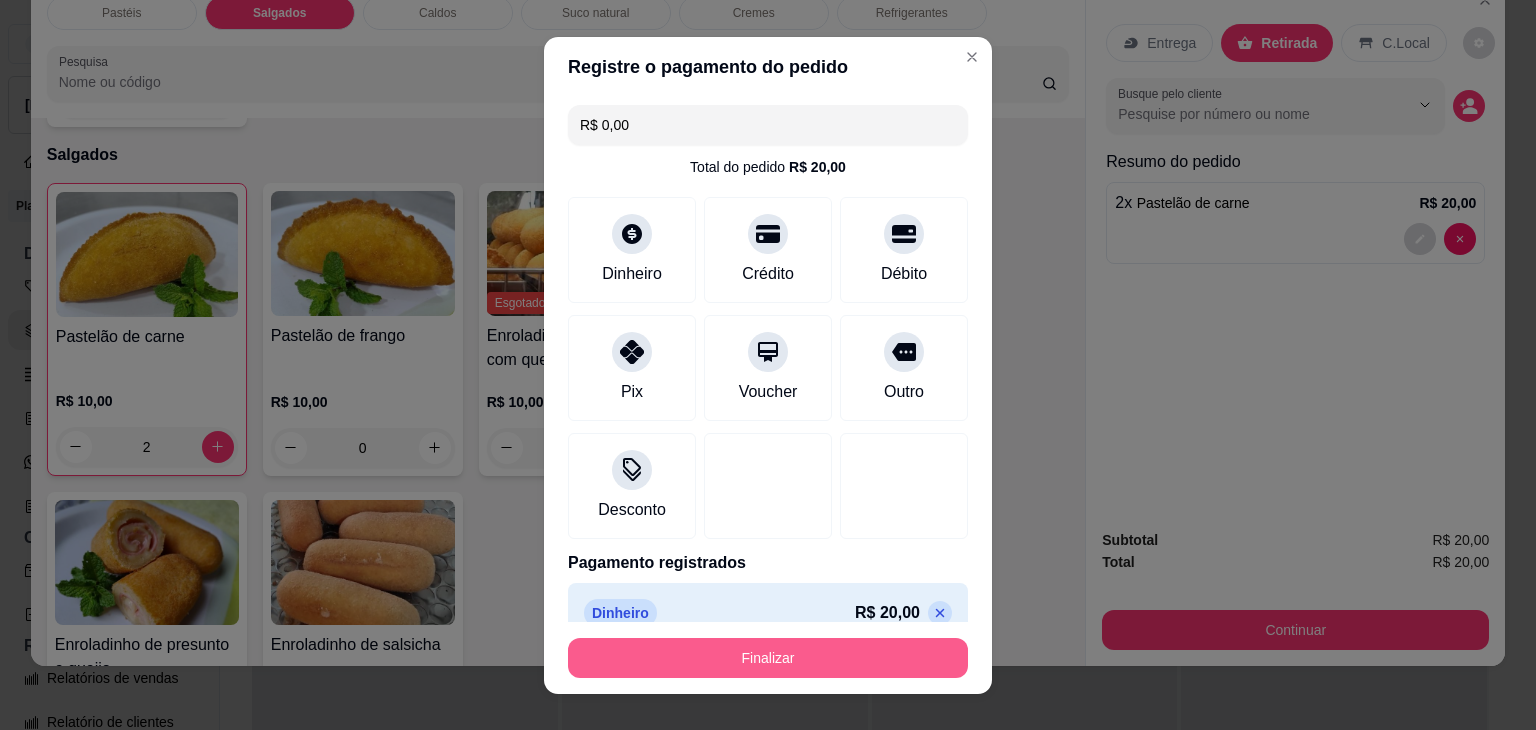 click on "Finalizar" at bounding box center [768, 658] 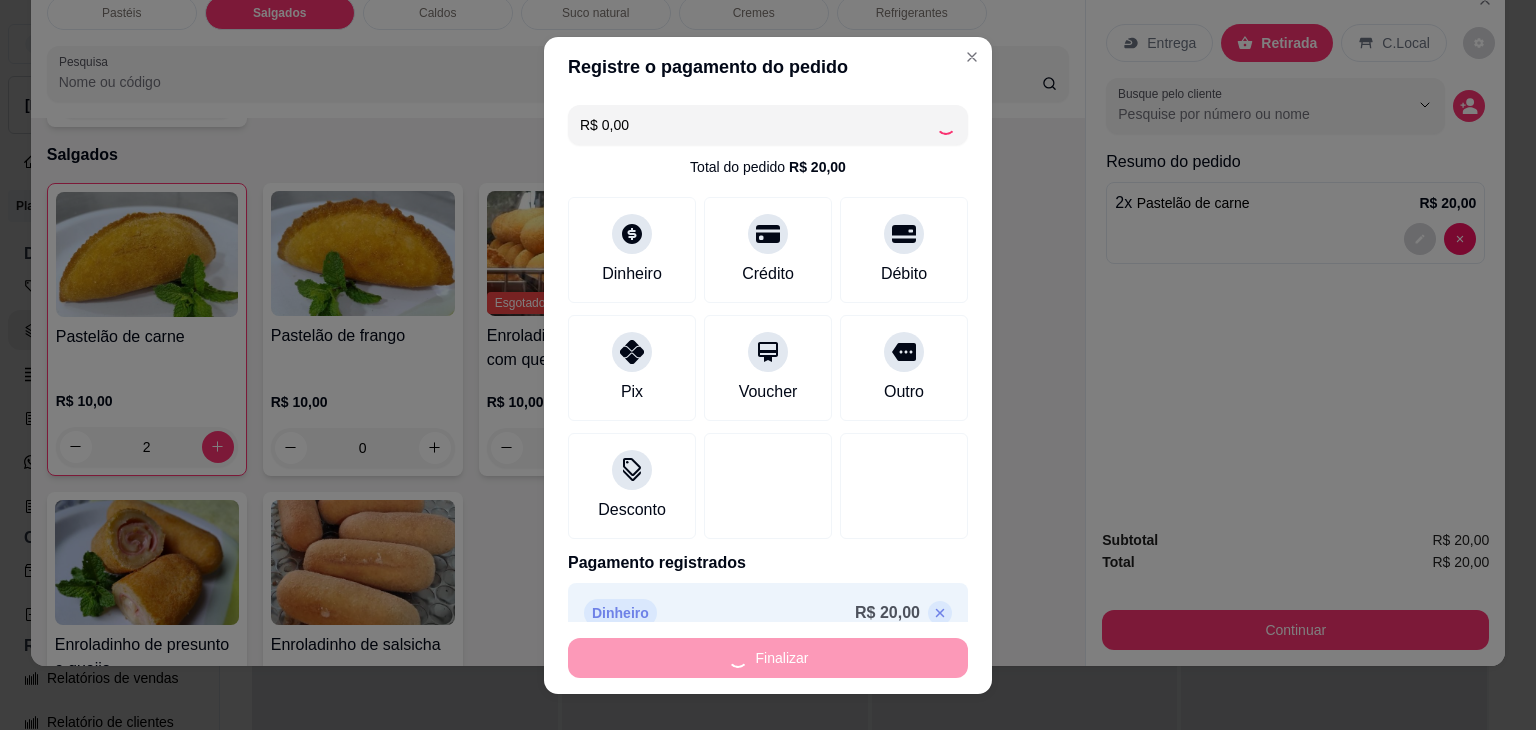 type on "0" 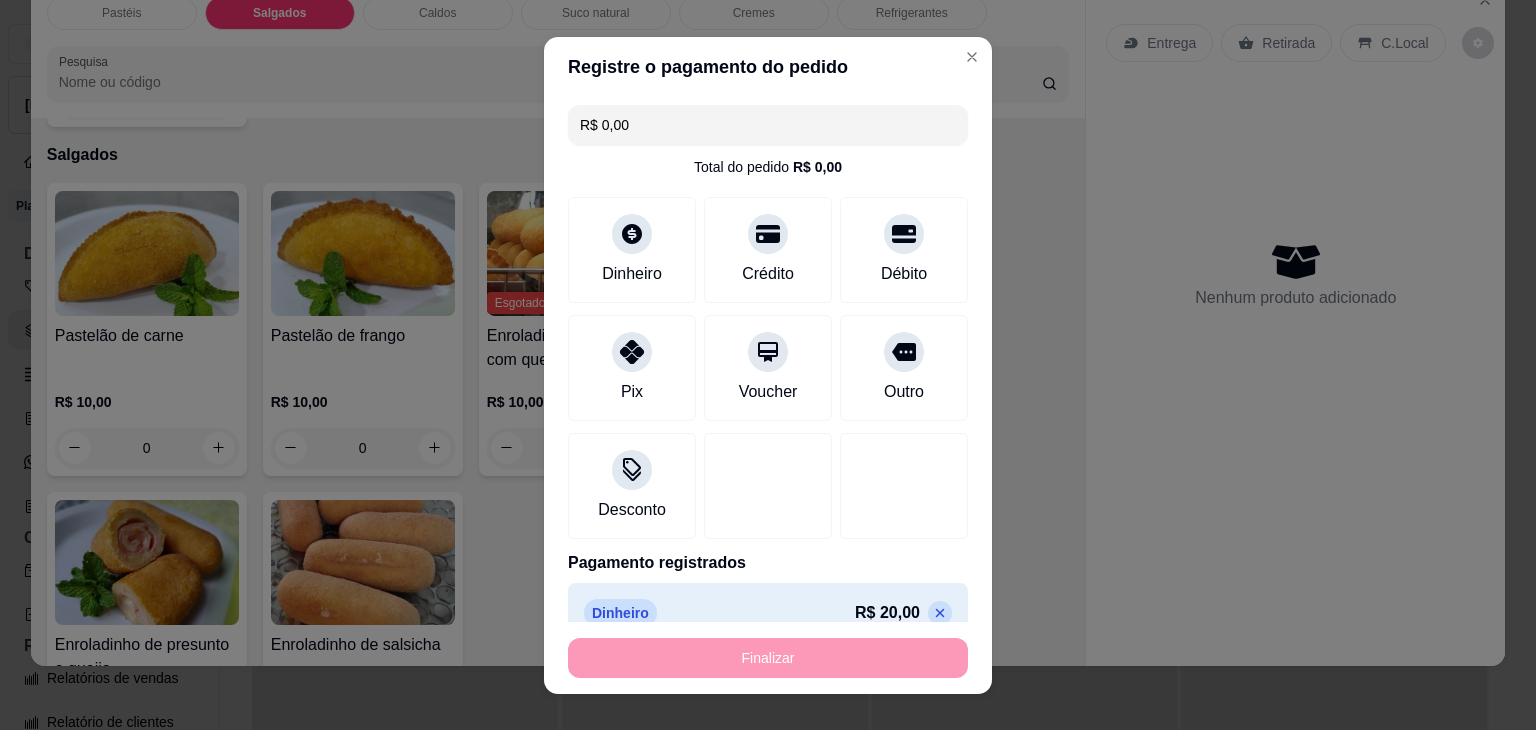type on "-R$ 20,00" 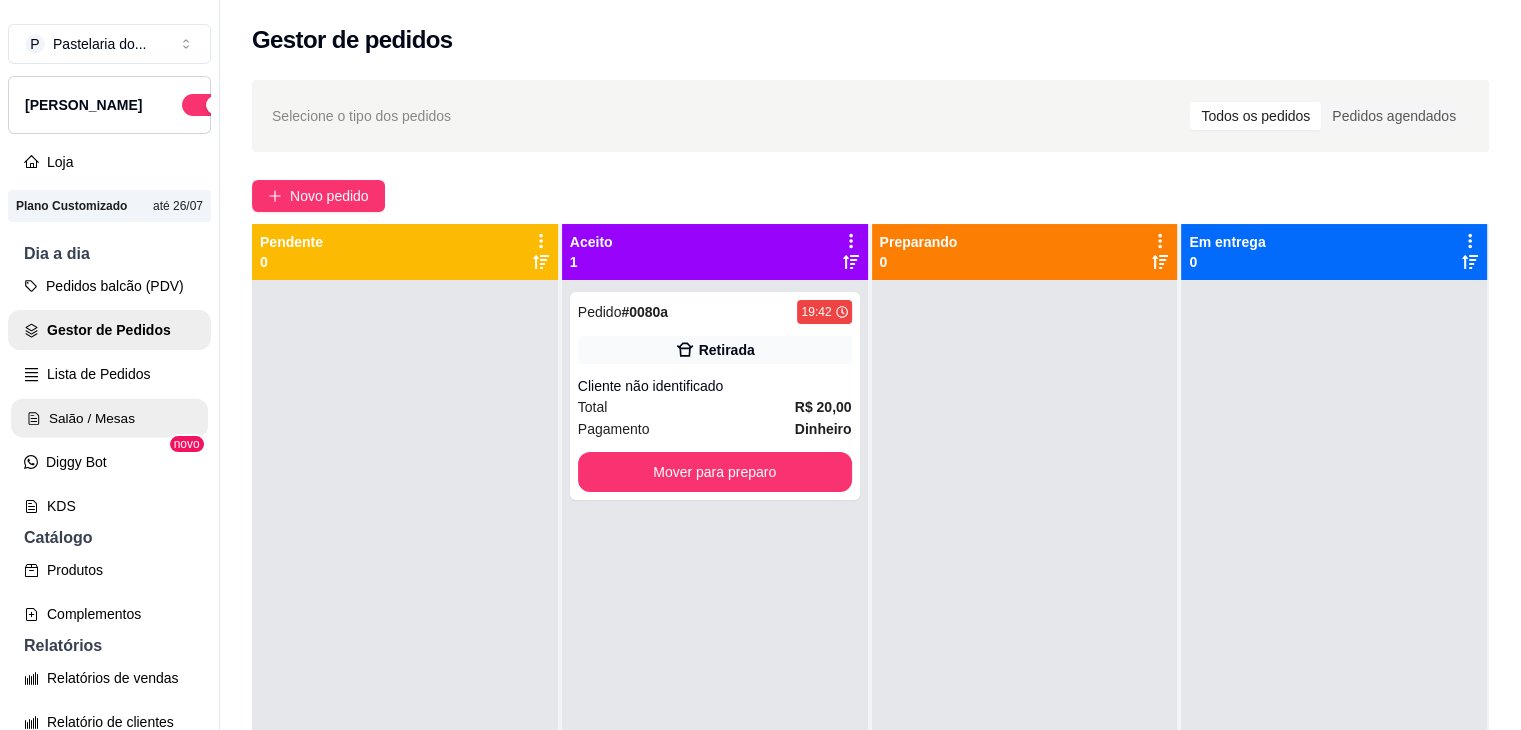 click on "Salão / Mesas" at bounding box center (109, 418) 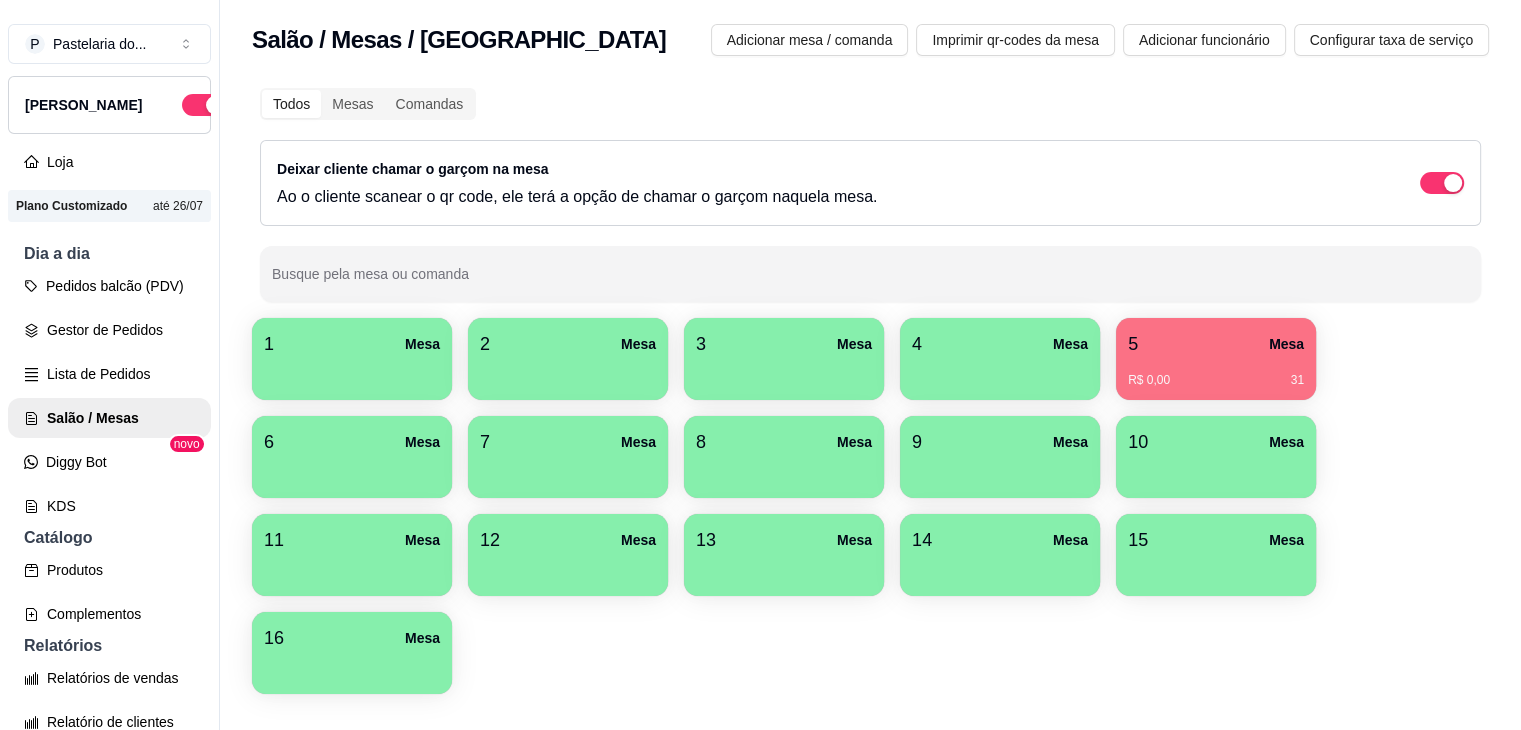 click at bounding box center (352, 569) 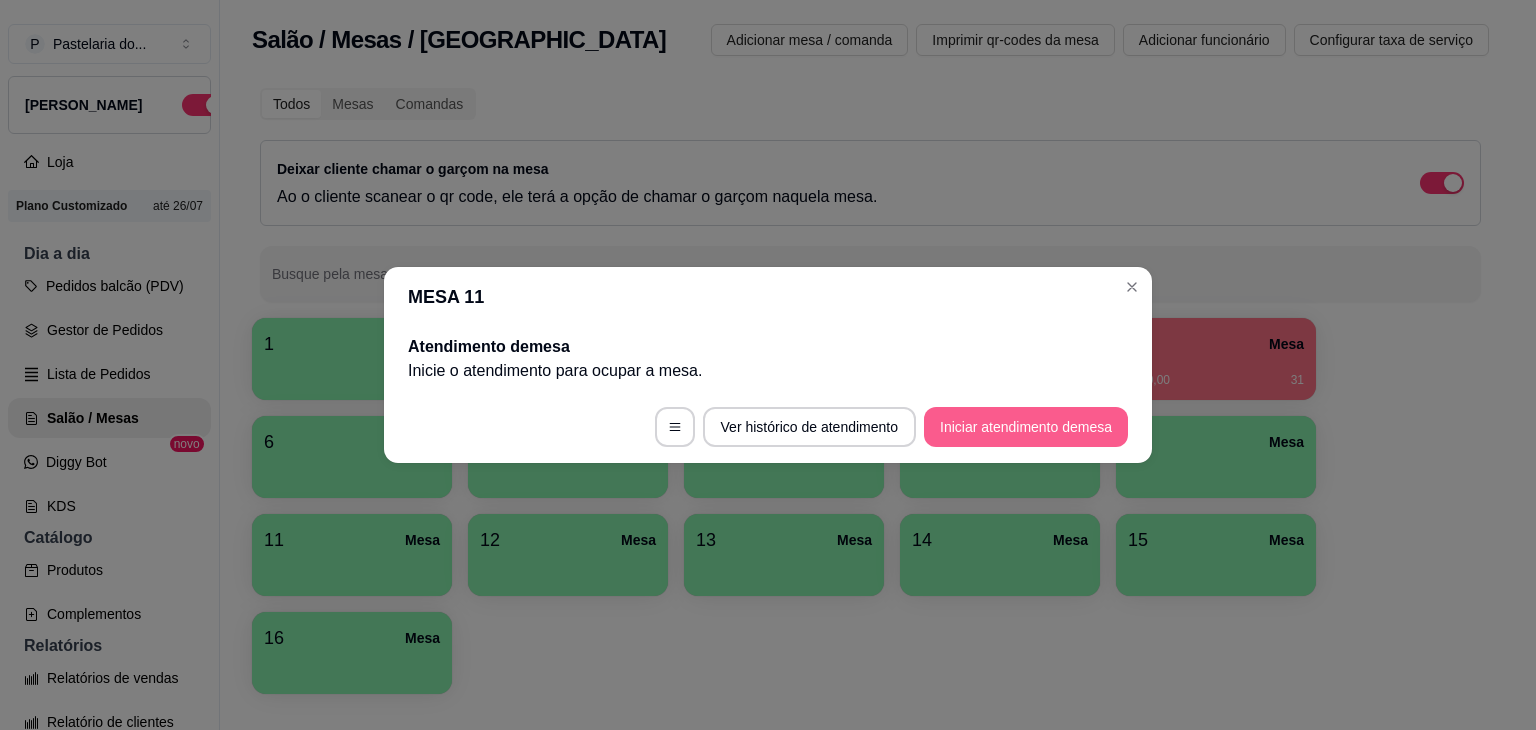 click on "Iniciar atendimento de  mesa" at bounding box center [1026, 427] 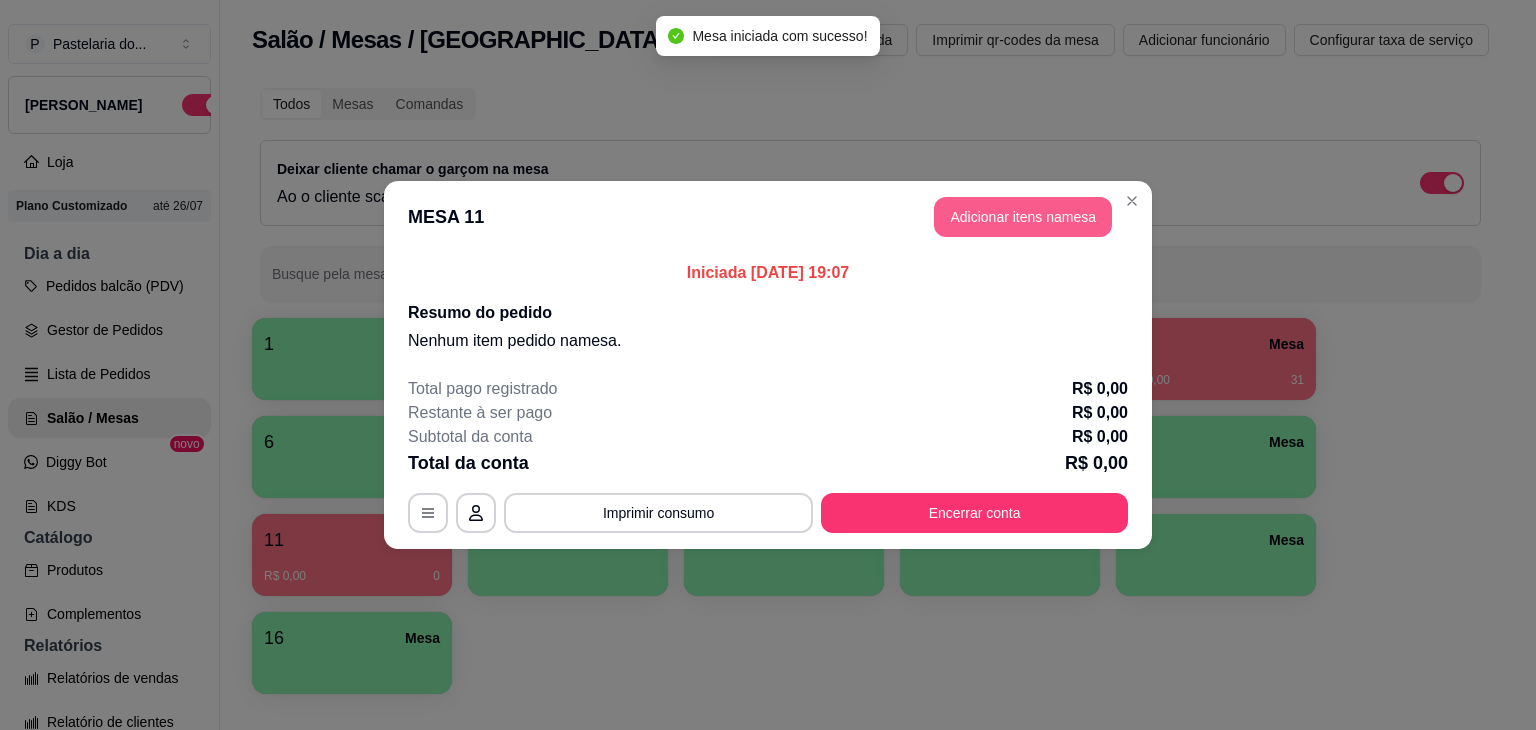 click on "Adicionar itens na  mesa" at bounding box center [1023, 217] 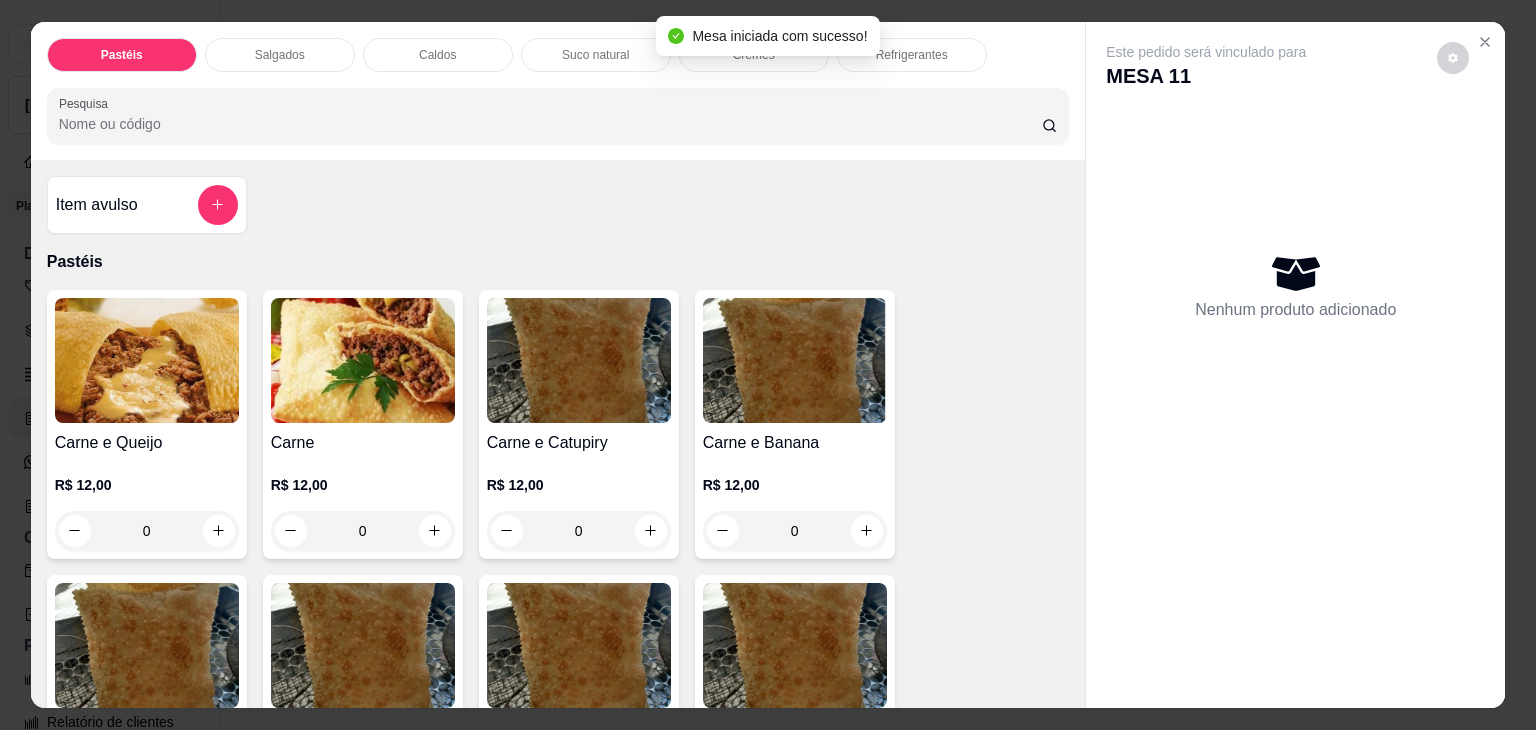 click on "Caldos" at bounding box center (437, 55) 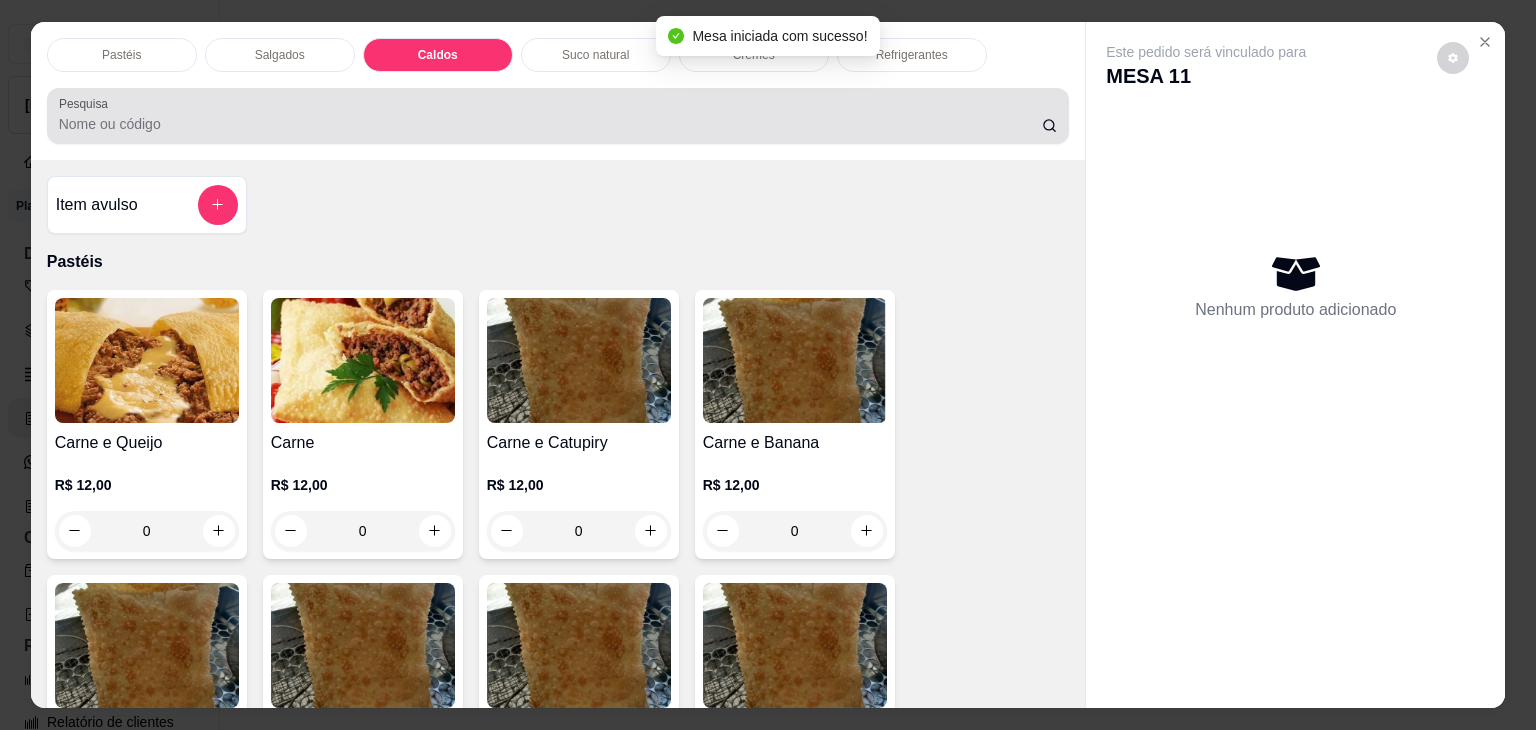 scroll, scrollTop: 2782, scrollLeft: 0, axis: vertical 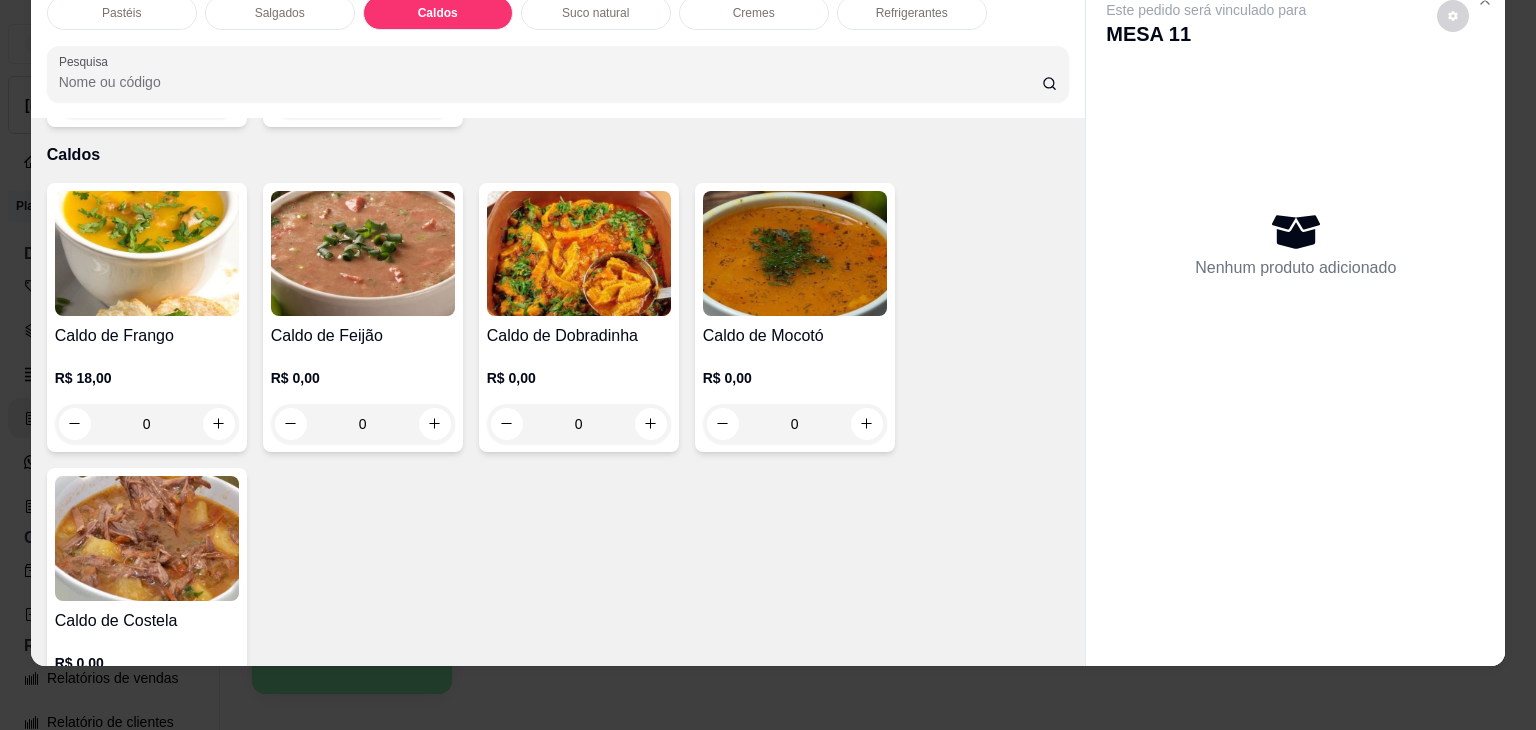 click on "0" at bounding box center [147, 424] 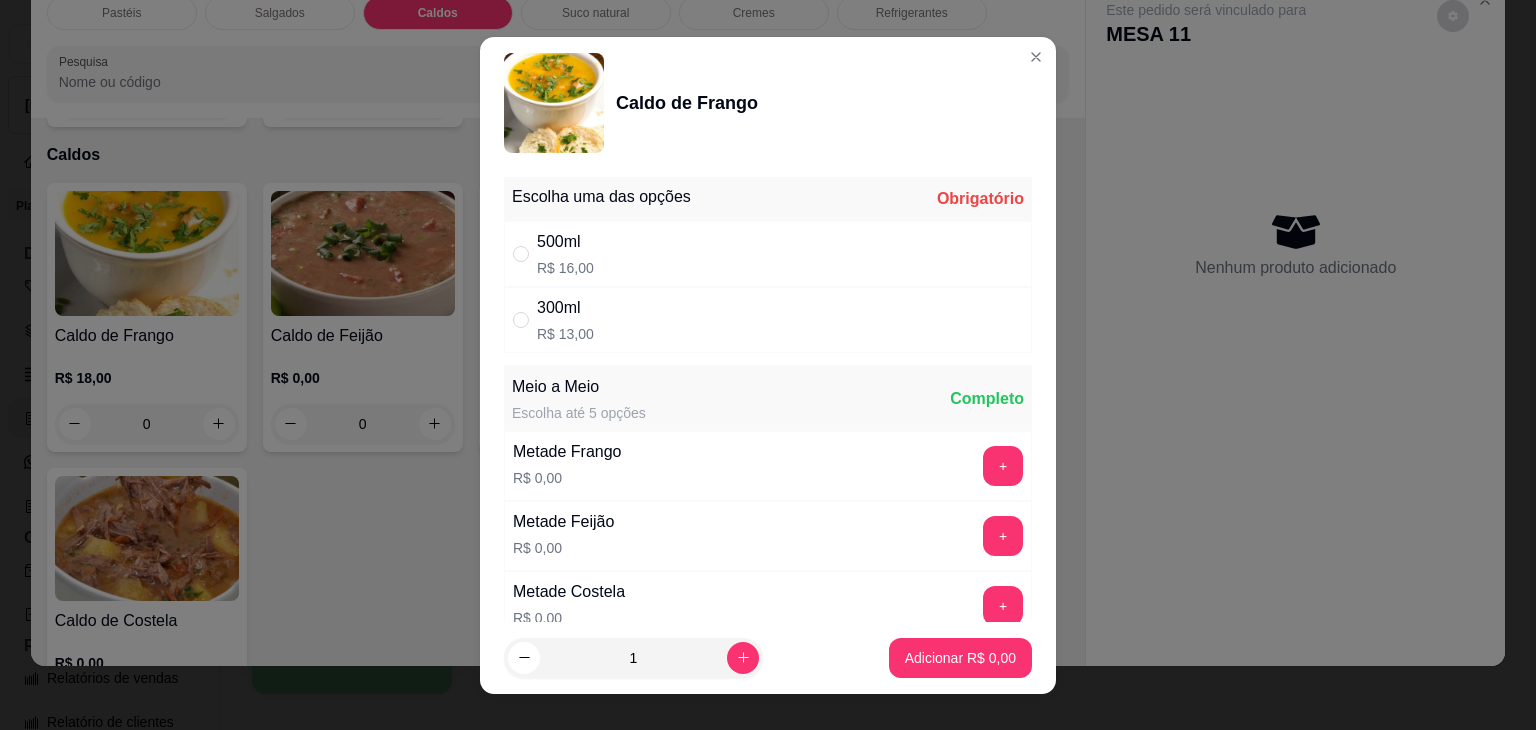 click on "300ml" at bounding box center (565, 308) 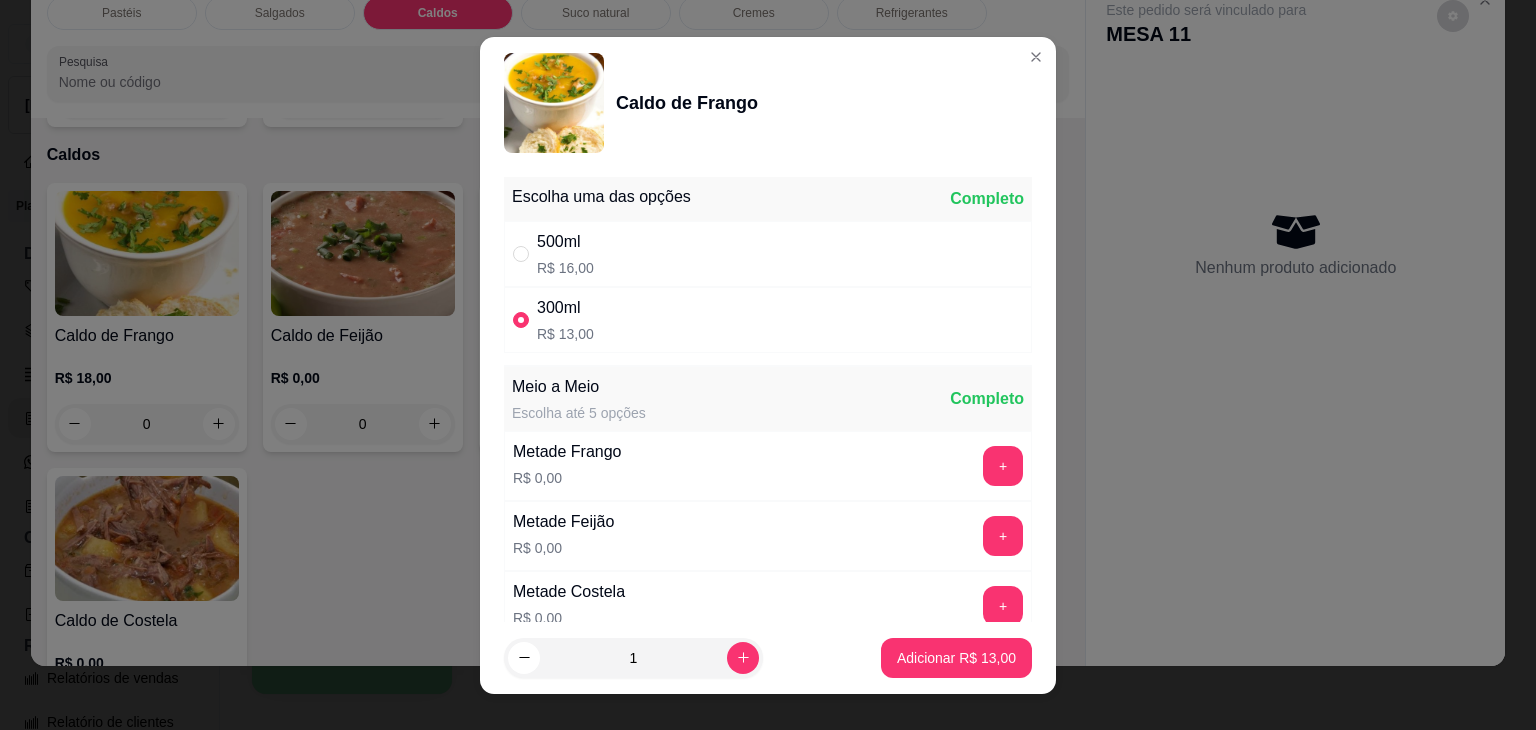 click on "Adicionar   R$ 13,00" at bounding box center (956, 658) 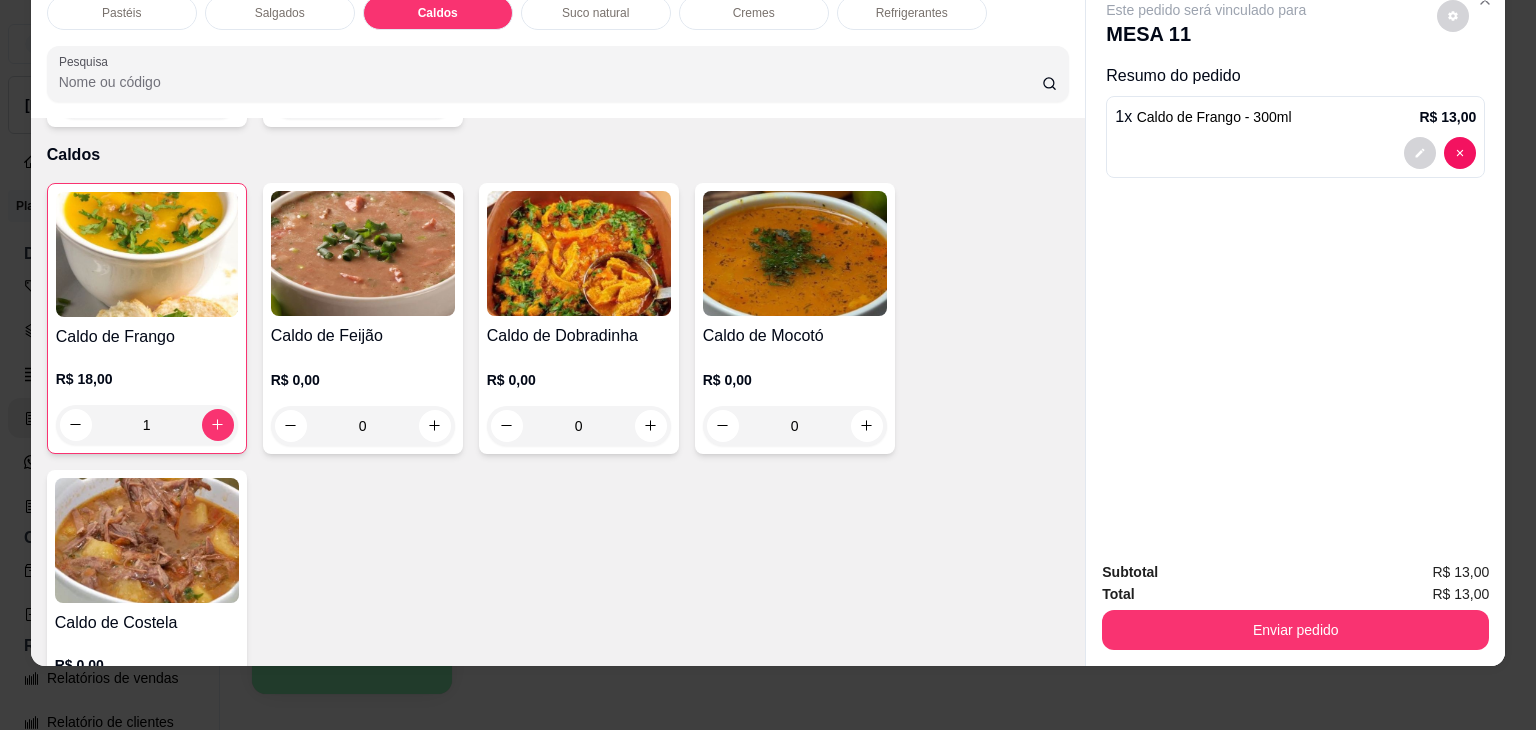click on "R$ 0,00 0" at bounding box center [795, 398] 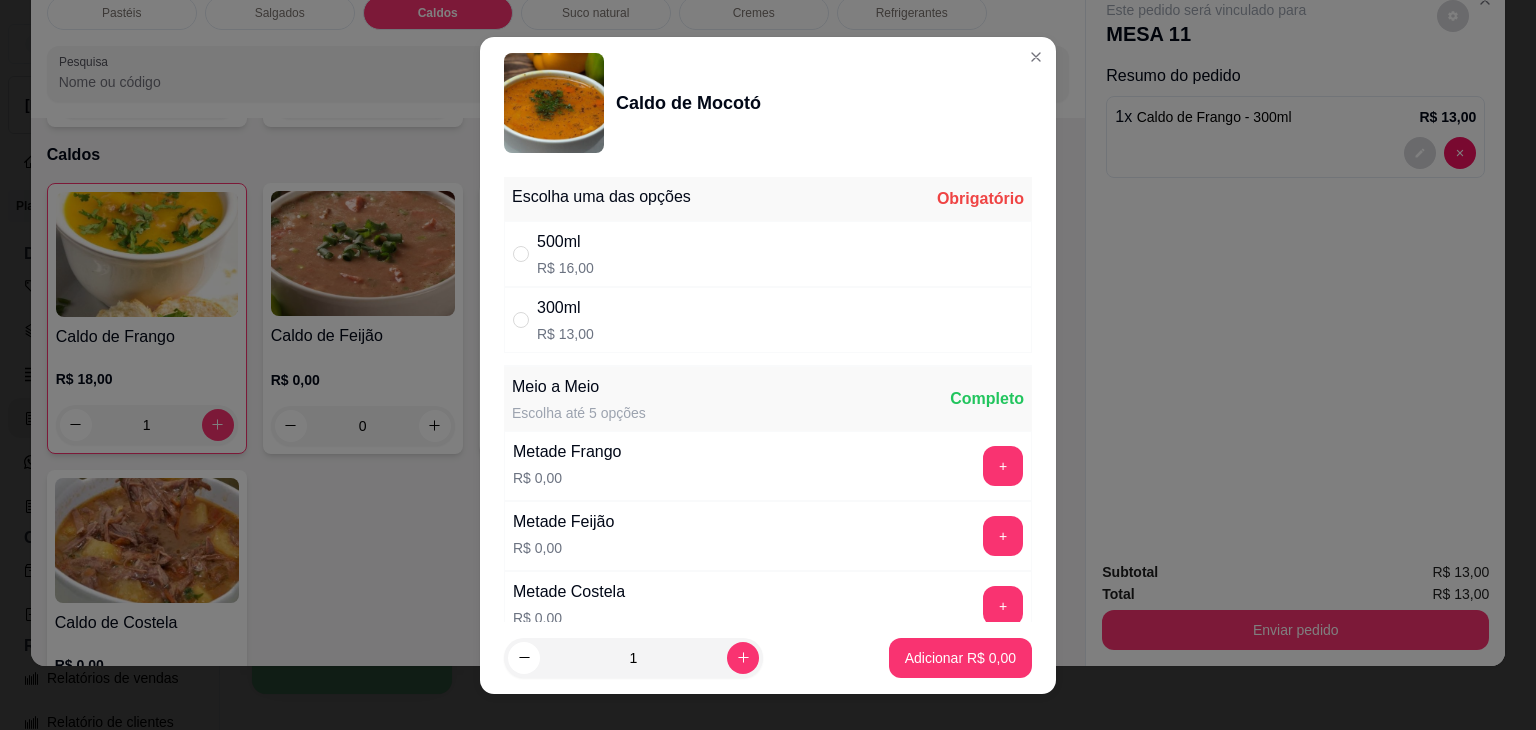 click on "500ml" at bounding box center [565, 242] 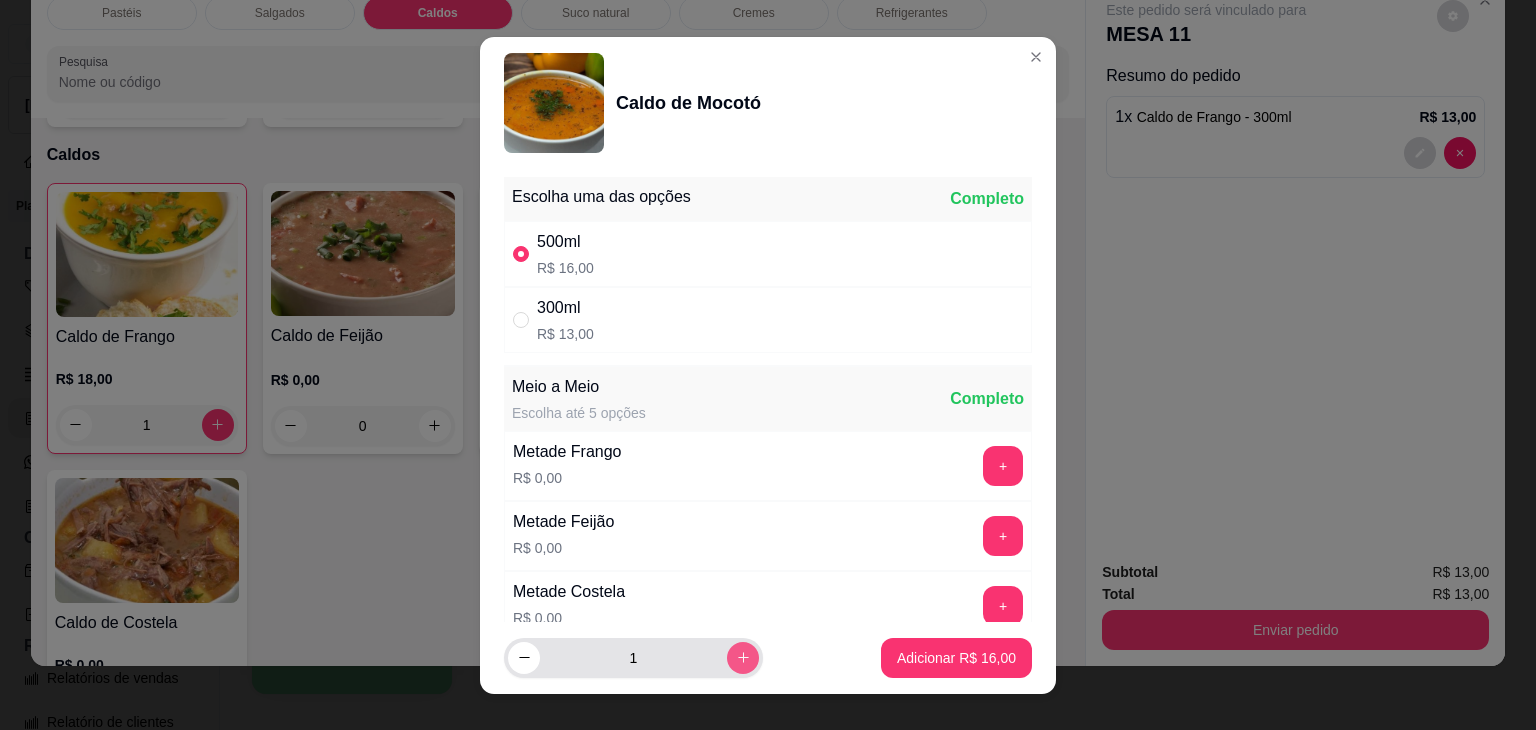 click at bounding box center [743, 658] 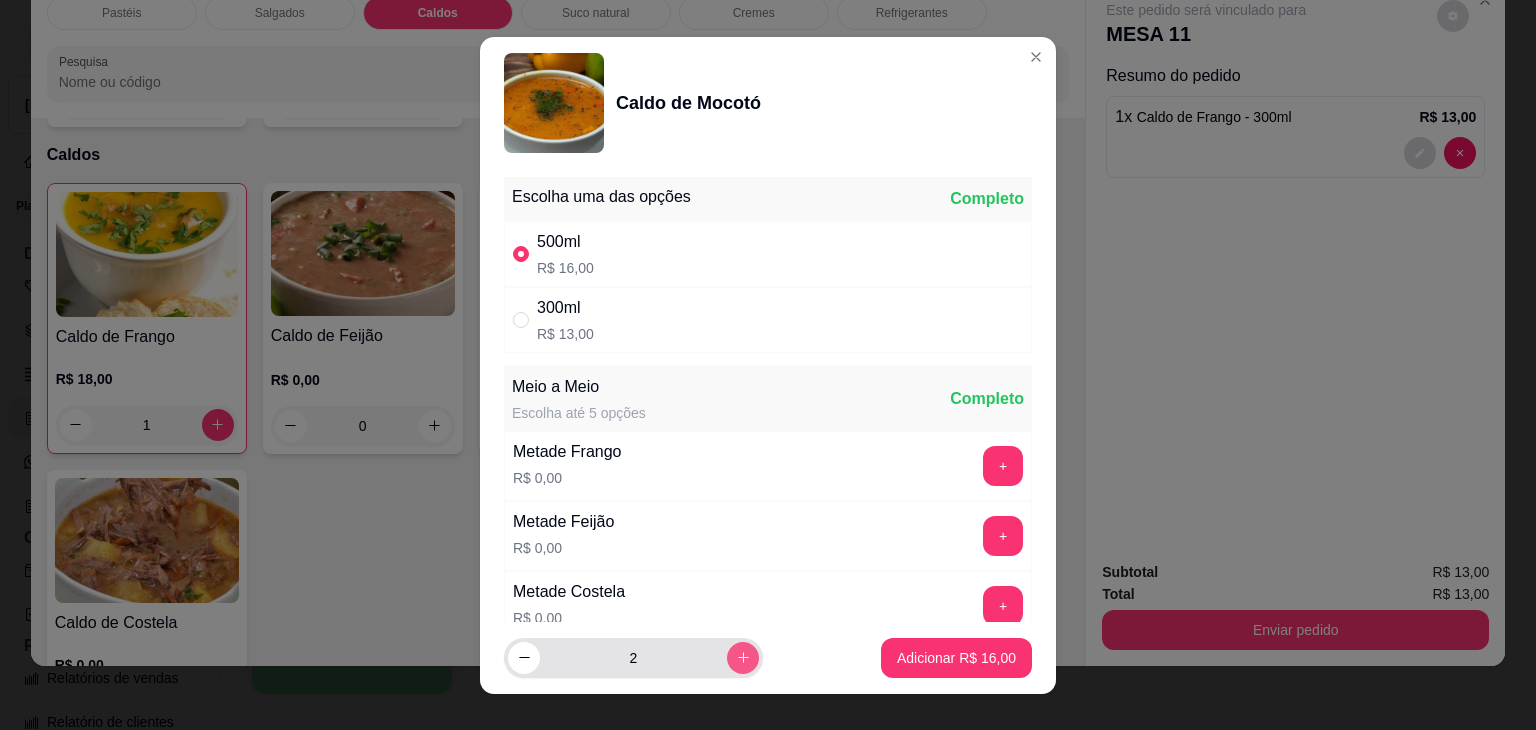 click at bounding box center (743, 658) 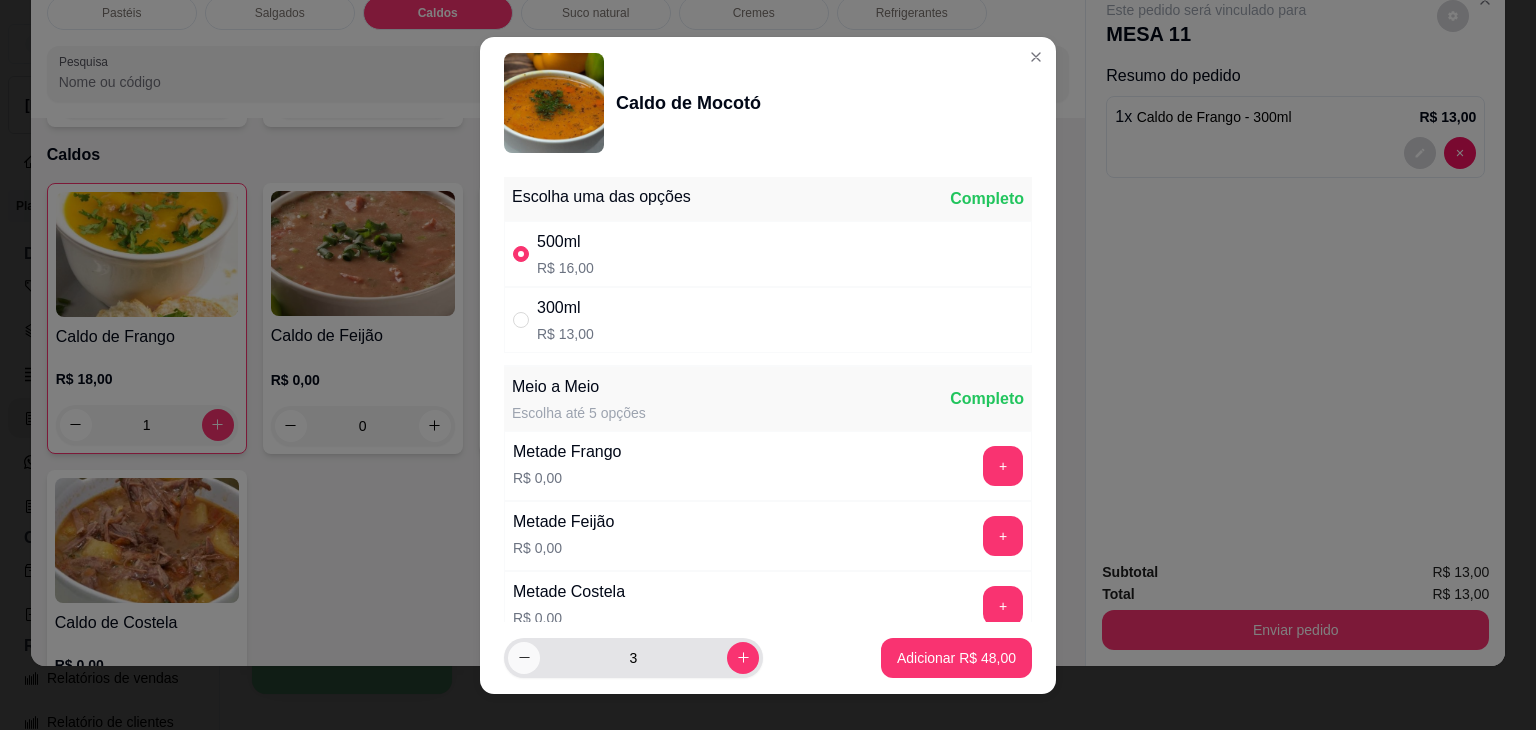 click 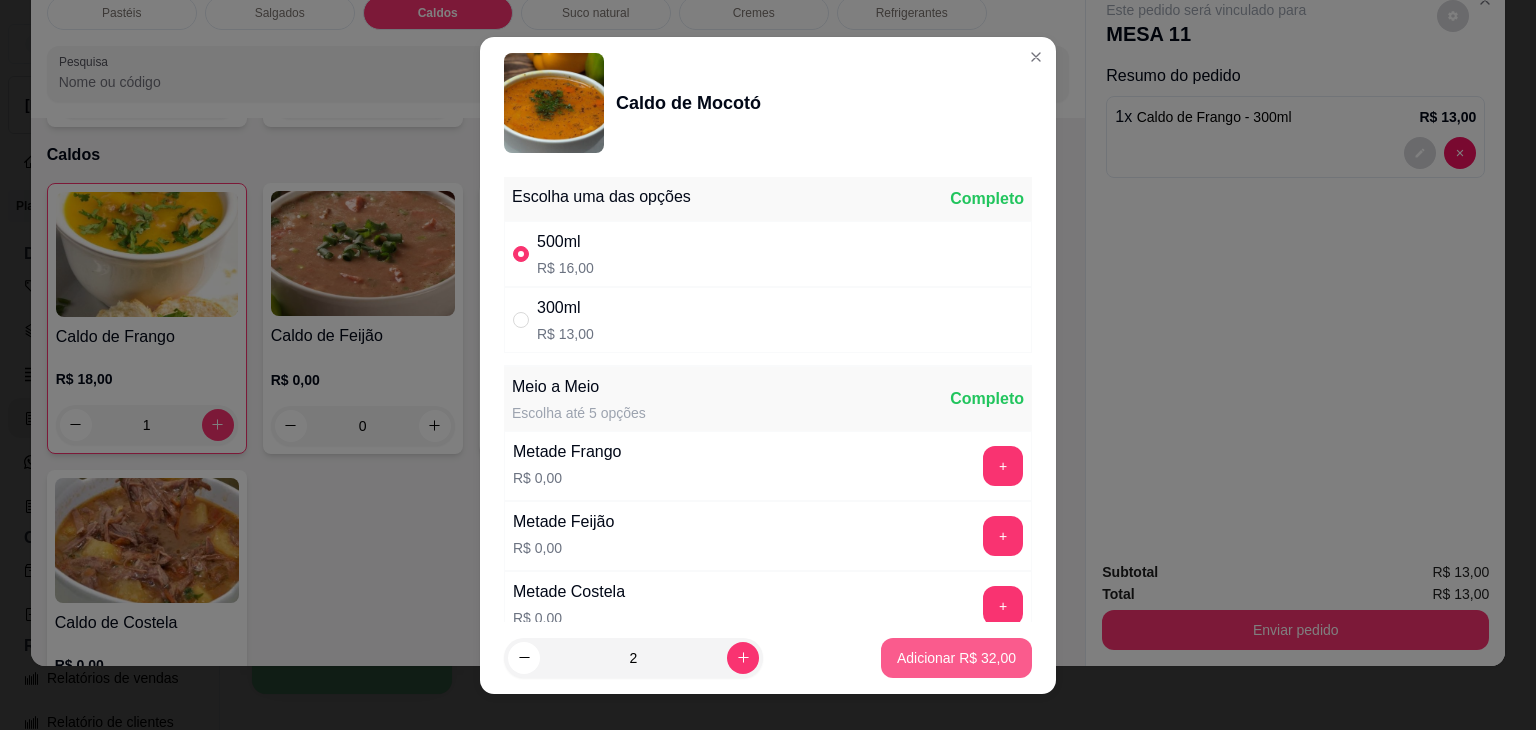 click on "Adicionar   R$ 32,00" at bounding box center (956, 658) 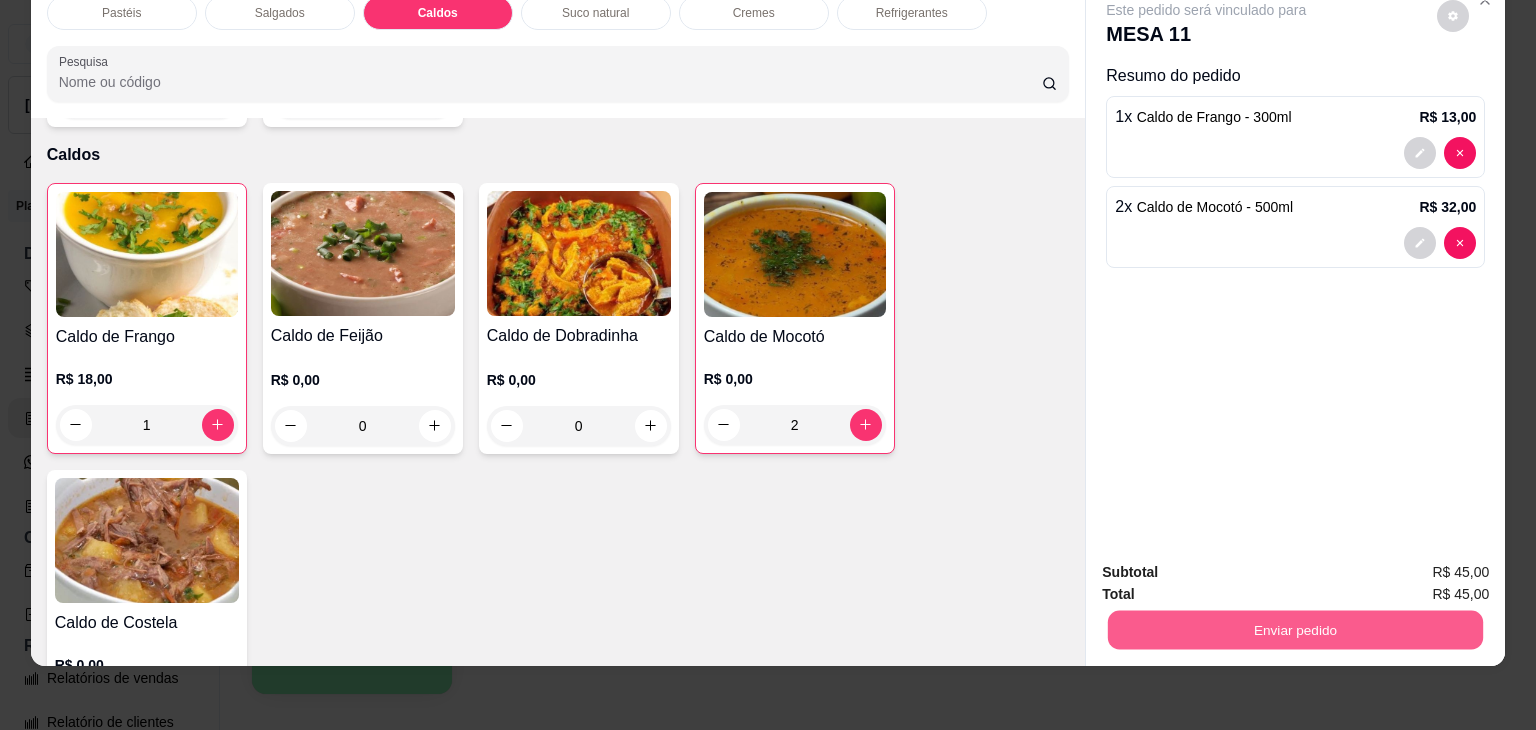 click on "Enviar pedido" at bounding box center (1295, 630) 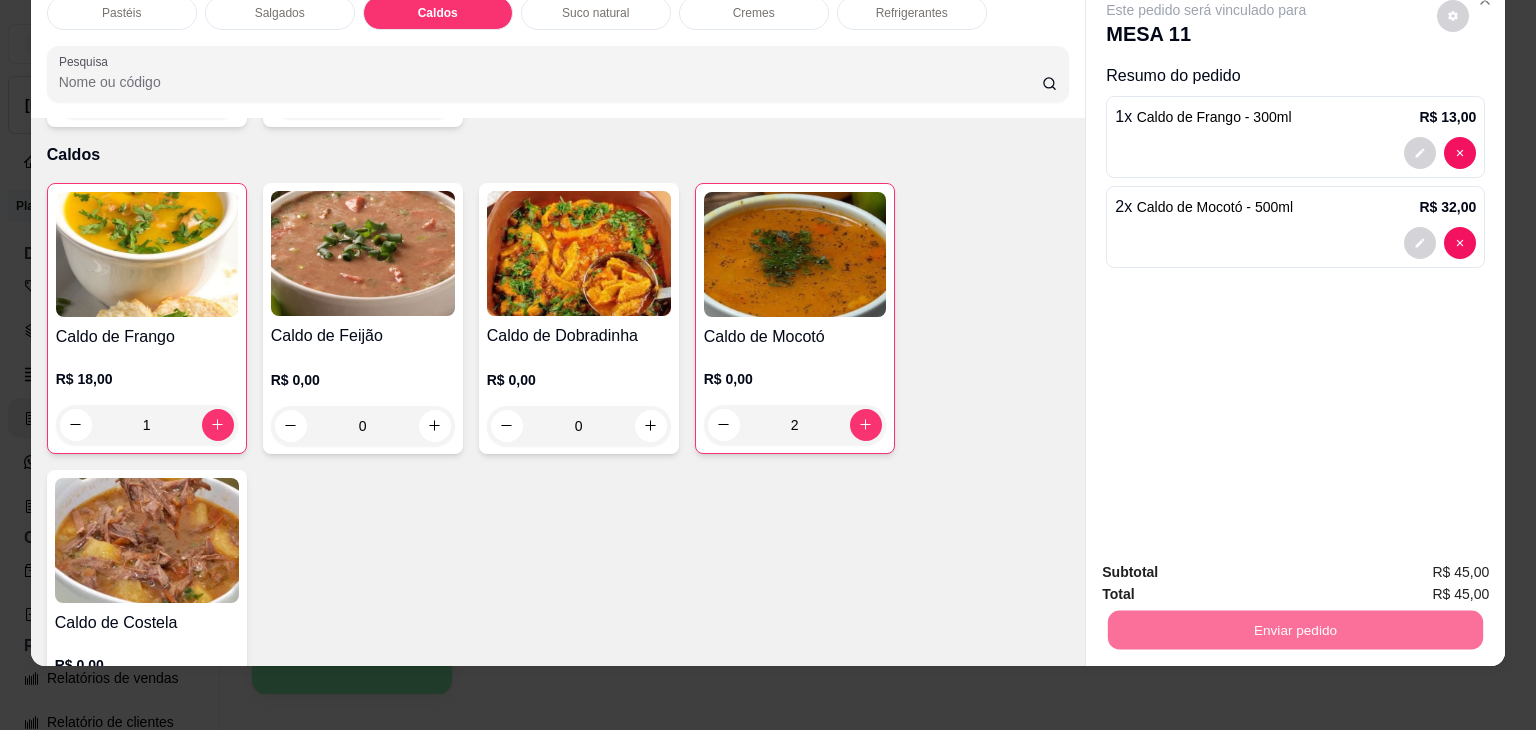 click on "Não registrar e enviar pedido" at bounding box center (1229, 564) 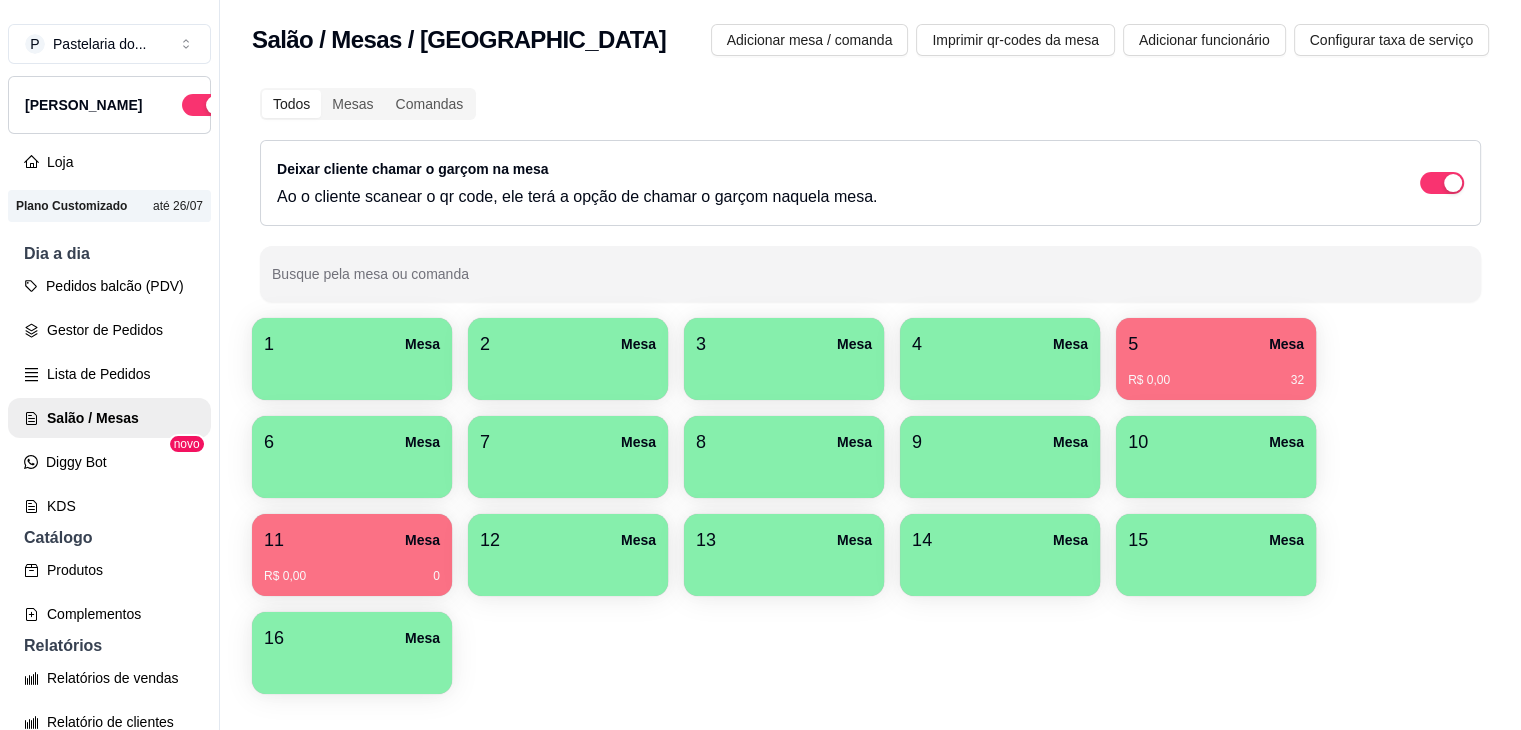 click at bounding box center (1000, 569) 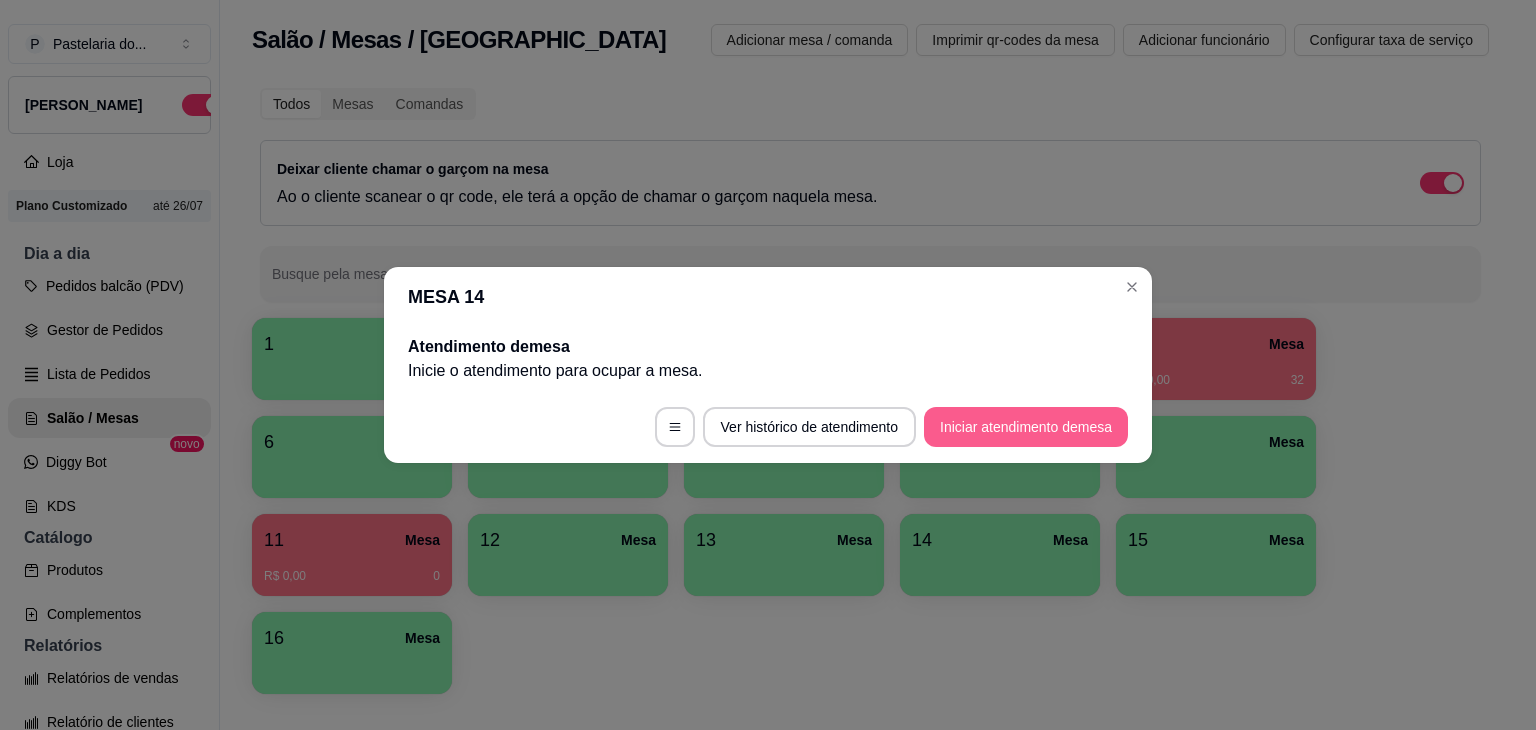 click on "Iniciar atendimento de  mesa" at bounding box center [1026, 427] 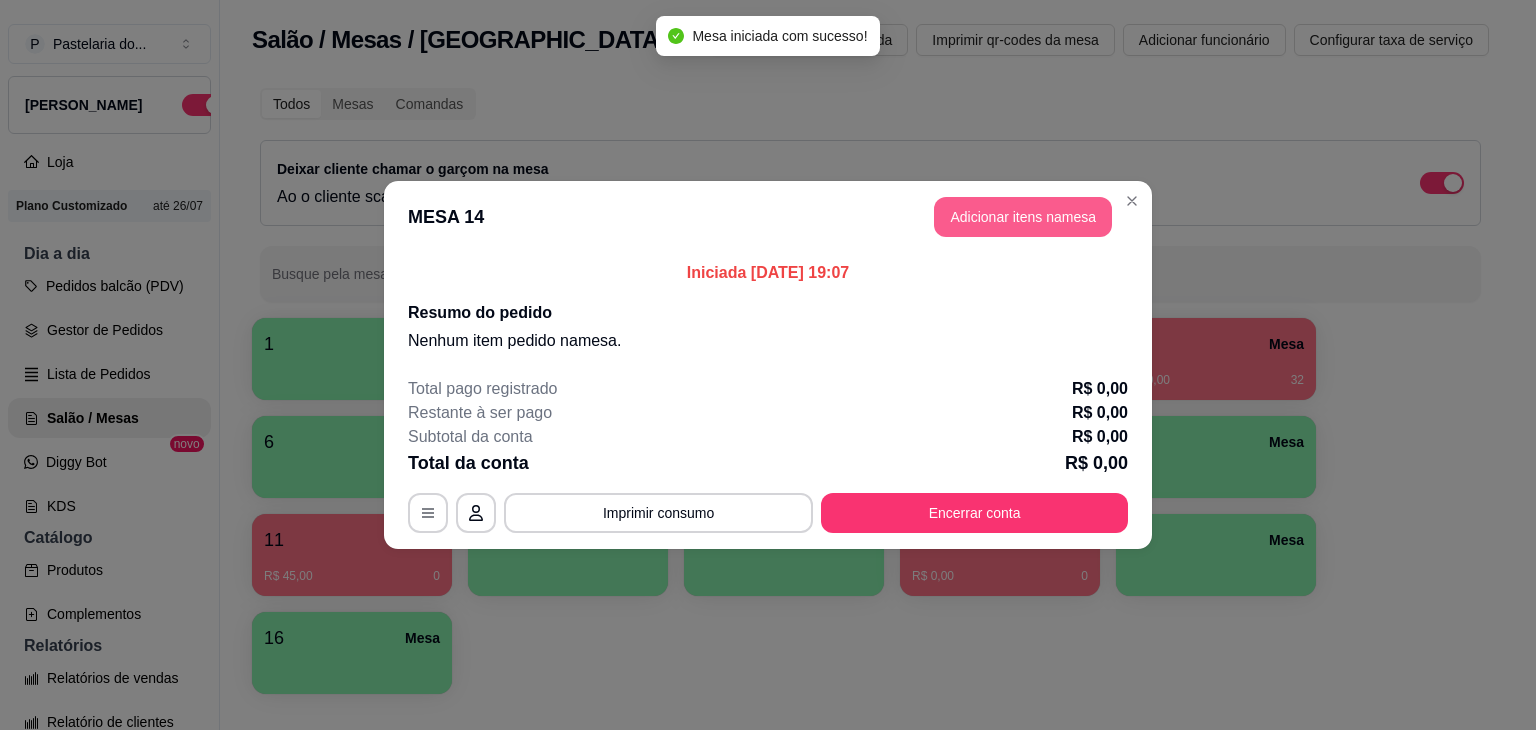 click on "Adicionar itens na  mesa" at bounding box center (1023, 217) 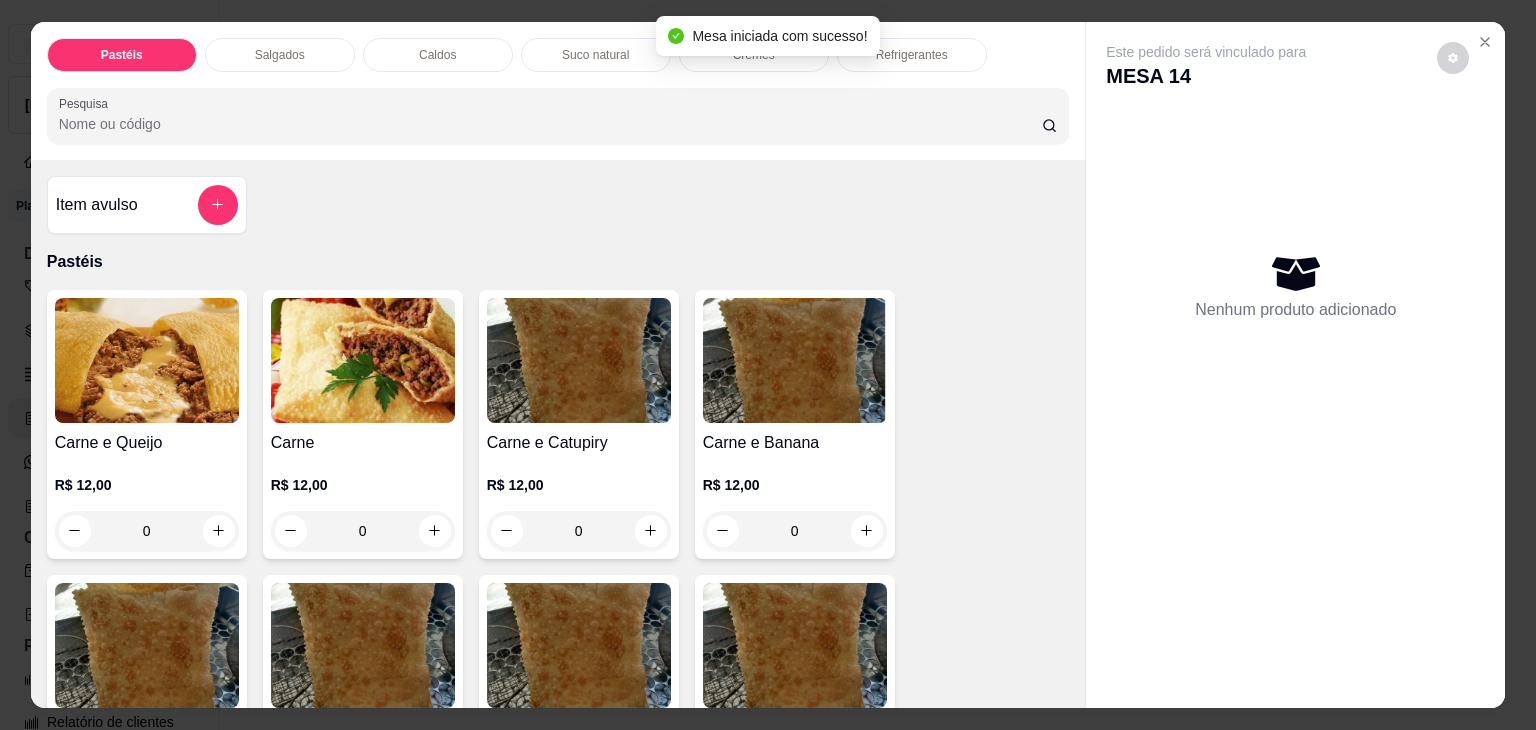 click on "Caldos" at bounding box center [438, 55] 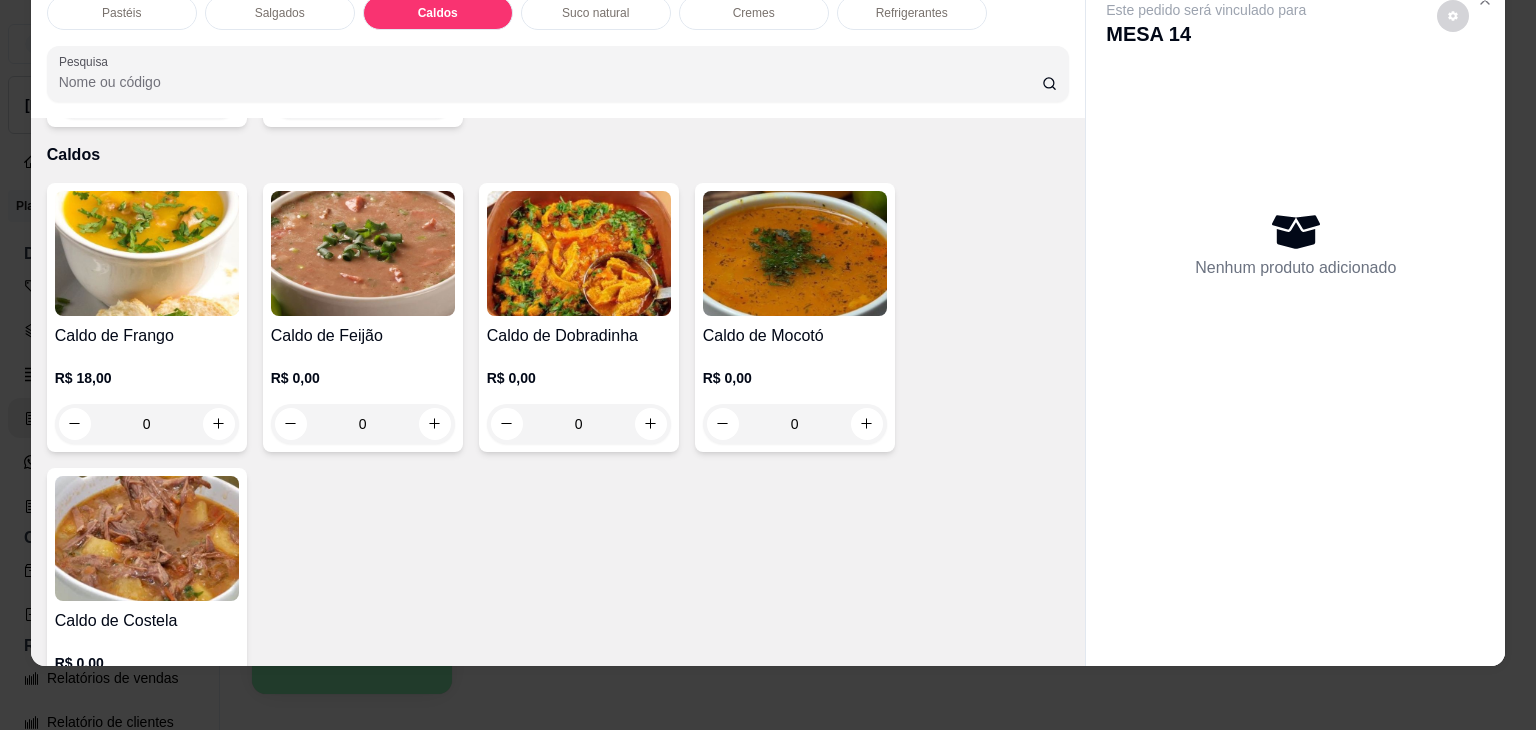 scroll, scrollTop: 2882, scrollLeft: 0, axis: vertical 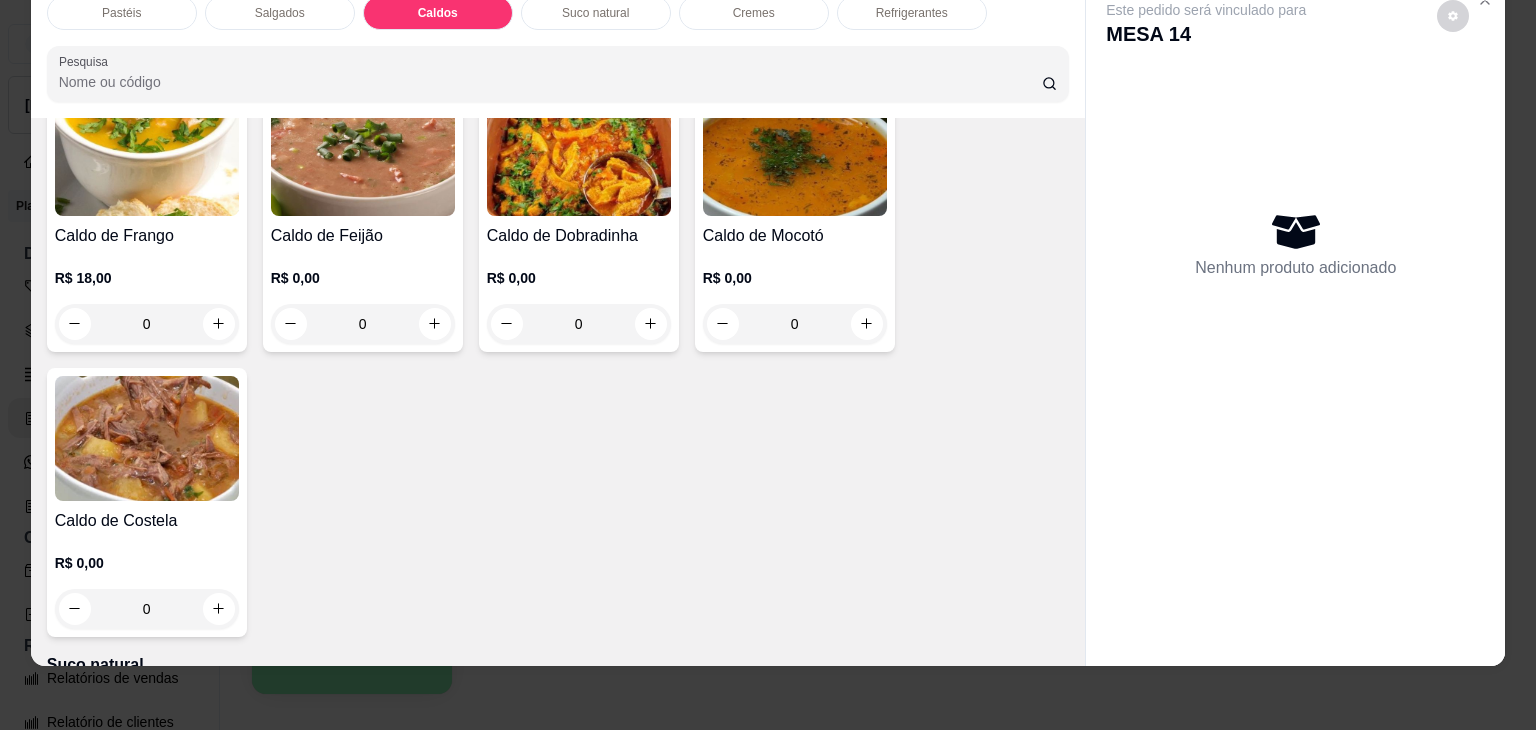 click on "0" at bounding box center (147, 609) 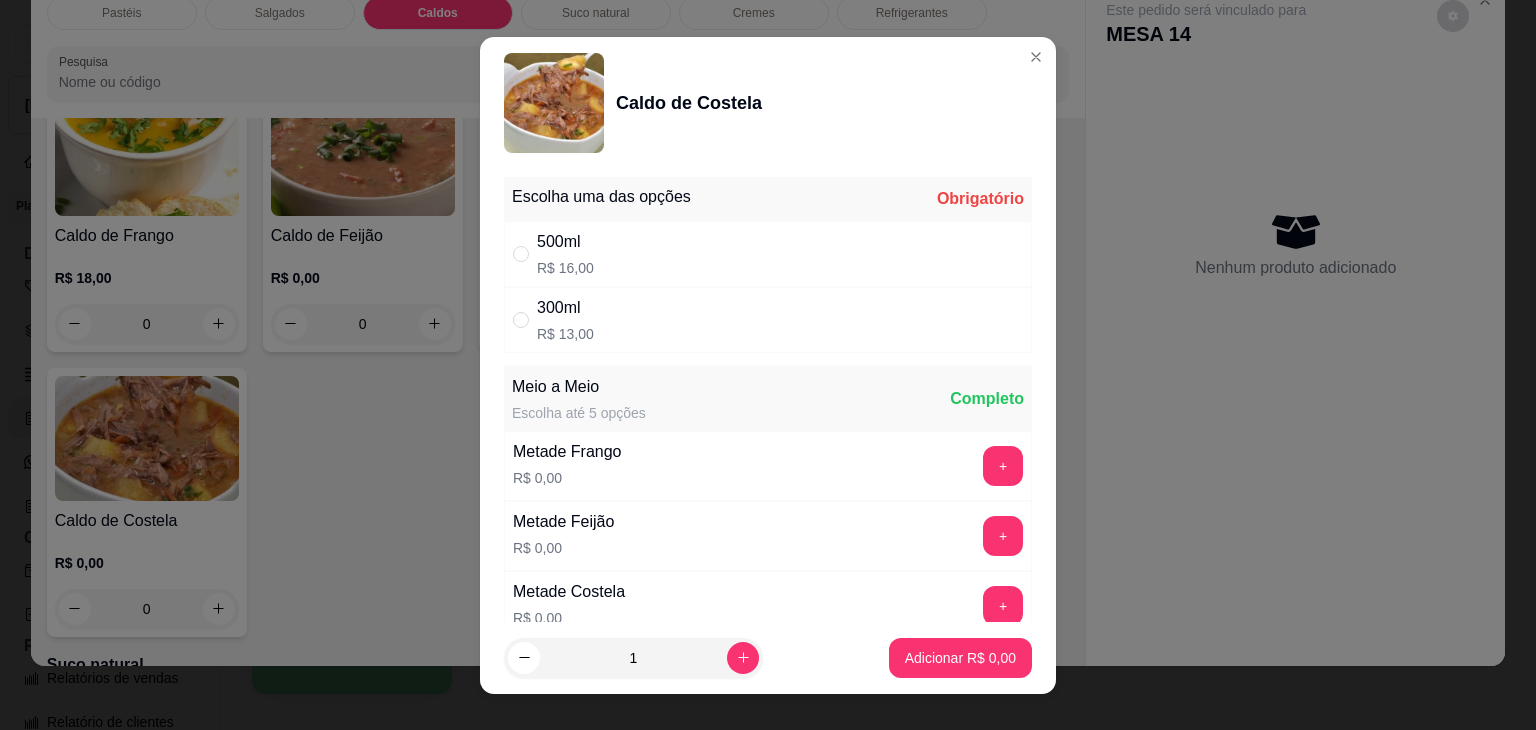click on "500ml R$ 16,00" at bounding box center (768, 254) 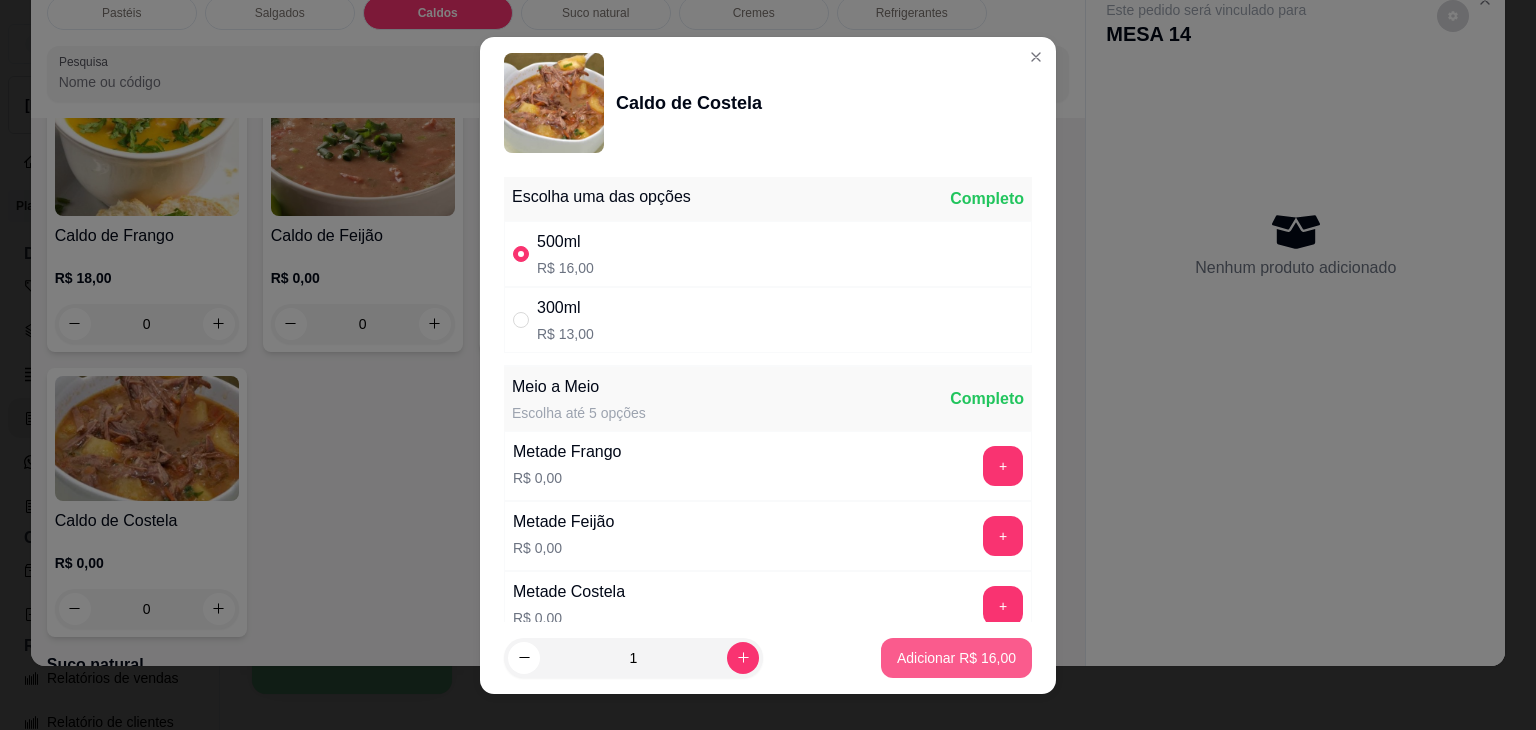 click on "Adicionar   R$ 16,00" at bounding box center (956, 658) 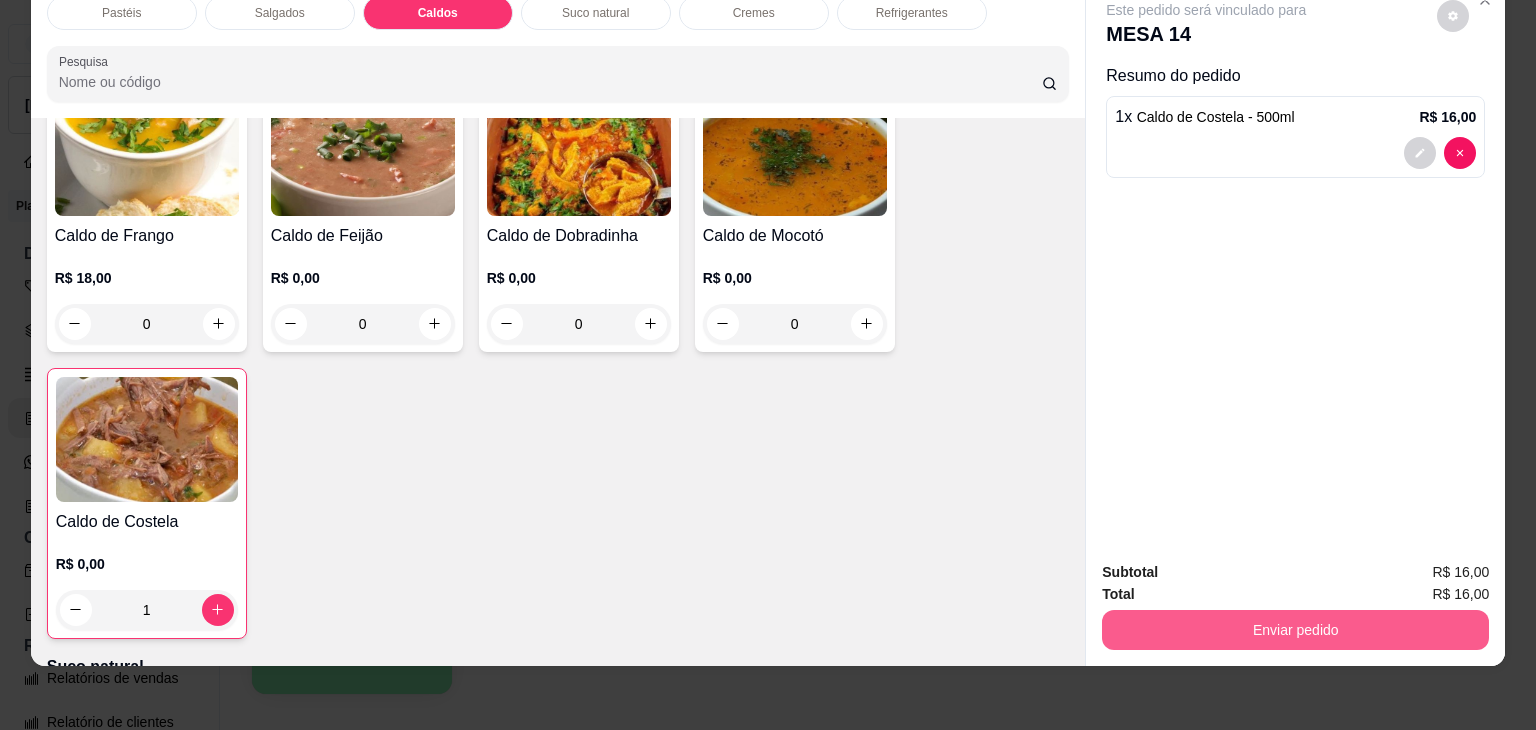 click on "Enviar pedido" at bounding box center (1295, 630) 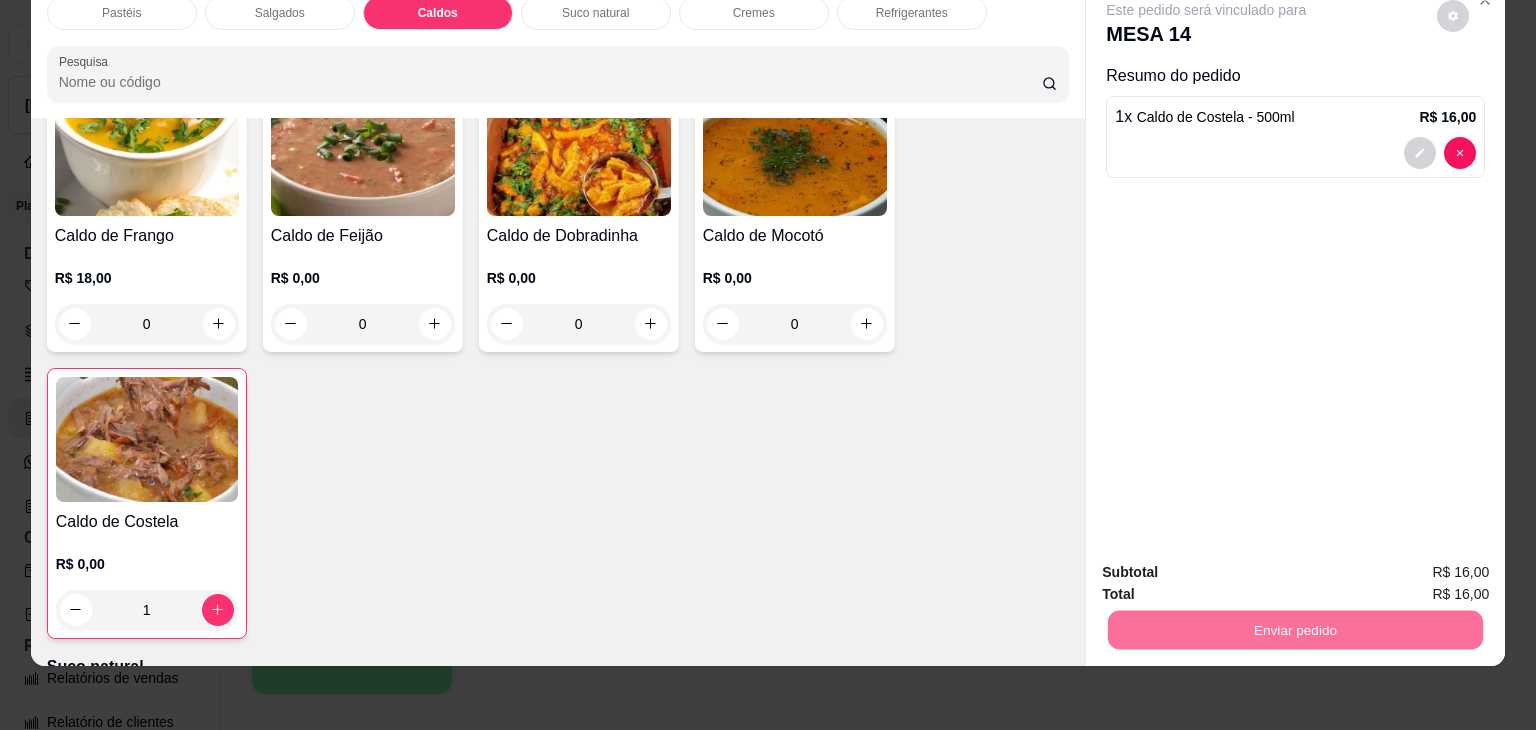 click on "Não registrar e enviar pedido" at bounding box center (1229, 564) 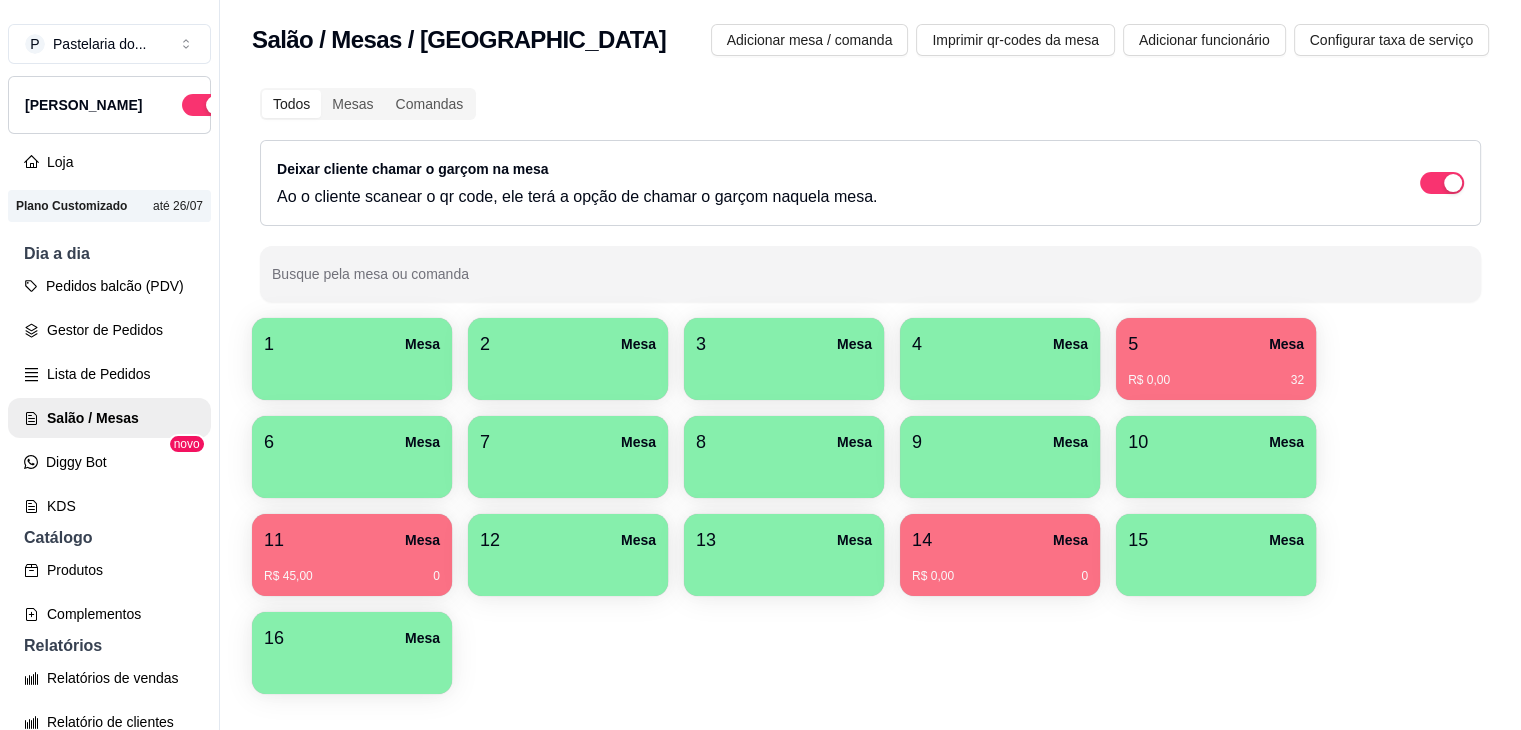click on "R$ 0,00" at bounding box center (933, 576) 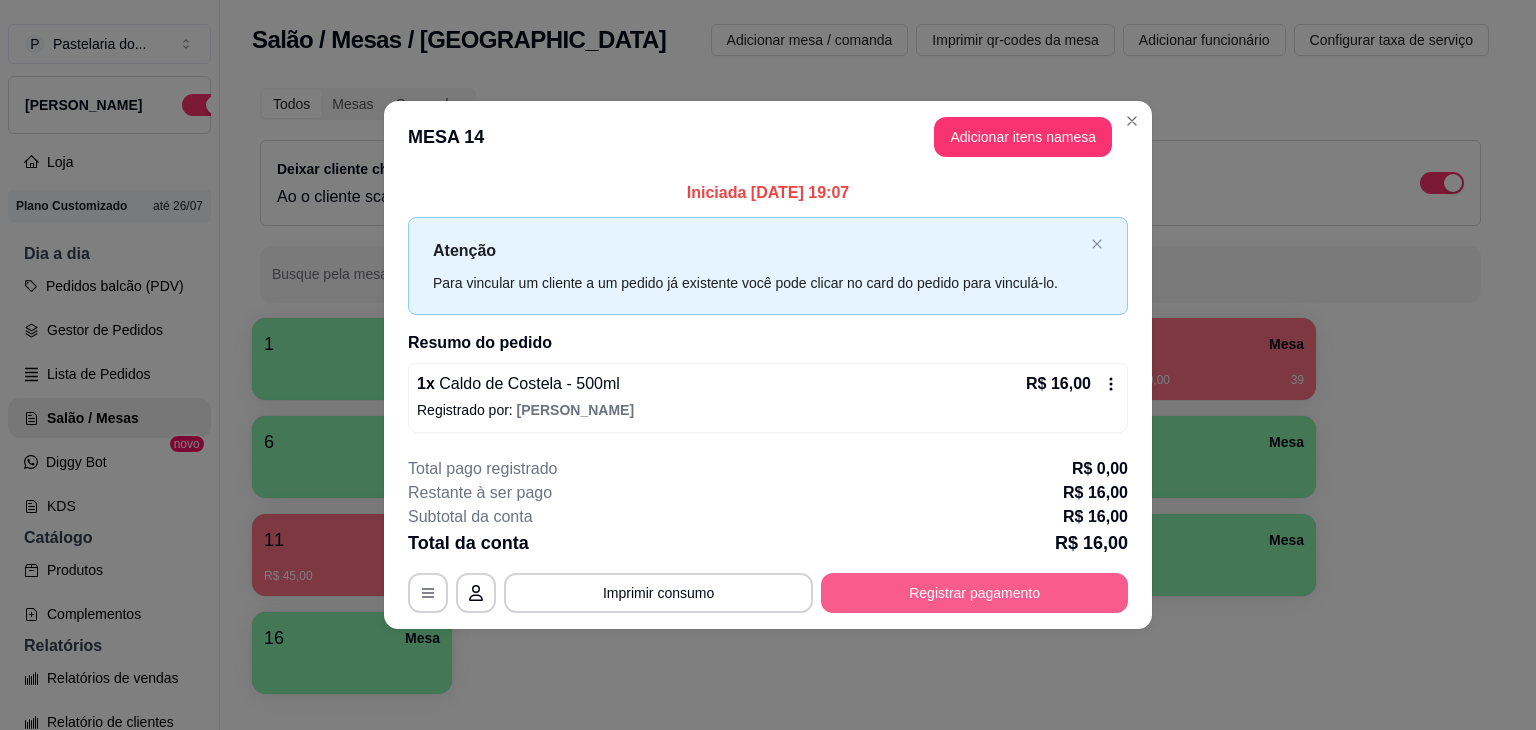 click on "Registrar pagamento" at bounding box center [974, 593] 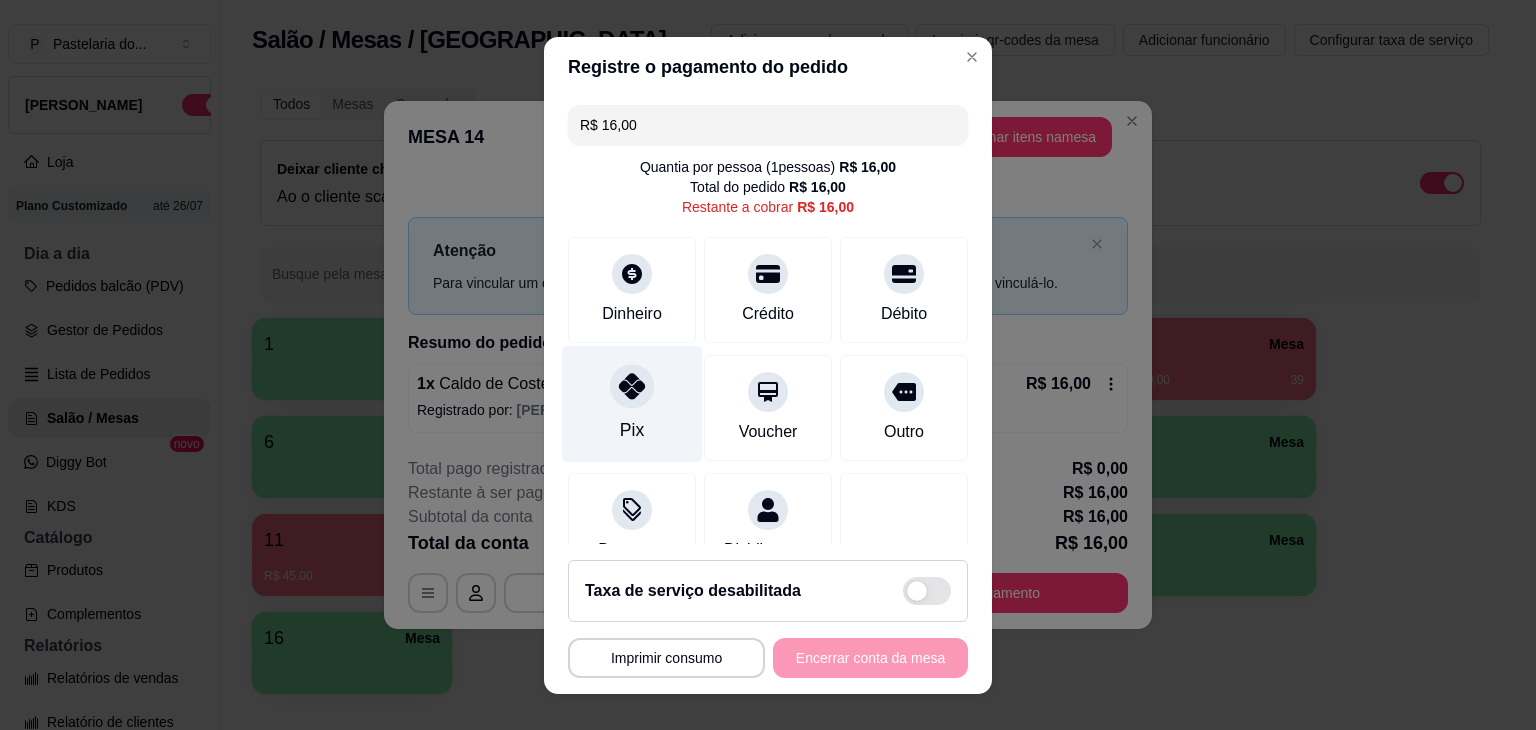 click 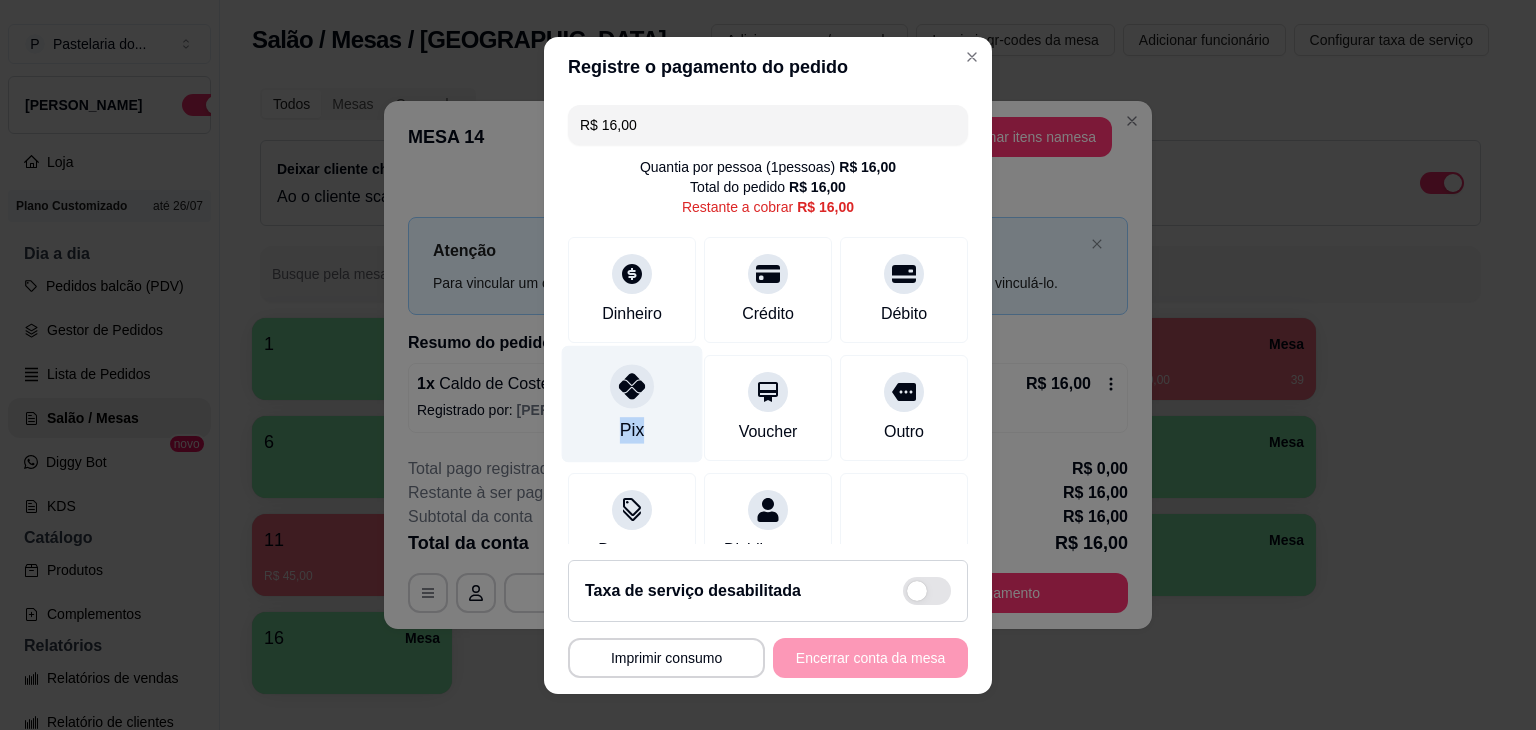 click 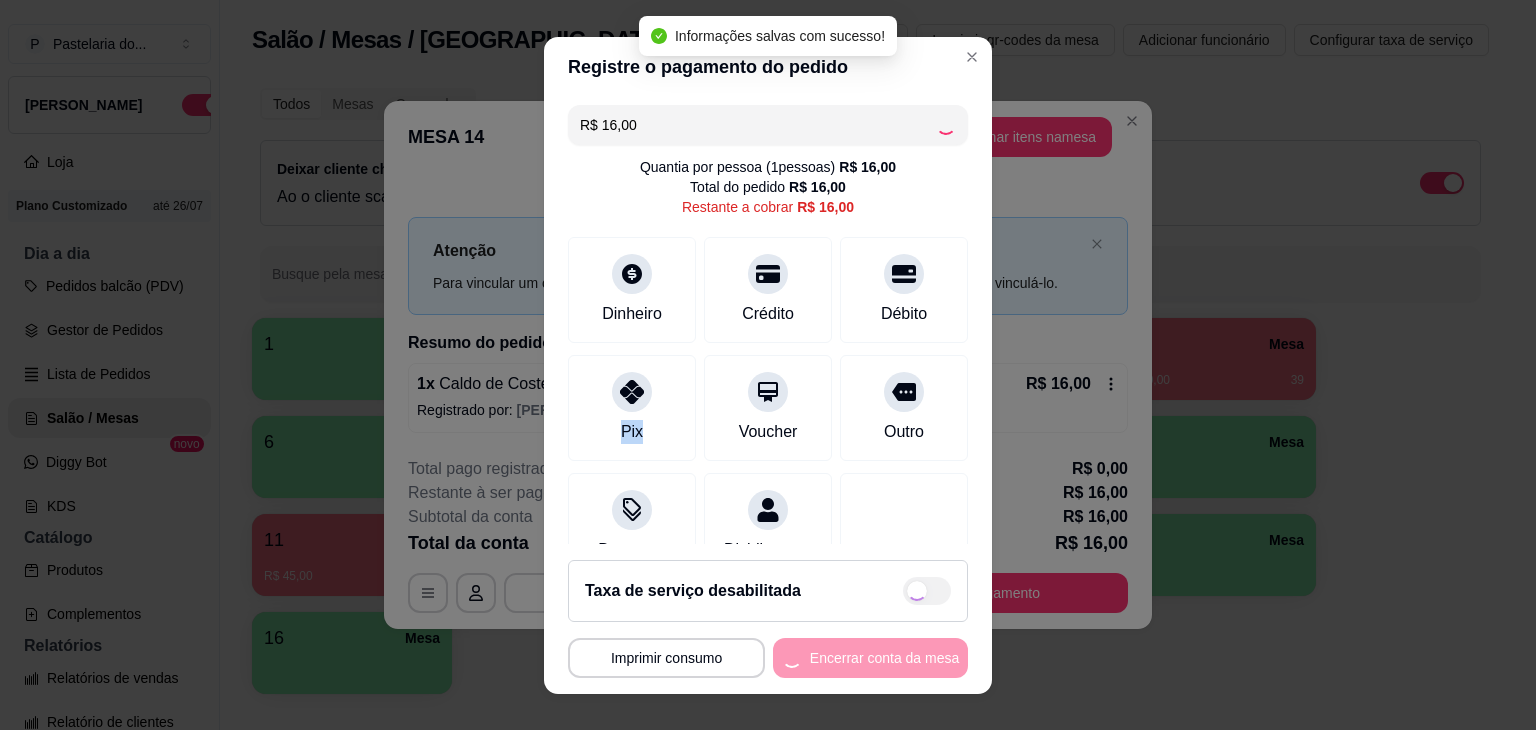type on "R$ 0,00" 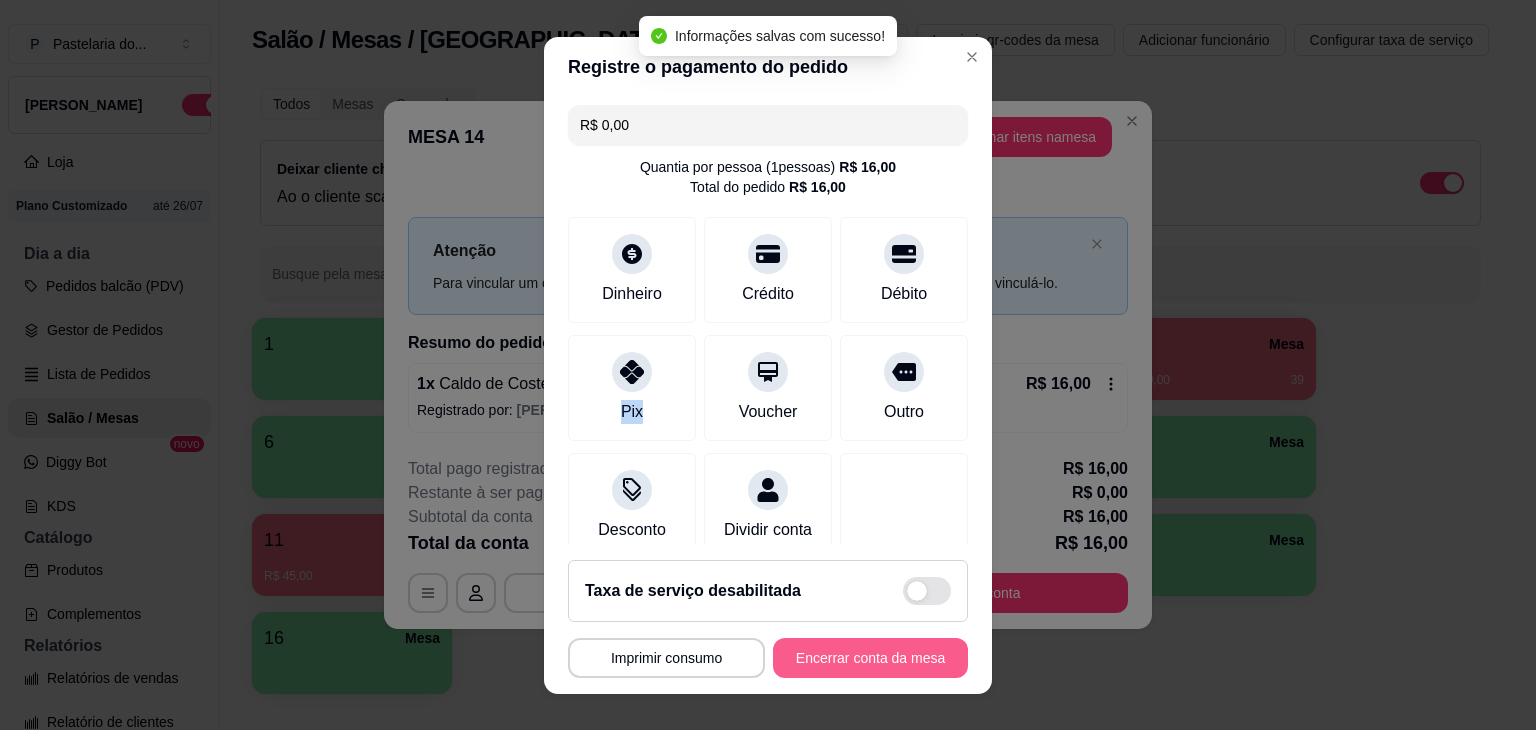 click on "Encerrar conta da mesa" at bounding box center [870, 658] 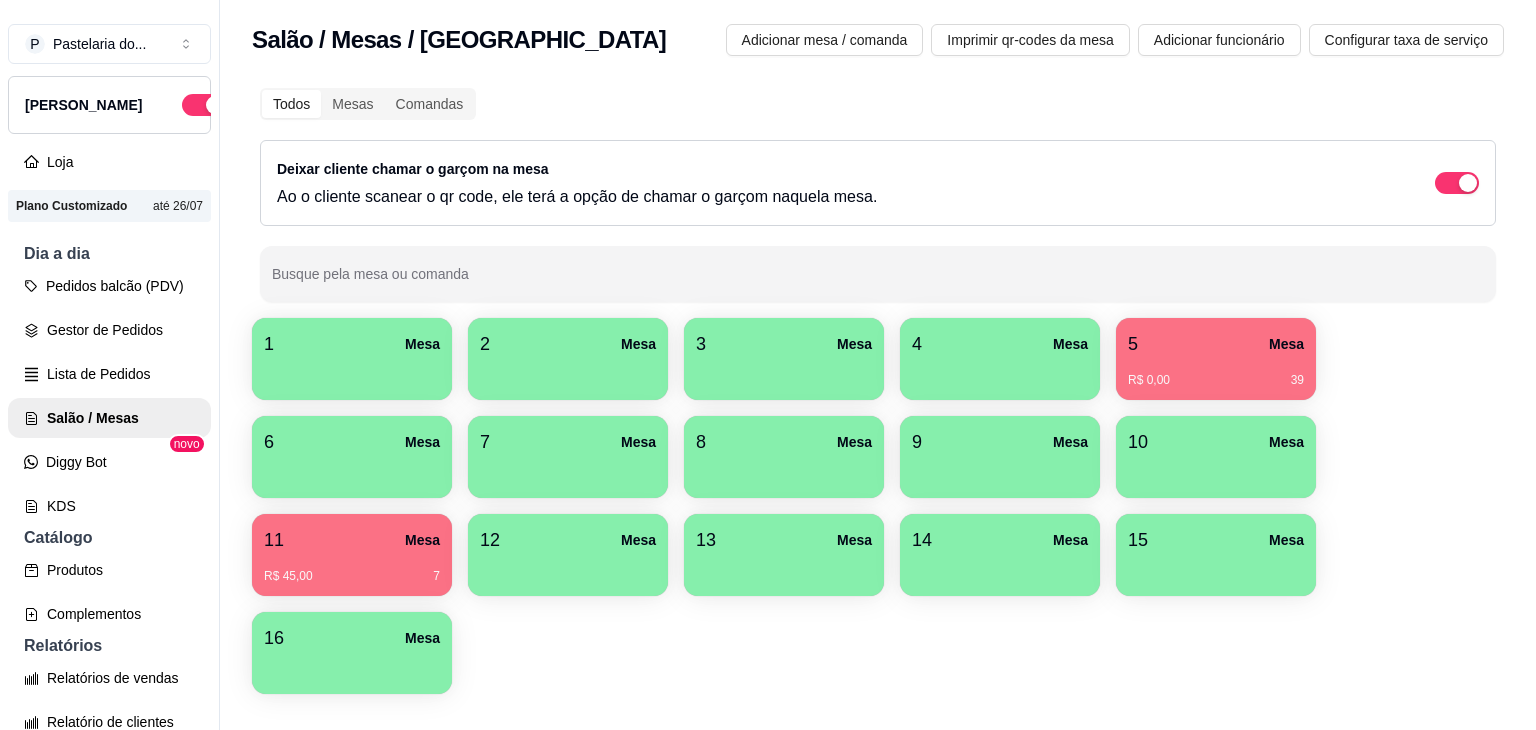 click on "Deixar cliente chamar o garçom na mesa Ao o cliente scanear o qr code, ele terá a opção de chamar o garçom naquela mesa." at bounding box center (878, 183) 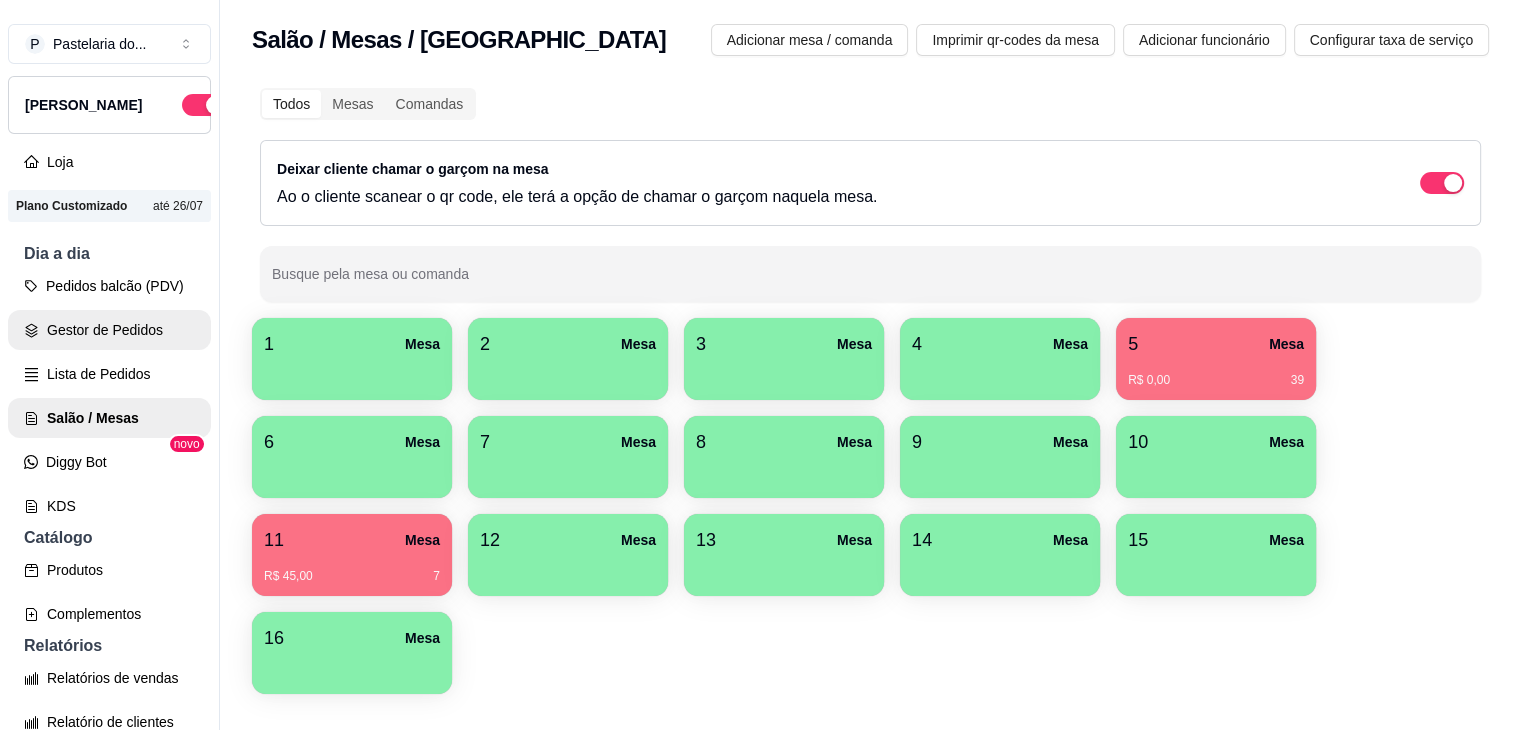 click on "Gestor de Pedidos" at bounding box center (109, 330) 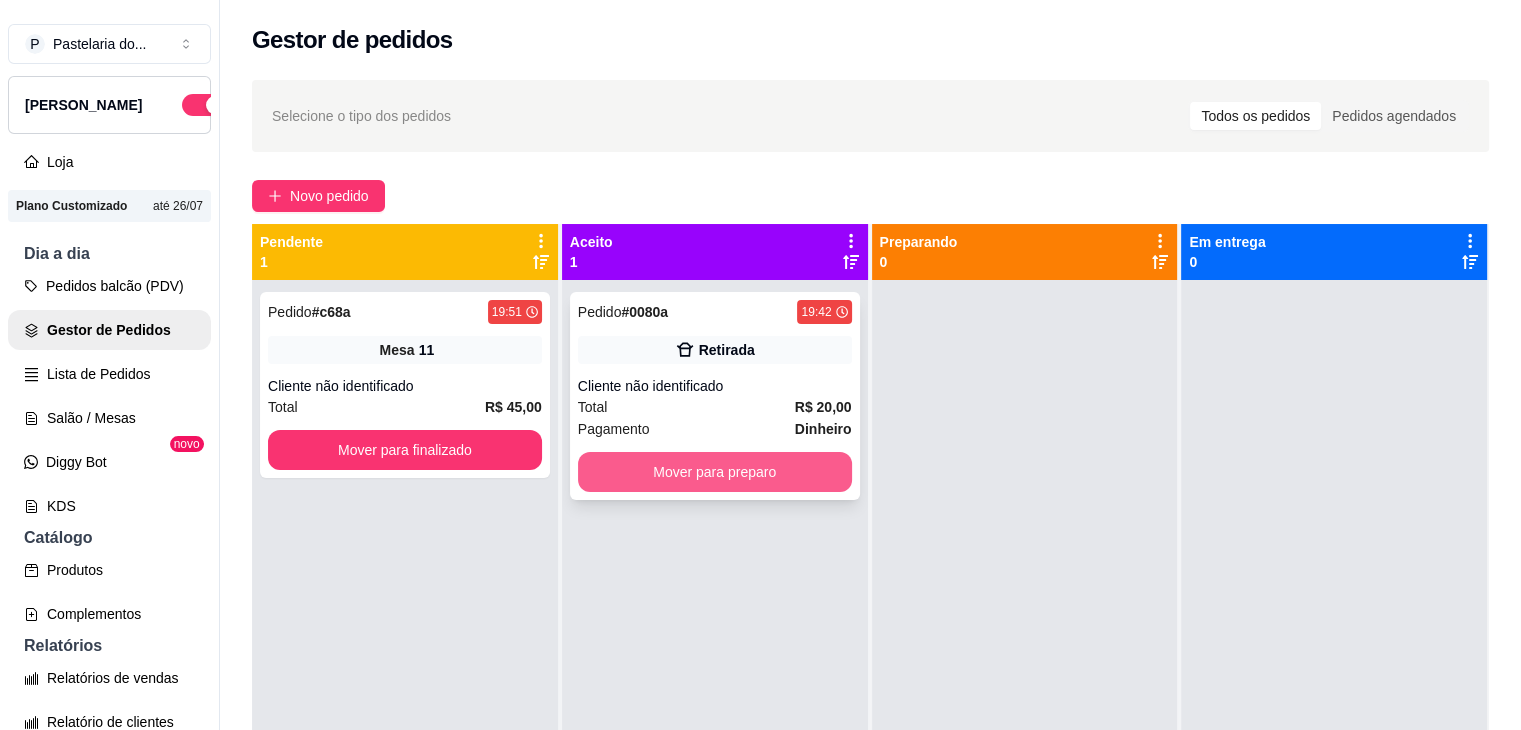 click on "Mover para preparo" at bounding box center (715, 472) 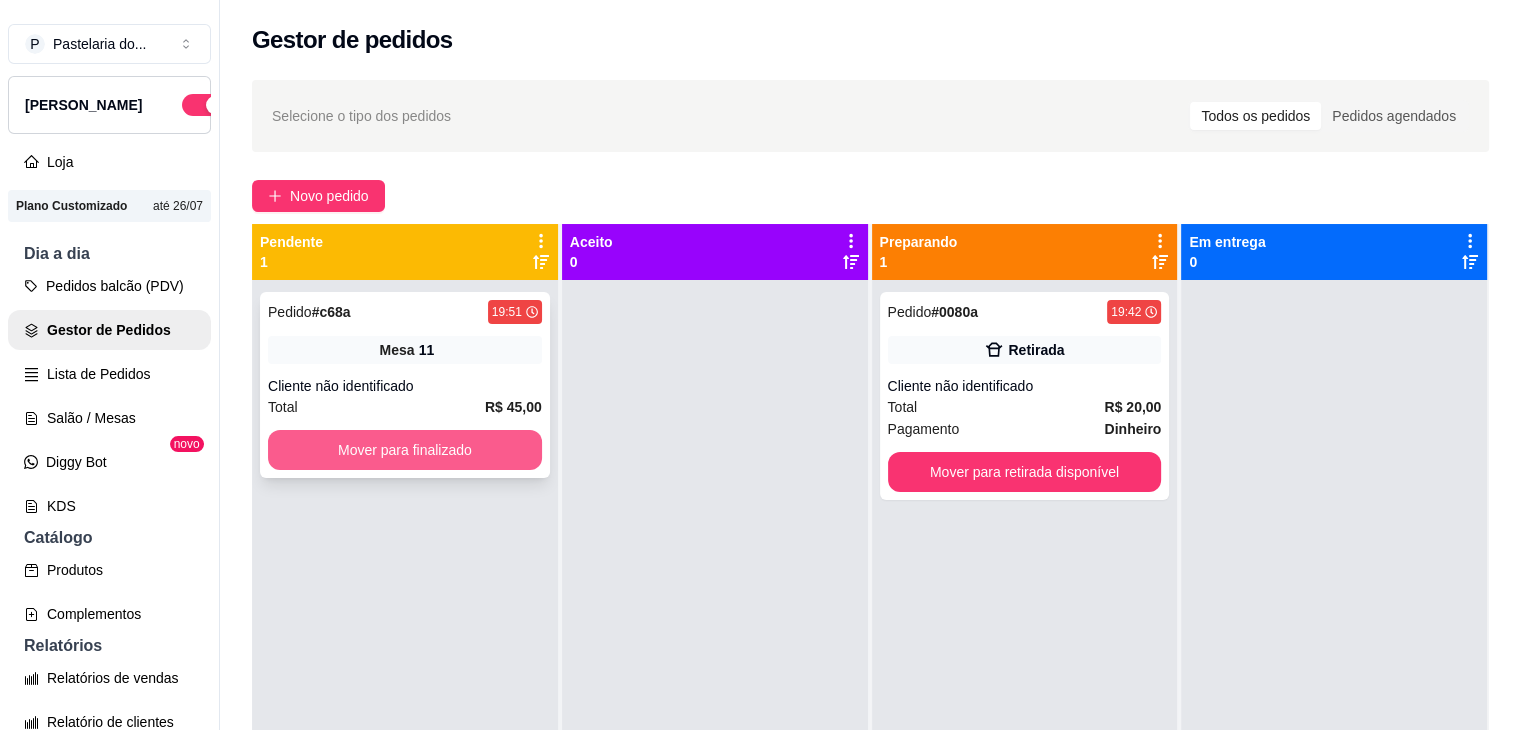 click on "Mover para finalizado" at bounding box center (405, 450) 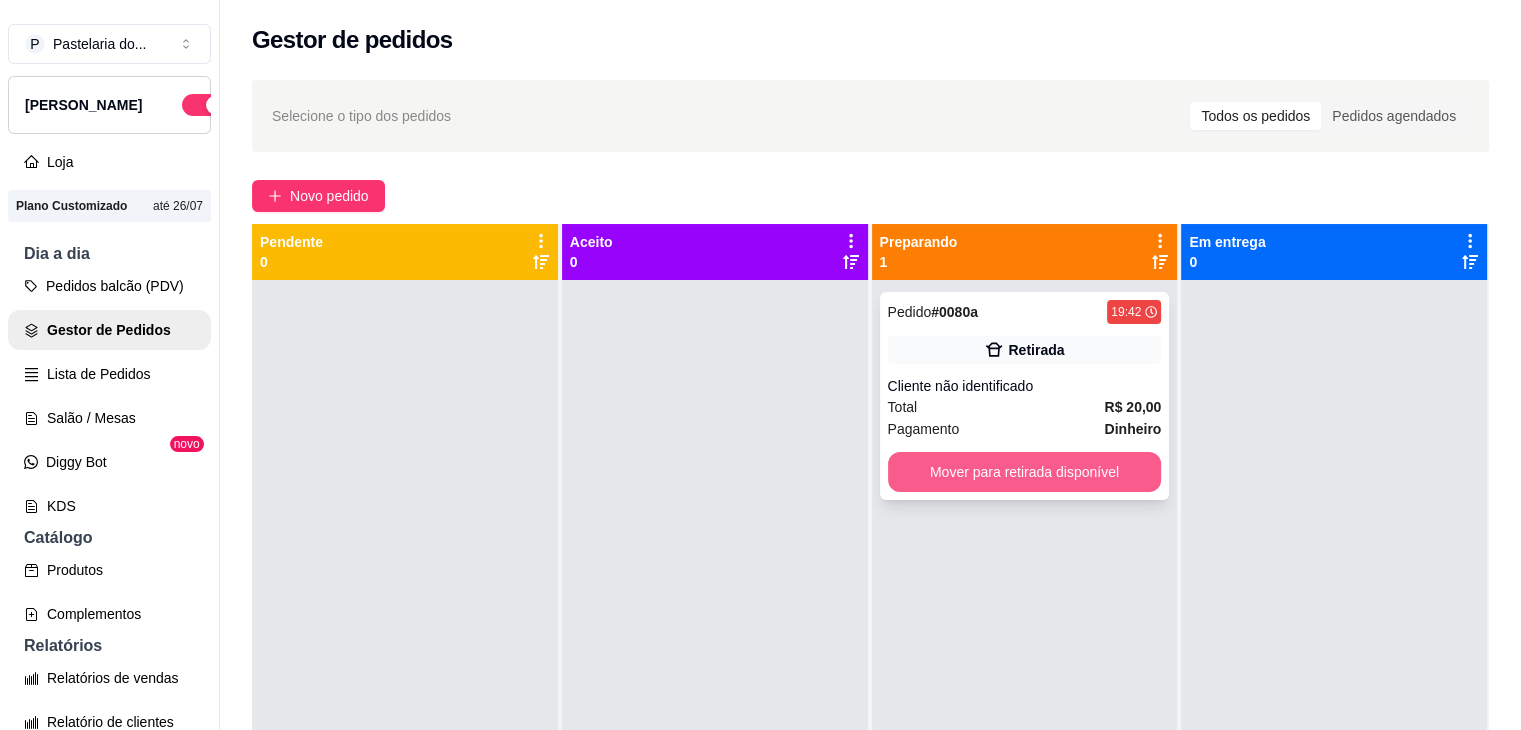 click on "Mover para retirada disponível" at bounding box center (1025, 472) 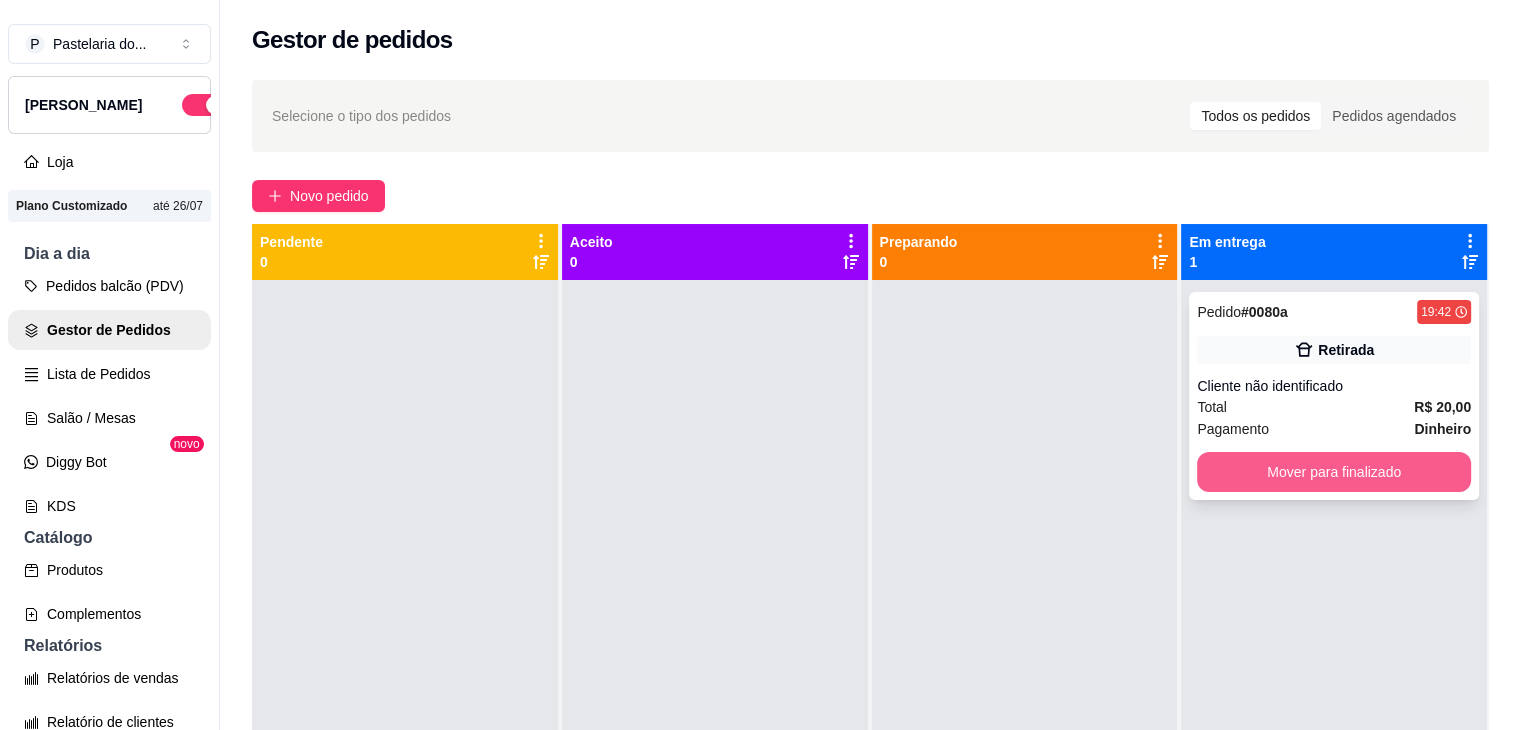 click on "Mover para finalizado" at bounding box center [1334, 472] 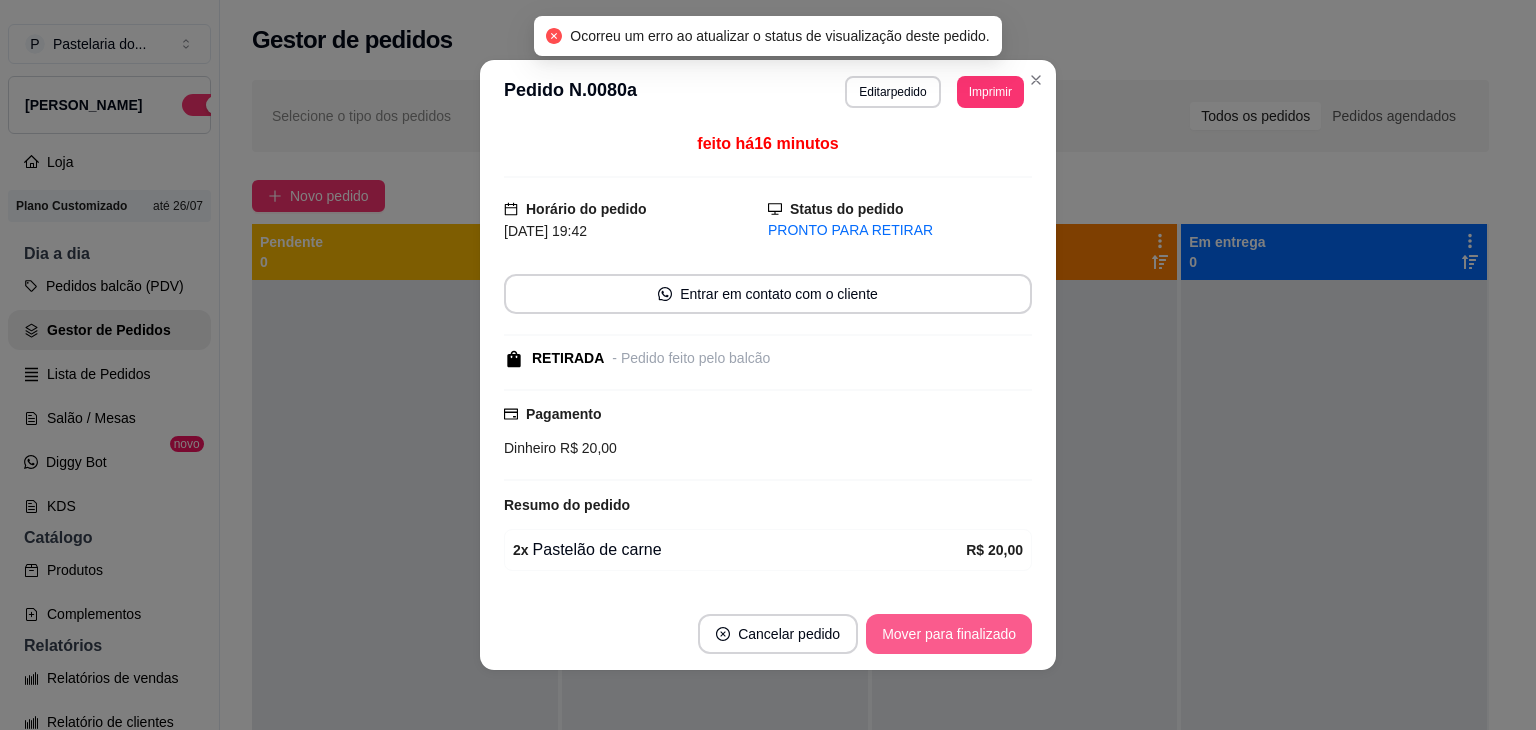 click on "Mover para finalizado" at bounding box center (949, 634) 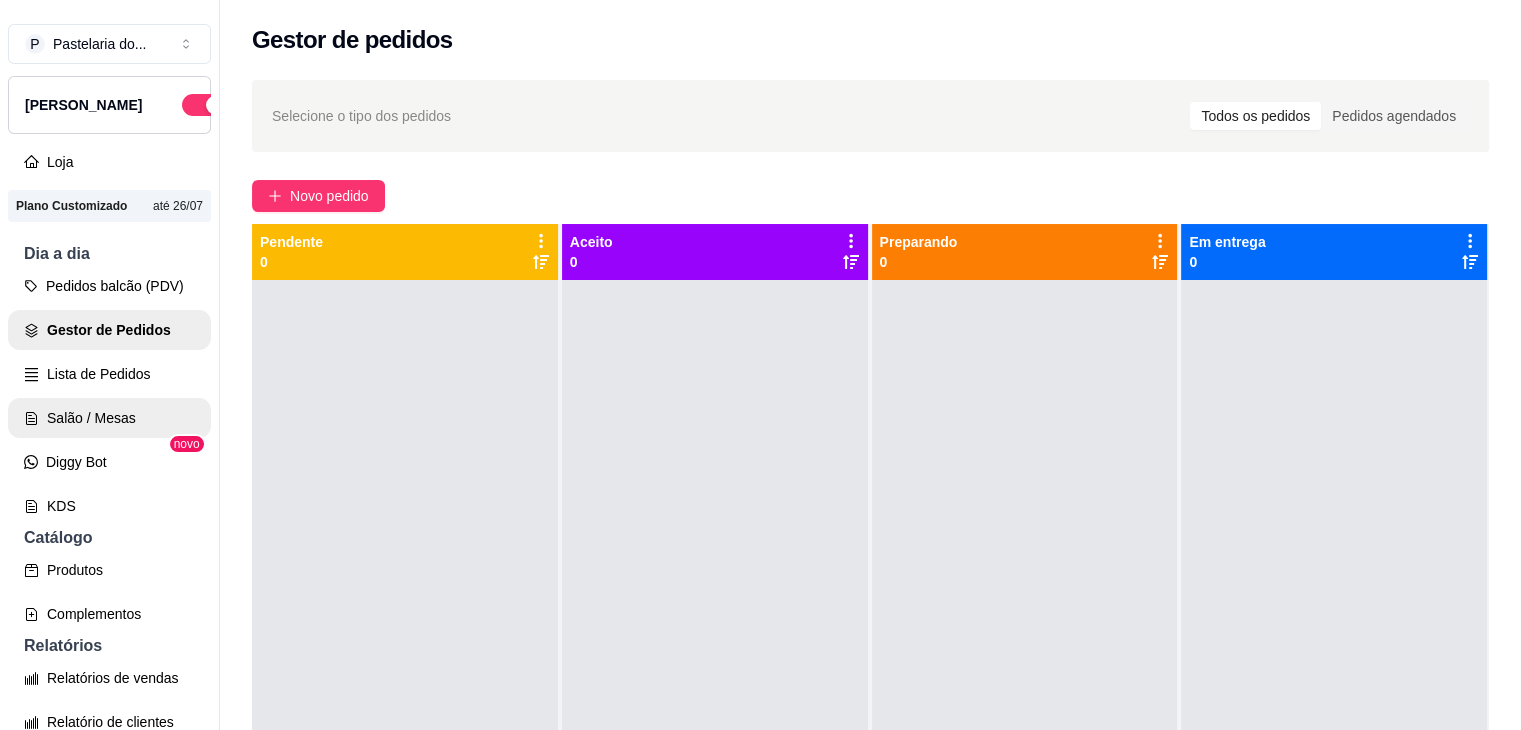 click on "Salão / Mesas" at bounding box center (109, 418) 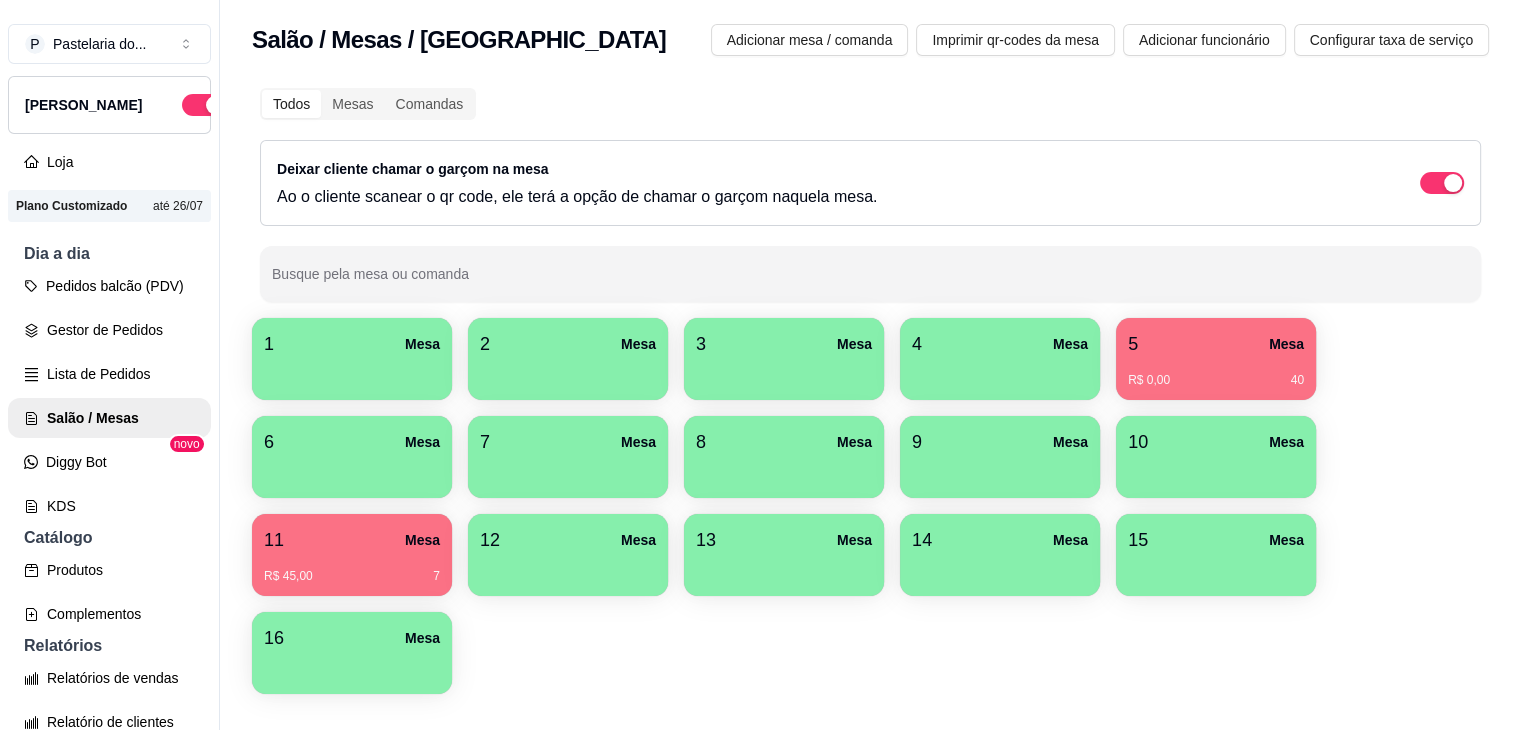 click on "R$ 0,00 40" at bounding box center [1216, 380] 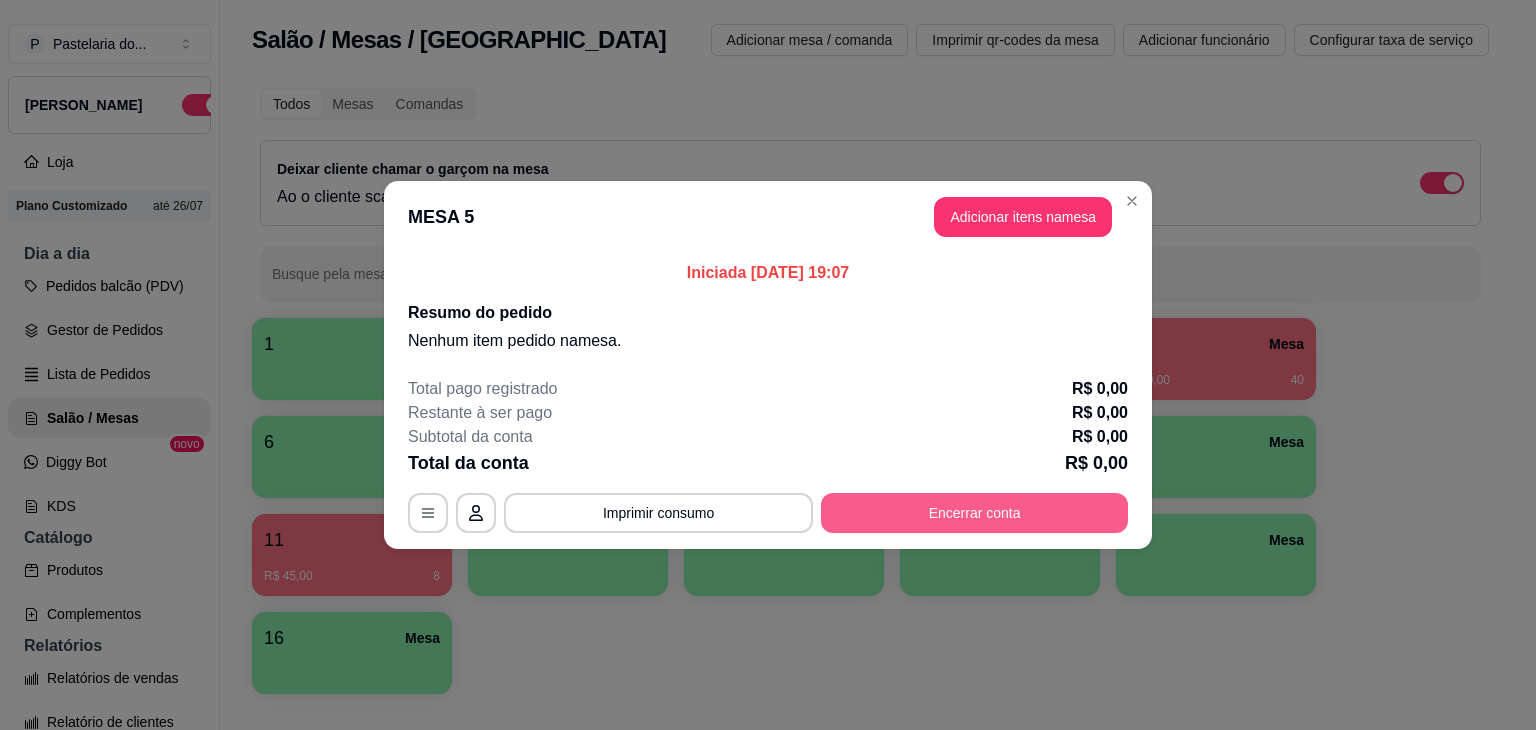 click on "Encerrar conta" at bounding box center (974, 513) 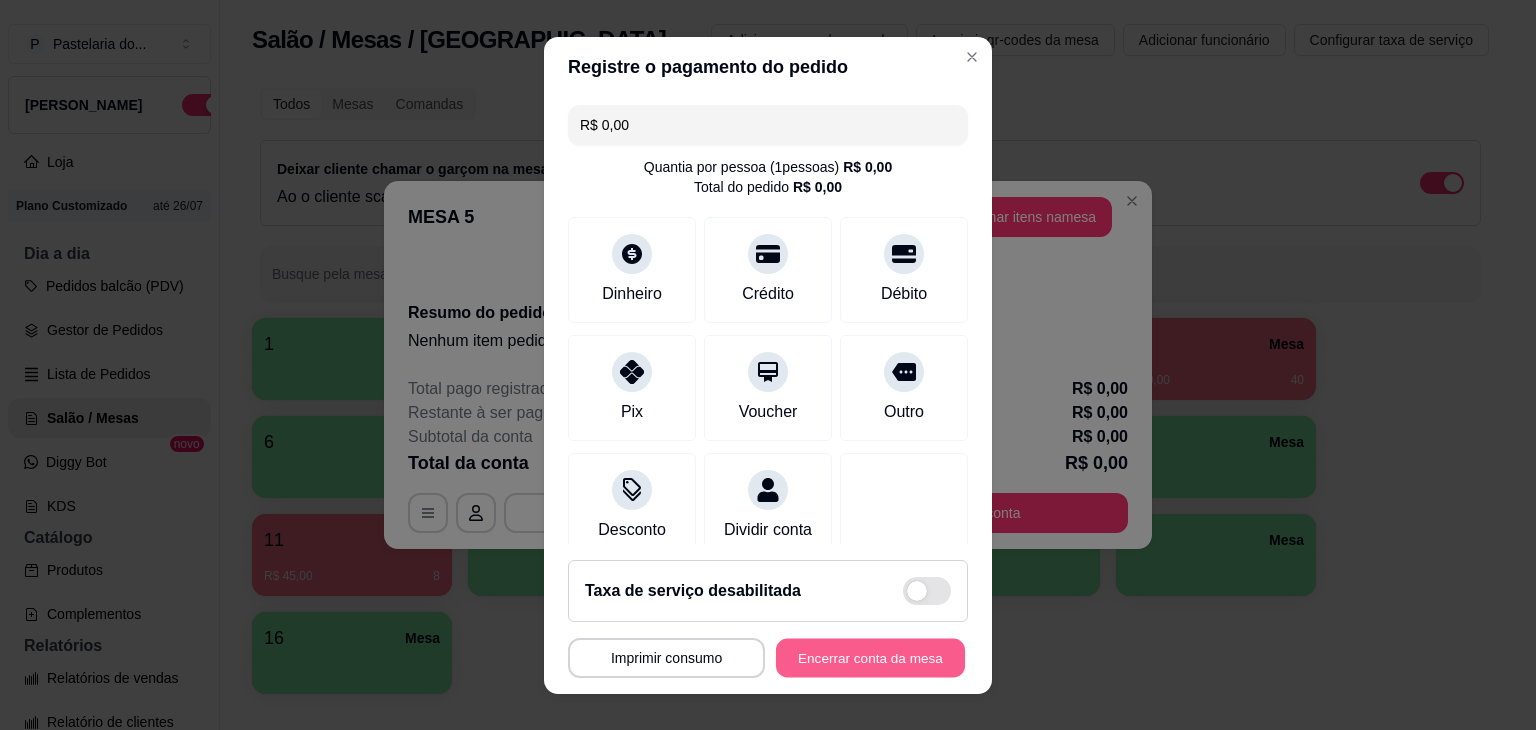 click on "Encerrar conta da mesa" at bounding box center [870, 657] 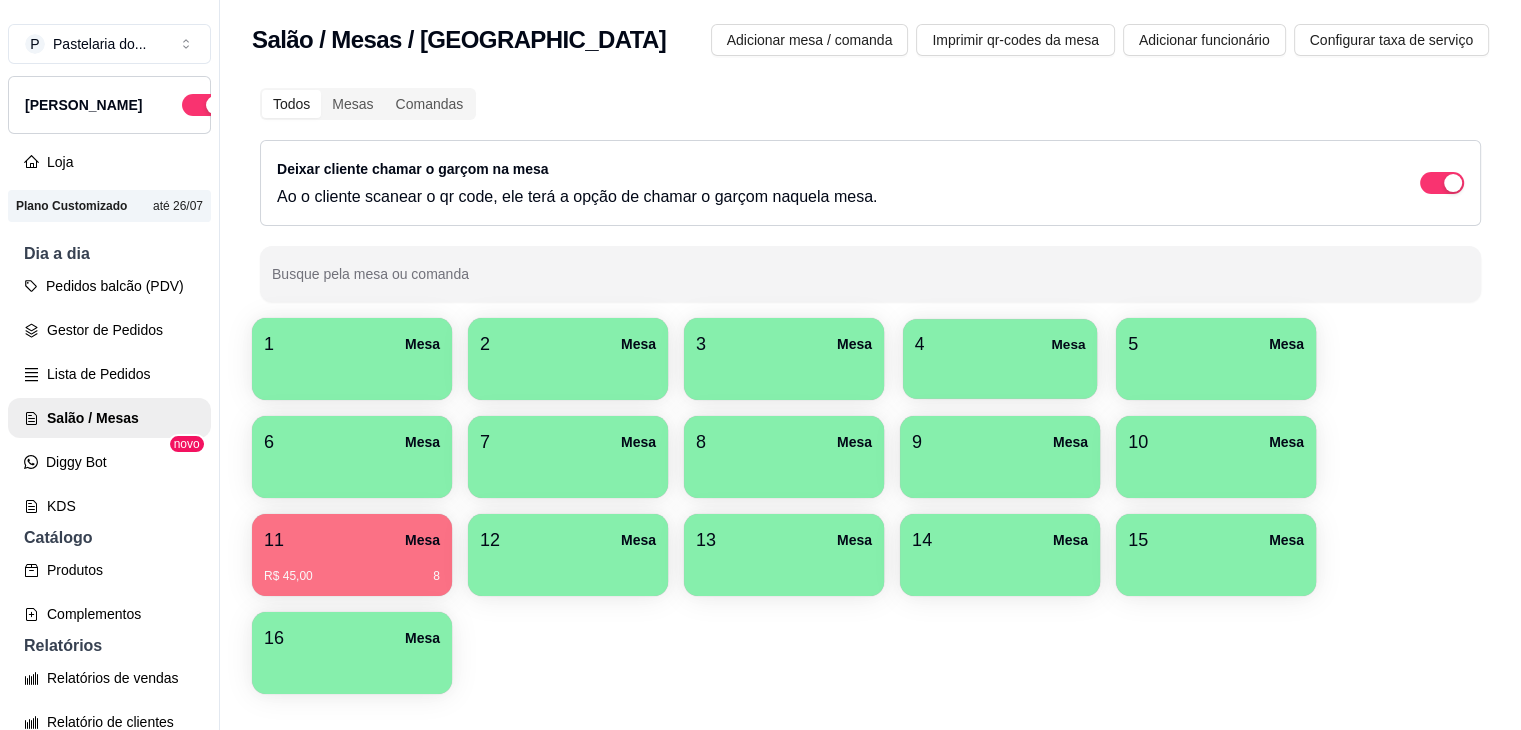 click at bounding box center [1000, 372] 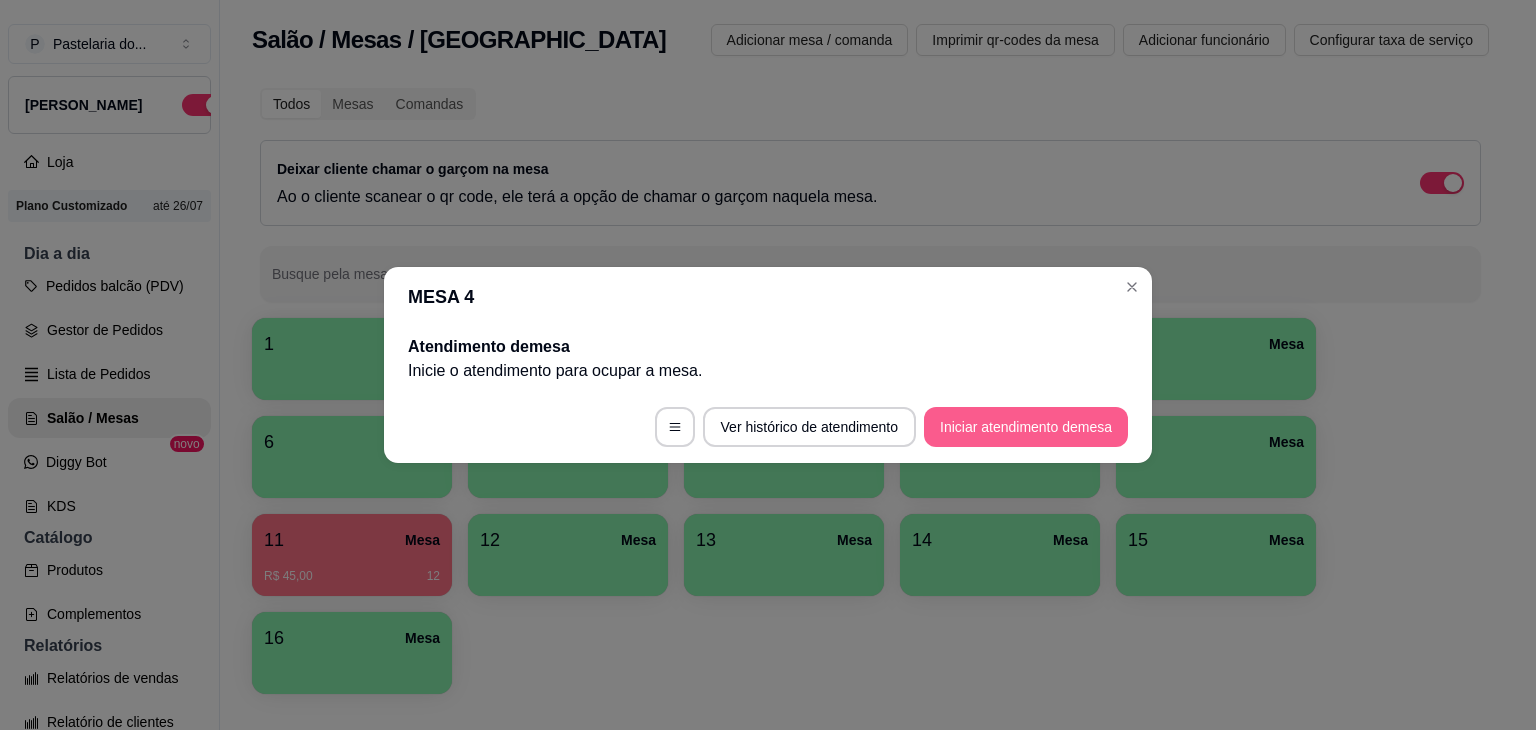 click on "Iniciar atendimento de  mesa" at bounding box center [1026, 427] 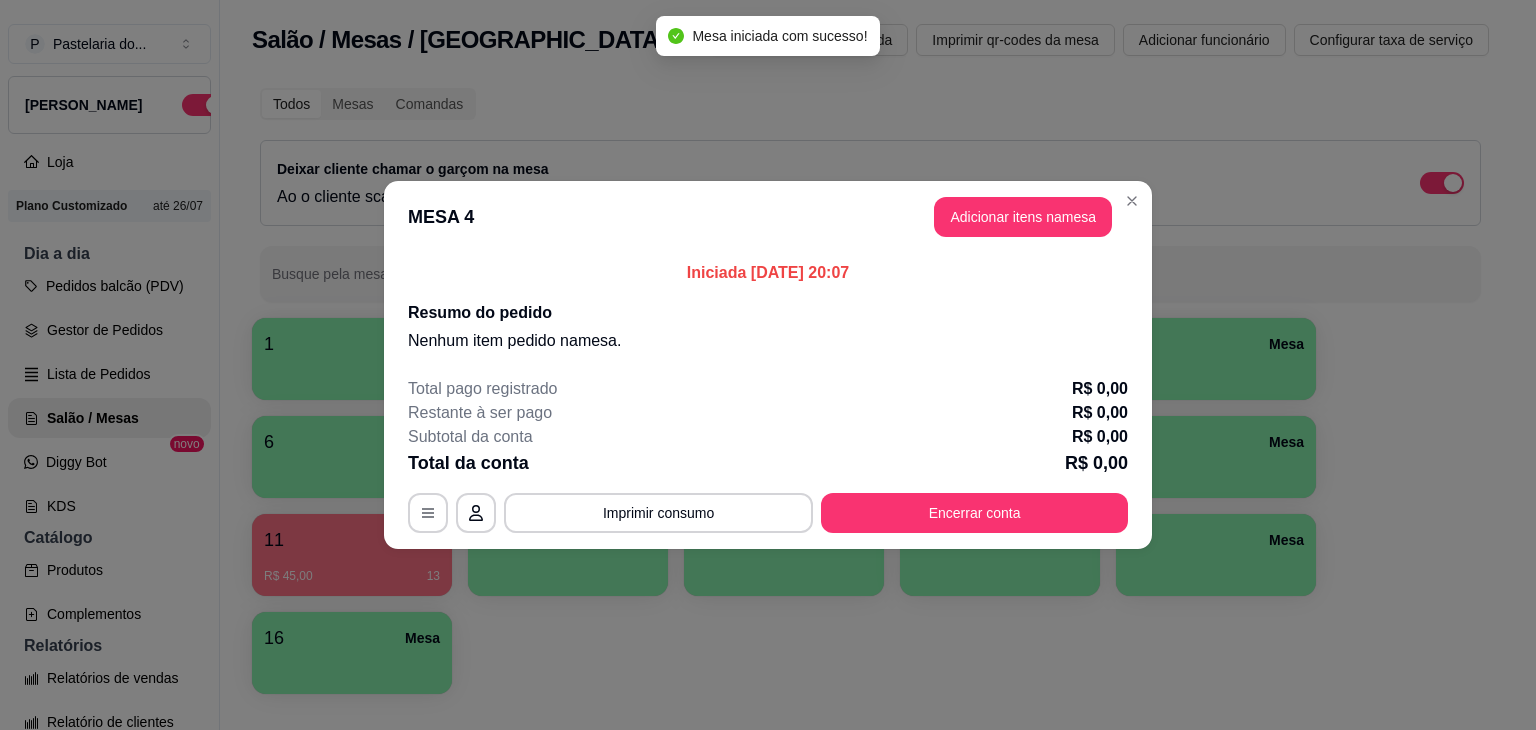 click on "Adicionar itens na  mesa" at bounding box center (1023, 217) 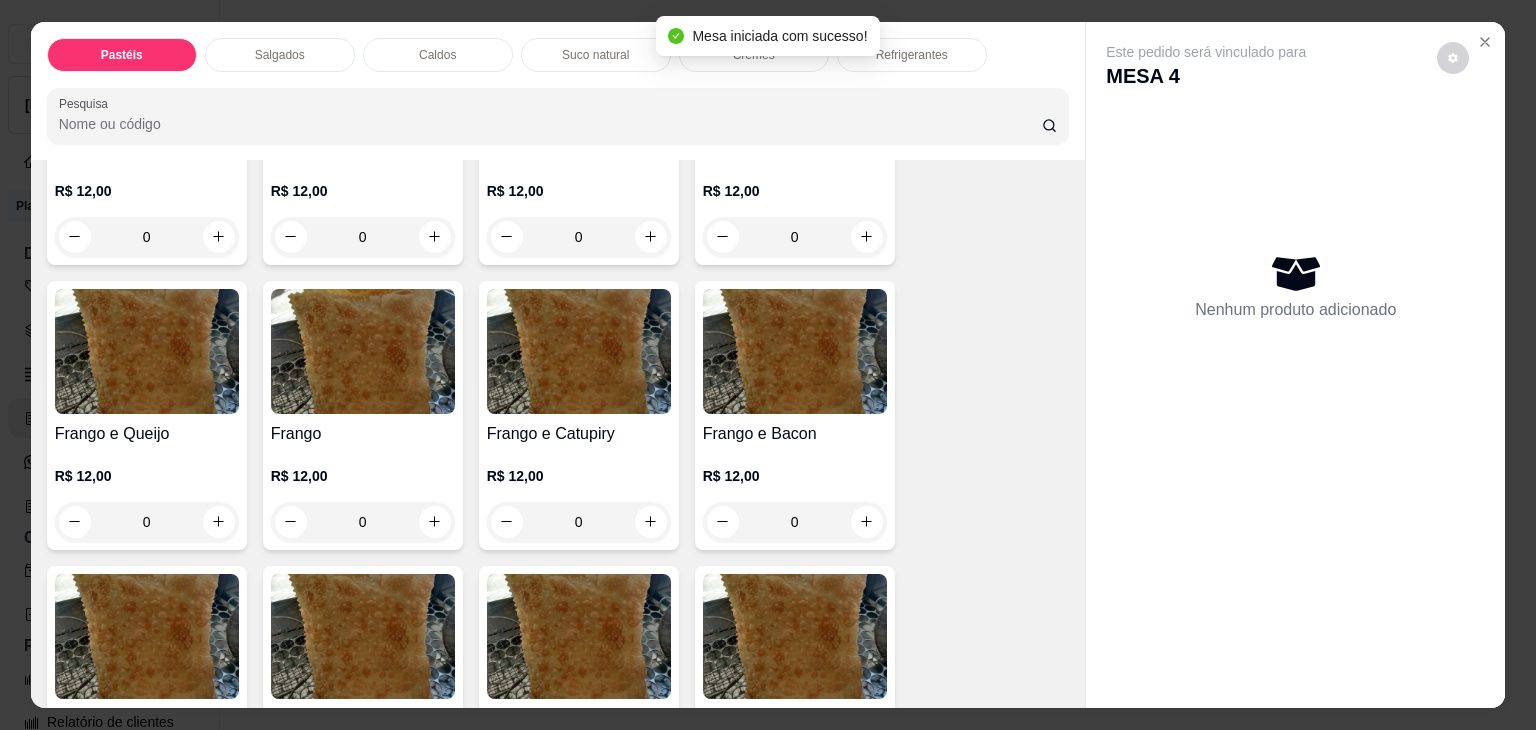 scroll, scrollTop: 600, scrollLeft: 0, axis: vertical 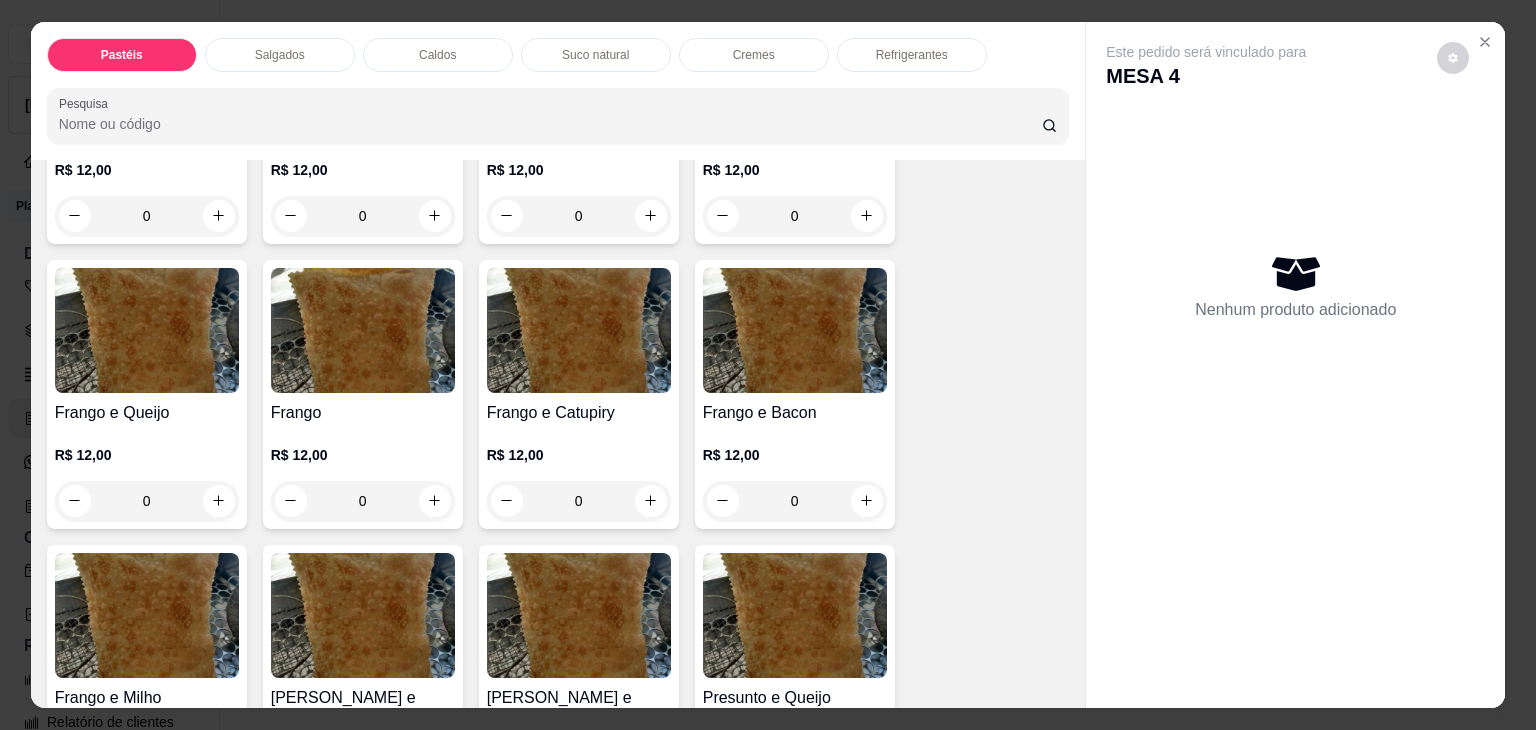 click on "0" at bounding box center [147, 501] 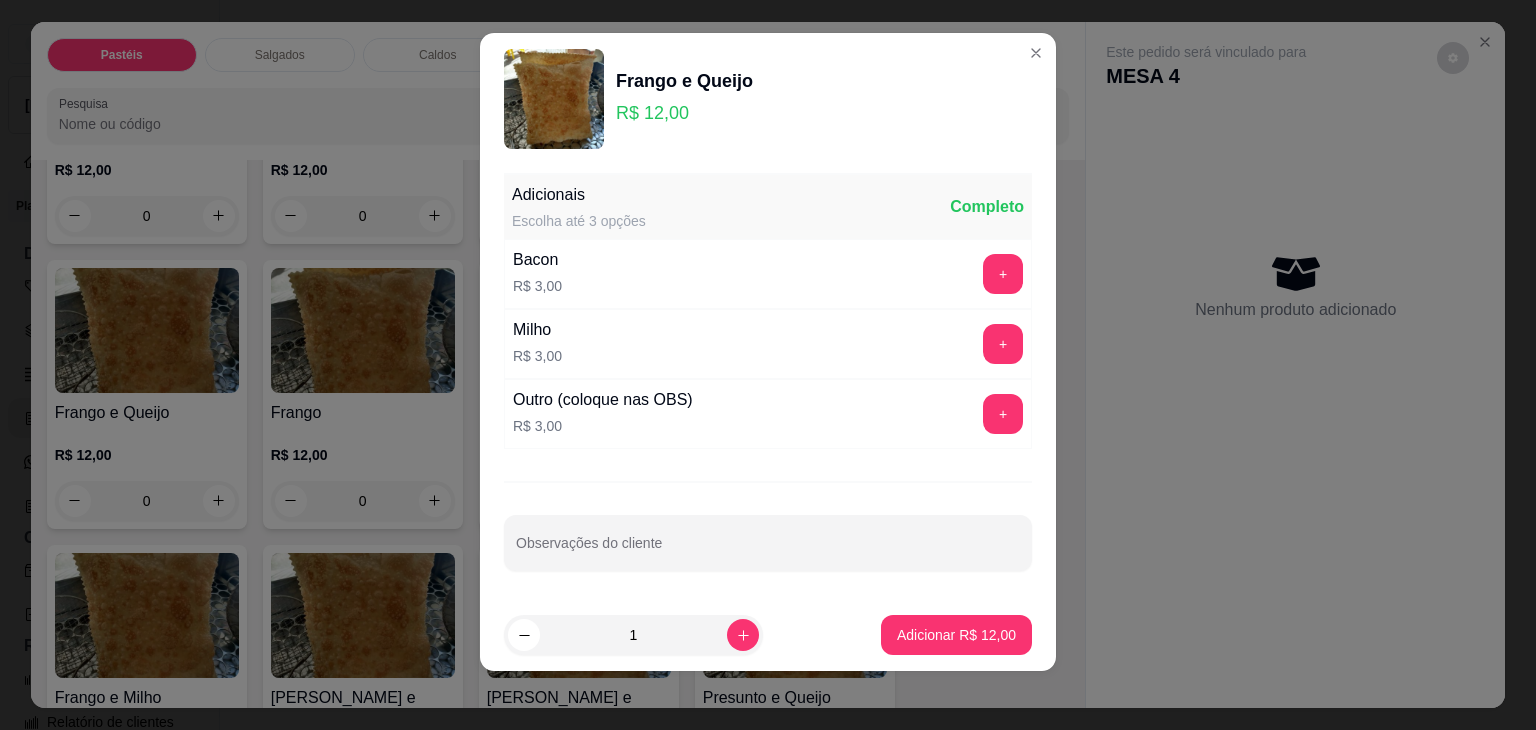scroll, scrollTop: 17, scrollLeft: 0, axis: vertical 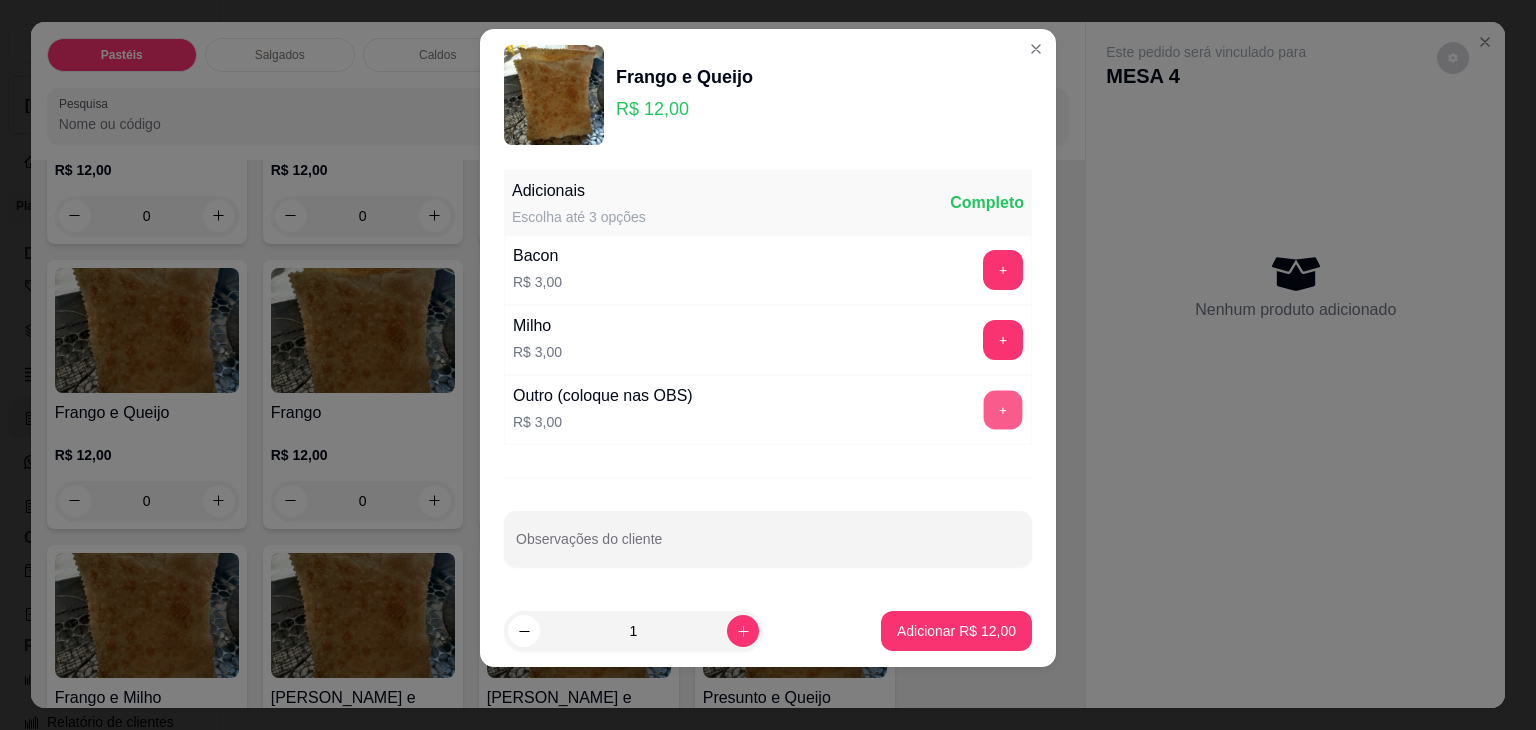 click on "+" at bounding box center [1003, 410] 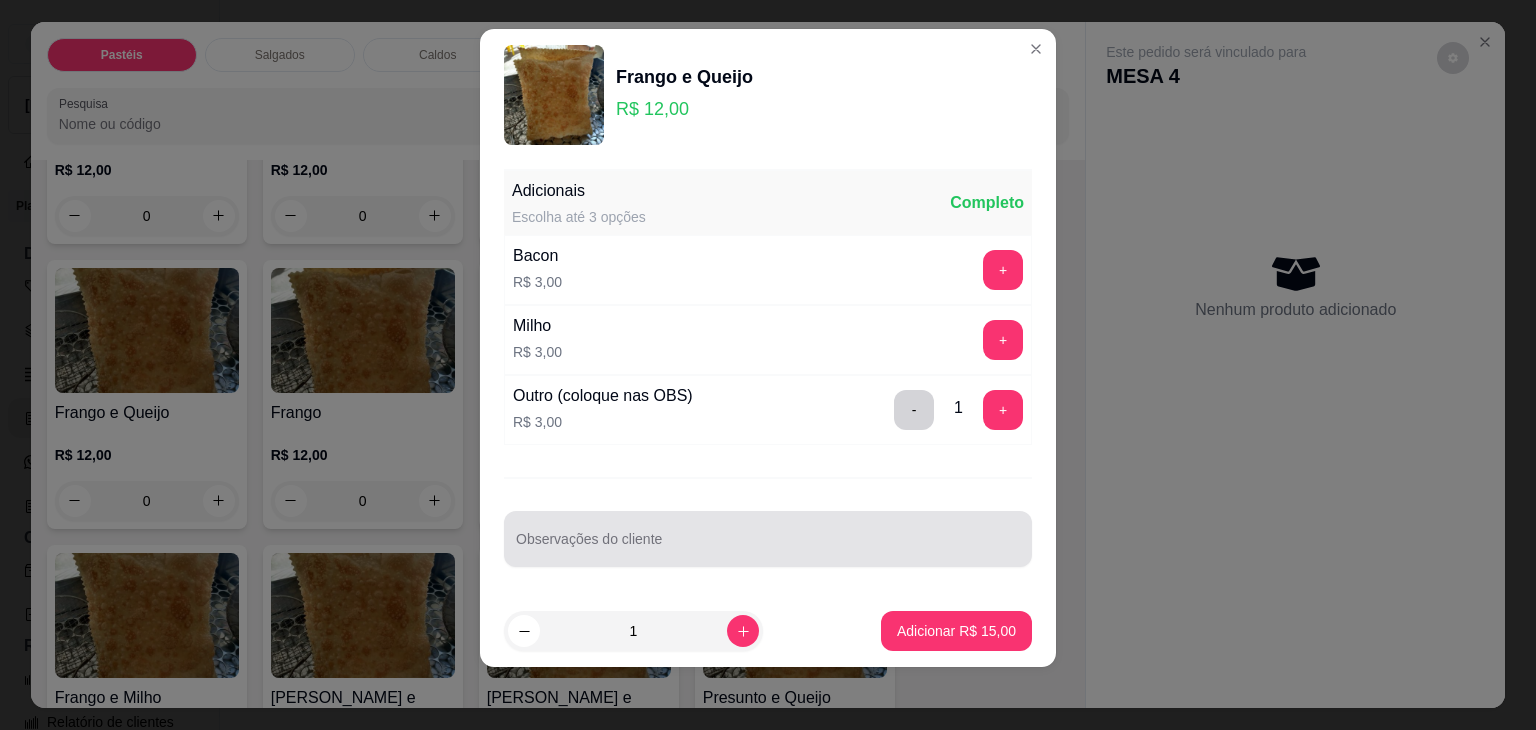 click on "Observações do cliente" at bounding box center [768, 539] 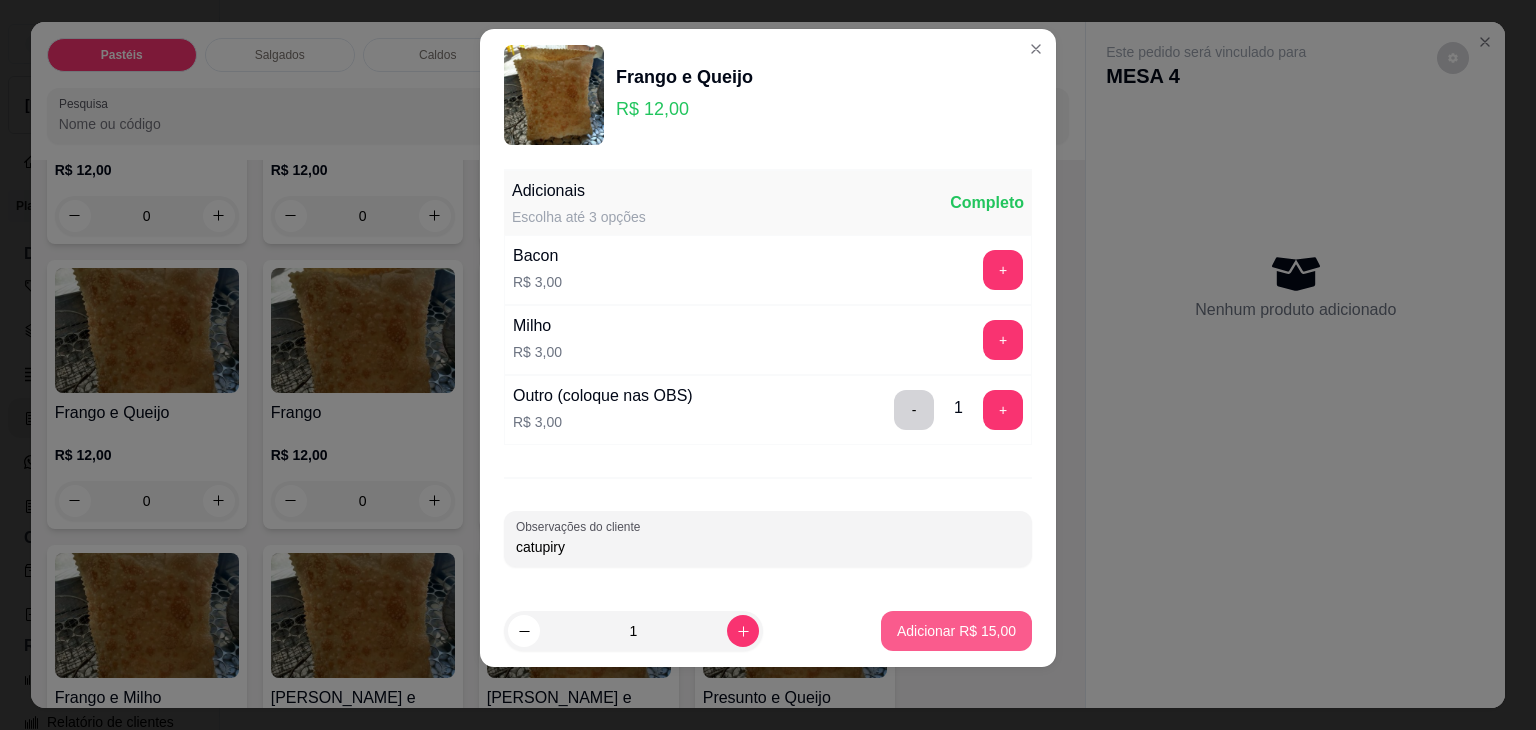 type on "catupiry" 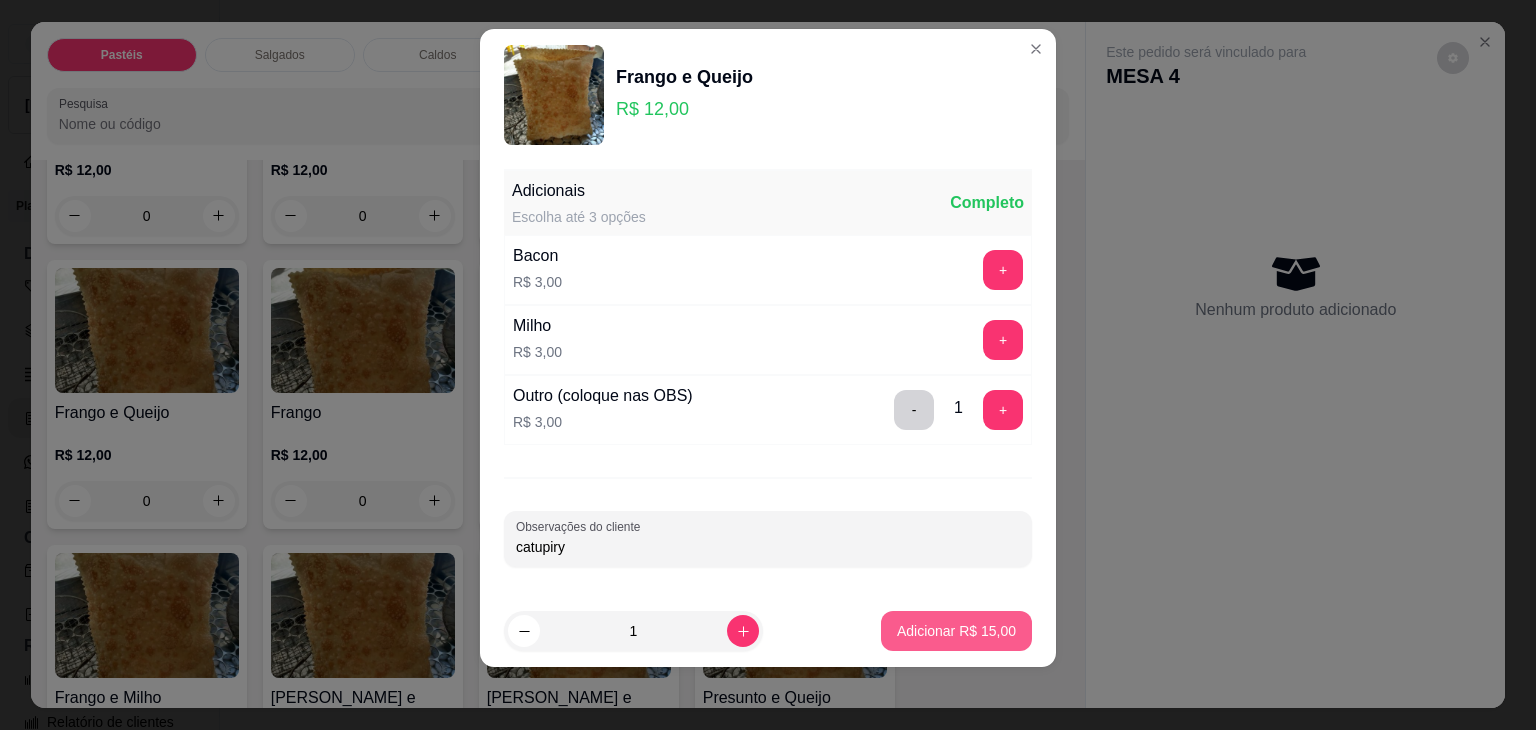 click on "Adicionar   R$ 15,00" at bounding box center [956, 631] 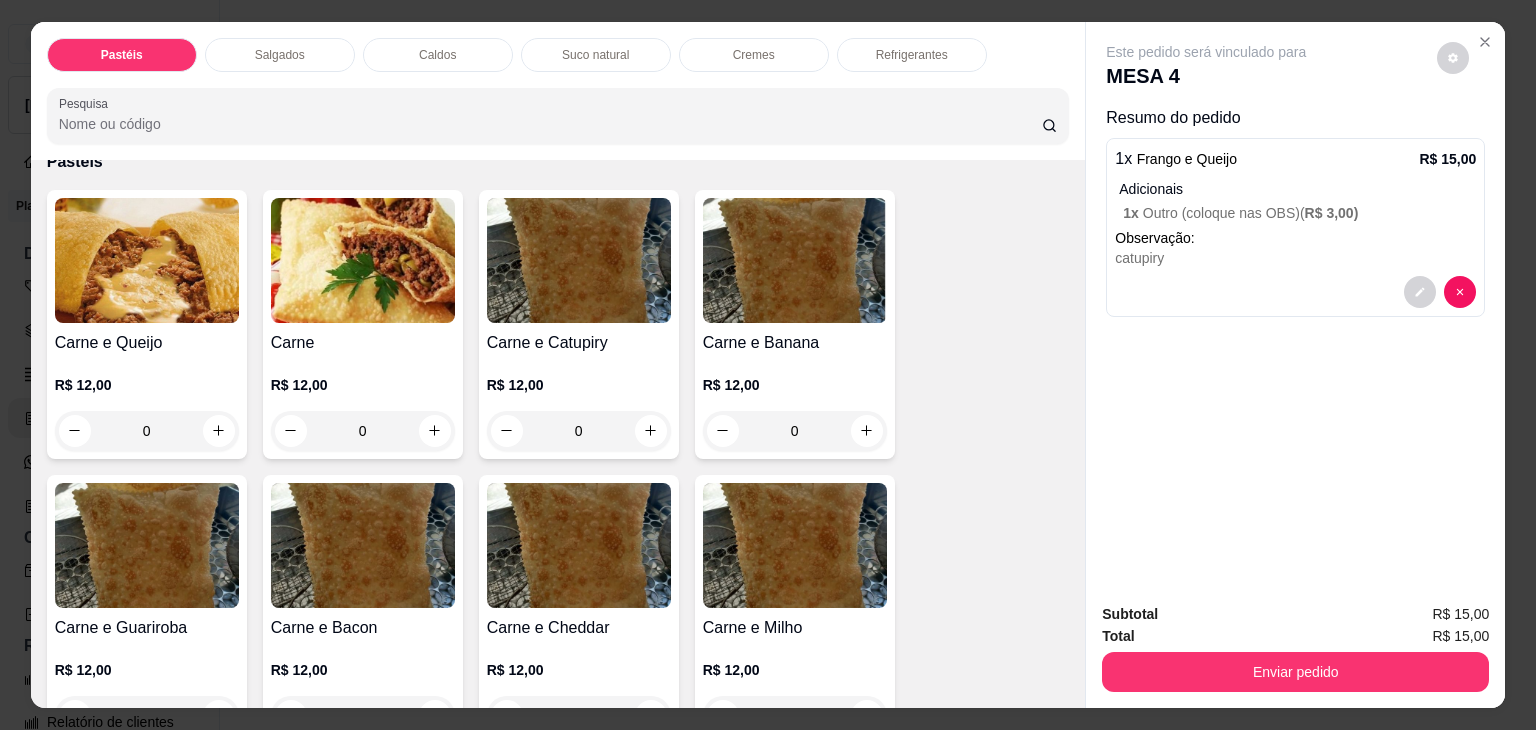 scroll, scrollTop: 0, scrollLeft: 0, axis: both 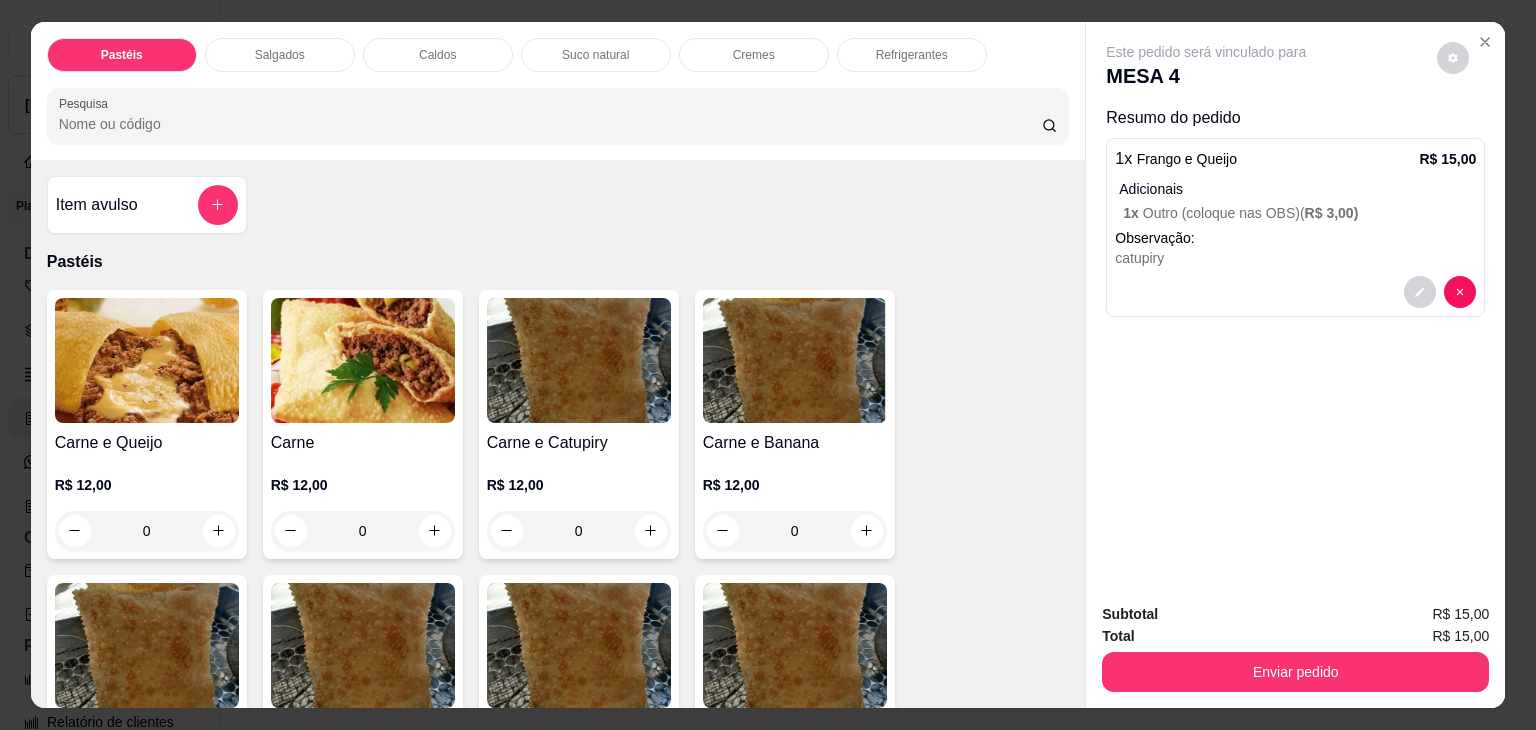 click on "0" at bounding box center [147, 531] 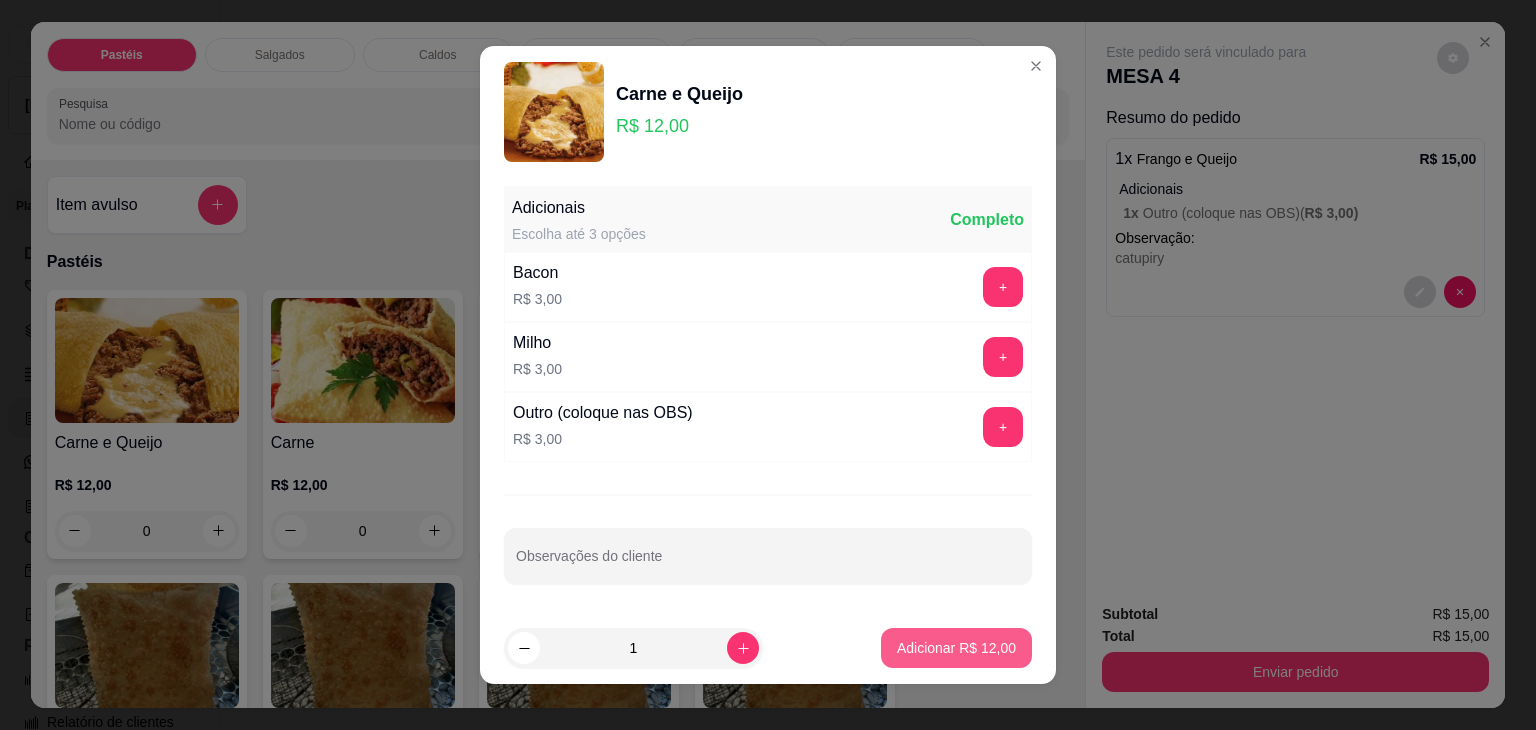 click on "Adicionar   R$ 12,00" at bounding box center [956, 648] 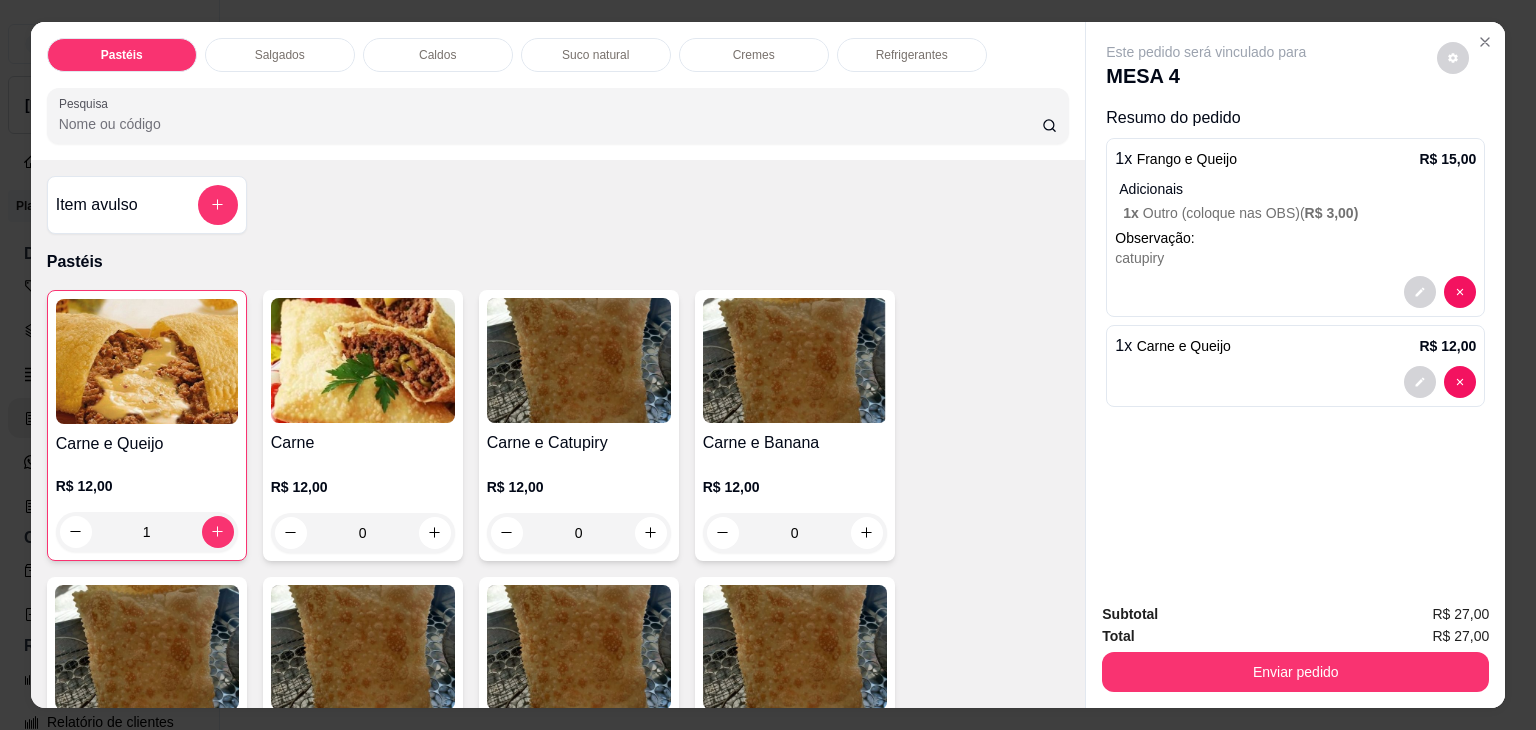 click on "Refrigerantes" at bounding box center (912, 55) 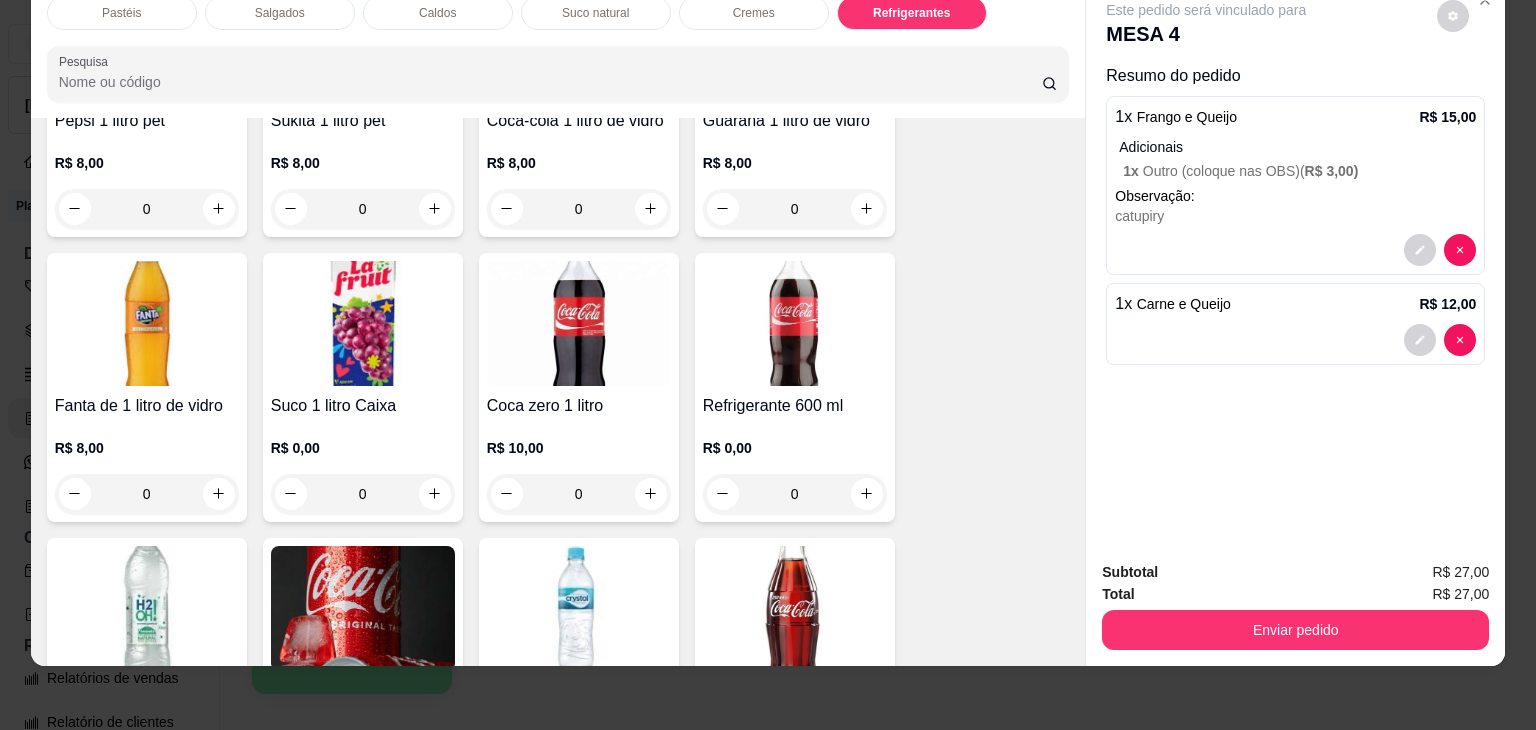 scroll, scrollTop: 6032, scrollLeft: 0, axis: vertical 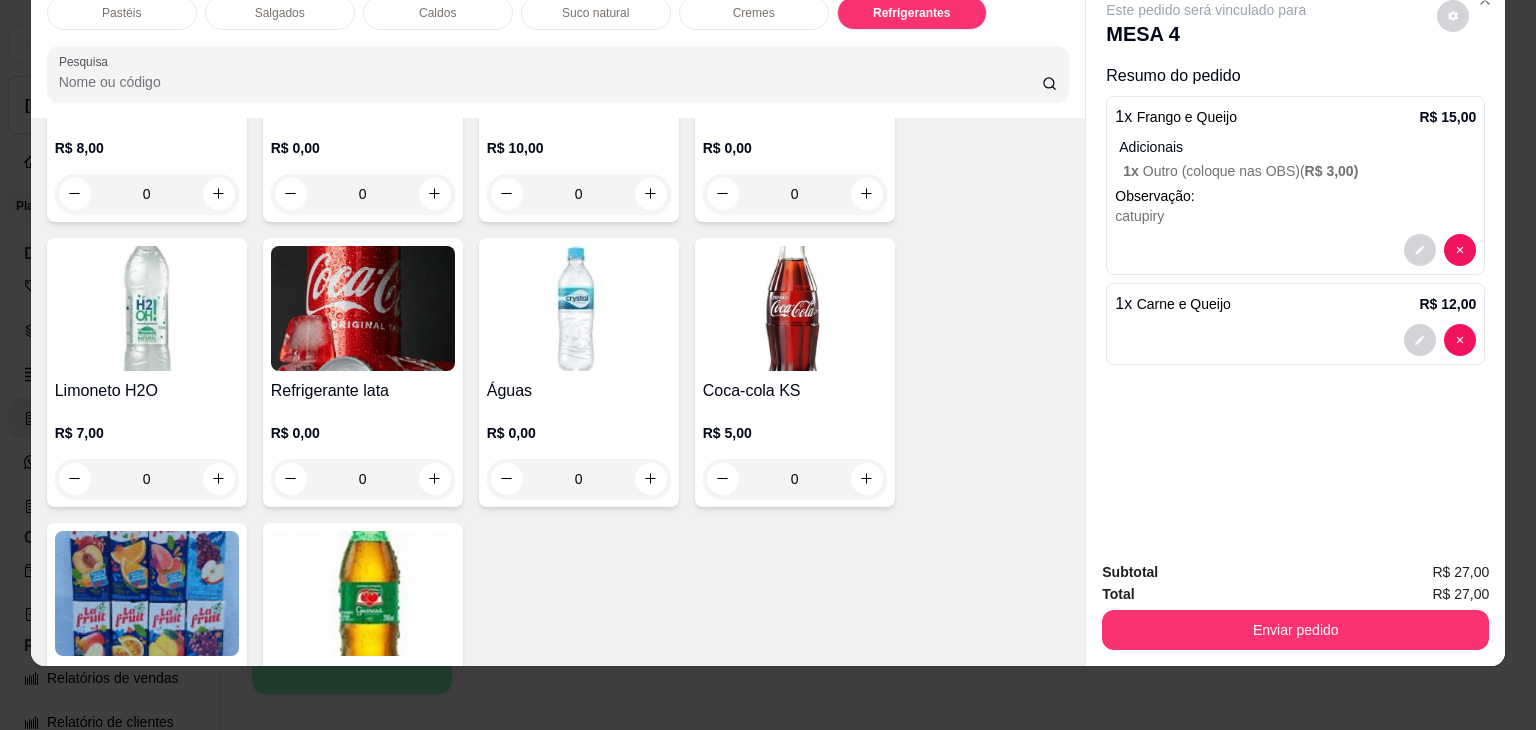 click on "0" at bounding box center [363, 479] 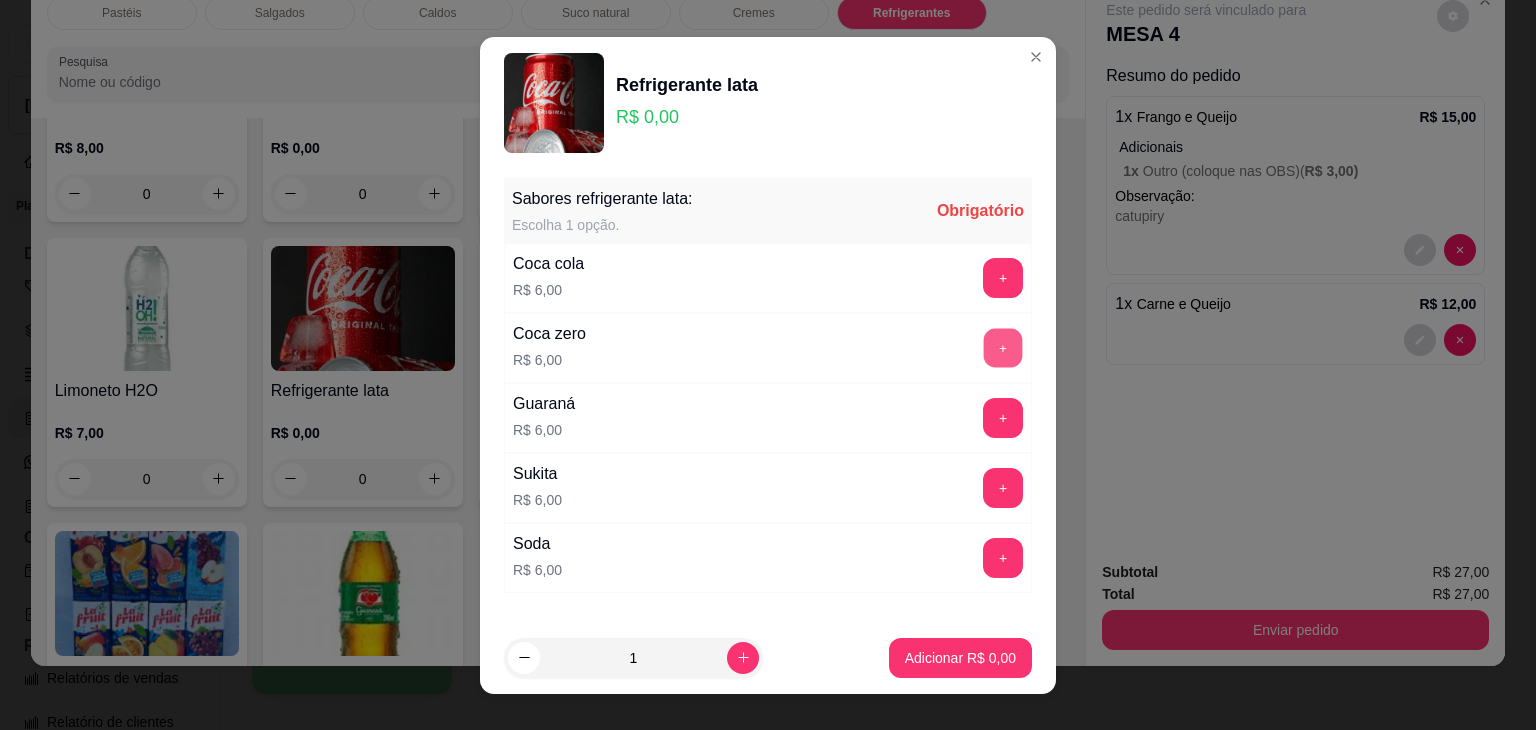 click on "+" at bounding box center (1003, 347) 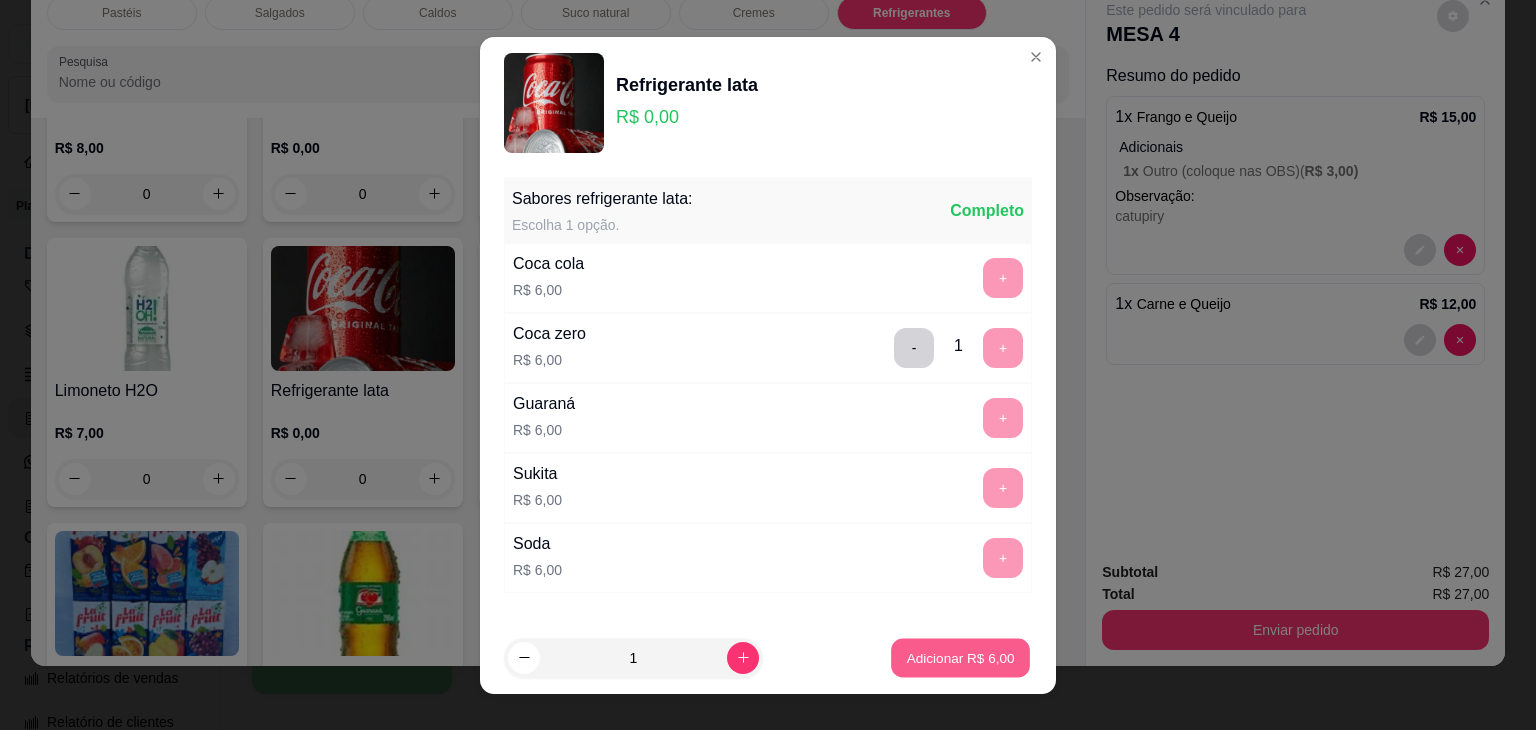 click on "Adicionar   R$ 6,00" at bounding box center [960, 657] 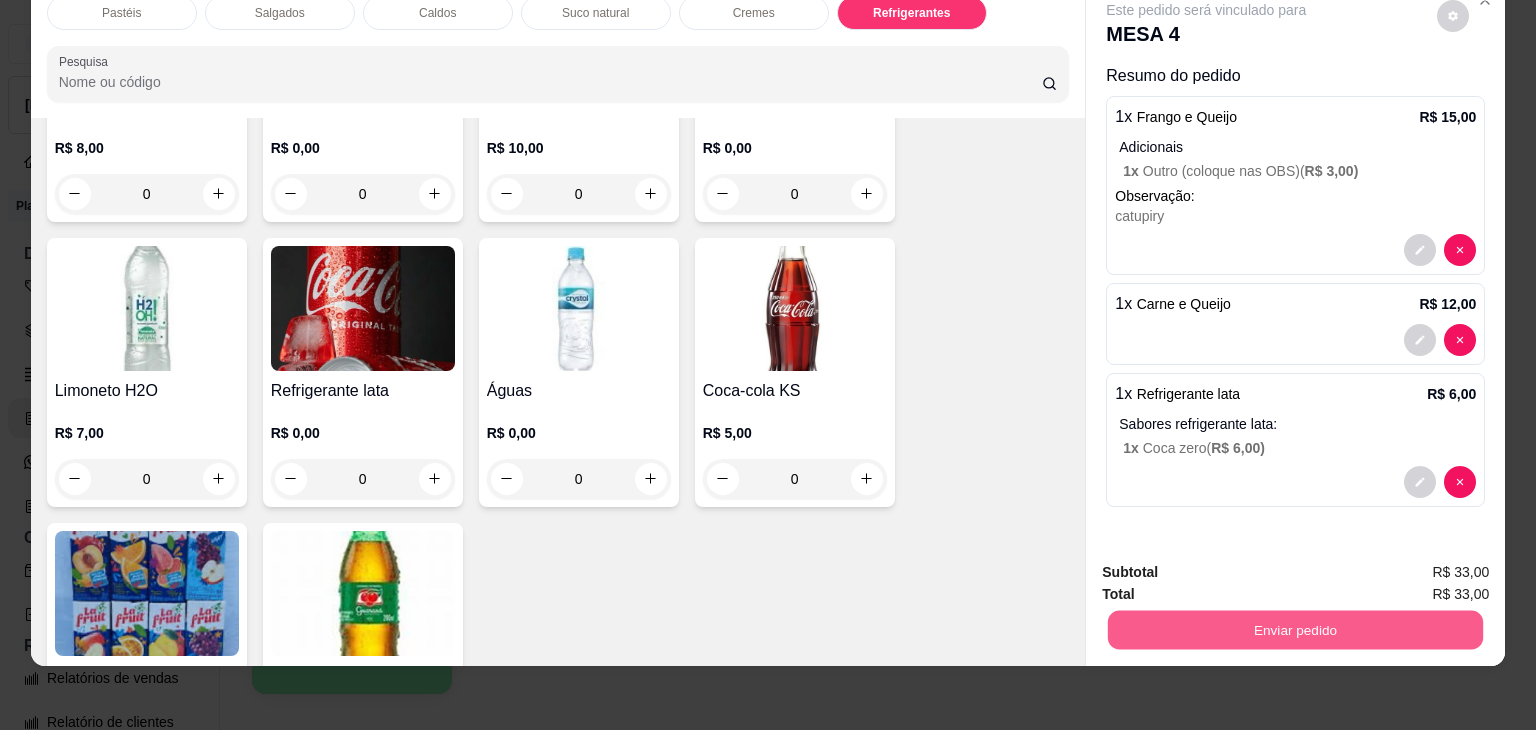click on "Enviar pedido" at bounding box center [1295, 630] 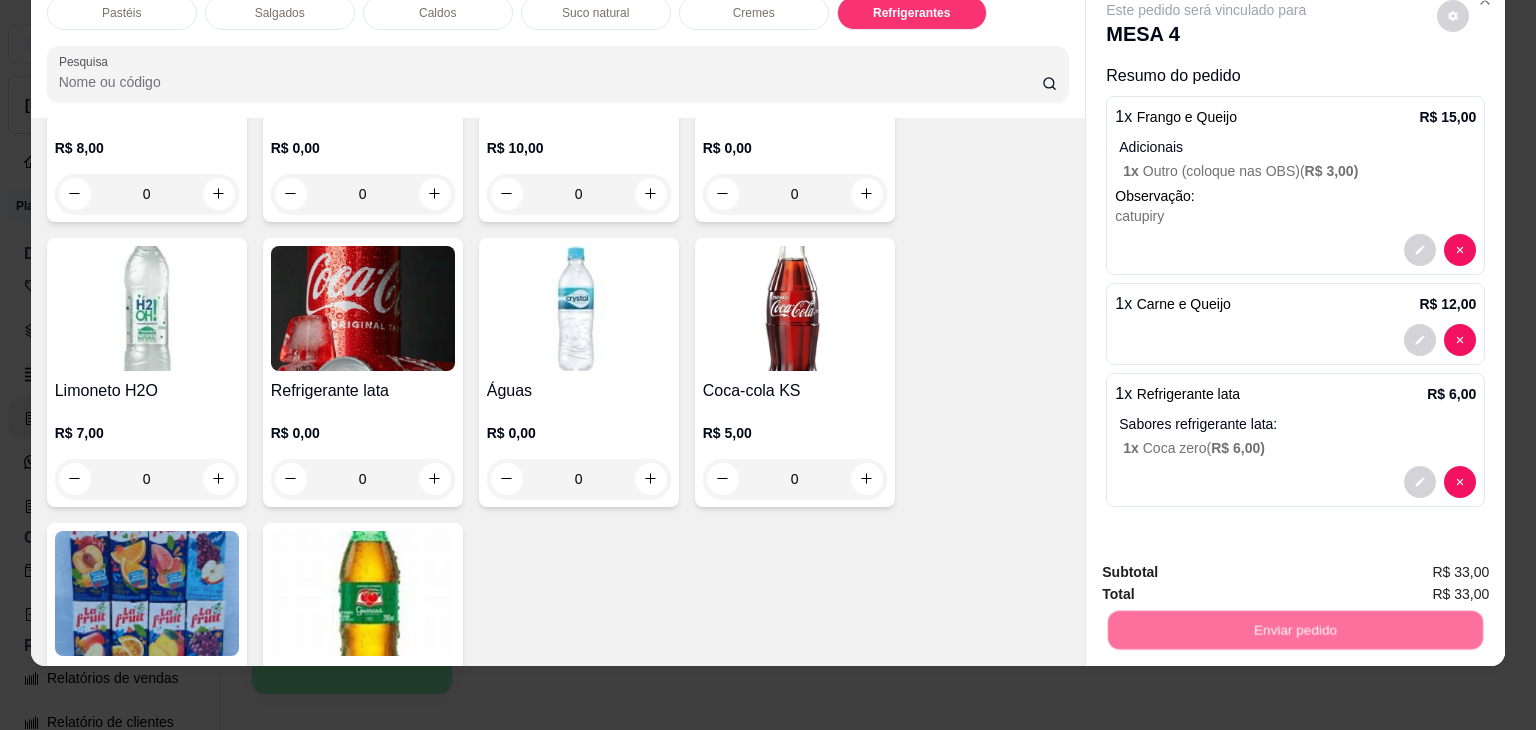 click on "Não registrar e enviar pedido" at bounding box center (1229, 564) 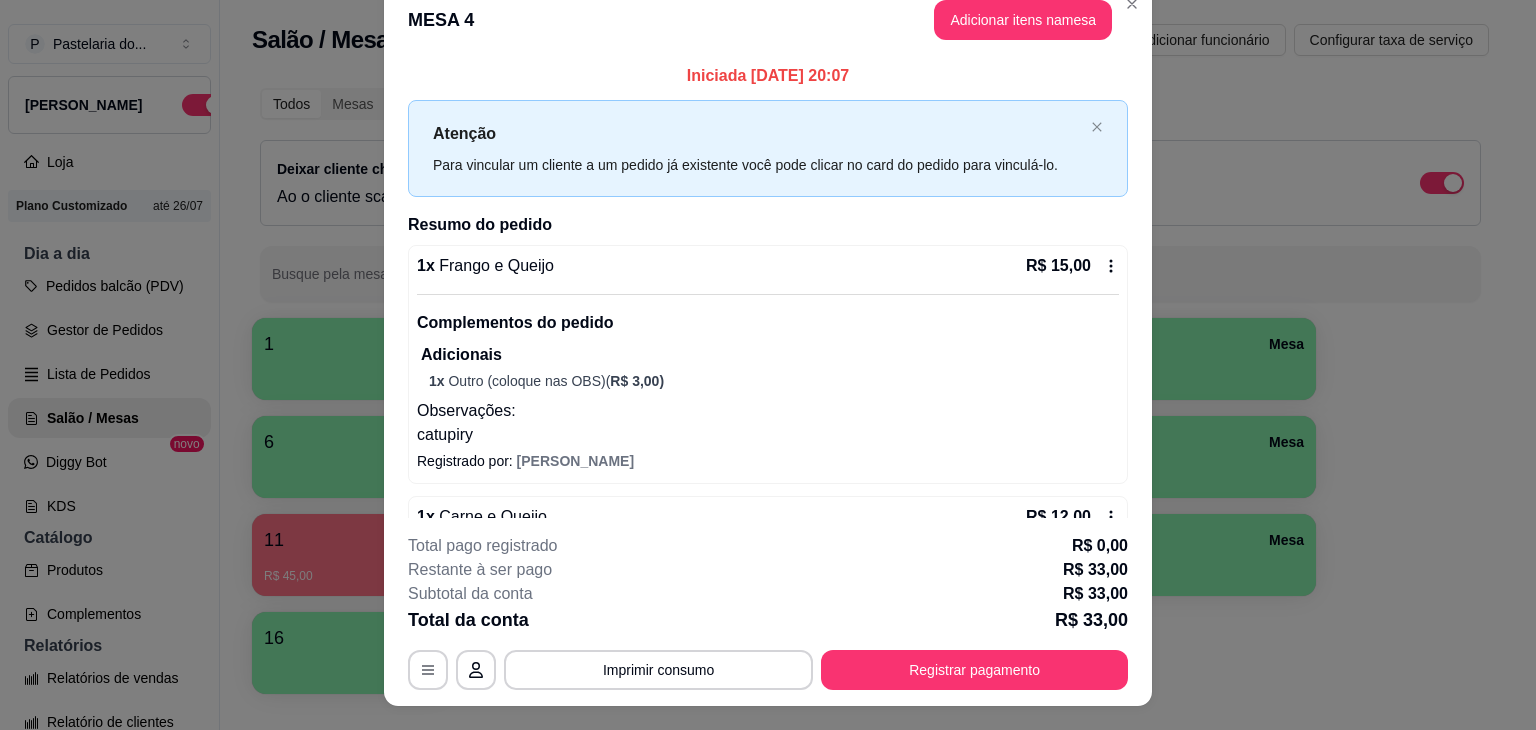 scroll, scrollTop: 0, scrollLeft: 0, axis: both 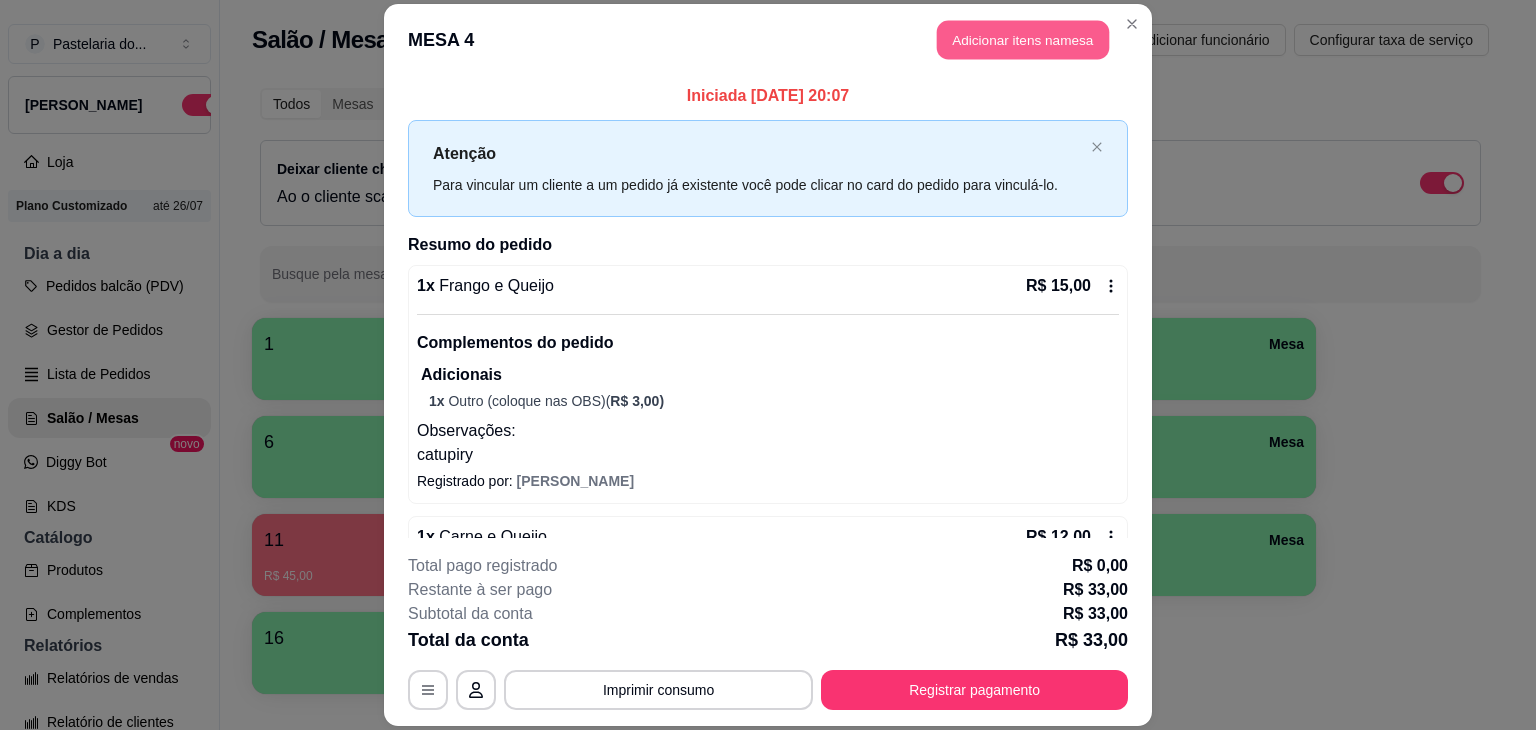 click on "Adicionar itens na  mesa" at bounding box center (1023, 39) 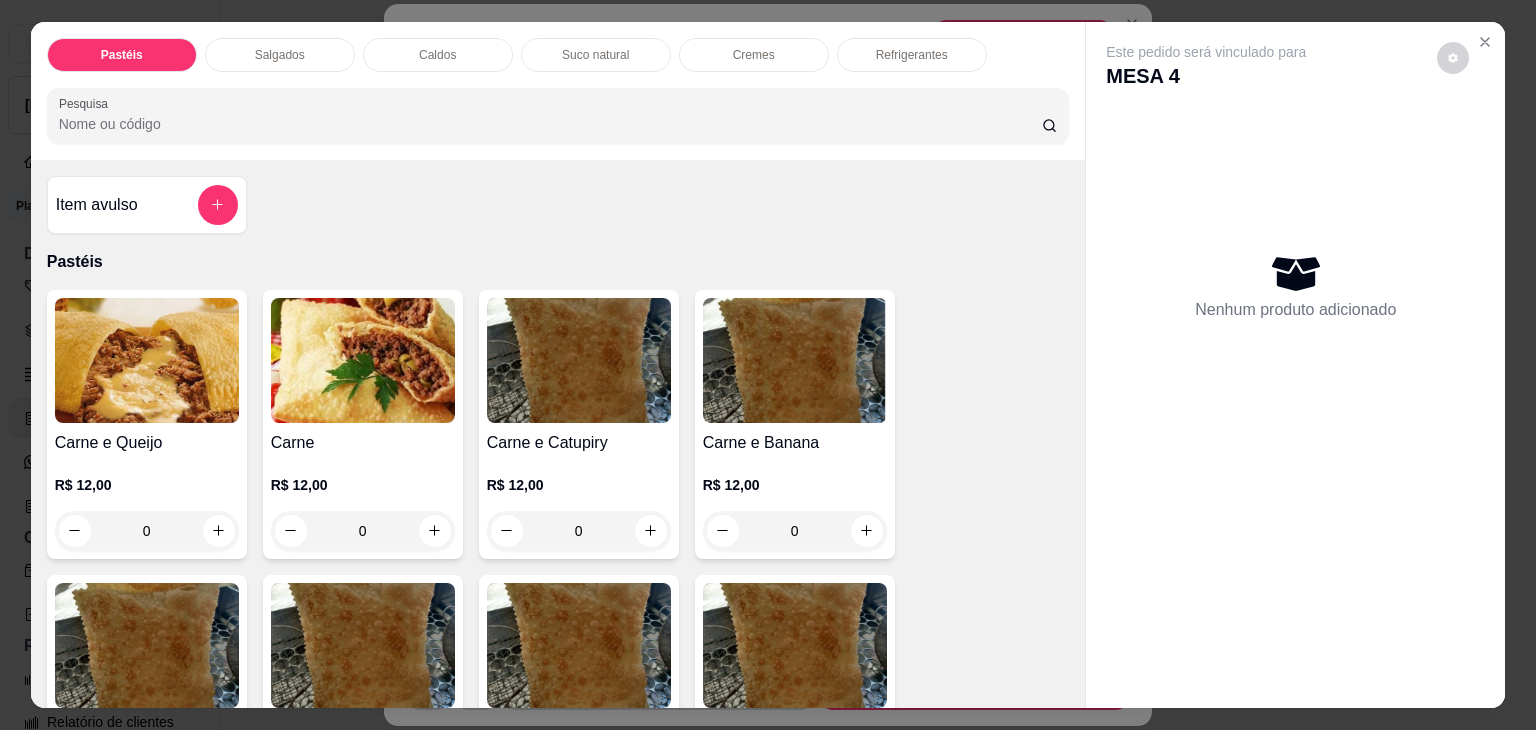 click on "Salgados" at bounding box center [280, 55] 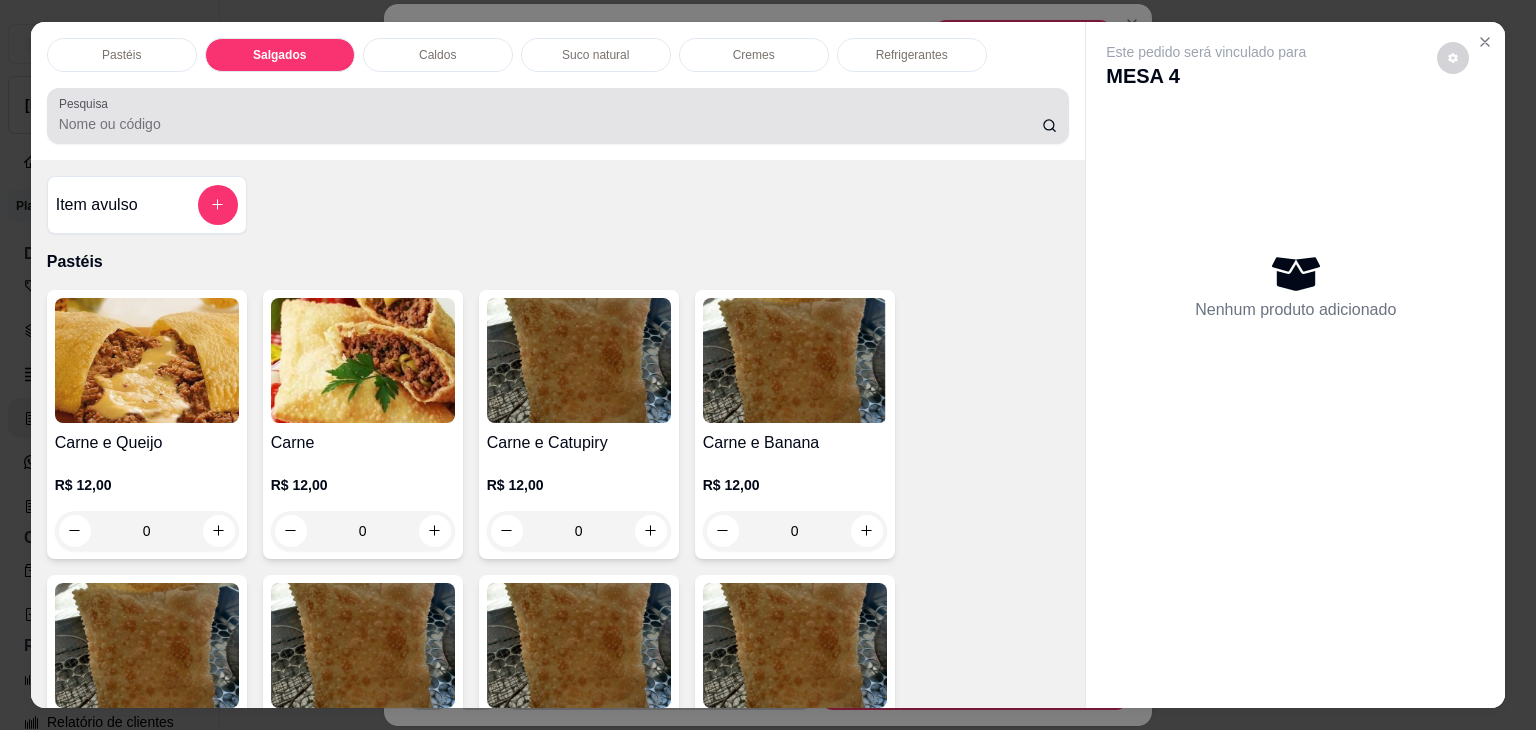 scroll, scrollTop: 2124, scrollLeft: 0, axis: vertical 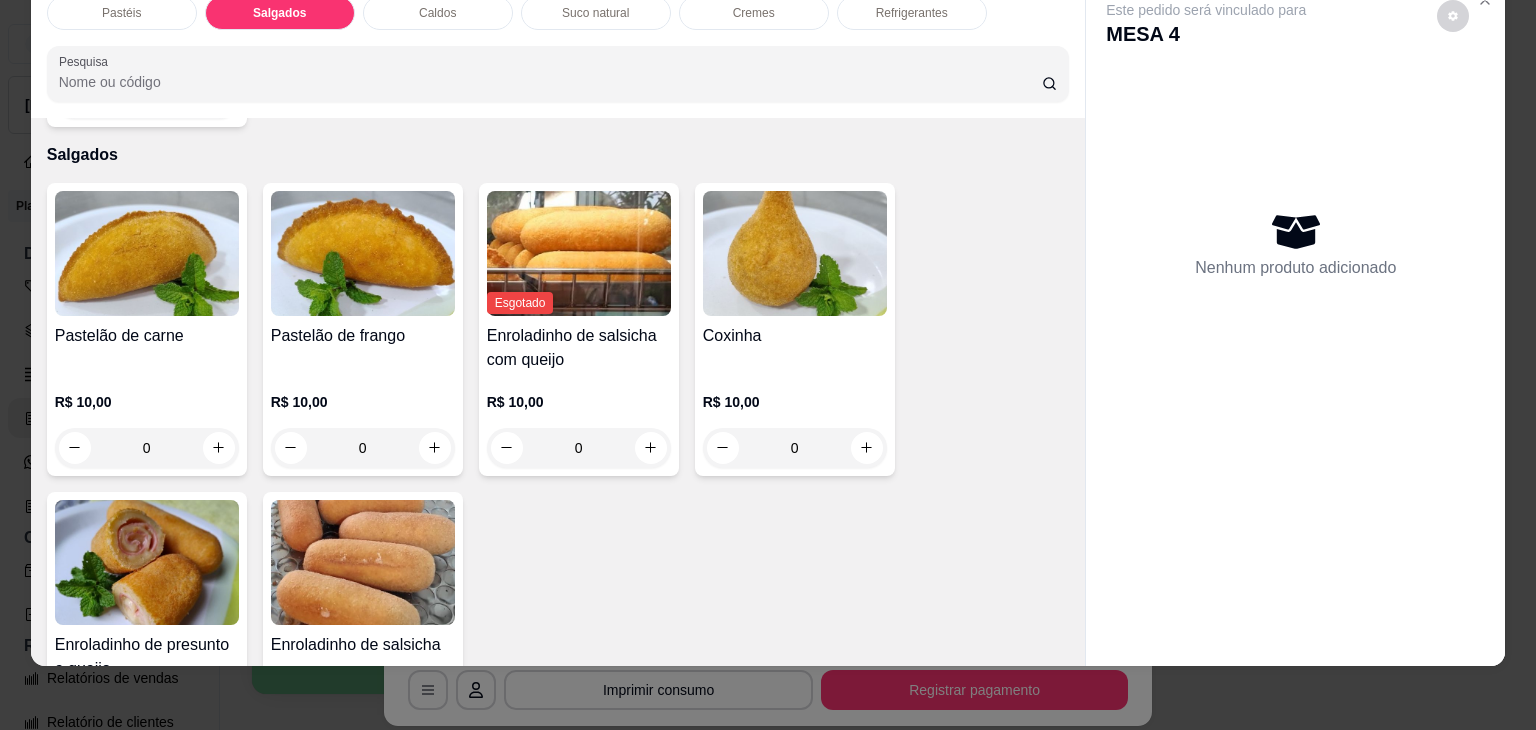 click at bounding box center (435, 448) 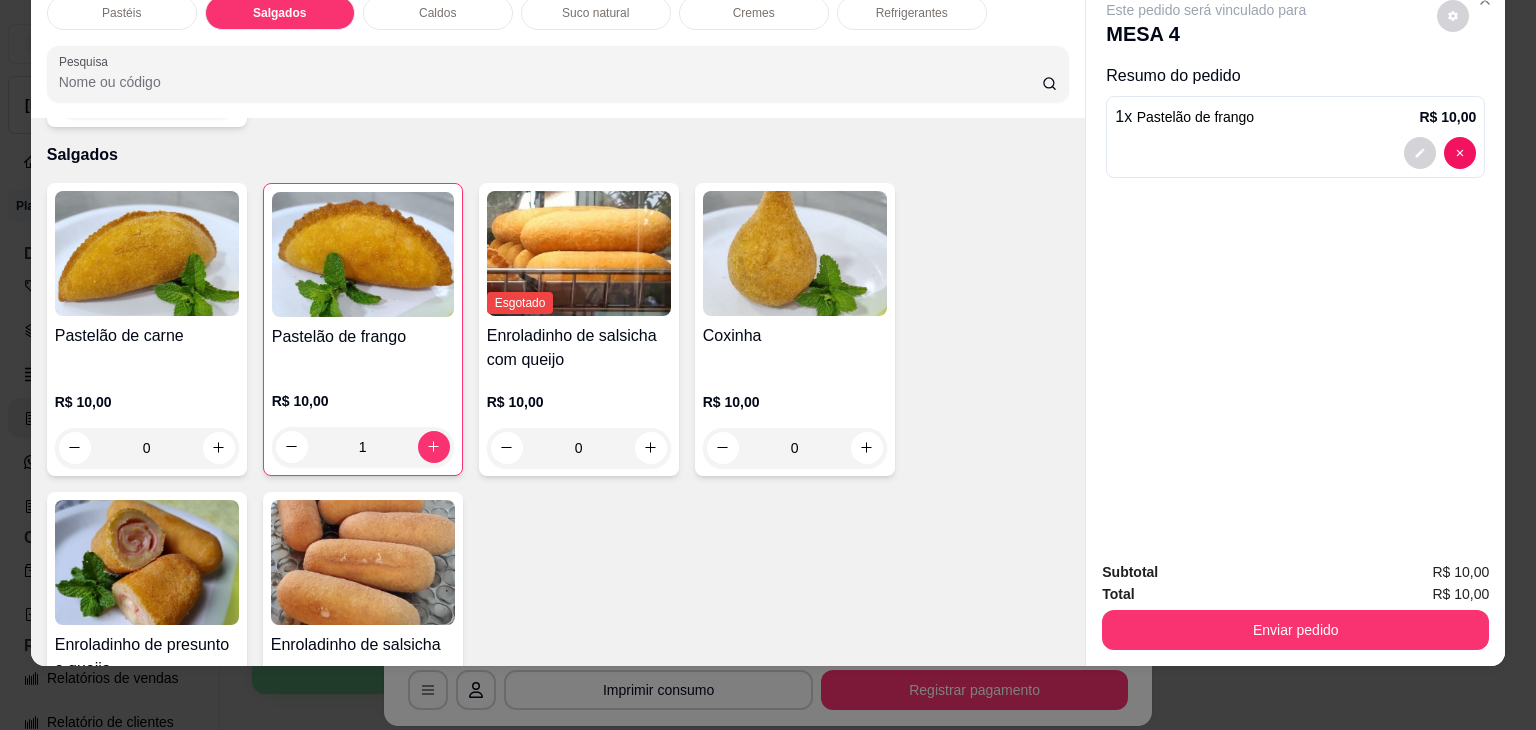 click on "Enviar pedido" at bounding box center (1295, 630) 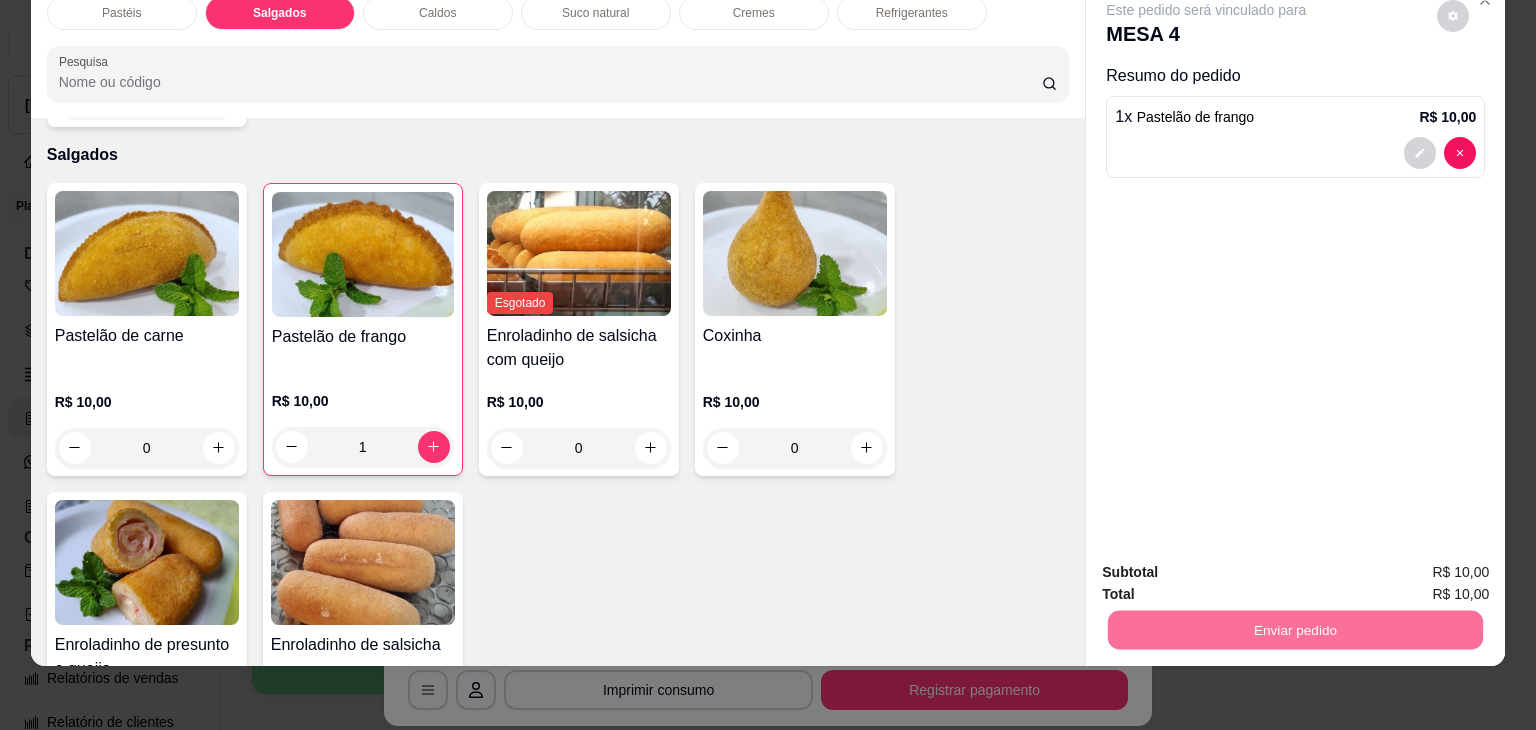 click on "Não registrar e enviar pedido" at bounding box center (1229, 565) 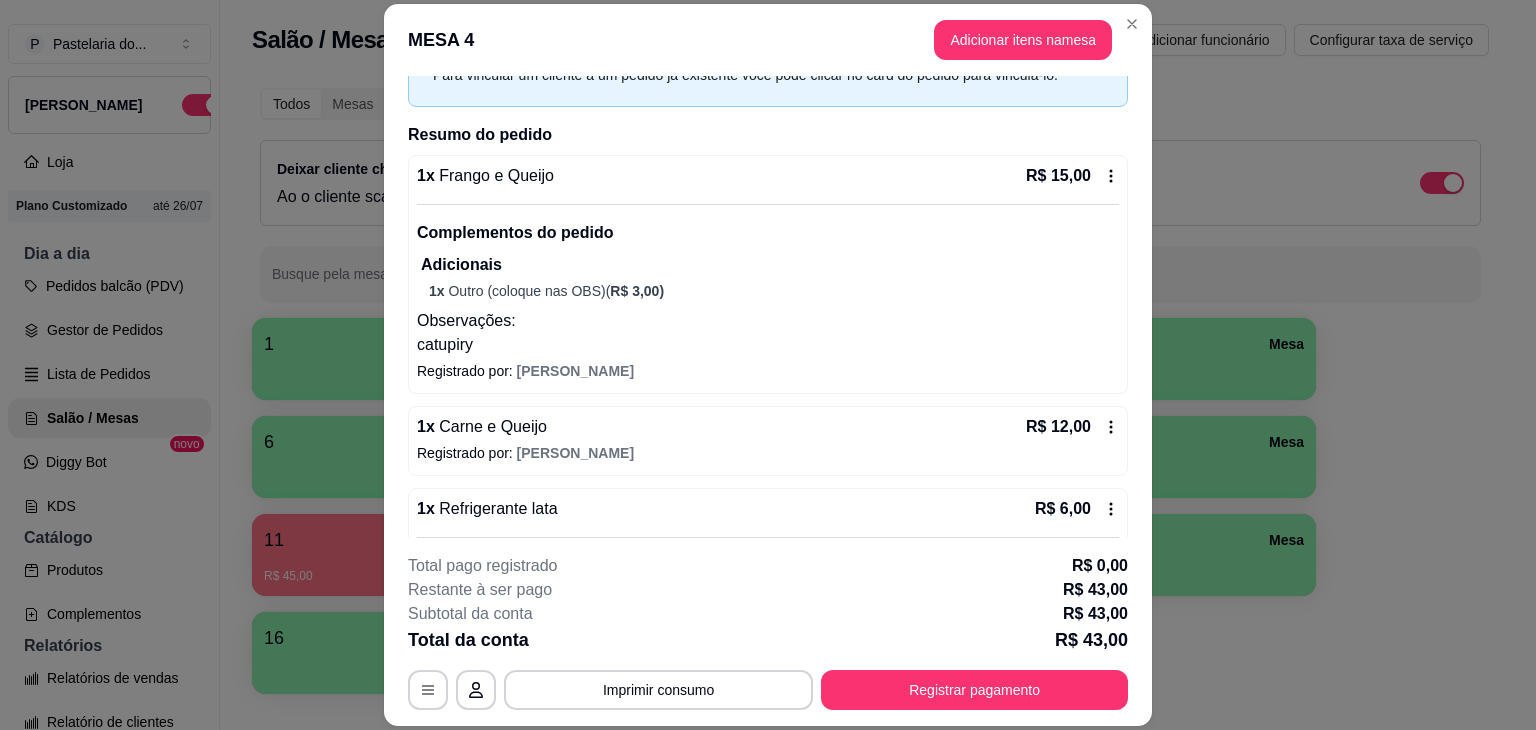 scroll, scrollTop: 330, scrollLeft: 0, axis: vertical 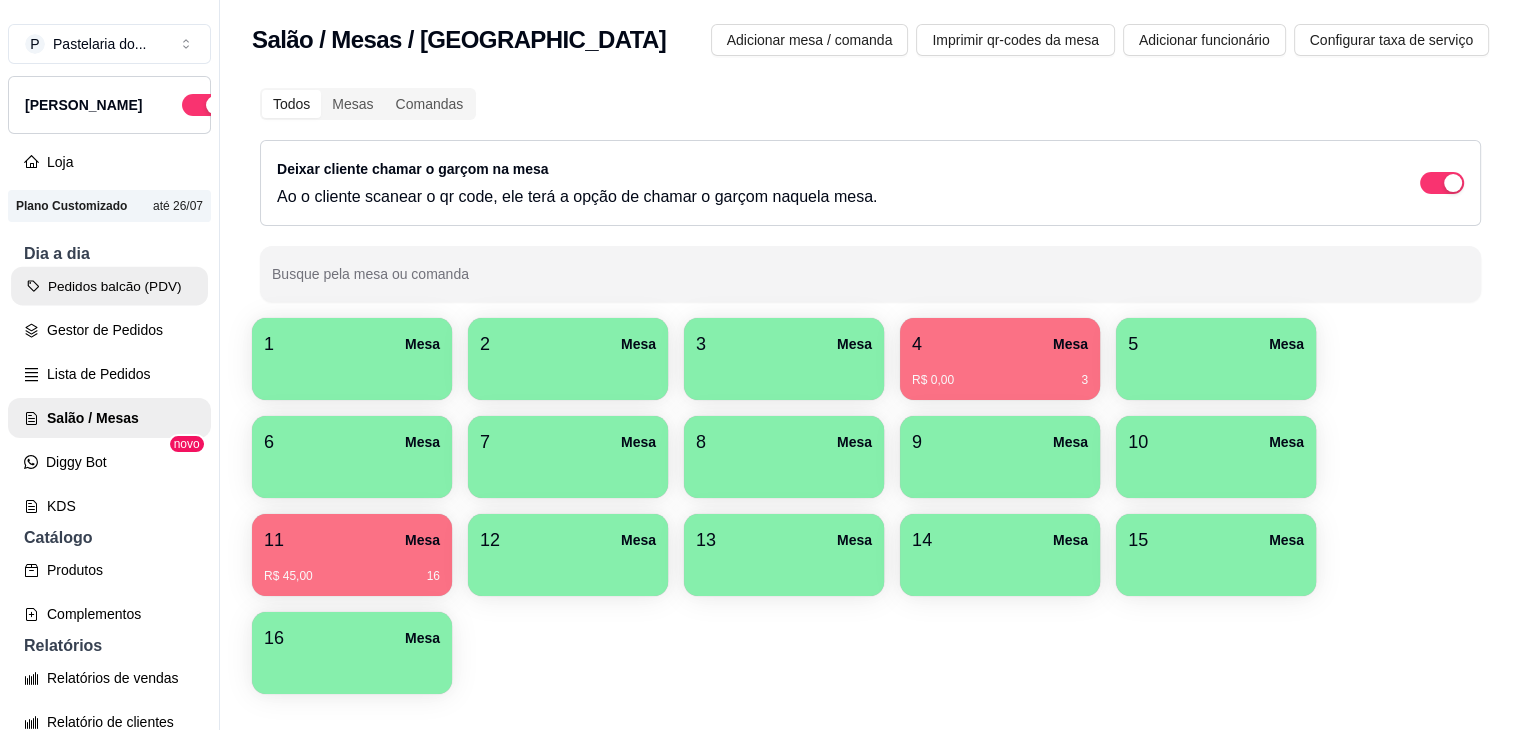 click on "Pedidos balcão (PDV)" at bounding box center [109, 286] 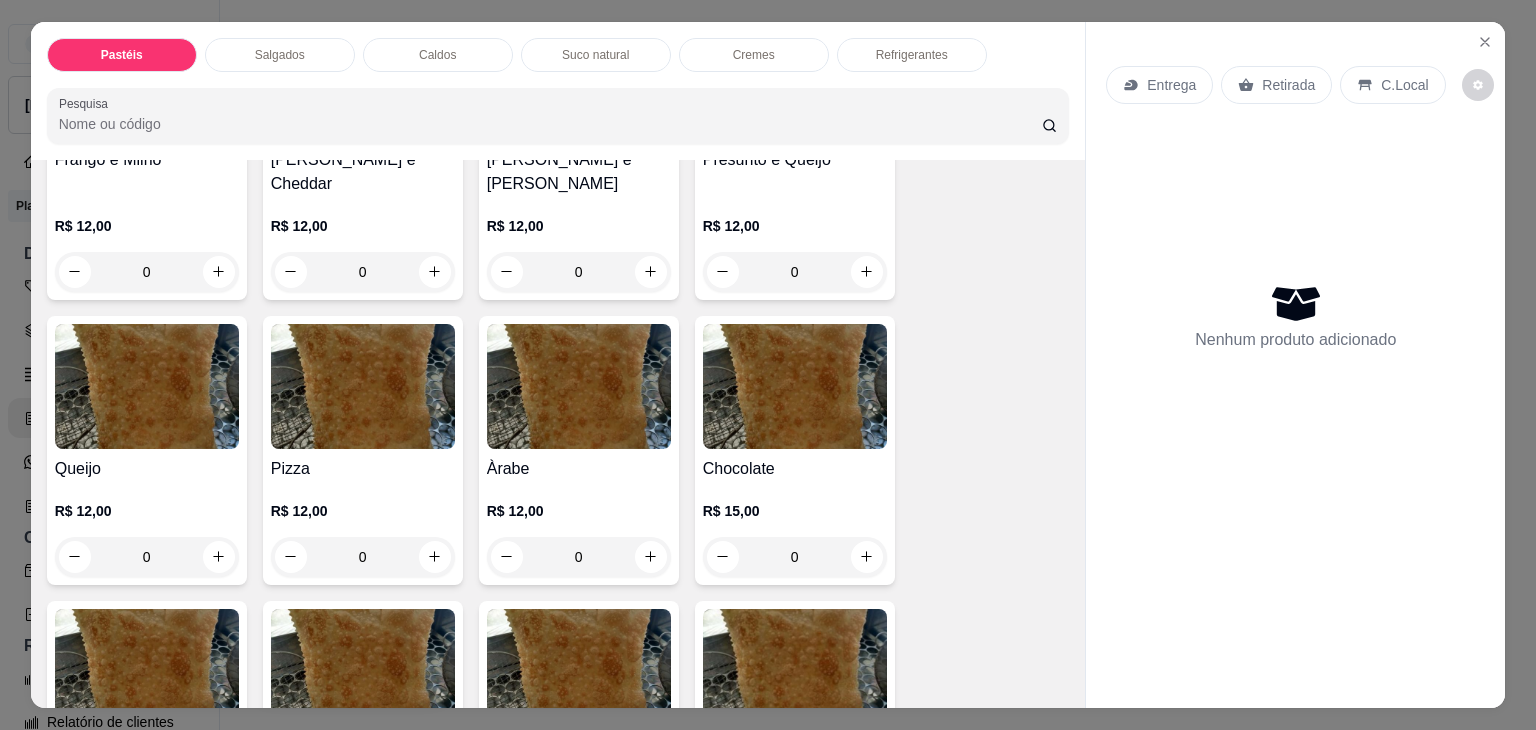 scroll, scrollTop: 1100, scrollLeft: 0, axis: vertical 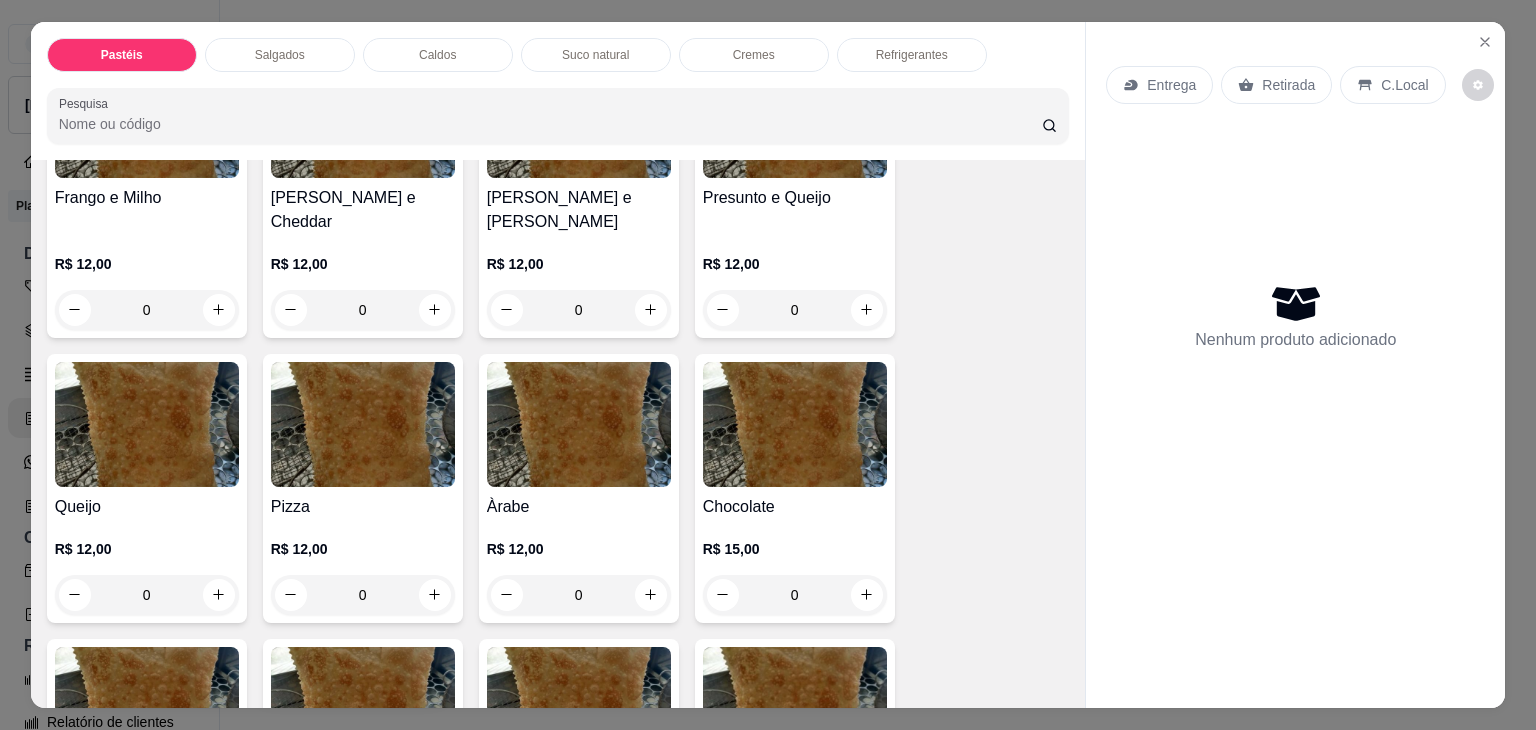 click on "0" at bounding box center [147, 595] 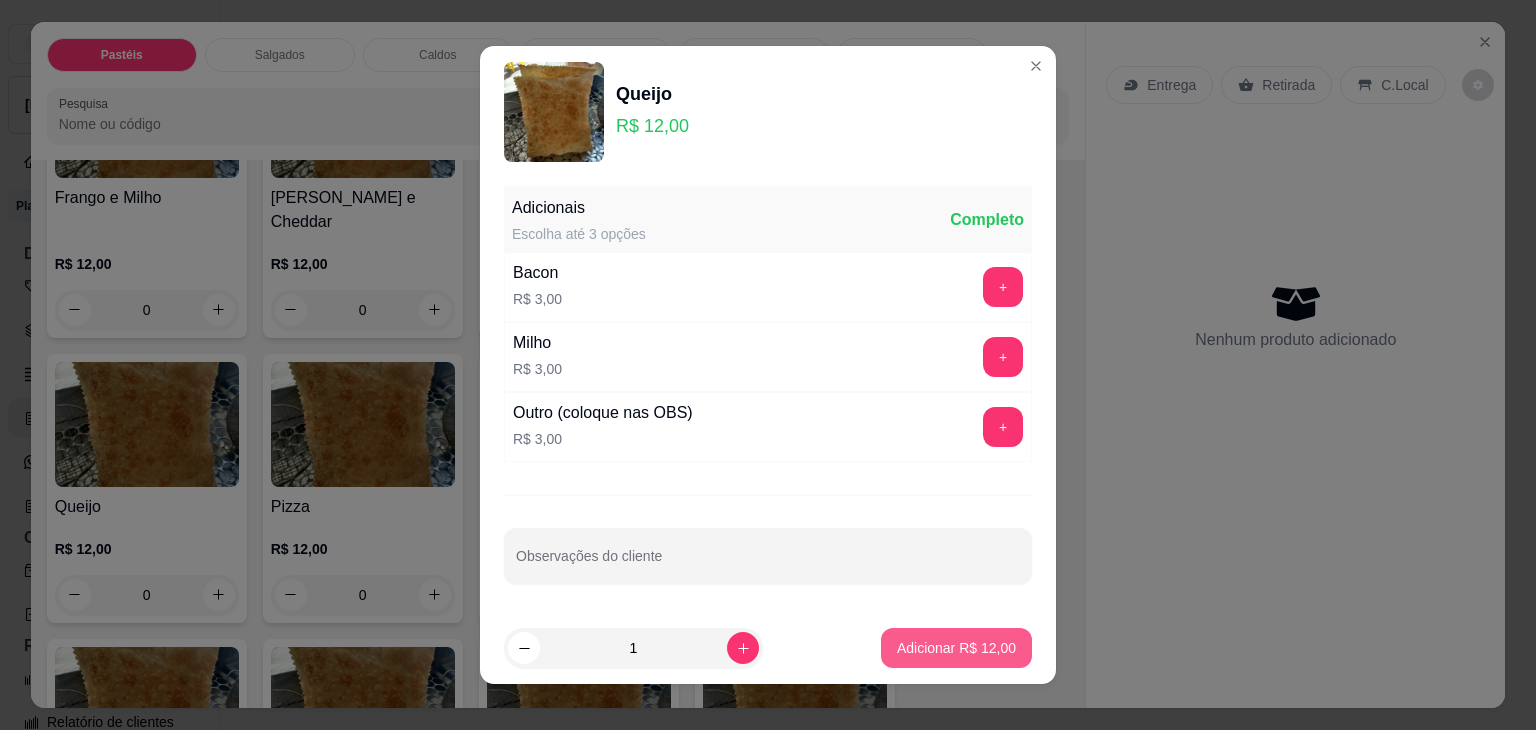 click on "Adicionar   R$ 12,00" at bounding box center [956, 648] 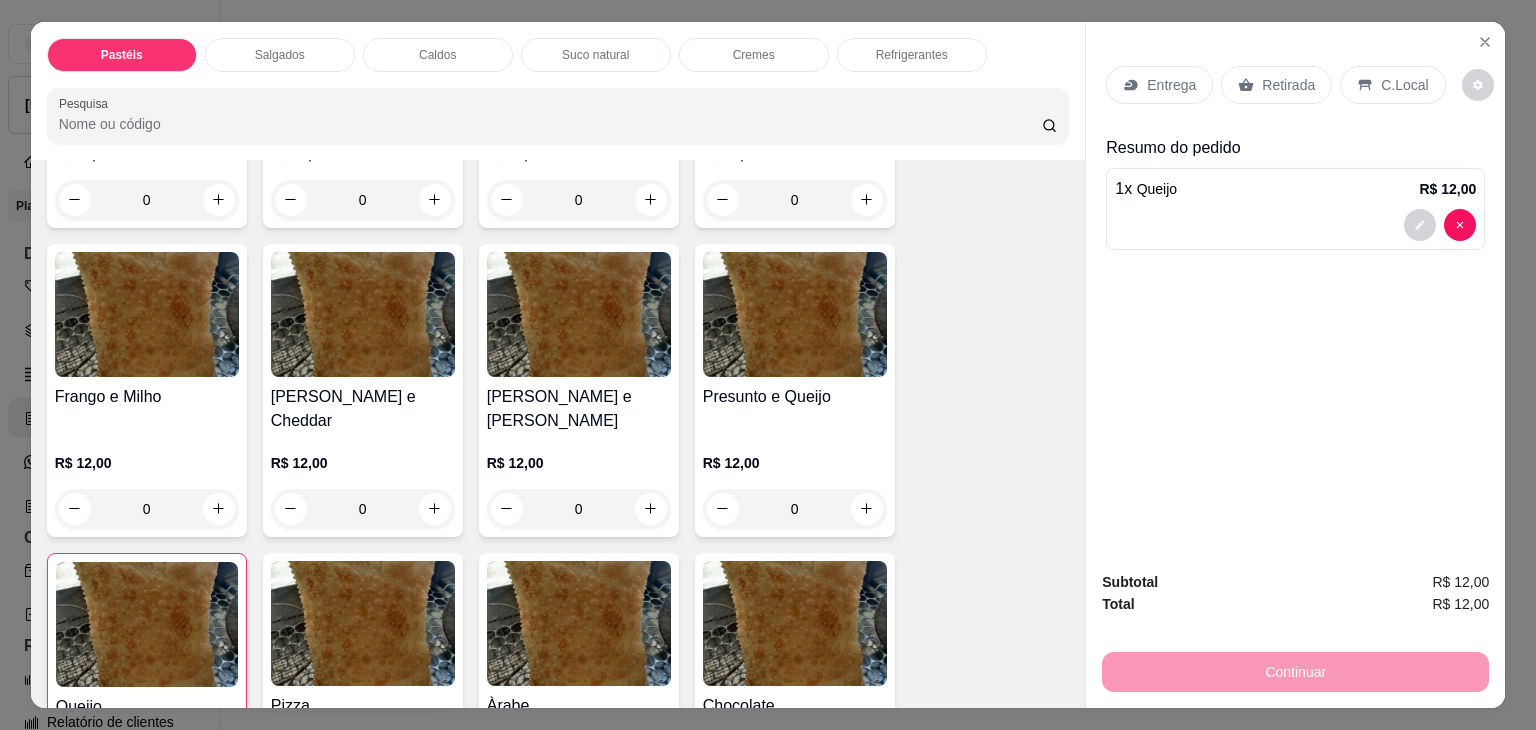 scroll, scrollTop: 900, scrollLeft: 0, axis: vertical 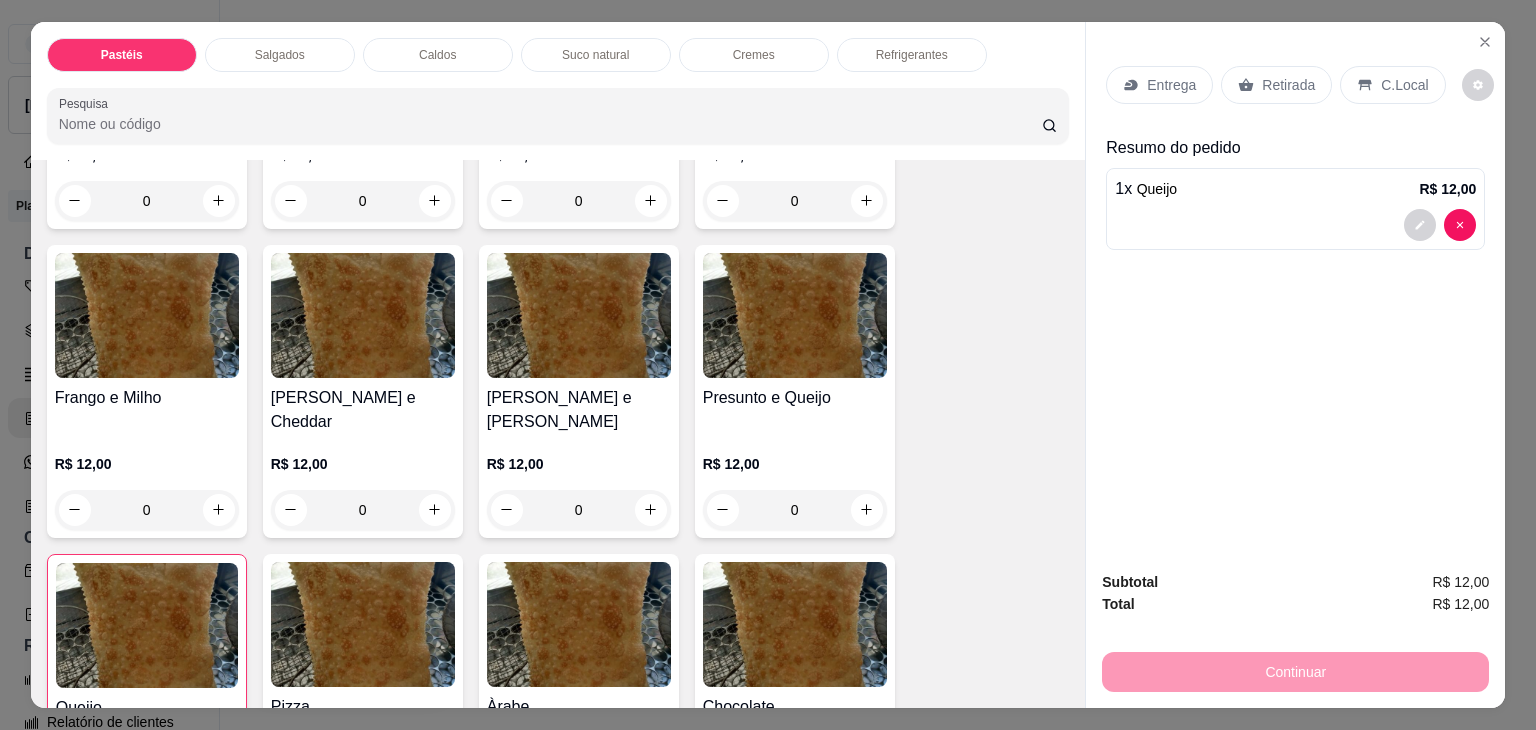 click on "0" at bounding box center (795, 510) 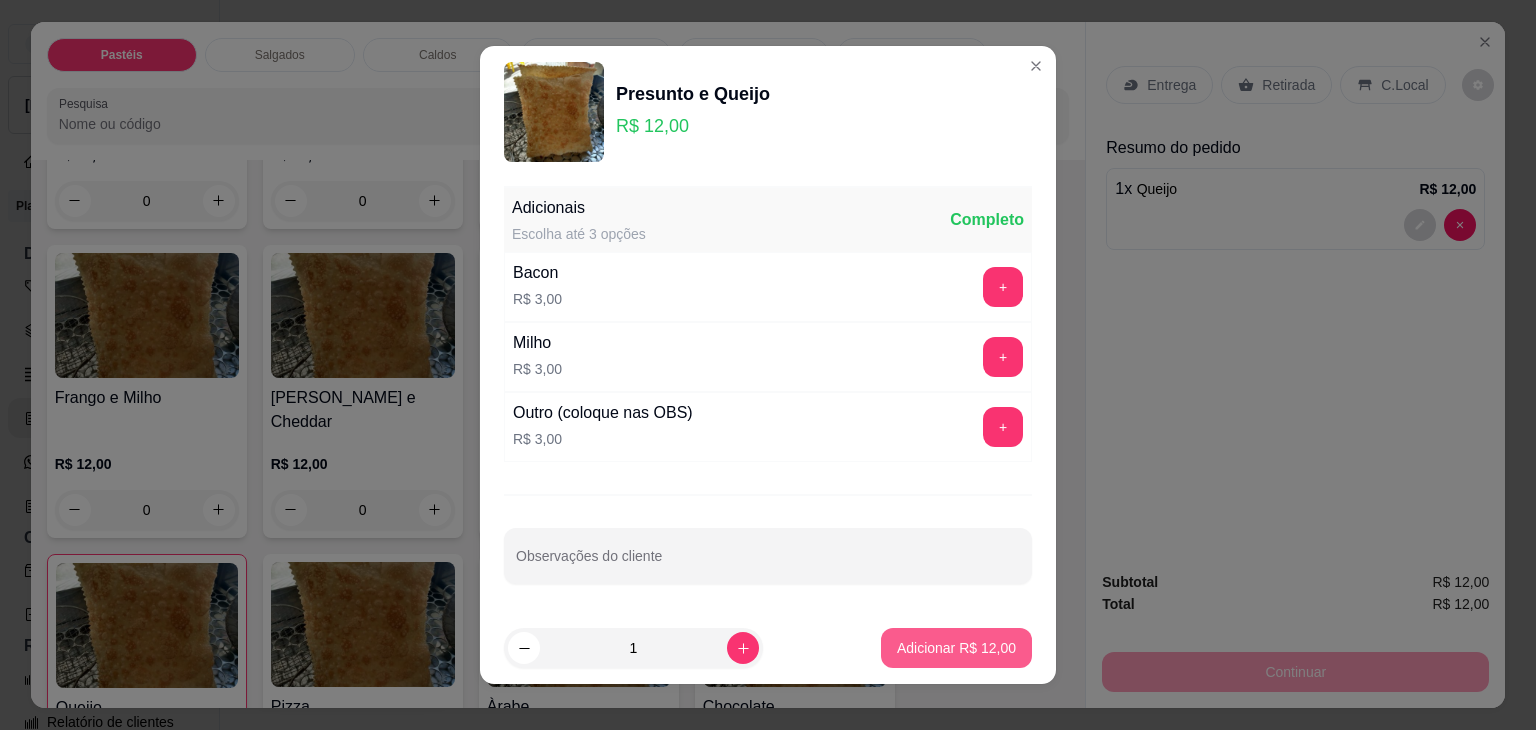 click on "Adicionar   R$ 12,00" at bounding box center [956, 648] 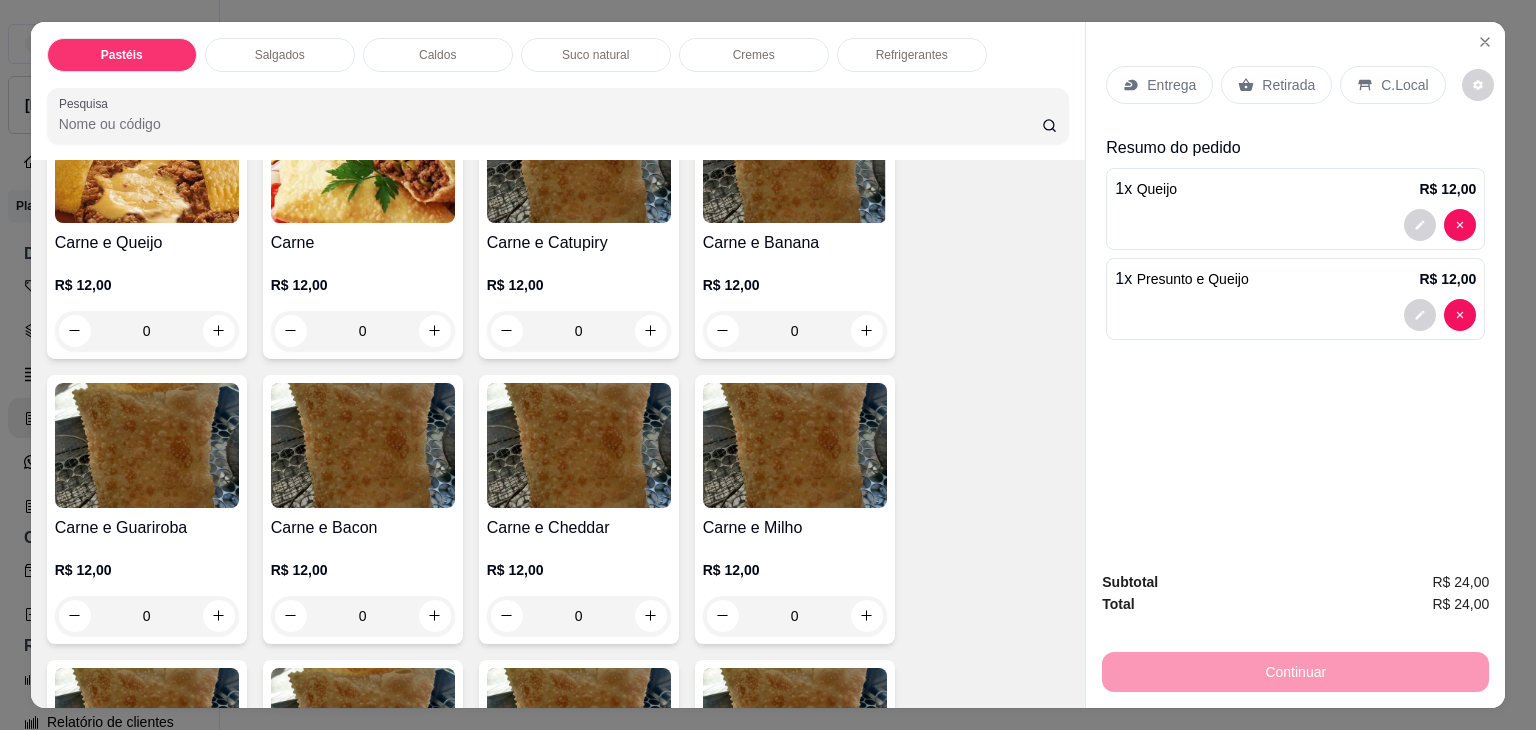 scroll, scrollTop: 0, scrollLeft: 0, axis: both 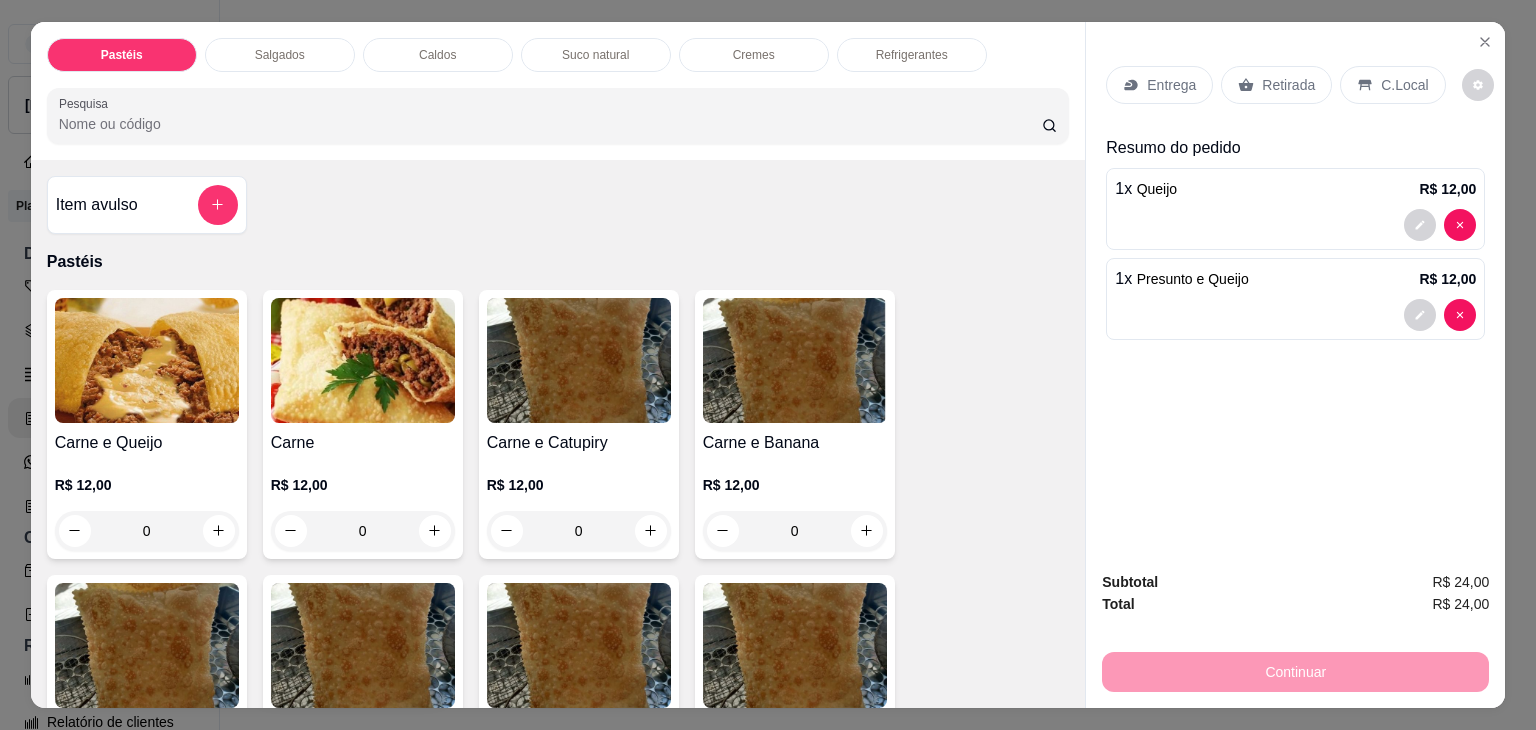 click on "0" at bounding box center [147, 531] 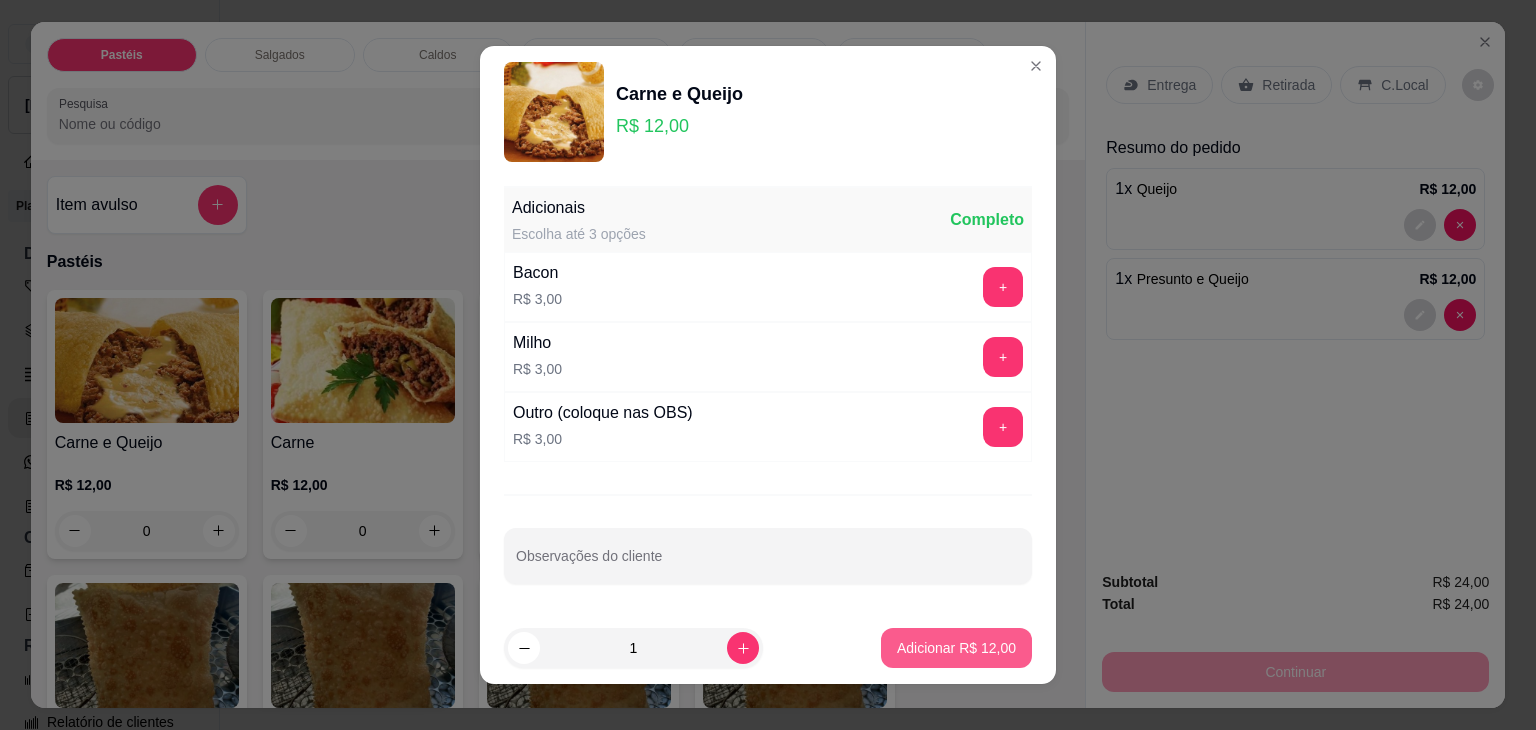 click on "Adicionar   R$ 12,00" at bounding box center (956, 648) 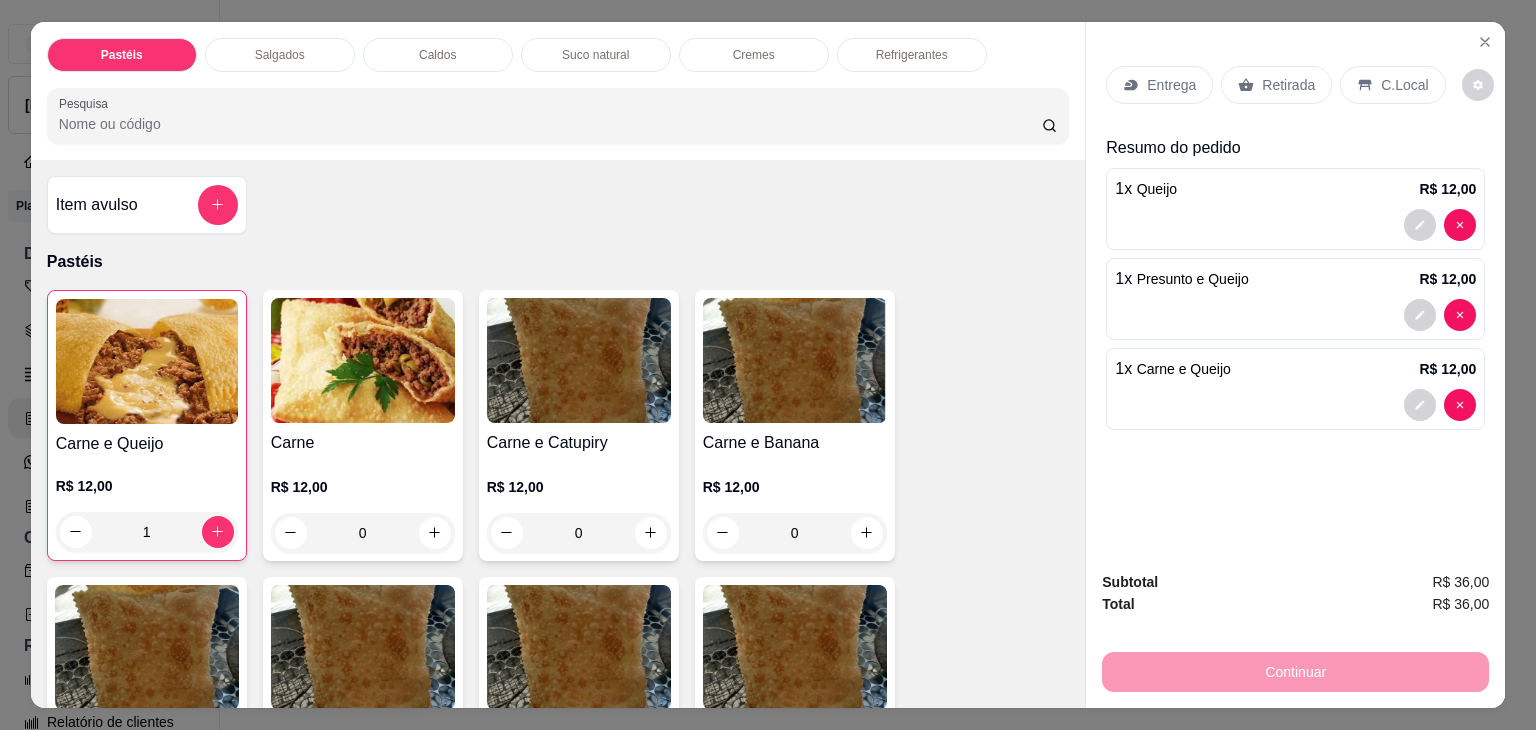 click on "Salgados" at bounding box center (280, 55) 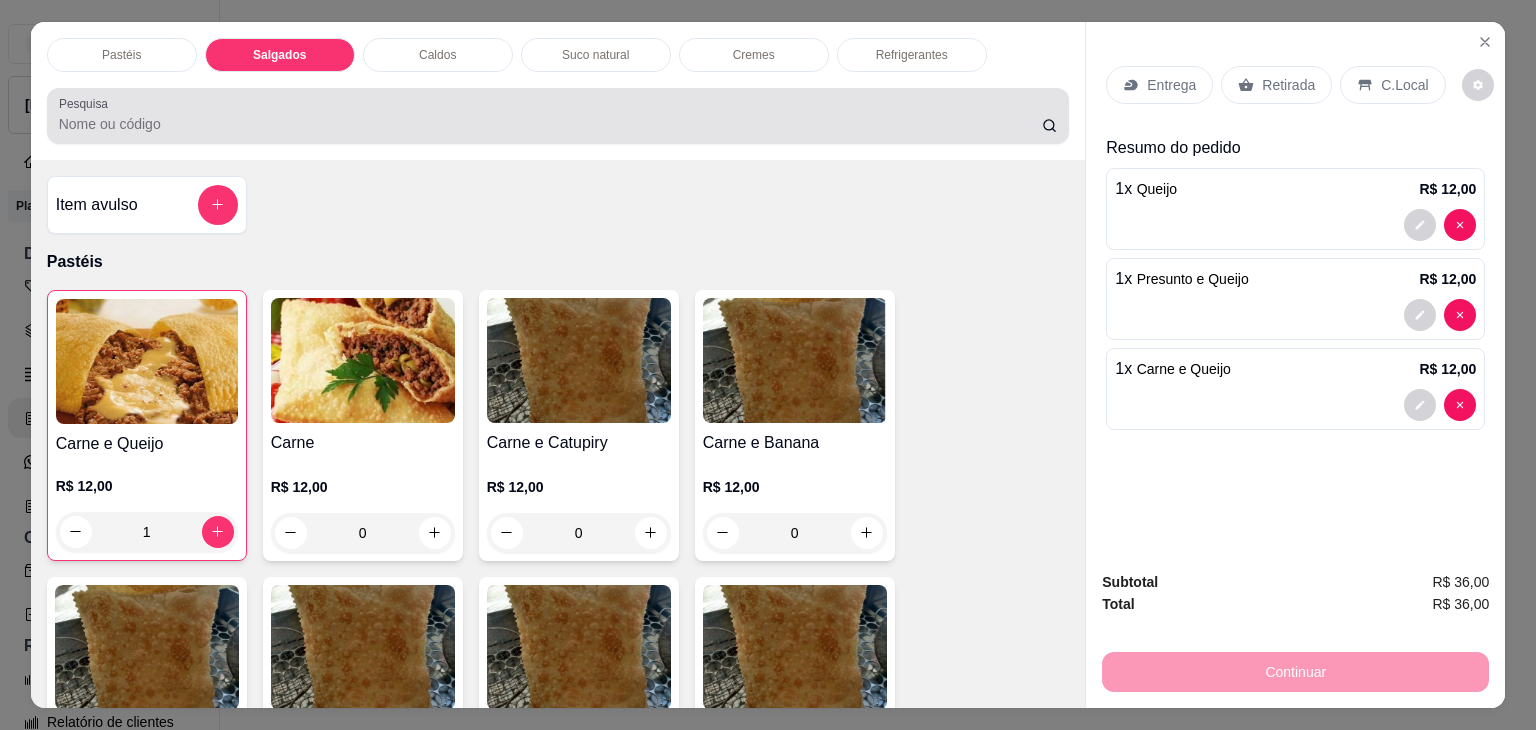 scroll, scrollTop: 2129, scrollLeft: 0, axis: vertical 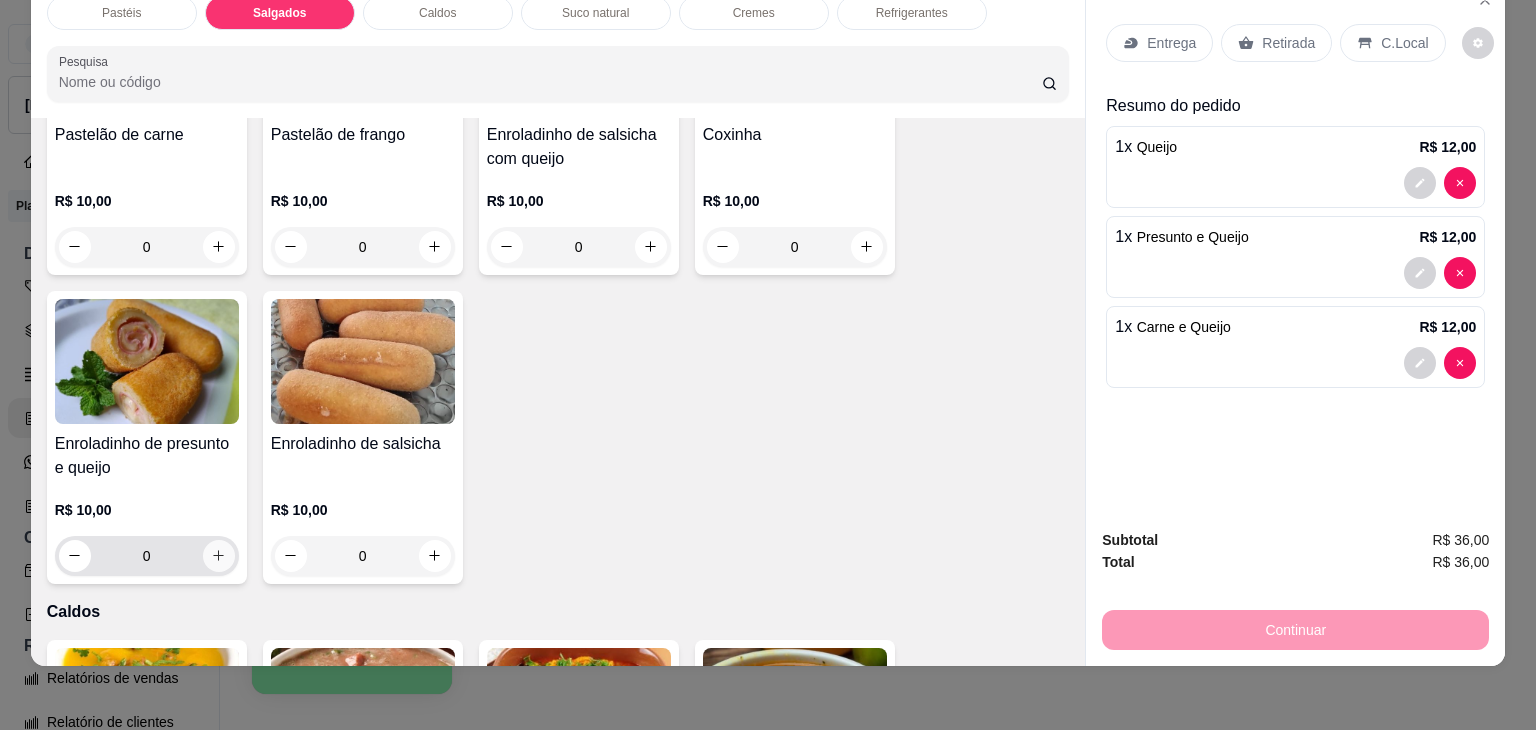 click 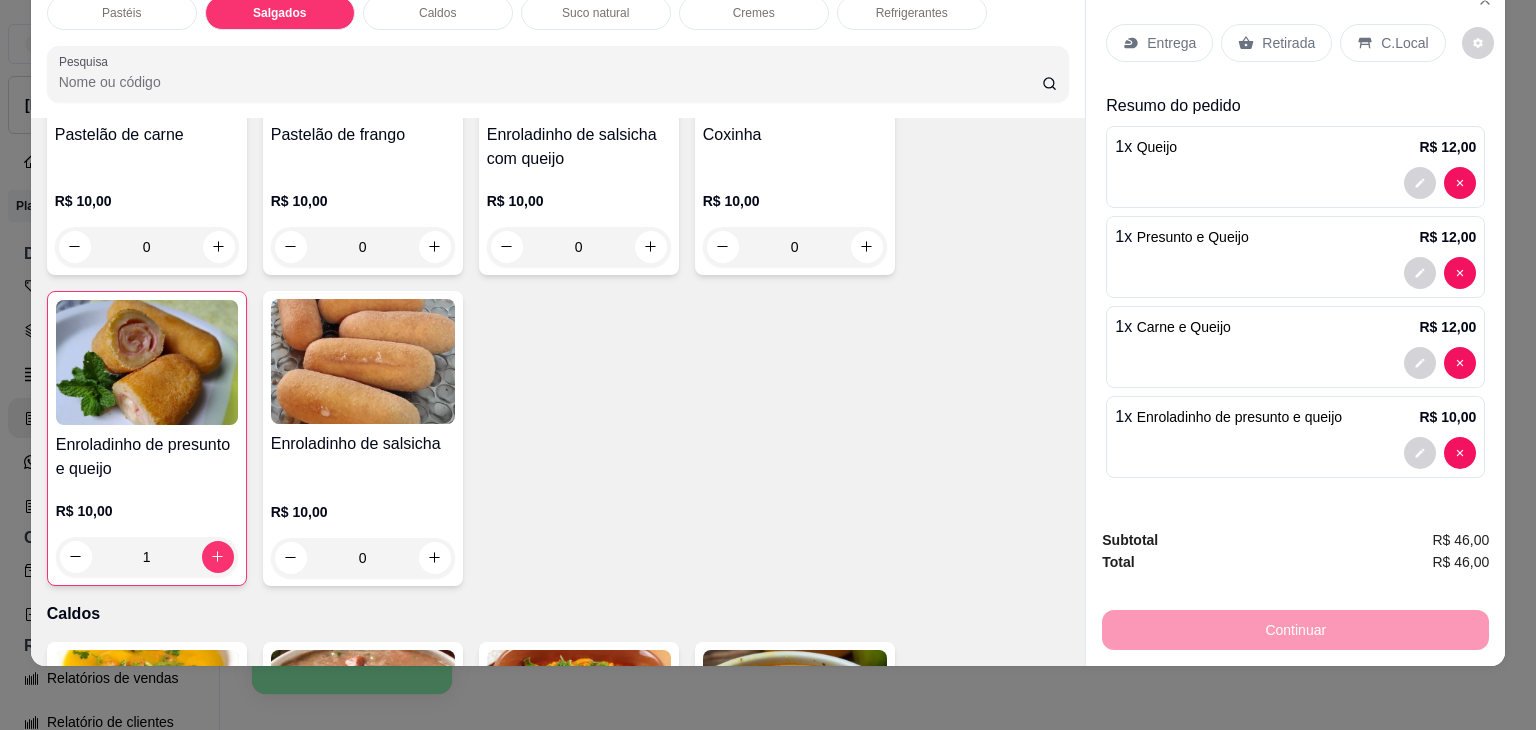 click 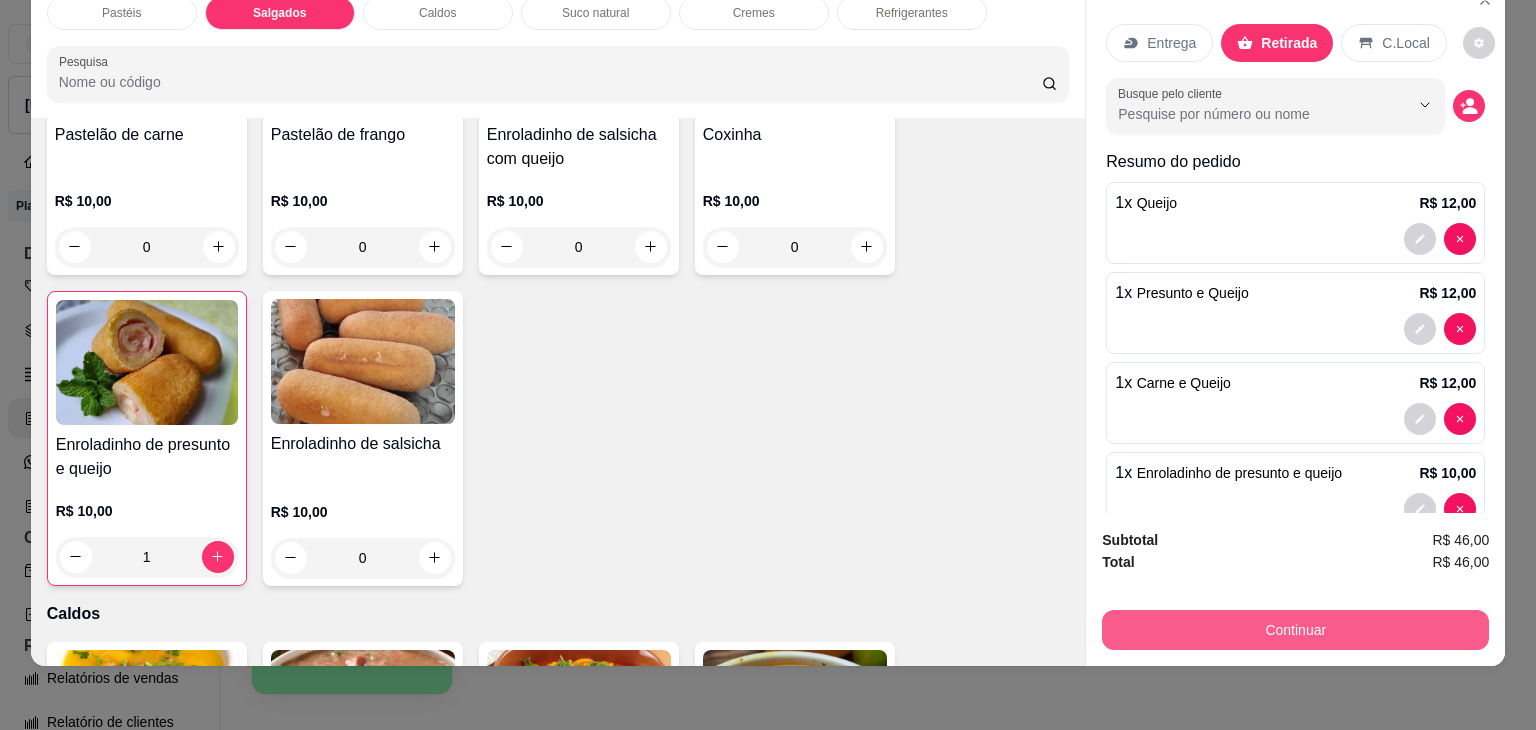 click on "Continuar" at bounding box center (1295, 630) 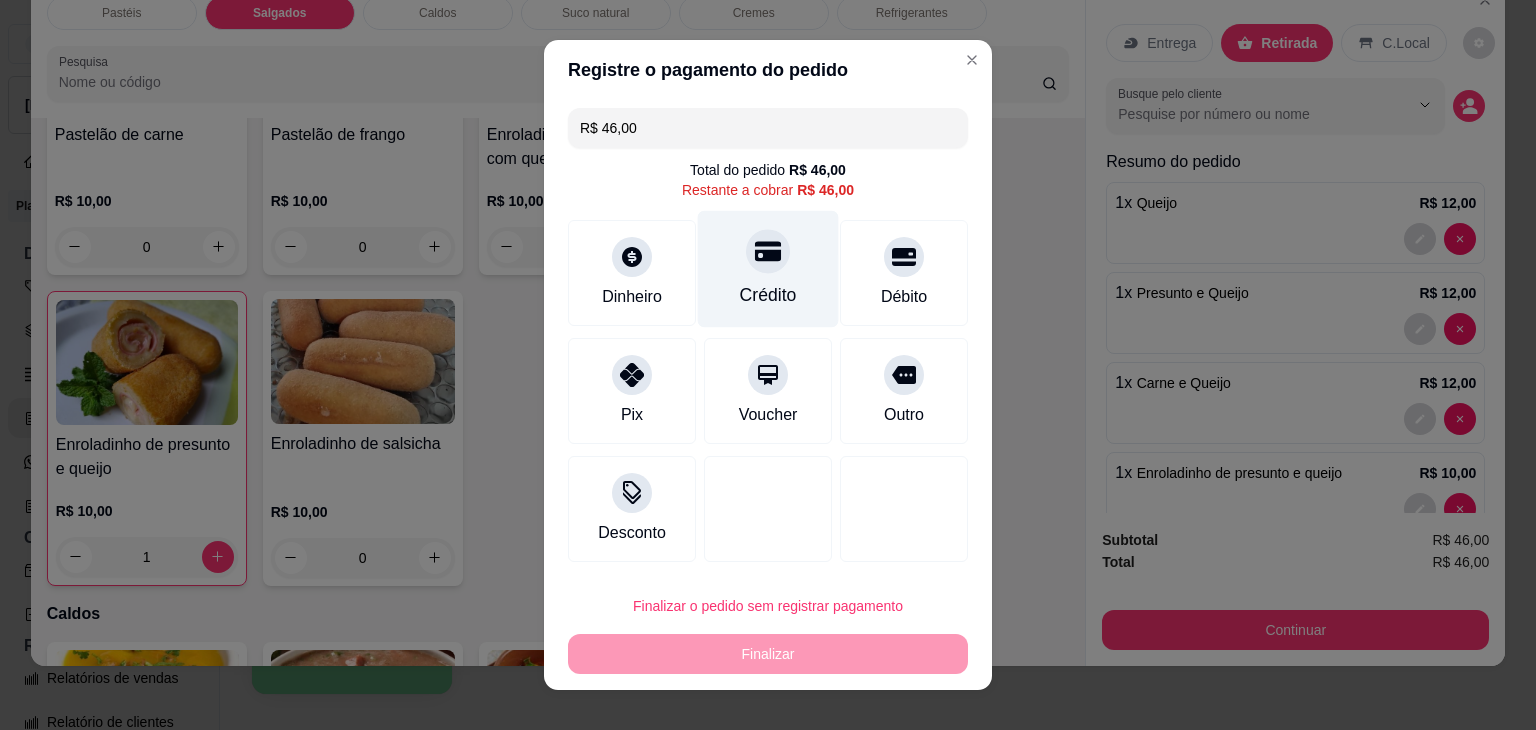 click at bounding box center [768, 251] 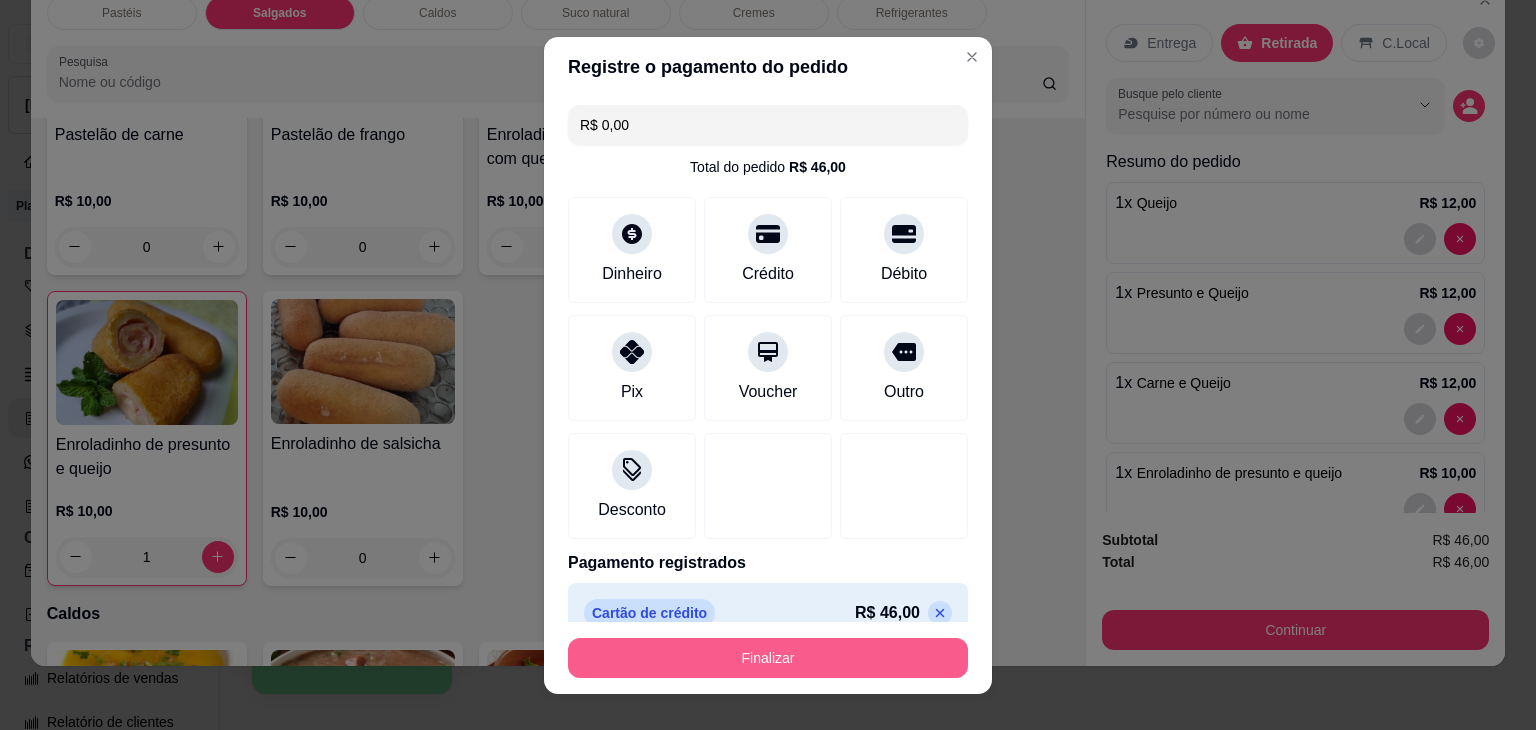 click on "Finalizar" at bounding box center (768, 658) 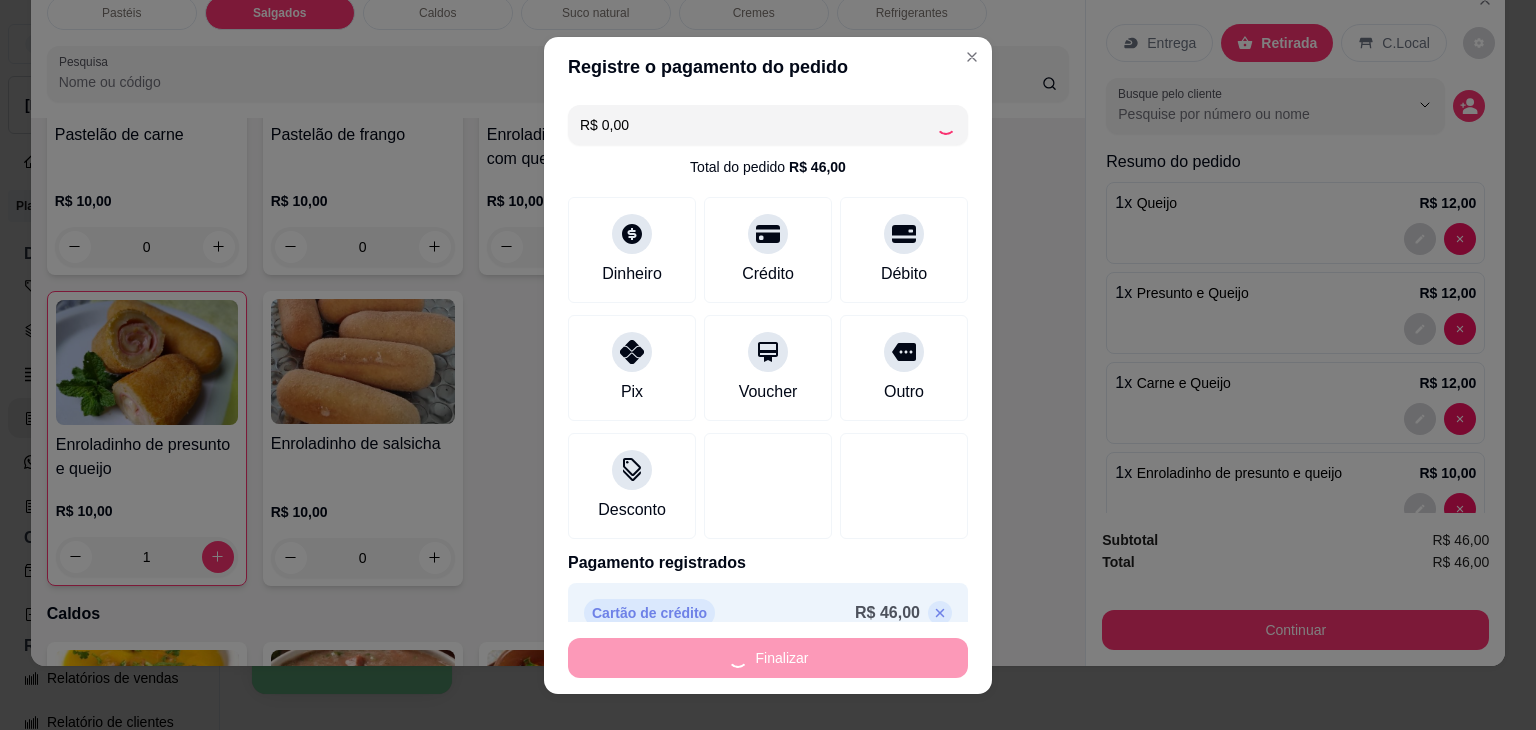 type on "0" 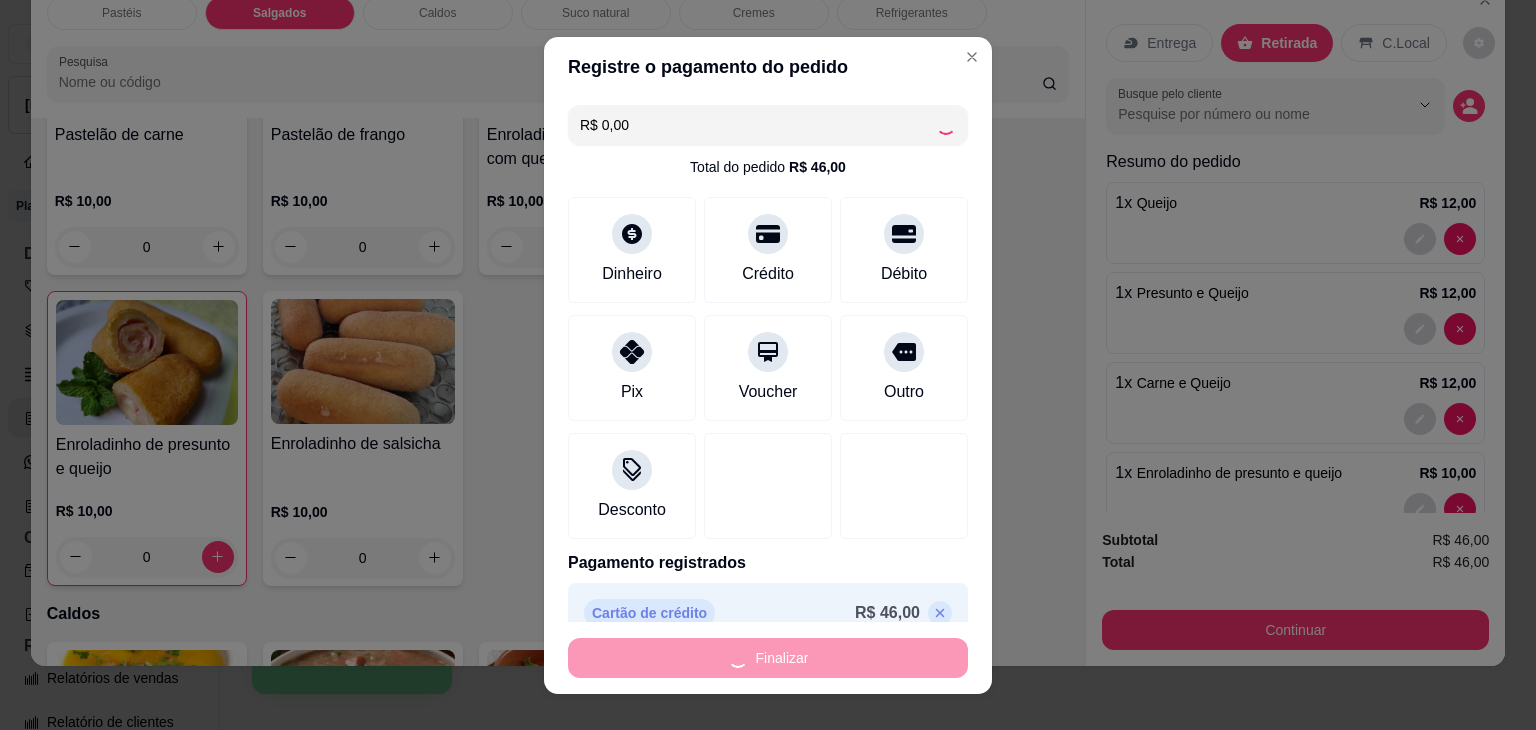 type on "-R$ 46,00" 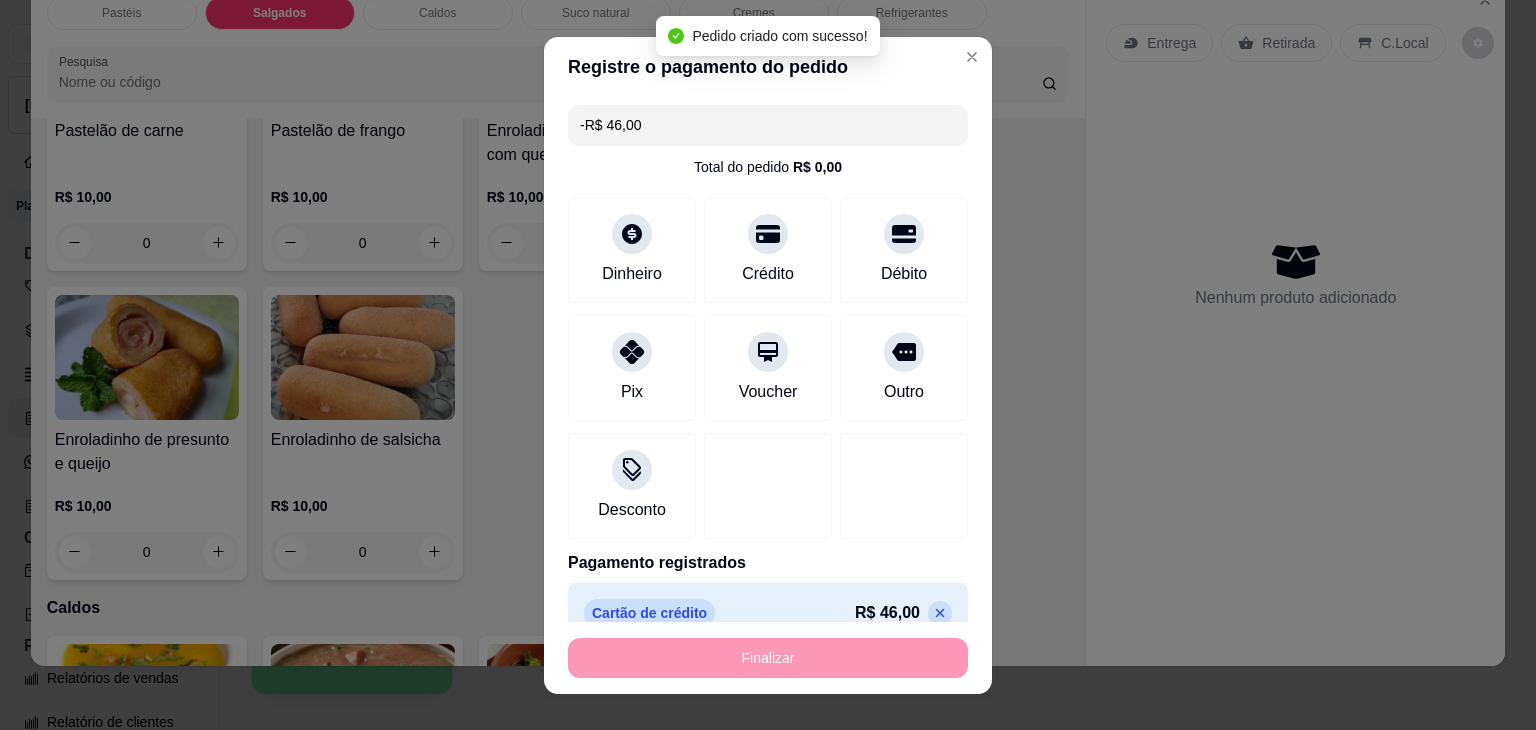 scroll, scrollTop: 2324, scrollLeft: 0, axis: vertical 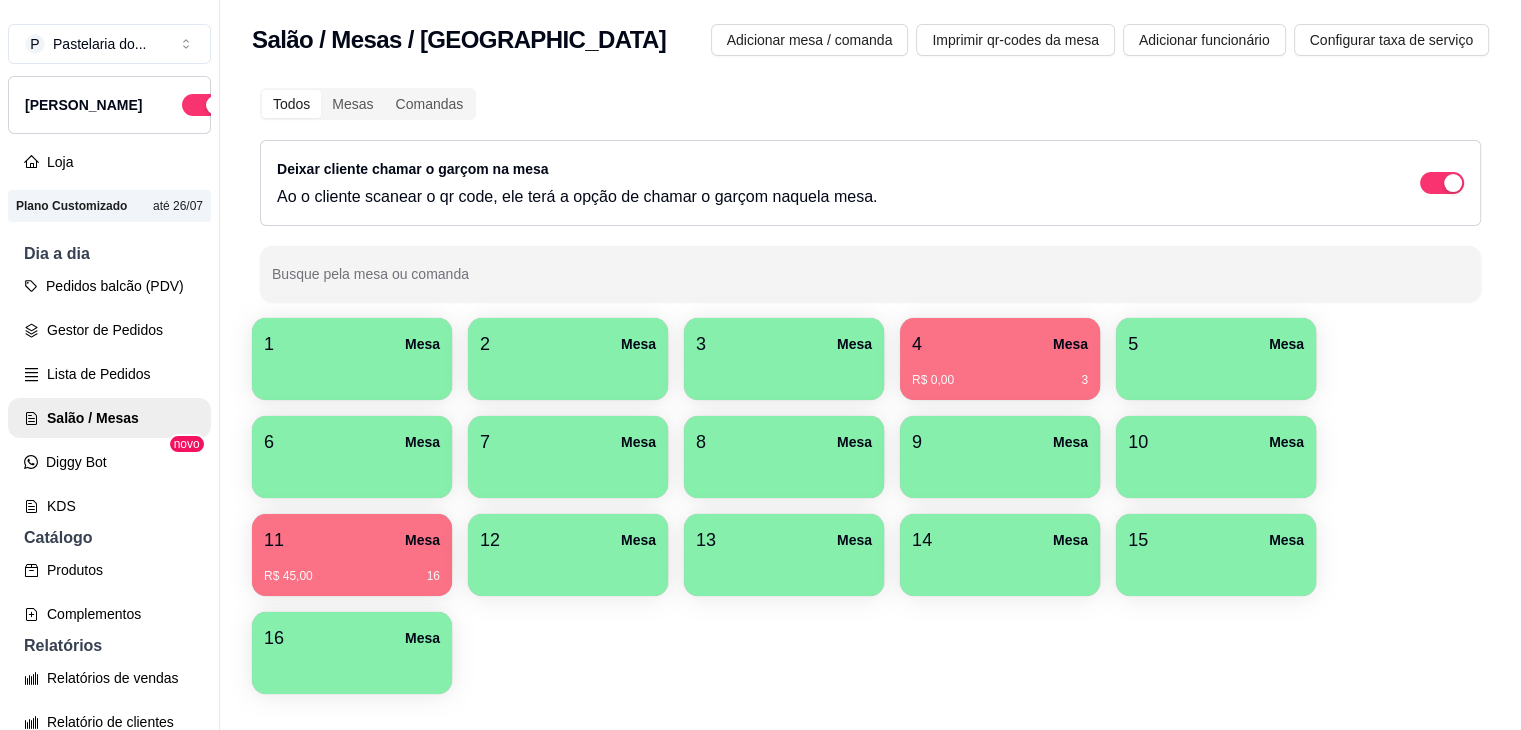 click on "R$ 0,00 3" at bounding box center [1000, 373] 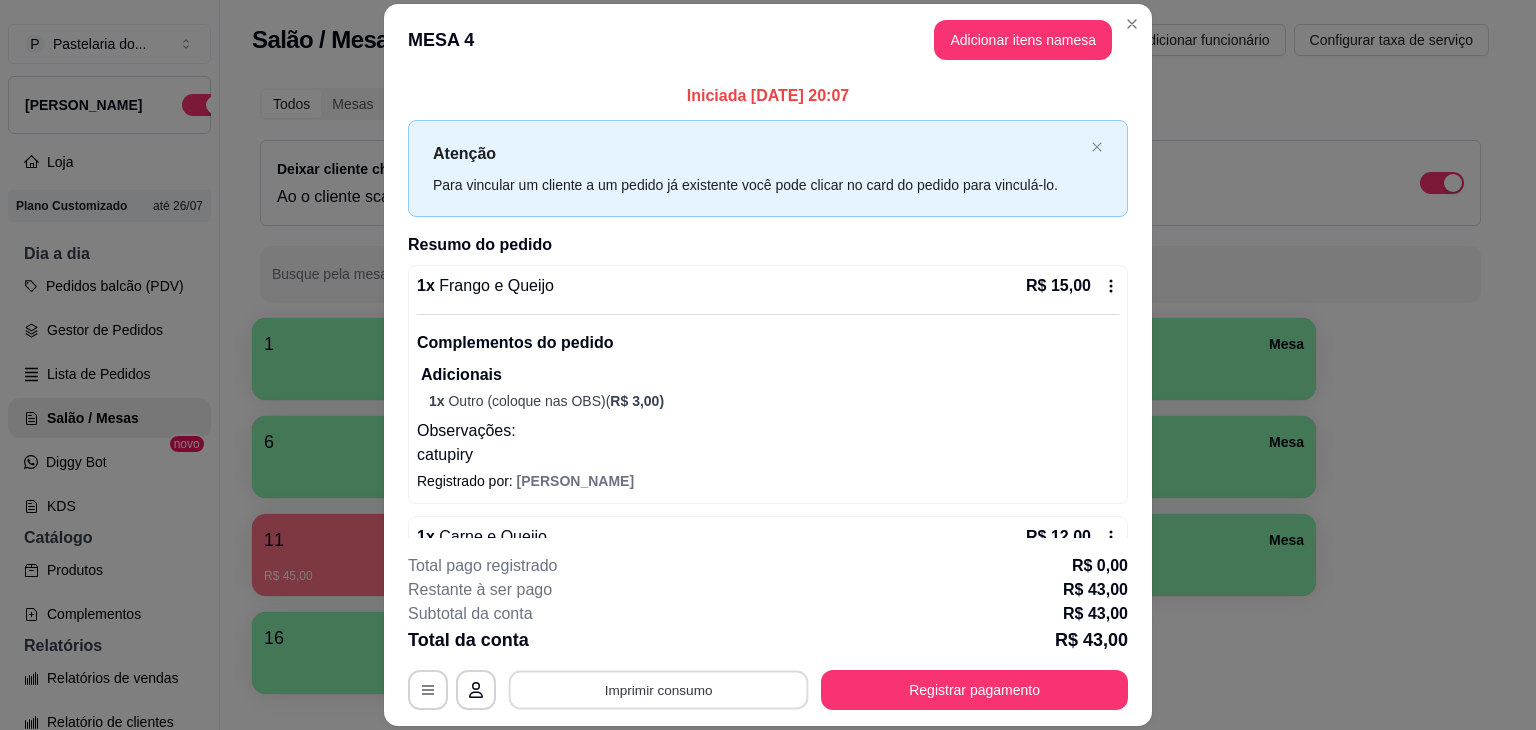 click on "Imprimir consumo" at bounding box center [659, 690] 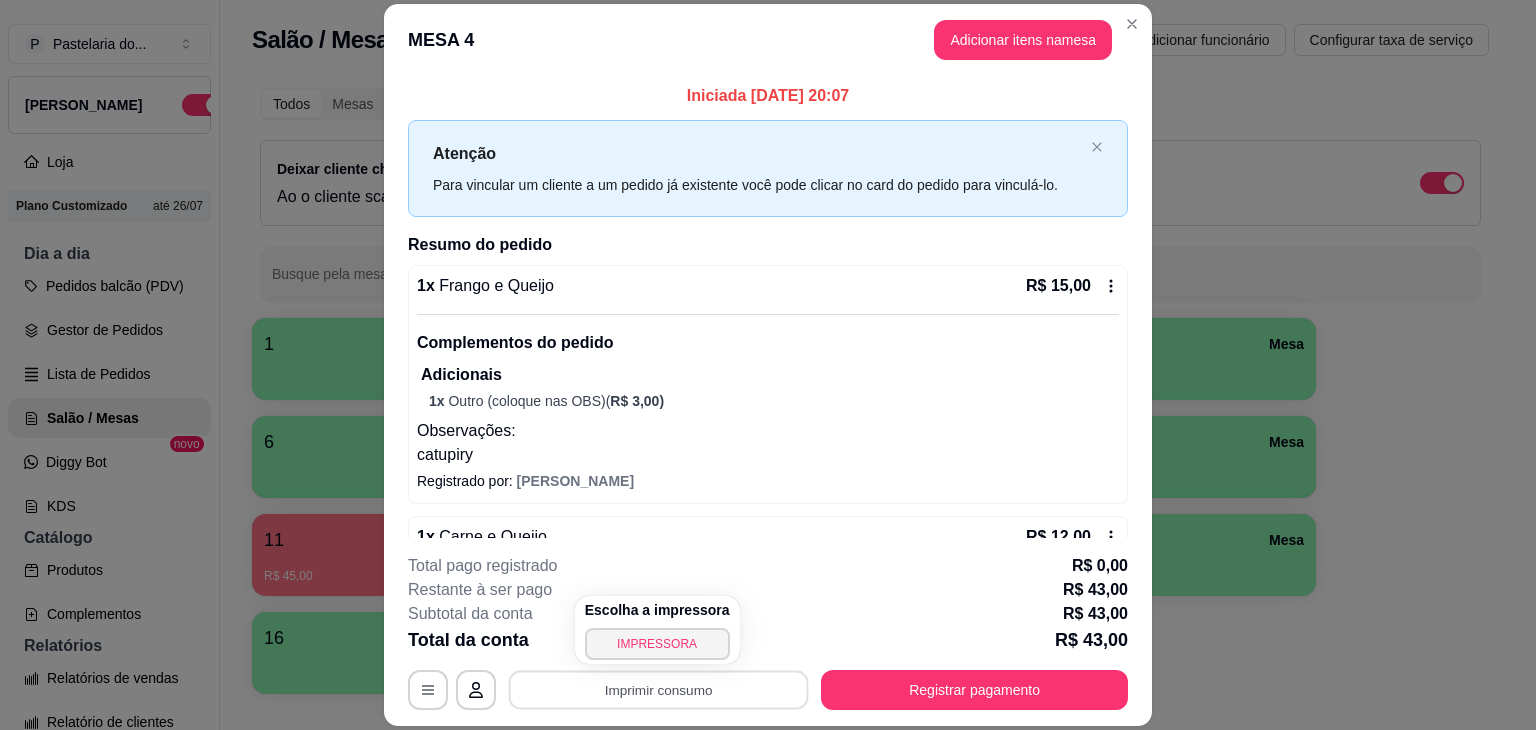 click on "IMPRESSORA" at bounding box center [657, 644] 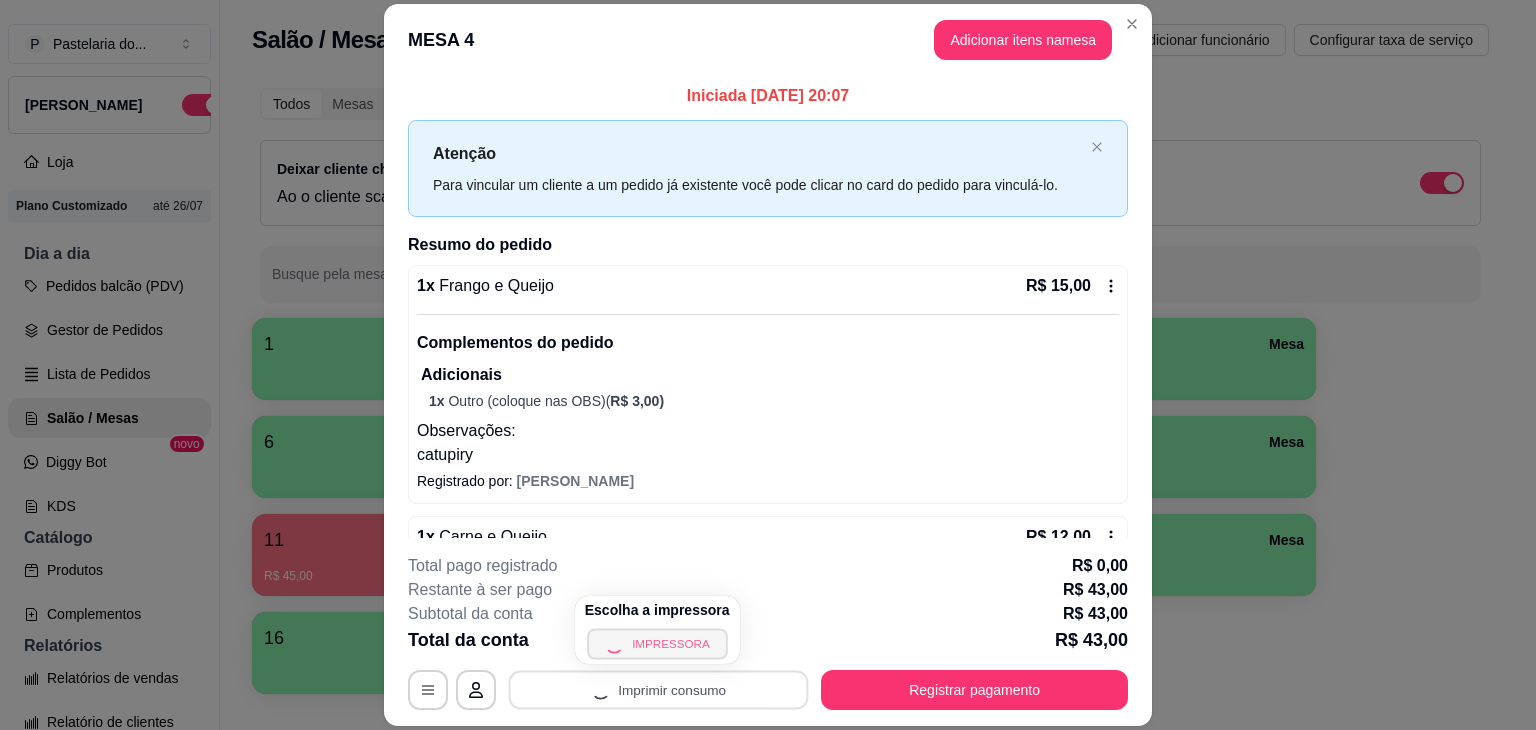 click on "Escolha a impressora IMPRESSORA" at bounding box center [657, 630] 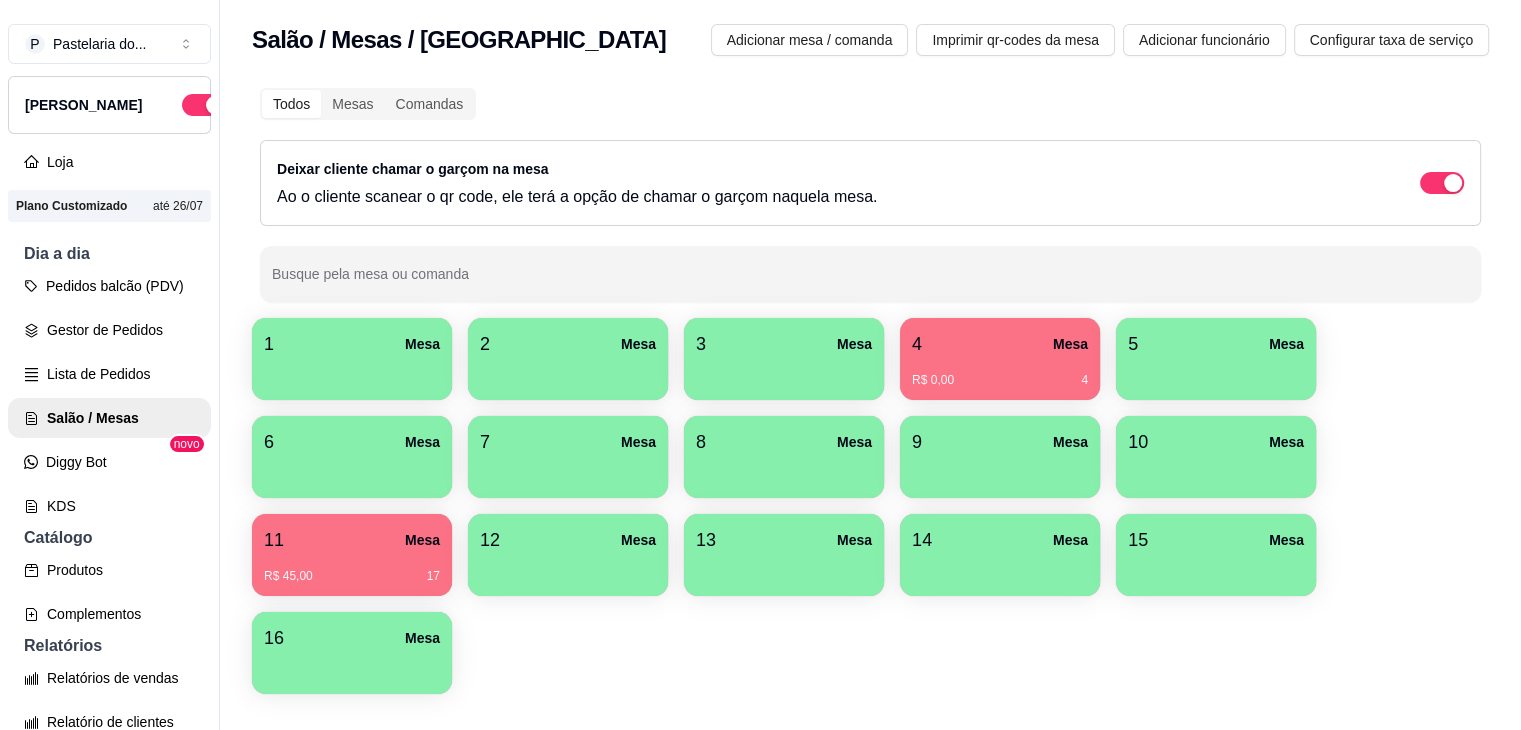 click on "Mesa" at bounding box center [422, 540] 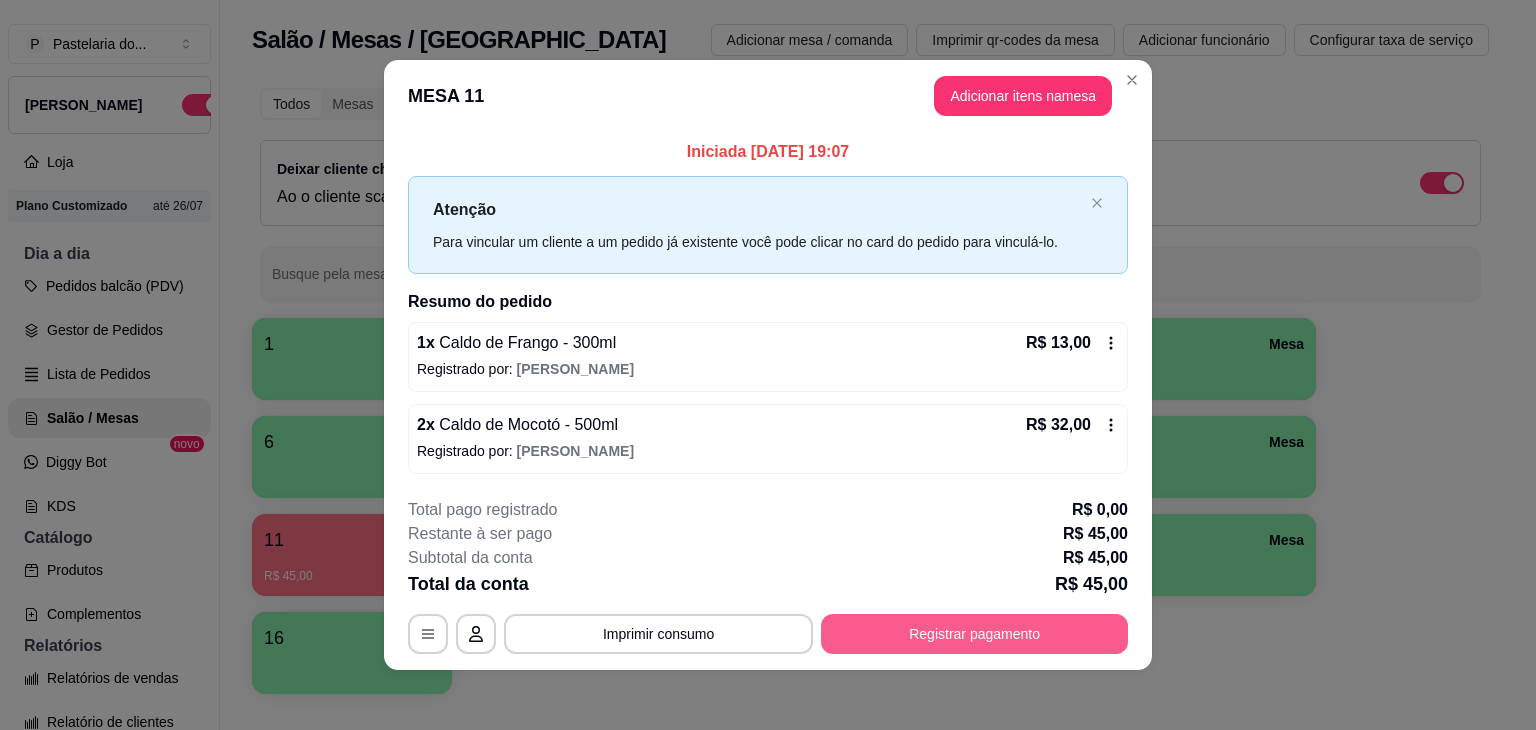 click on "Registrar pagamento" at bounding box center (974, 634) 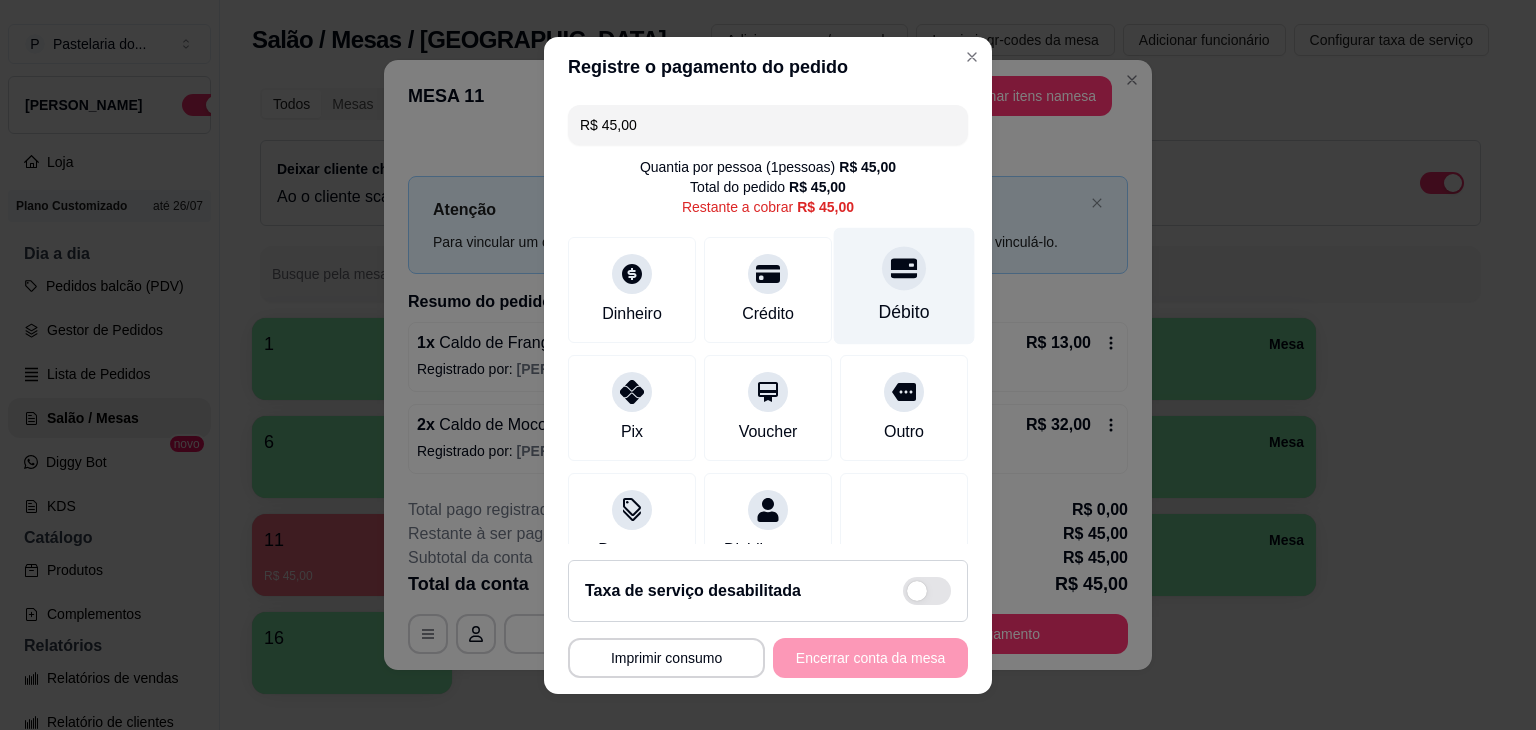 click on "Débito" at bounding box center [904, 285] 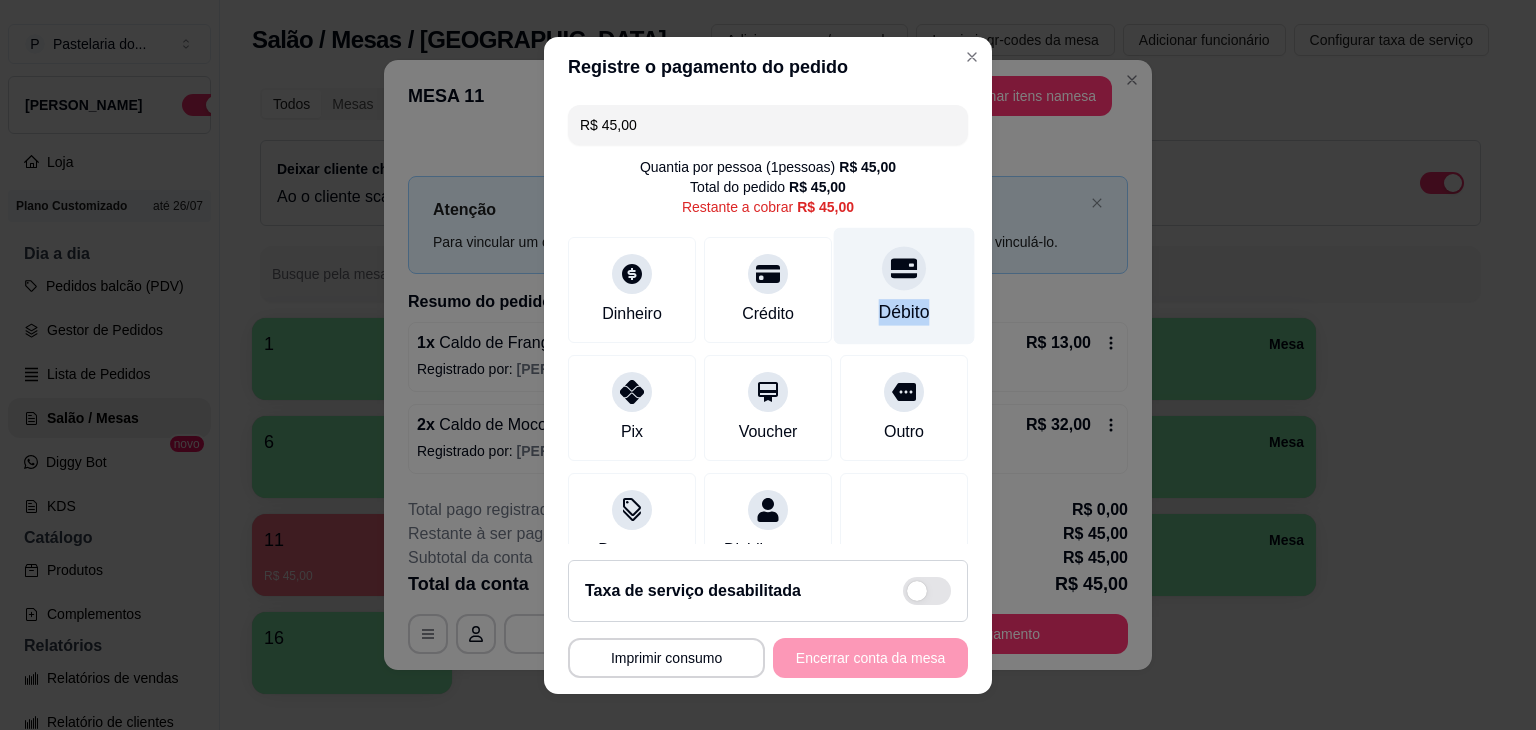 click on "Débito" at bounding box center [904, 285] 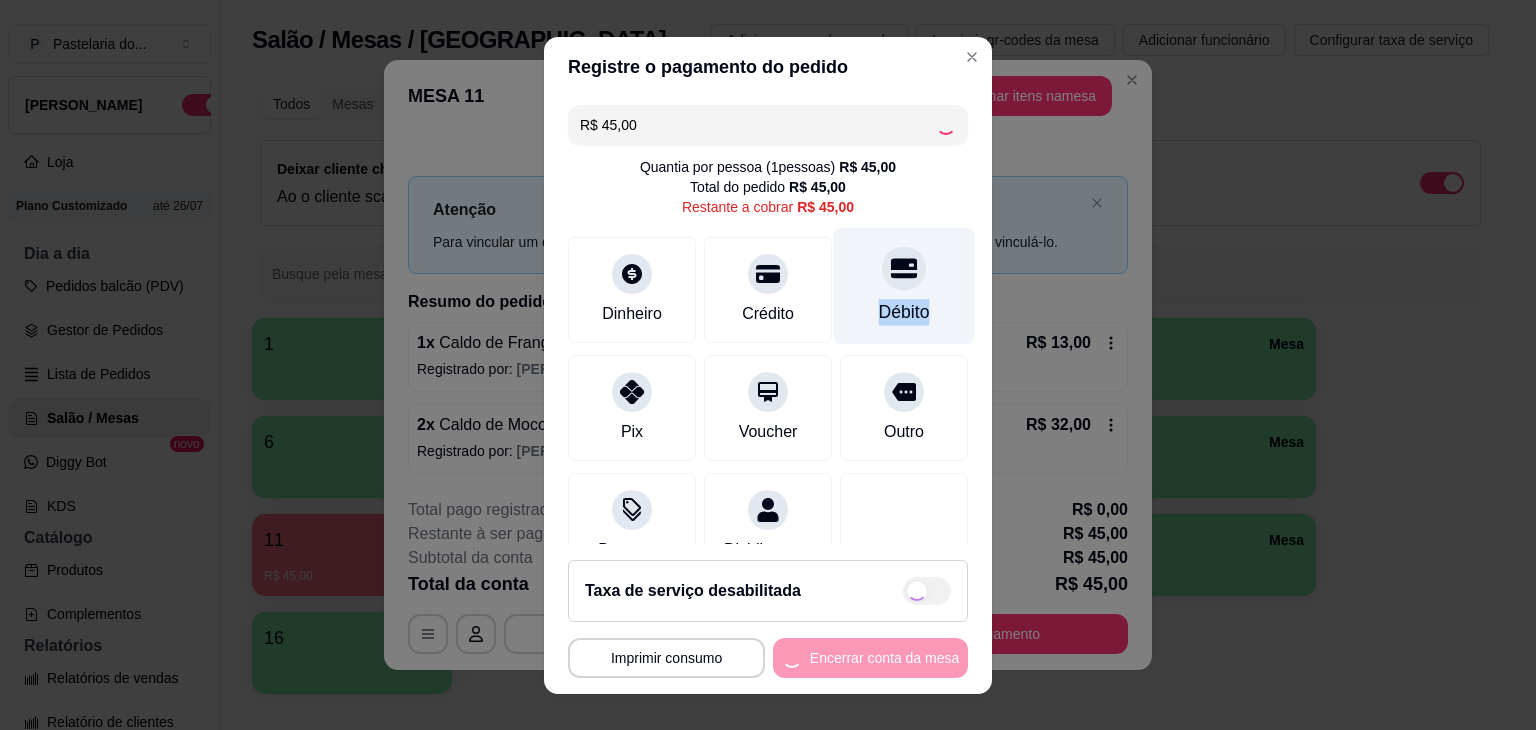 type on "R$ 0,00" 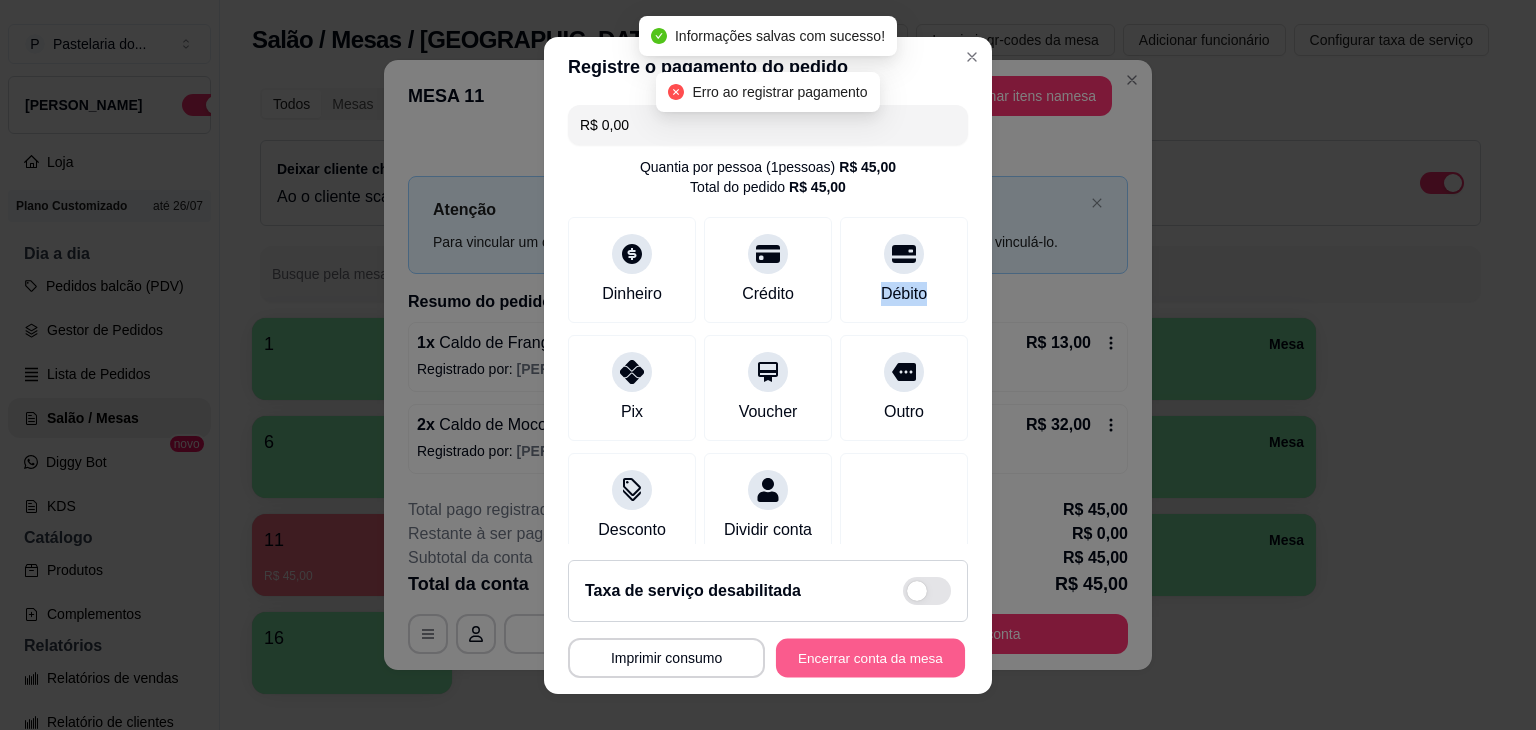 click on "Encerrar conta da mesa" at bounding box center [870, 657] 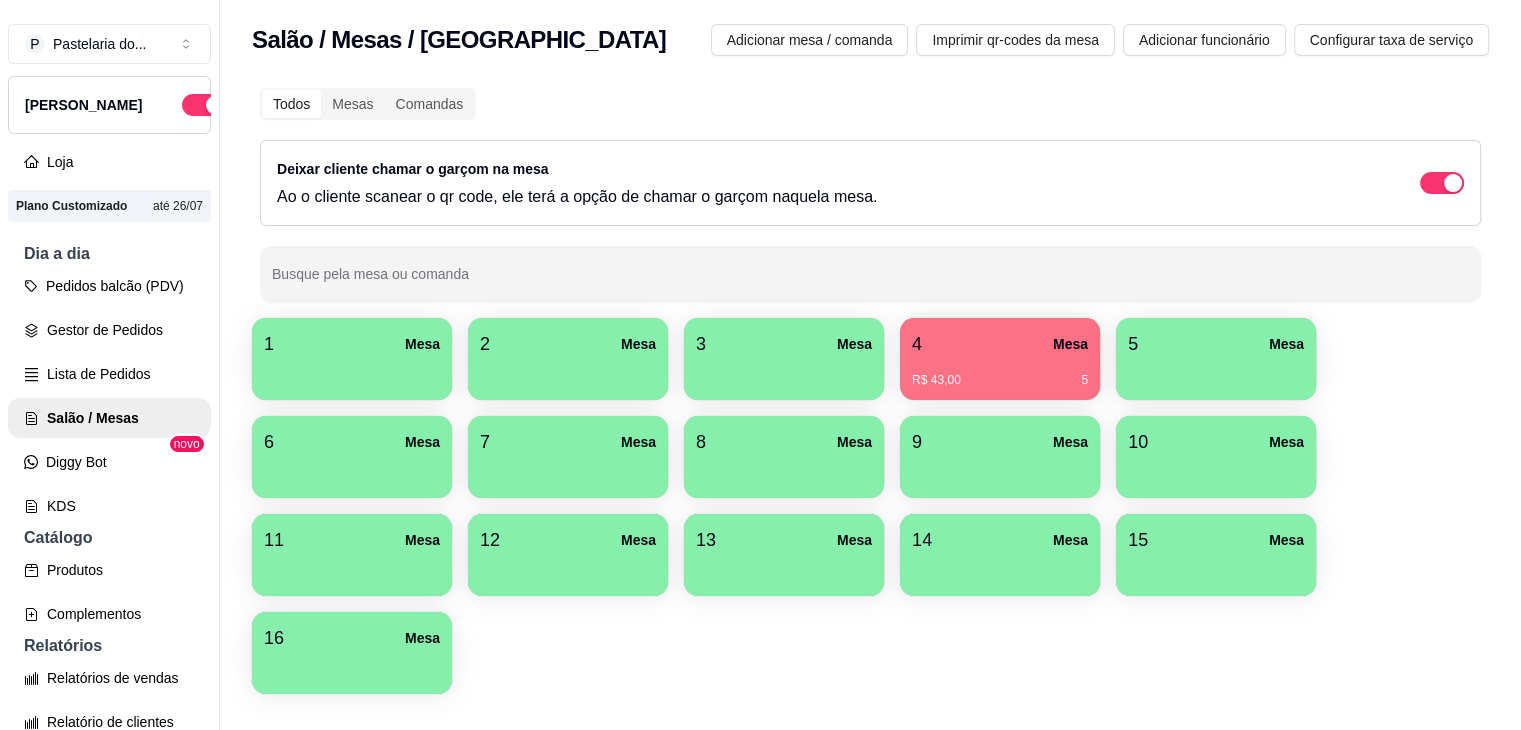 click on "R$ 43,00 5" at bounding box center (1000, 373) 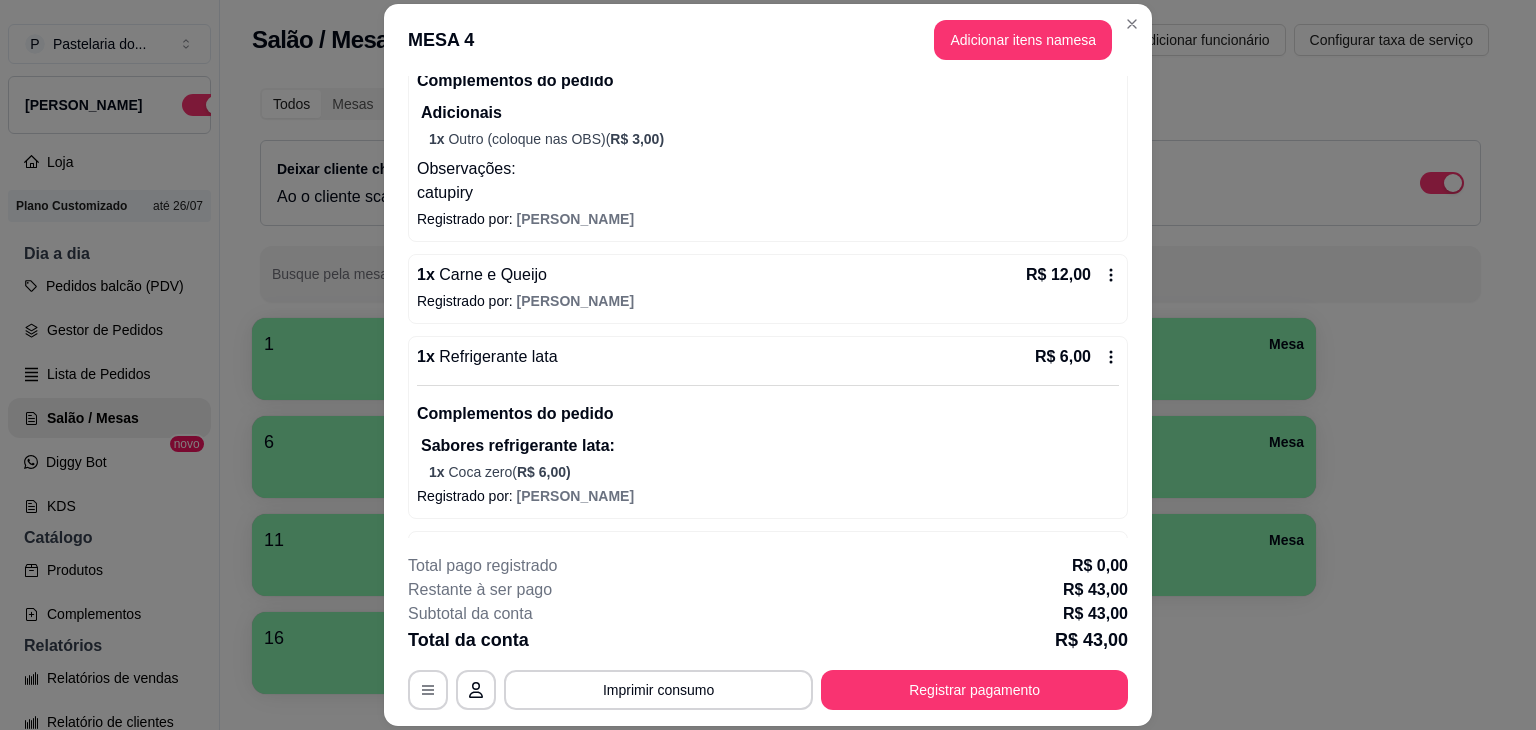 scroll, scrollTop: 330, scrollLeft: 0, axis: vertical 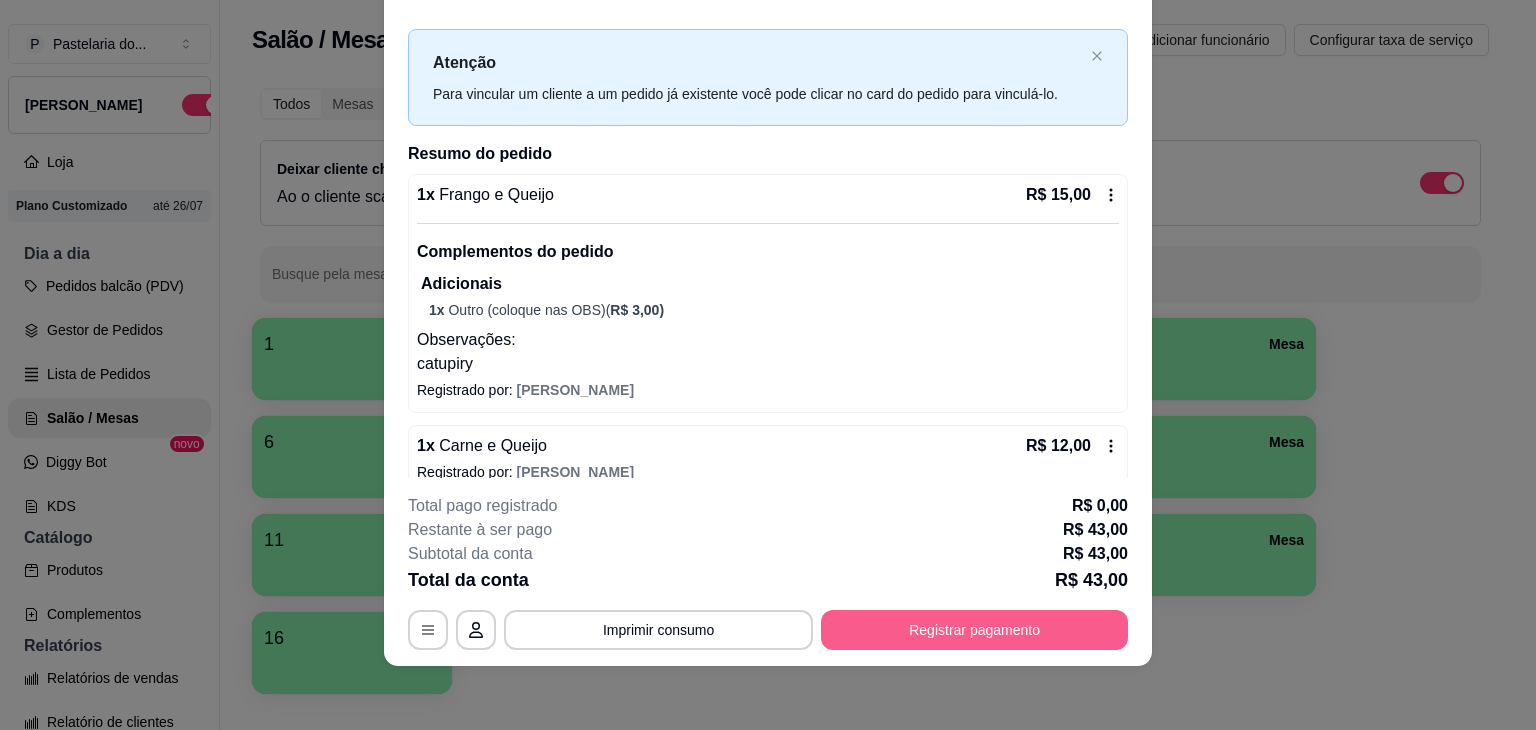 click on "Registrar pagamento" at bounding box center [974, 630] 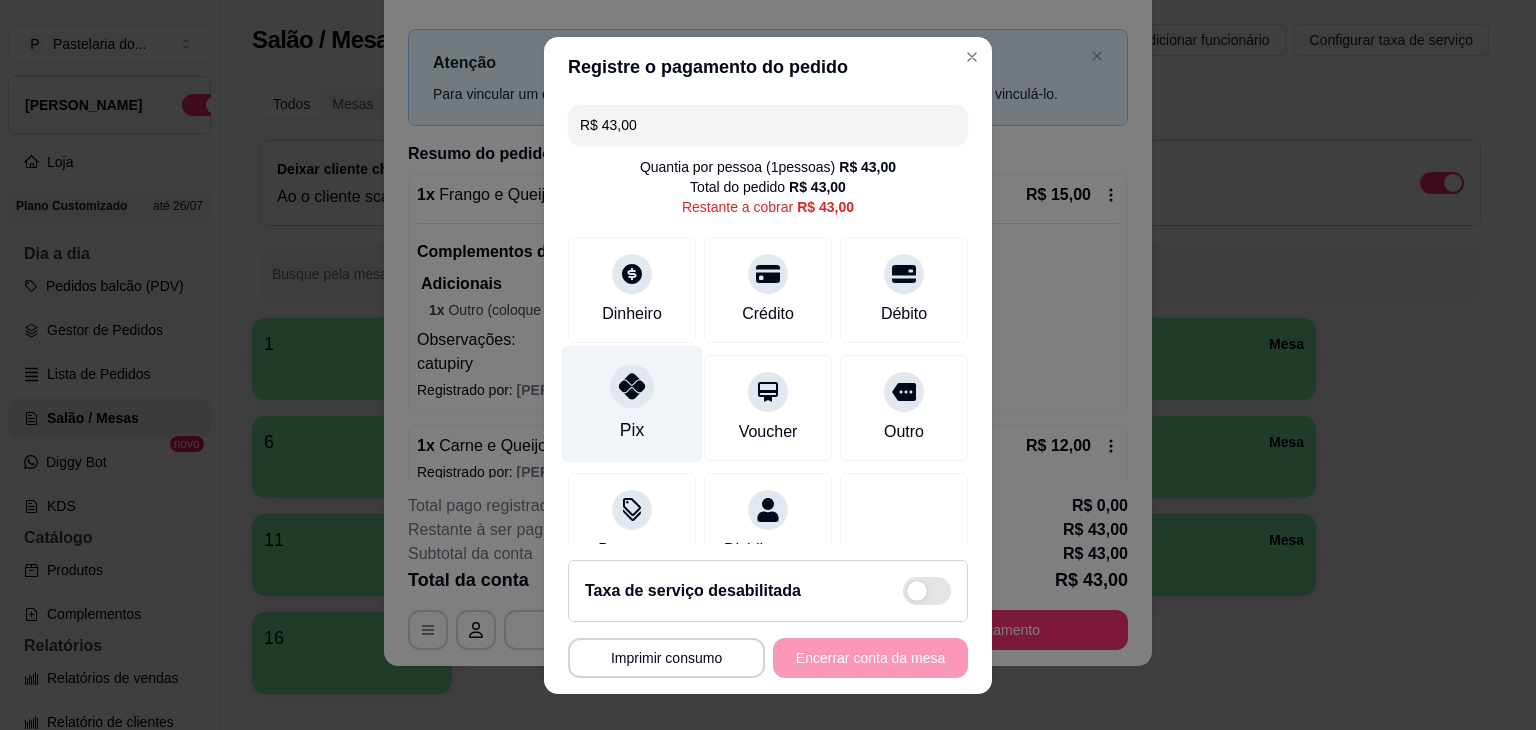 click 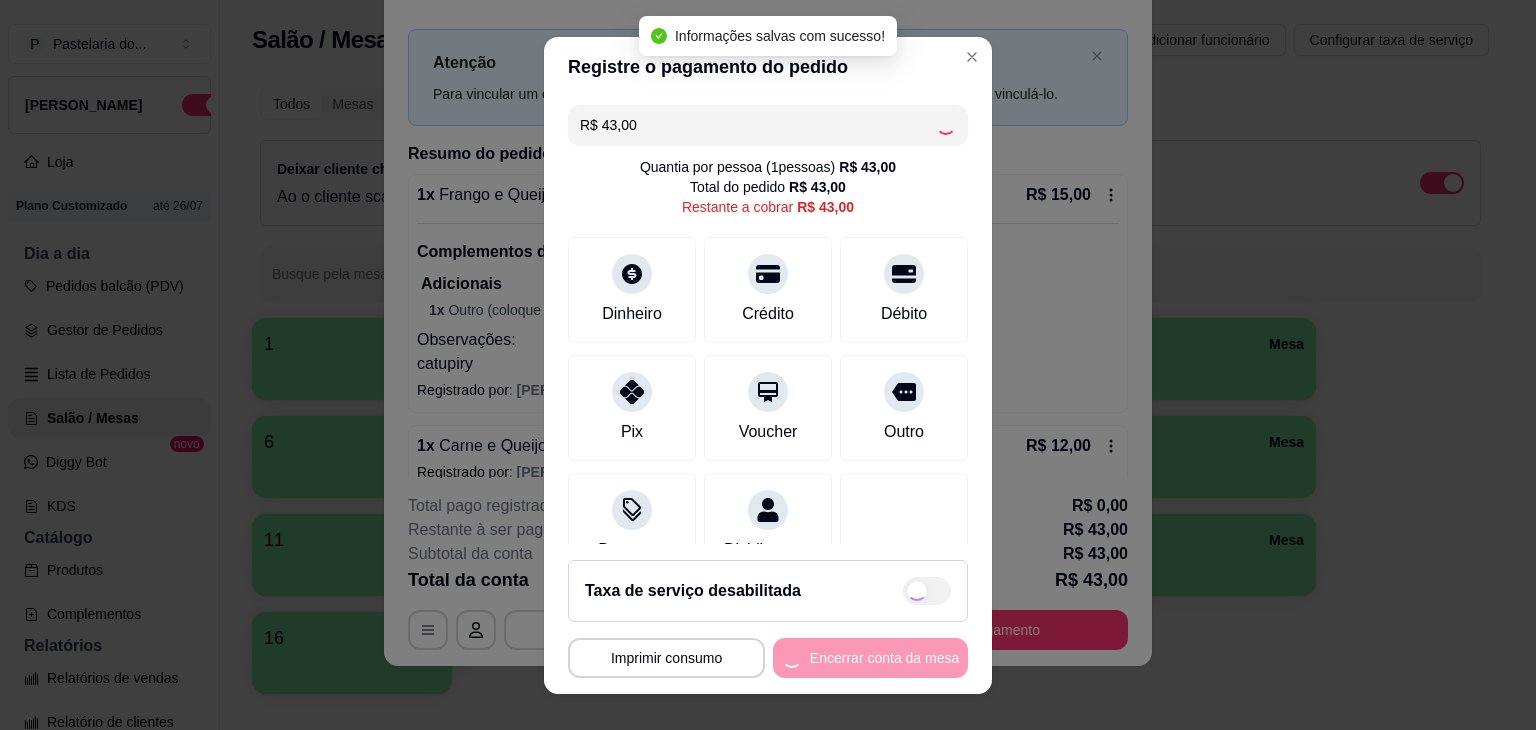 type on "R$ 0,00" 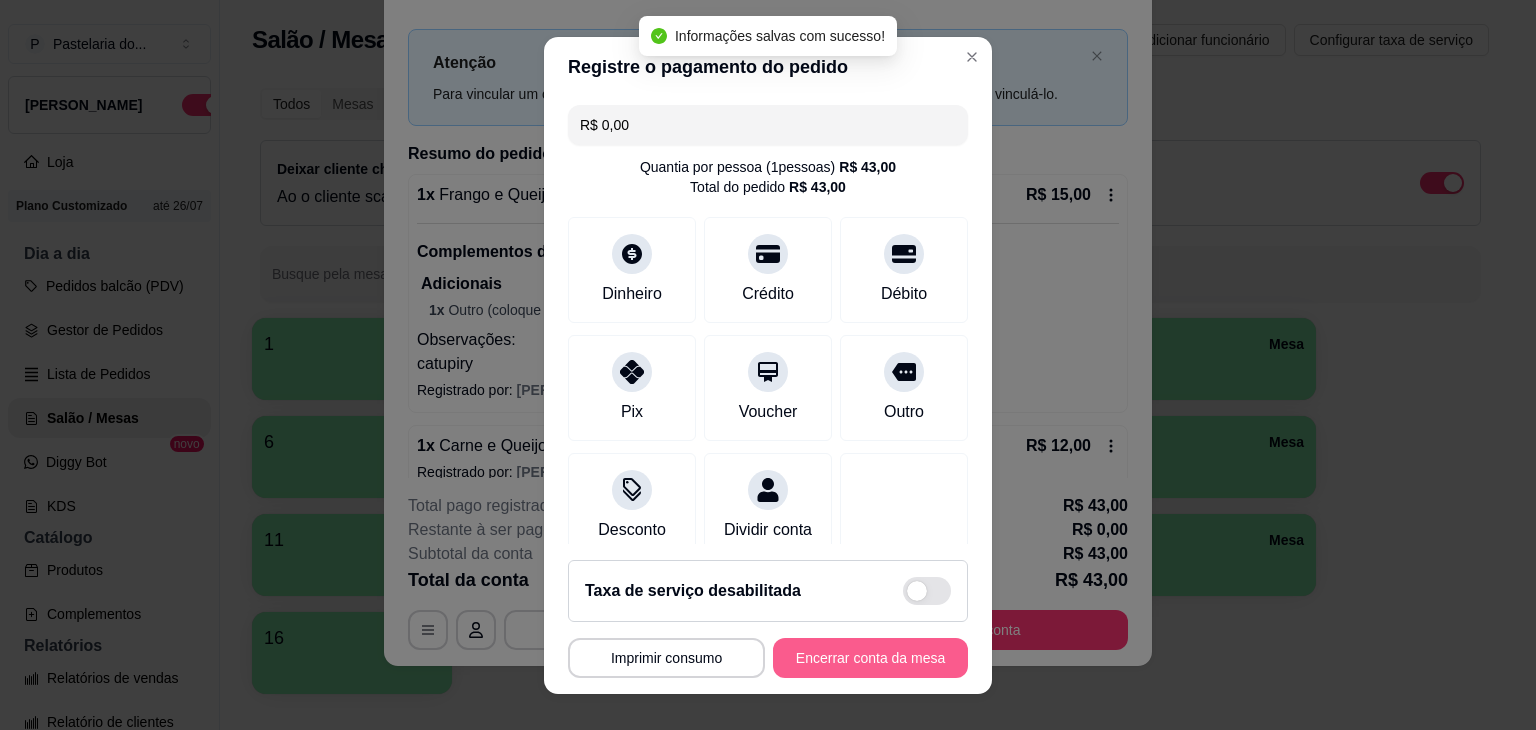click on "Encerrar conta da mesa" at bounding box center [870, 658] 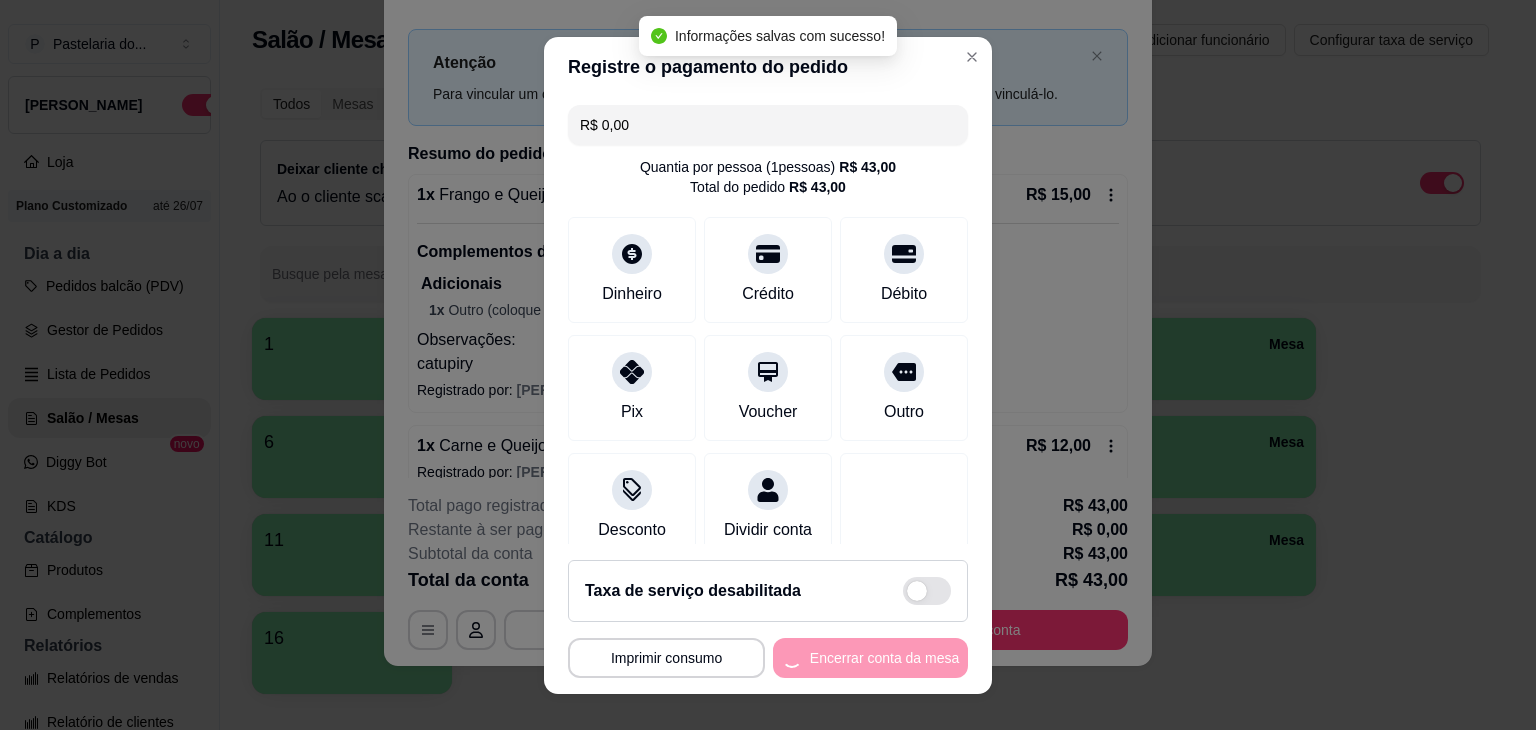 scroll, scrollTop: 0, scrollLeft: 0, axis: both 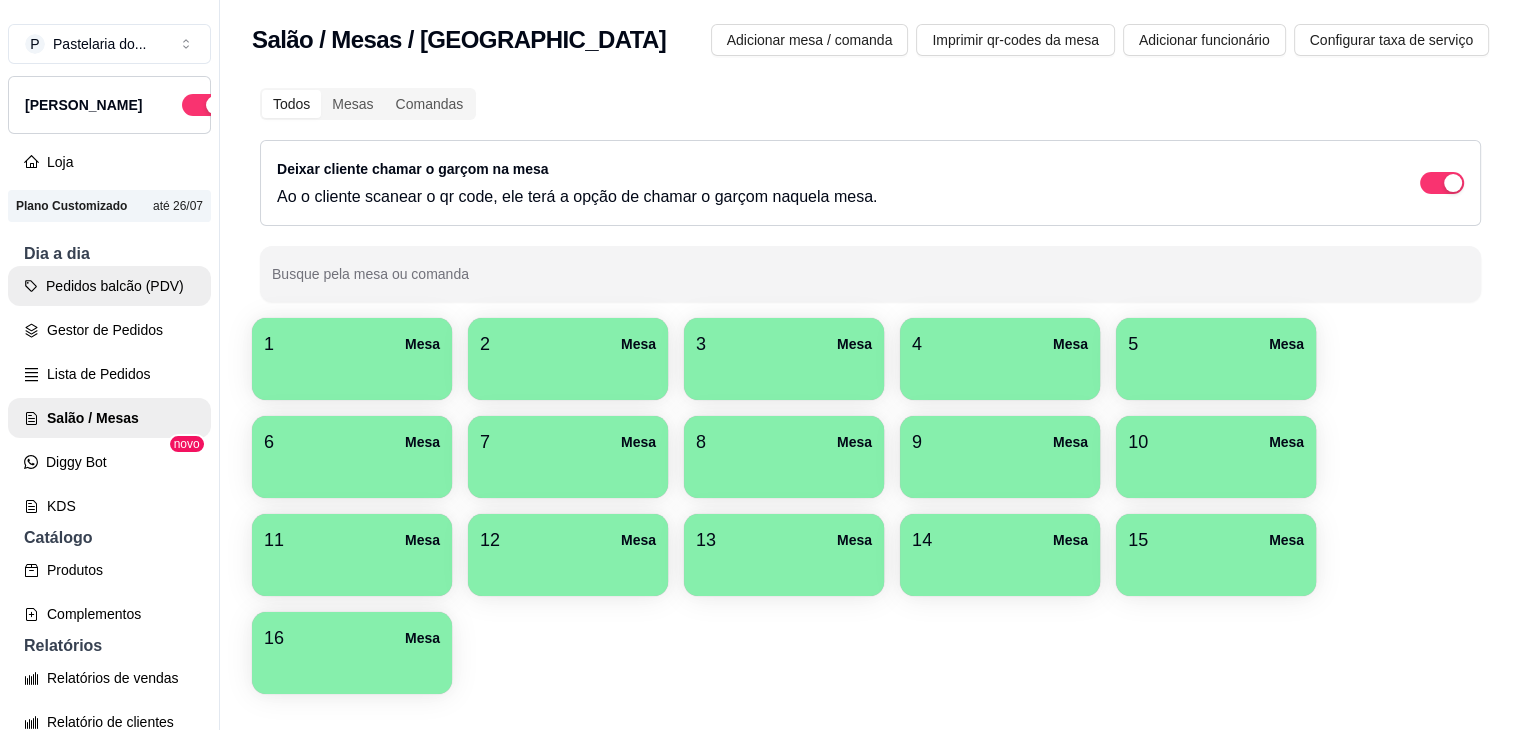 click on "Pedidos balcão (PDV)" at bounding box center (109, 286) 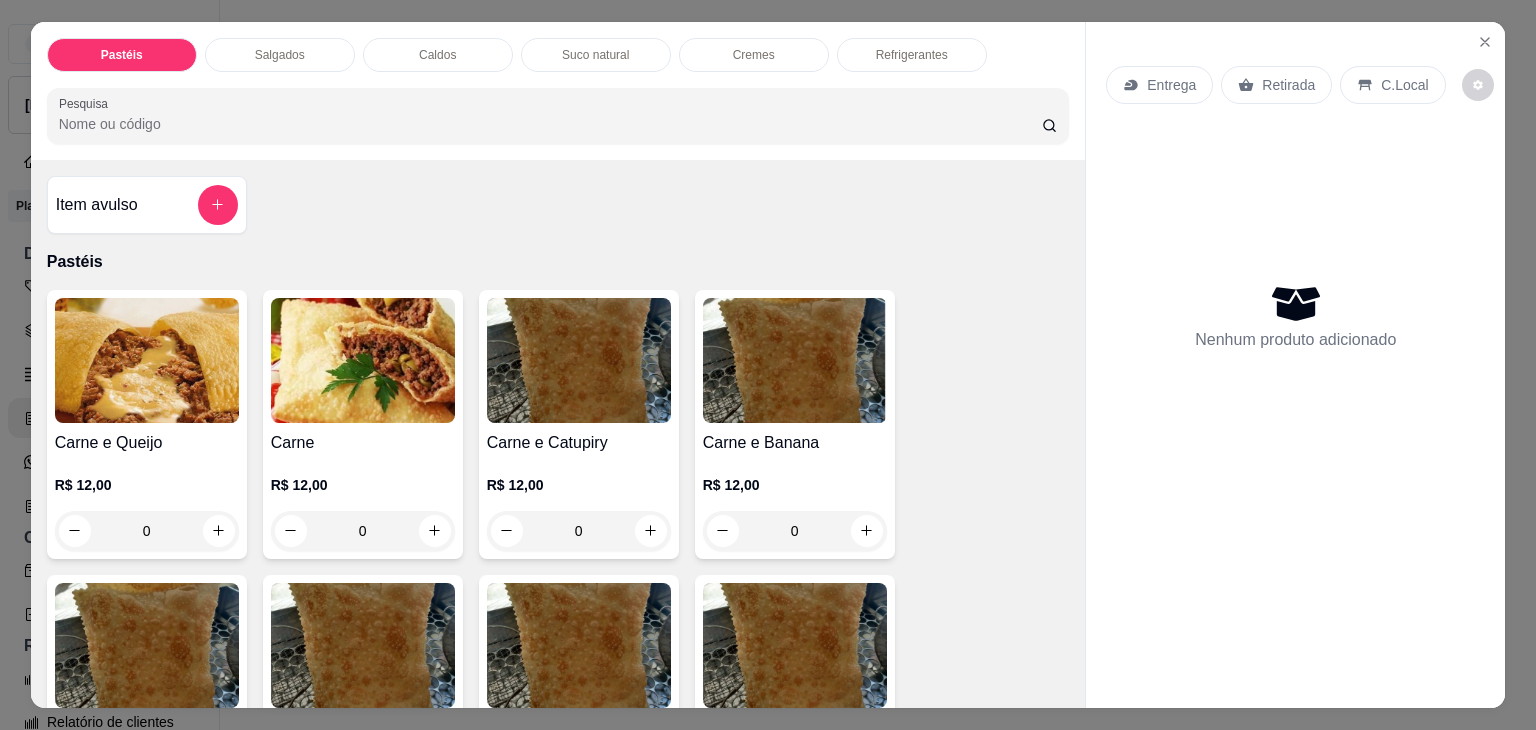 click on "0" at bounding box center [147, 531] 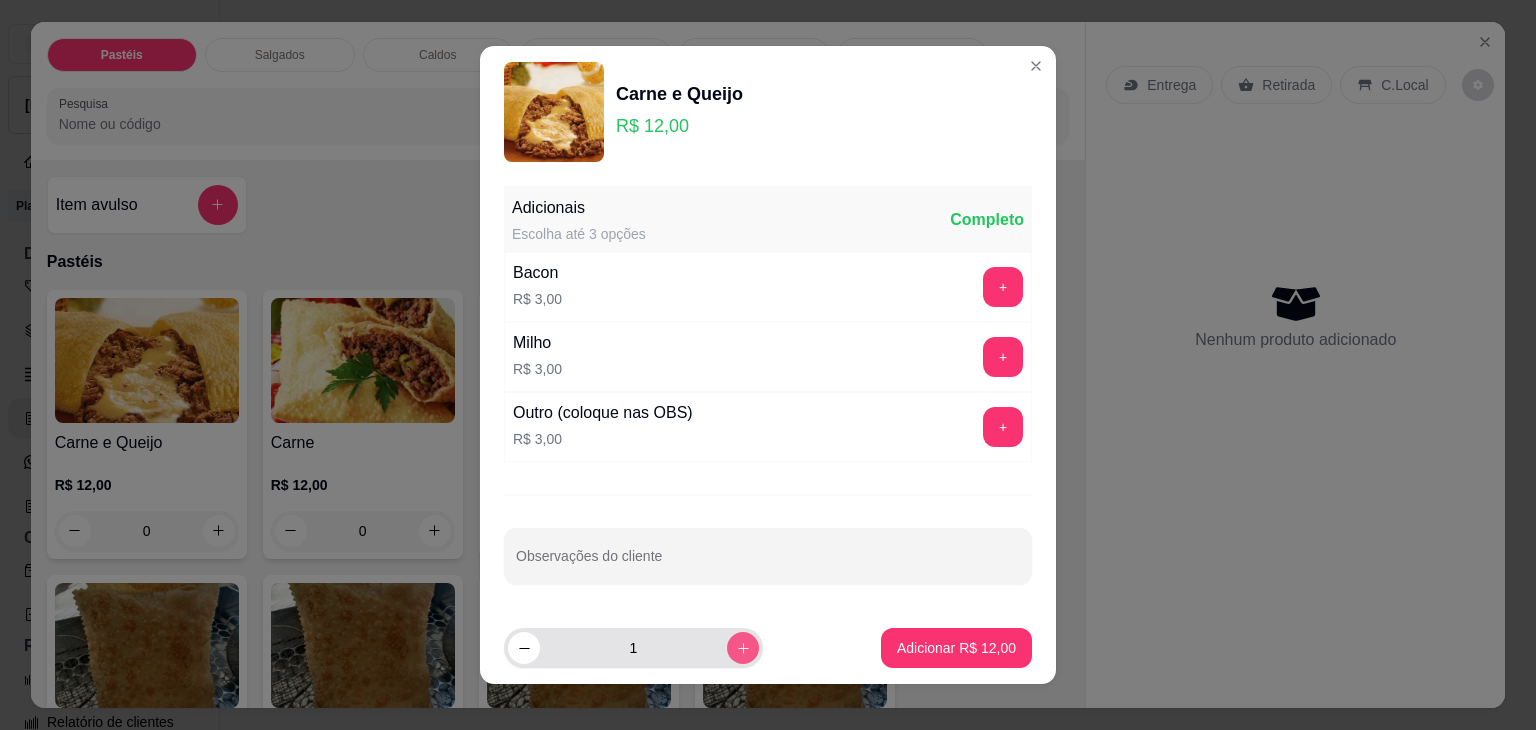 click 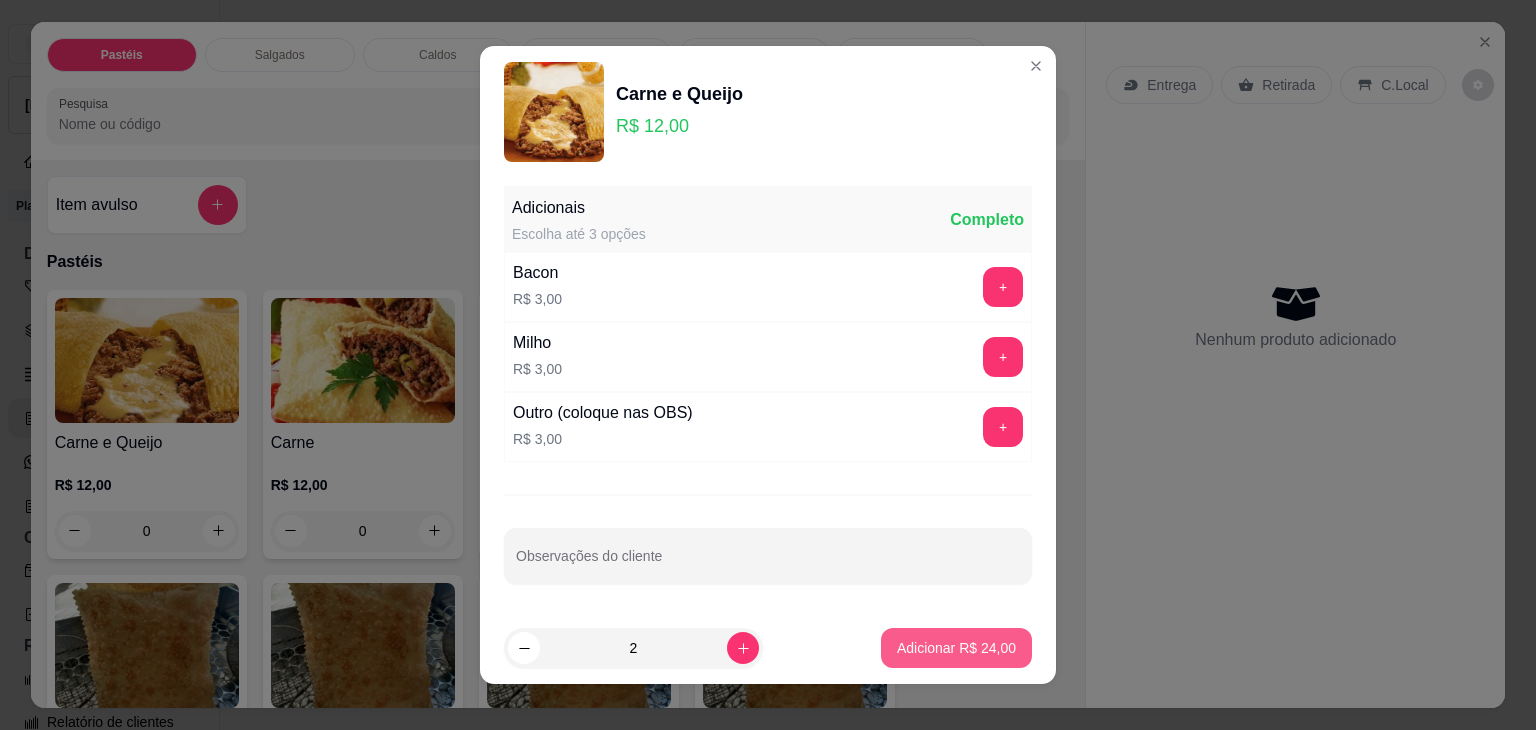 click on "Adicionar   R$ 24,00" at bounding box center (956, 648) 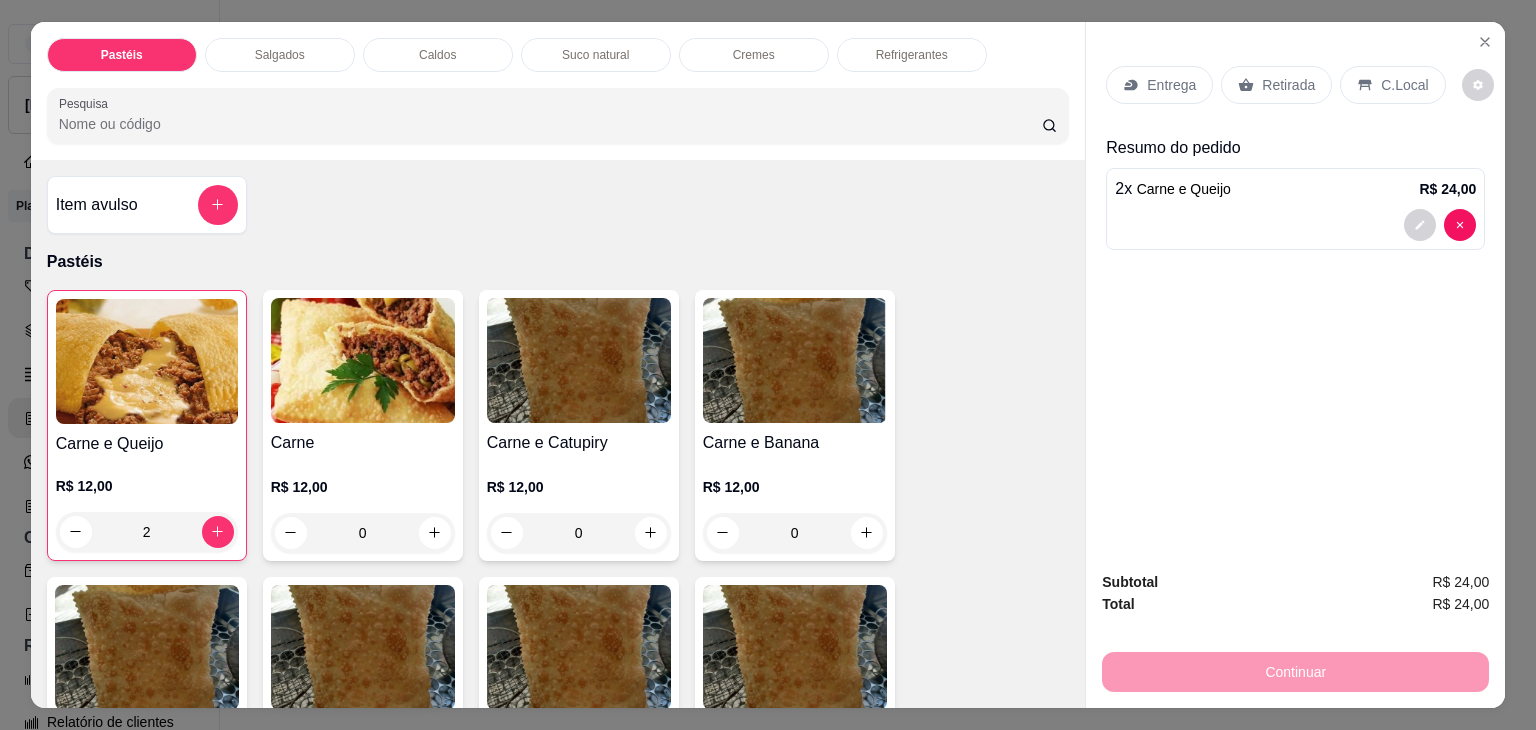 scroll, scrollTop: 500, scrollLeft: 0, axis: vertical 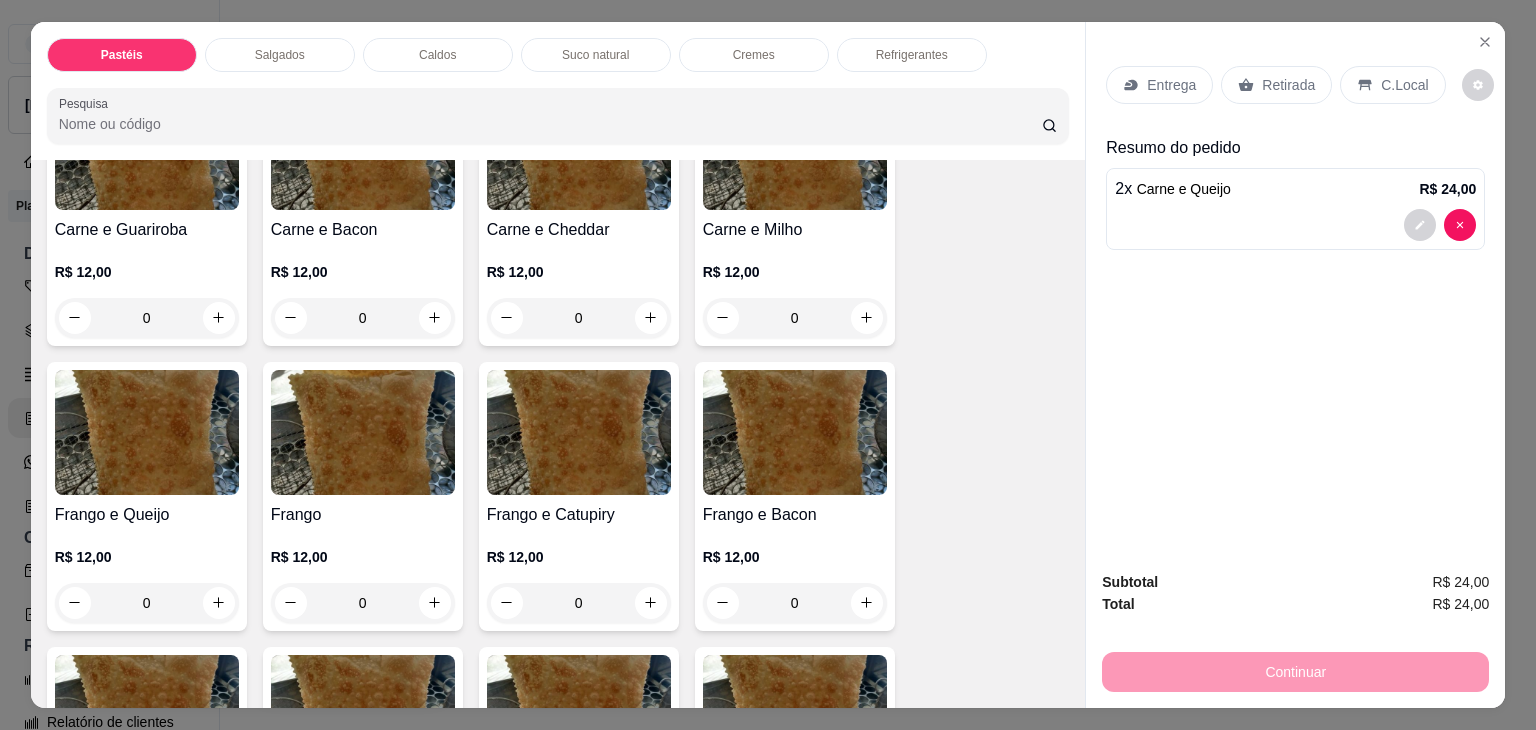 click on "0" at bounding box center [579, 603] 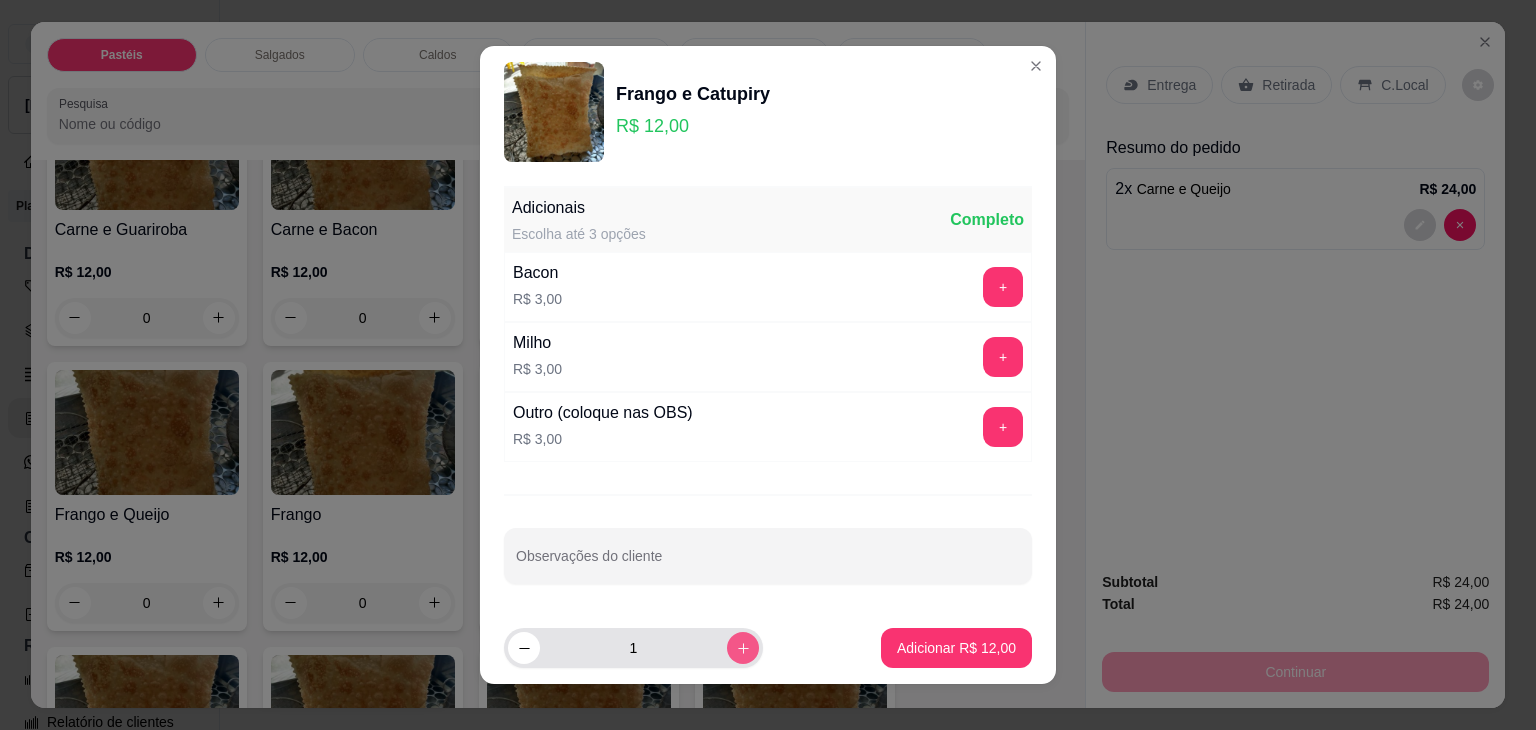 click at bounding box center (743, 648) 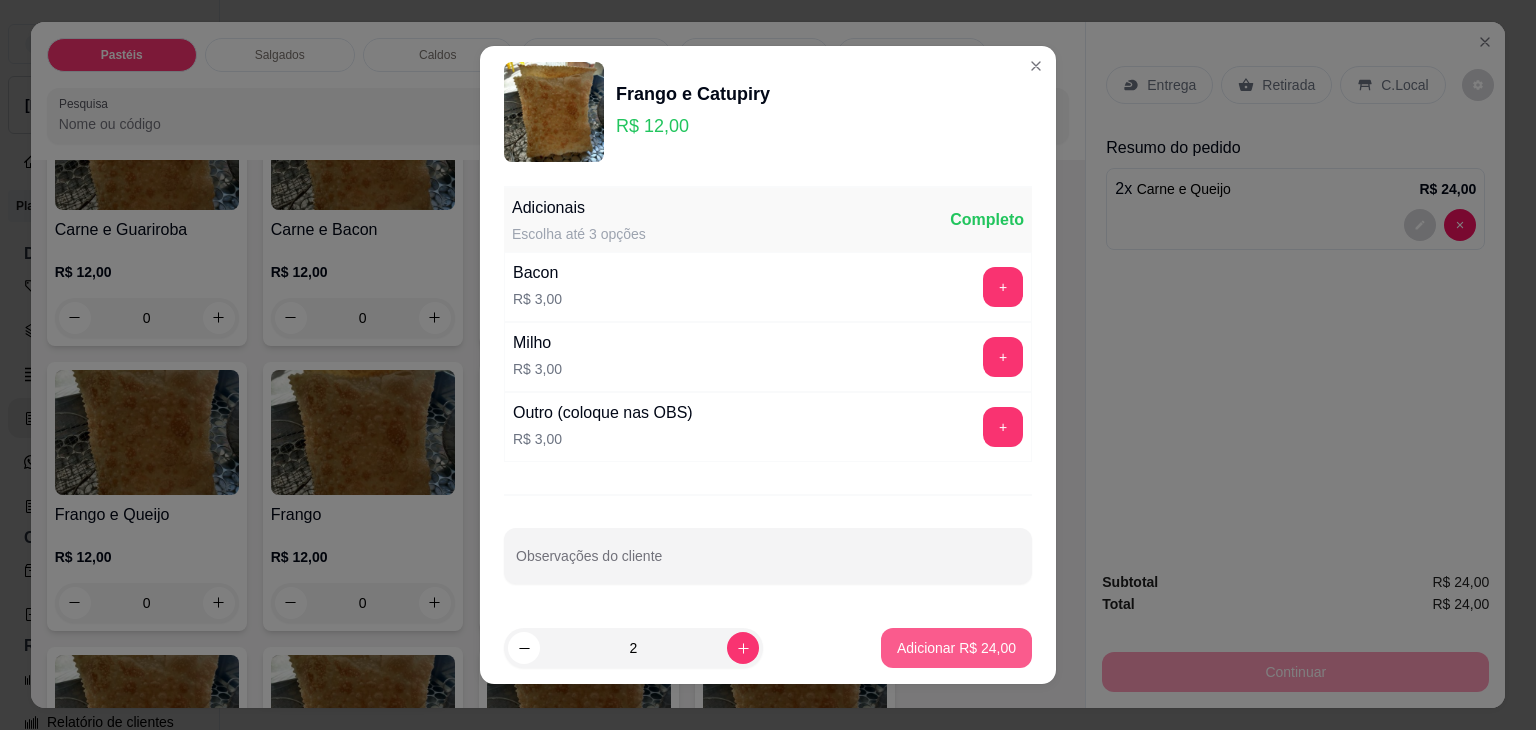 click on "Adicionar   R$ 24,00" at bounding box center (956, 648) 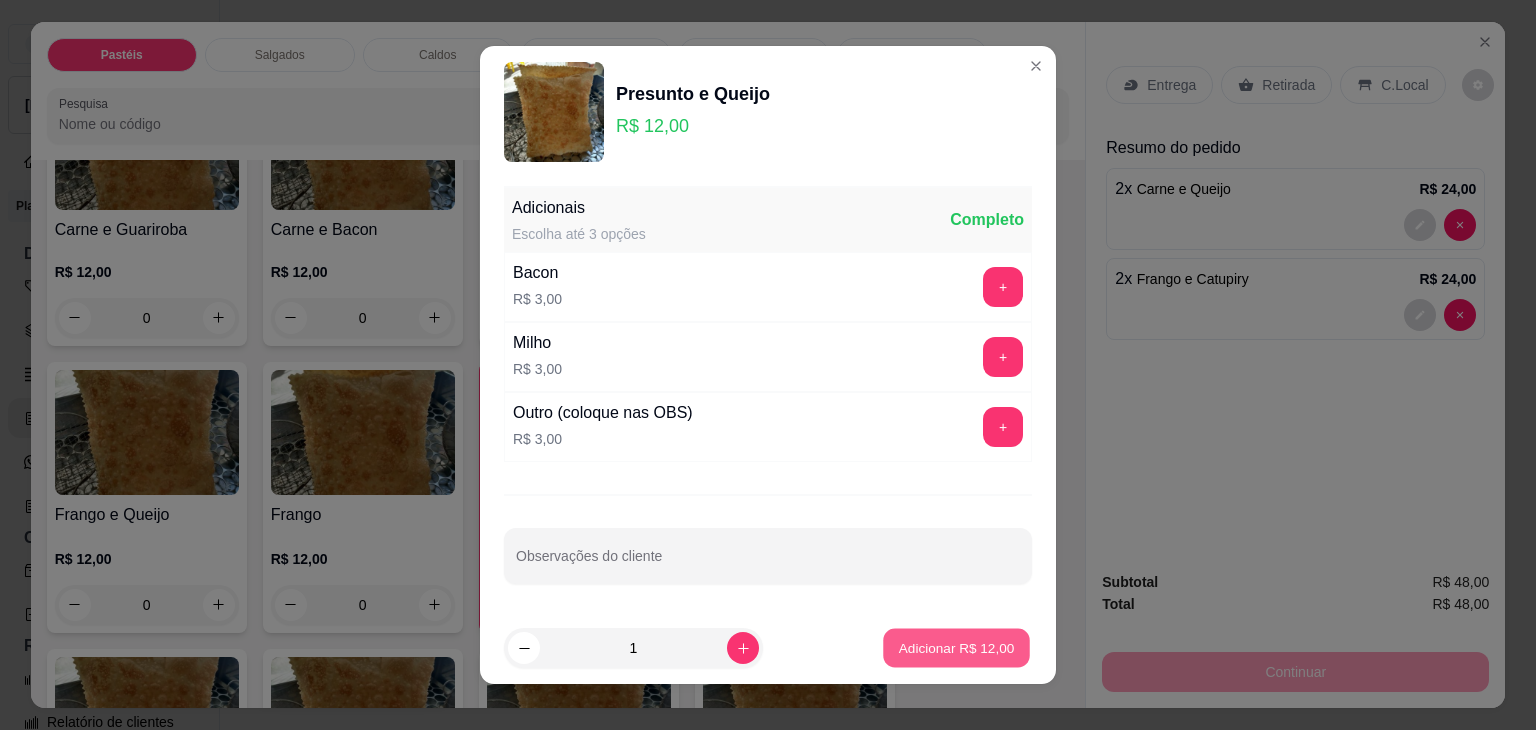 click on "Adicionar   R$ 12,00" at bounding box center (957, 647) 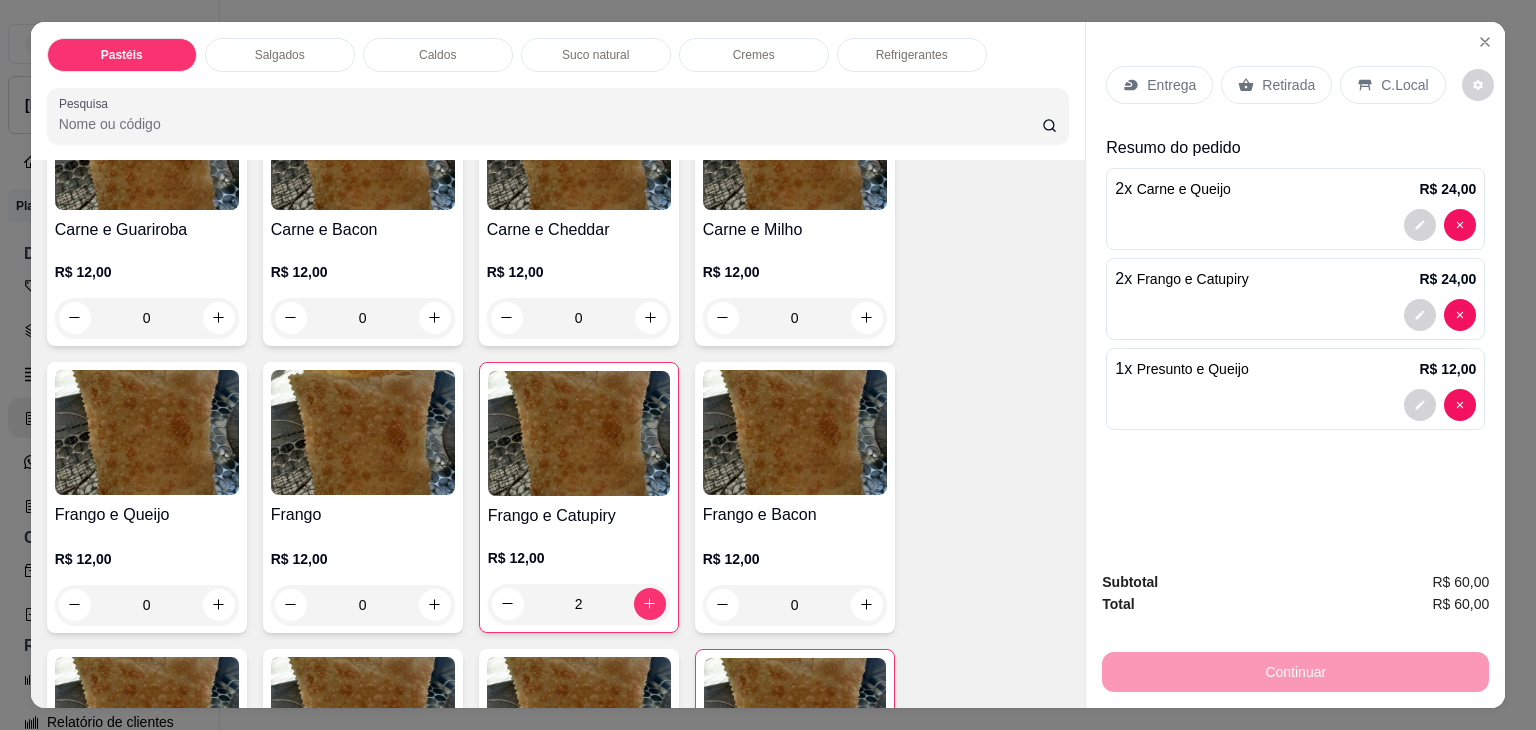 click on "Carne e Queijo    R$ 12,00 2 Carne    R$ 12,00 0 Carne e Catupiry    R$ 12,00 0 Carne e Banana    R$ 12,00 0 Carne e Guariroba   R$ 12,00 0 Carne e Bacon    R$ 12,00 0 Carne e Cheddar    R$ 12,00 0 Carne e Milho    R$ 12,00 0 Frango e Queijo    R$ 12,00 0 Frango    R$ 12,00 0 Frango e Catupiry   R$ 12,00 2 Frango e Bacon    R$ 12,00 0 Frango e Milho   R$ 12,00 0 Frango e Cheddar    R$ 12,00 0 Frango e Guariroba     R$ 12,00 0 Presunto e Queijo   R$ 12,00 1 Queijo    R$ 12,00 0 Pizza   R$ 12,00 0 Àrabe   R$ 12,00 0 Chocolate   R$ 15,00 0 Banana Real   R$ 12,00 0 Cachorro Quente   R$ 15,00 0  X - tudo   R$ 18,00 0 Banana com Chocolate   R$ 15,00 0 Gueroba e Queijo   R$ 12,00 0" at bounding box center [558, 793] 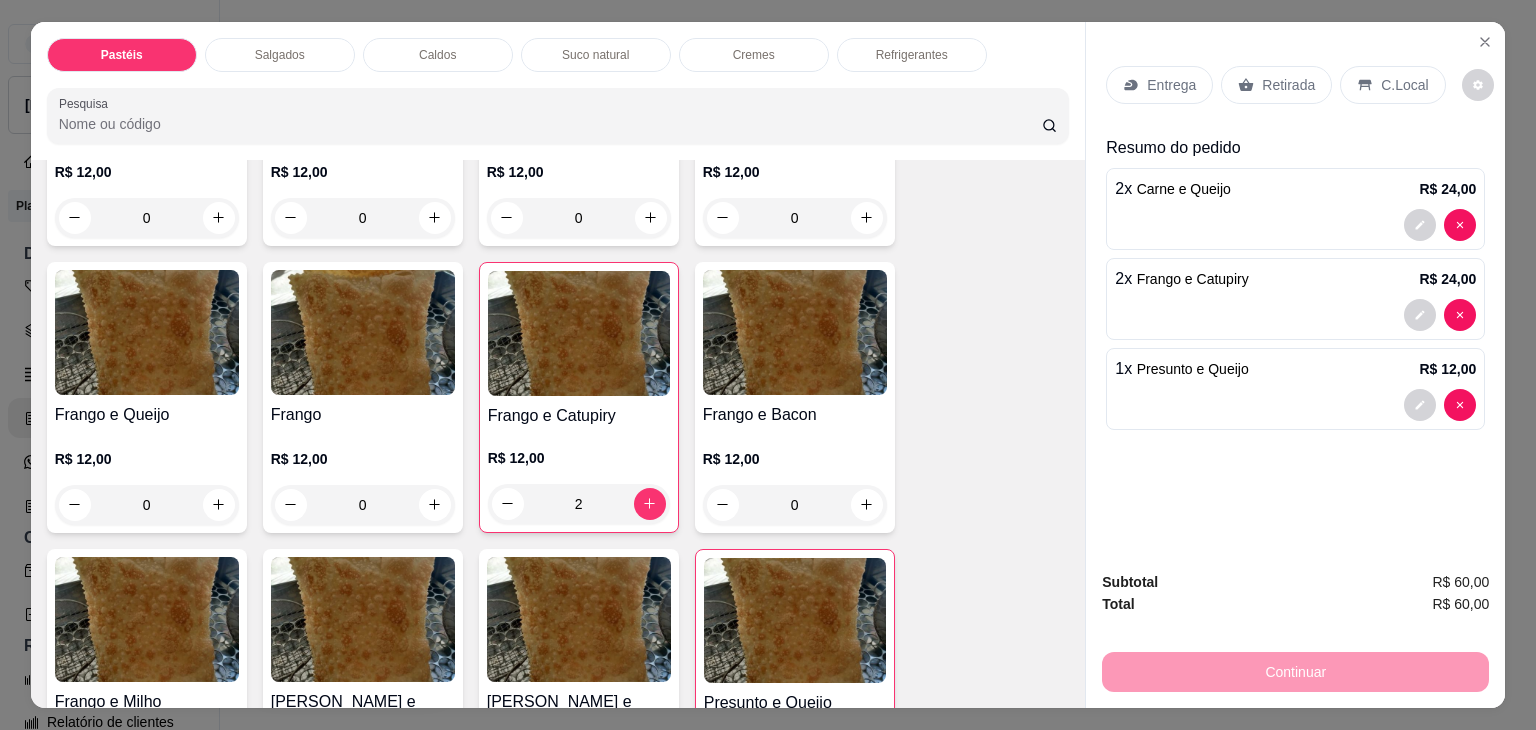 scroll, scrollTop: 700, scrollLeft: 0, axis: vertical 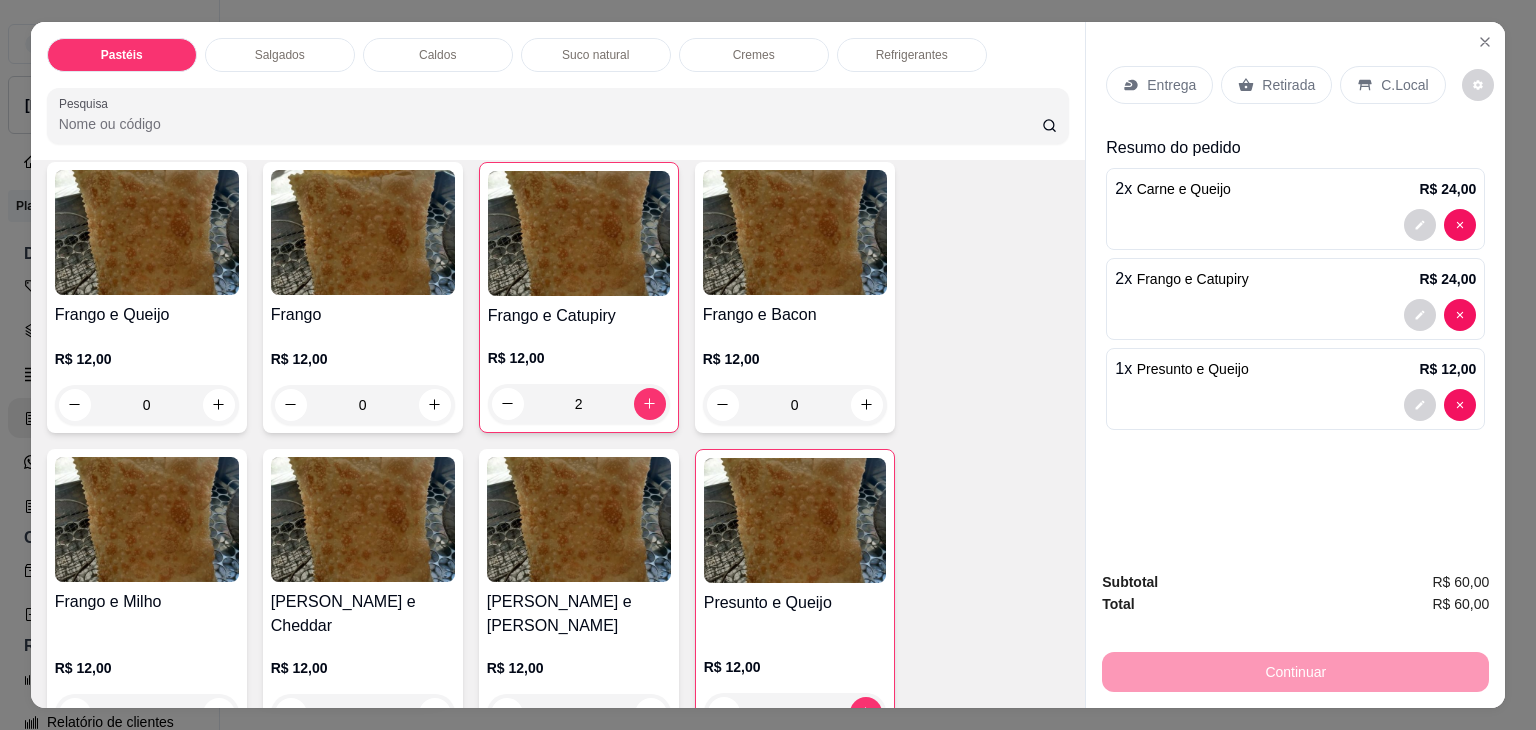 click on "Retirada" at bounding box center [1276, 85] 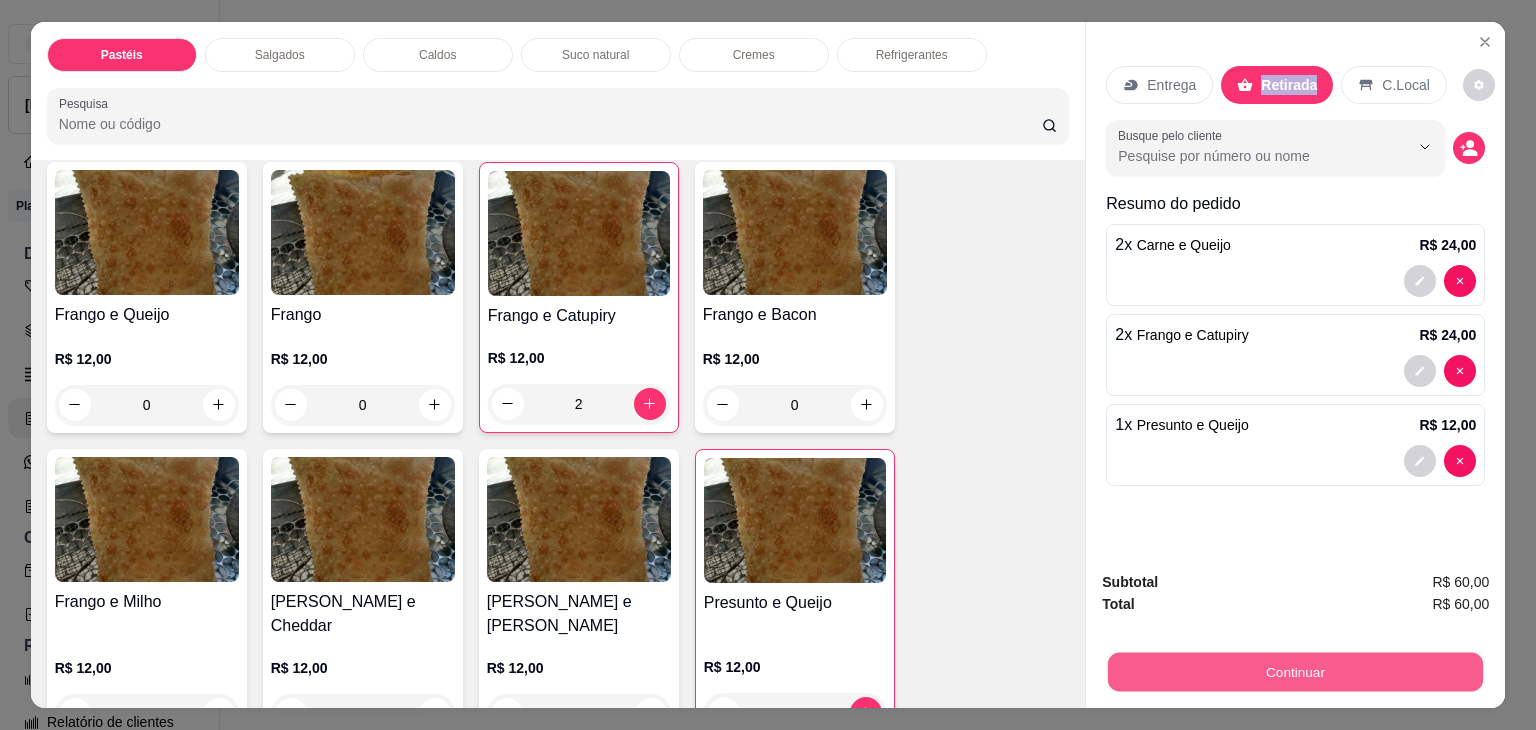 click on "Continuar" at bounding box center (1295, 672) 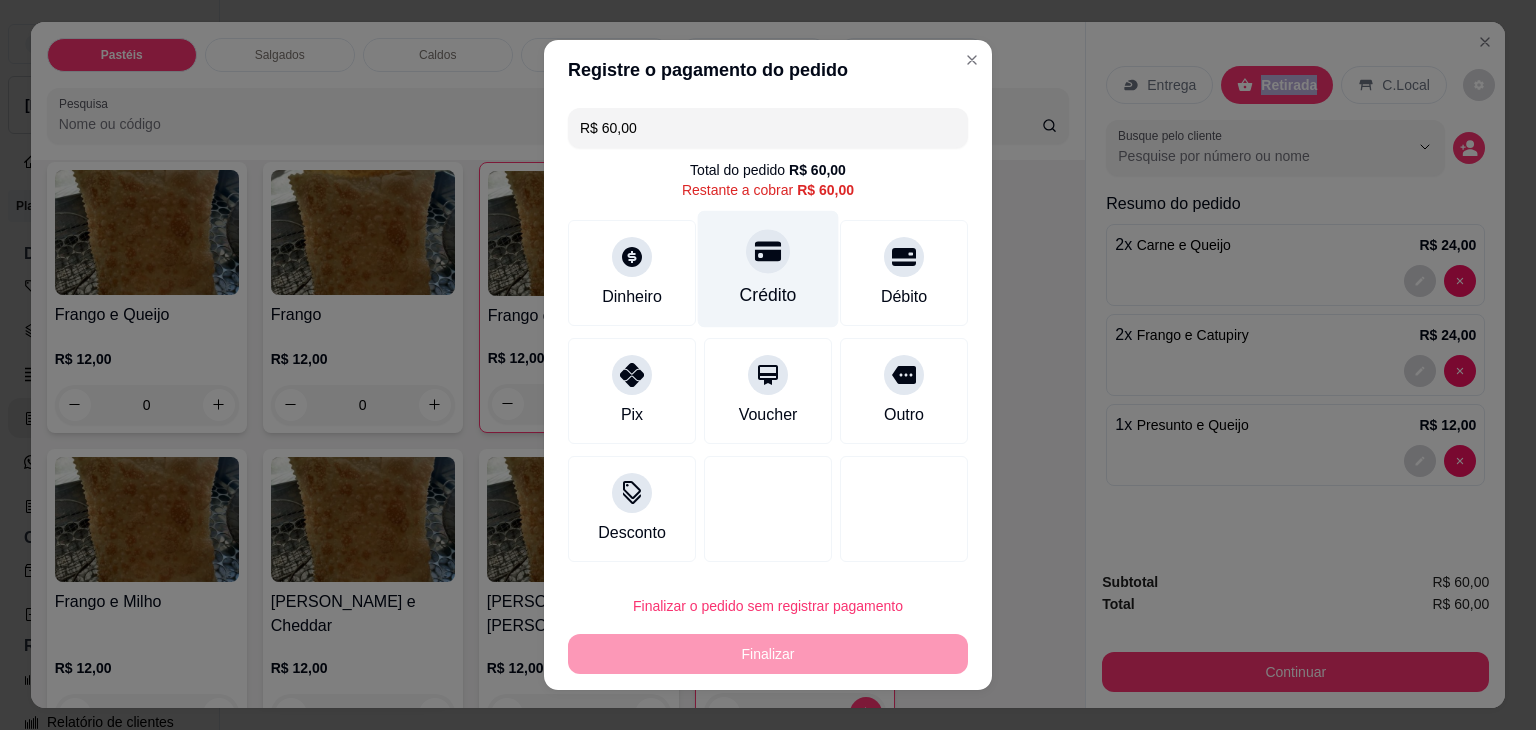 click on "Crédito" at bounding box center [768, 295] 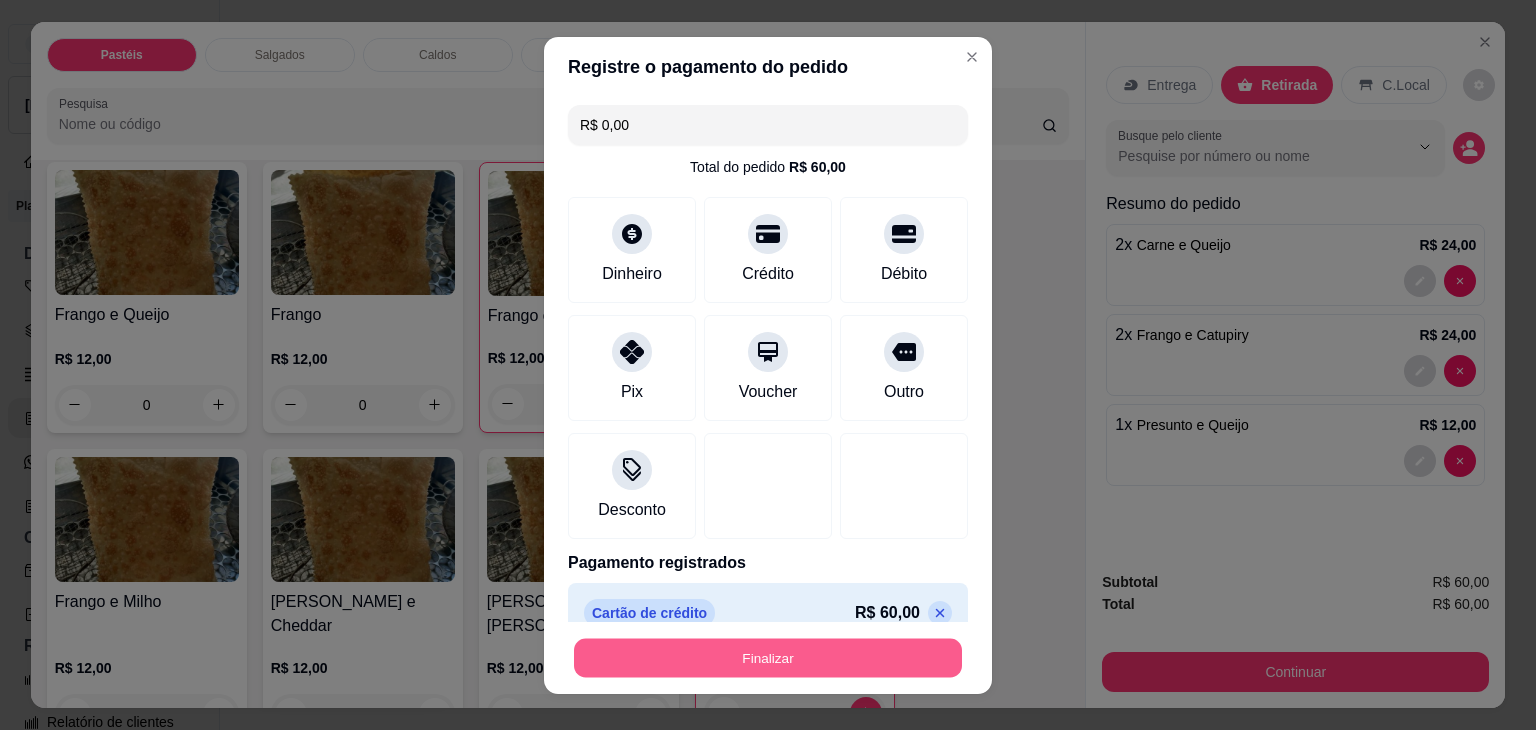 click on "Finalizar" at bounding box center (768, 657) 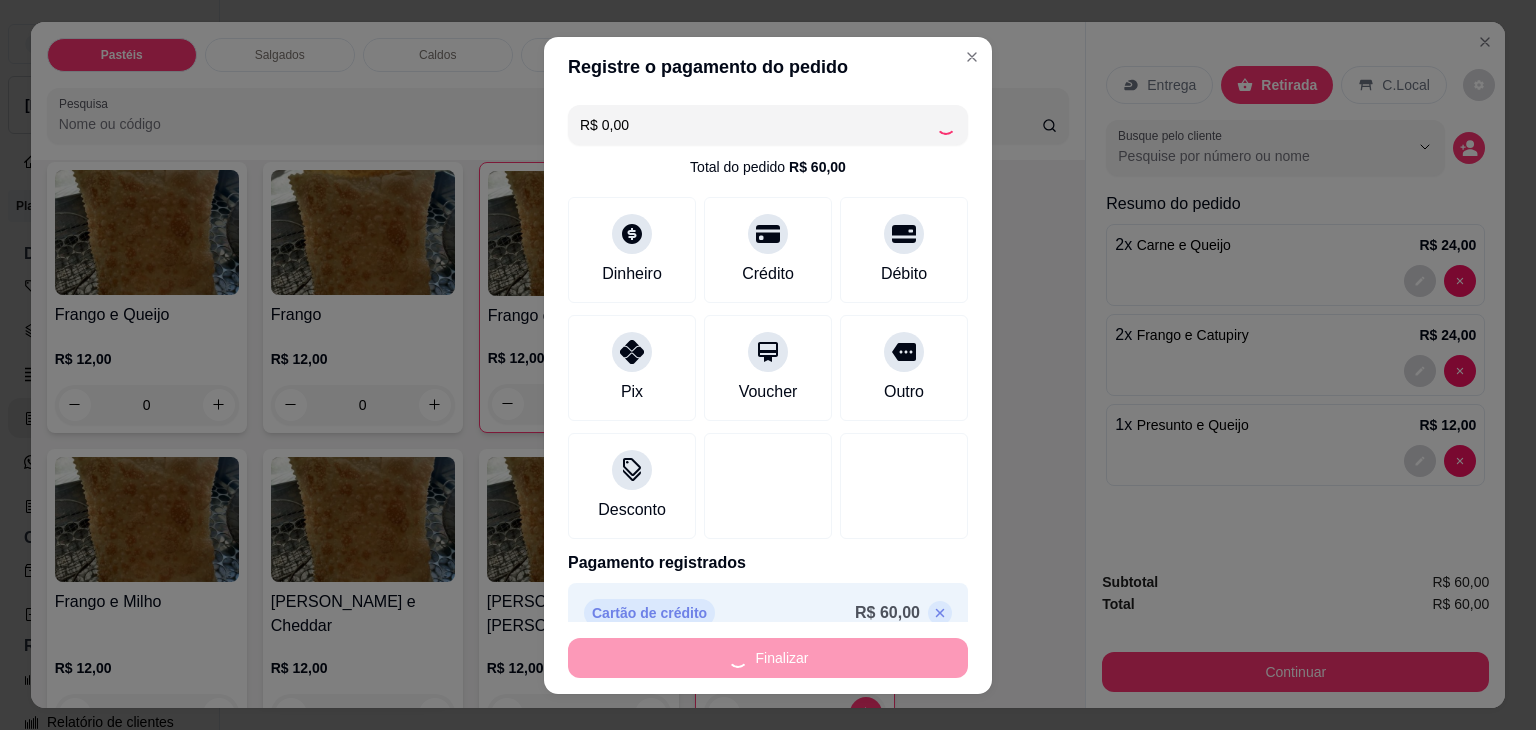 type on "0" 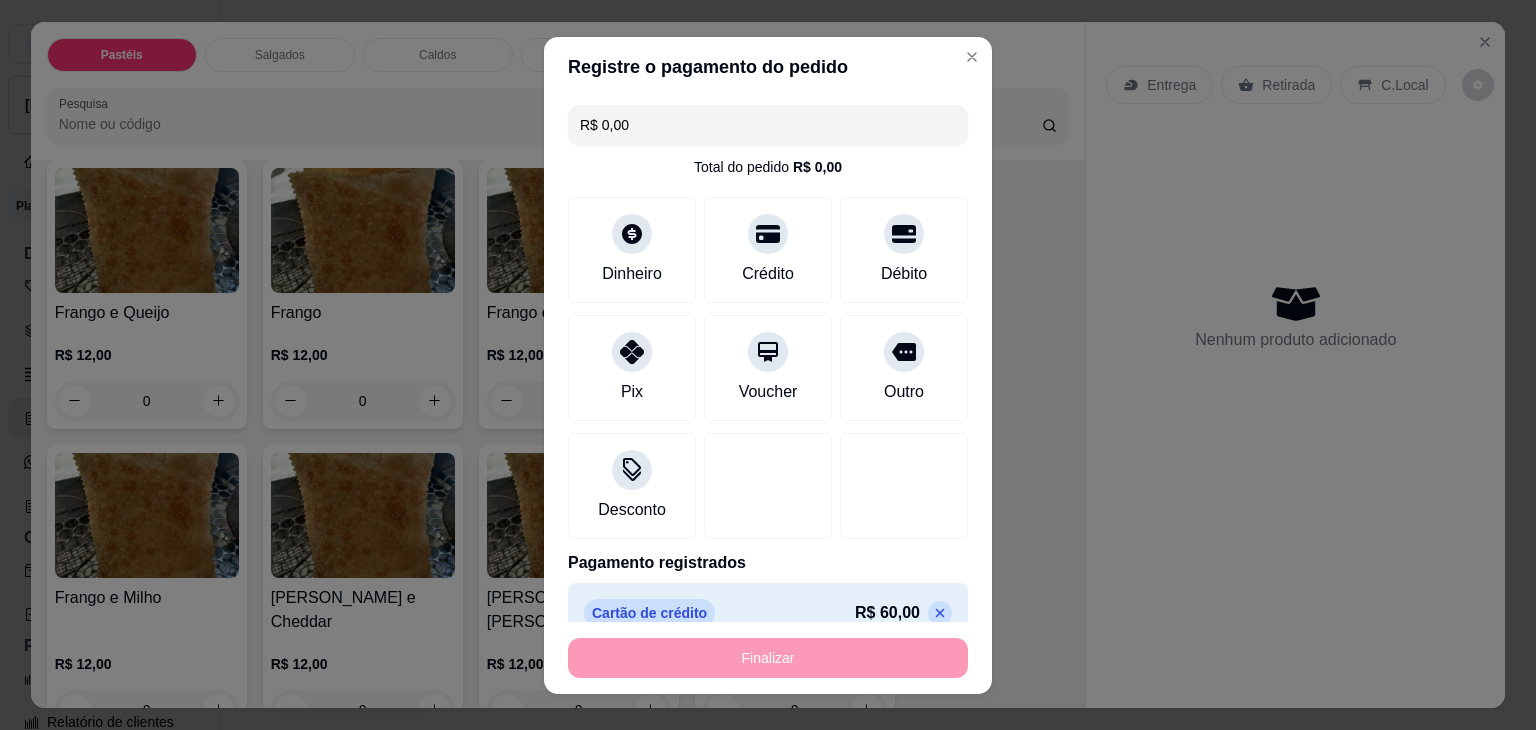 type on "-R$ 60,00" 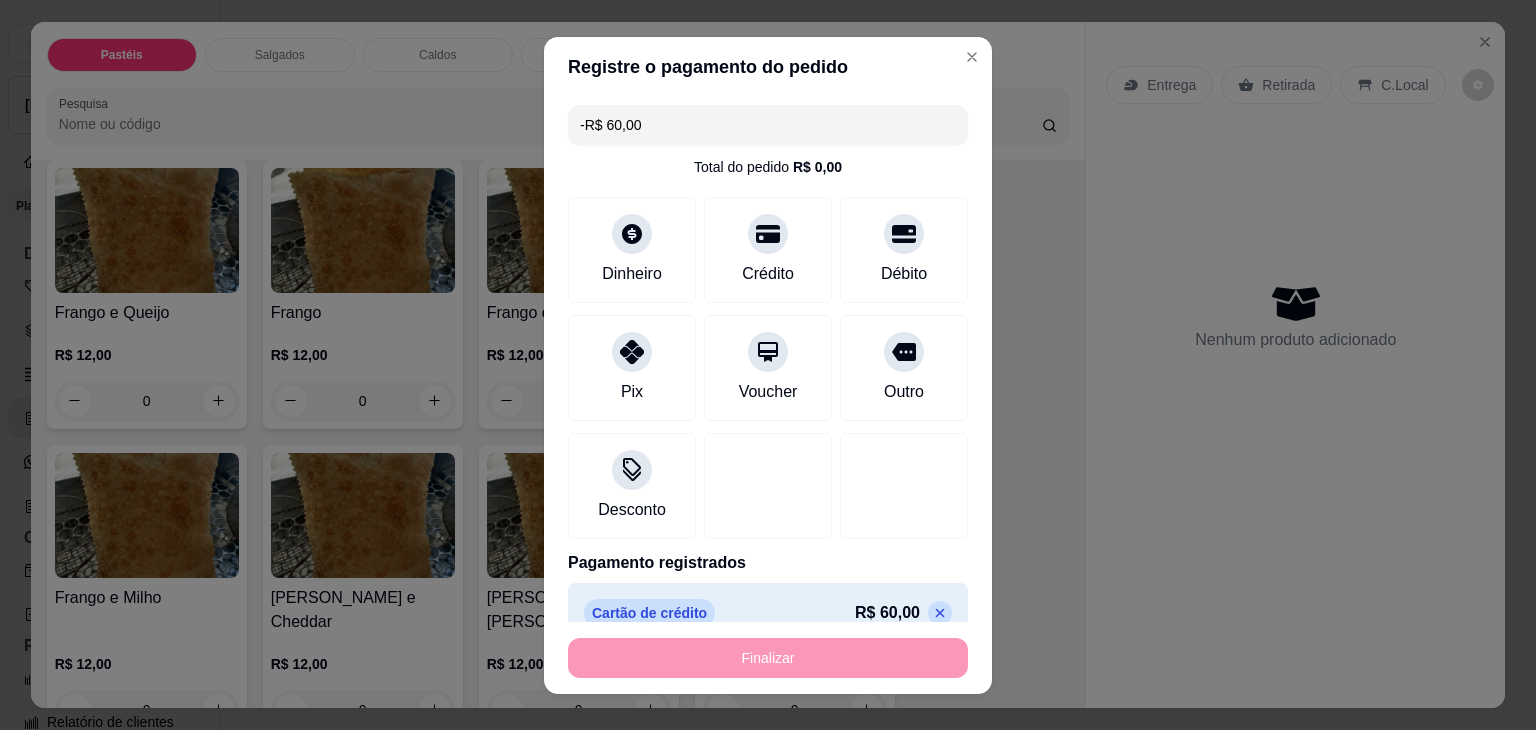 scroll, scrollTop: 698, scrollLeft: 0, axis: vertical 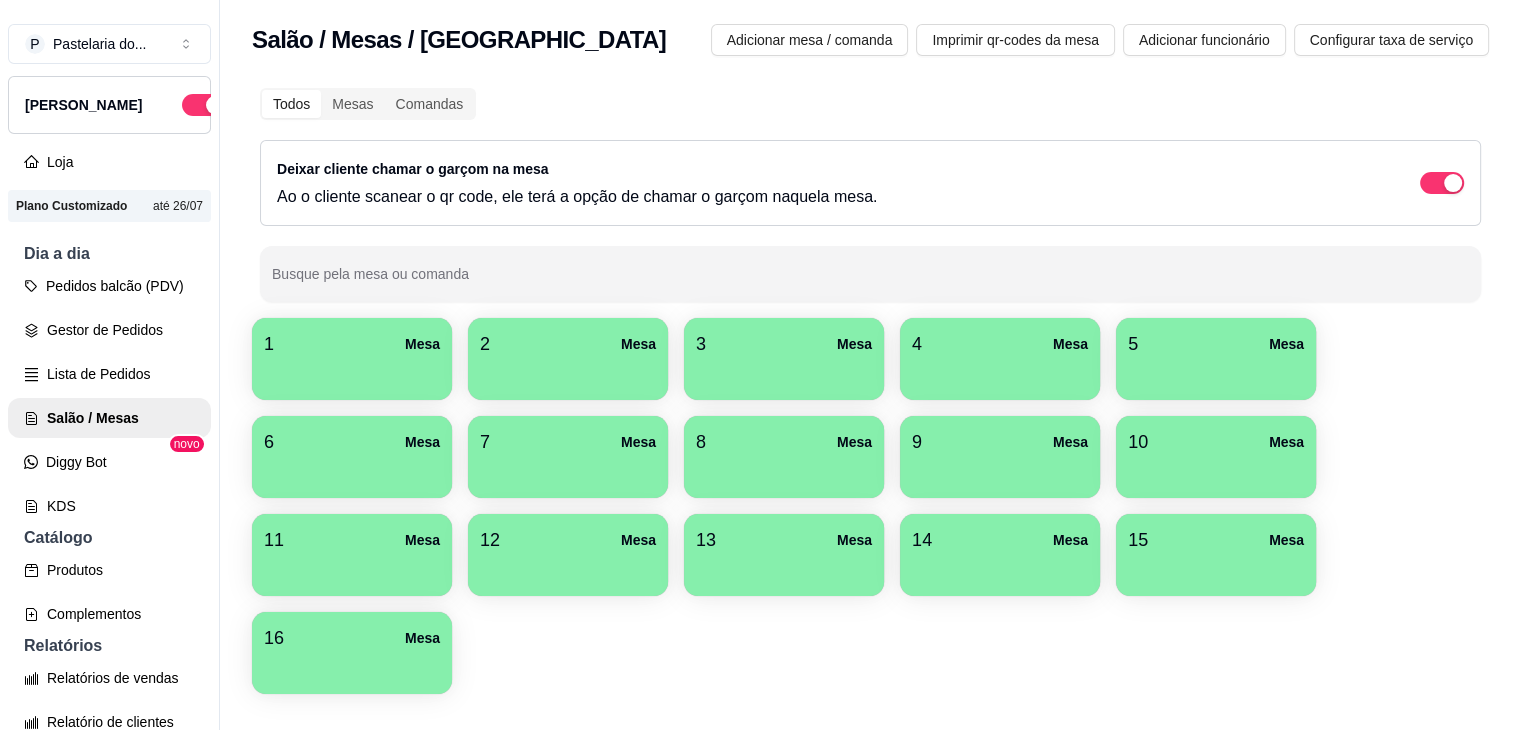 click on "Deixar cliente chamar o garçom na mesa Ao o cliente scanear o qr code, ele terá a opção de chamar o garçom naquela mesa." at bounding box center [870, 183] 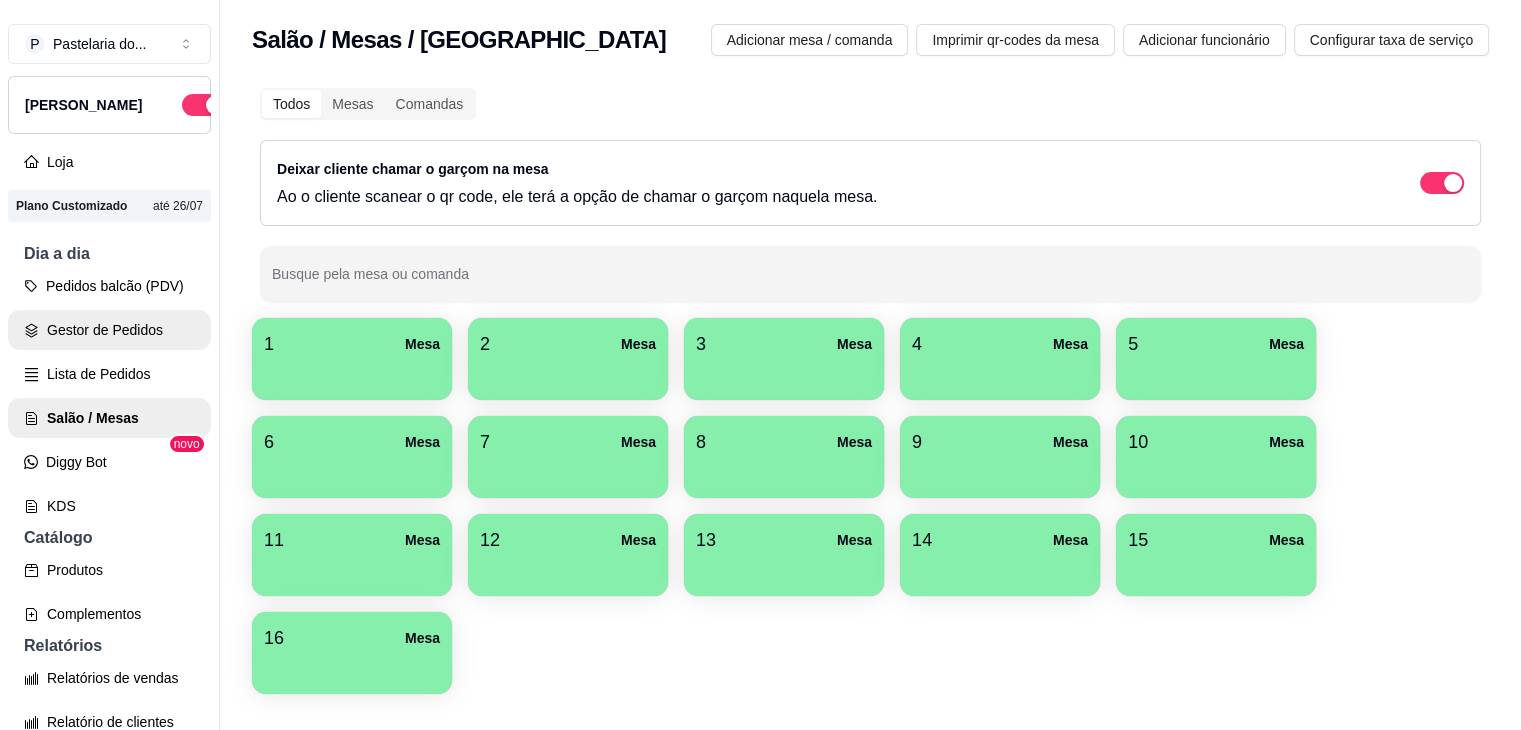 click on "Gestor de Pedidos" at bounding box center (109, 330) 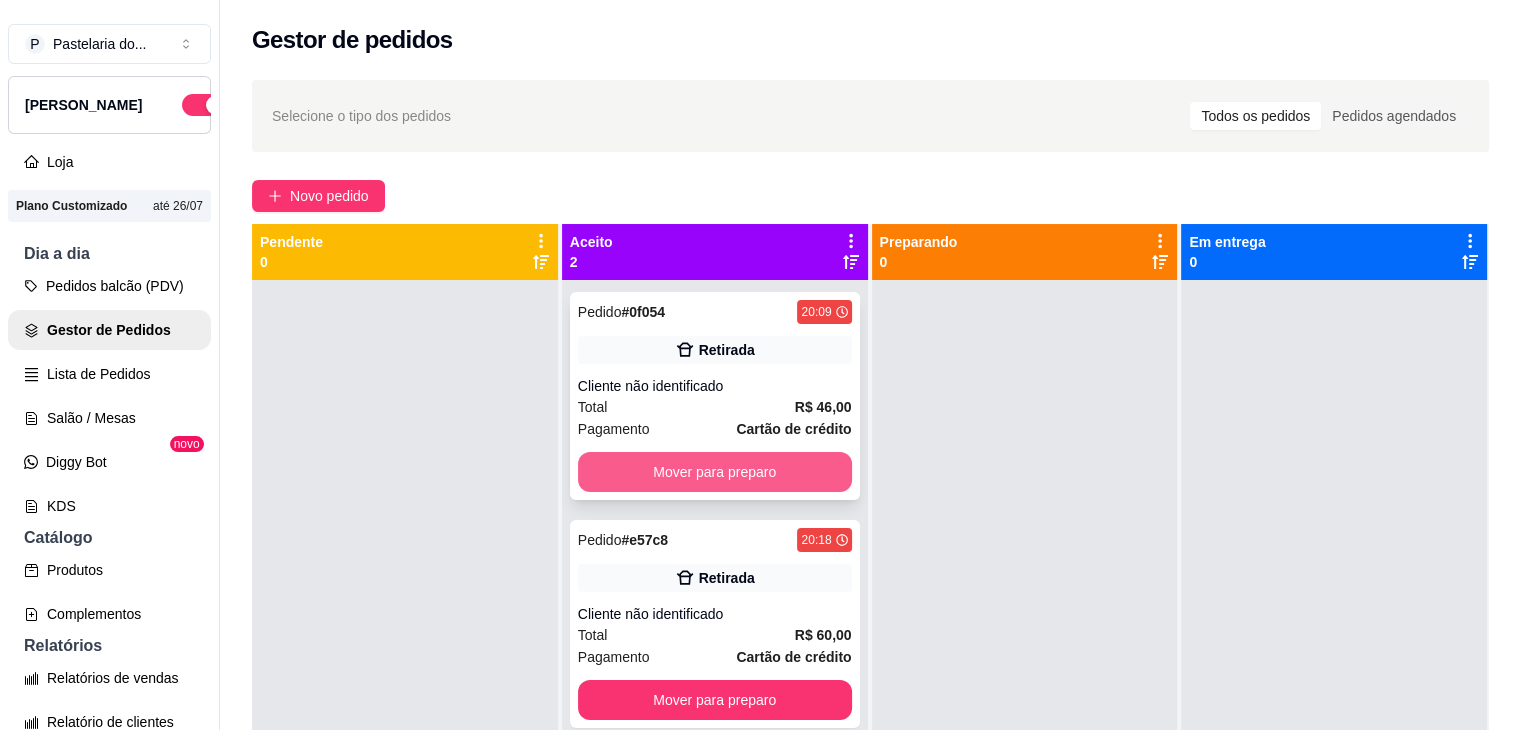 click on "Mover para preparo" at bounding box center (715, 472) 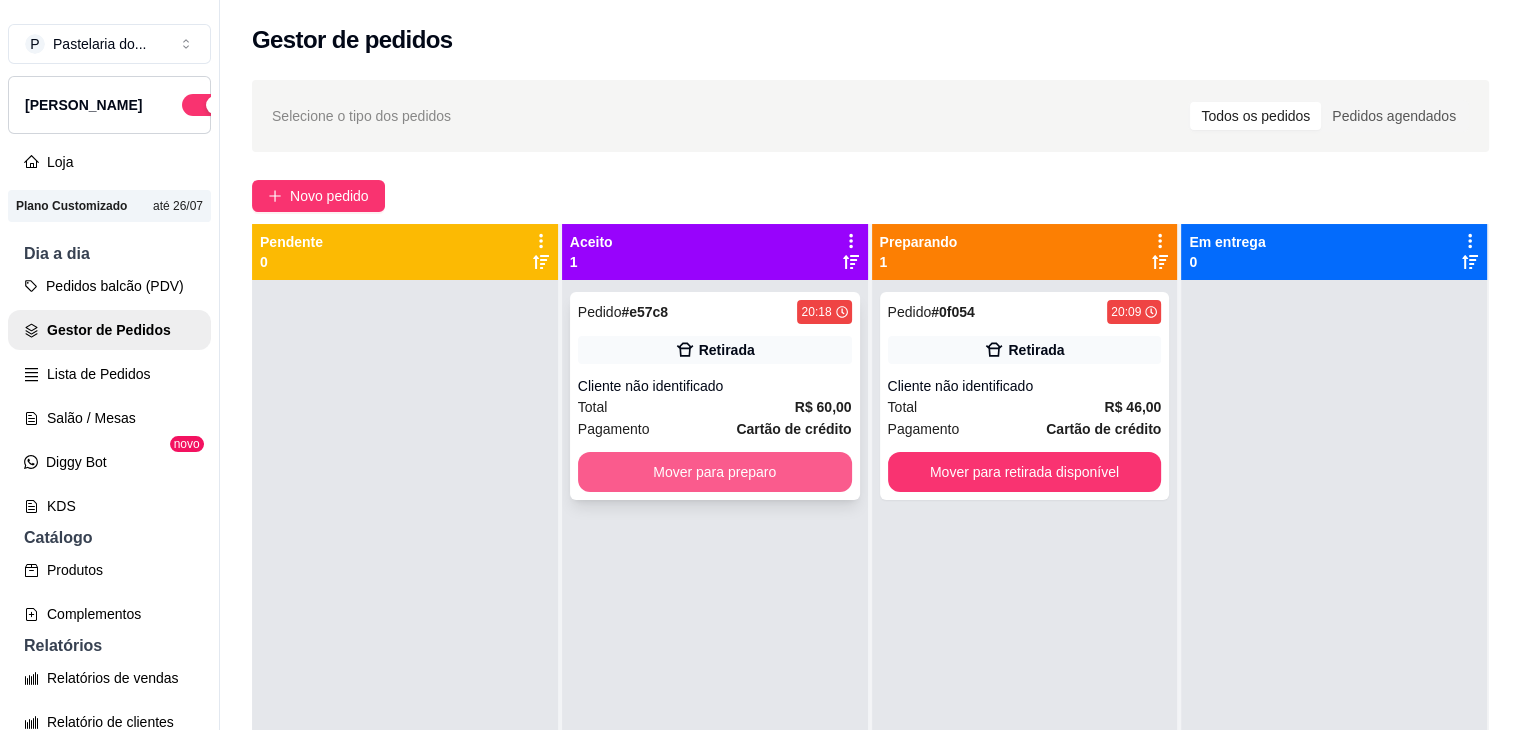 click on "Mover para preparo" at bounding box center [715, 472] 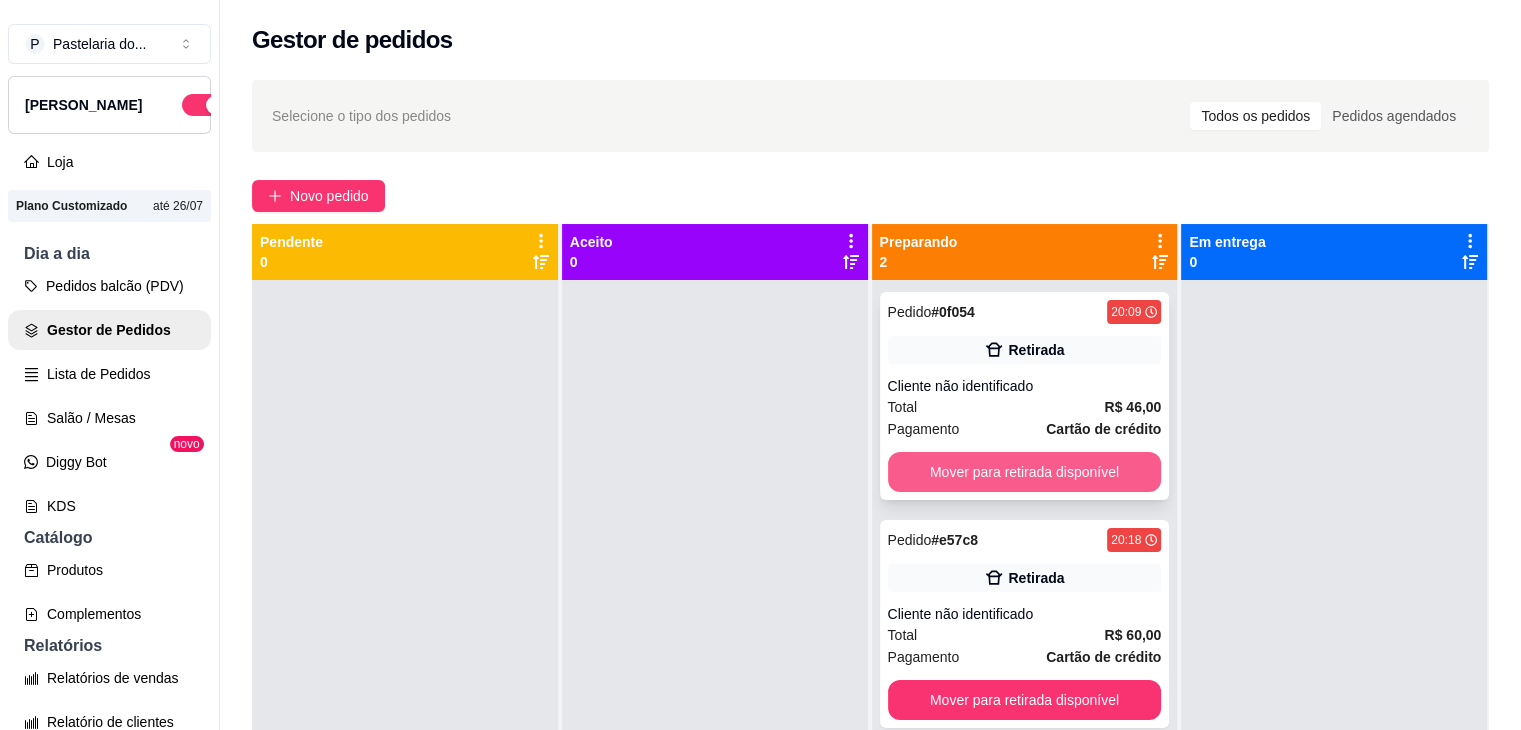 click on "Mover para retirada disponível" at bounding box center (1025, 472) 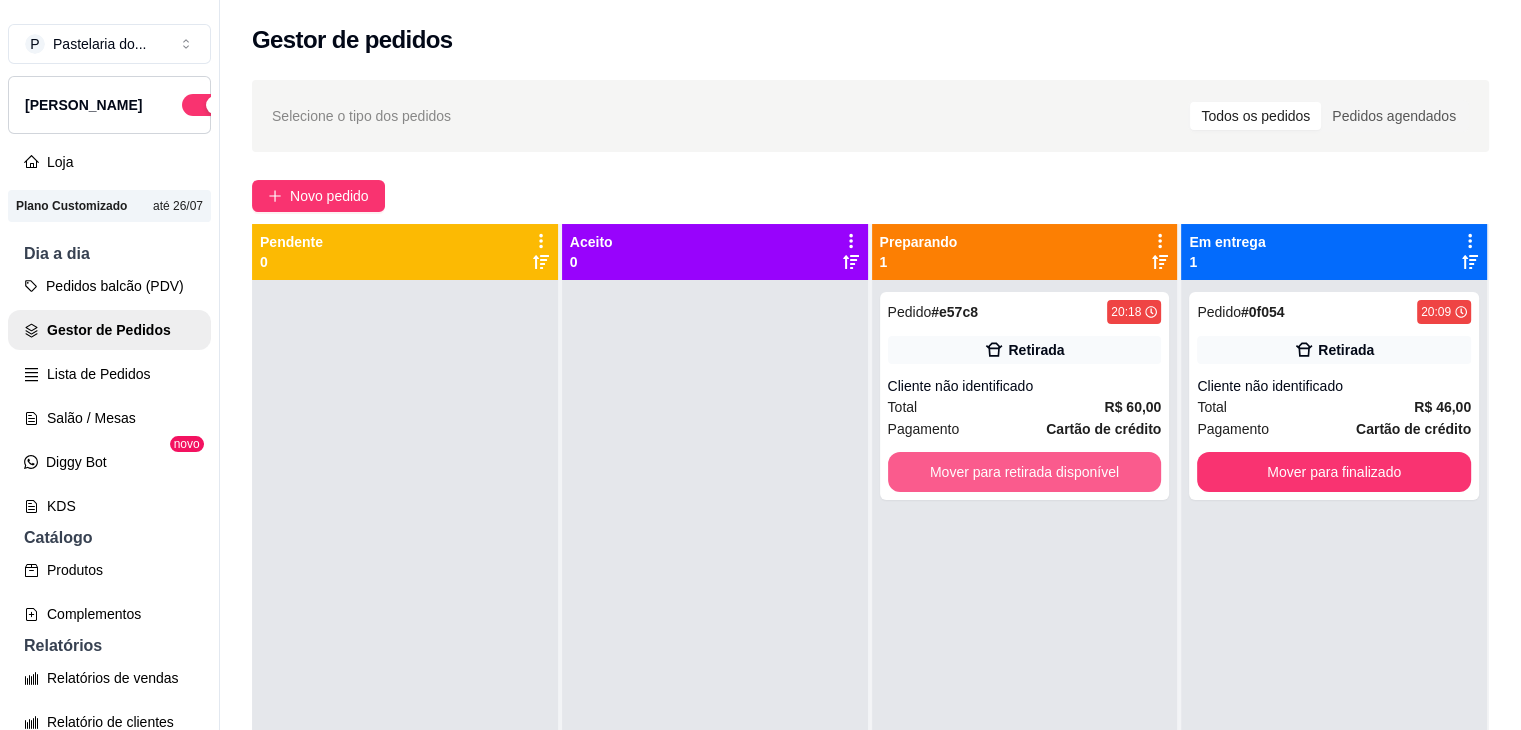 click on "Mover para retirada disponível" at bounding box center (1025, 472) 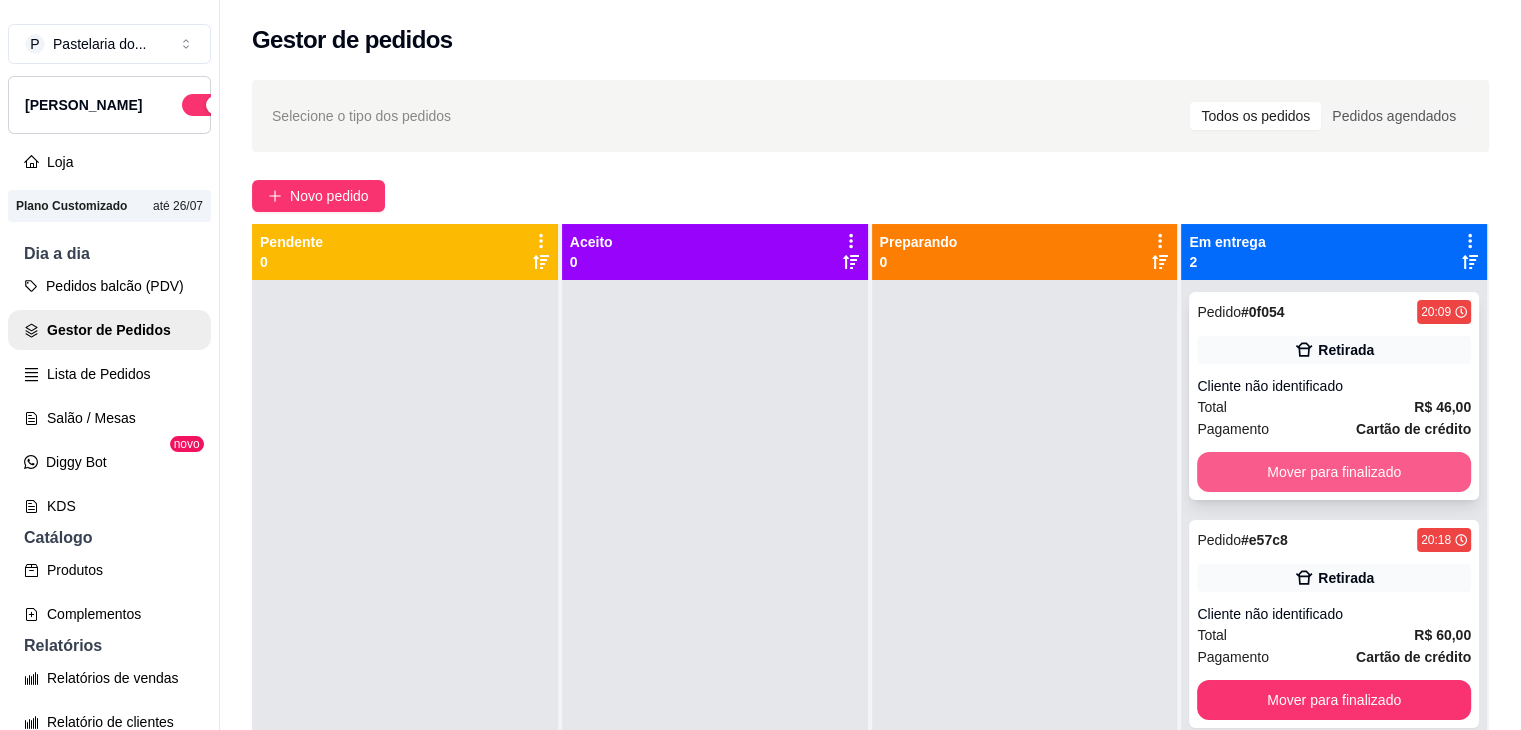 click on "Mover para finalizado" at bounding box center (1334, 472) 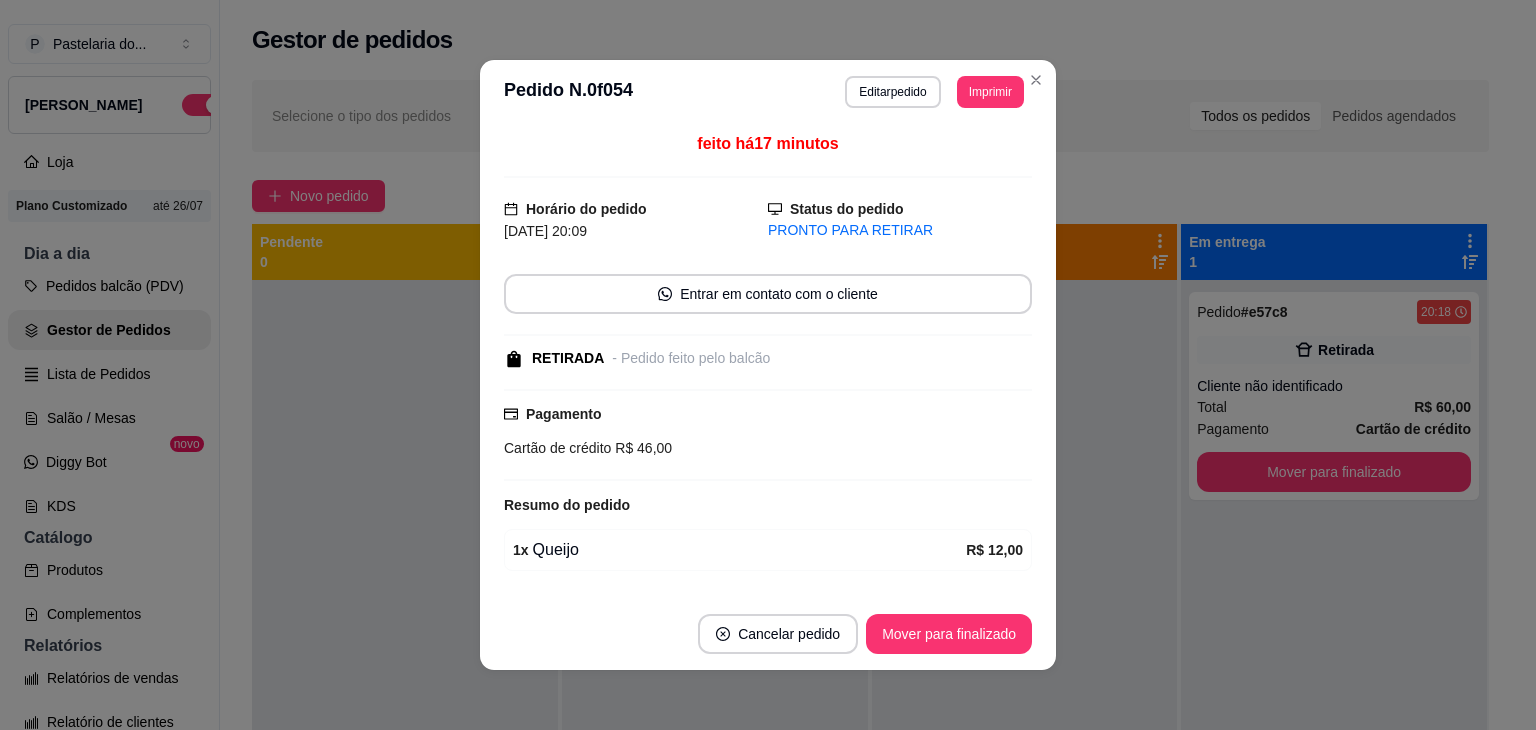 click on "Mover para finalizado" at bounding box center (949, 634) 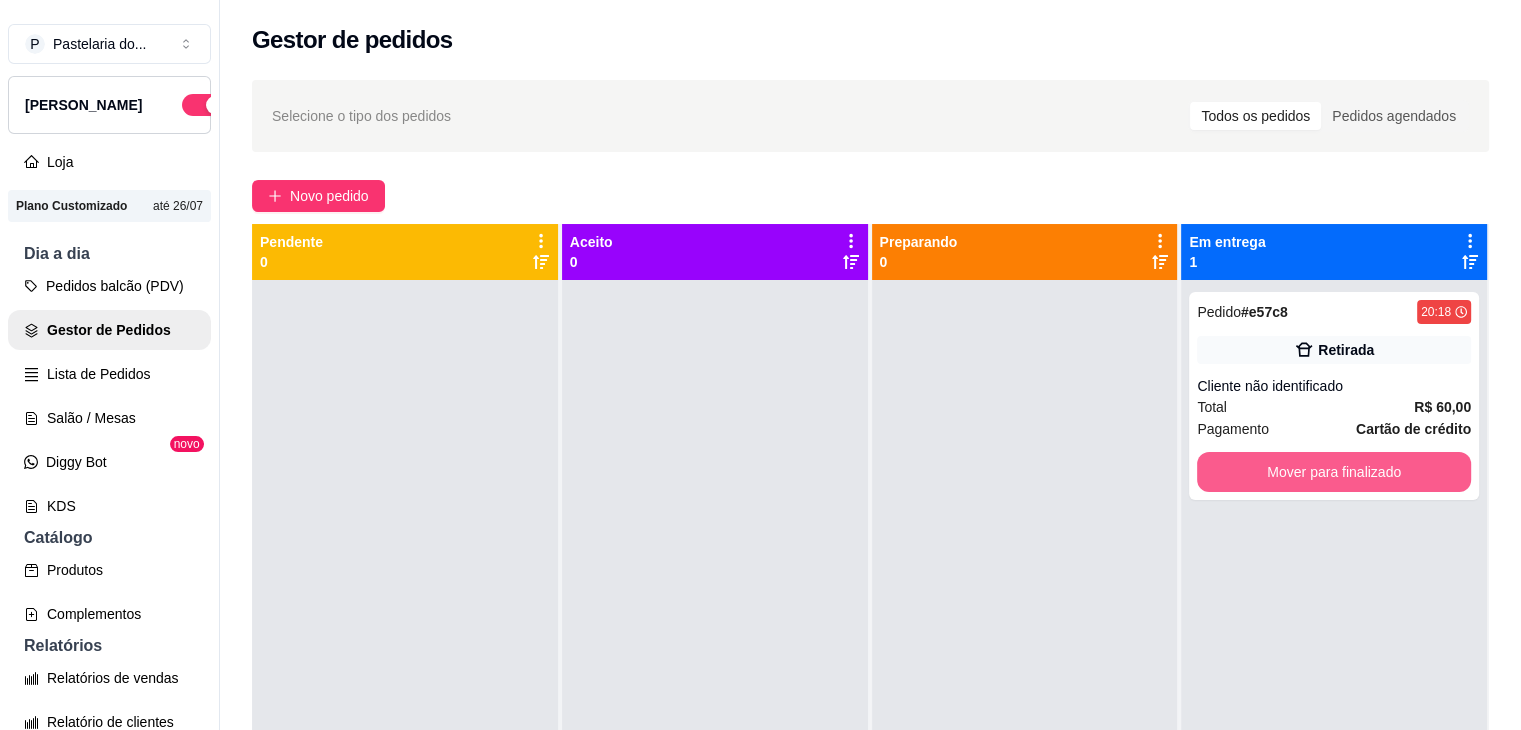 click on "Mover para finalizado" at bounding box center [1334, 472] 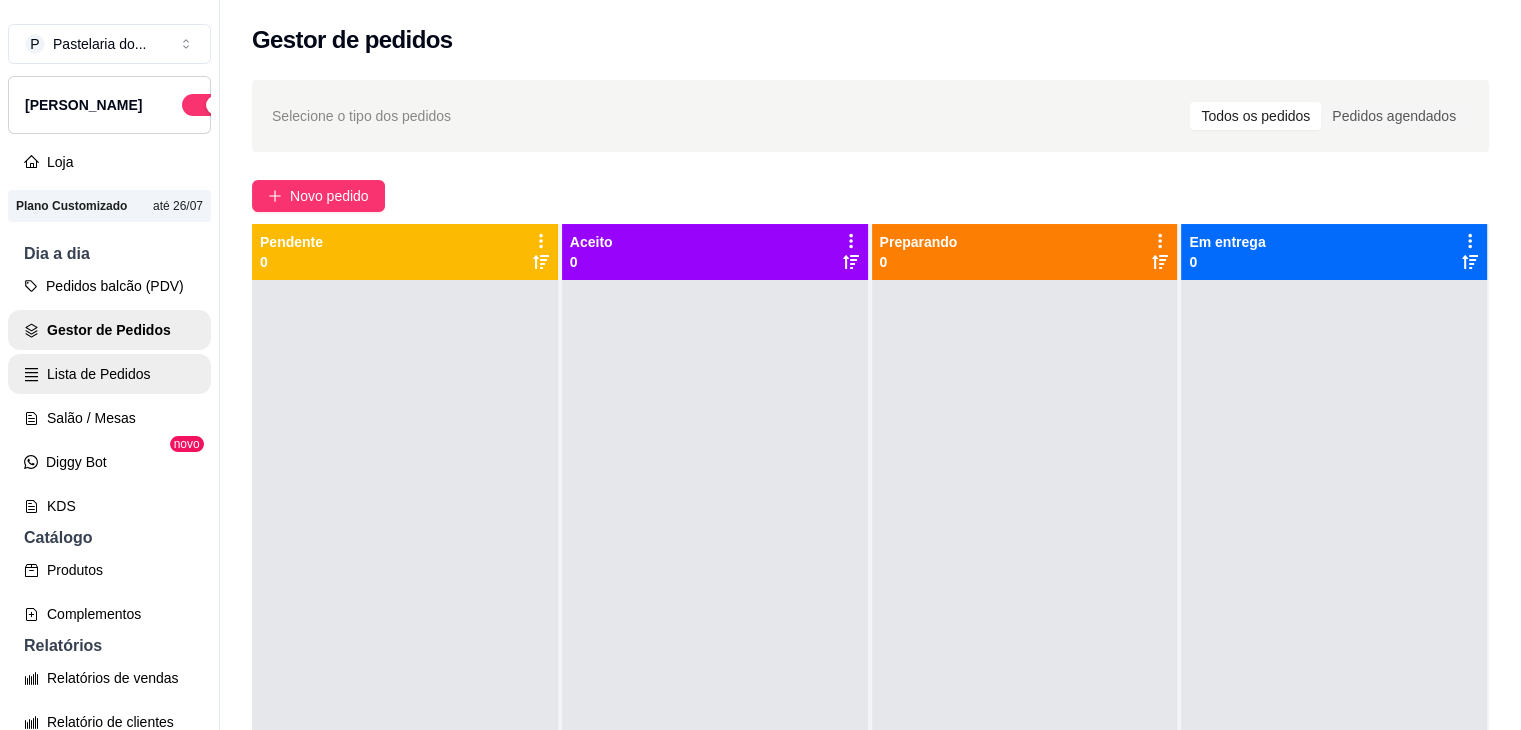 click on "Lista de Pedidos" at bounding box center [109, 374] 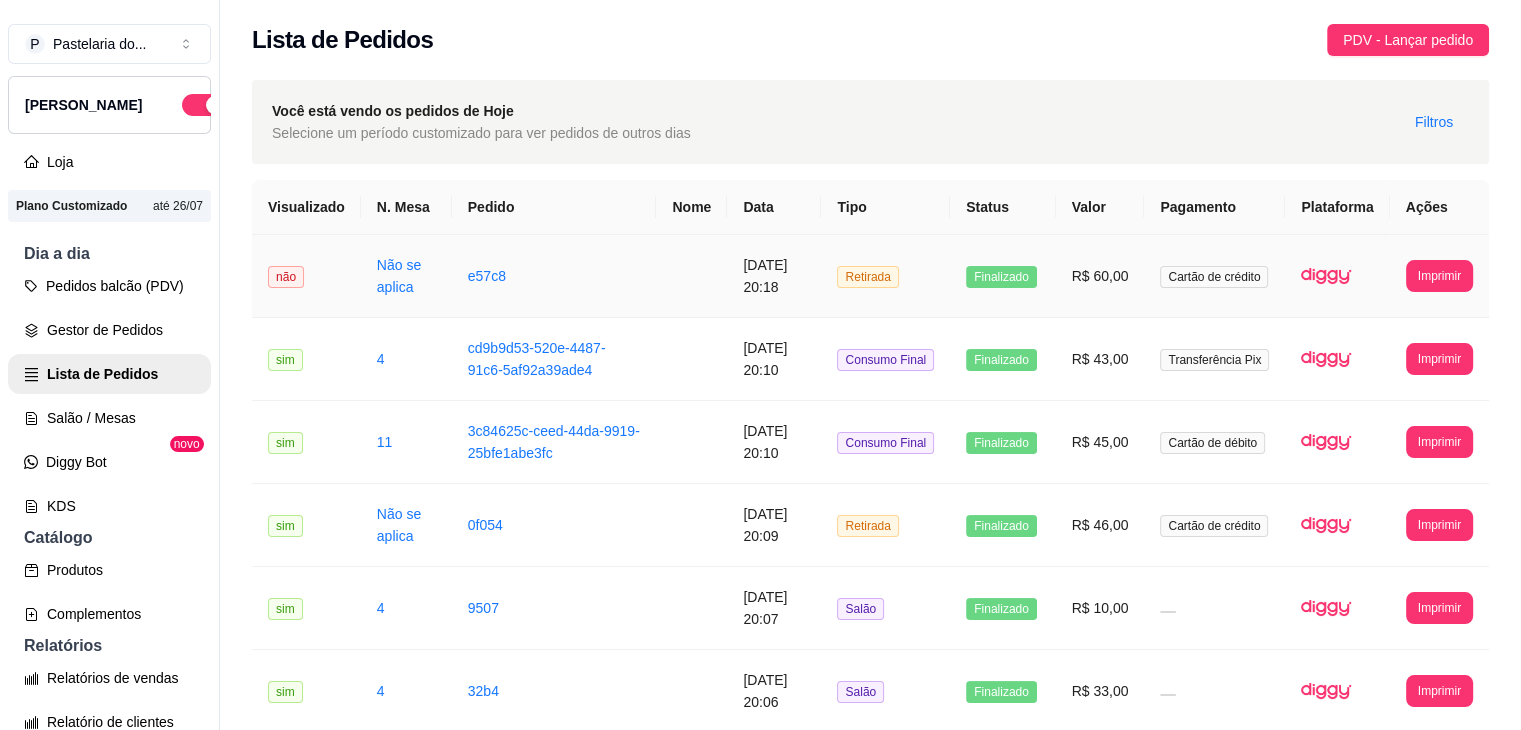 click on "R$ 60,00" at bounding box center [1100, 276] 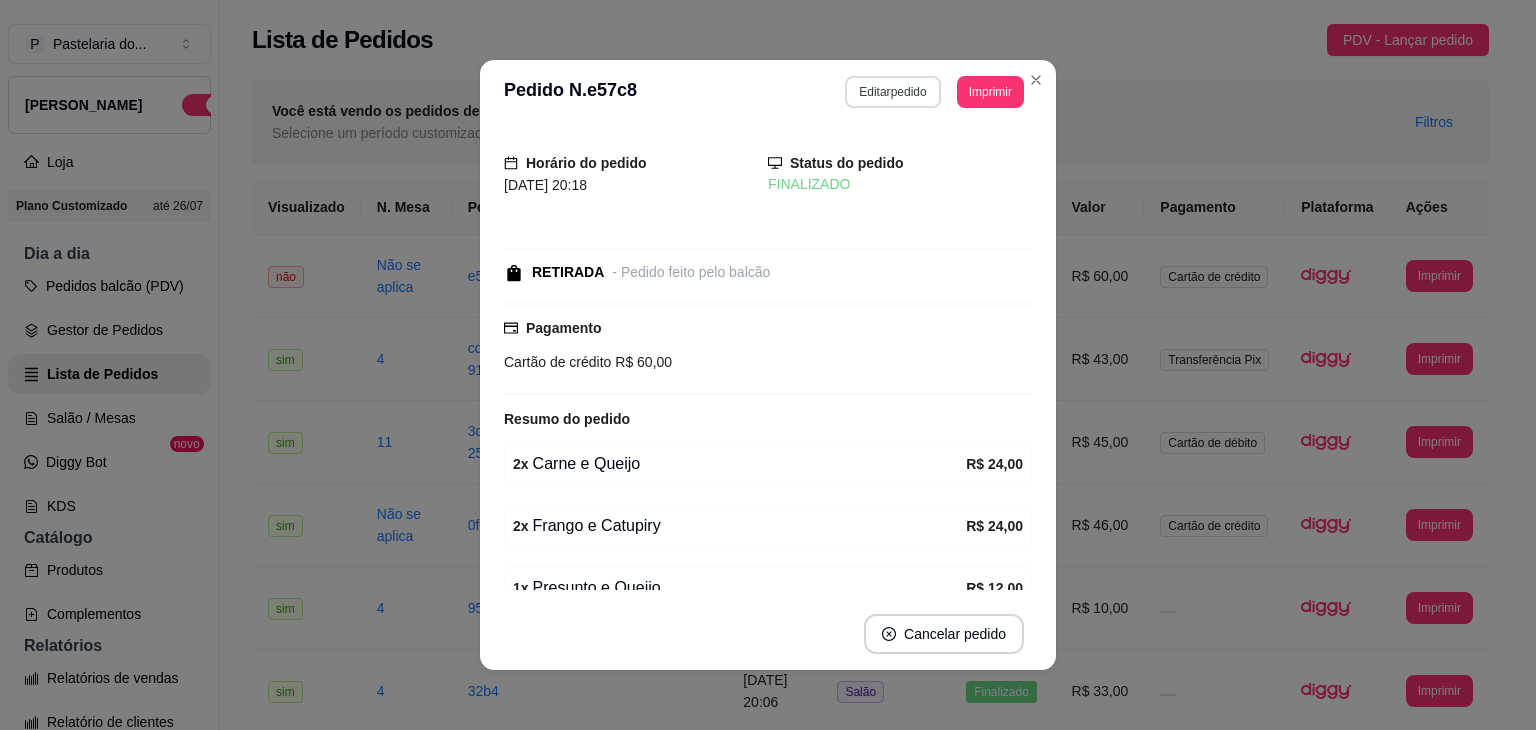 click on "Editar  pedido" at bounding box center (892, 92) 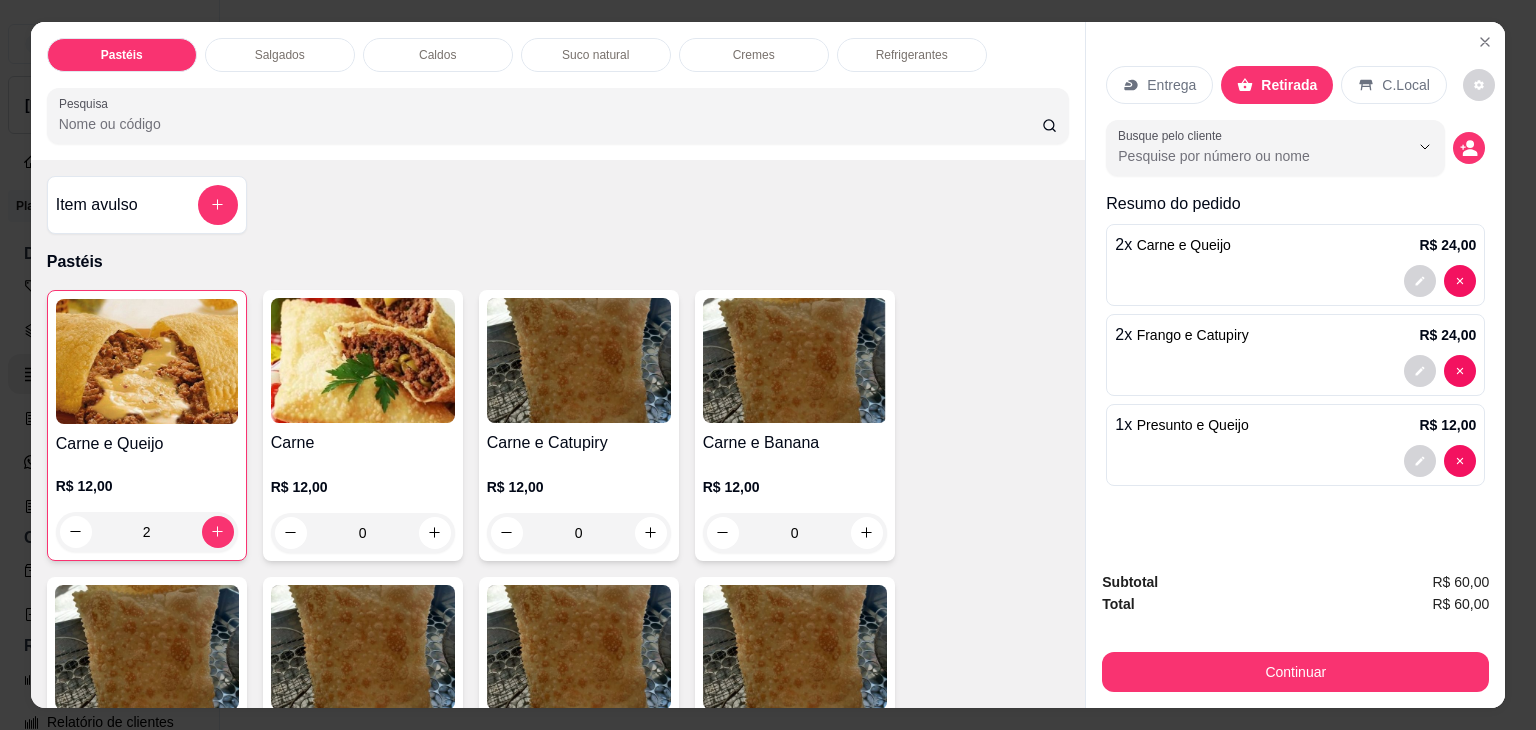 click on "Salgados" at bounding box center (280, 55) 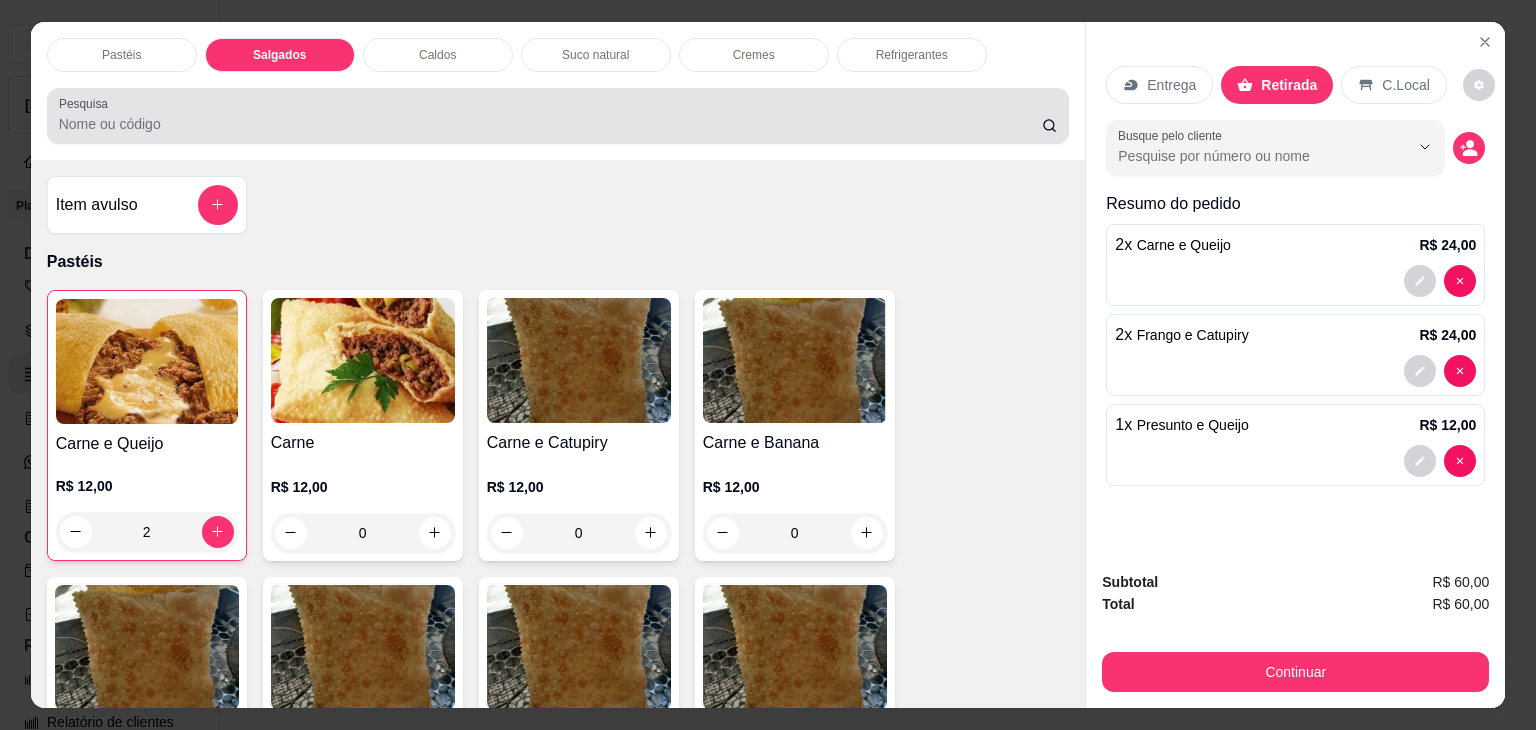 scroll, scrollTop: 2129, scrollLeft: 0, axis: vertical 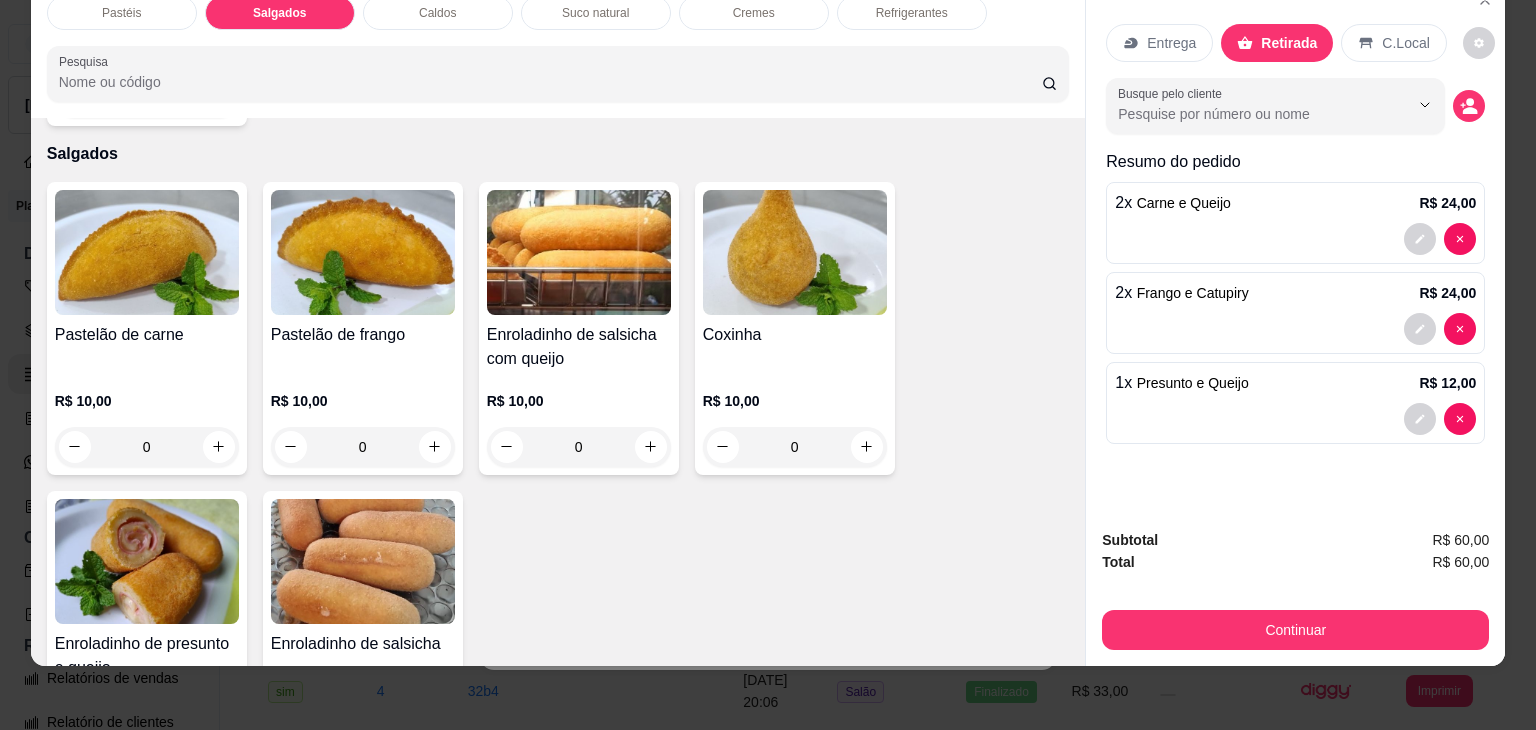 click on "0" at bounding box center [795, 447] 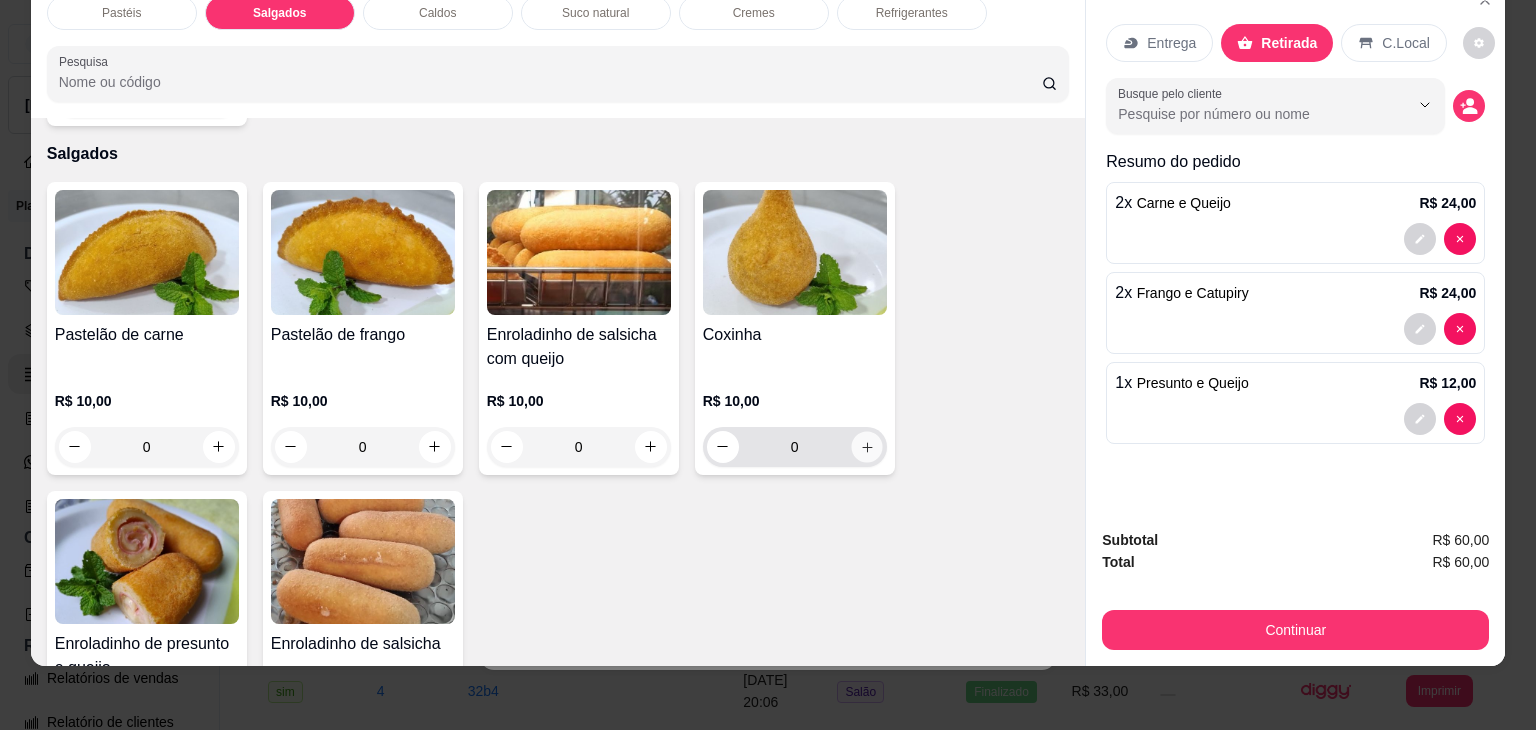 click 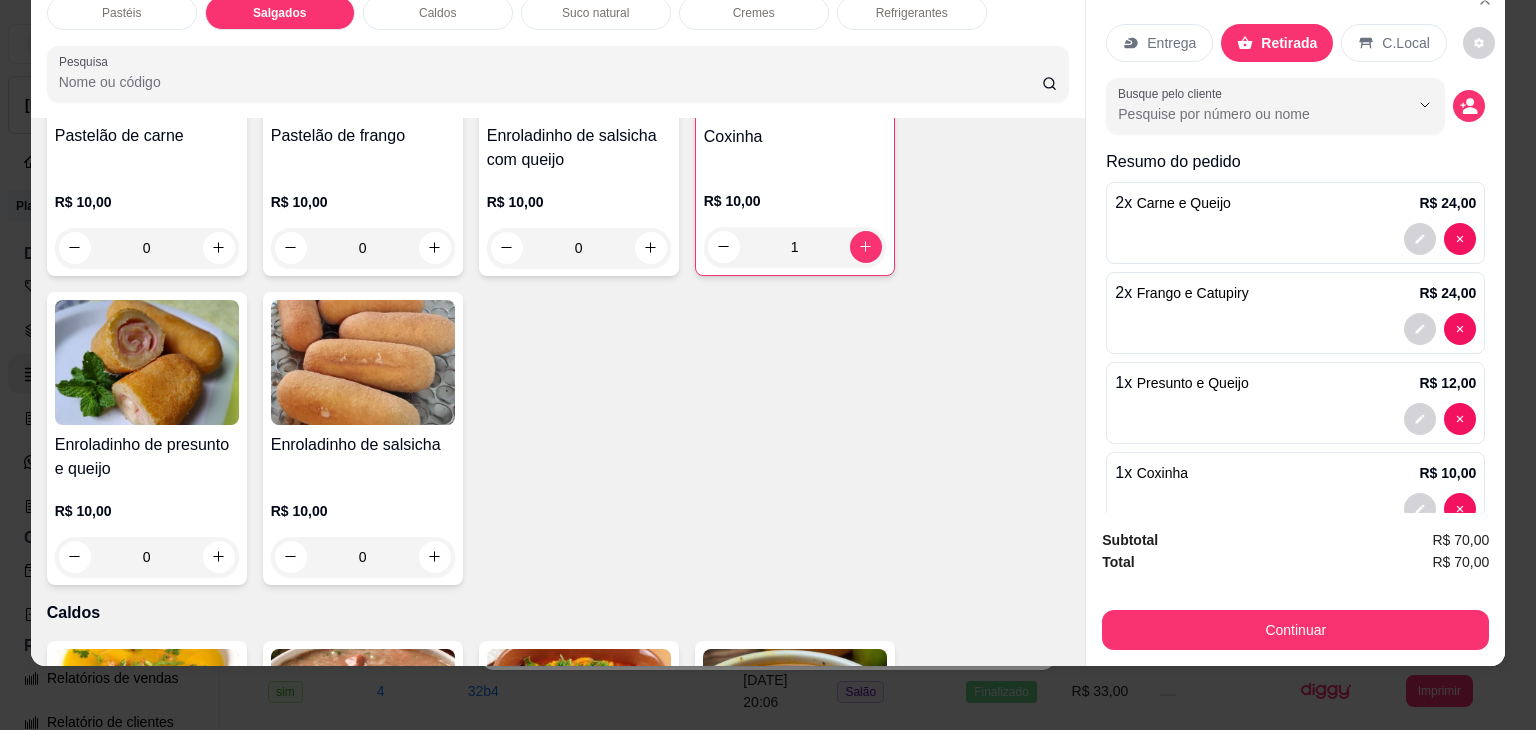 scroll, scrollTop: 2329, scrollLeft: 0, axis: vertical 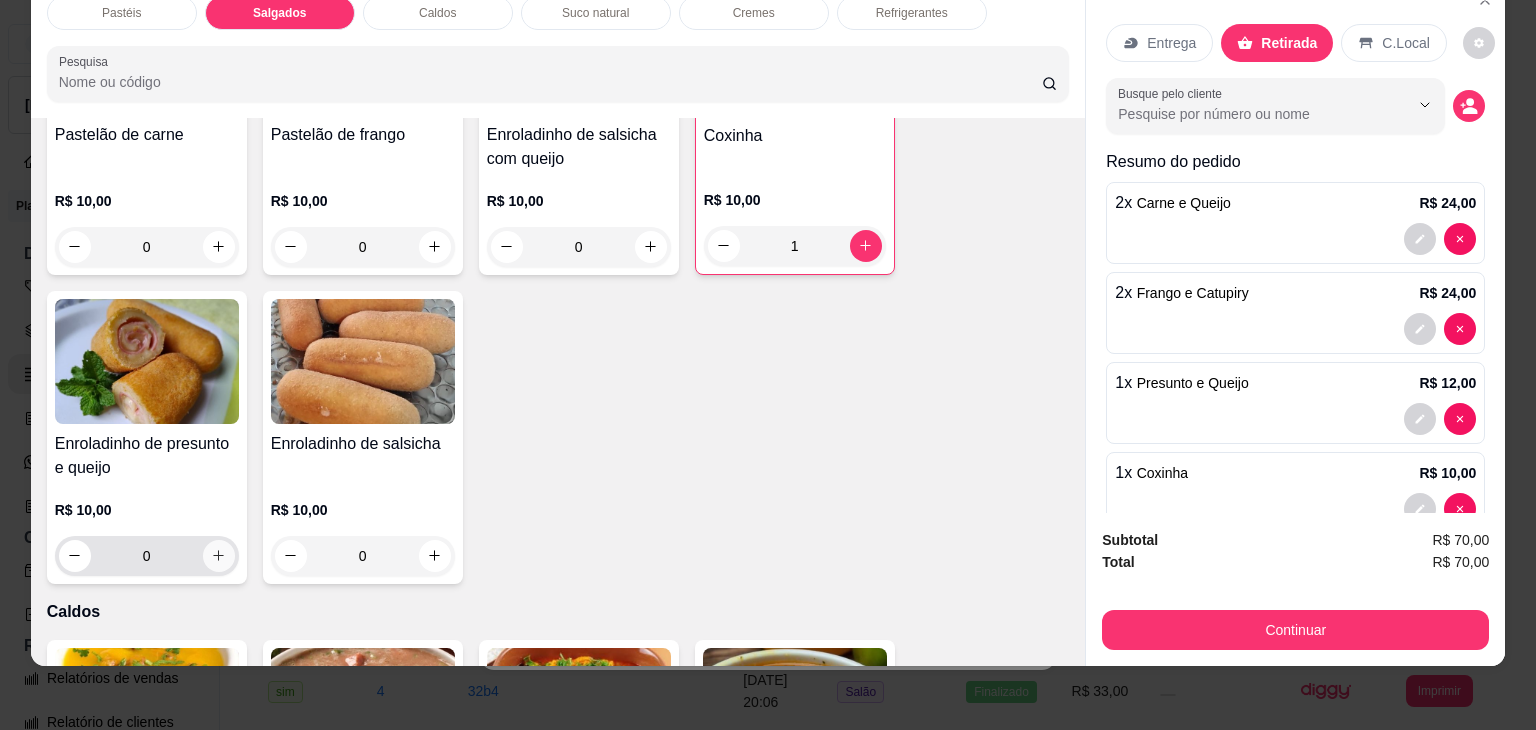 click 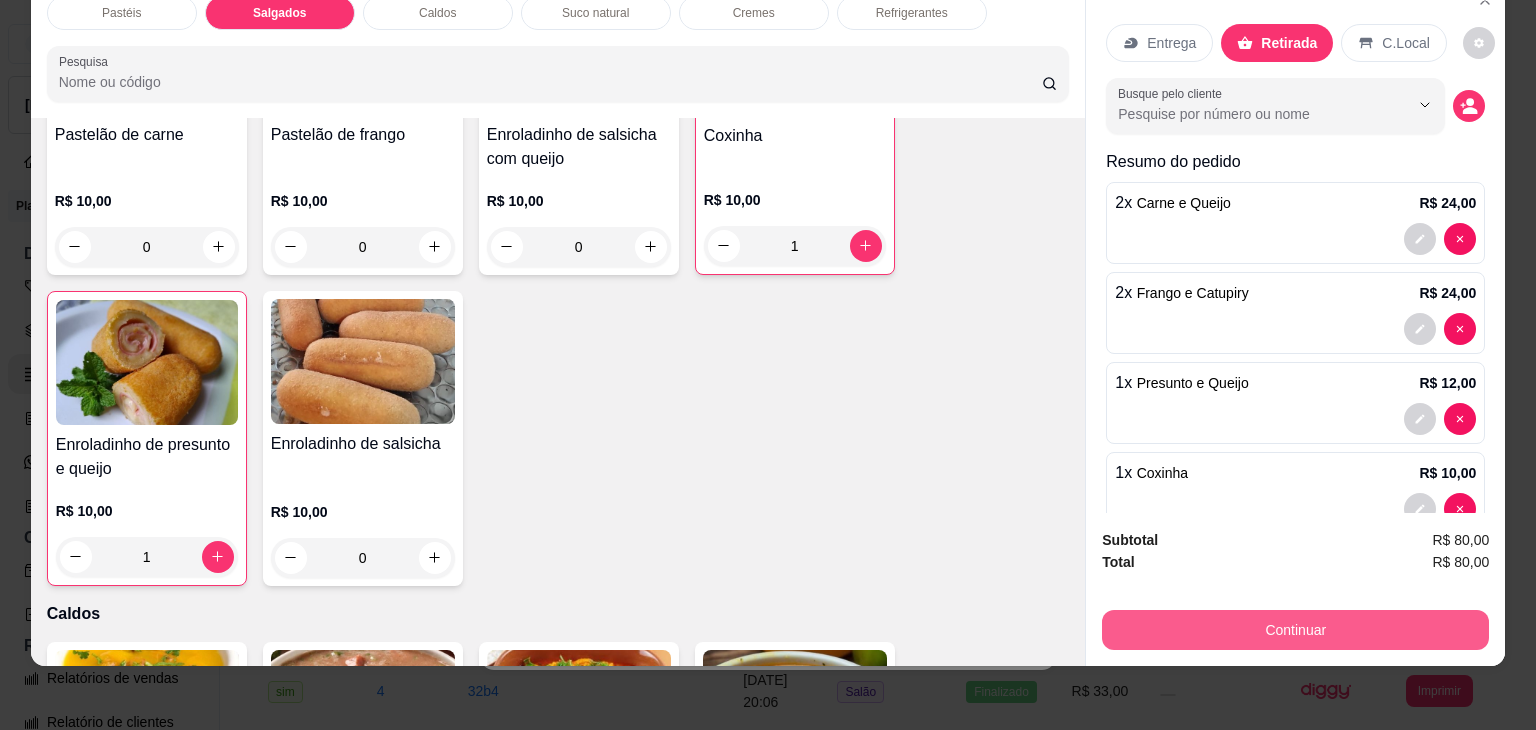 click on "Continuar" at bounding box center (1295, 630) 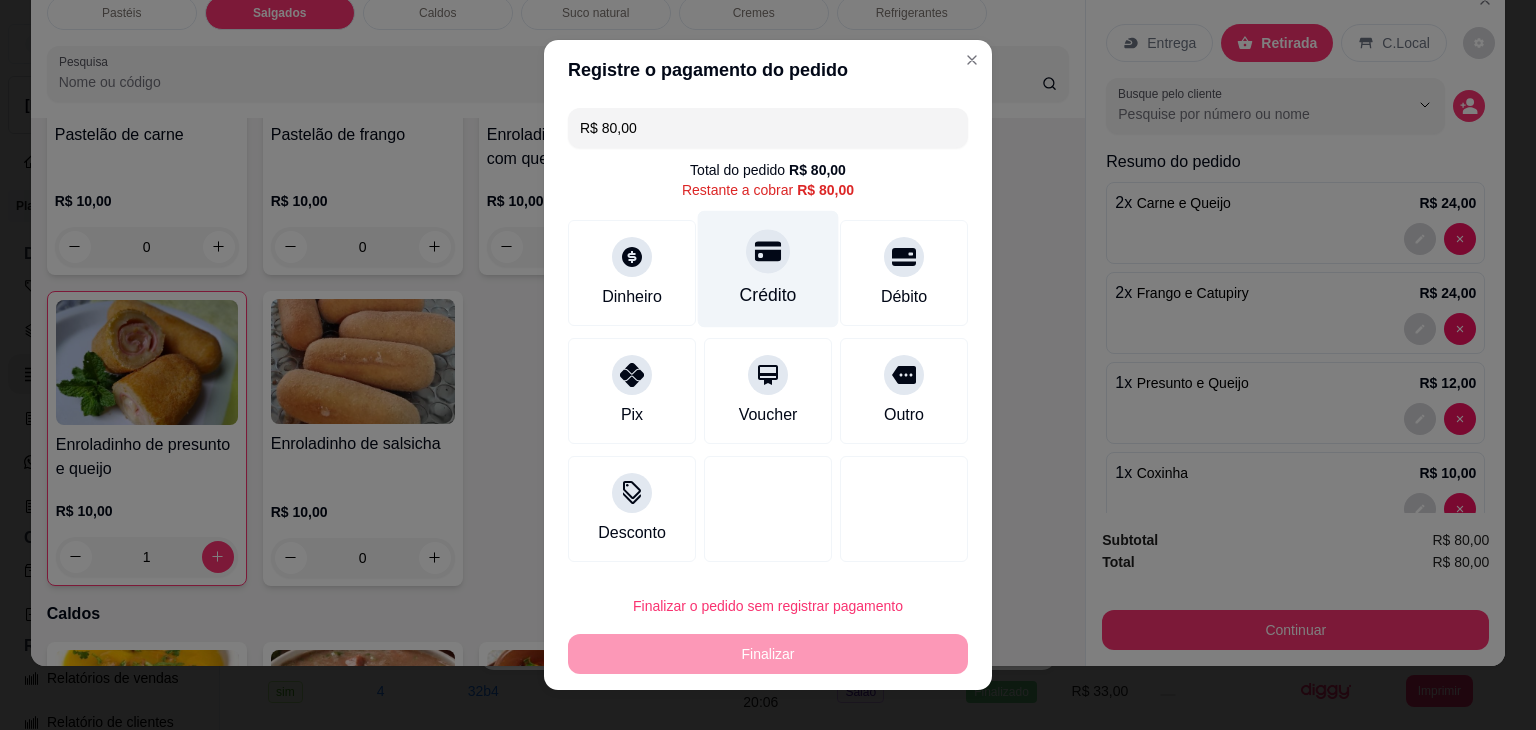 click on "Crédito" at bounding box center (768, 269) 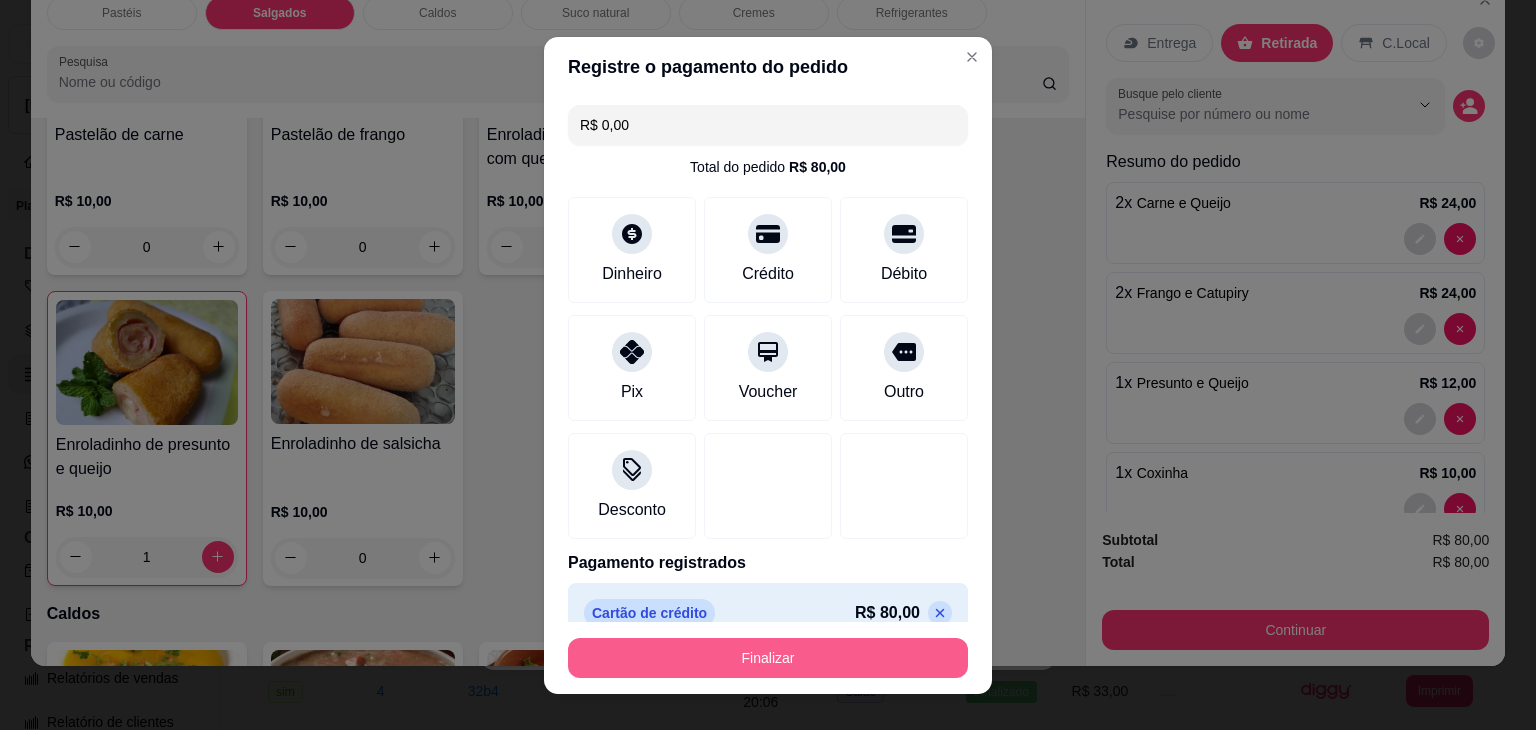 click on "Finalizar" at bounding box center (768, 658) 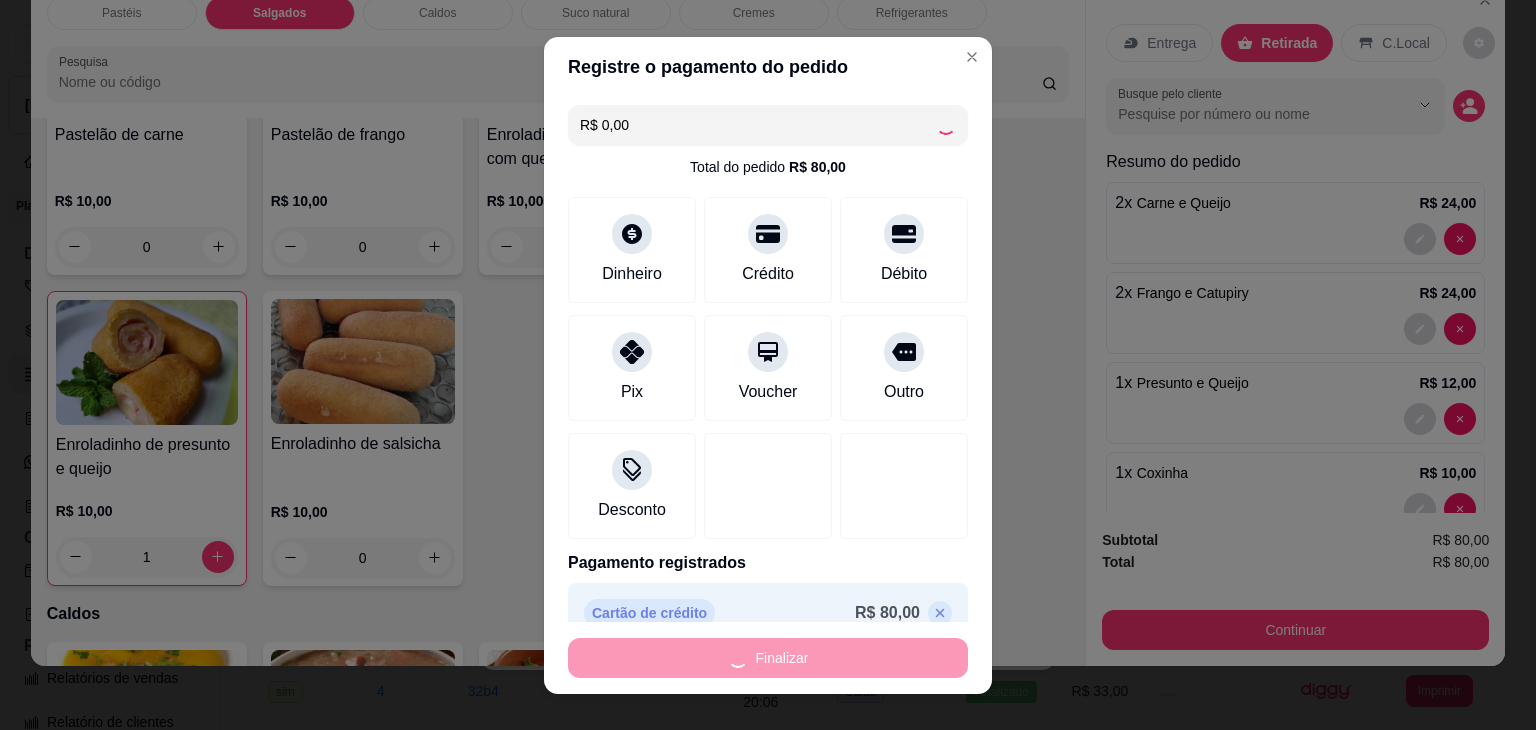 type on "0" 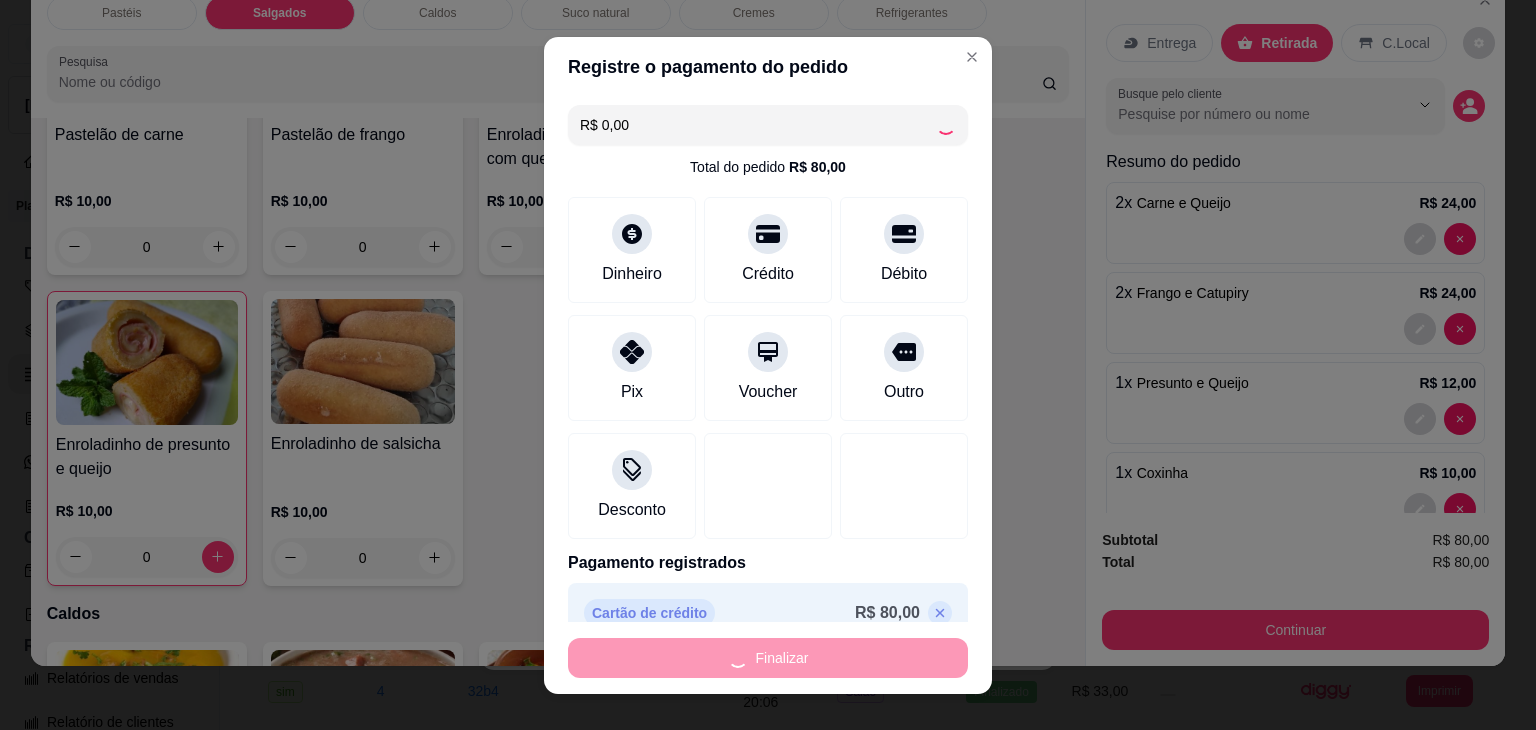 type on "-R$ 80,00" 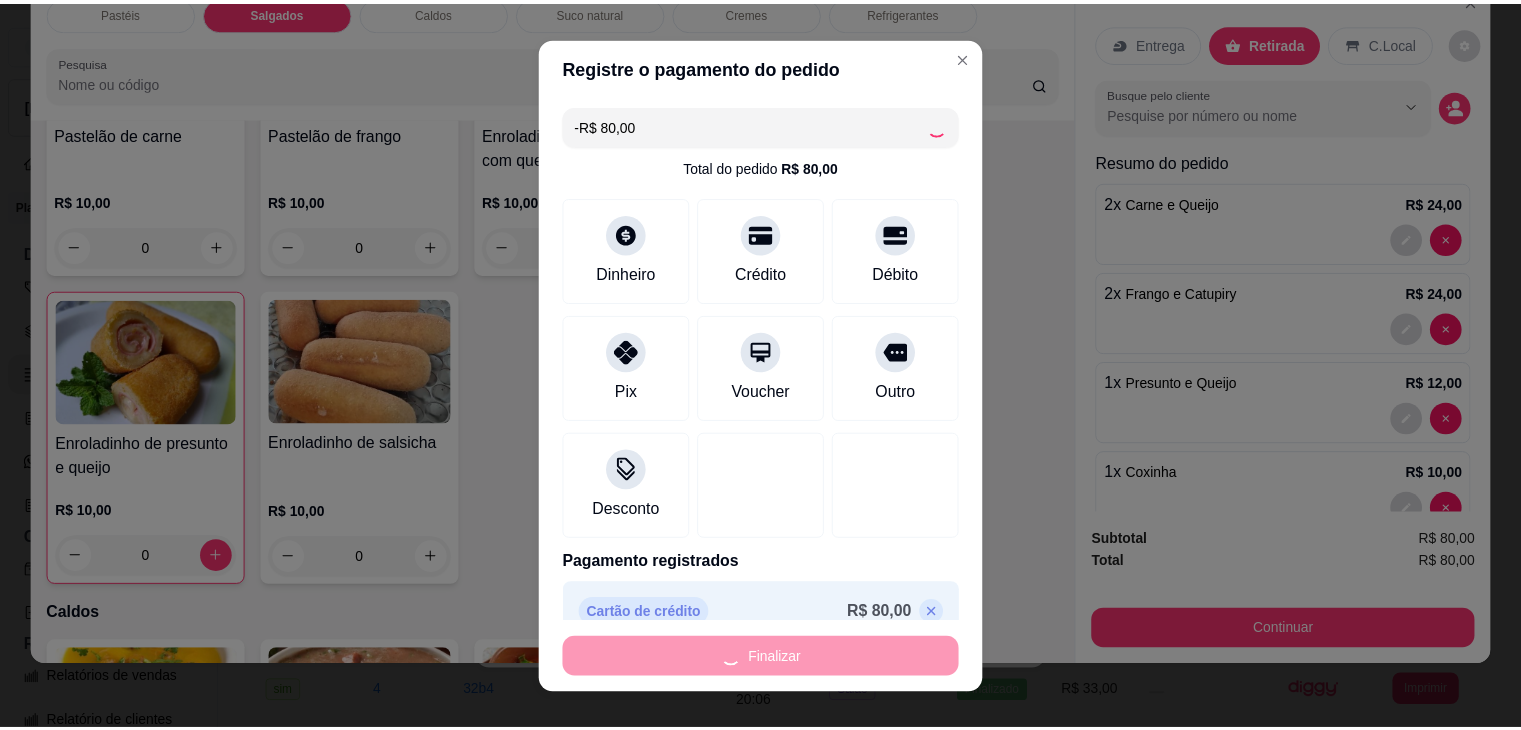 scroll, scrollTop: 2324, scrollLeft: 0, axis: vertical 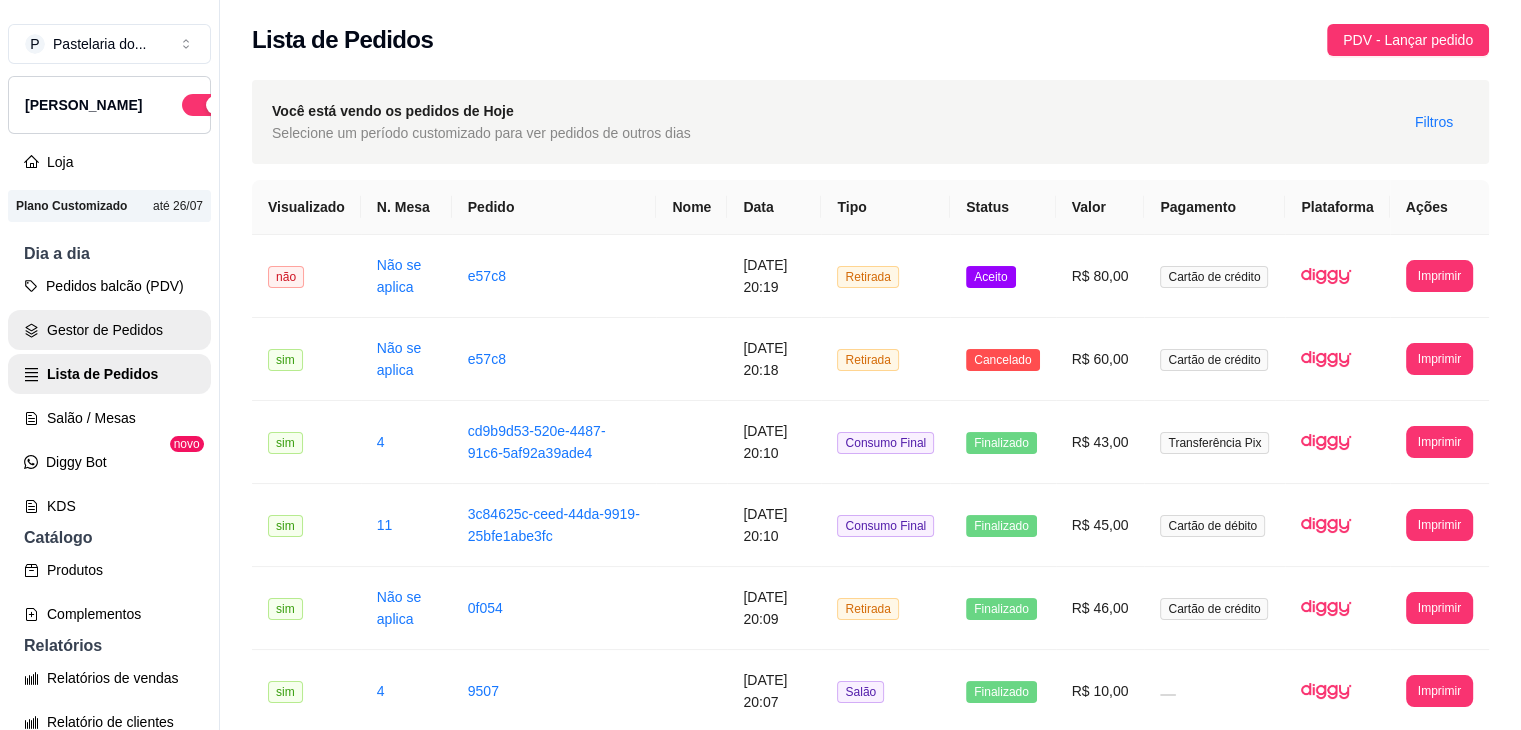 click on "Gestor de Pedidos" at bounding box center (109, 330) 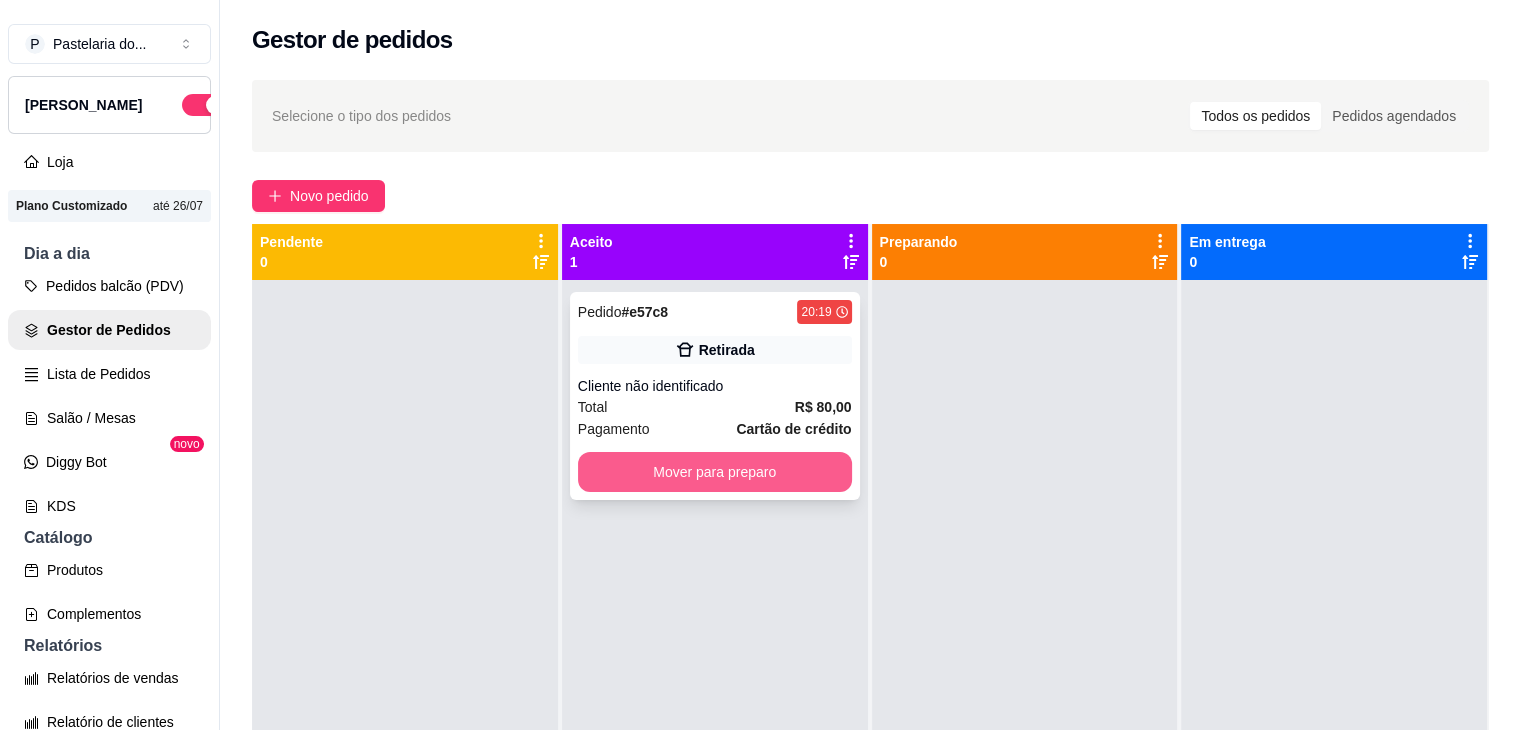 click on "Mover para preparo" at bounding box center (715, 472) 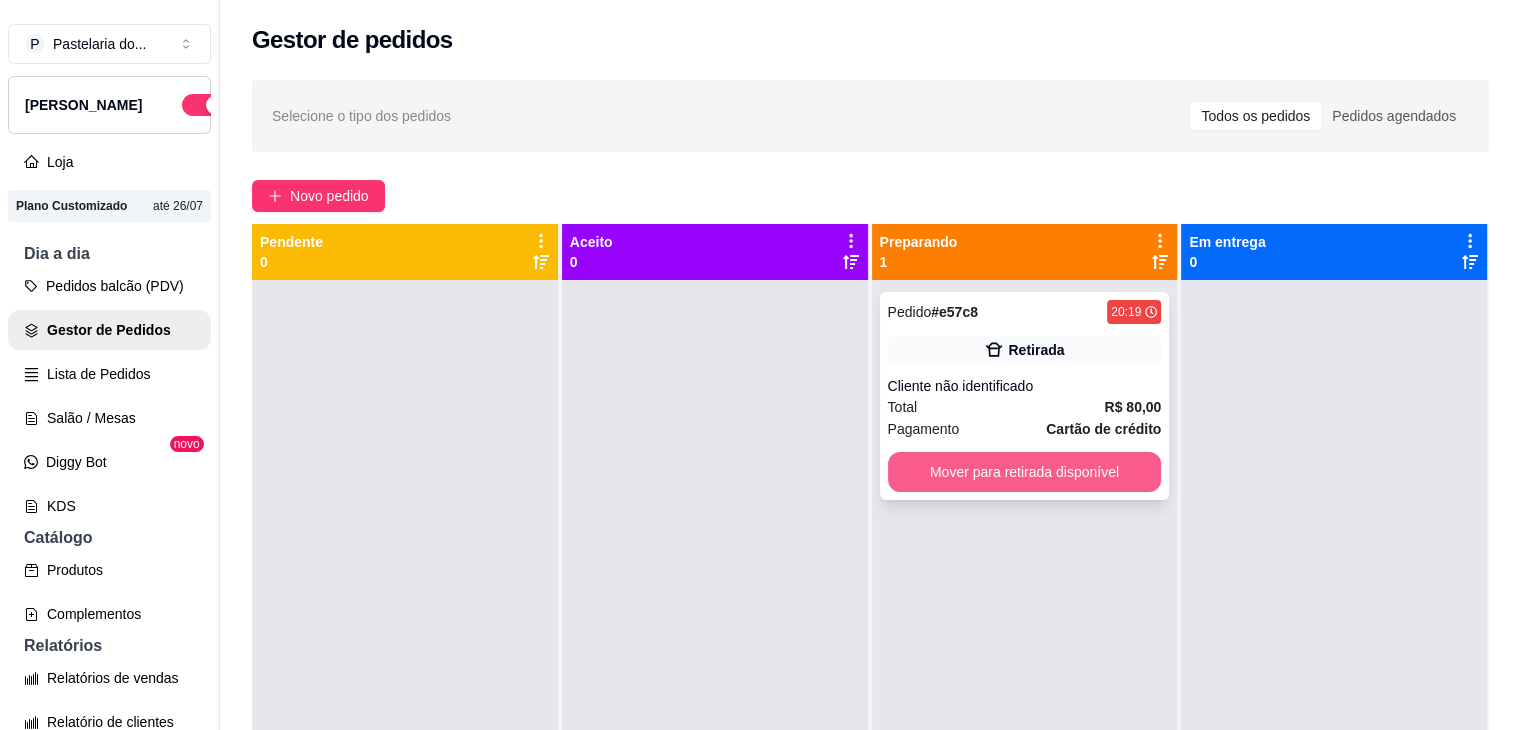 click on "Mover para retirada disponível" at bounding box center [1025, 472] 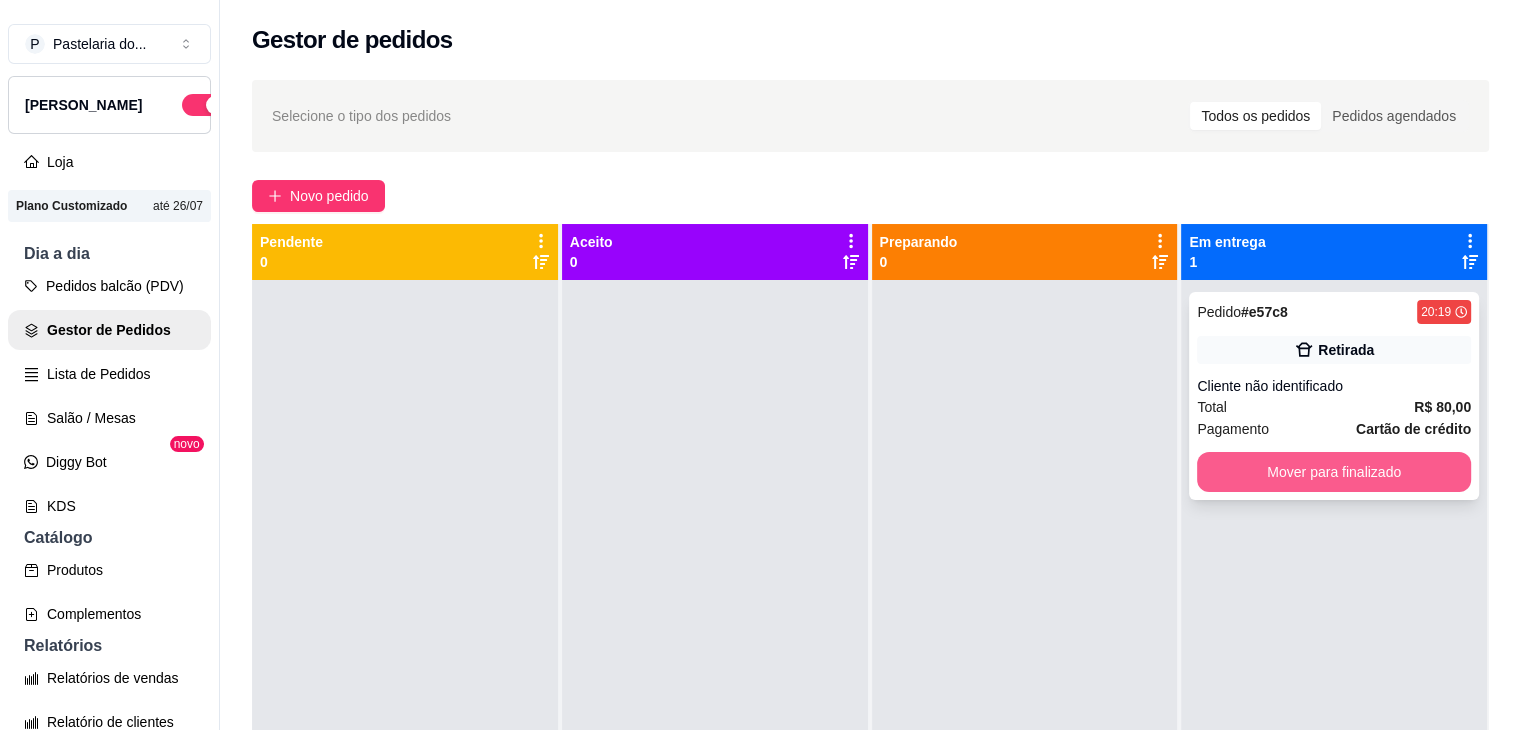 click on "Mover para finalizado" at bounding box center [1334, 472] 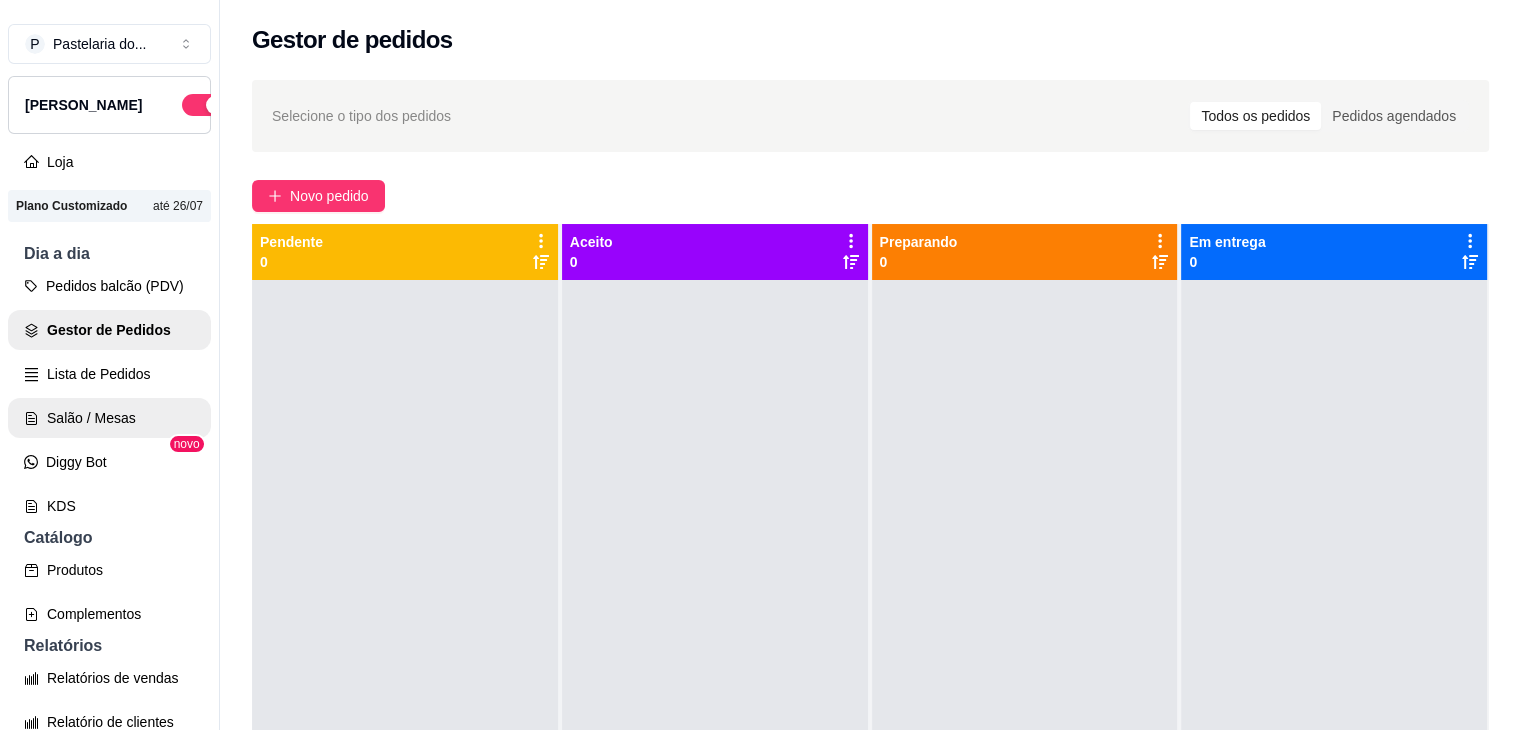 click on "Salão / Mesas" at bounding box center (109, 418) 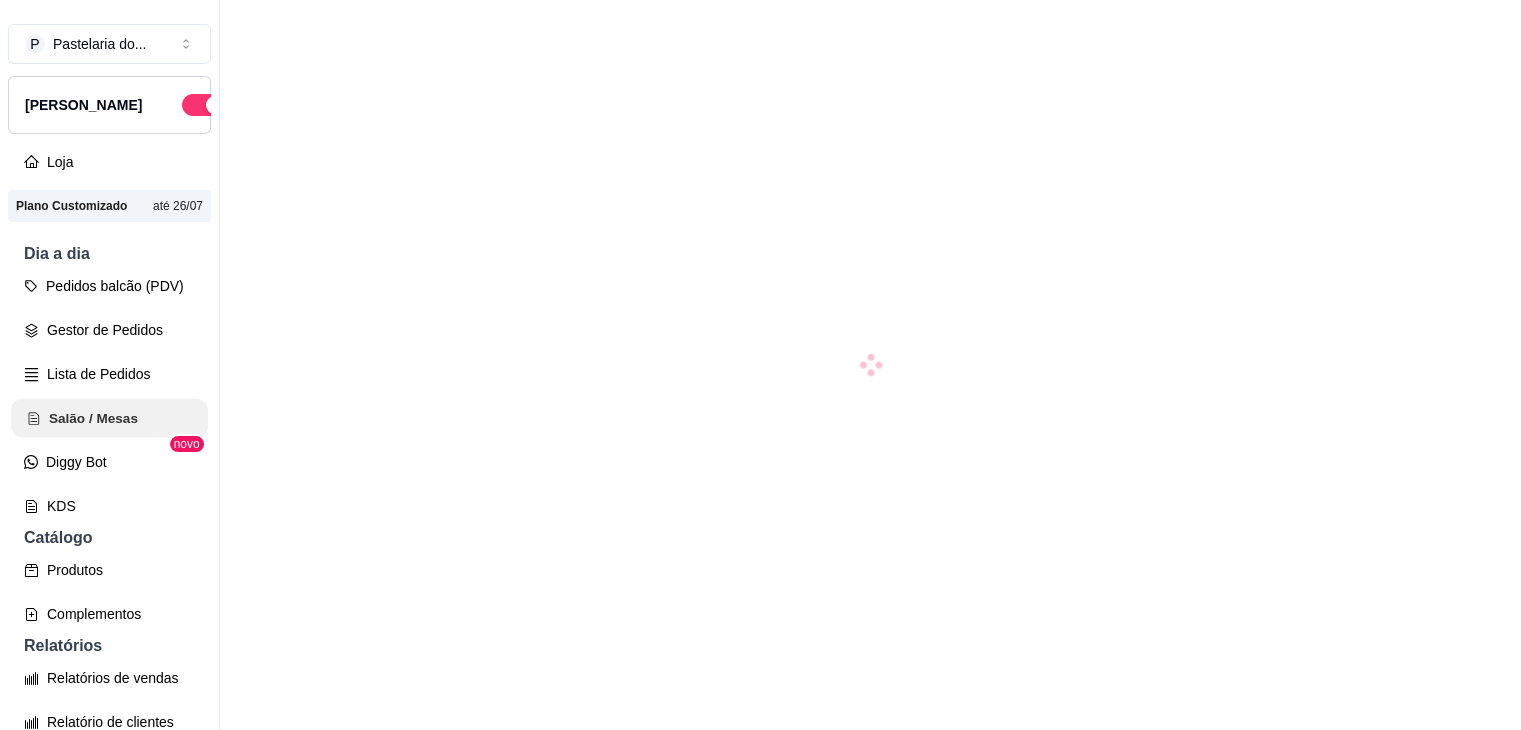 click on "Salão / Mesas" at bounding box center (109, 418) 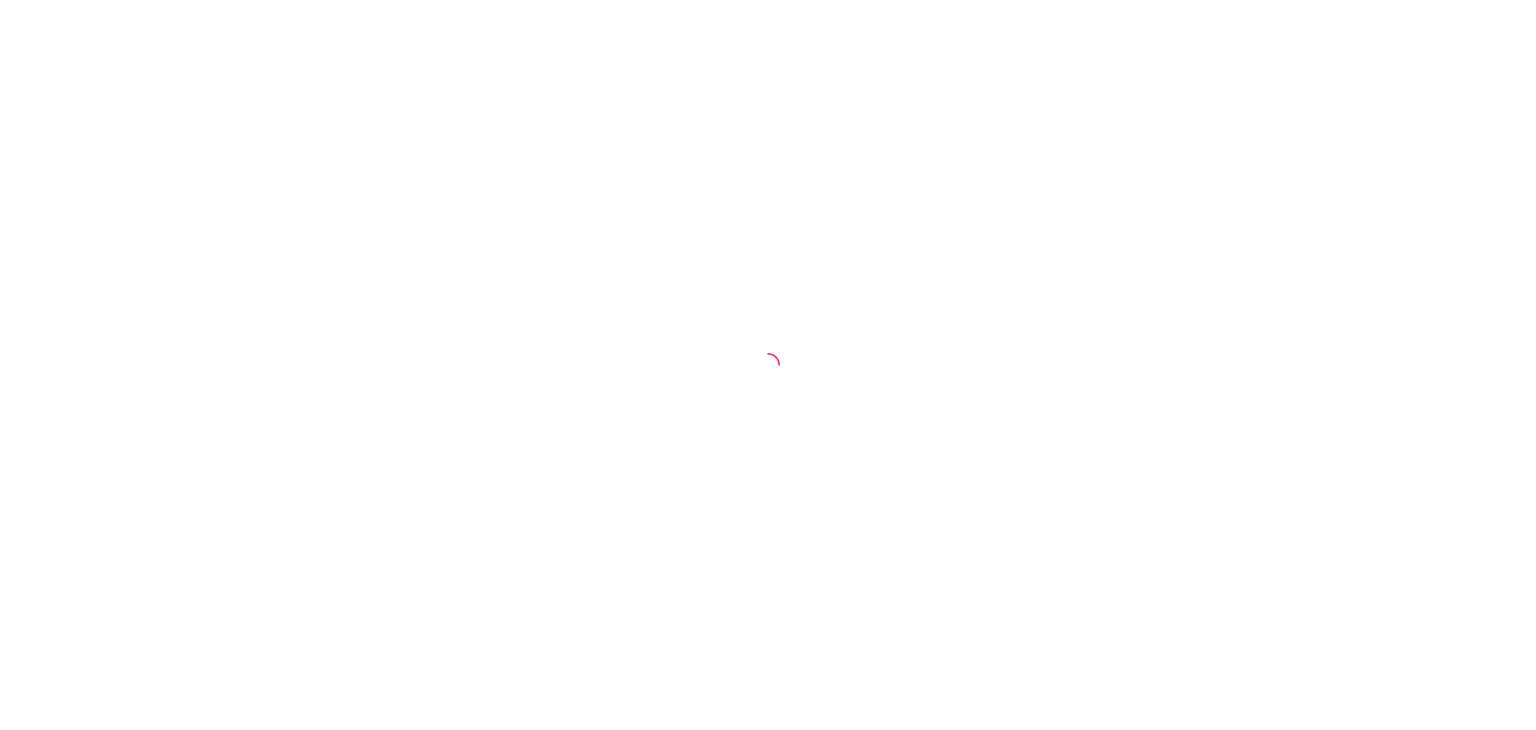 scroll, scrollTop: 0, scrollLeft: 0, axis: both 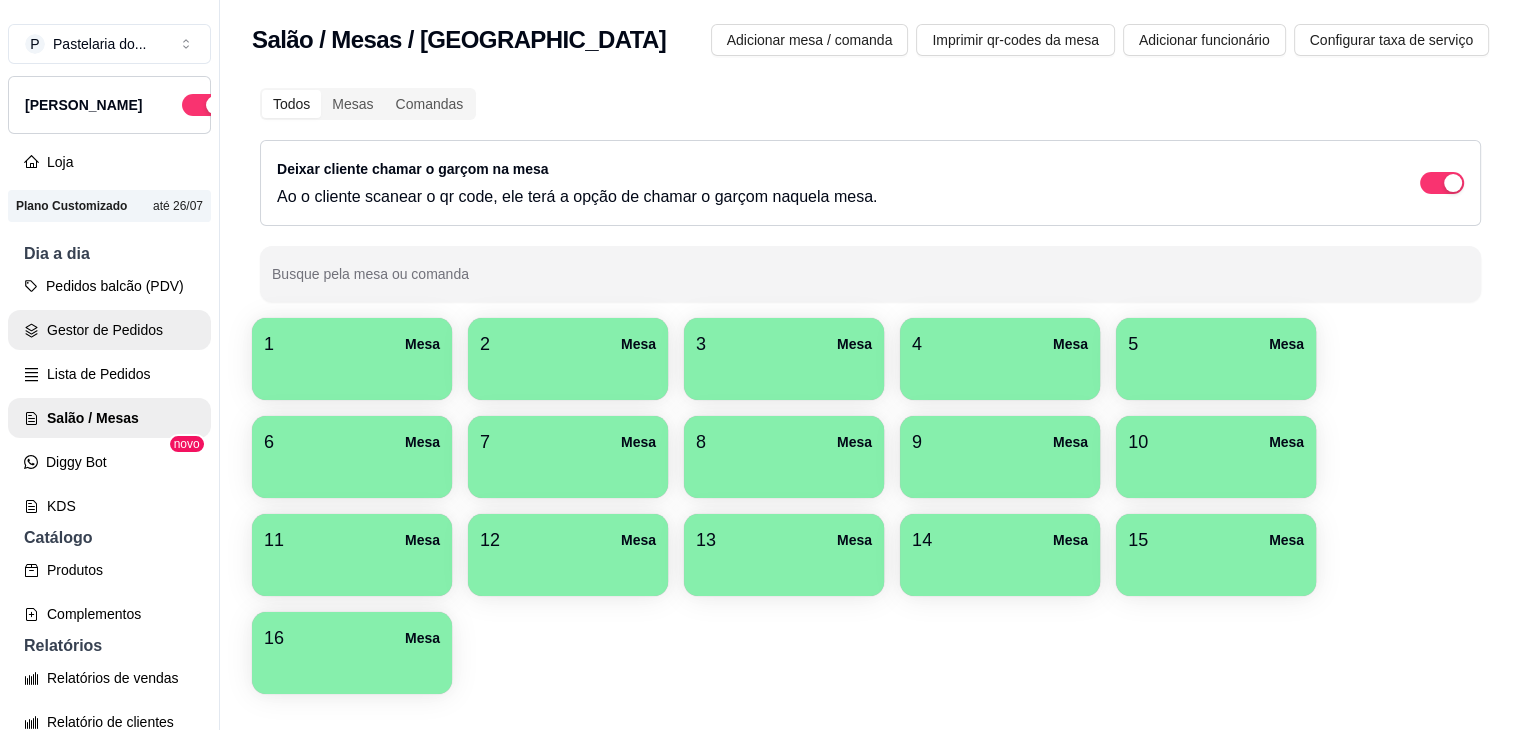 click on "Pedidos balcão (PDV)" at bounding box center (109, 286) 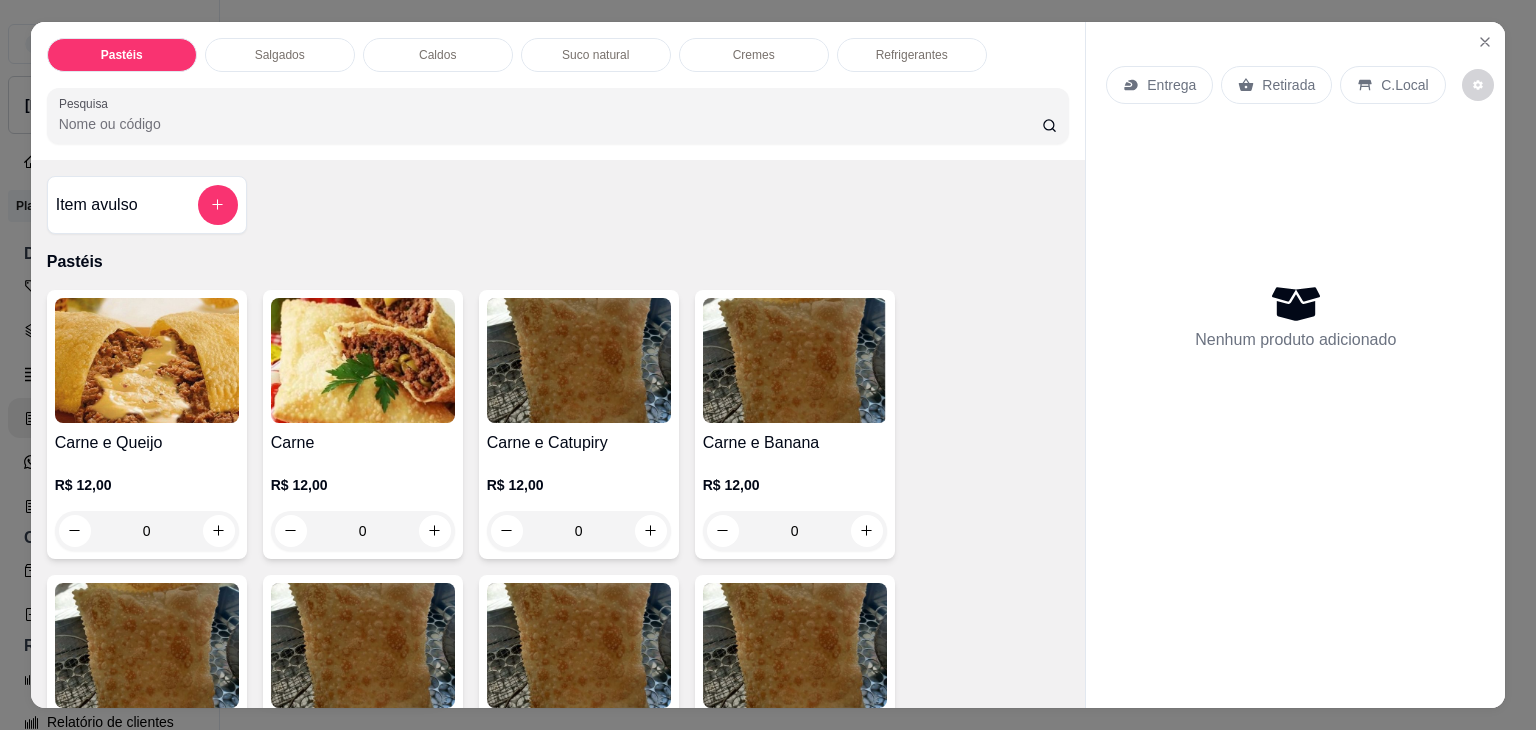 click on "Salgados" at bounding box center (280, 55) 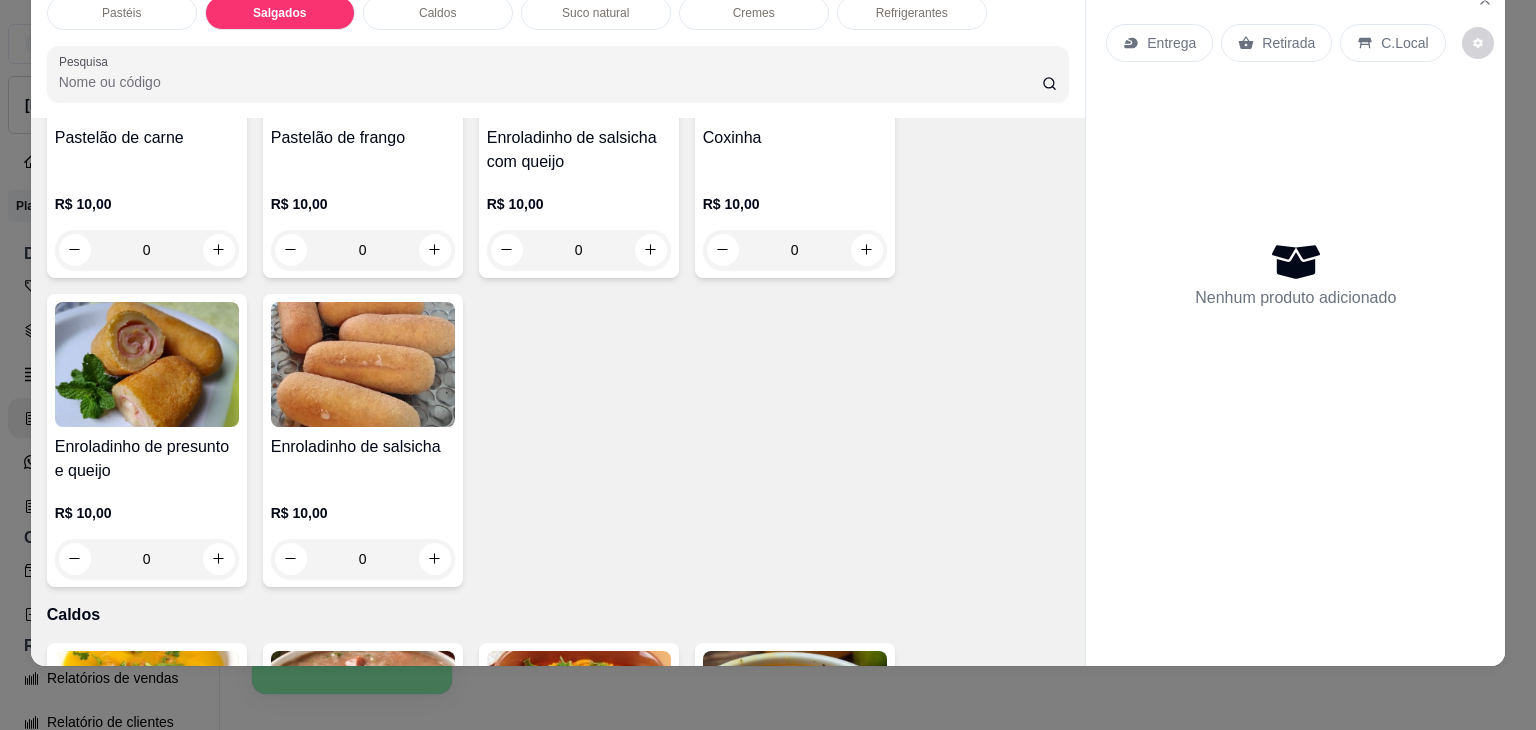 scroll, scrollTop: 2324, scrollLeft: 0, axis: vertical 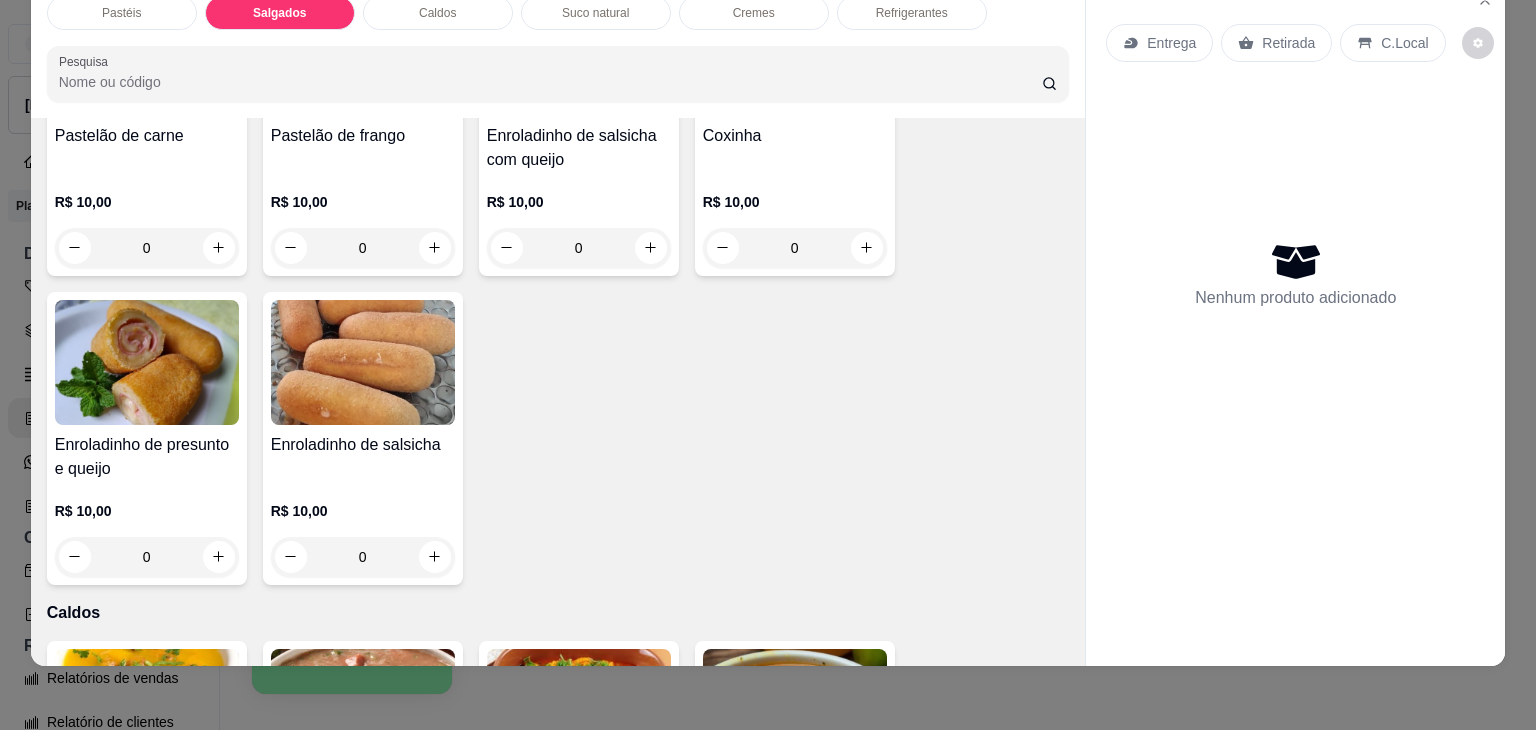 click 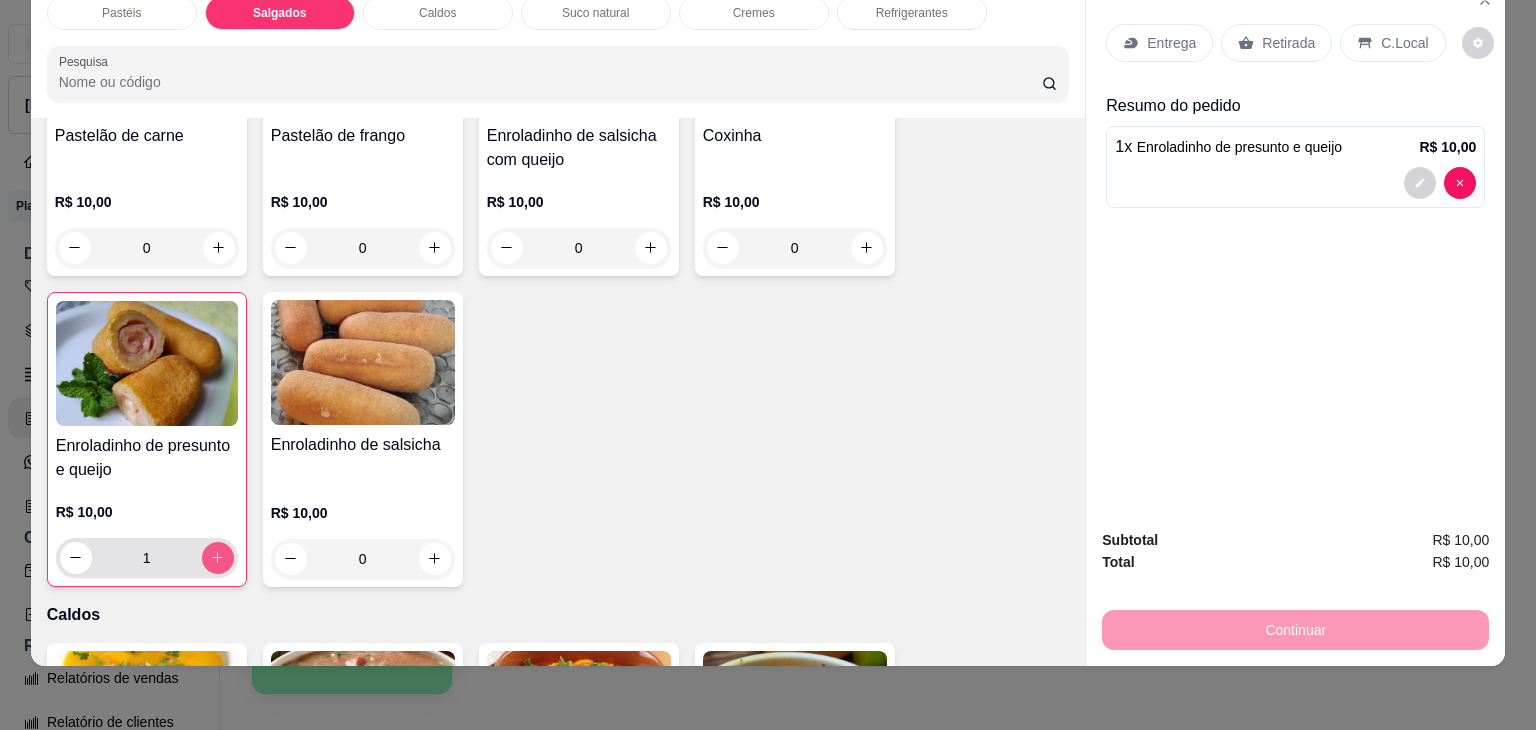 click 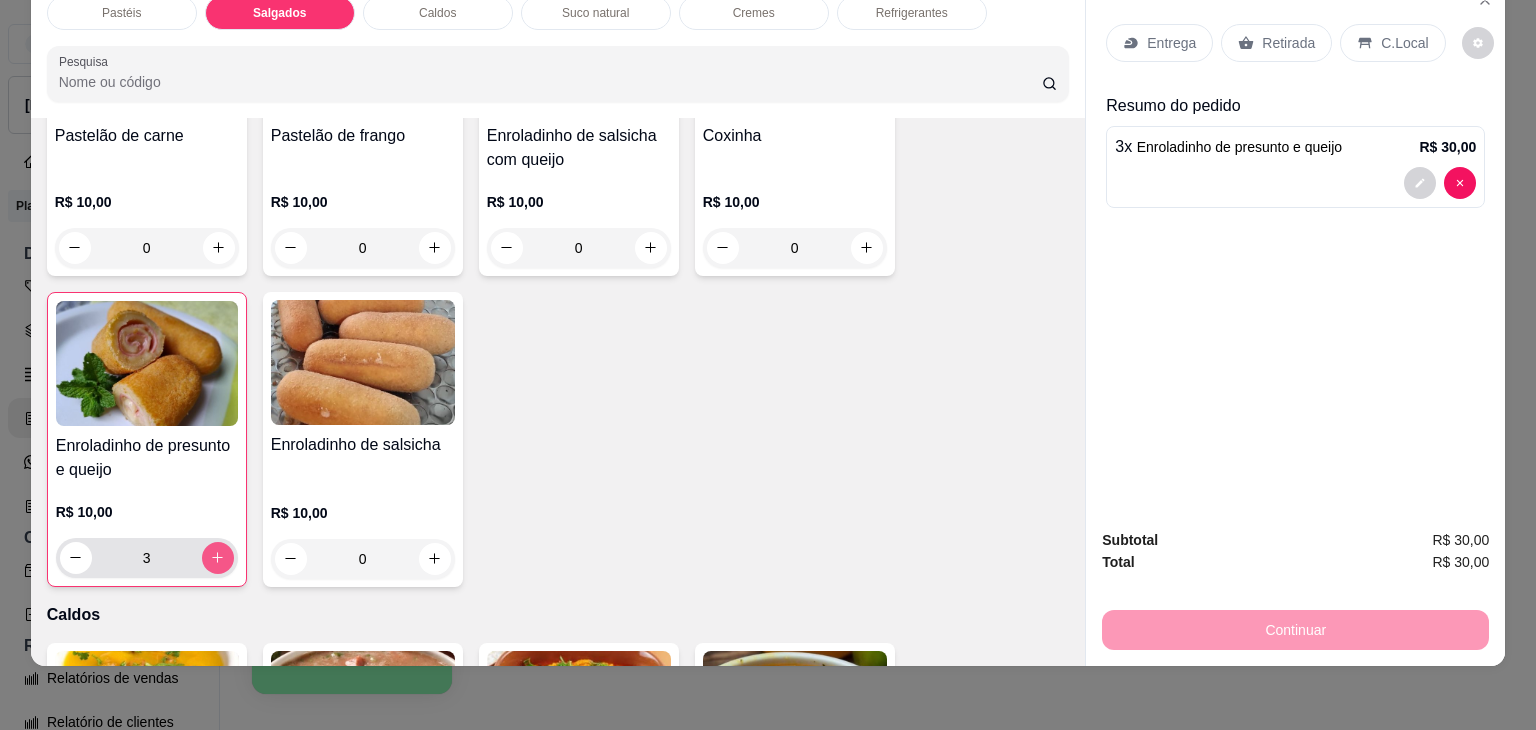 click 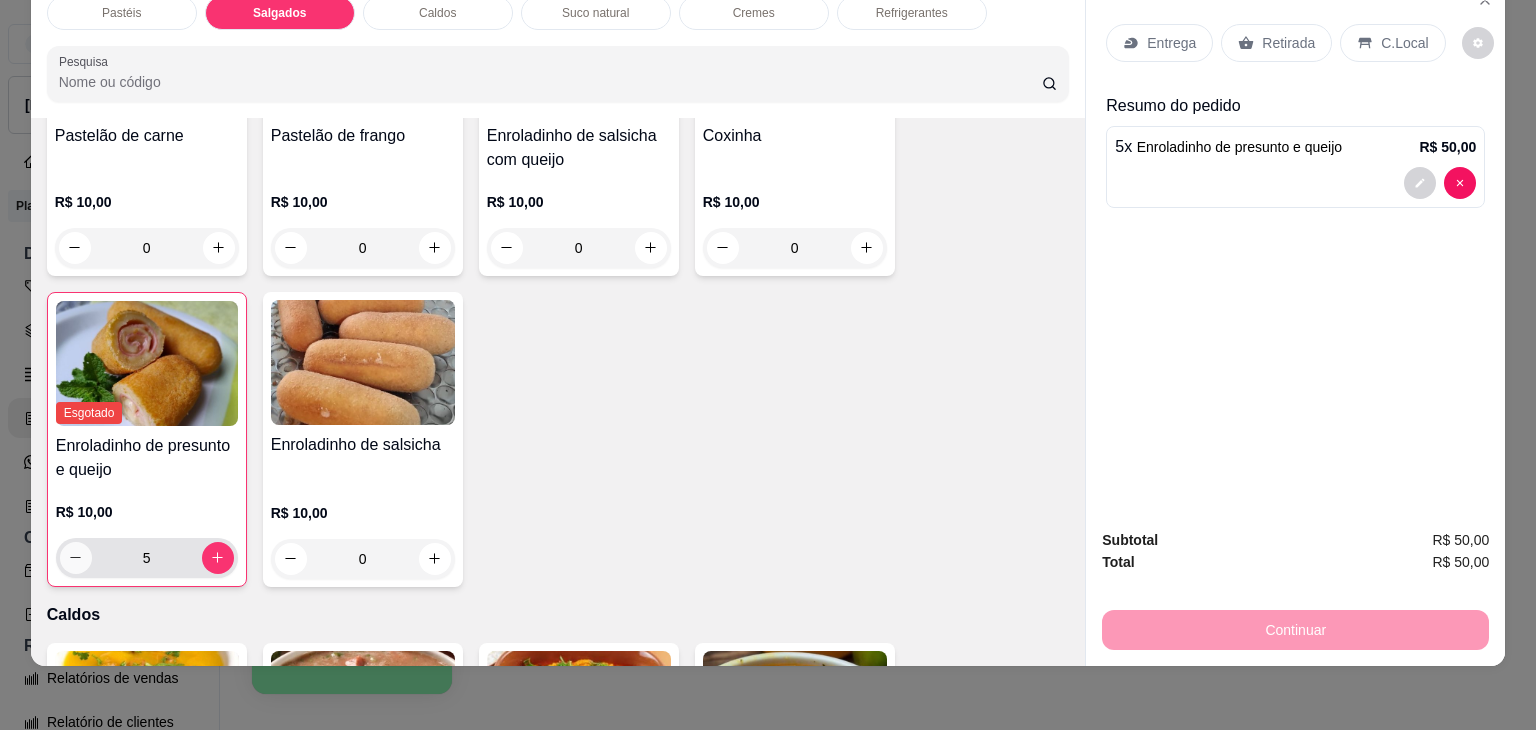 click 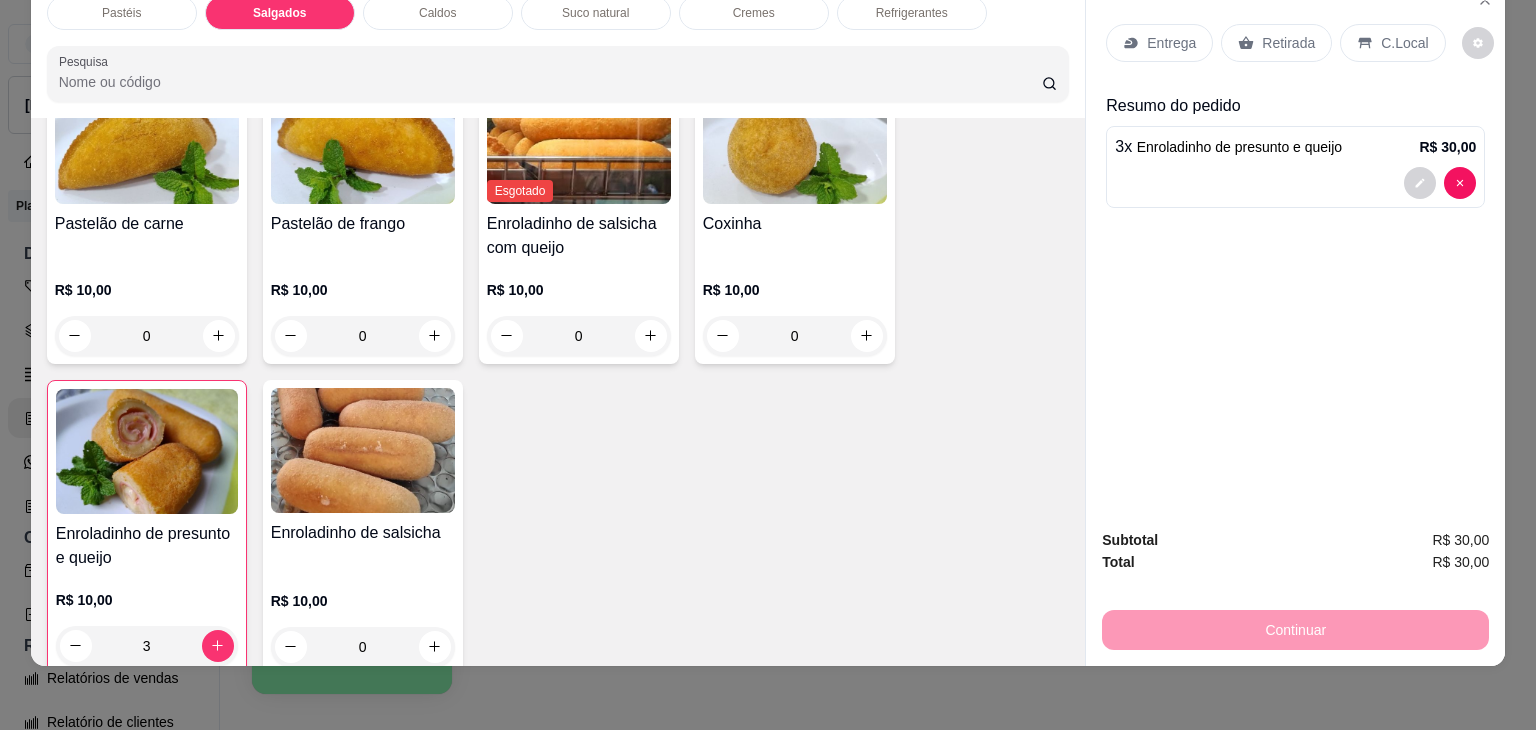 scroll, scrollTop: 2124, scrollLeft: 0, axis: vertical 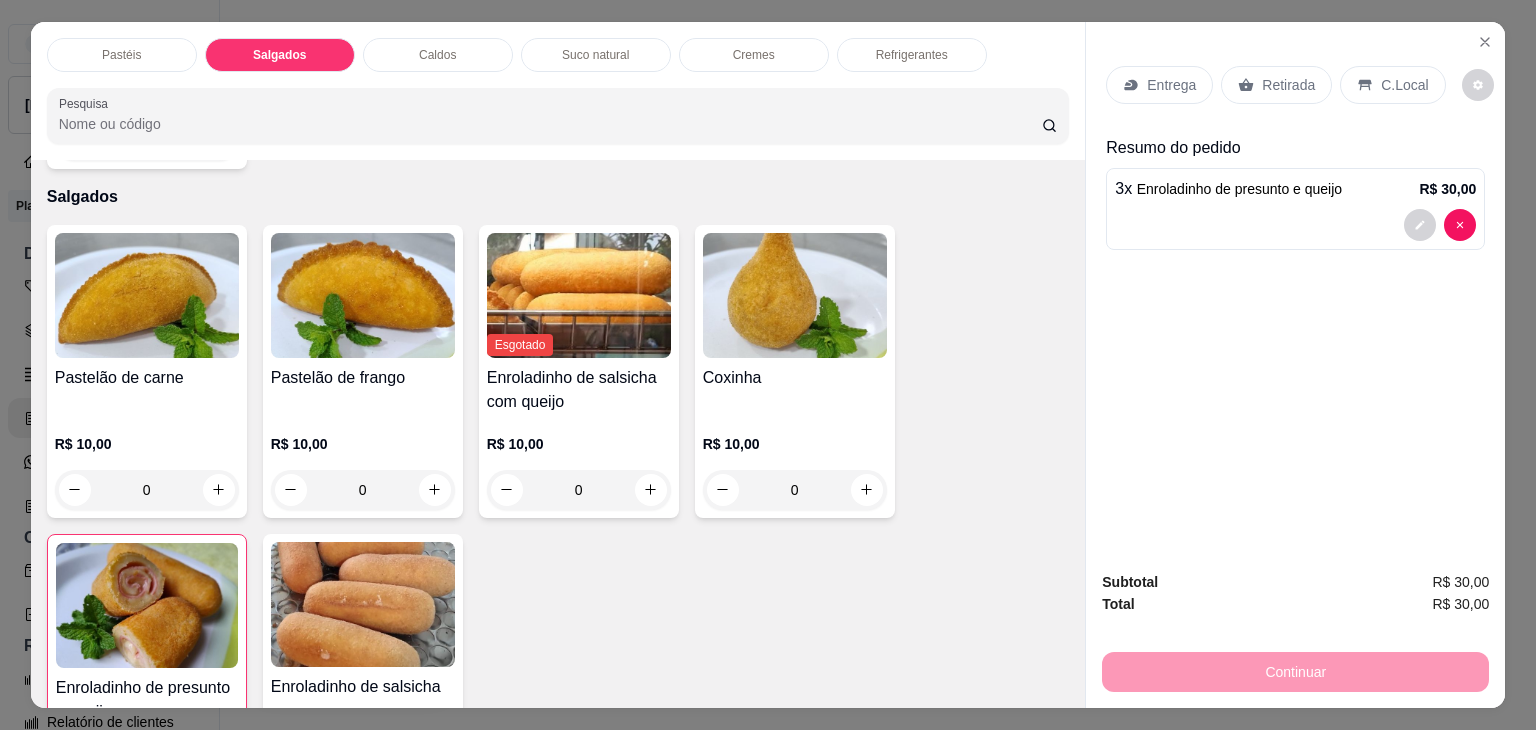 click on "Refrigerantes" at bounding box center (912, 55) 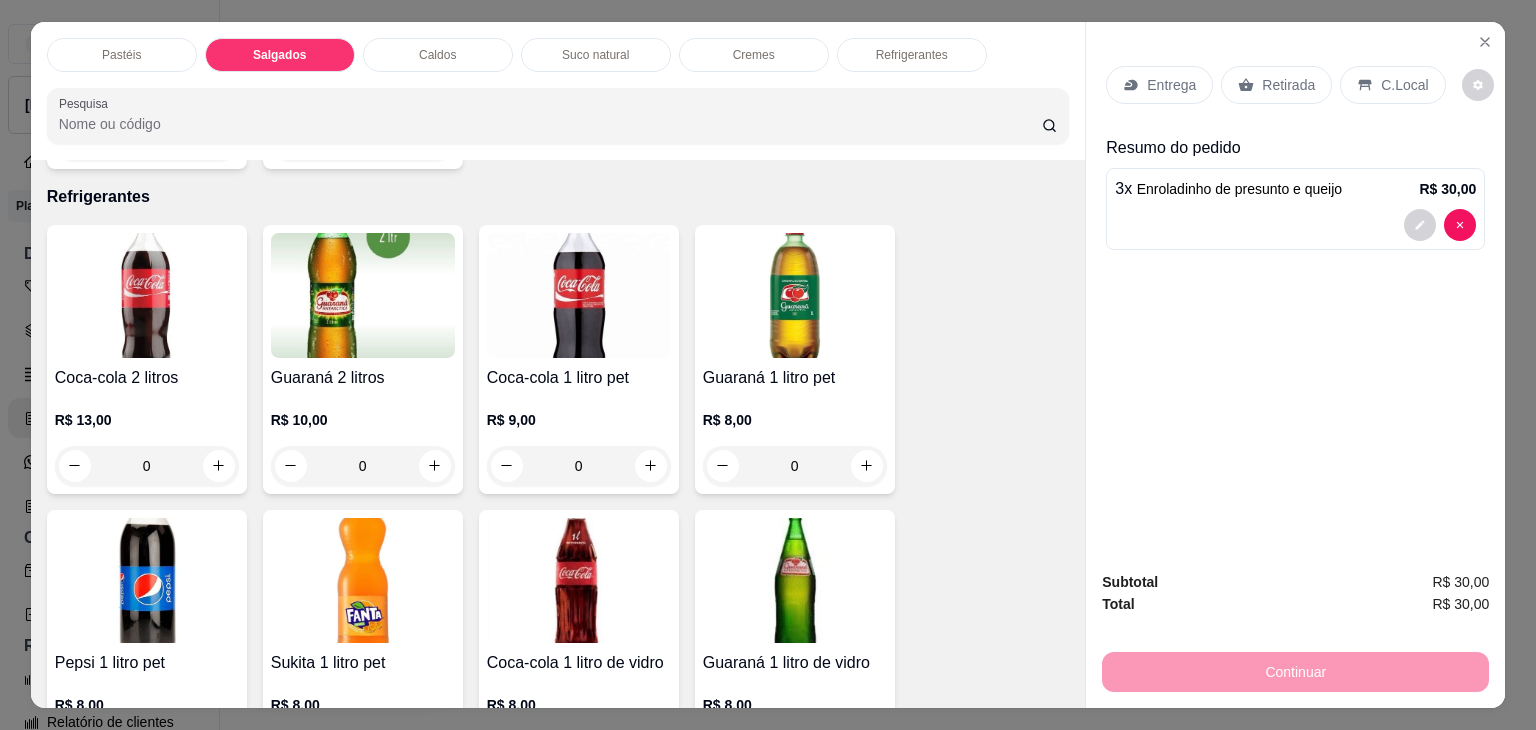 scroll, scrollTop: 49, scrollLeft: 0, axis: vertical 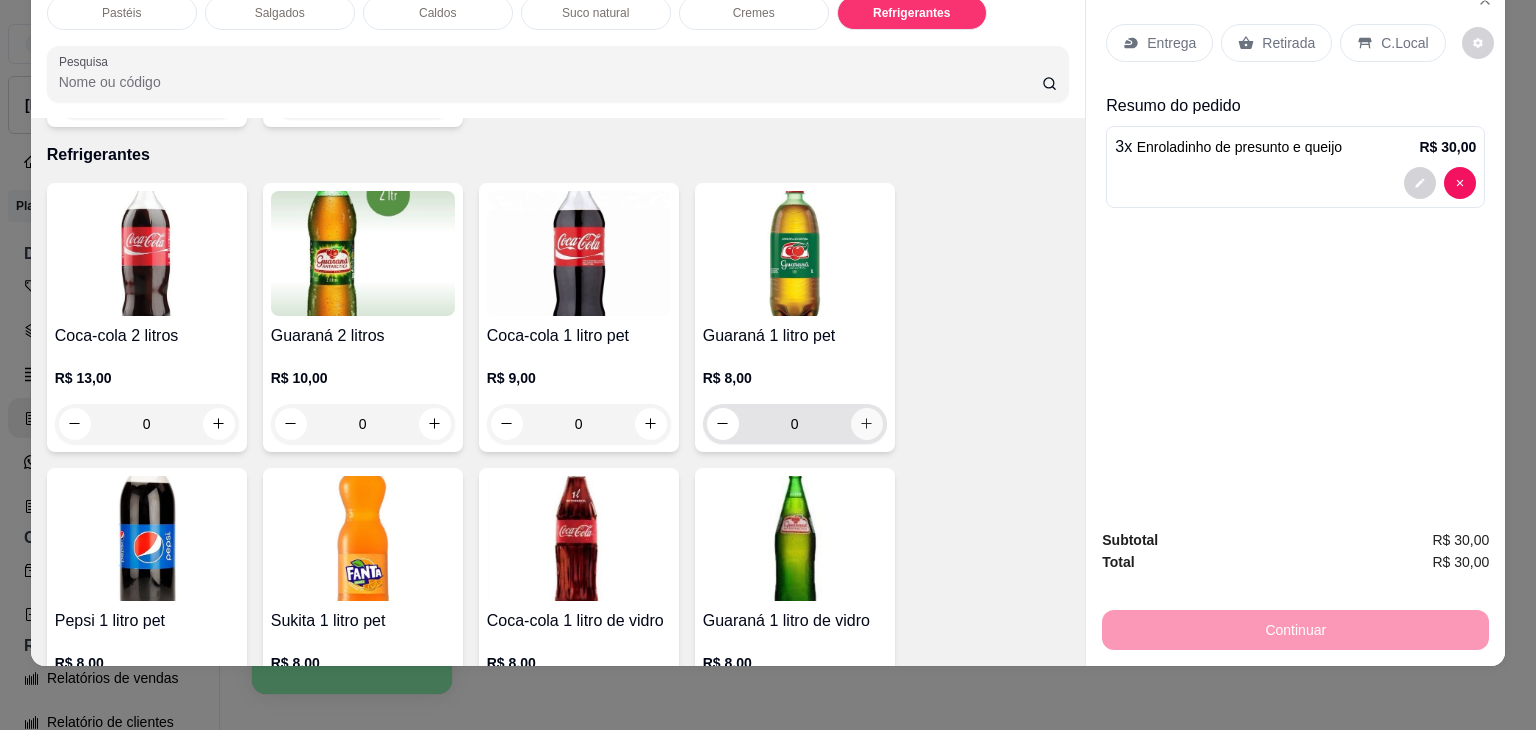 click 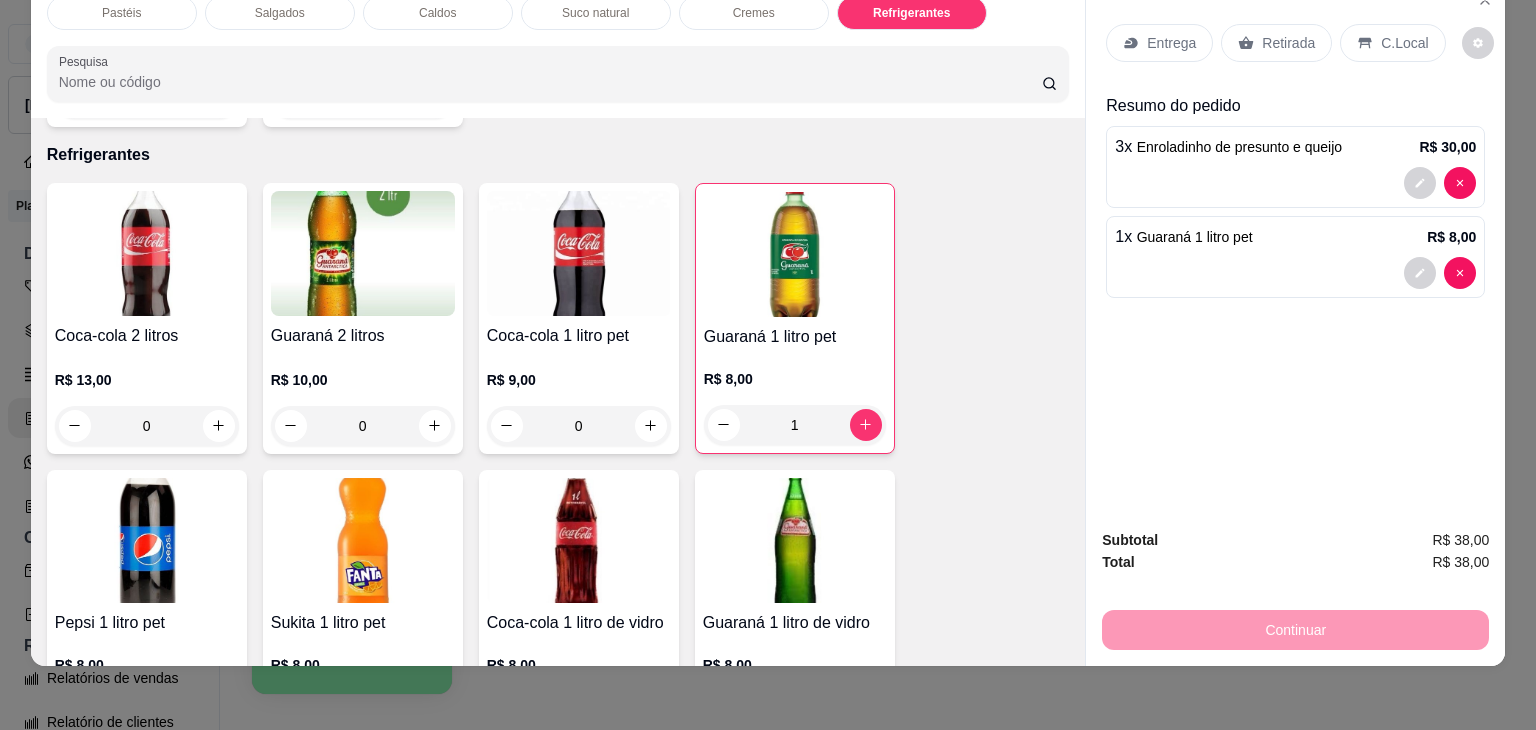 click on "Retirada" at bounding box center [1276, 43] 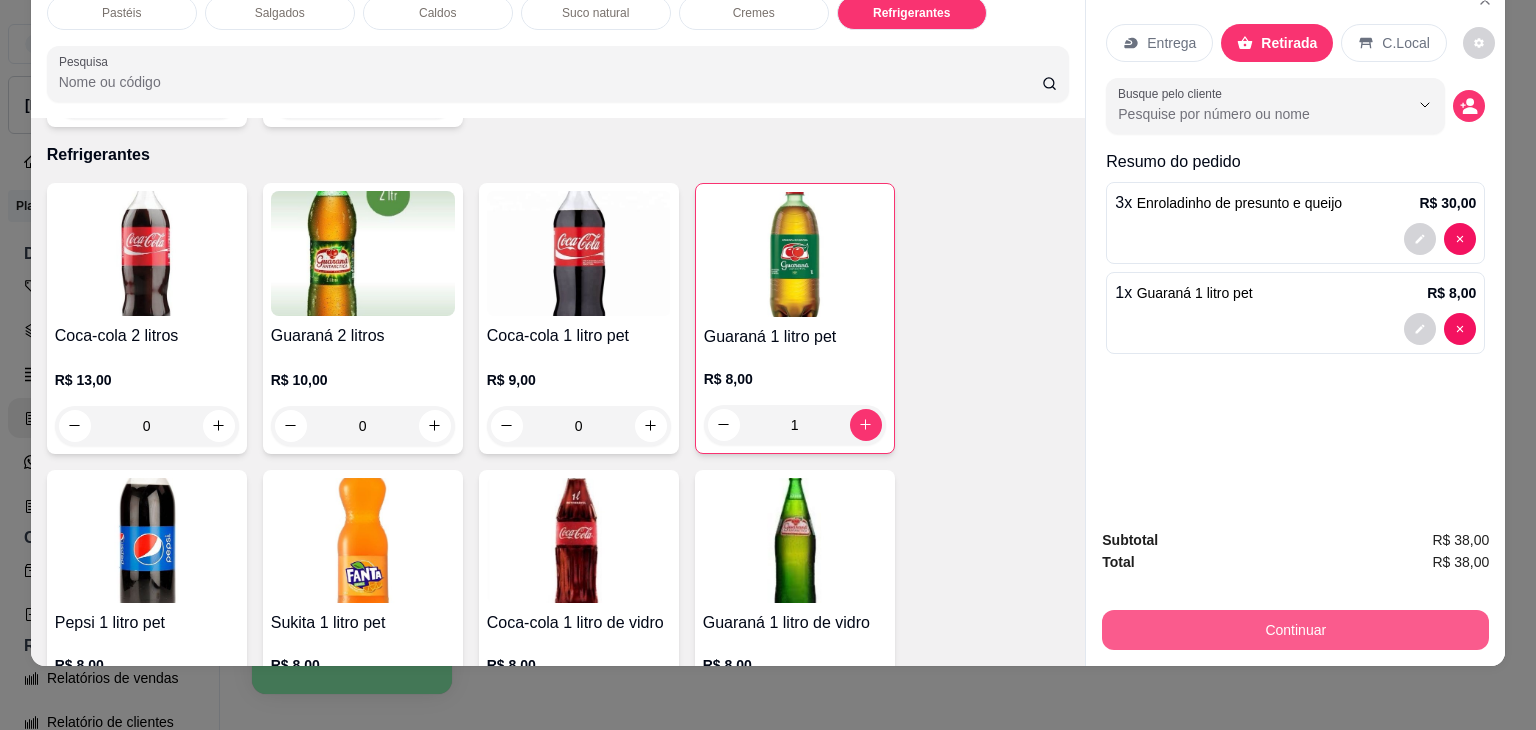 click on "Continuar" at bounding box center (1295, 630) 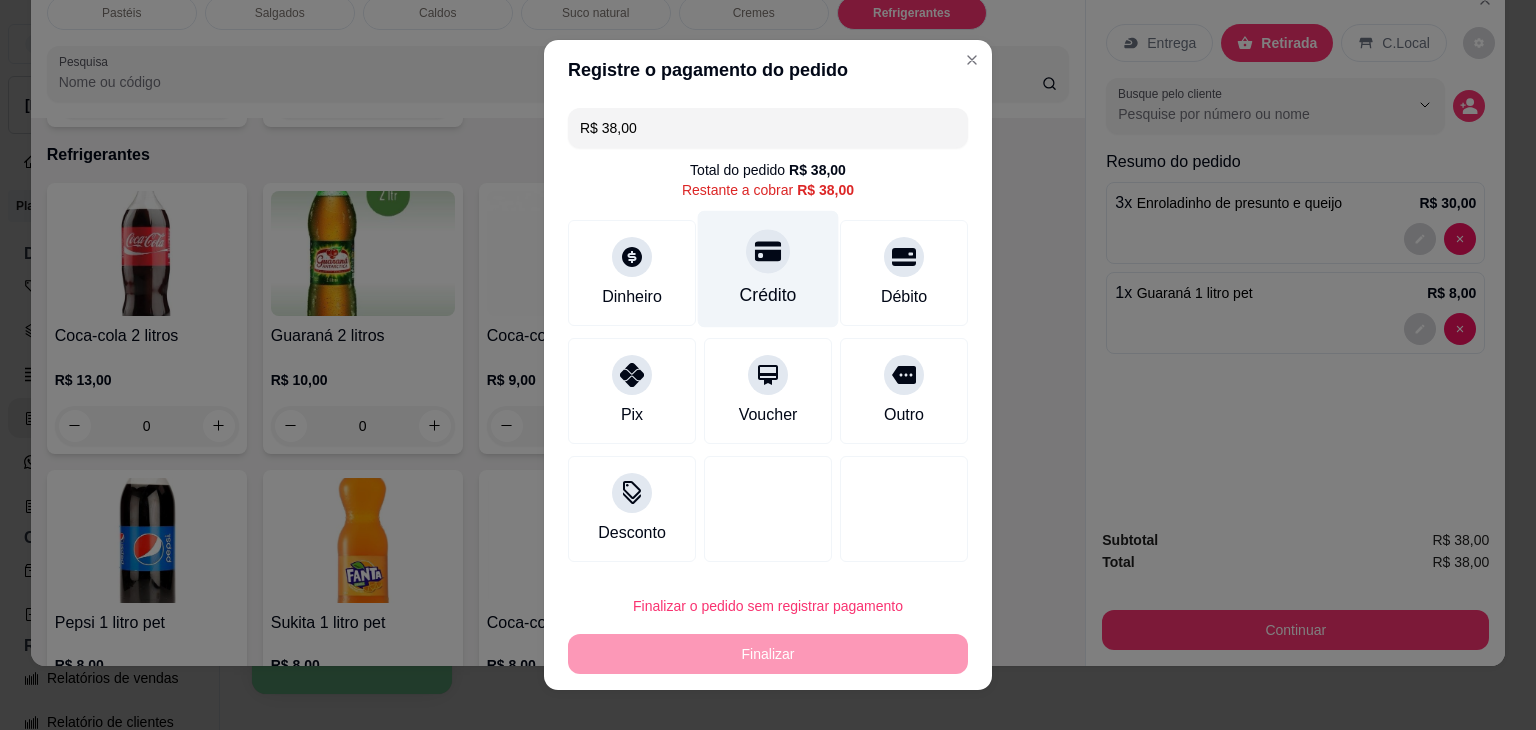 click on "Crédito" at bounding box center (768, 295) 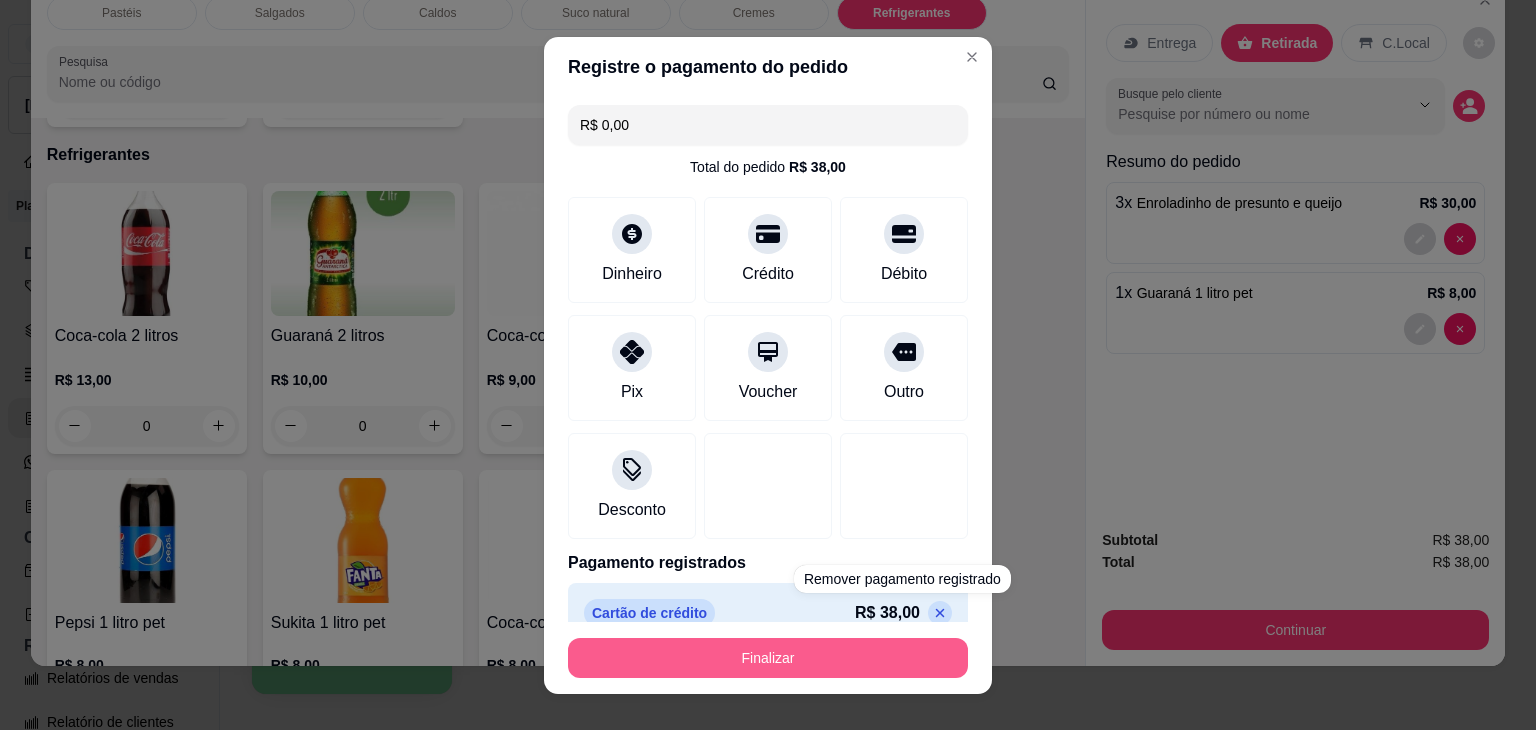 click on "Finalizar" at bounding box center [768, 658] 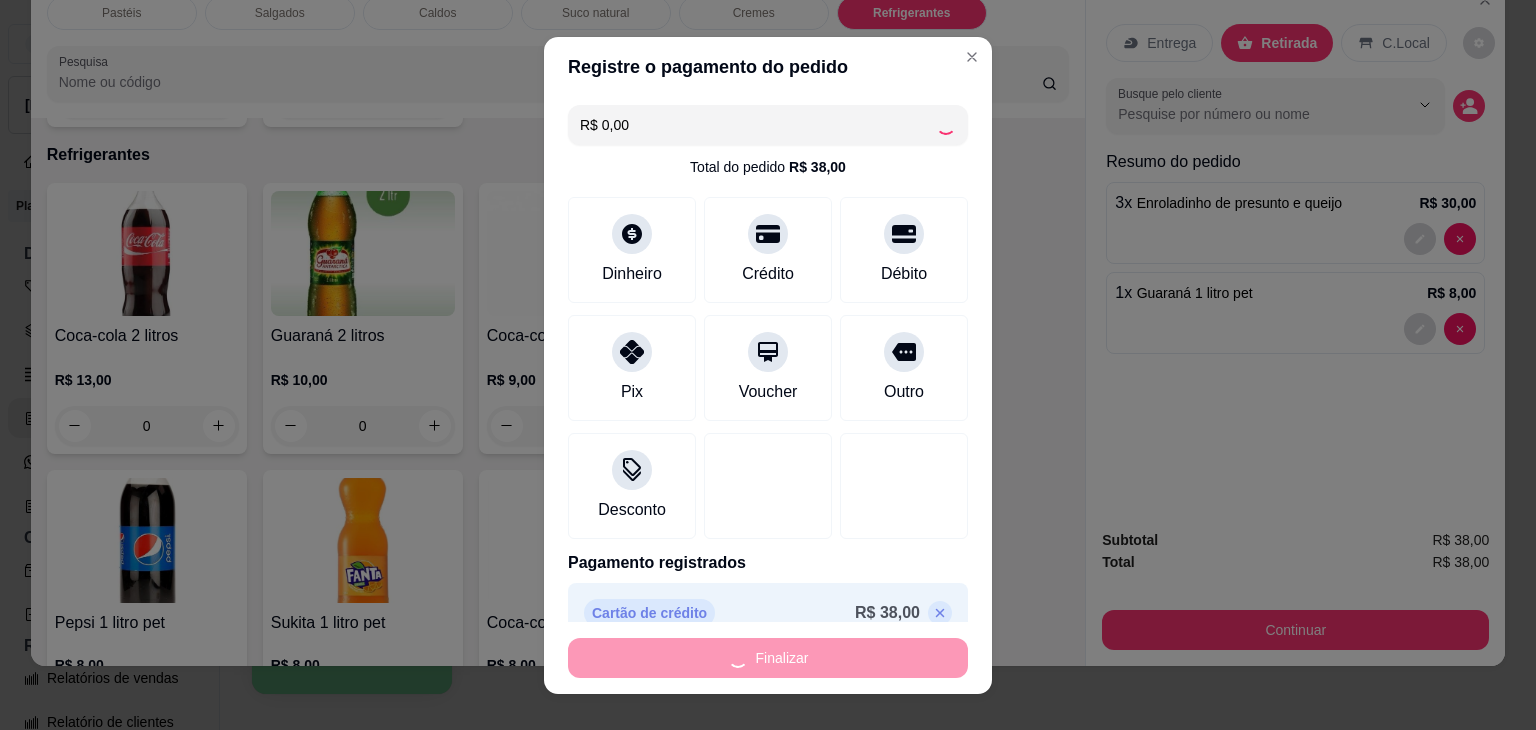 type on "0" 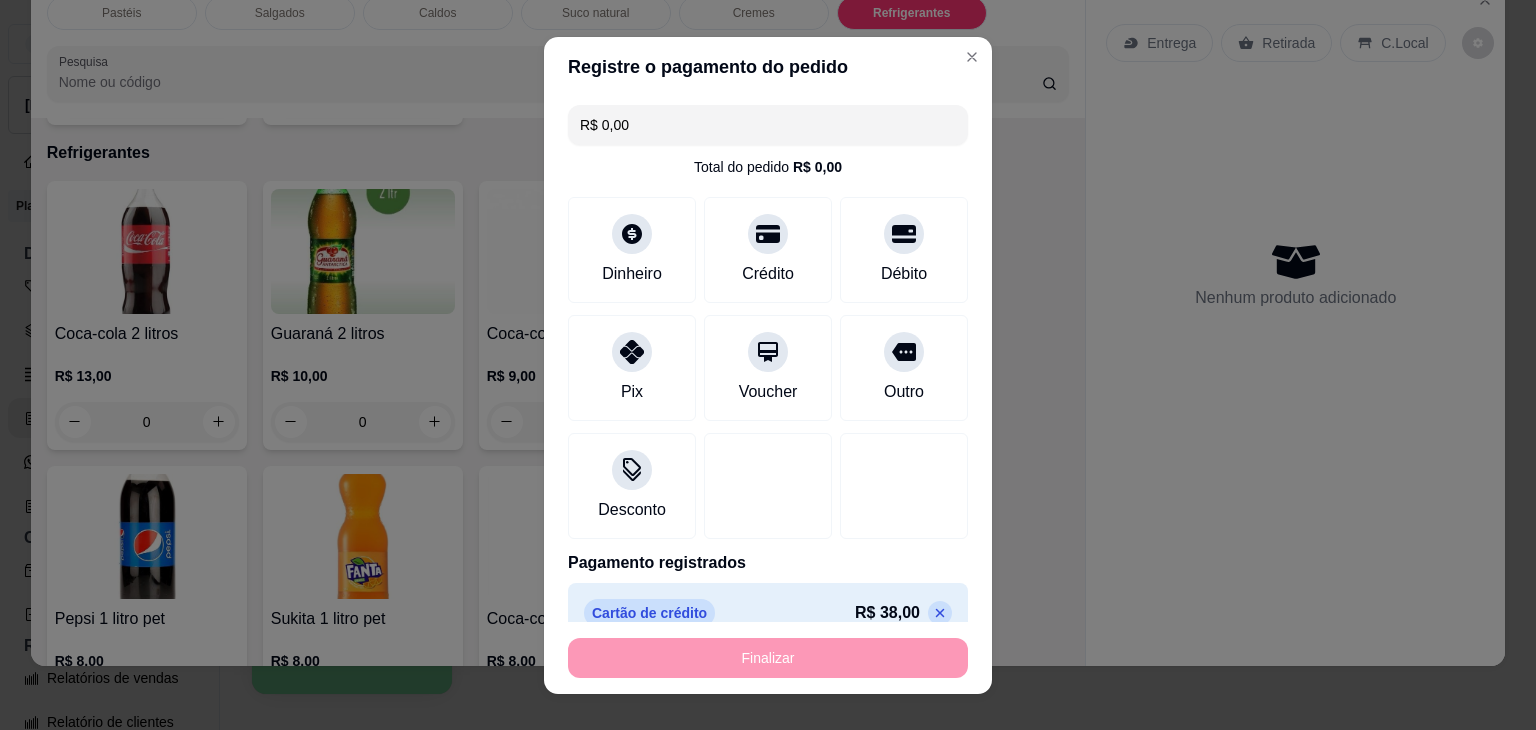 type on "-R$ 38,00" 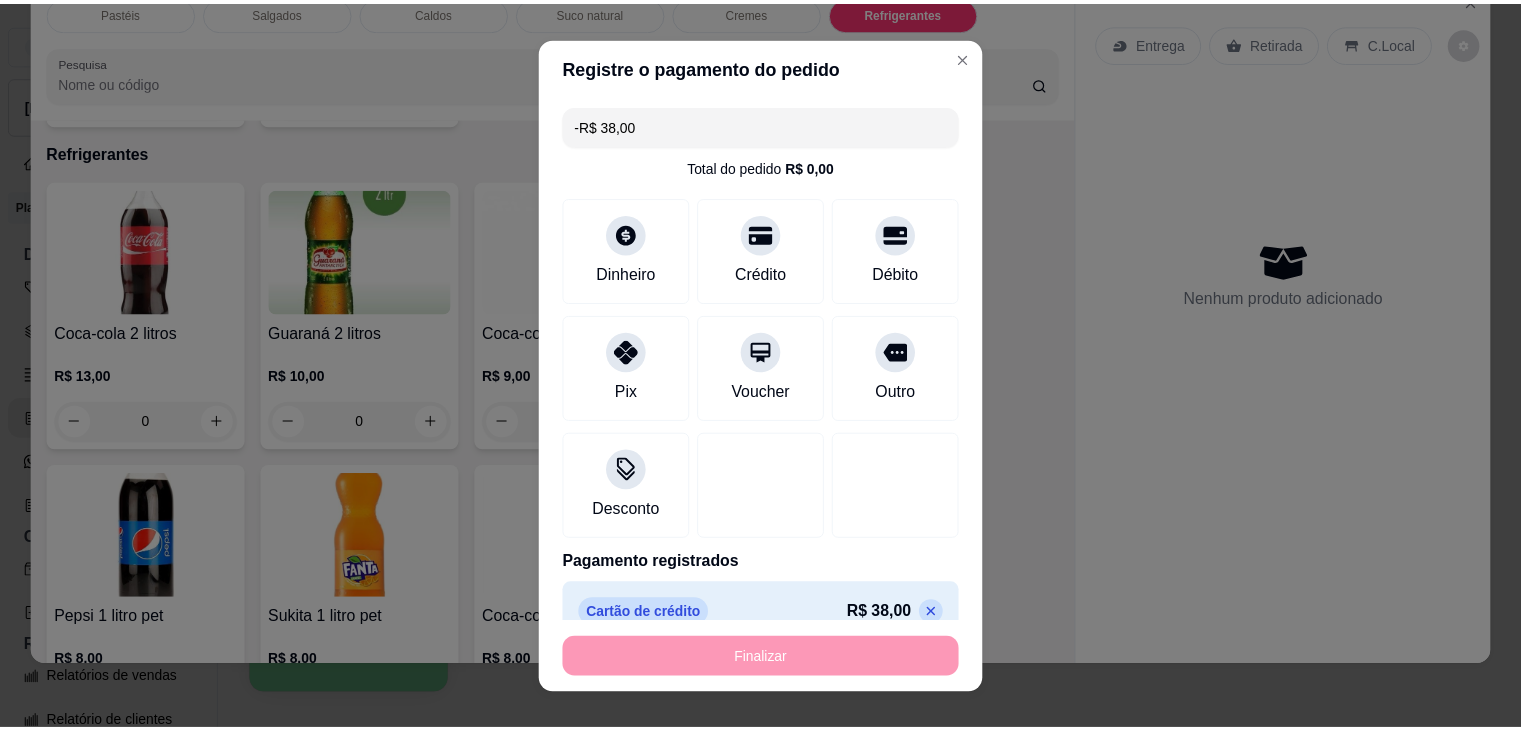 scroll, scrollTop: 5230, scrollLeft: 0, axis: vertical 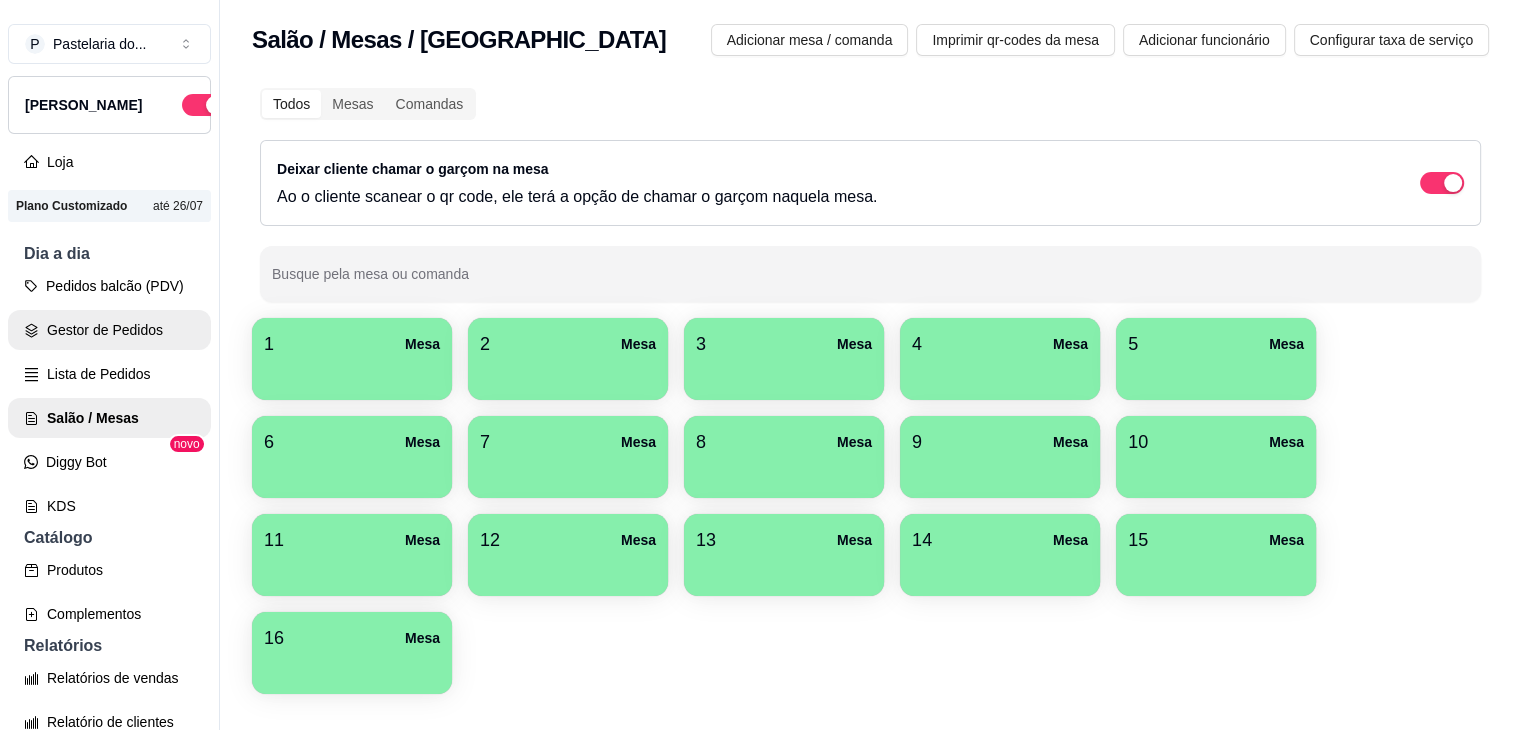 click on "Gestor de Pedidos" at bounding box center [109, 330] 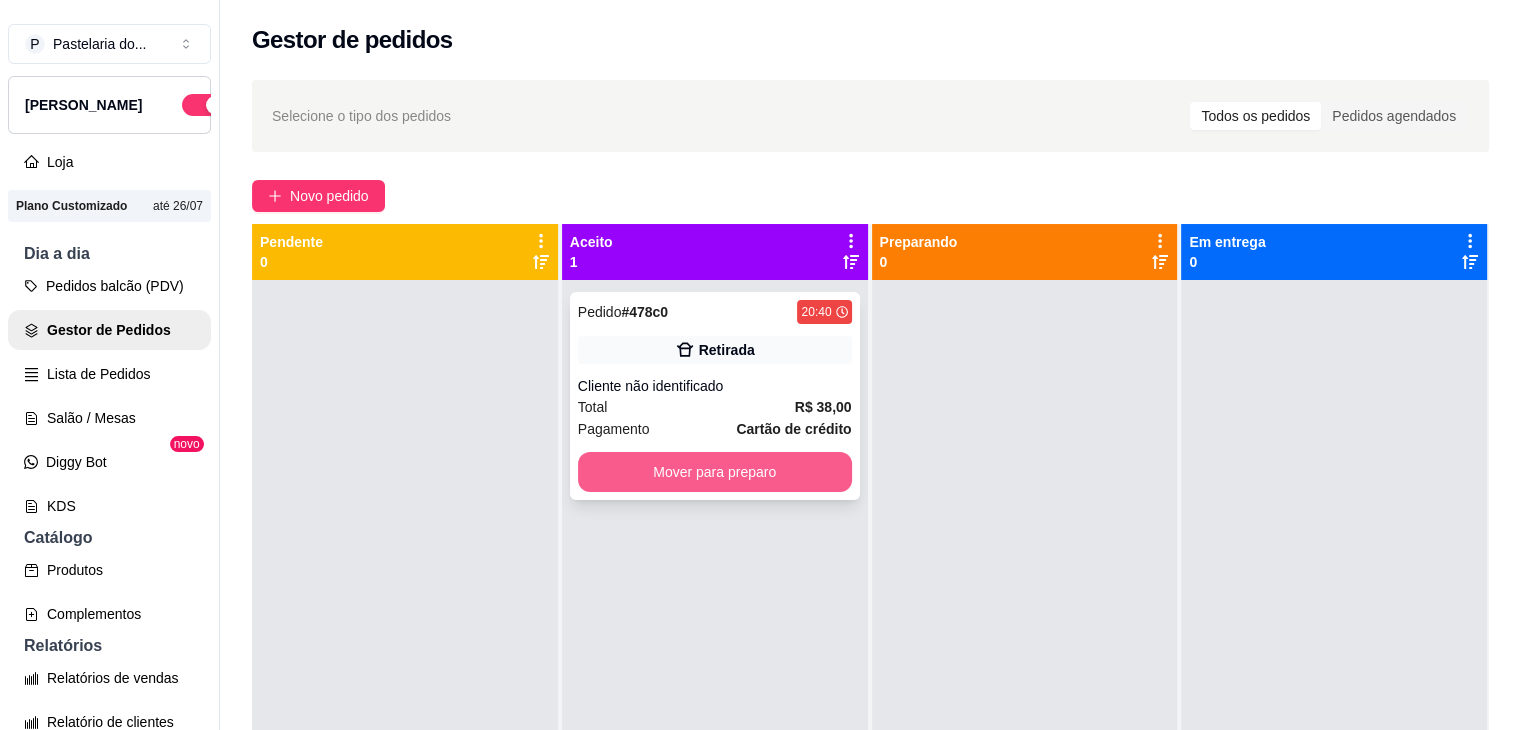 click on "Mover para preparo" at bounding box center [715, 472] 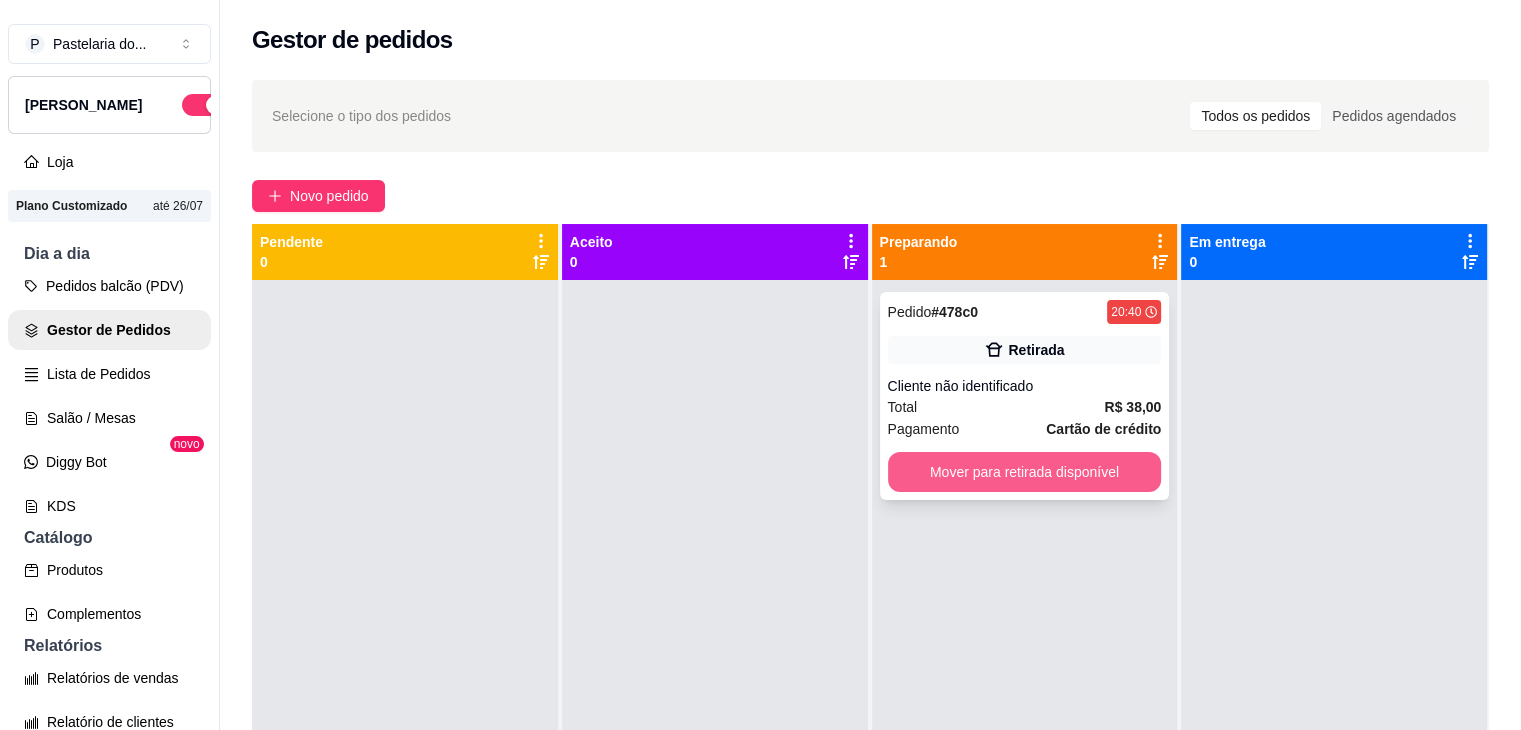 click on "Mover para retirada disponível" at bounding box center [1025, 472] 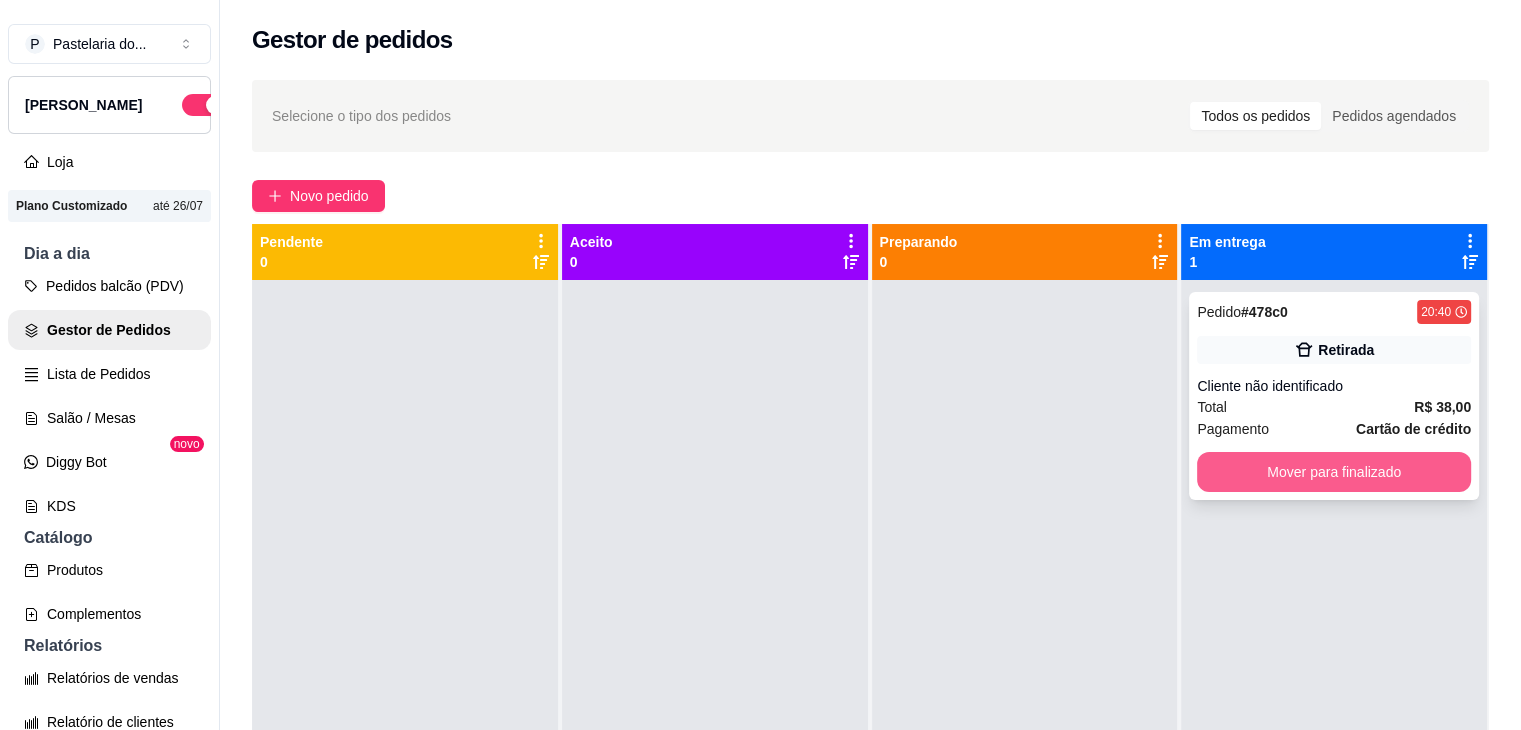 click on "Mover para finalizado" at bounding box center [1334, 472] 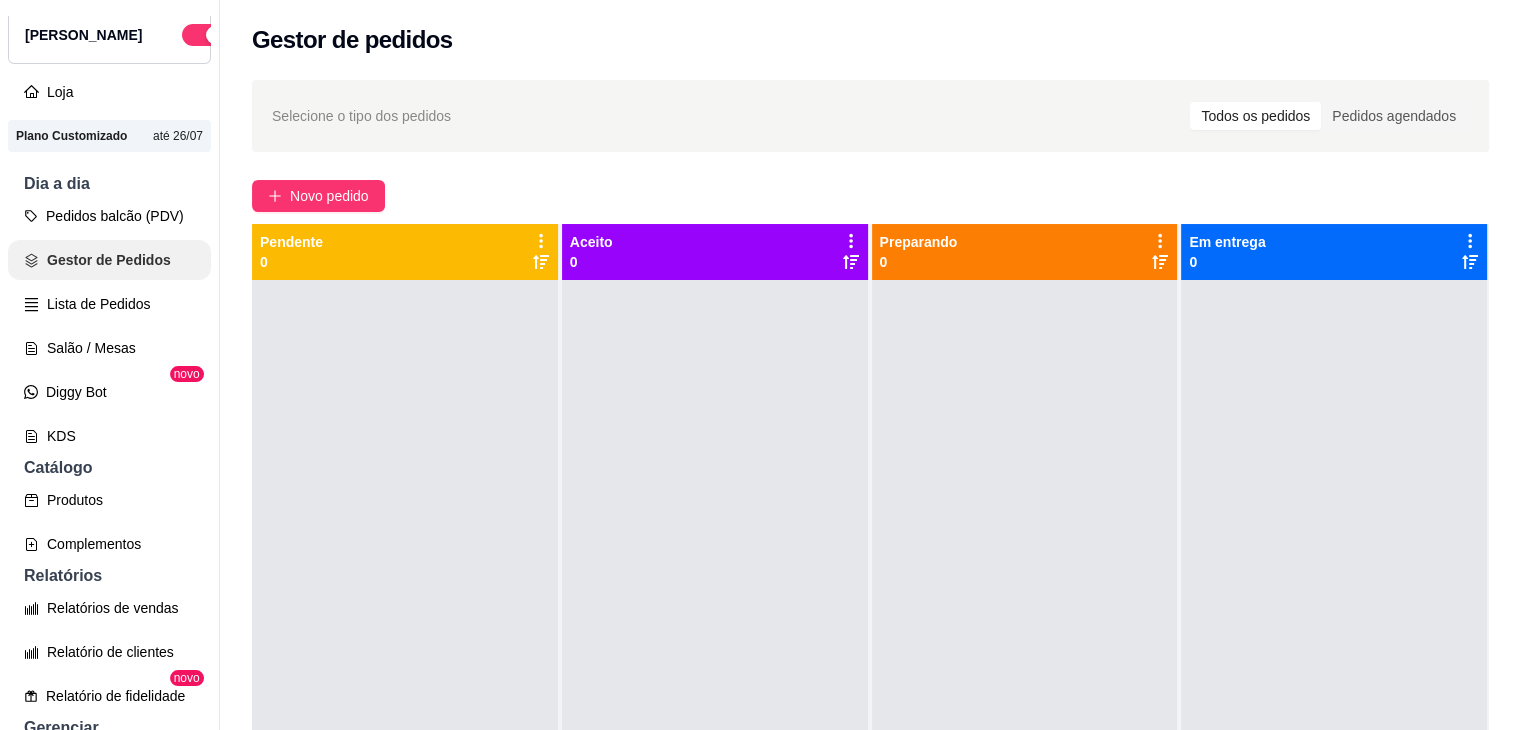 scroll, scrollTop: 200, scrollLeft: 0, axis: vertical 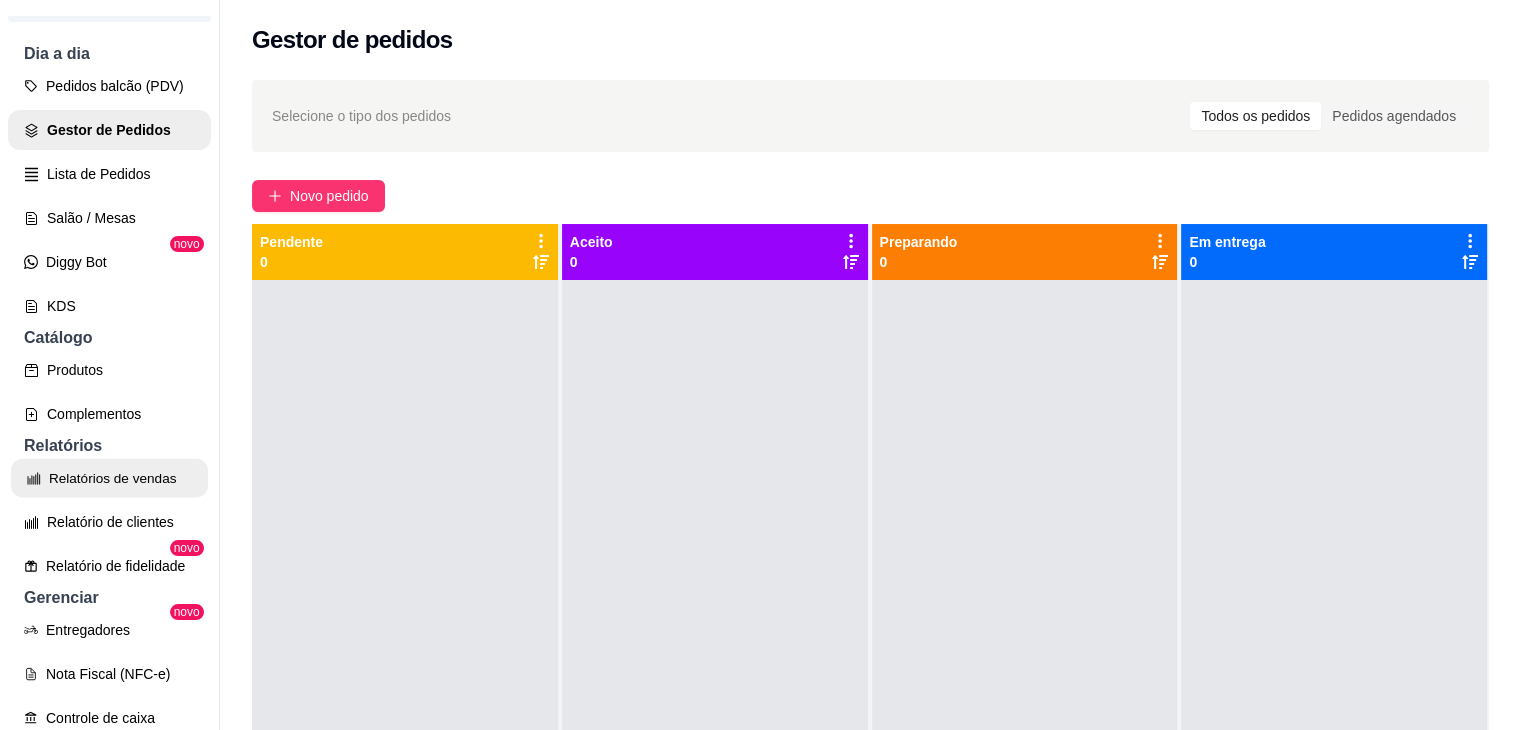 click on "Relatórios de vendas" at bounding box center (109, 478) 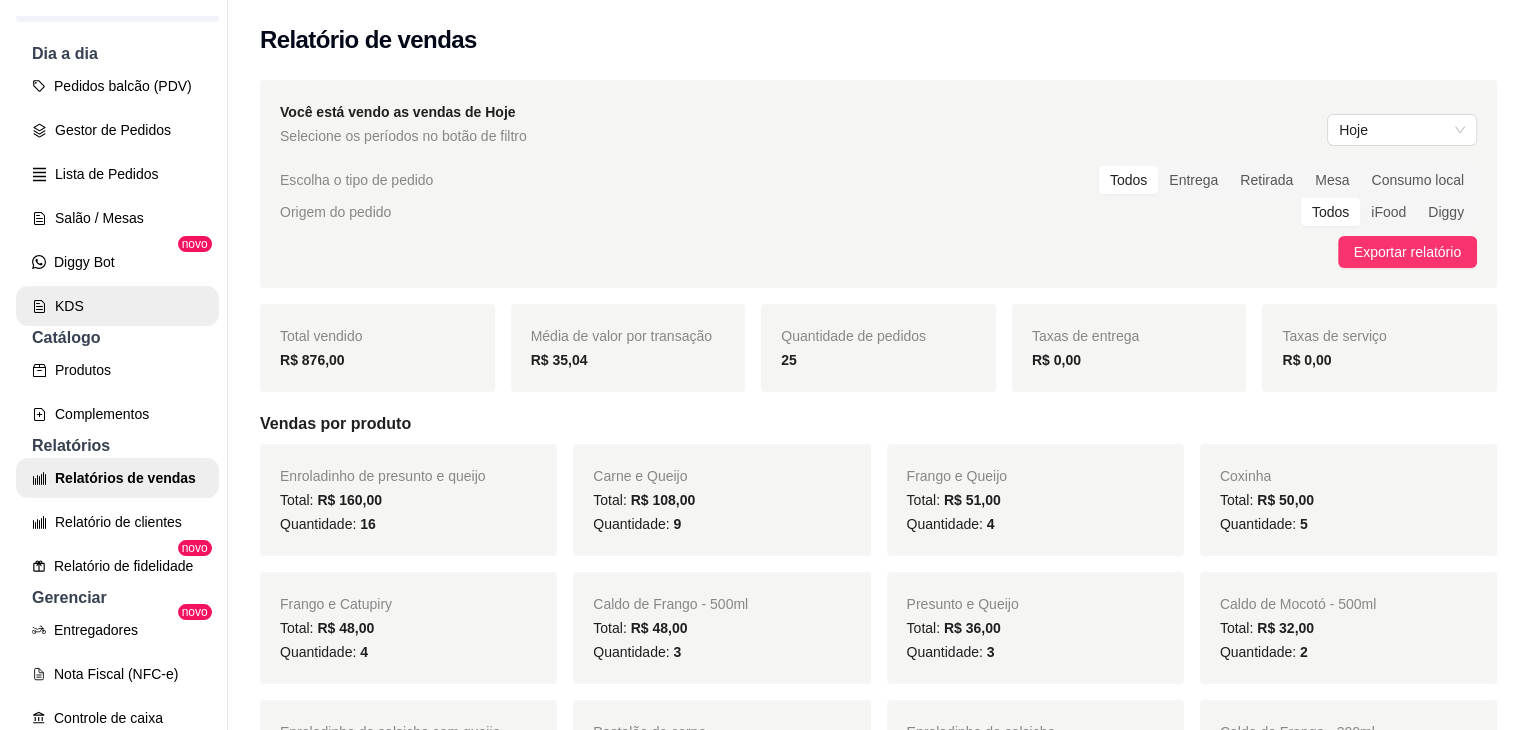 scroll, scrollTop: 0, scrollLeft: 0, axis: both 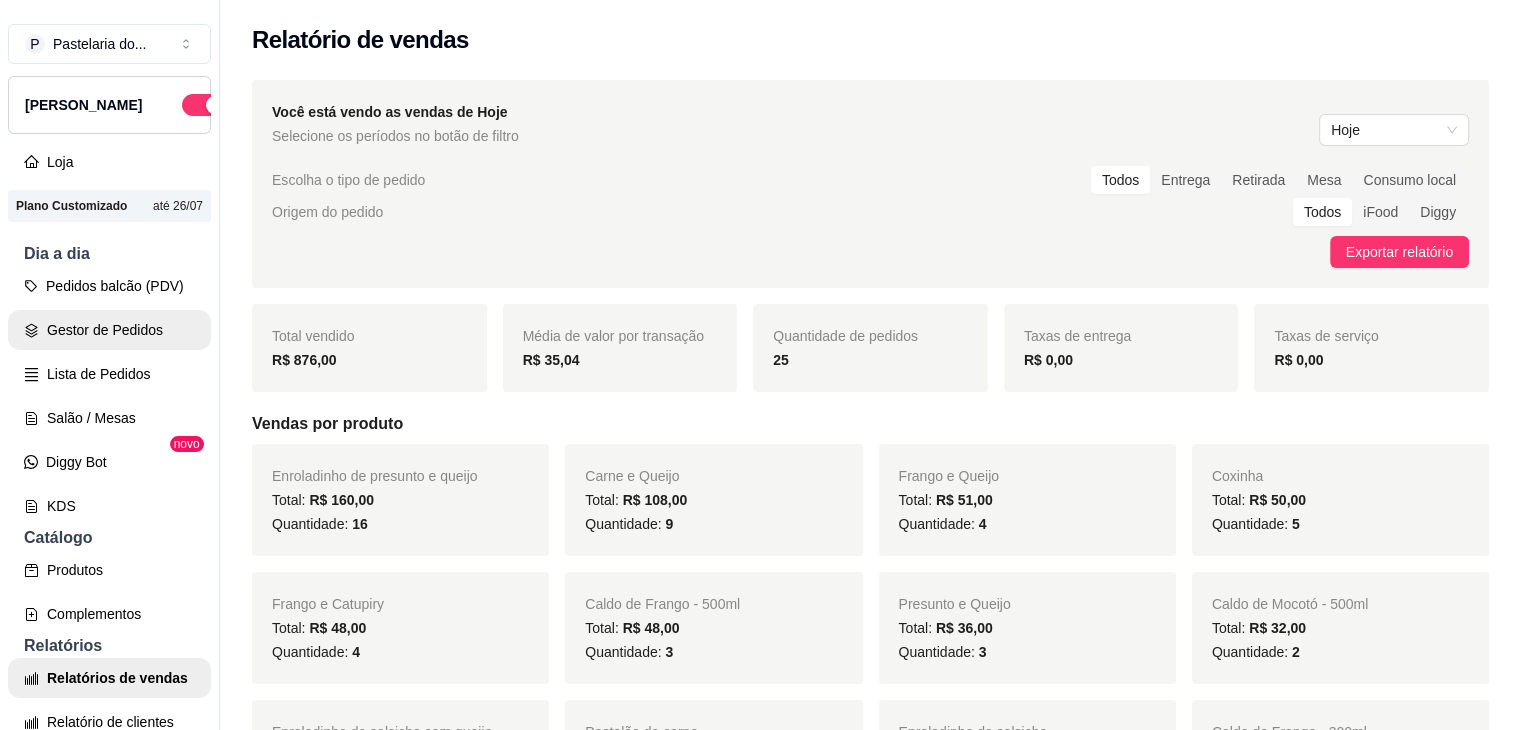 click on "Gestor de Pedidos" at bounding box center (109, 330) 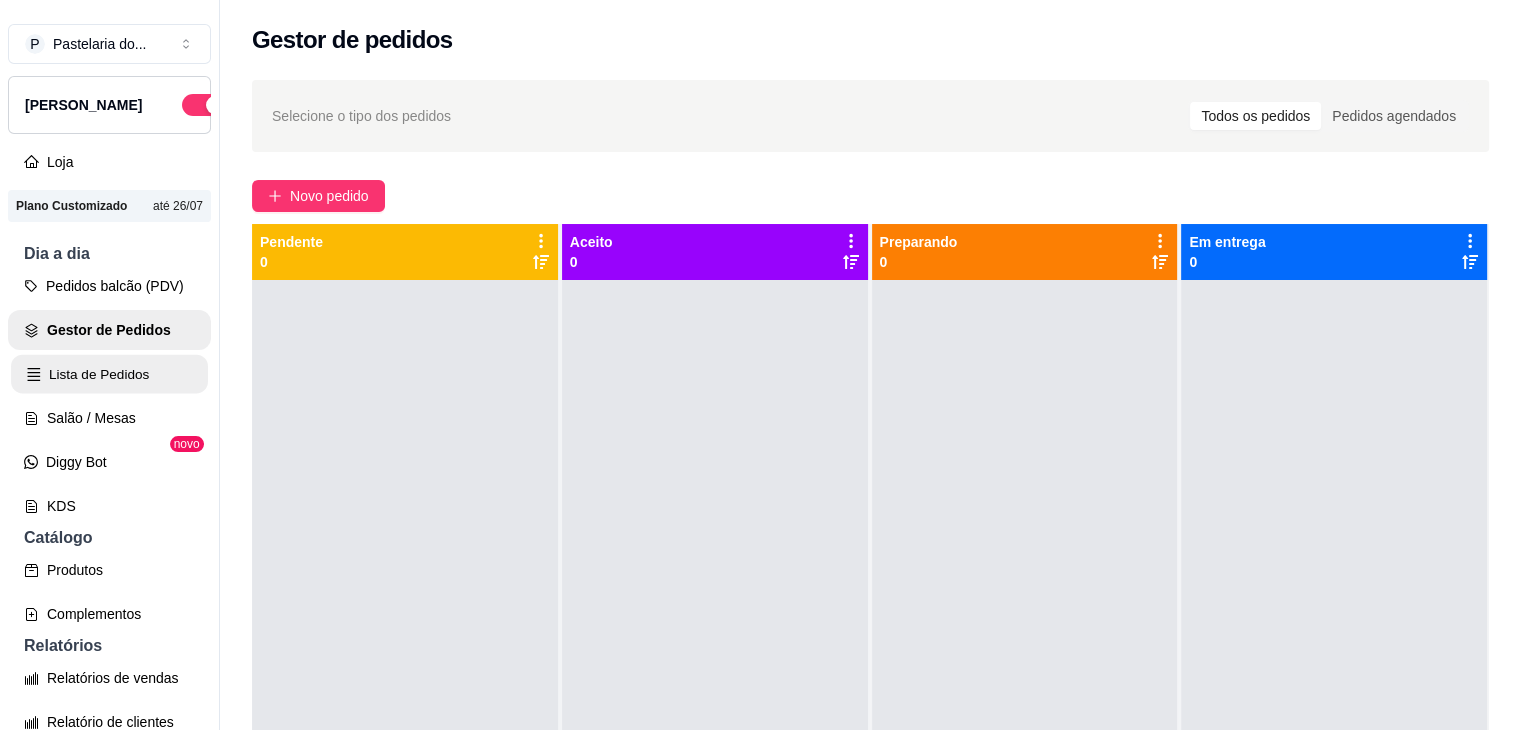 click on "Lista de Pedidos" at bounding box center [109, 374] 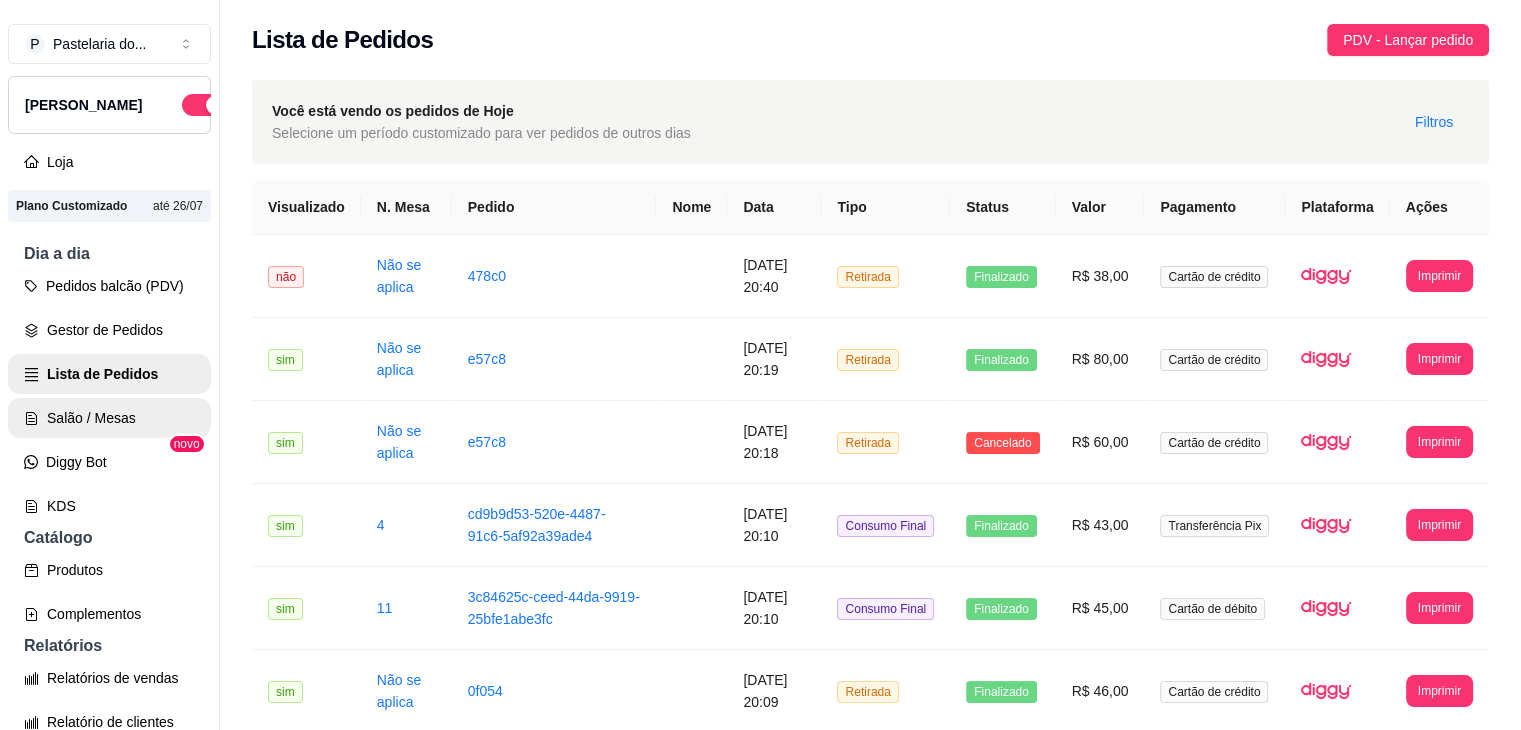 click on "Salão / Mesas" at bounding box center [109, 418] 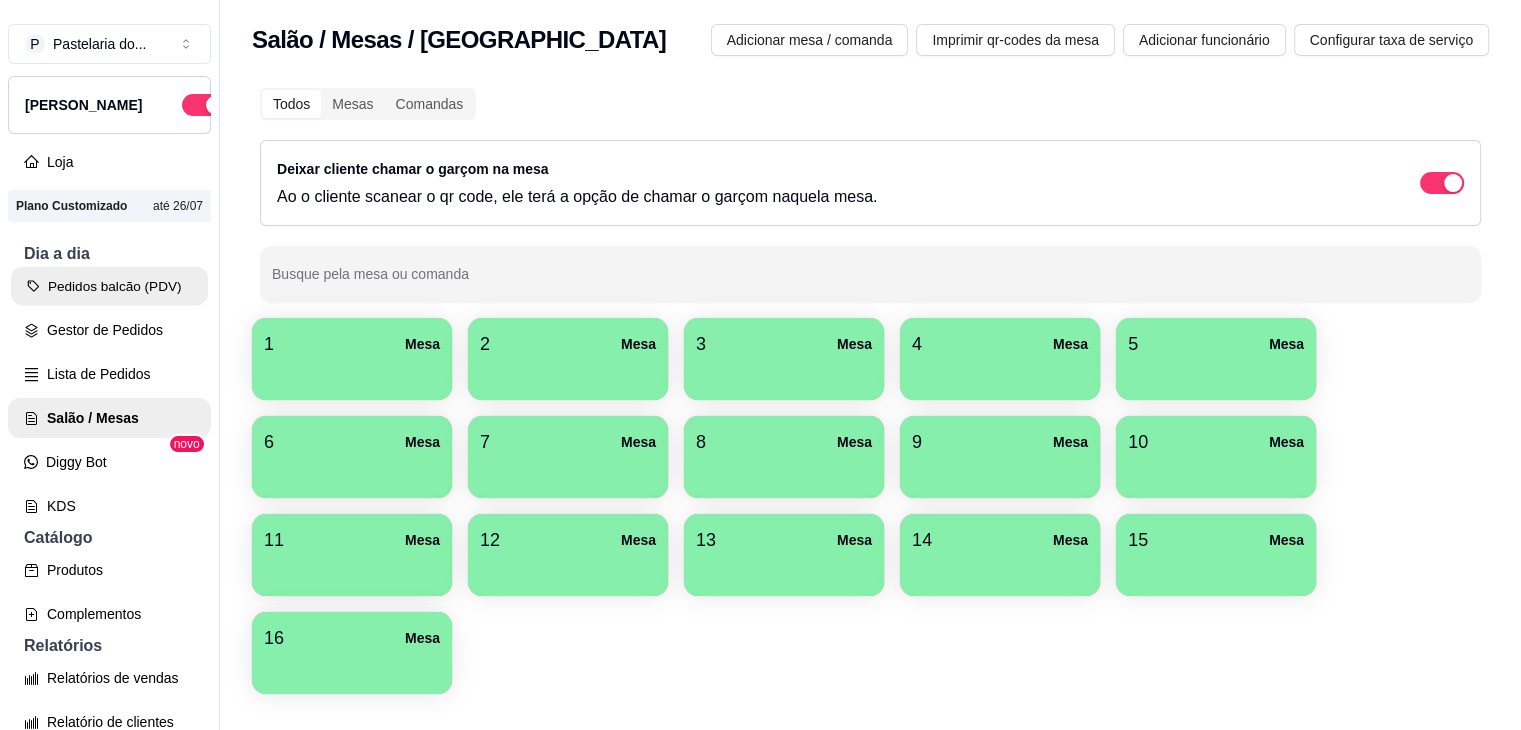 click on "Pedidos balcão (PDV)" at bounding box center [109, 286] 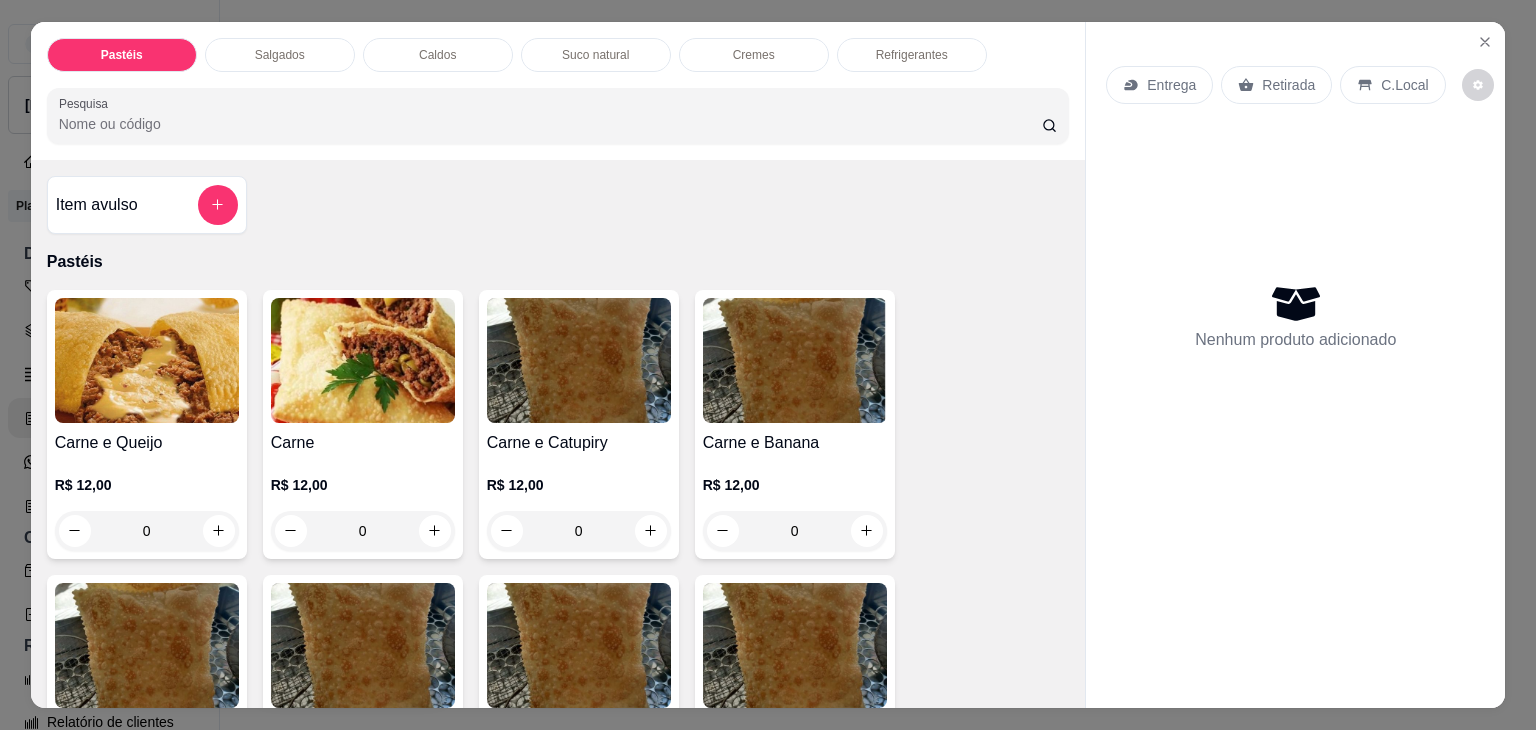 click on "Salgados" at bounding box center [280, 55] 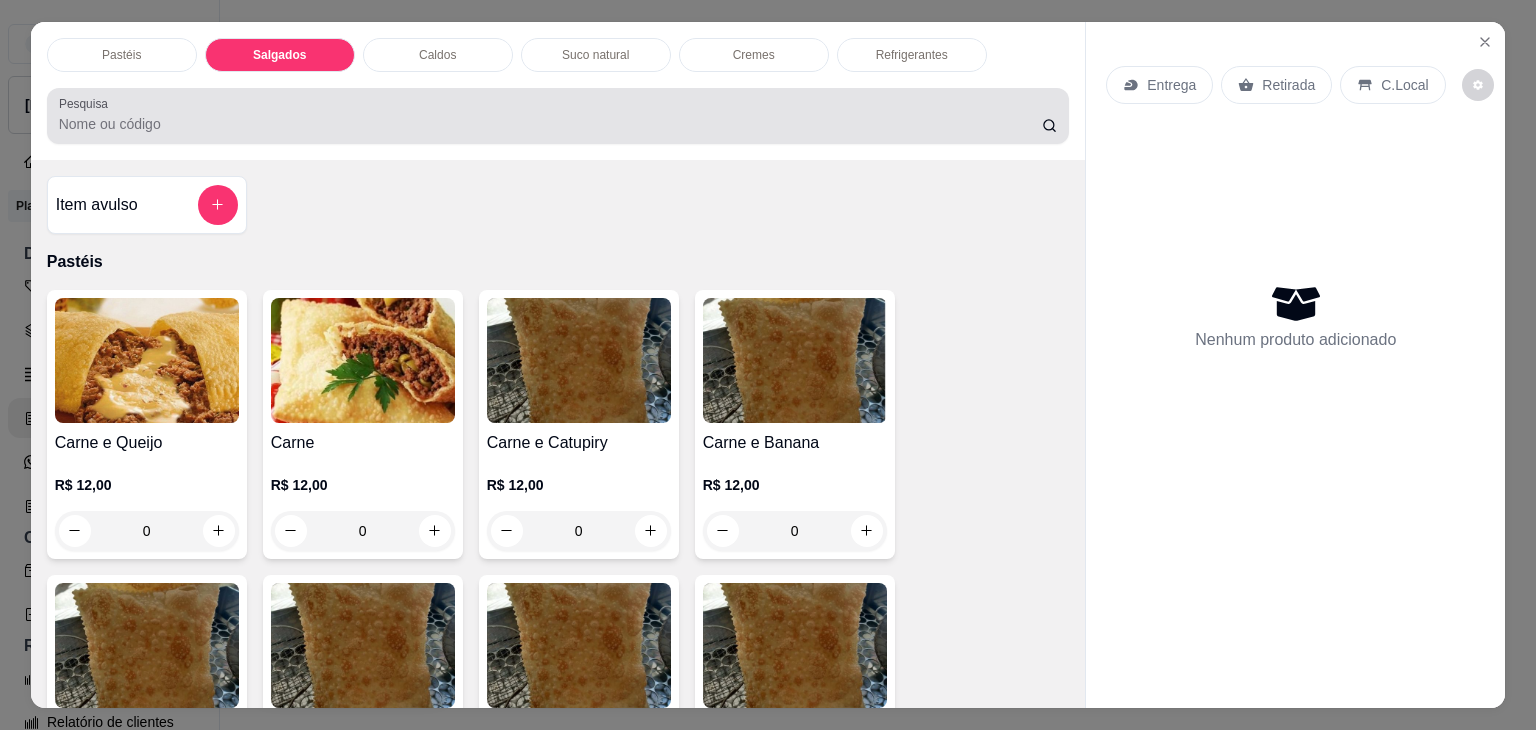scroll, scrollTop: 2124, scrollLeft: 0, axis: vertical 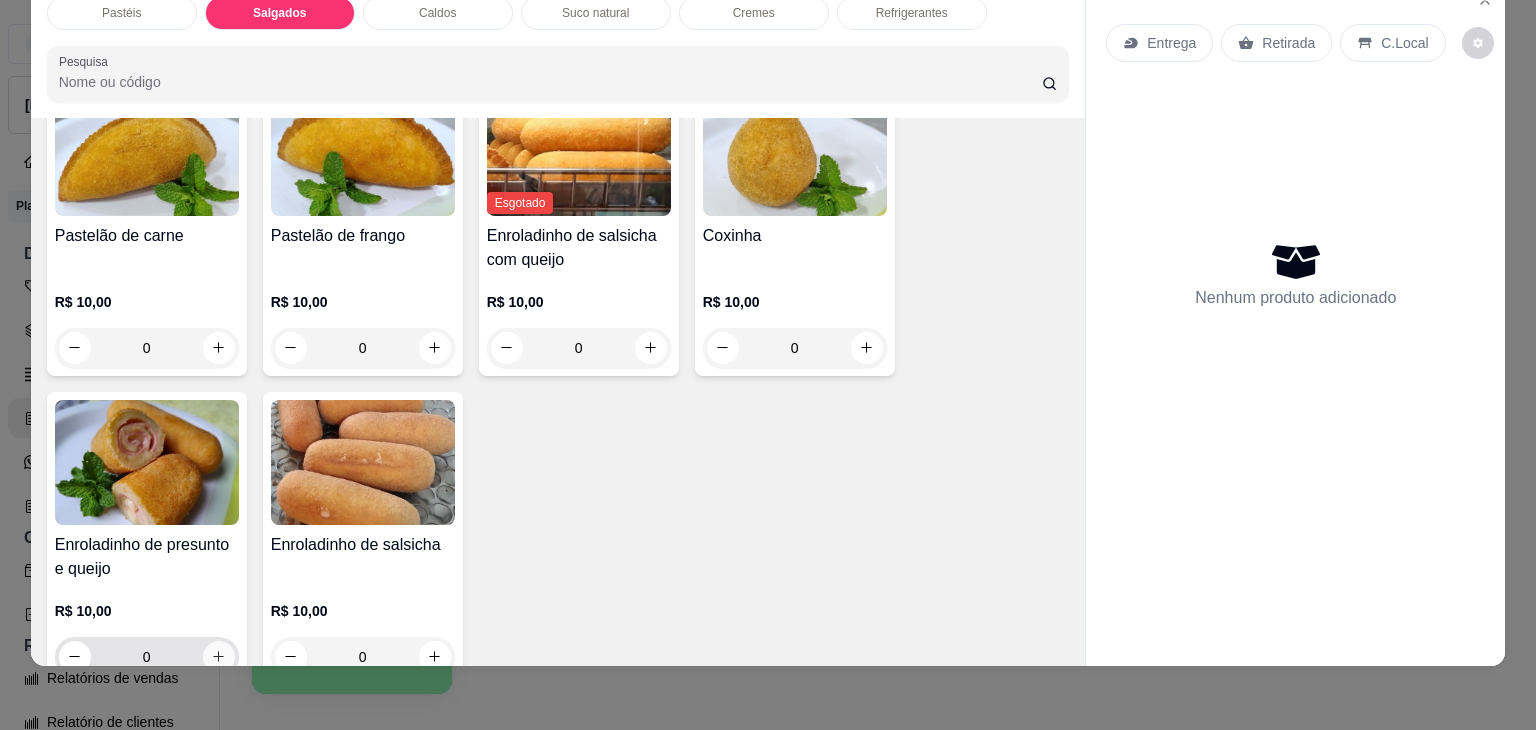 click 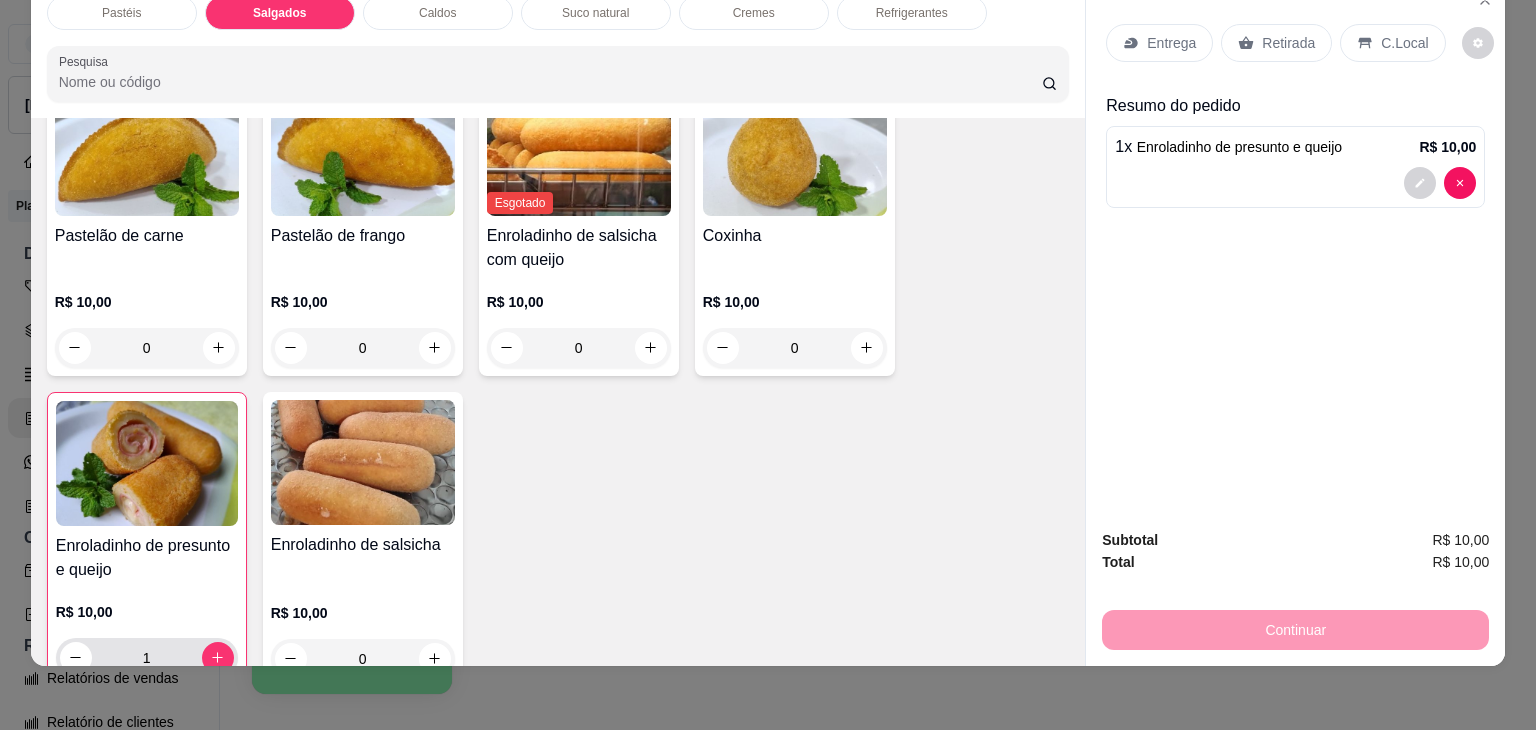 click on "1" at bounding box center [147, 658] 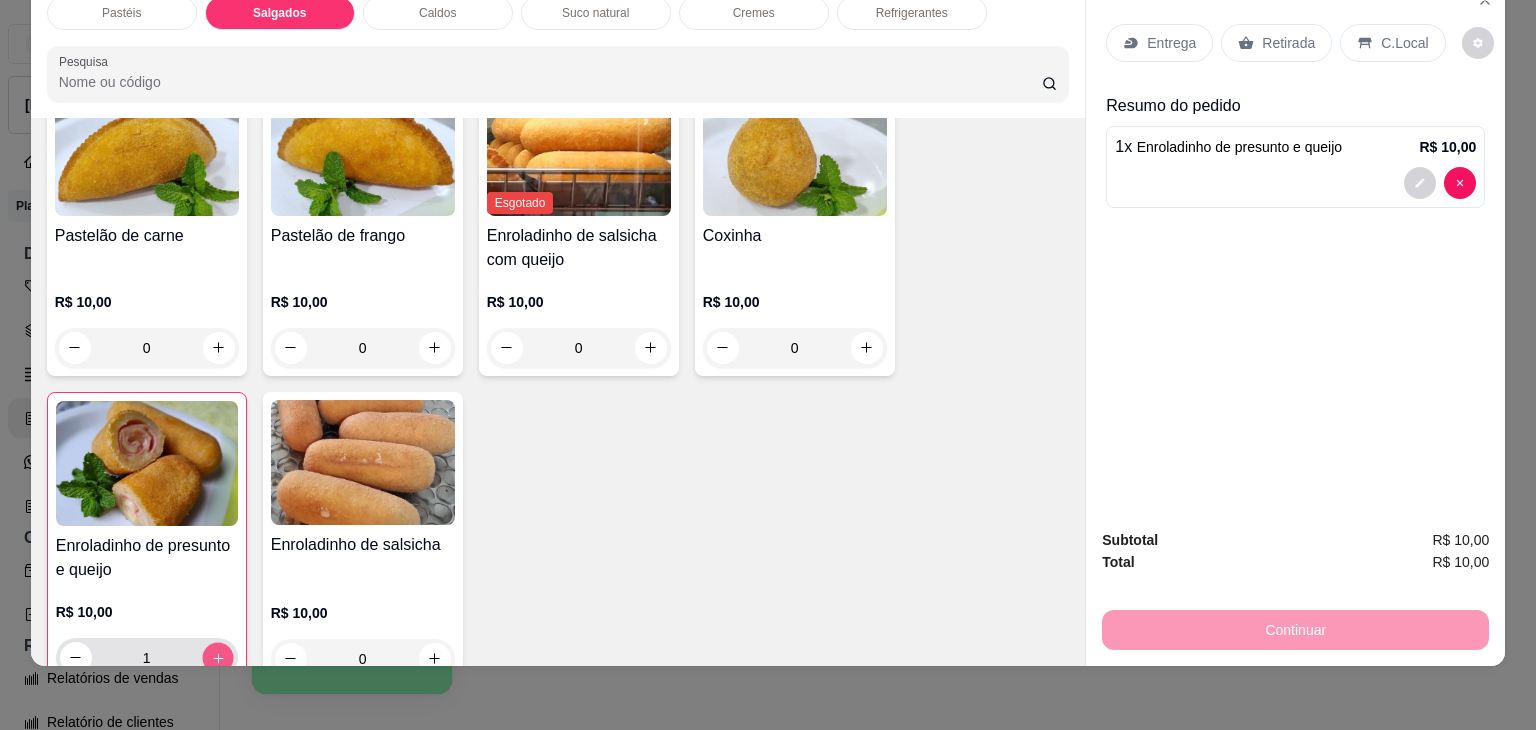 click 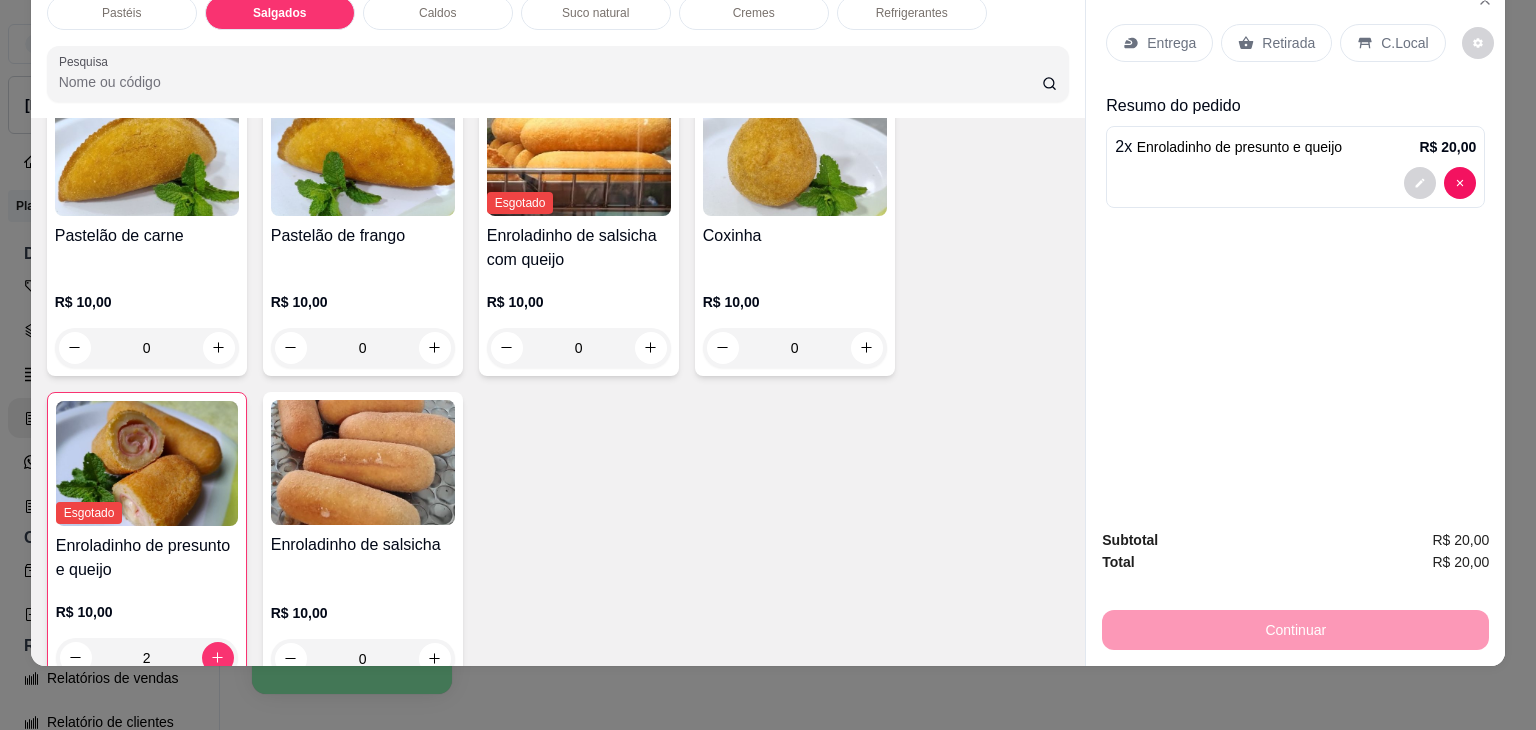 click on "Retirada" at bounding box center [1288, 43] 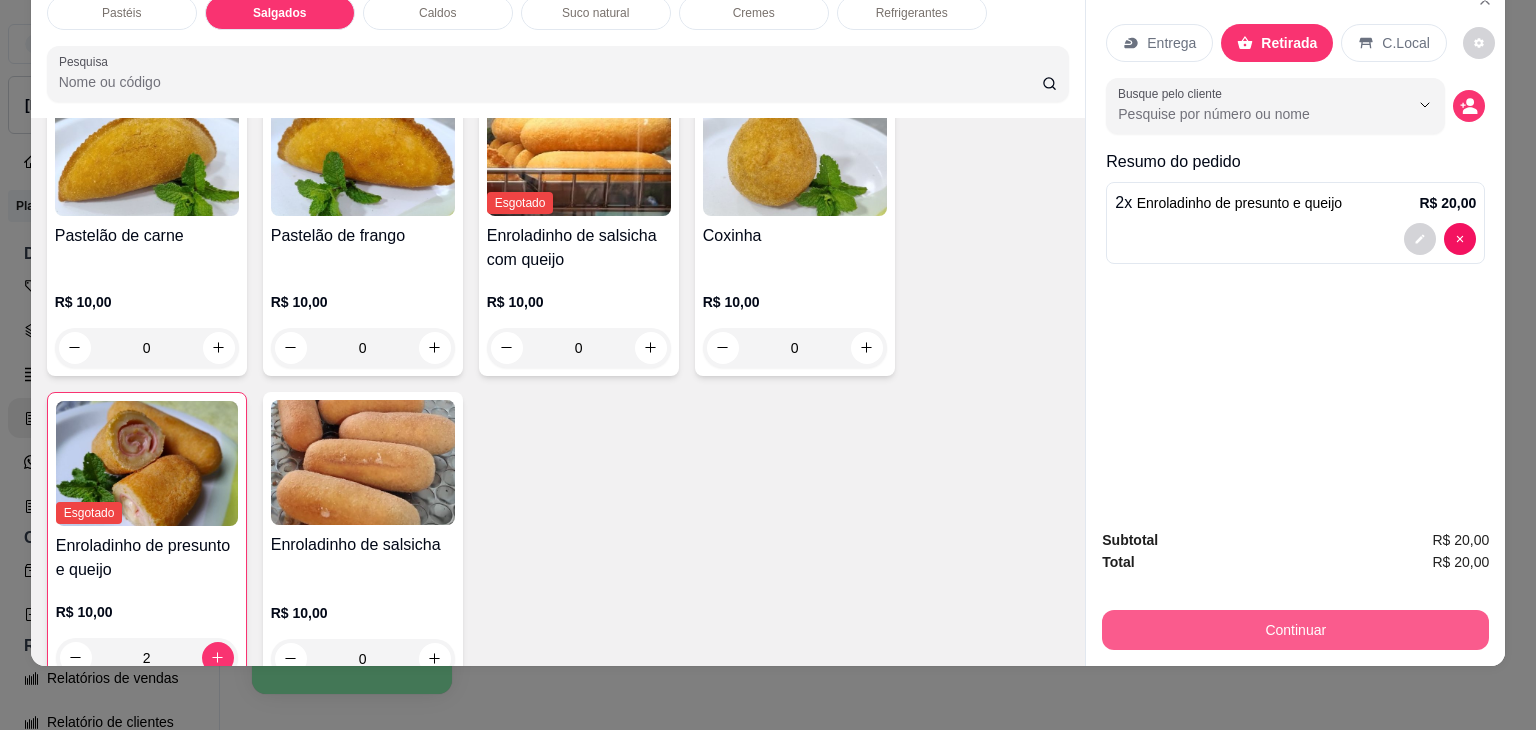 click on "Continuar" at bounding box center [1295, 630] 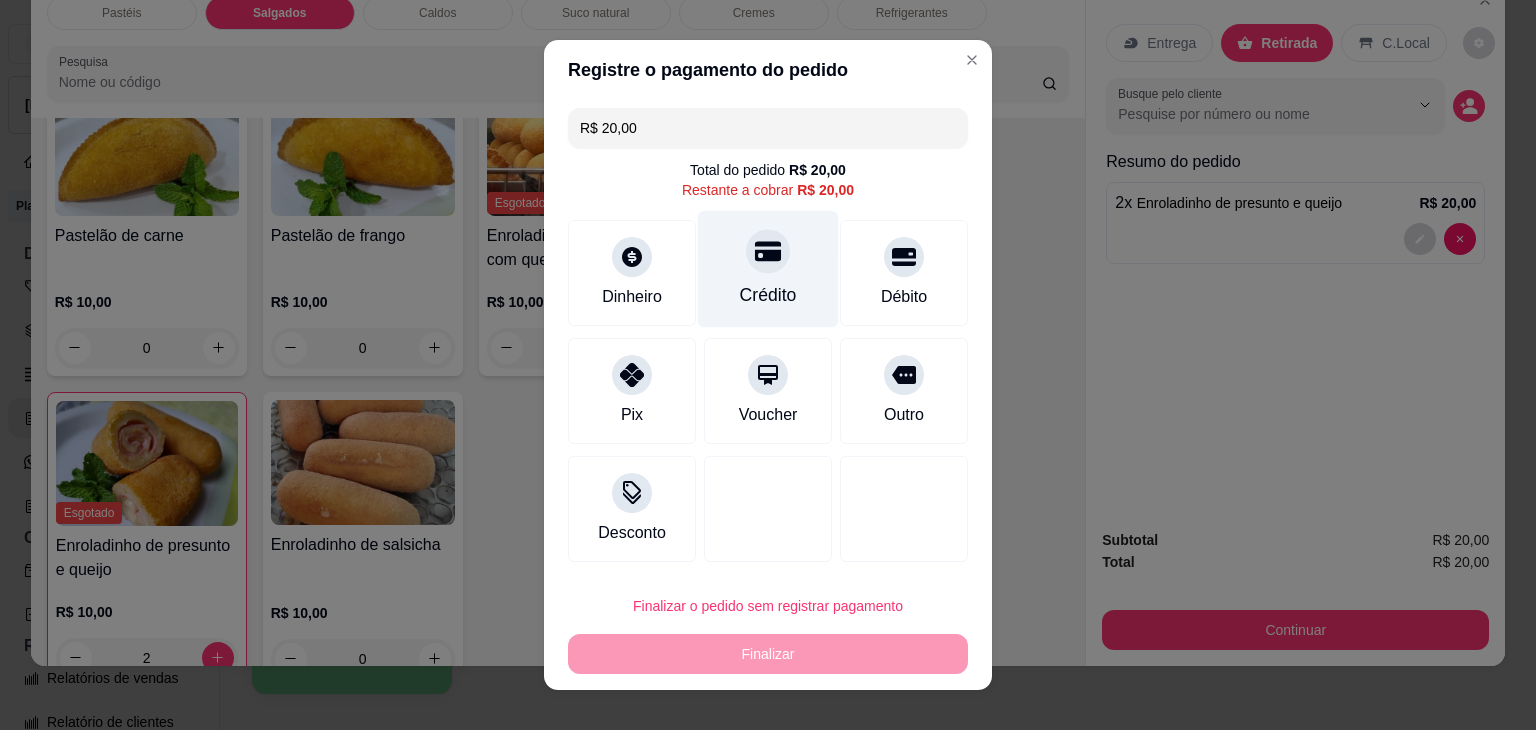 click on "Crédito" at bounding box center (768, 269) 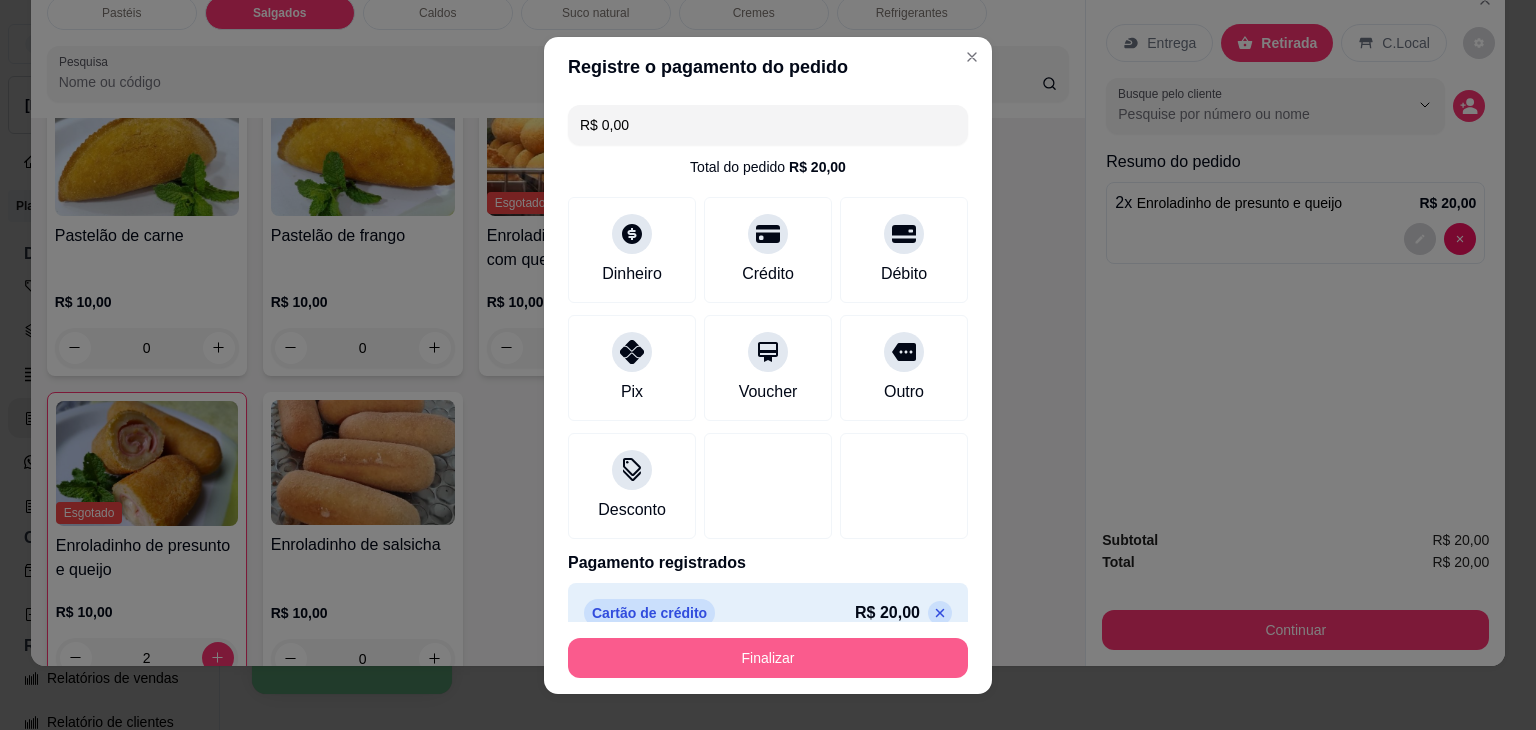 click on "Finalizar" at bounding box center (768, 658) 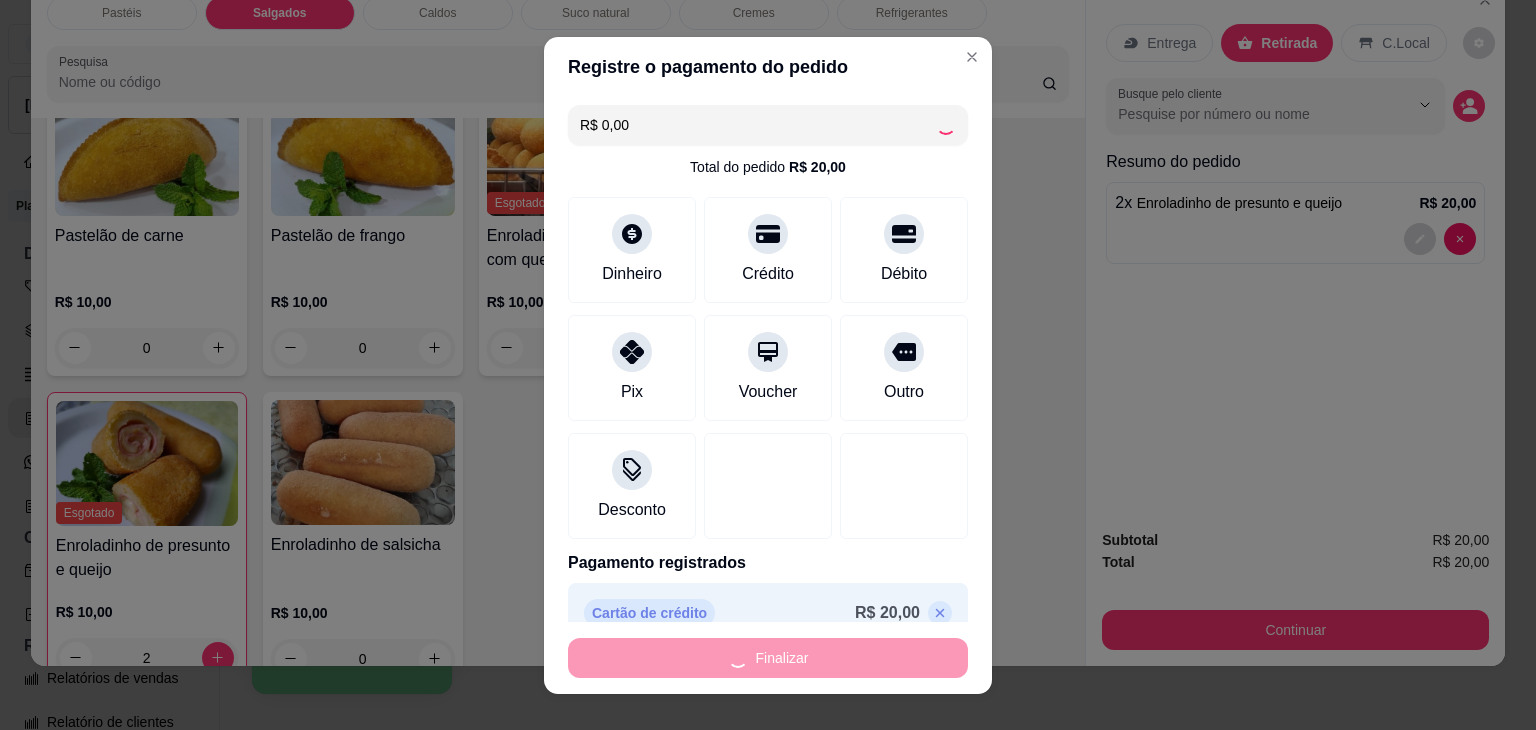 type on "0" 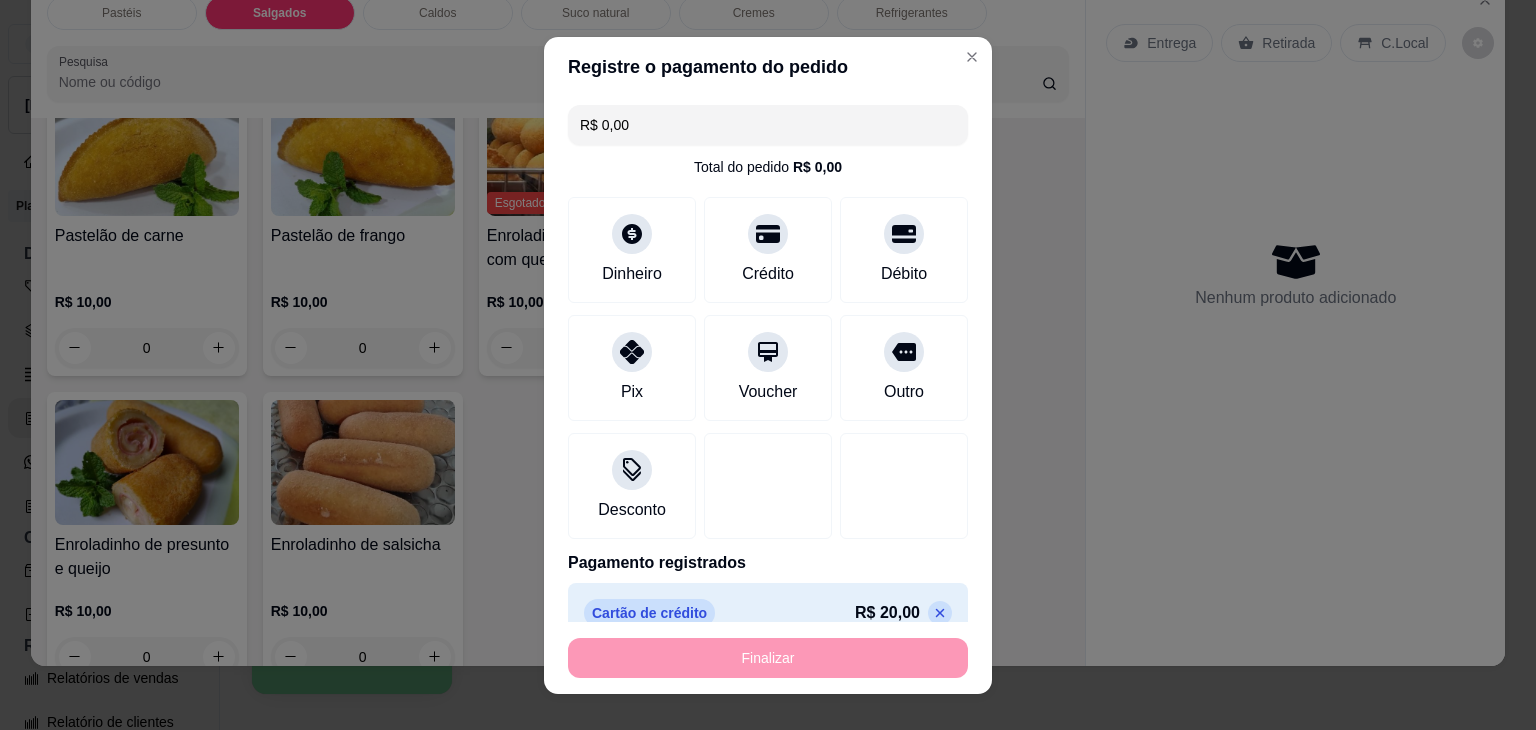 type on "-R$ 20,00" 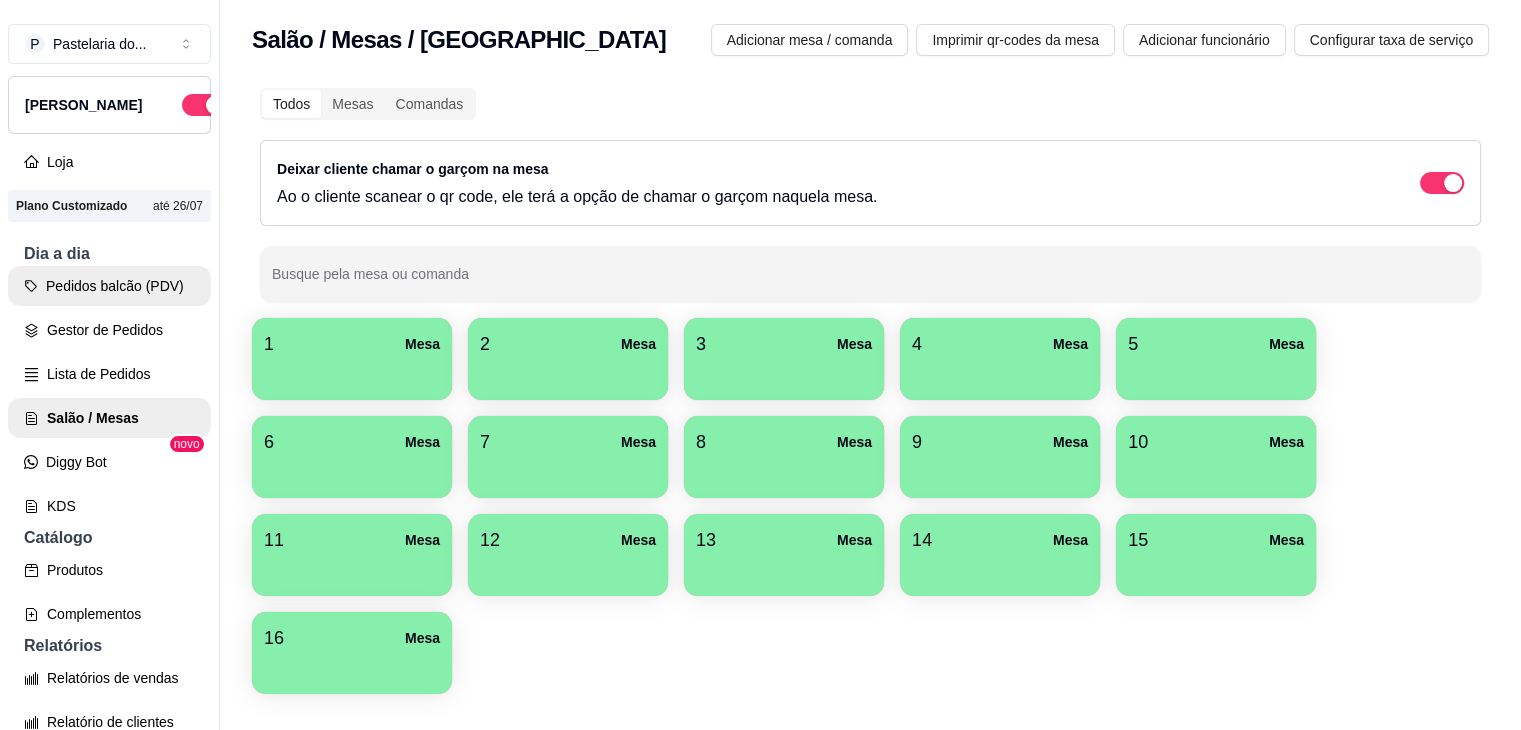 click on "Pedidos balcão (PDV)" at bounding box center [109, 286] 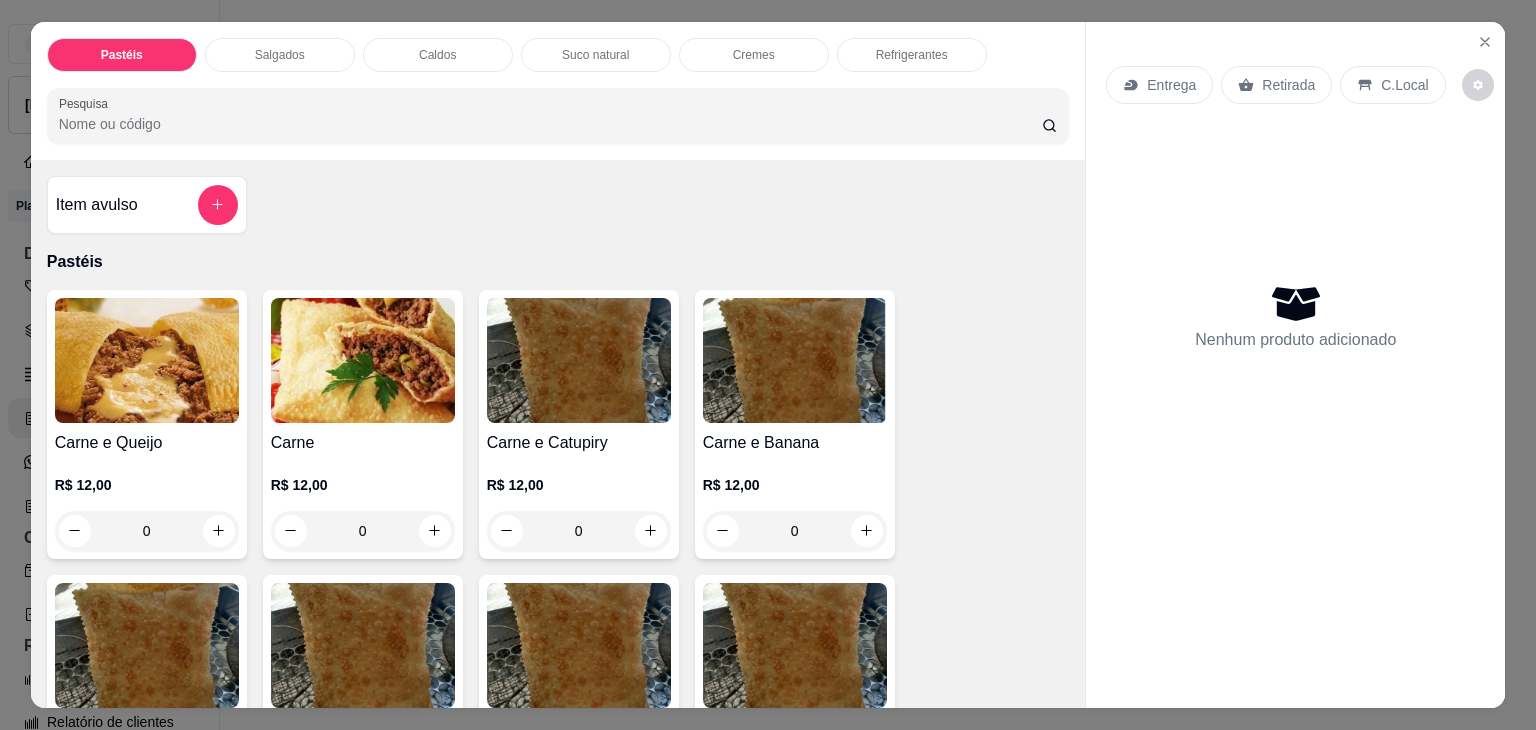 click on "Caldos" at bounding box center [438, 55] 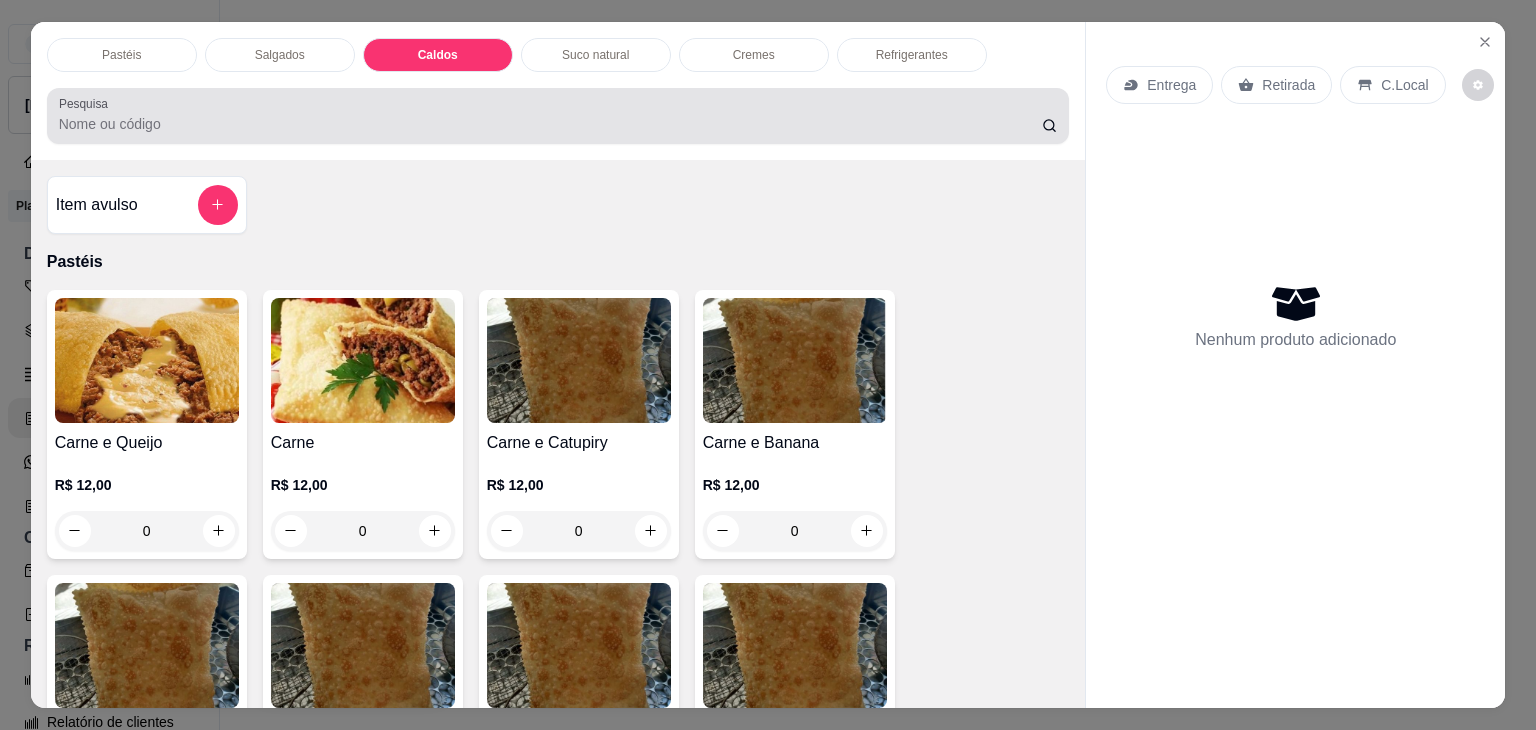 scroll, scrollTop: 2782, scrollLeft: 0, axis: vertical 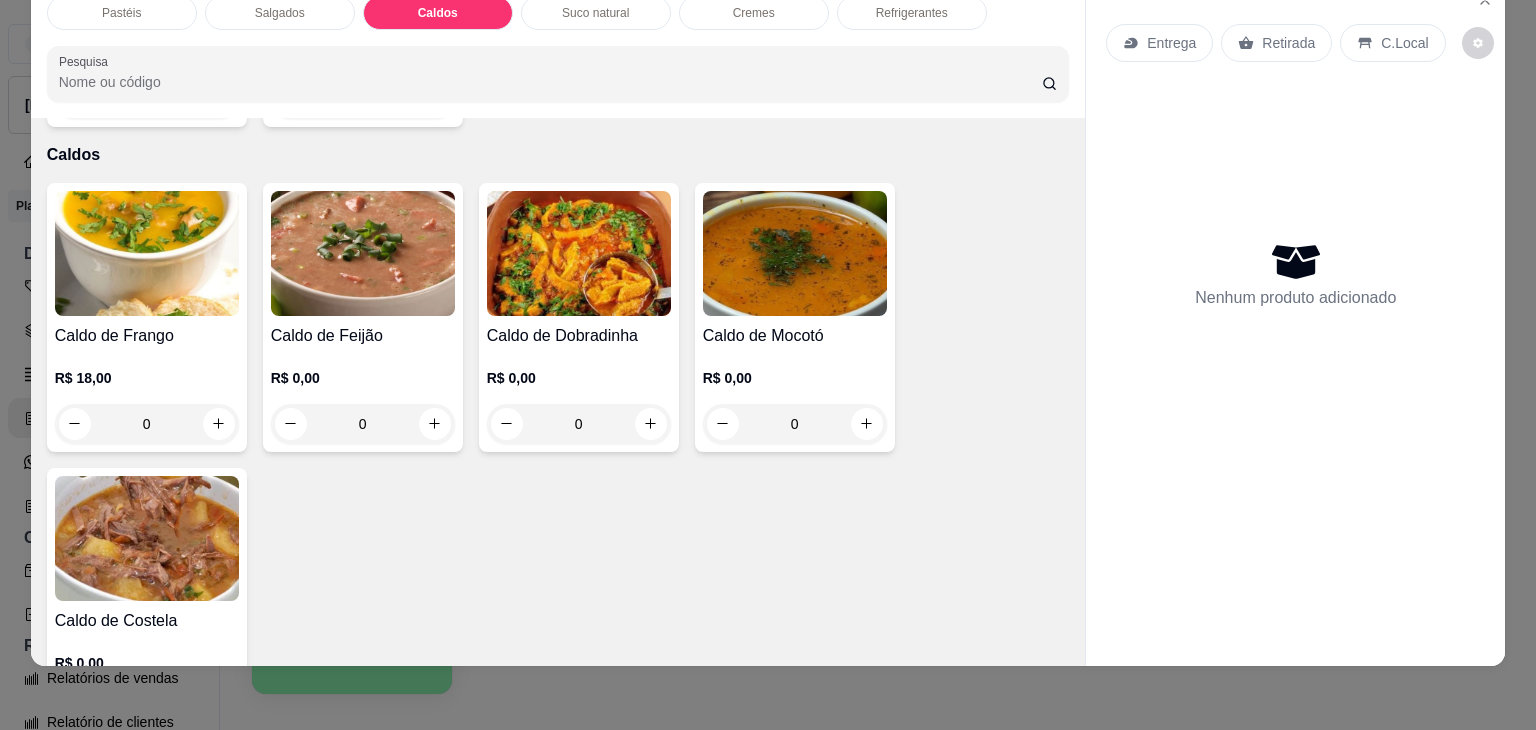 click on "0" at bounding box center (795, 424) 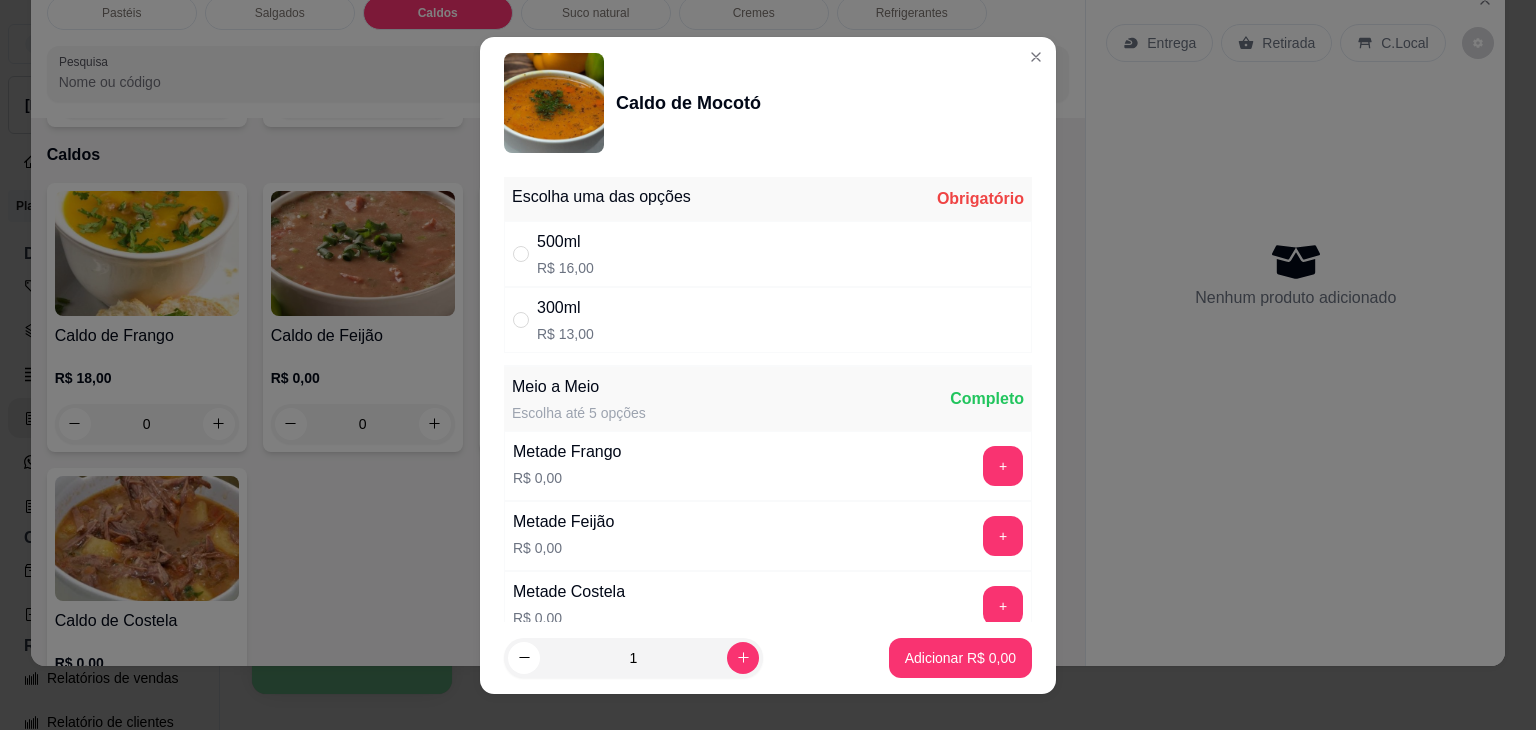 click on "500ml R$ 16,00" at bounding box center (768, 254) 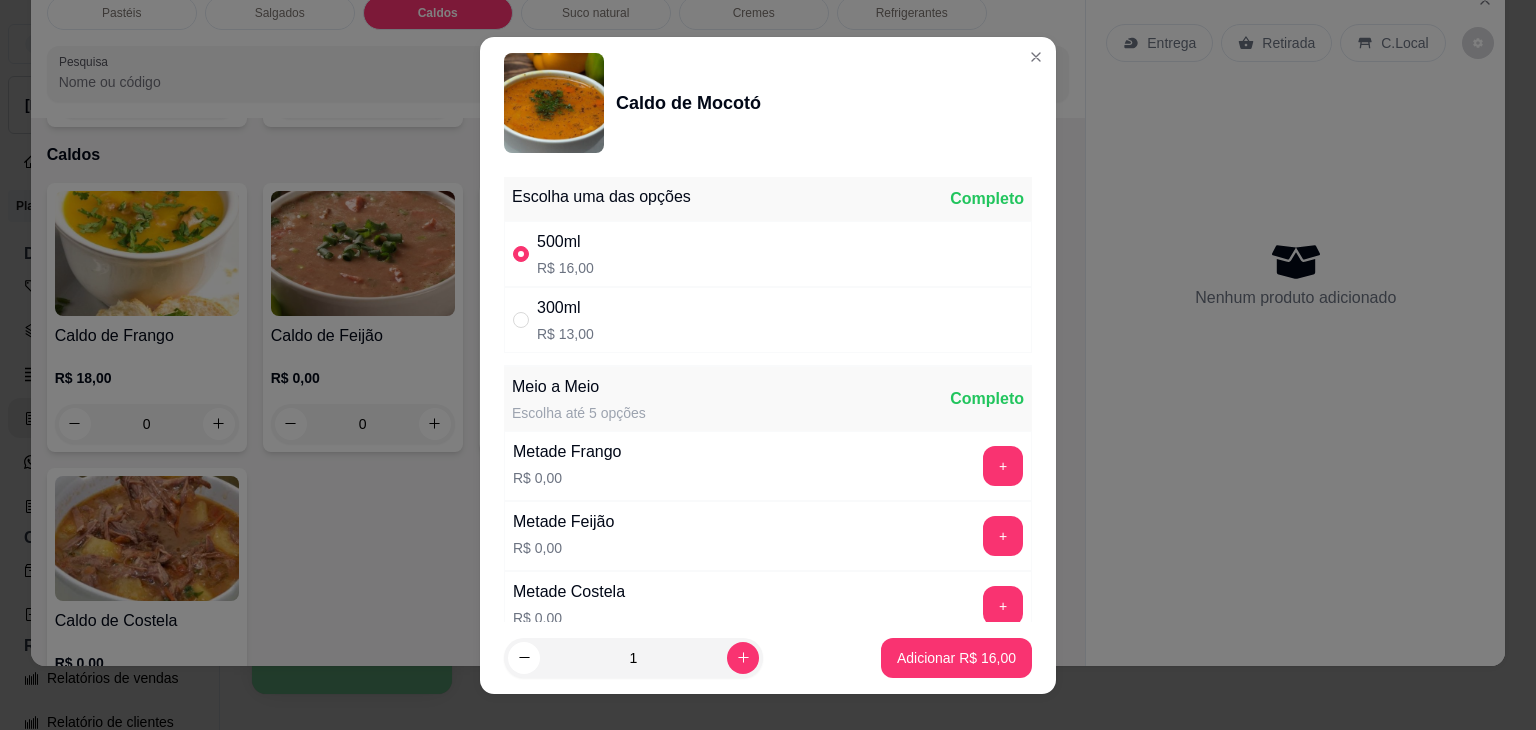 click on "Adicionar   R$ 16,00" at bounding box center [956, 658] 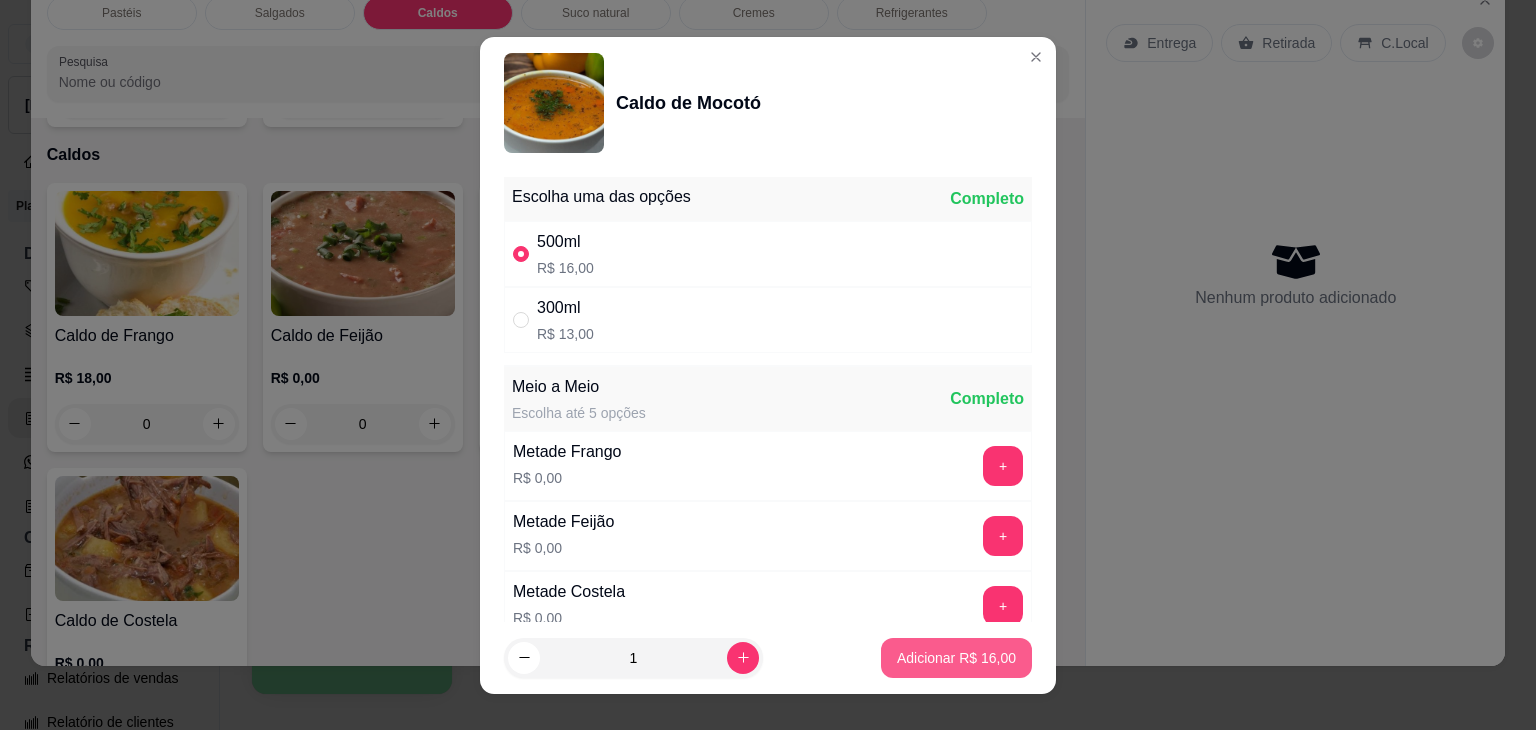 click on "Adicionar   R$ 16,00" at bounding box center (956, 658) 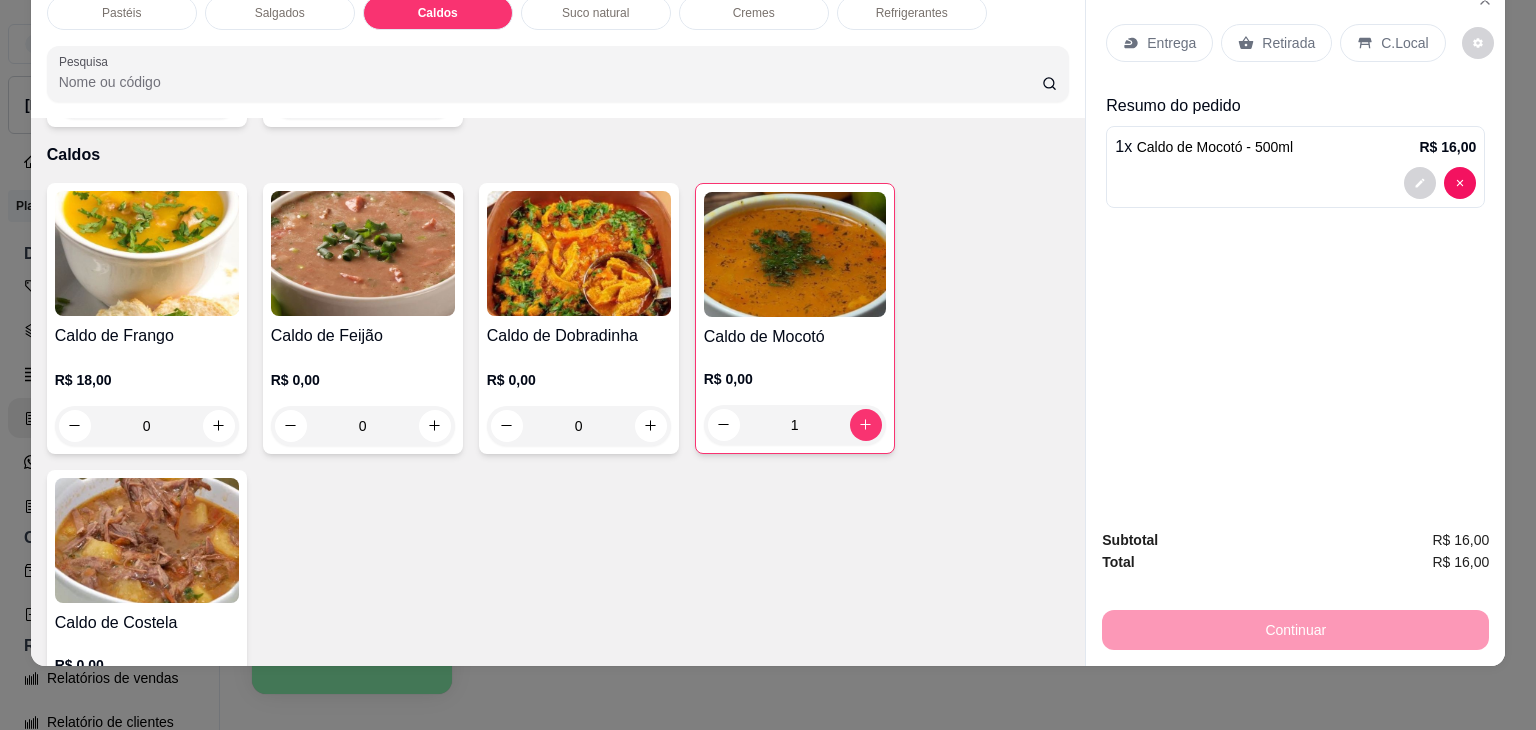 click at bounding box center (147, 540) 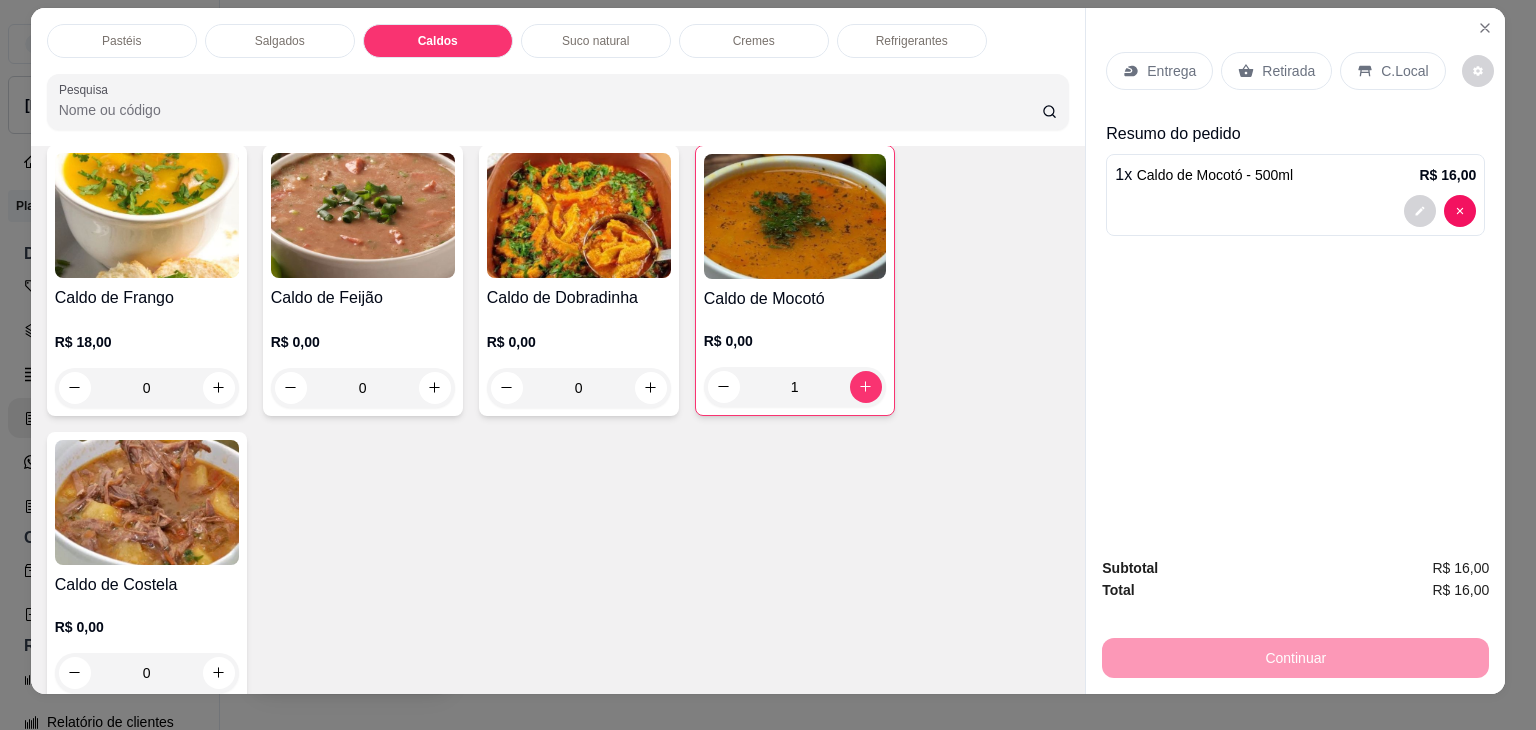 scroll, scrollTop: 2882, scrollLeft: 0, axis: vertical 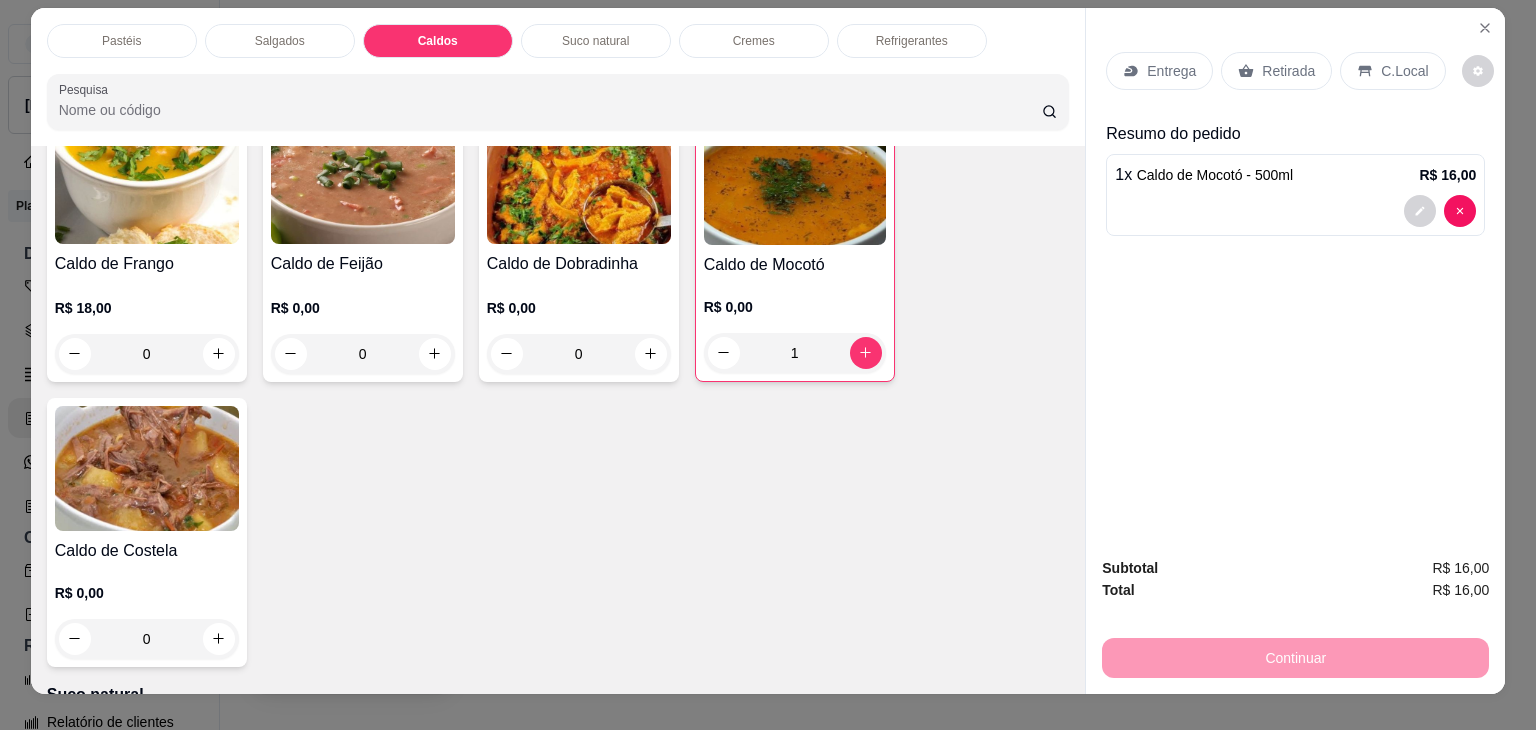 click at bounding box center [147, 468] 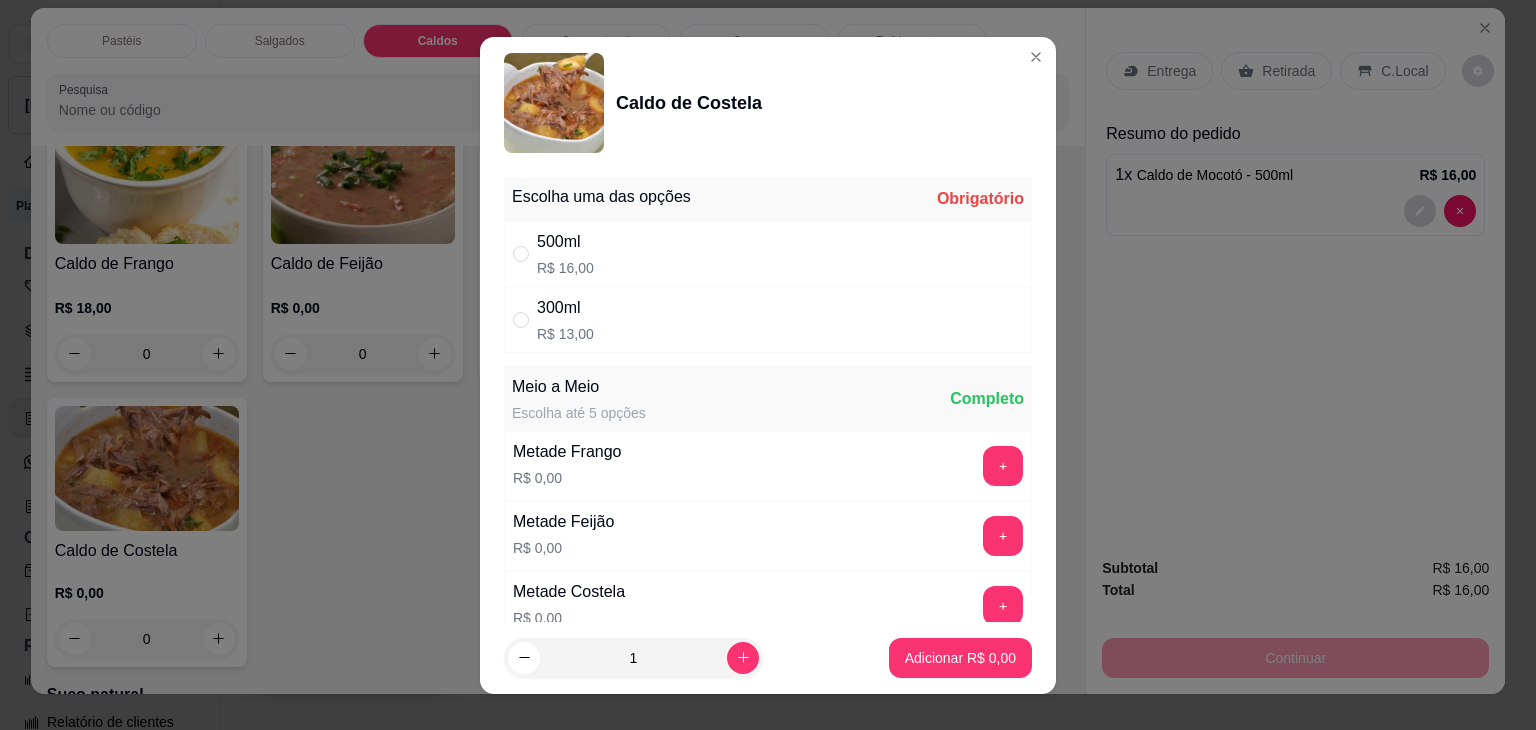 click on "500ml R$ 16,00" at bounding box center (768, 254) 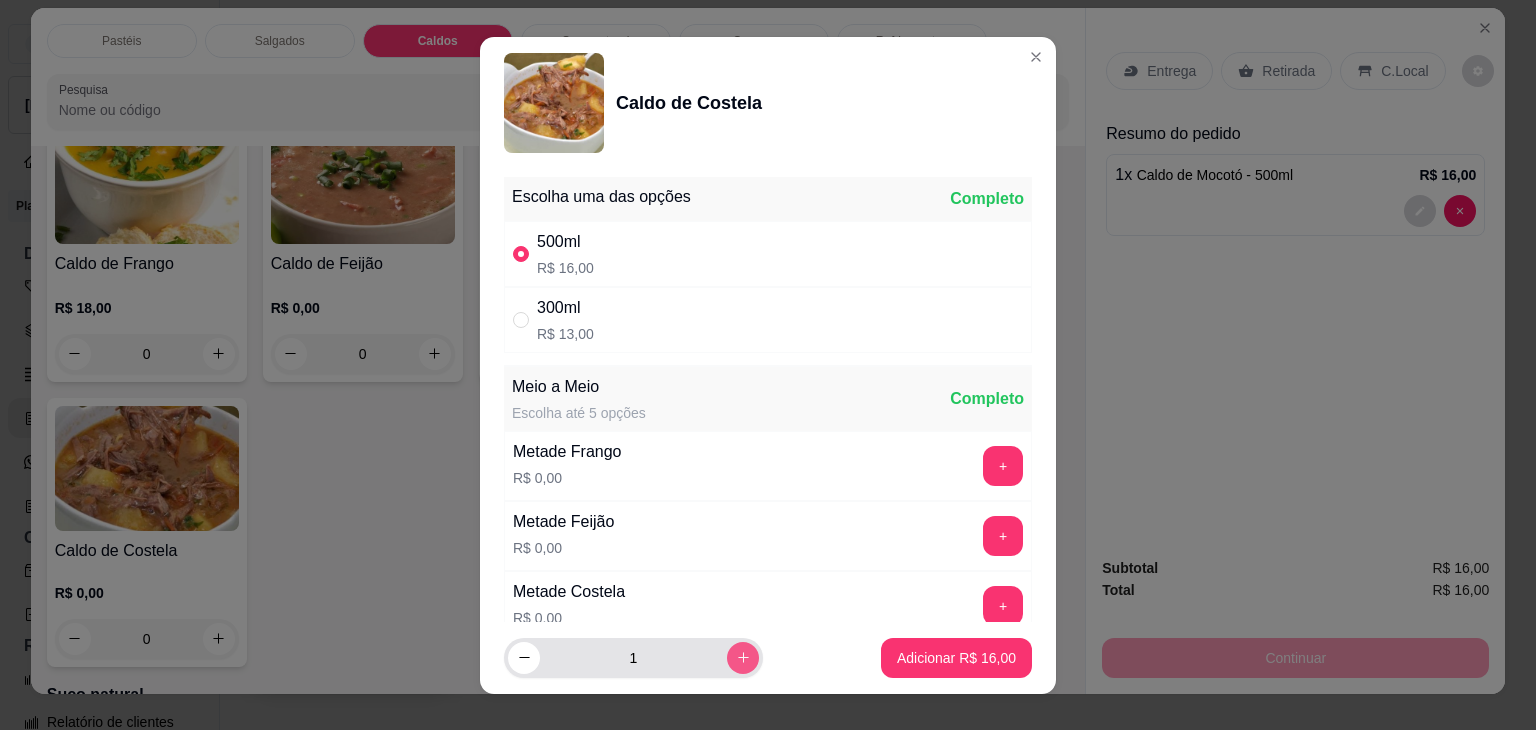 click 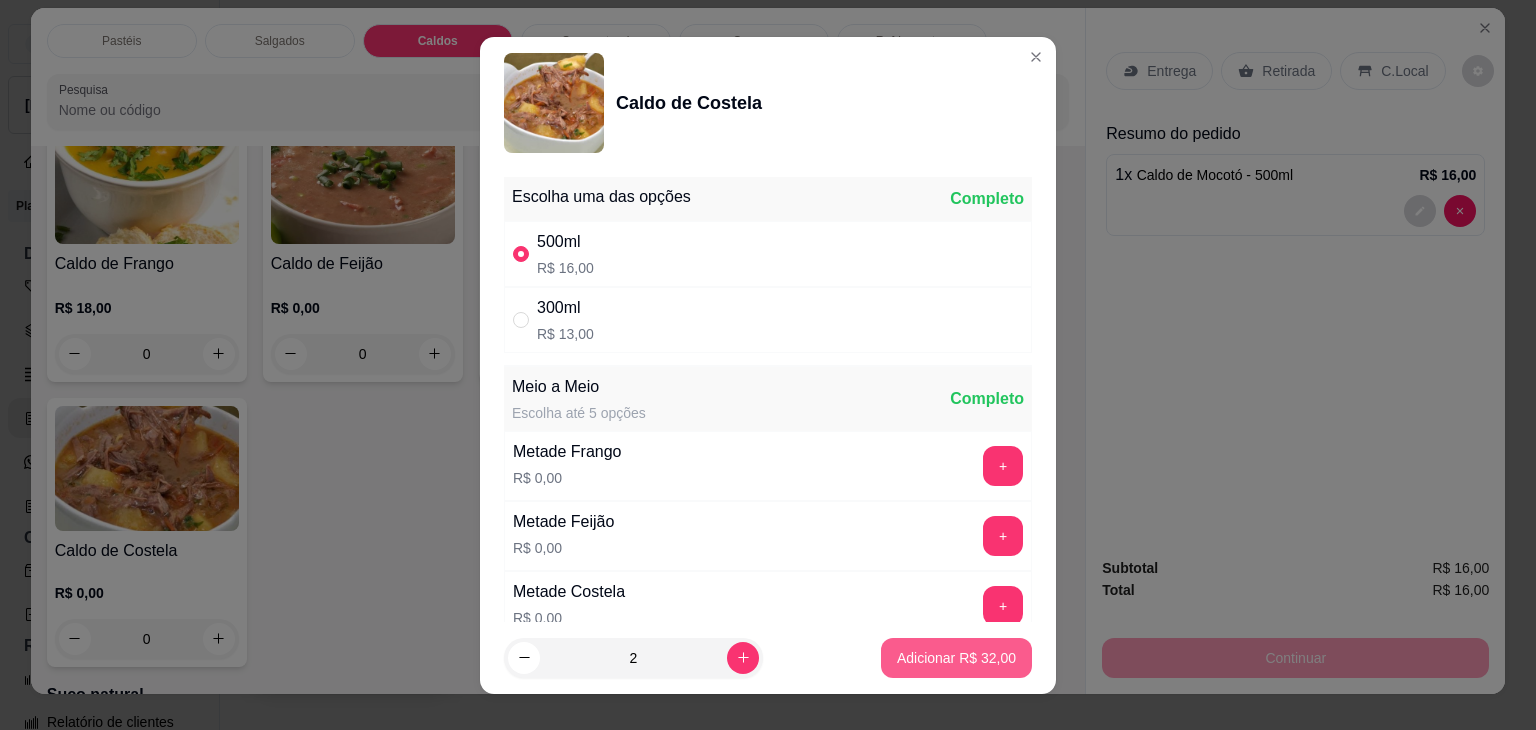 click on "Adicionar   R$ 32,00" at bounding box center [956, 658] 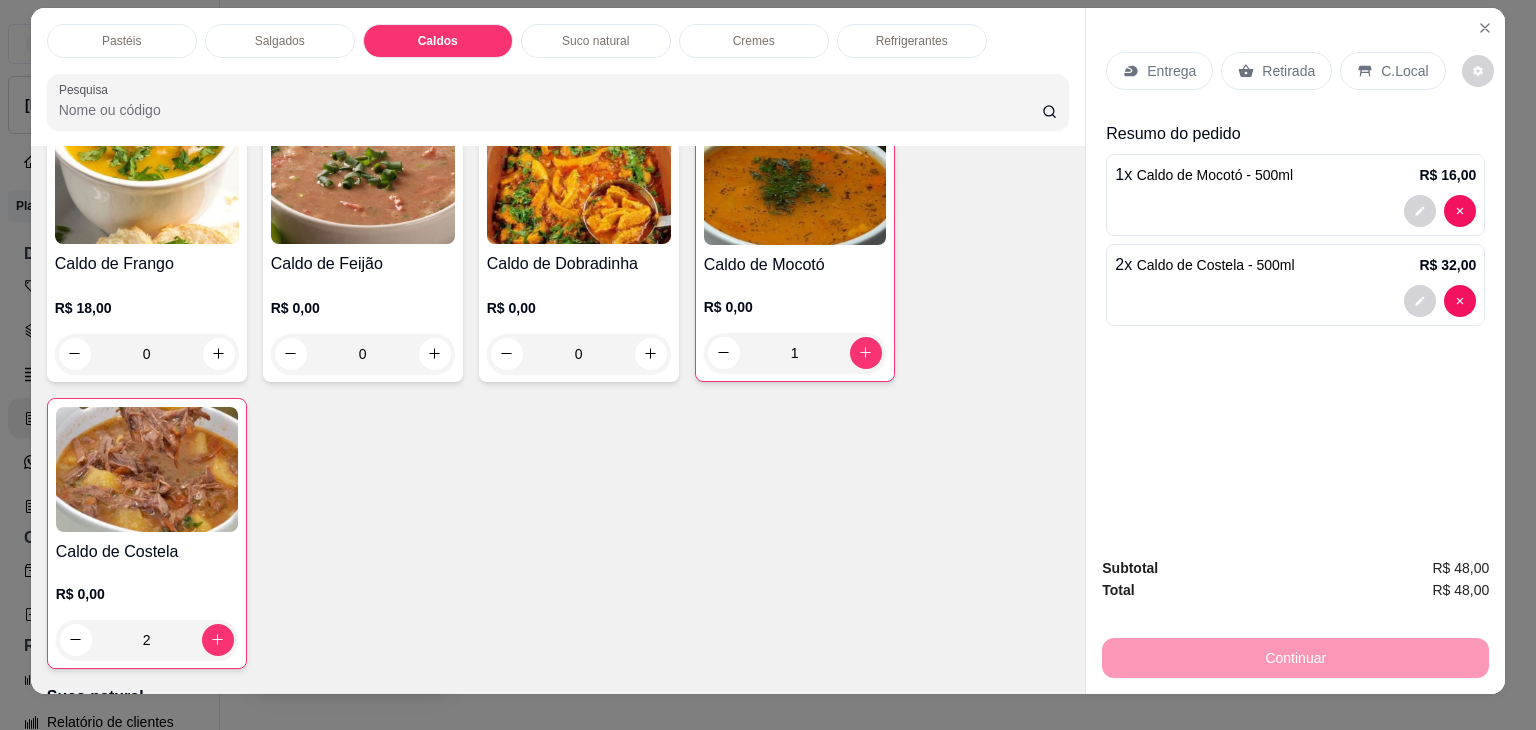 click on "Retirada" at bounding box center (1288, 71) 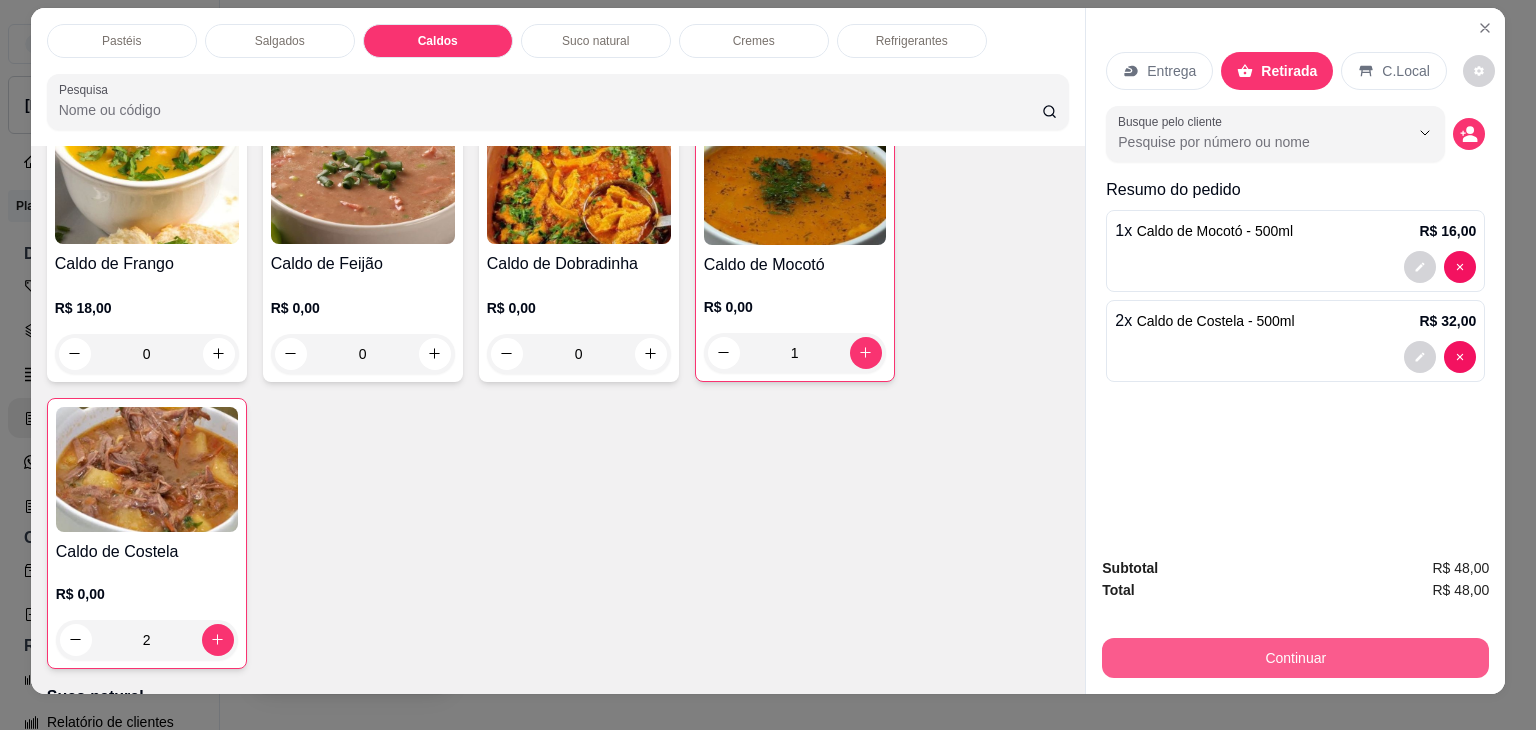 click on "Continuar" at bounding box center (1295, 658) 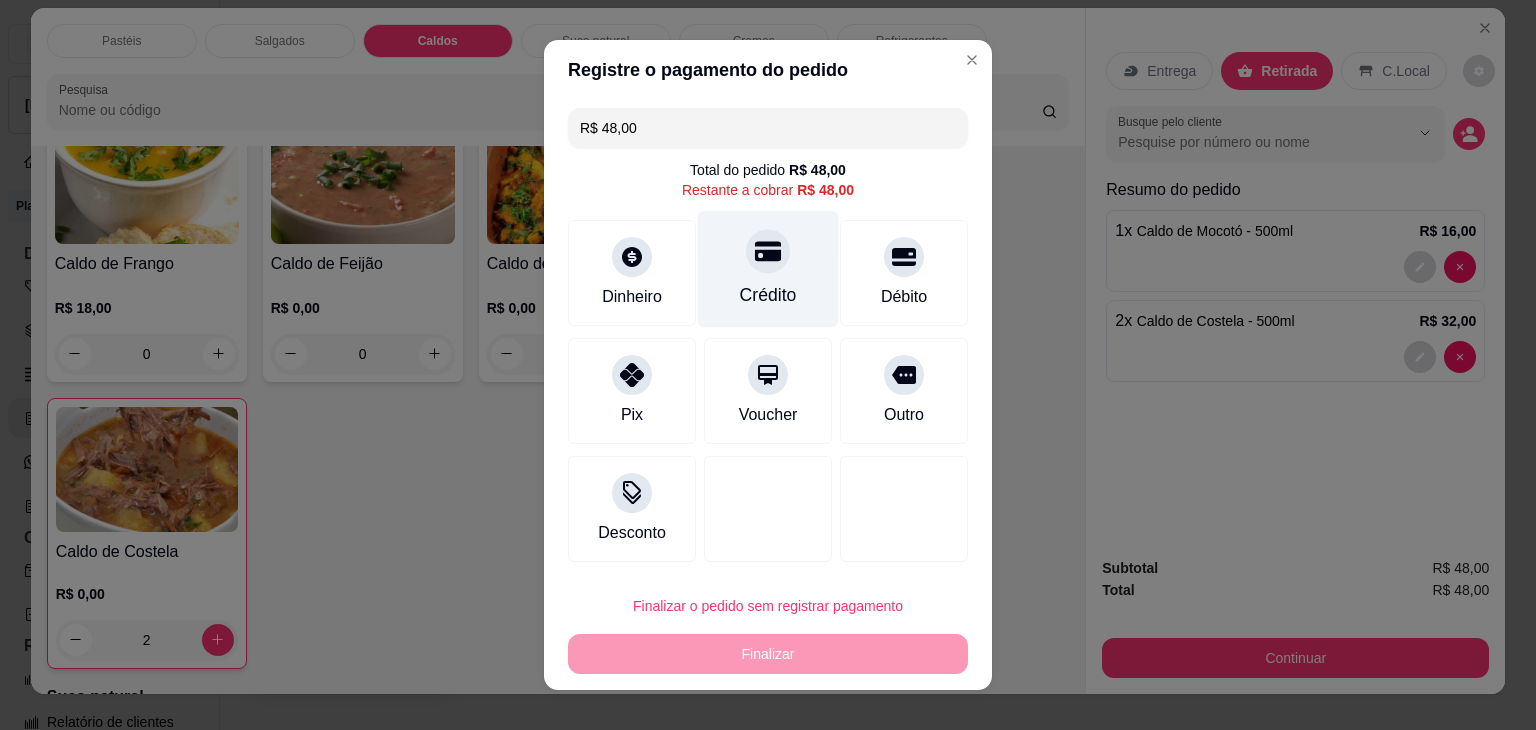 click on "Crédito" at bounding box center (768, 295) 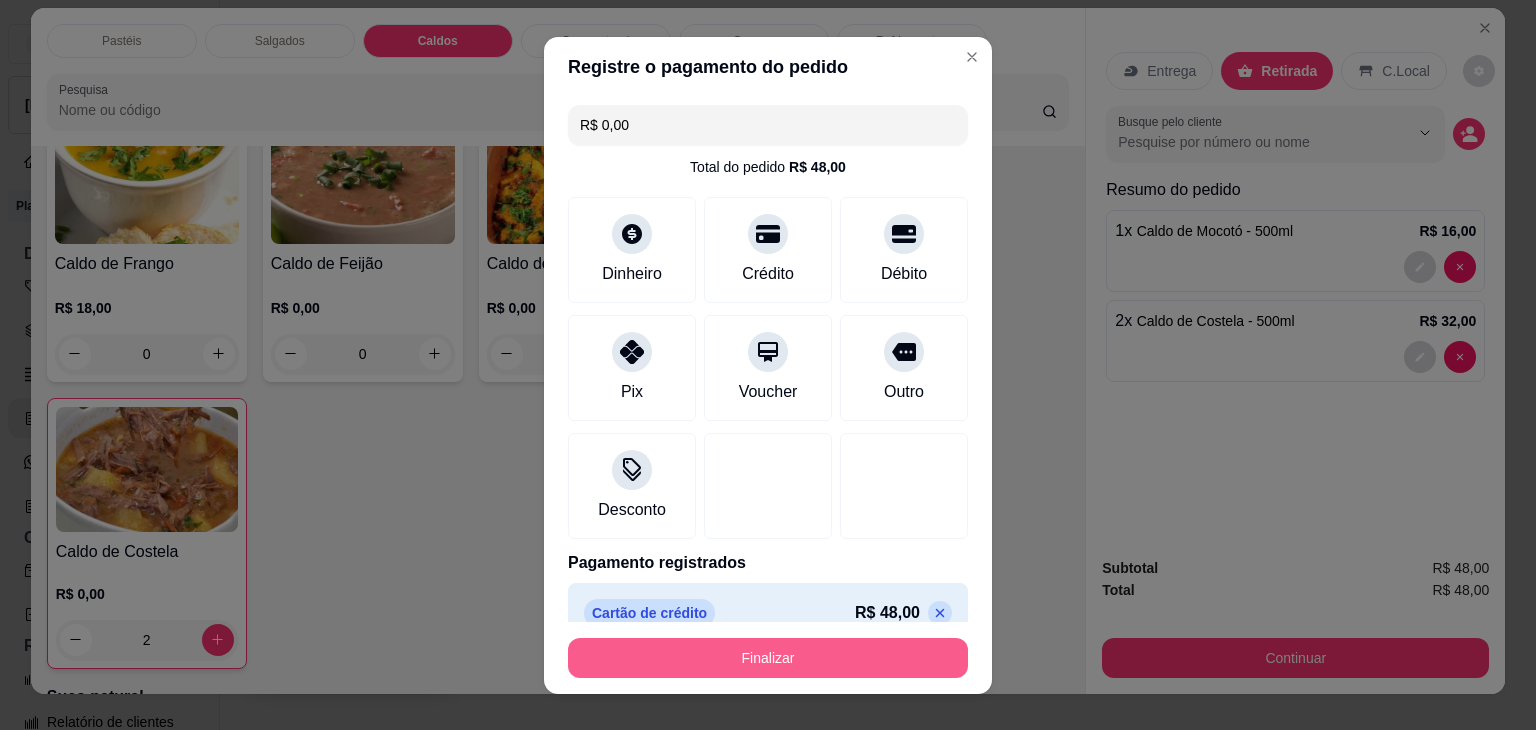 click on "Finalizar" at bounding box center (768, 658) 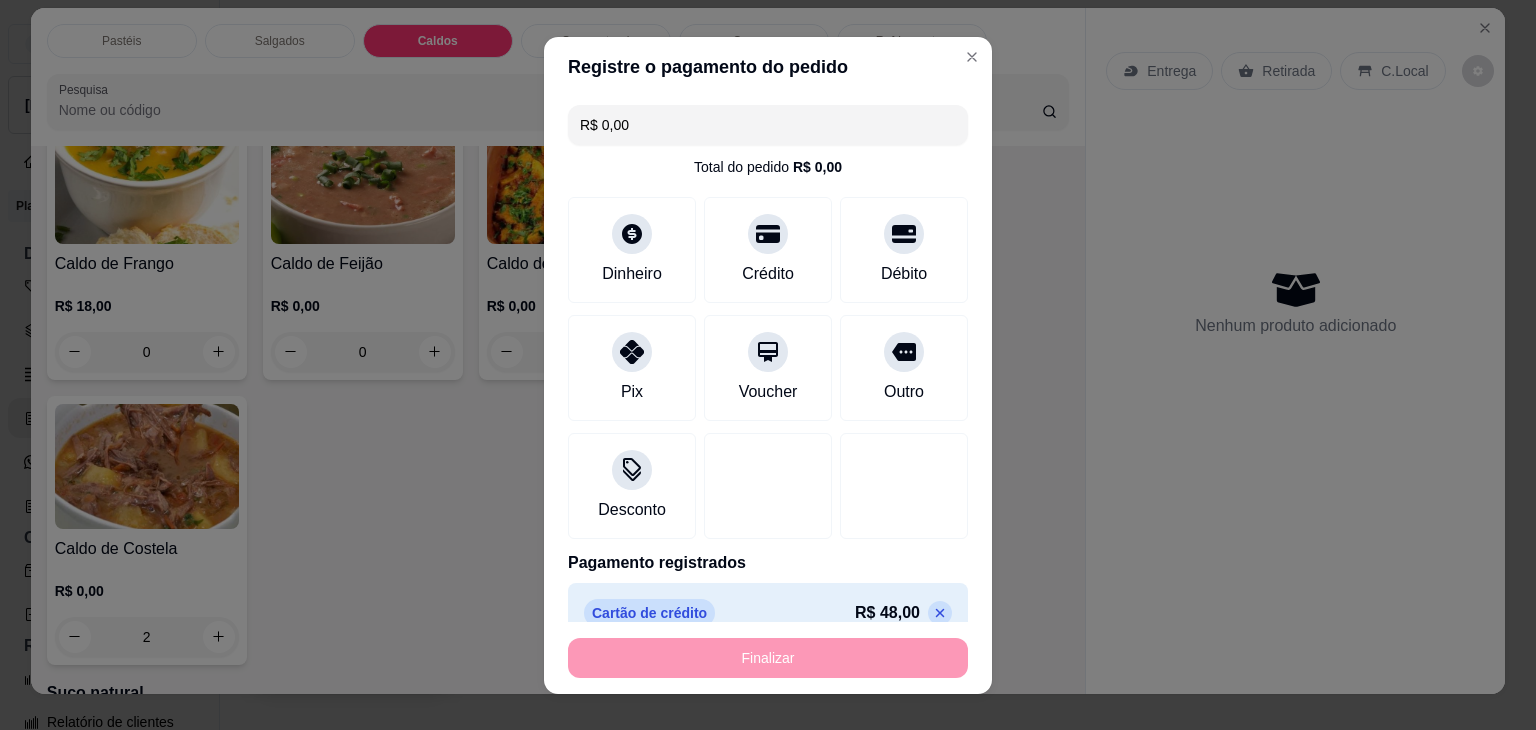 type on "0" 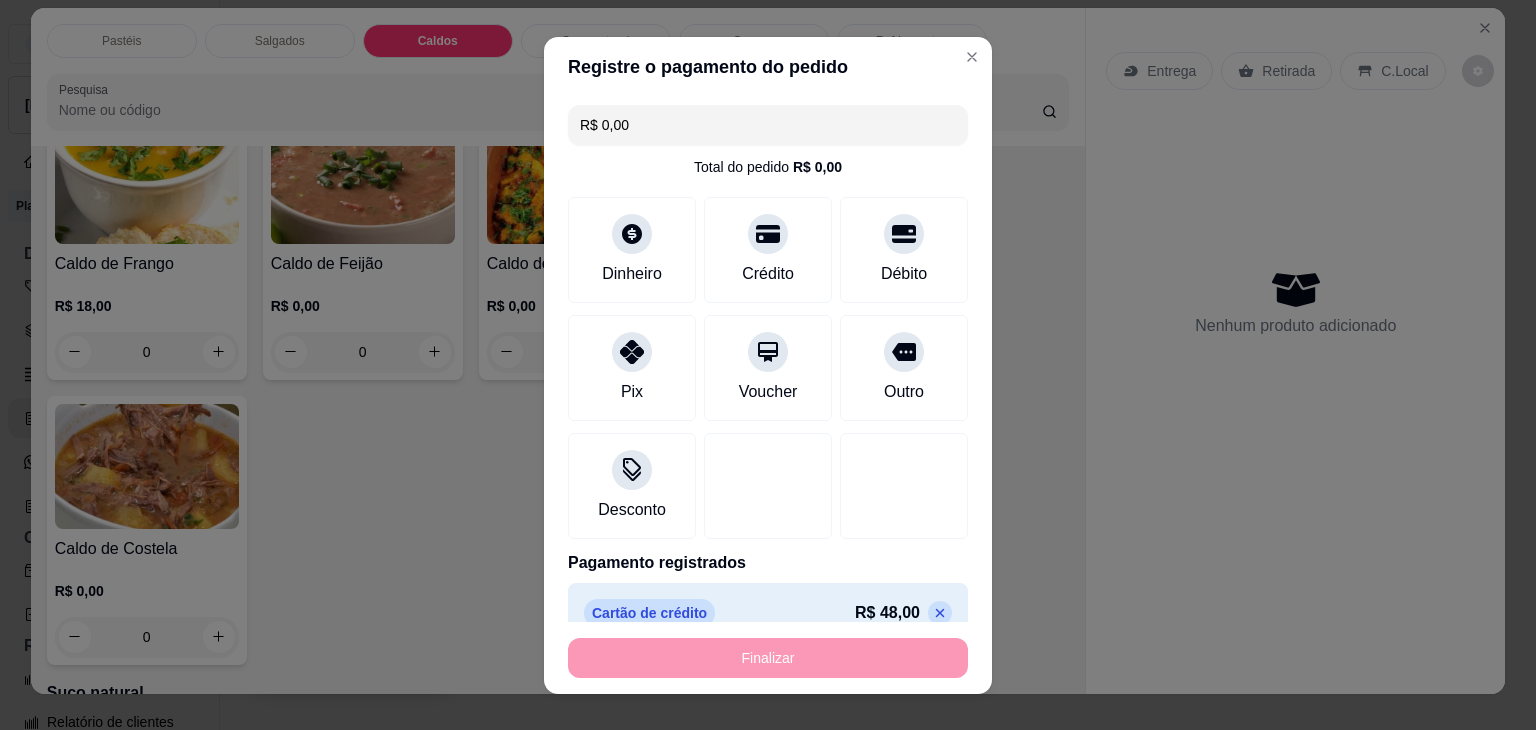 type on "-R$ 48,00" 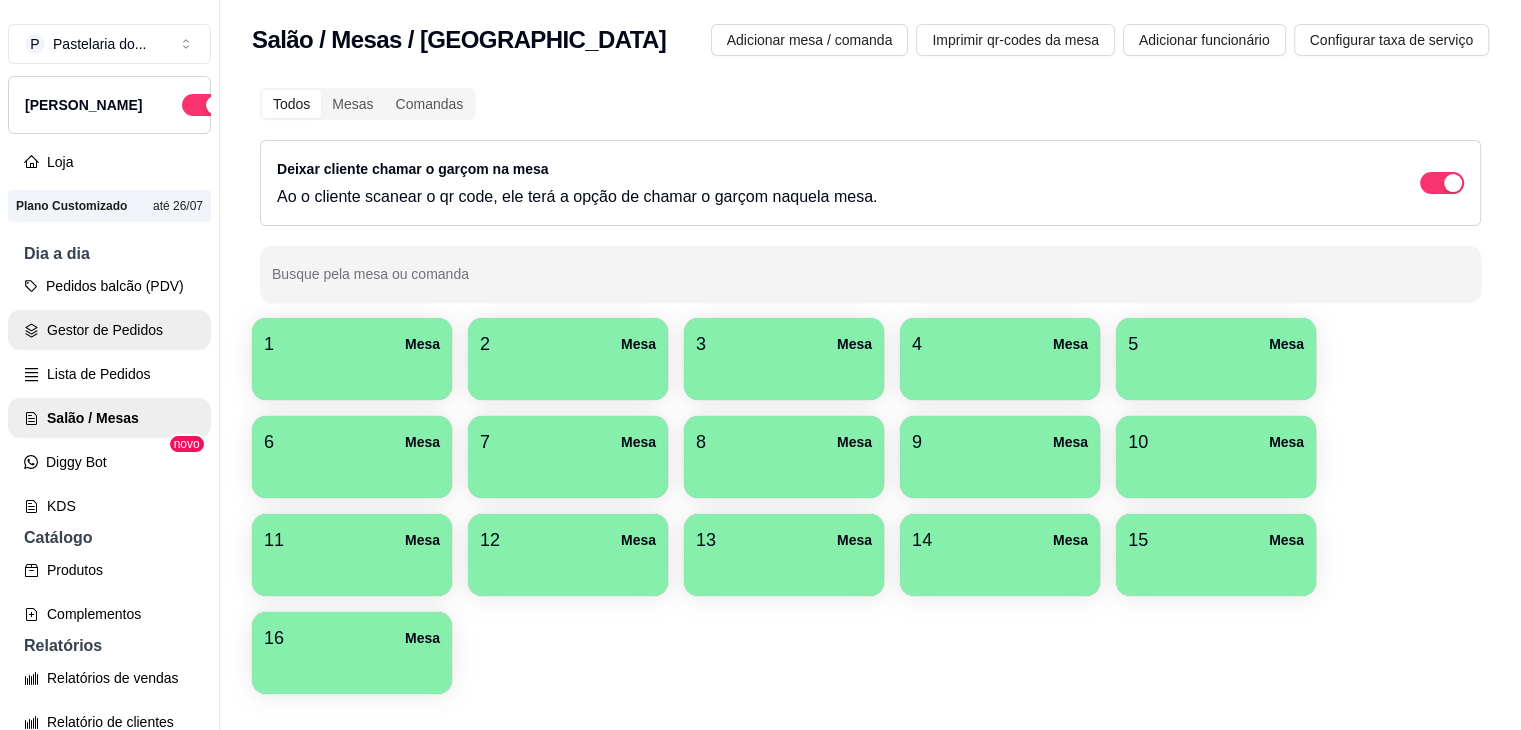 click on "Gestor de Pedidos" at bounding box center (109, 330) 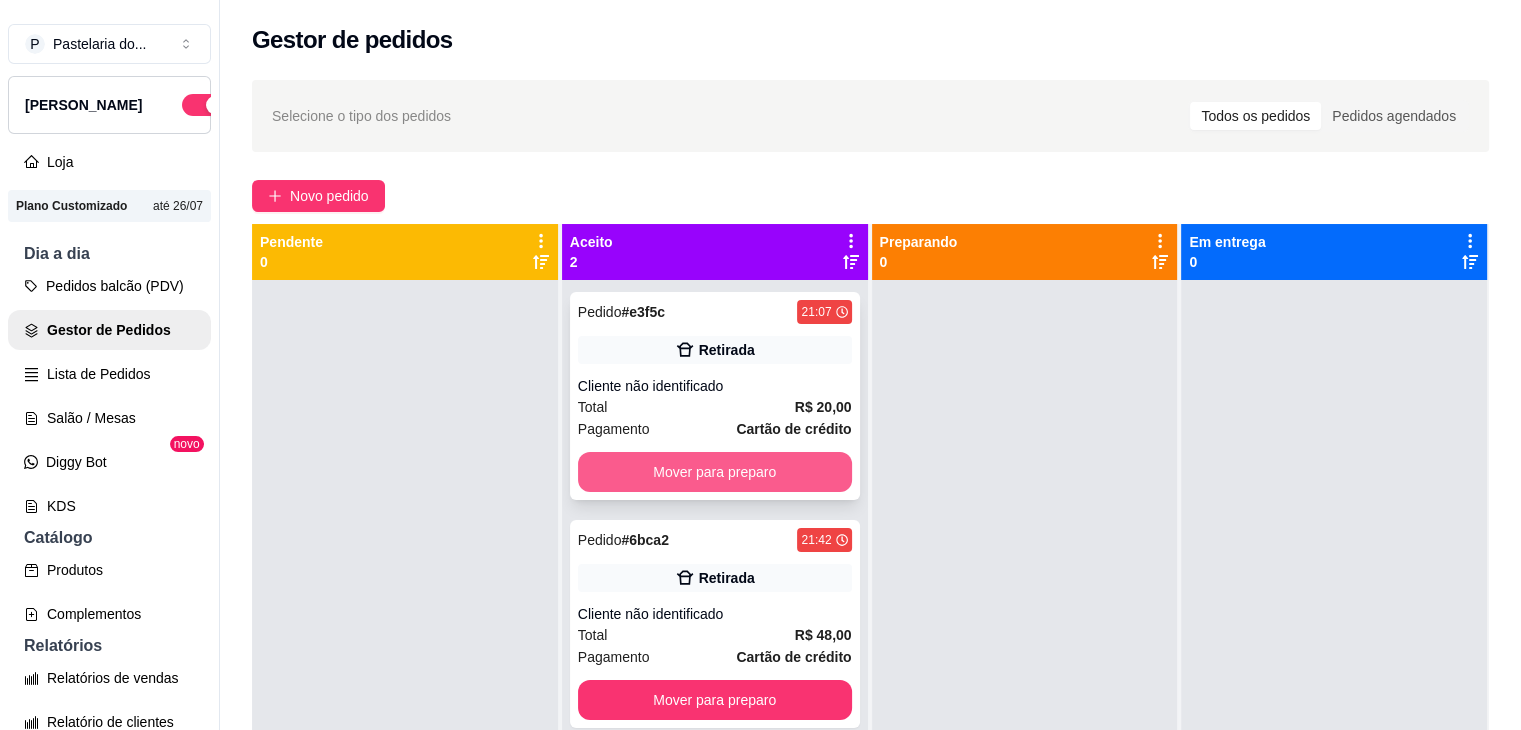 click on "Mover para preparo" at bounding box center (715, 472) 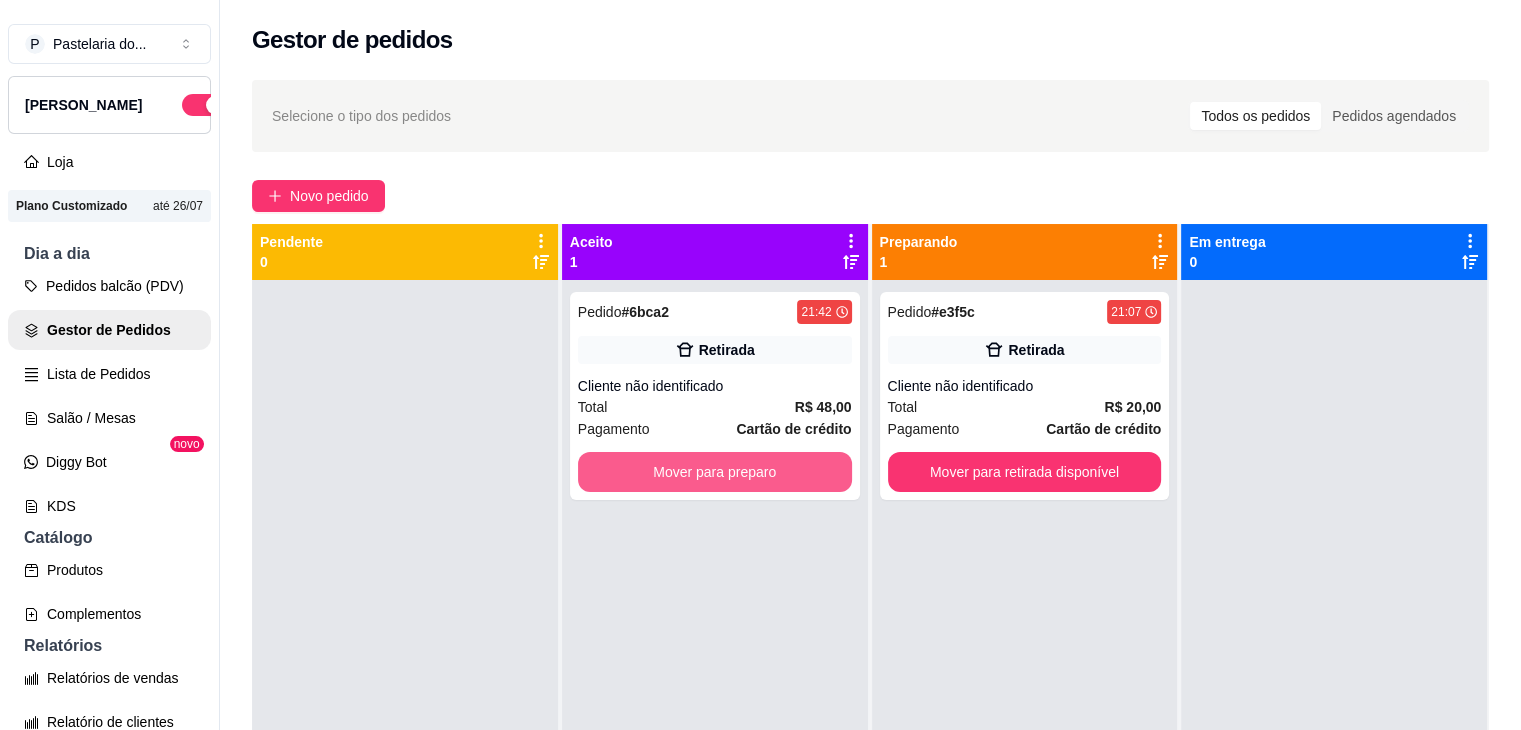 click on "Mover para preparo" at bounding box center [715, 472] 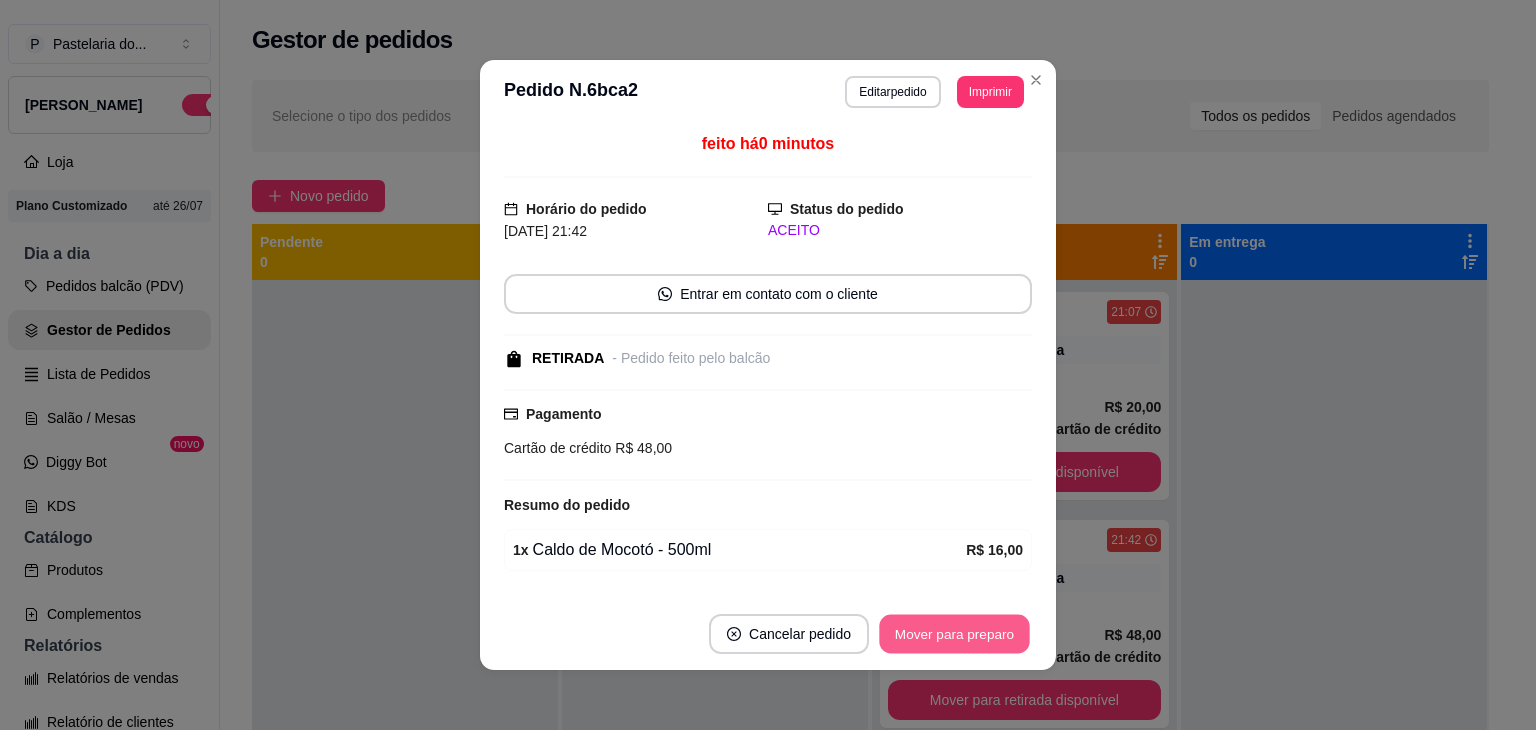 click on "Mover para preparo" at bounding box center (954, 634) 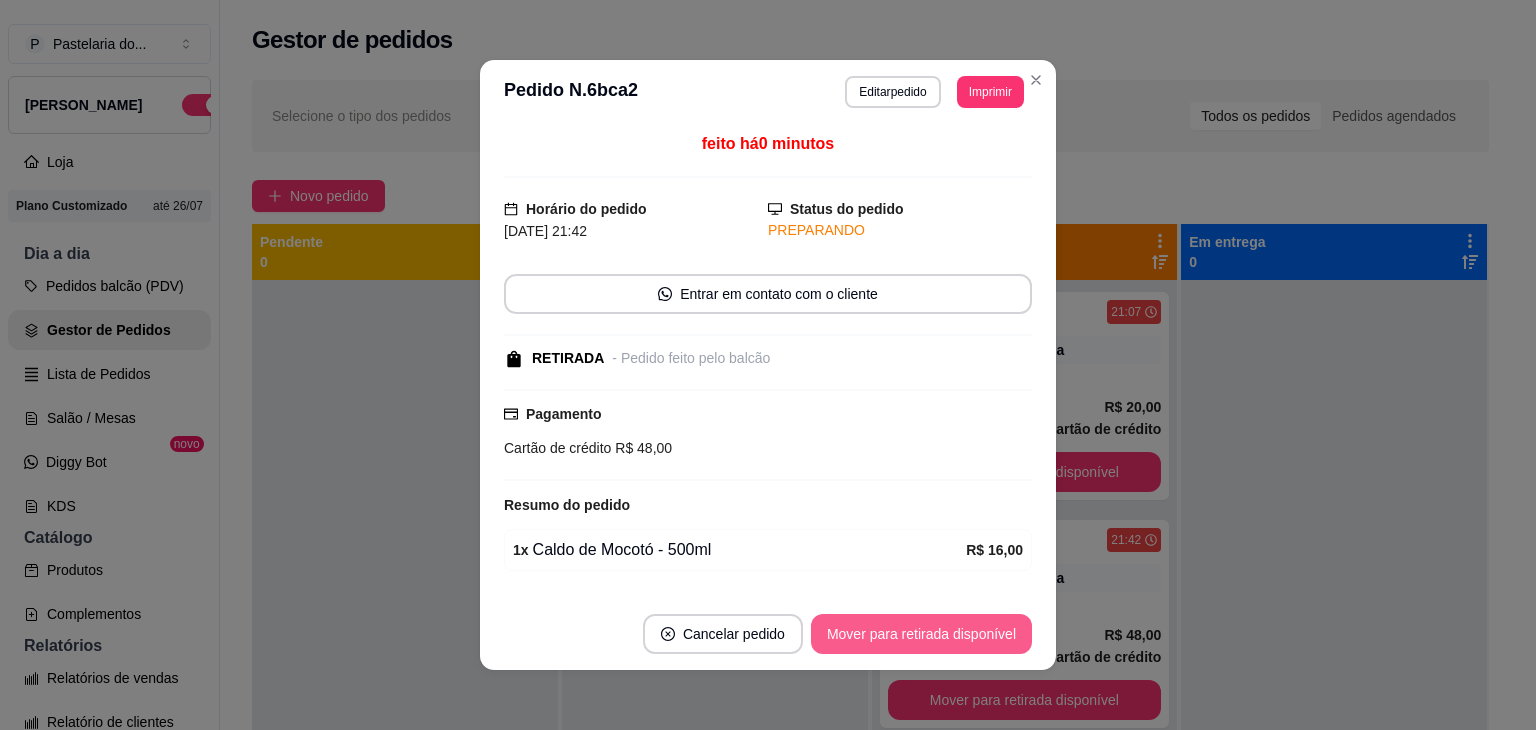 click on "Mover para retirada disponível" at bounding box center [921, 634] 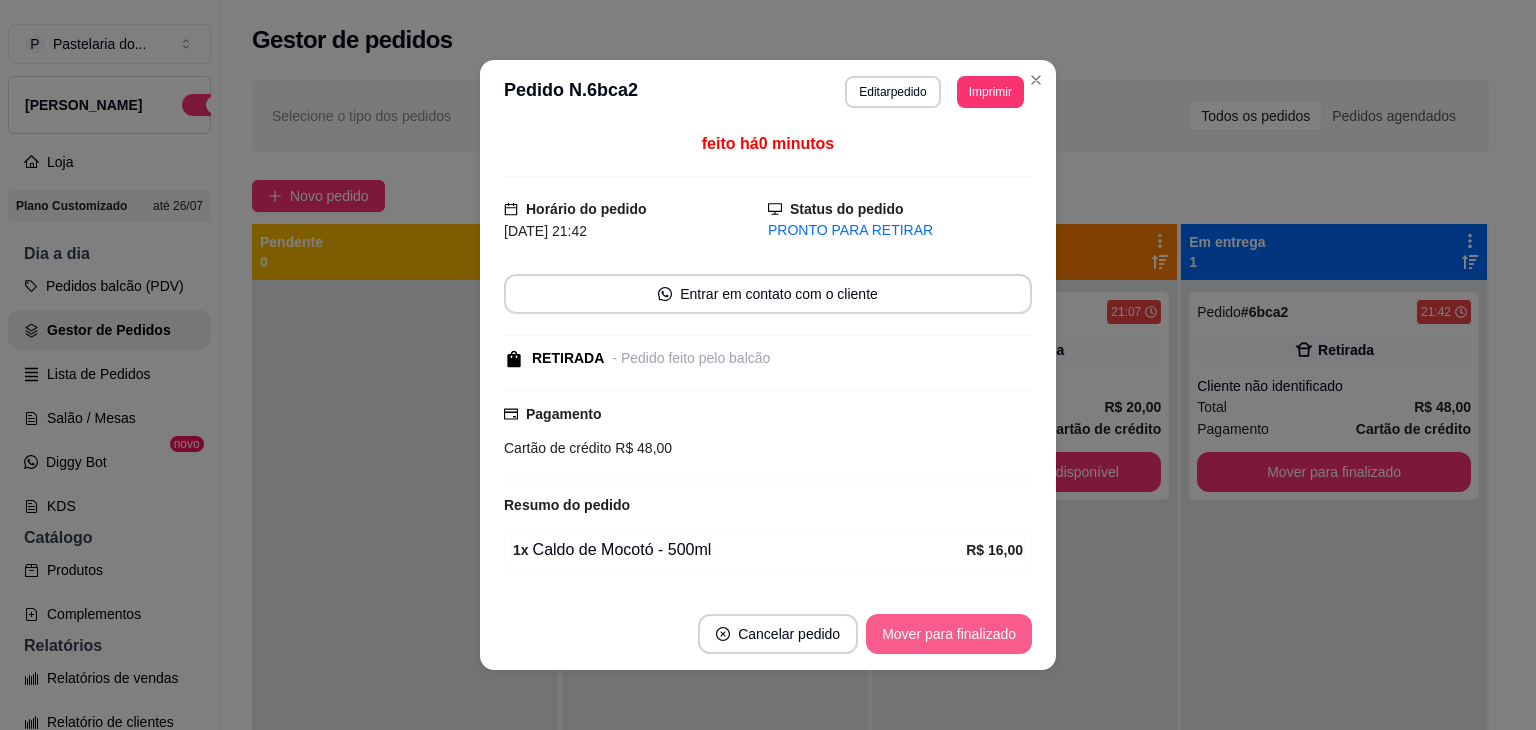 click on "Mover para finalizado" at bounding box center (949, 634) 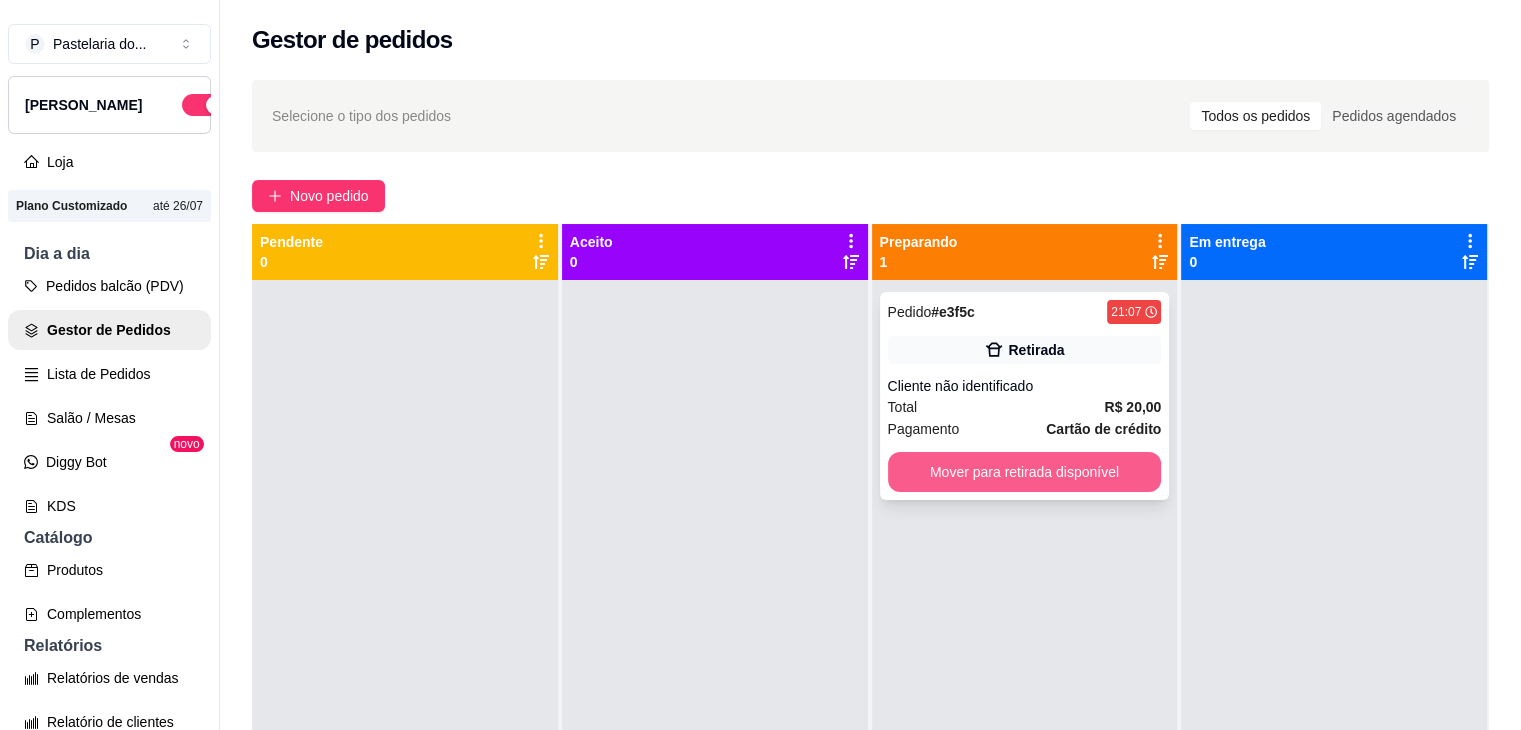 click on "Mover para retirada disponível" at bounding box center (1025, 472) 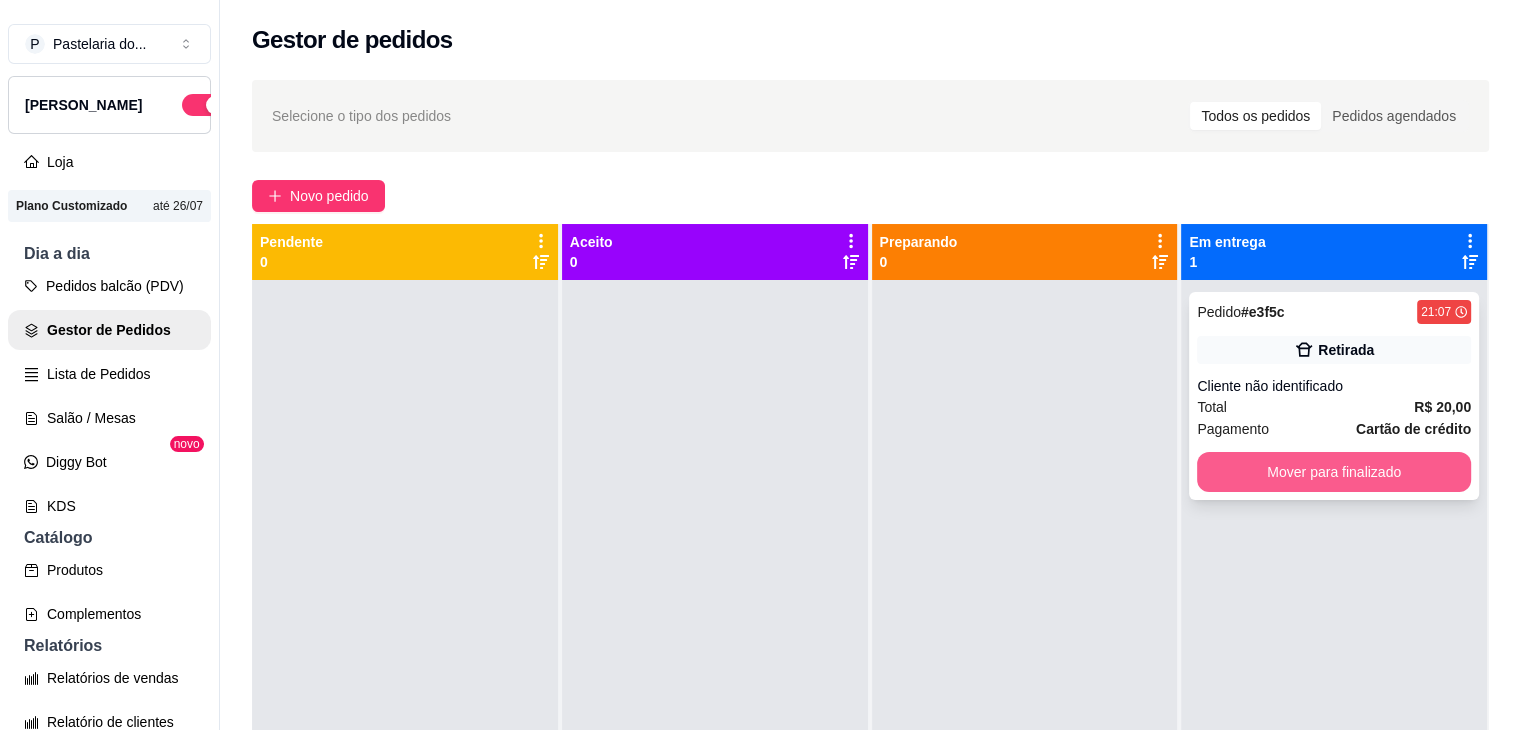 click on "Mover para finalizado" at bounding box center (1334, 472) 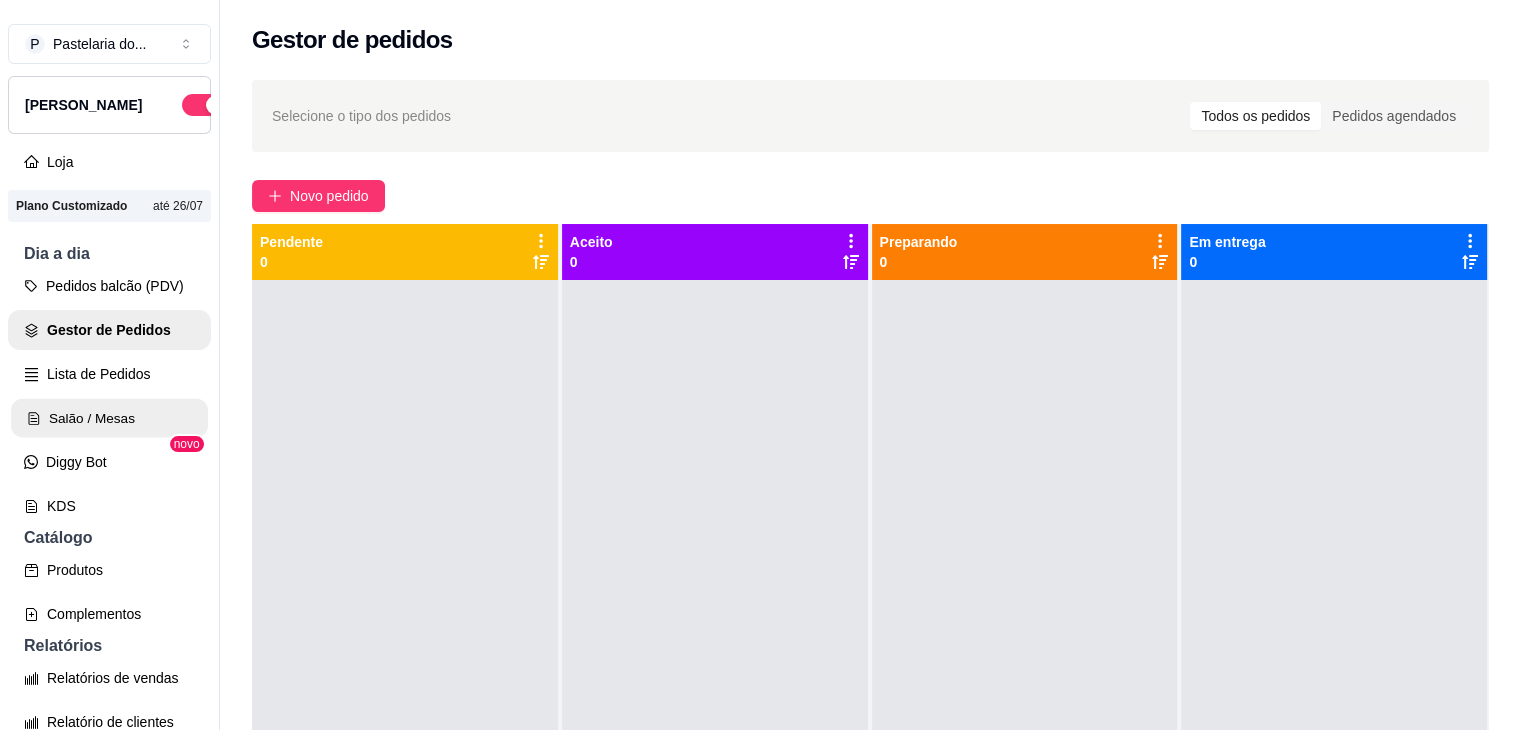 click on "Salão / Mesas" at bounding box center (109, 418) 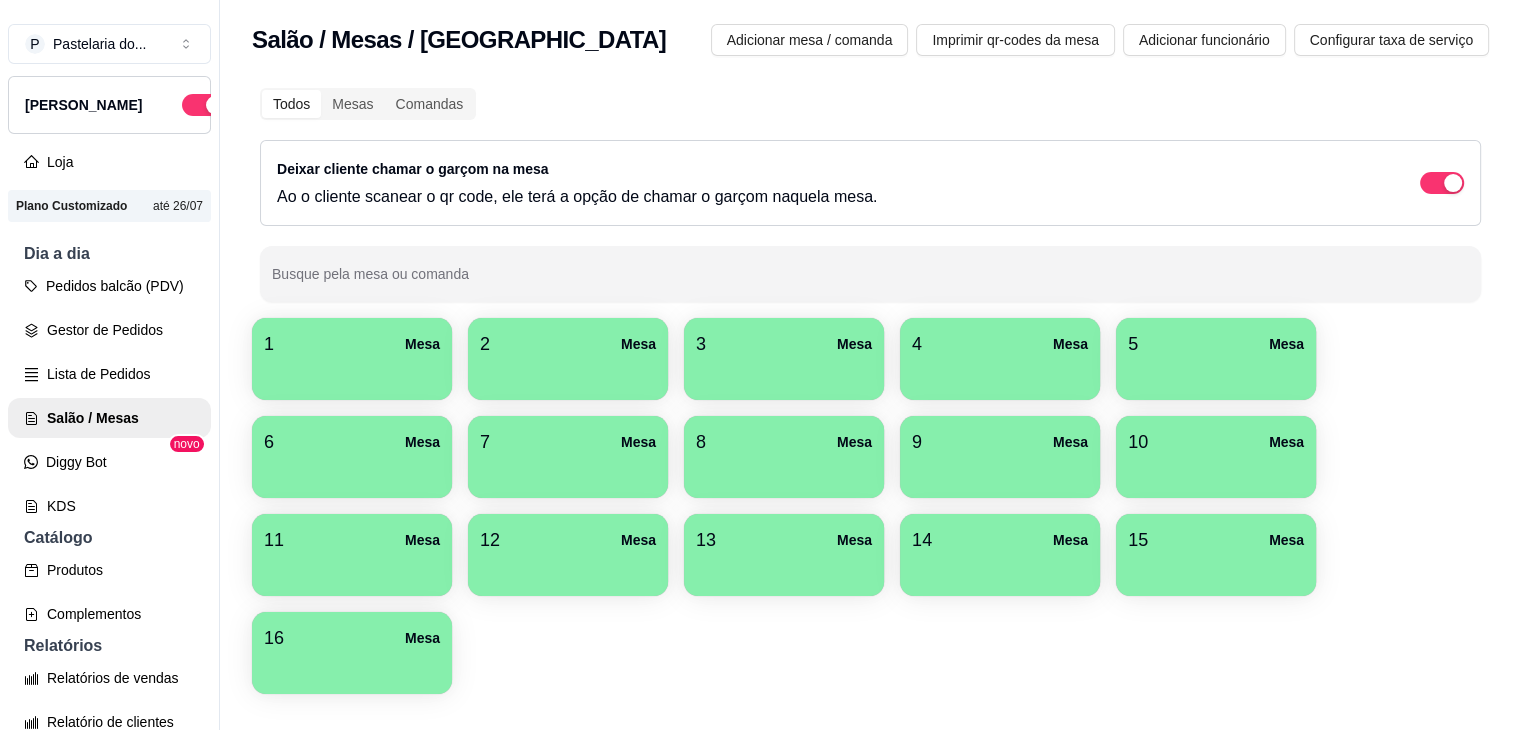 click at bounding box center (352, 471) 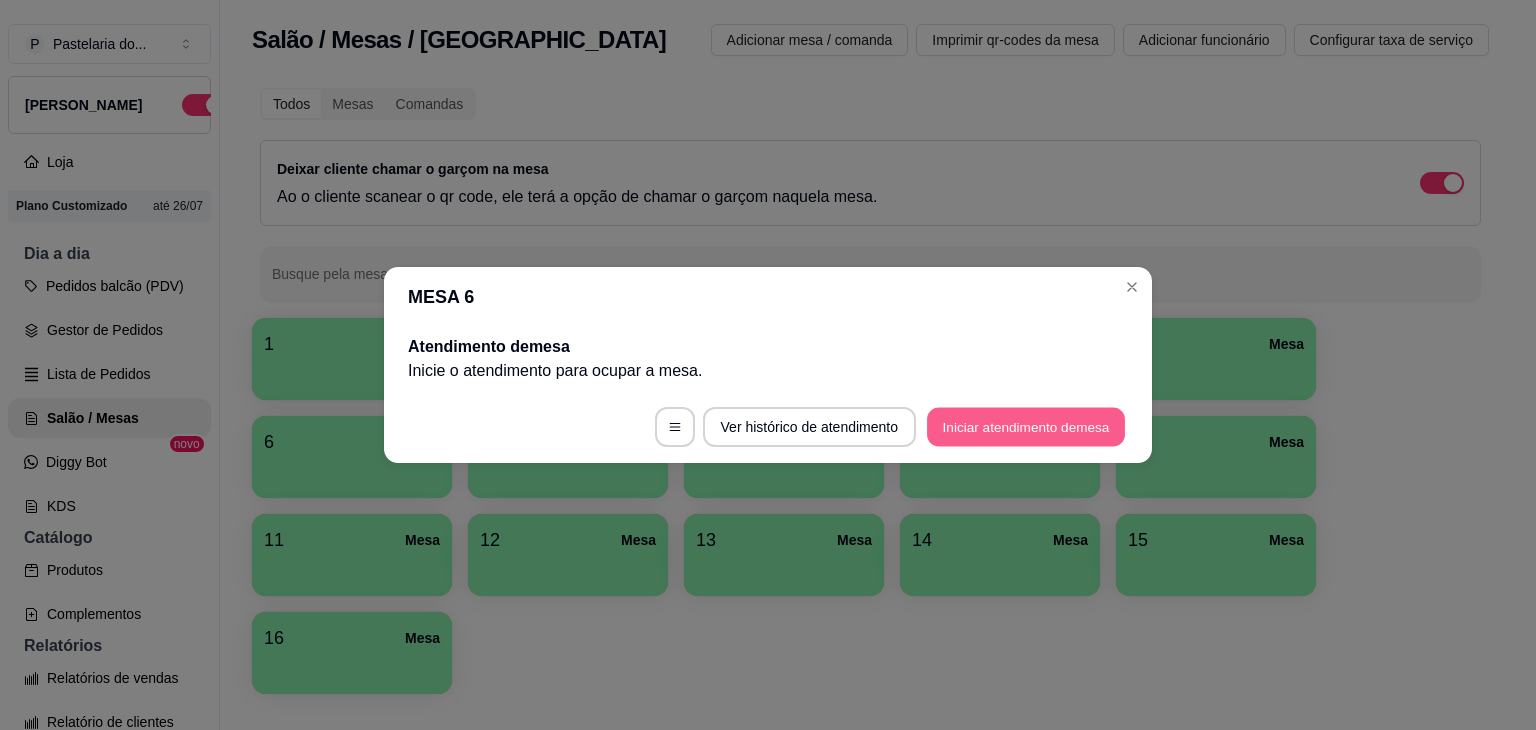 click on "Iniciar atendimento de  mesa" at bounding box center (1026, 427) 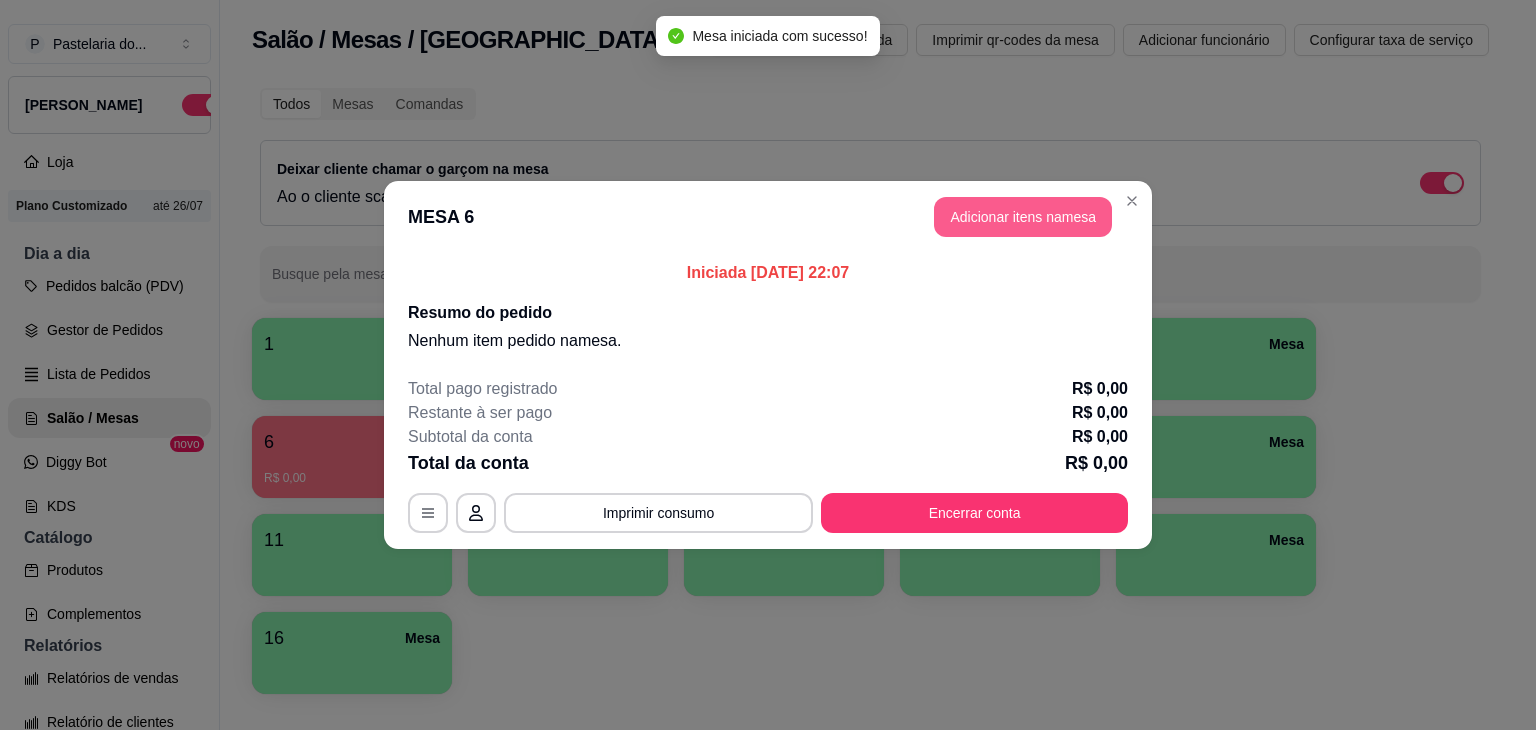 click on "Adicionar itens na  mesa" at bounding box center (1023, 217) 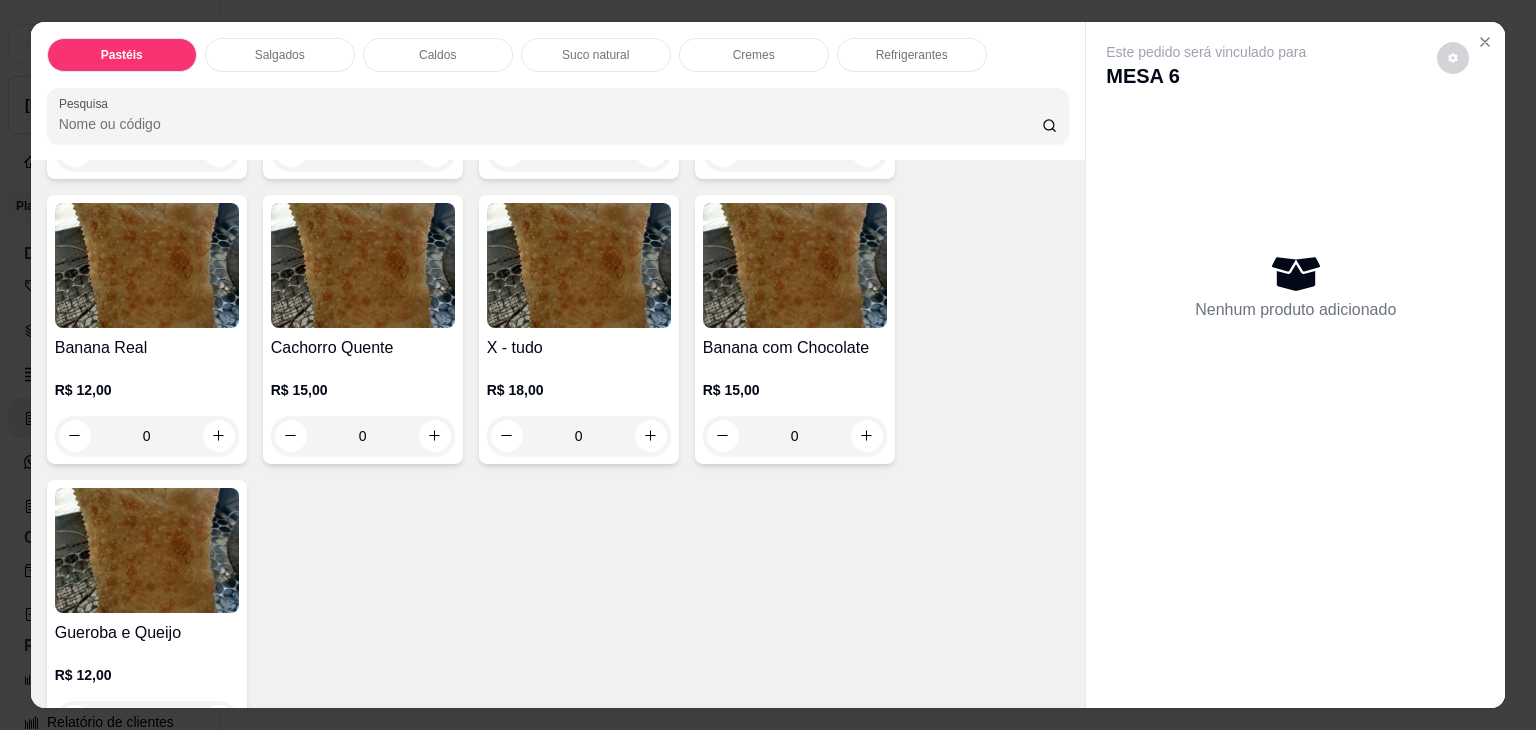 scroll, scrollTop: 1500, scrollLeft: 0, axis: vertical 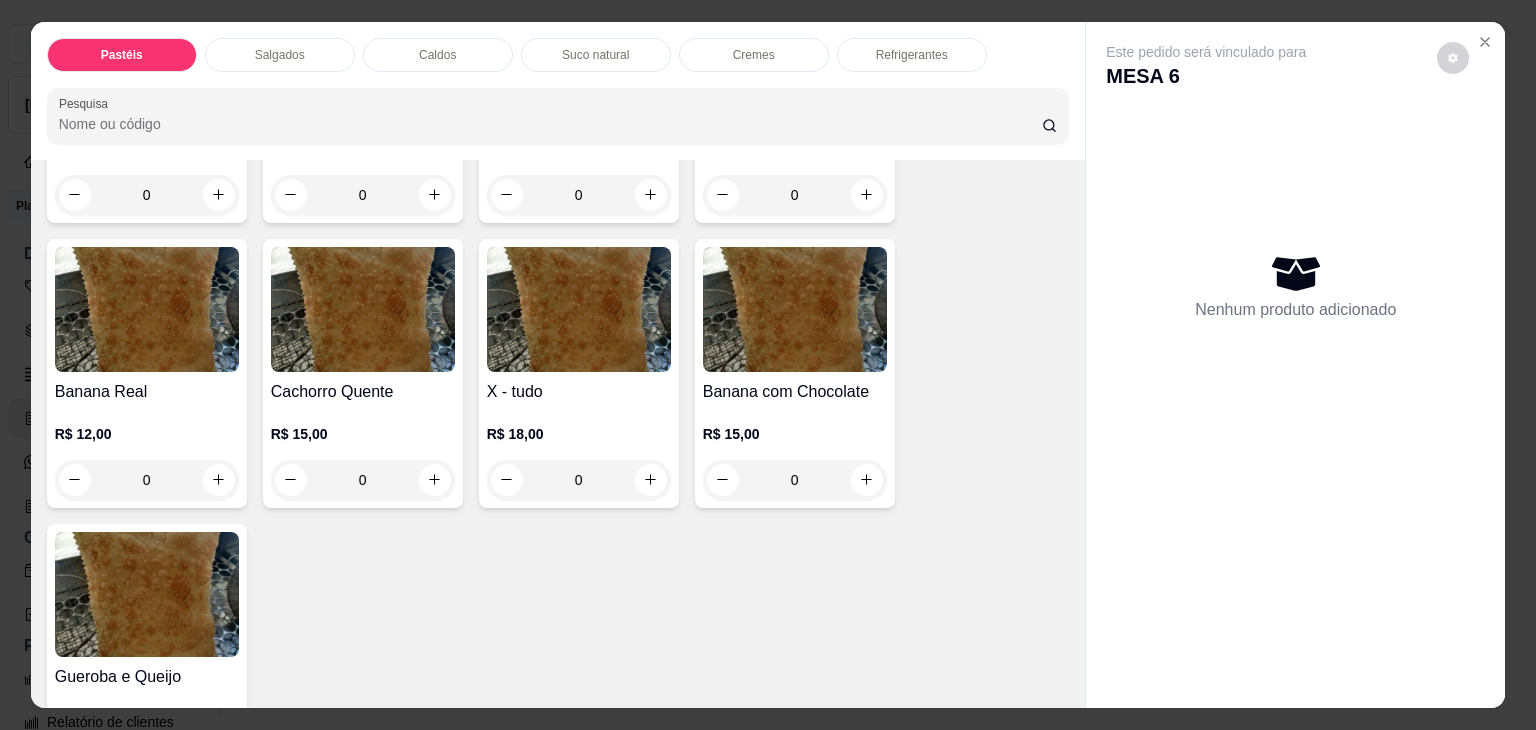 click on "Banana Real" at bounding box center [147, 392] 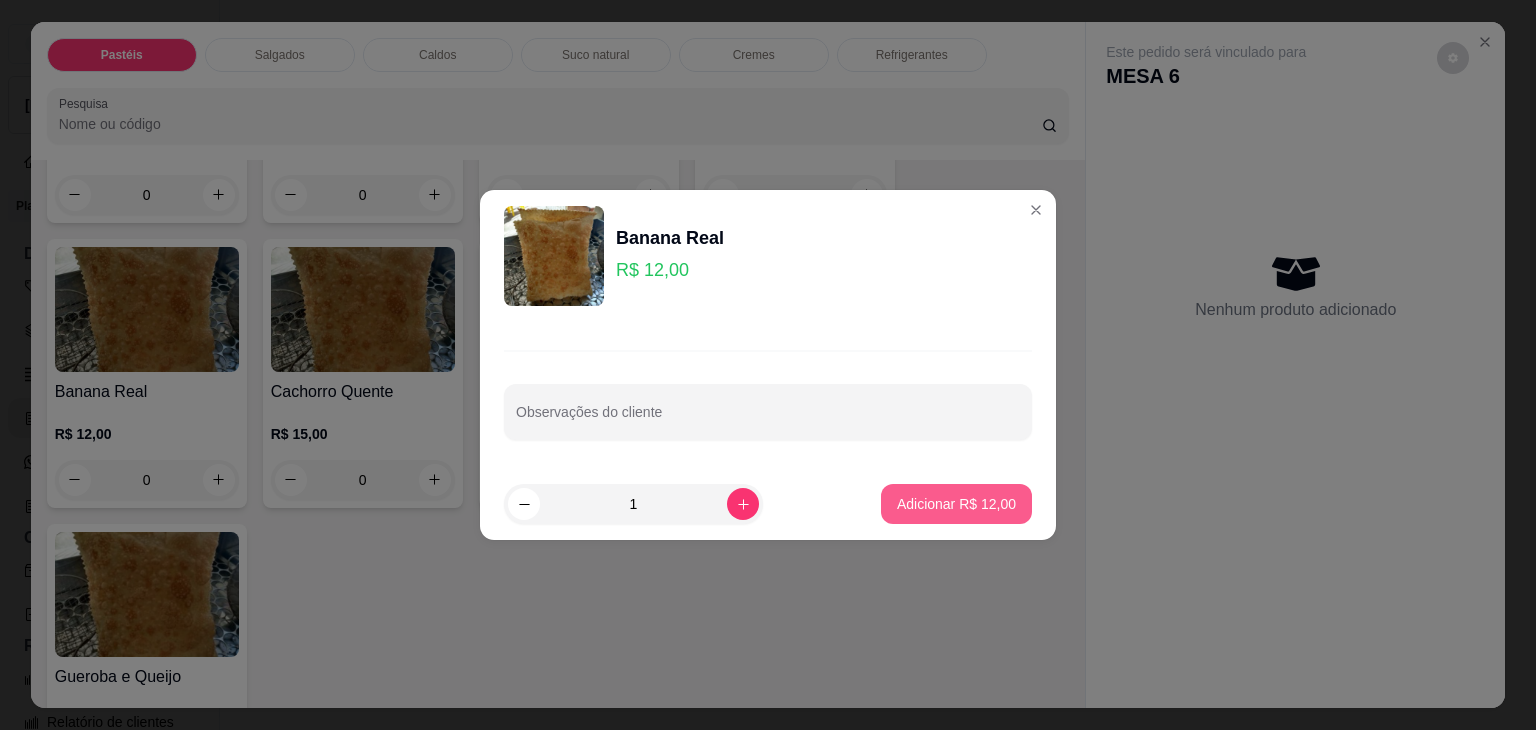click on "Adicionar   R$ 12,00" at bounding box center [956, 504] 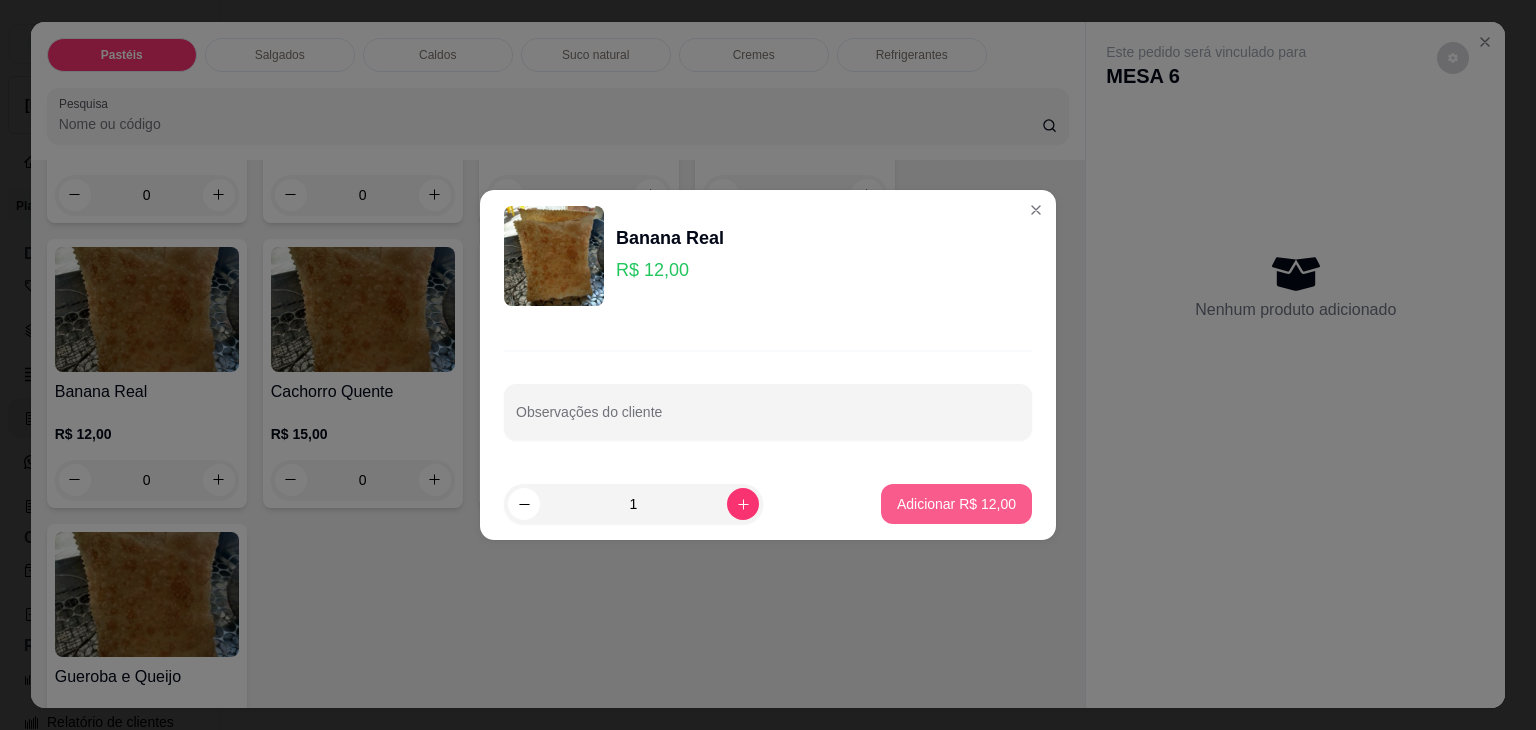 type on "1" 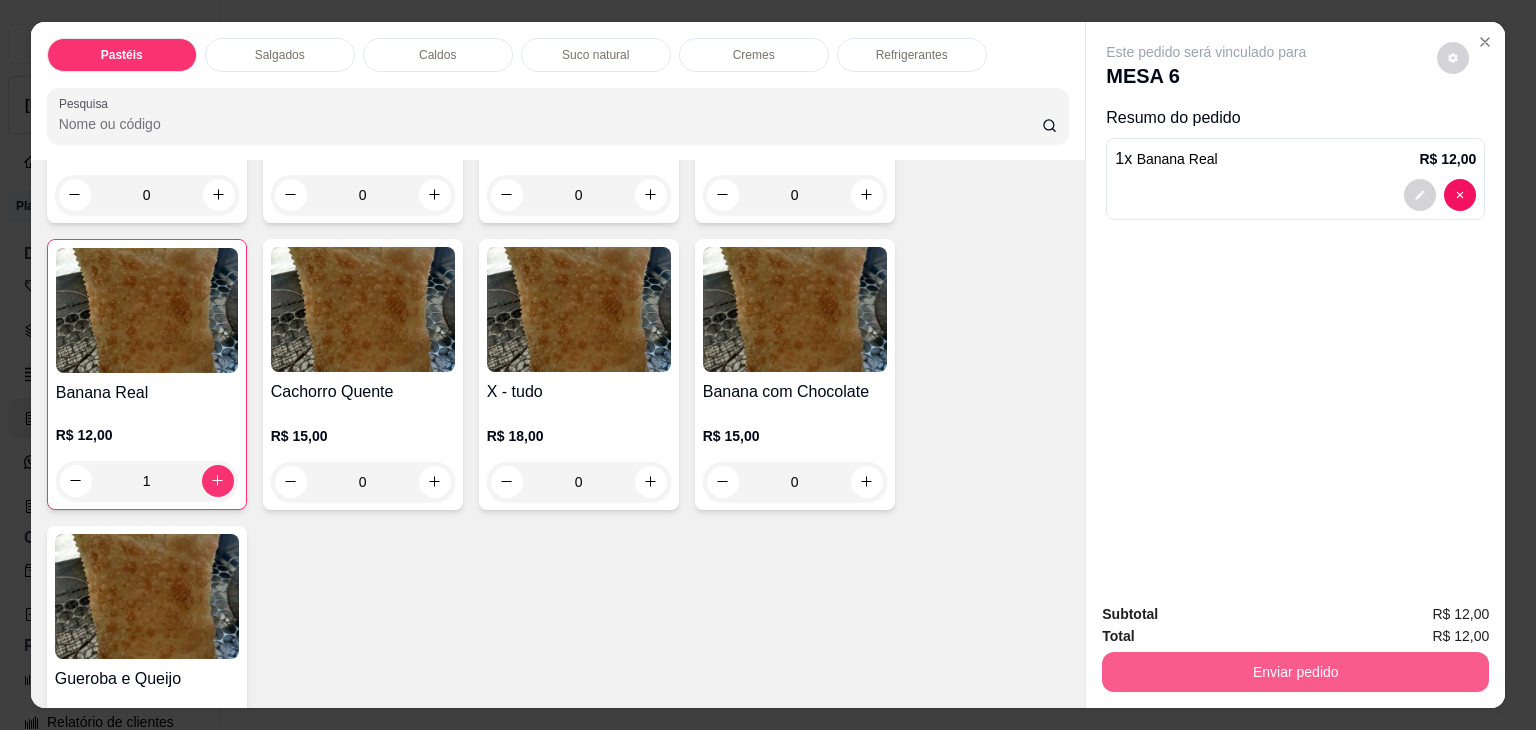 click on "Enviar pedido" at bounding box center [1295, 672] 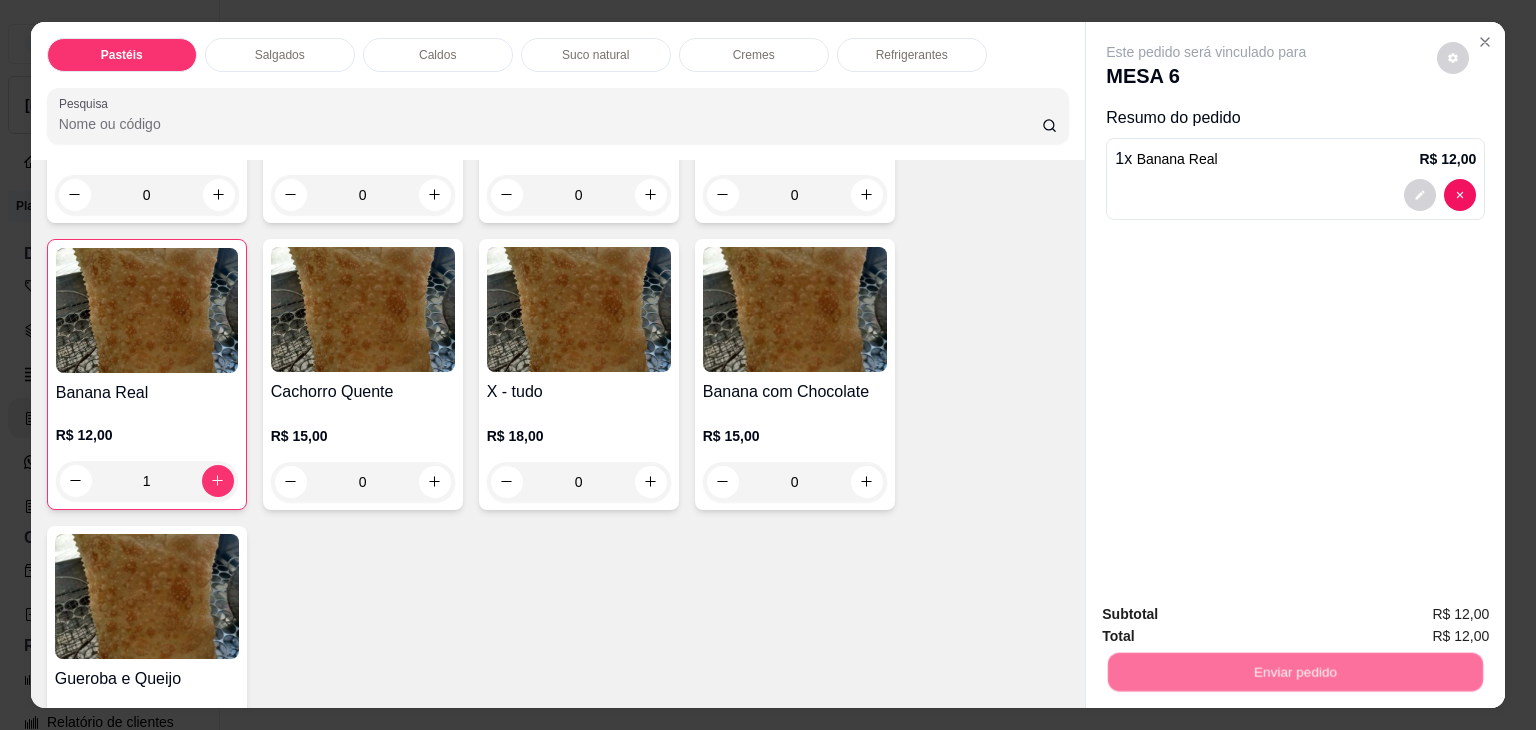 click on "Não registrar e enviar pedido" at bounding box center (1229, 614) 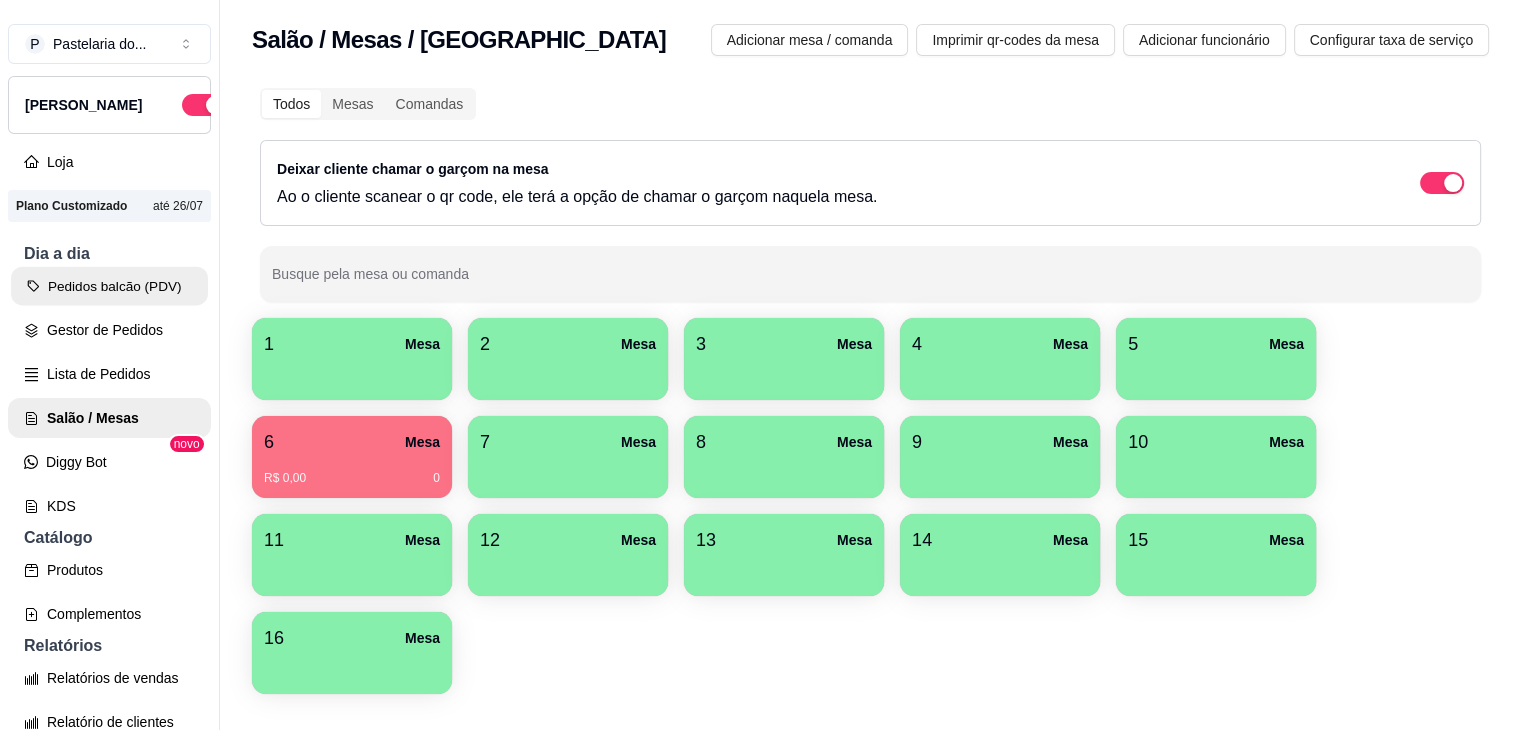 click on "Pedidos balcão (PDV)" at bounding box center (109, 286) 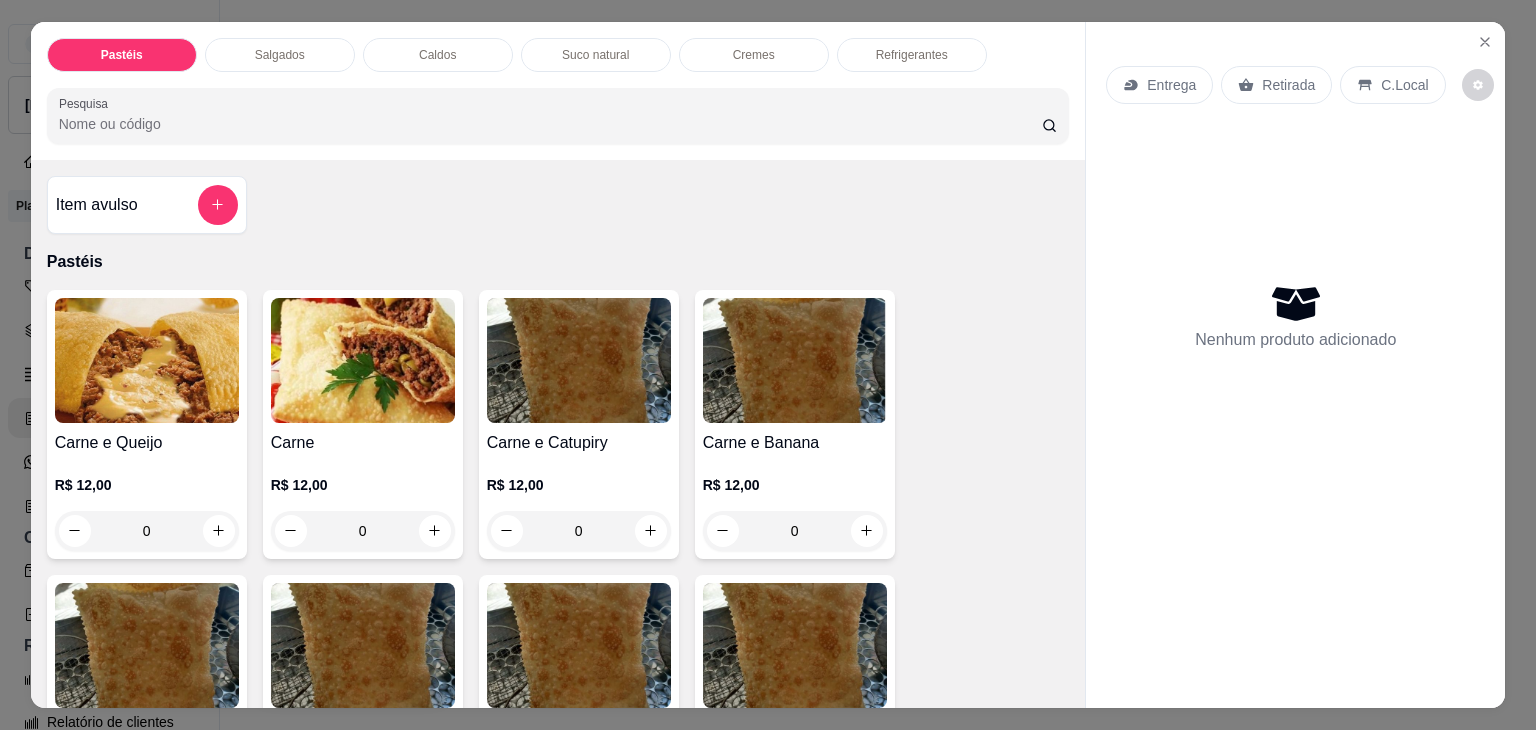 click on "Salgados" at bounding box center (280, 55) 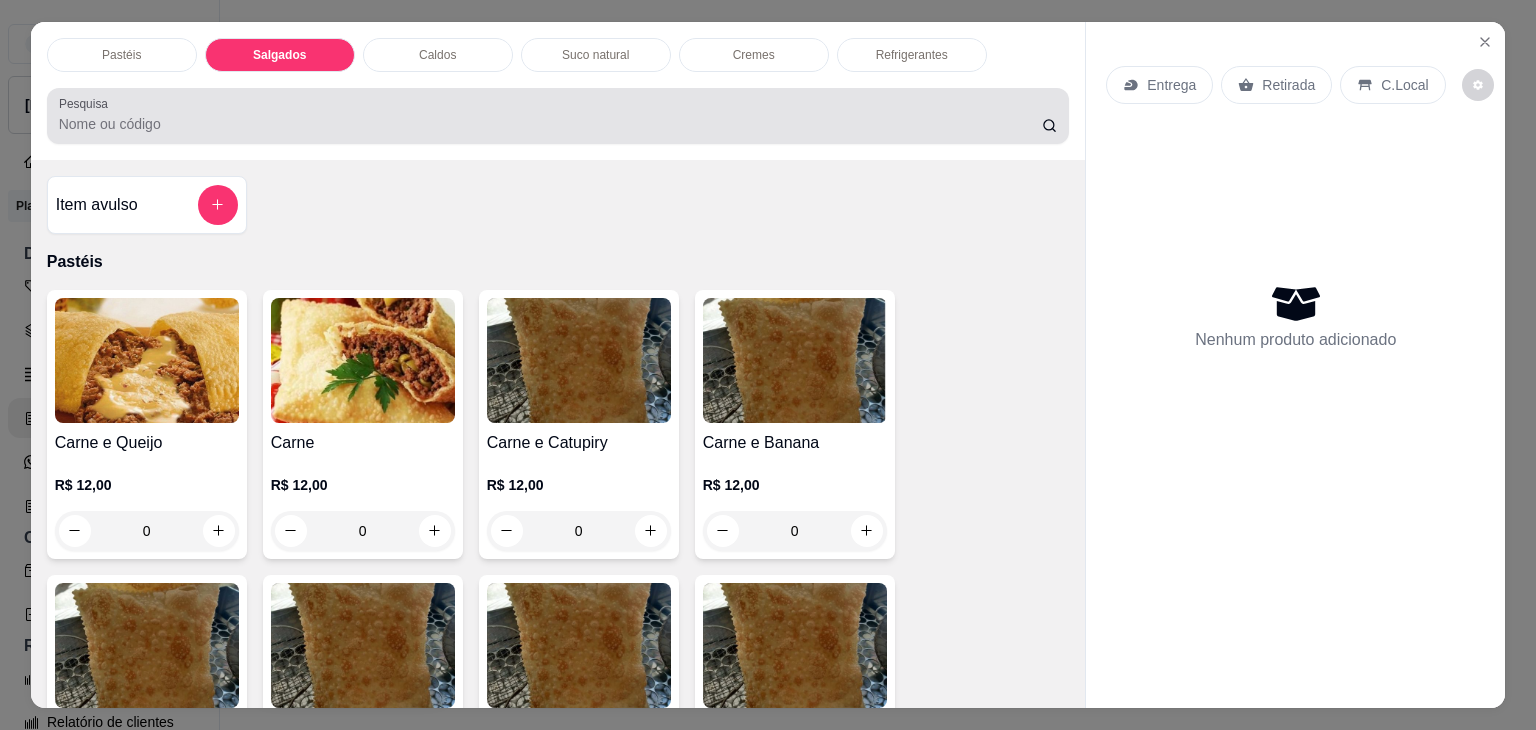 scroll, scrollTop: 2124, scrollLeft: 0, axis: vertical 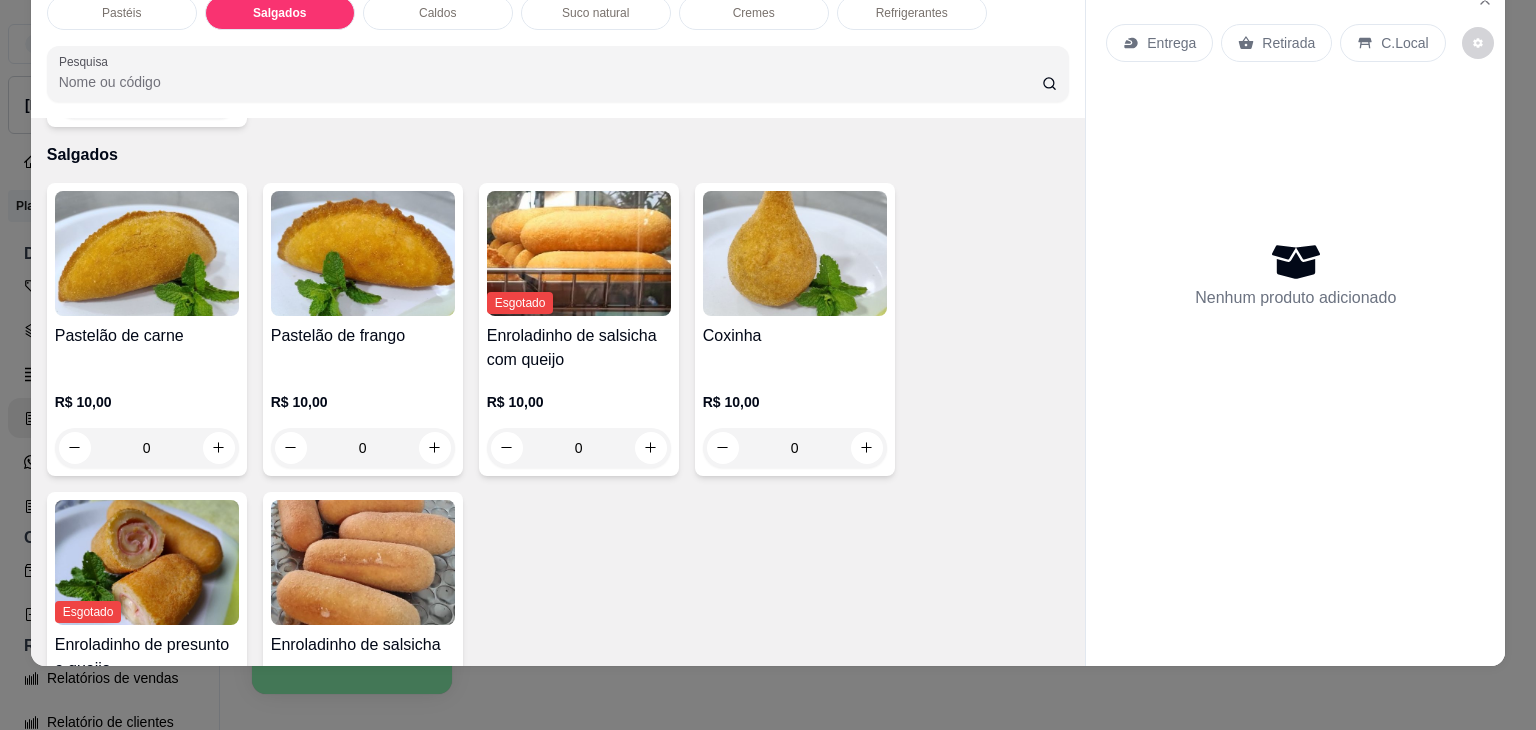 click on "Caldos" at bounding box center (438, 13) 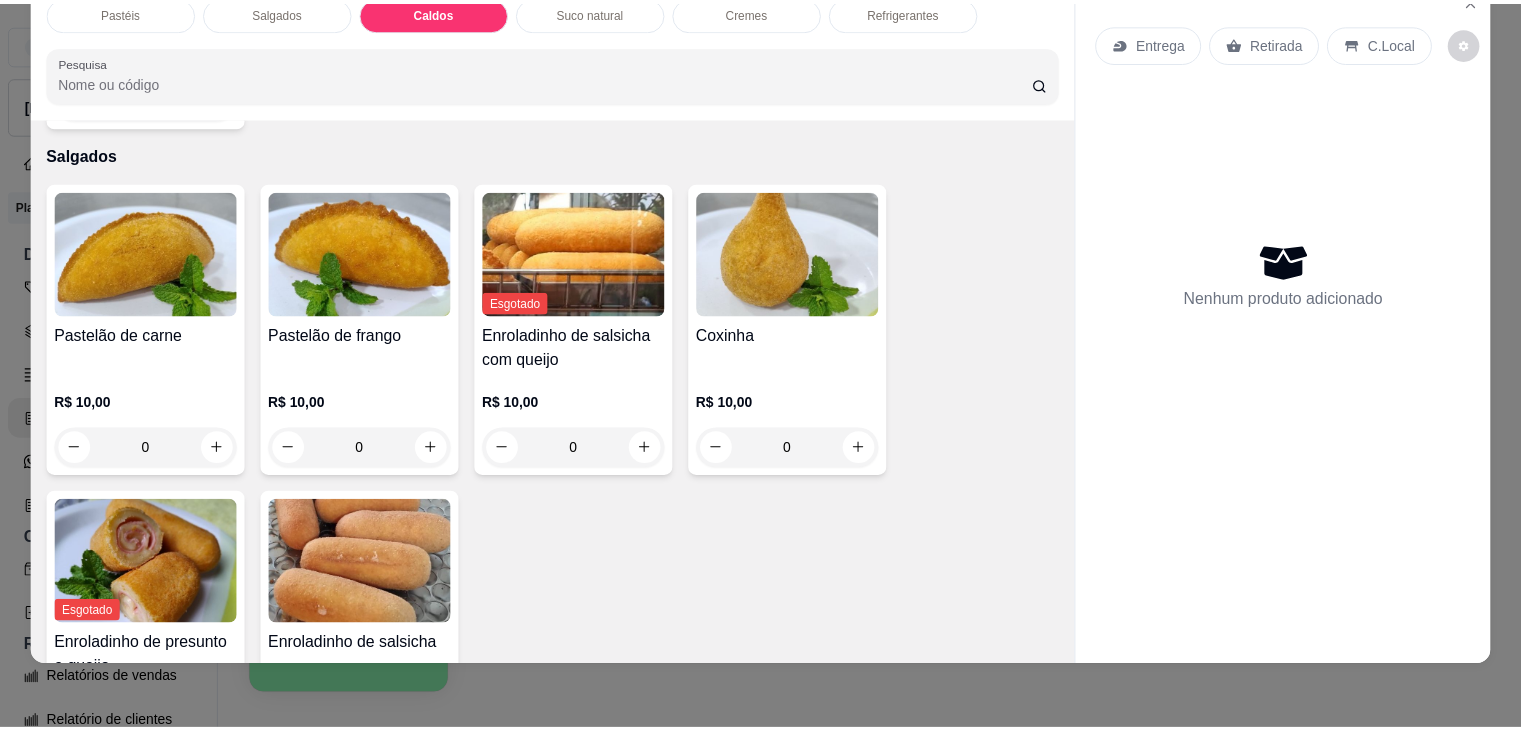 scroll, scrollTop: 2782, scrollLeft: 0, axis: vertical 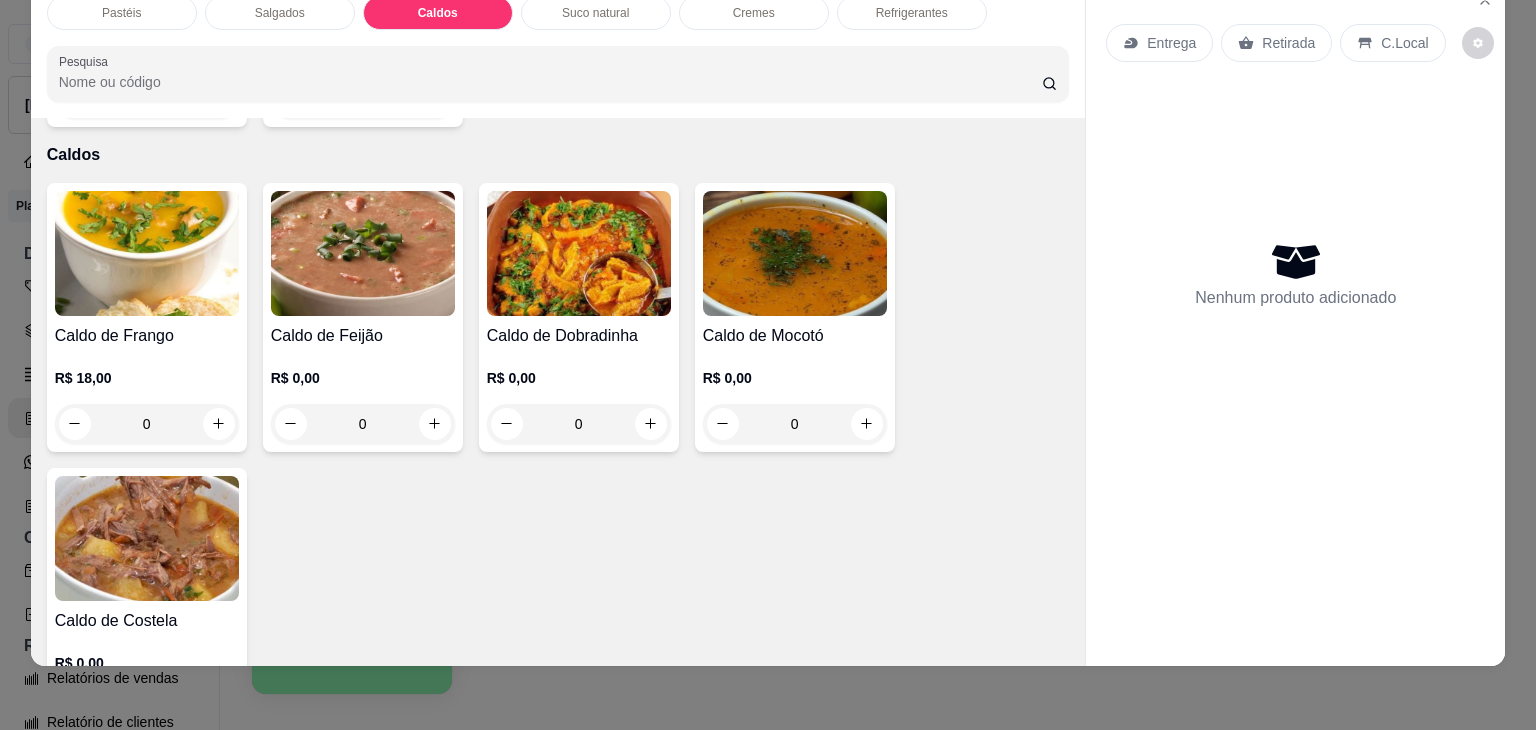 click at bounding box center (147, 253) 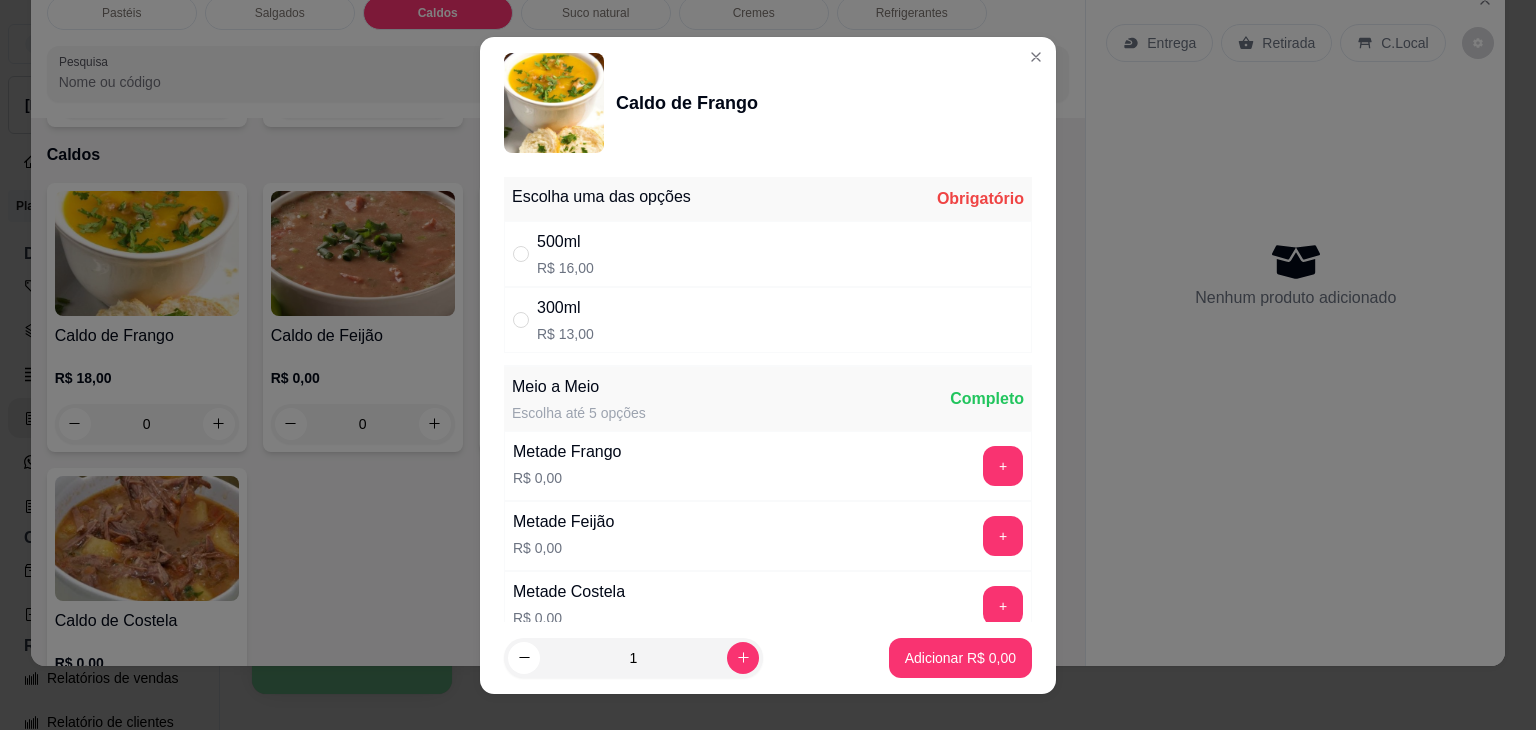 click on "500ml R$ 16,00" at bounding box center (768, 254) 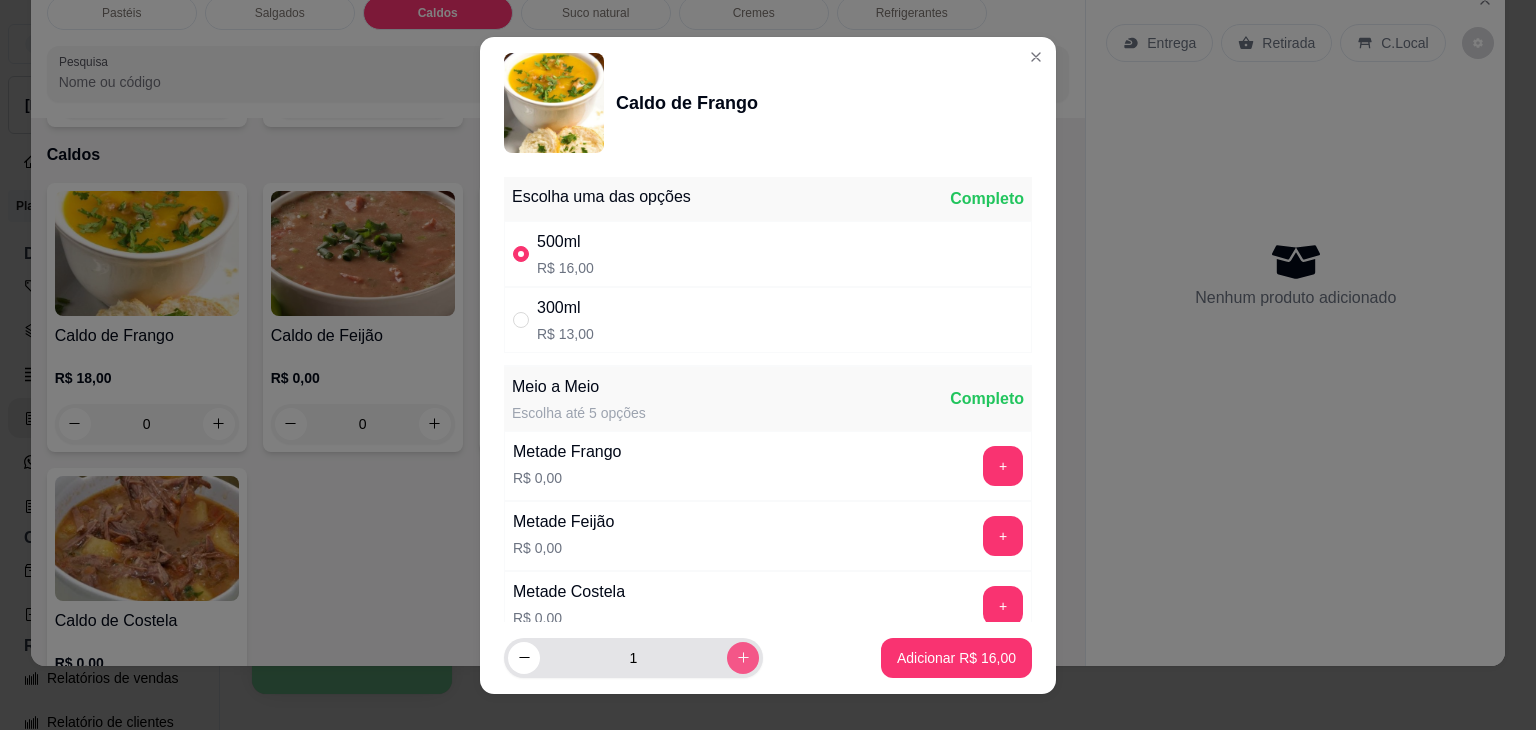 click at bounding box center (743, 658) 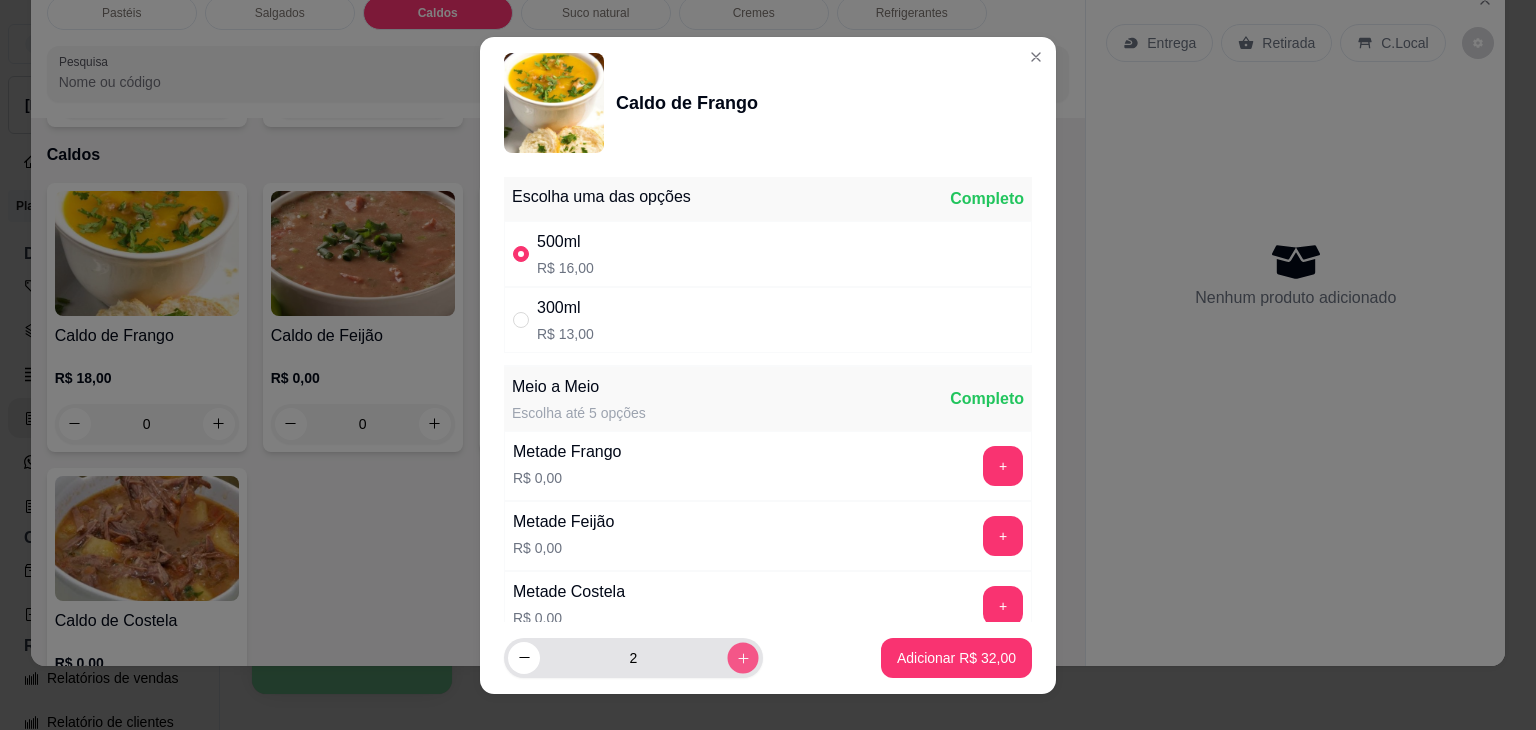click at bounding box center (742, 657) 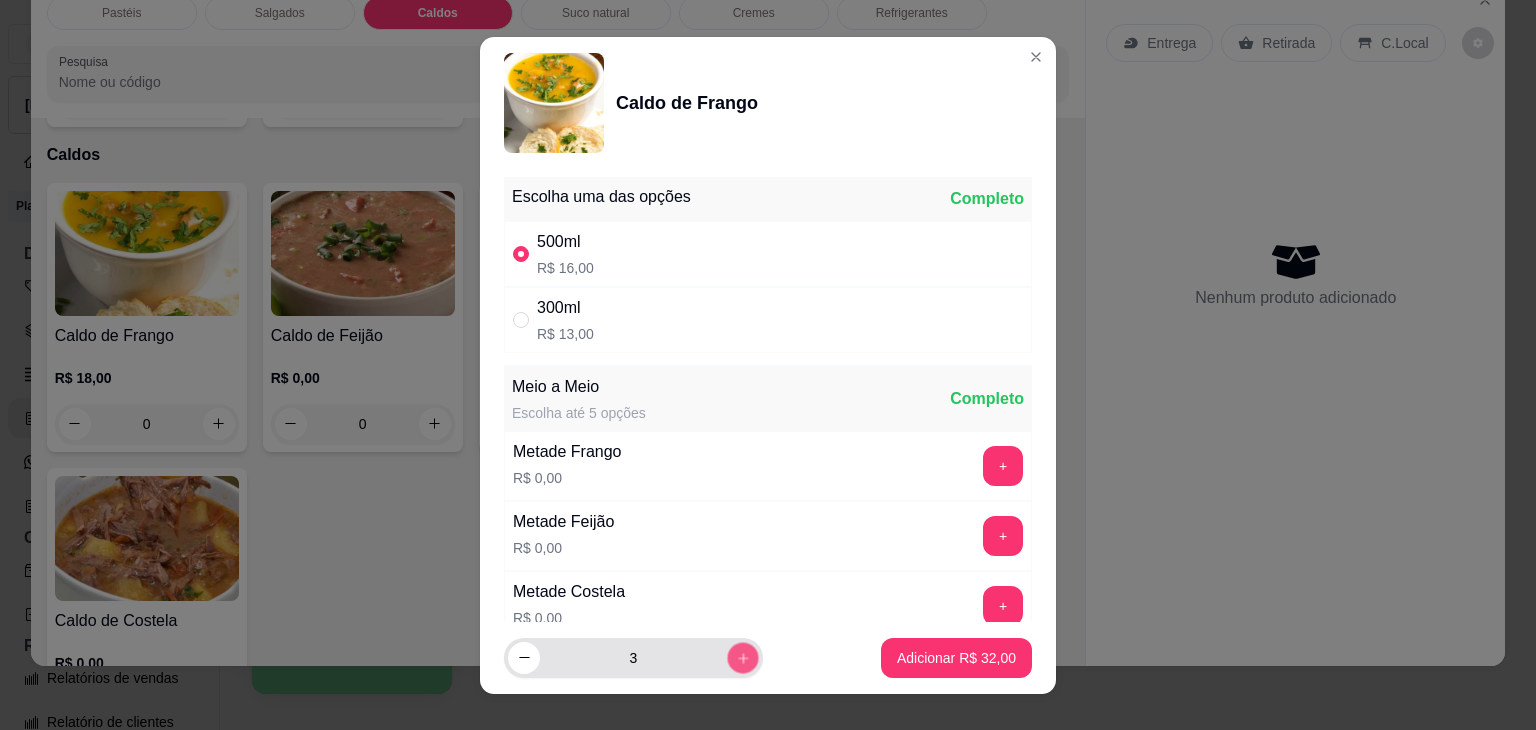 click at bounding box center (742, 657) 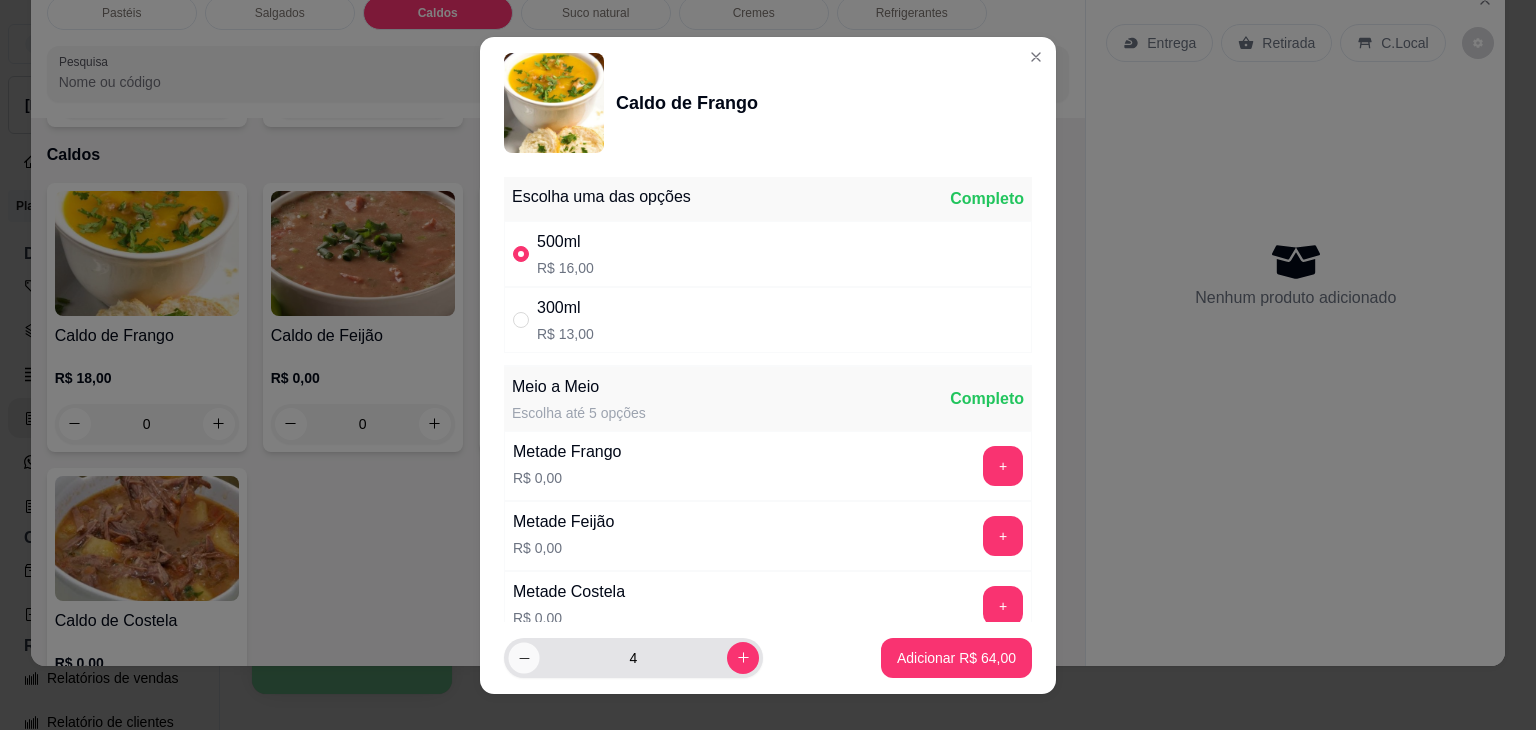 click 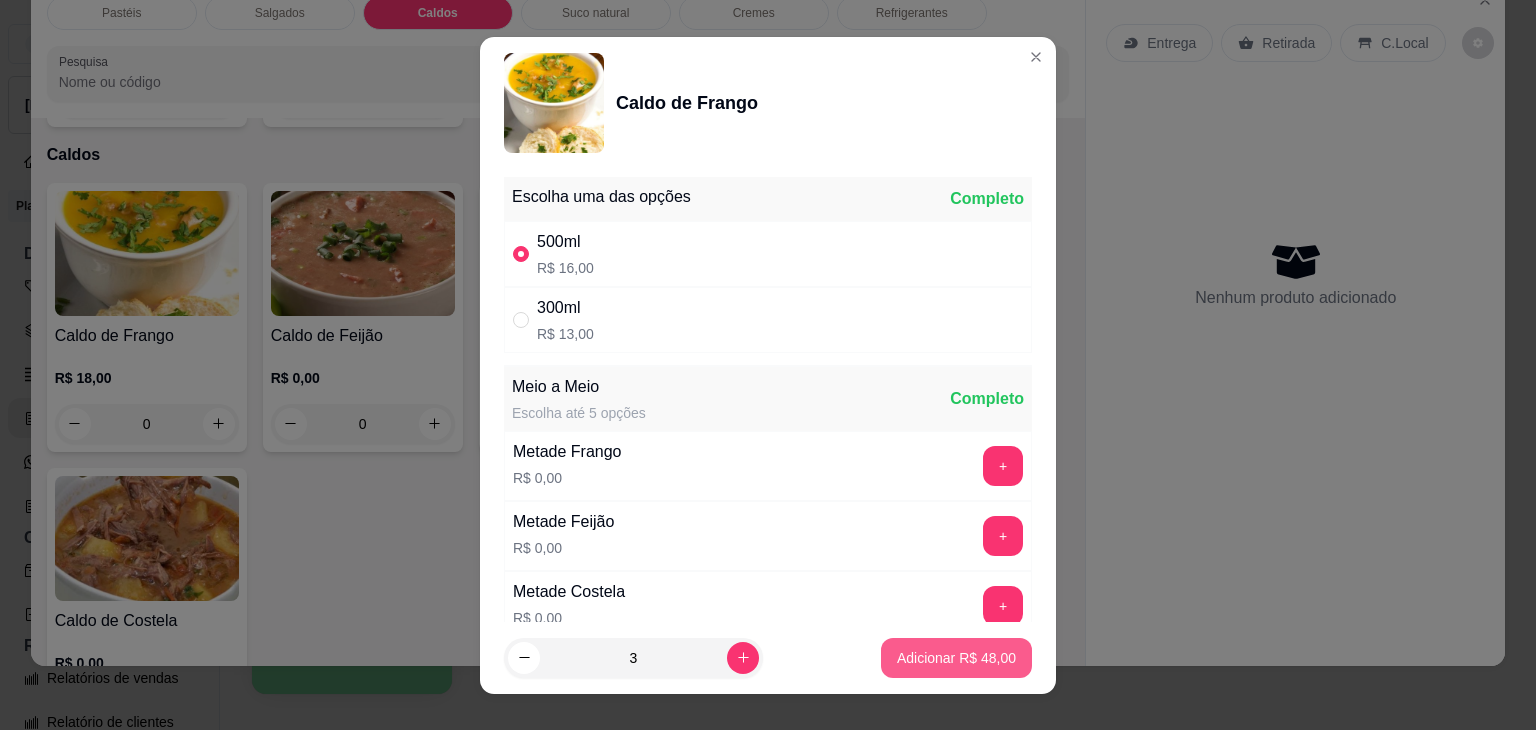 click on "Adicionar   R$ 48,00" at bounding box center [956, 658] 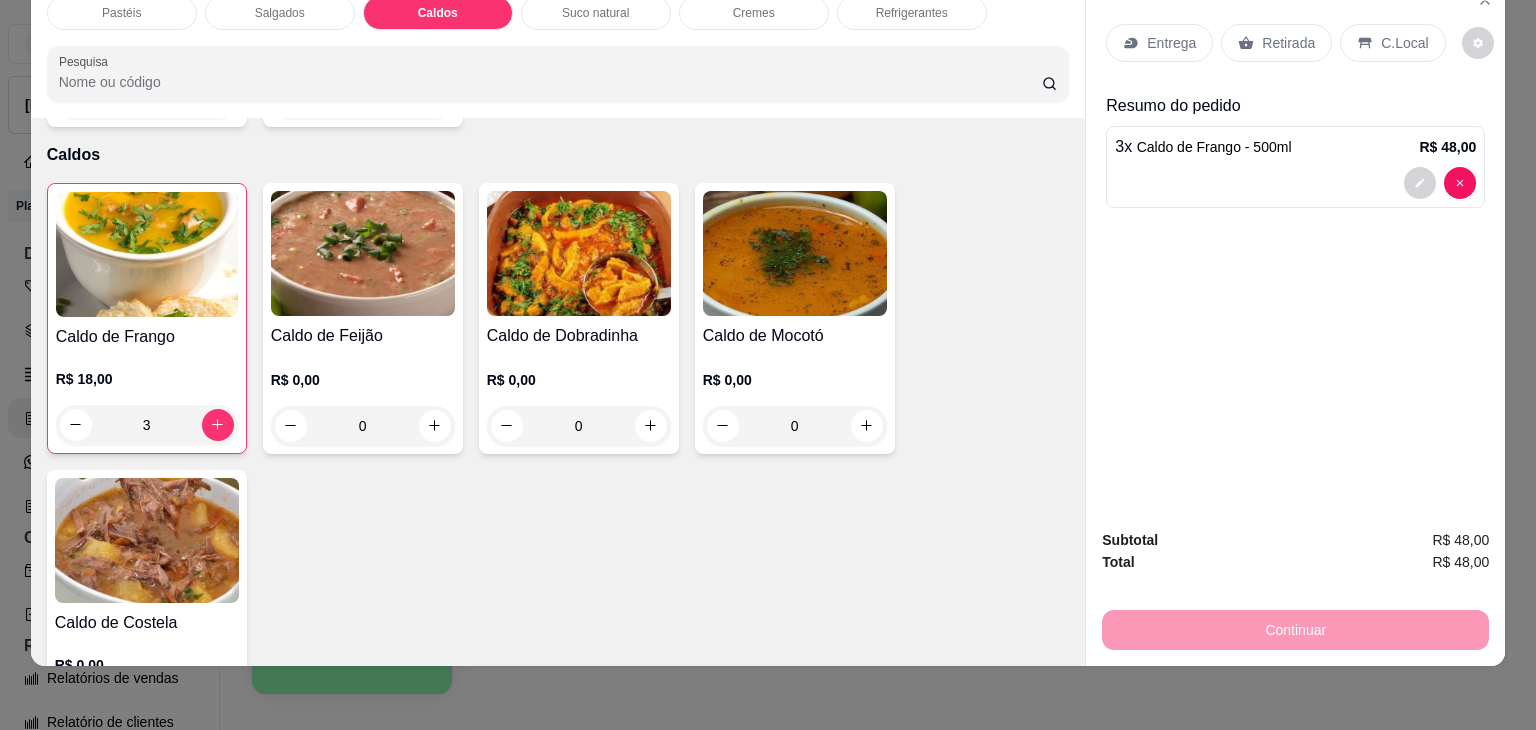 click on "Retirada" at bounding box center [1276, 43] 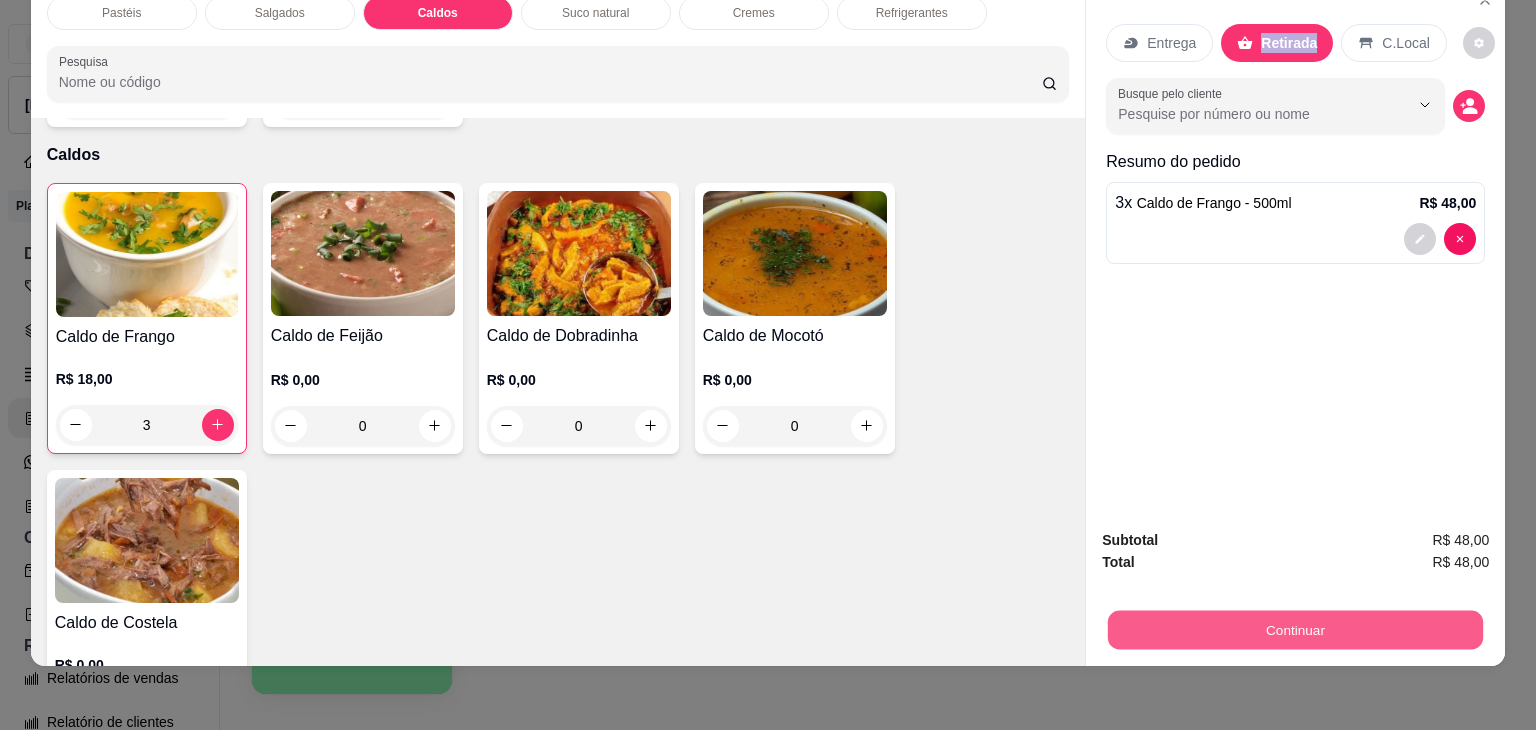 click on "Continuar" at bounding box center [1295, 630] 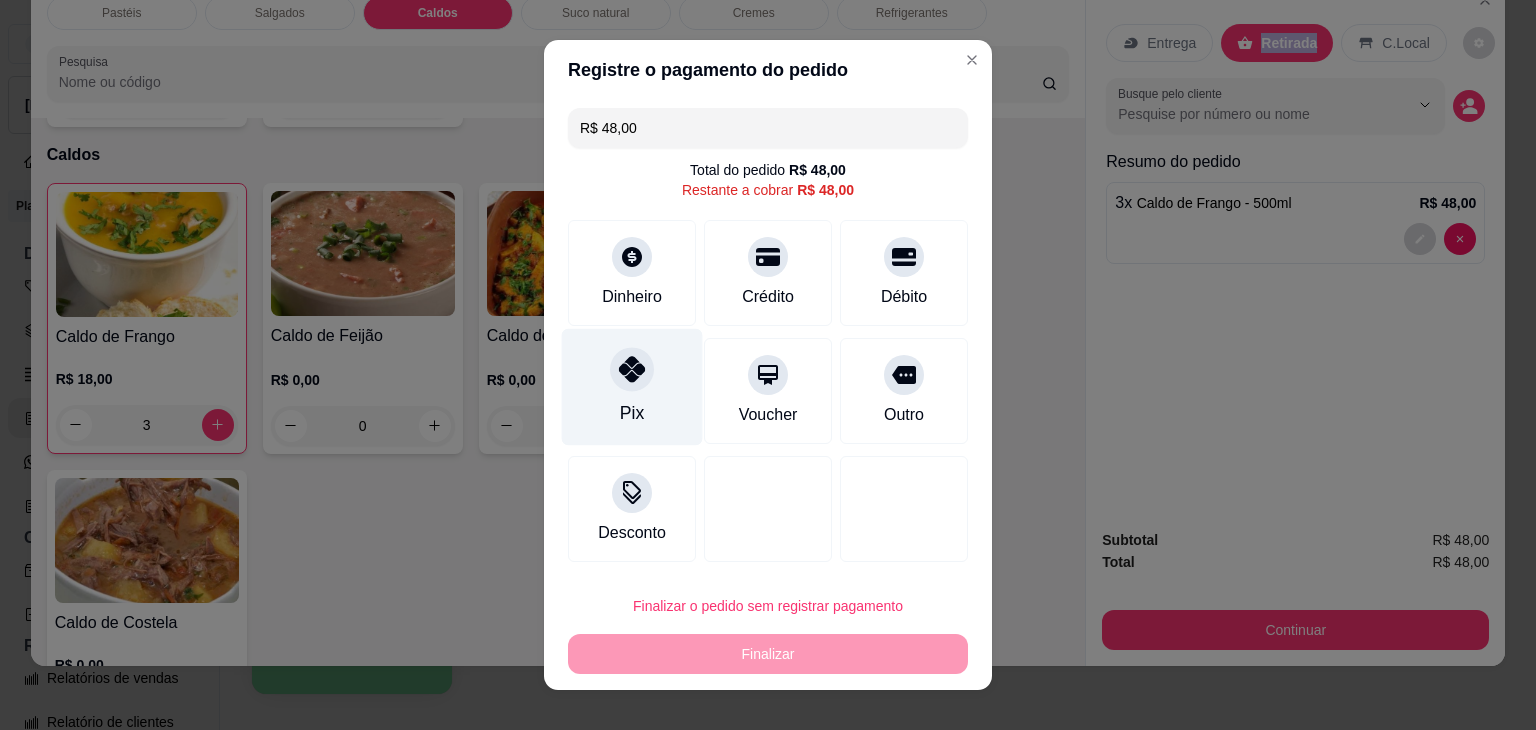 drag, startPoint x: 576, startPoint y: 376, endPoint x: 646, endPoint y: 404, distance: 75.39231 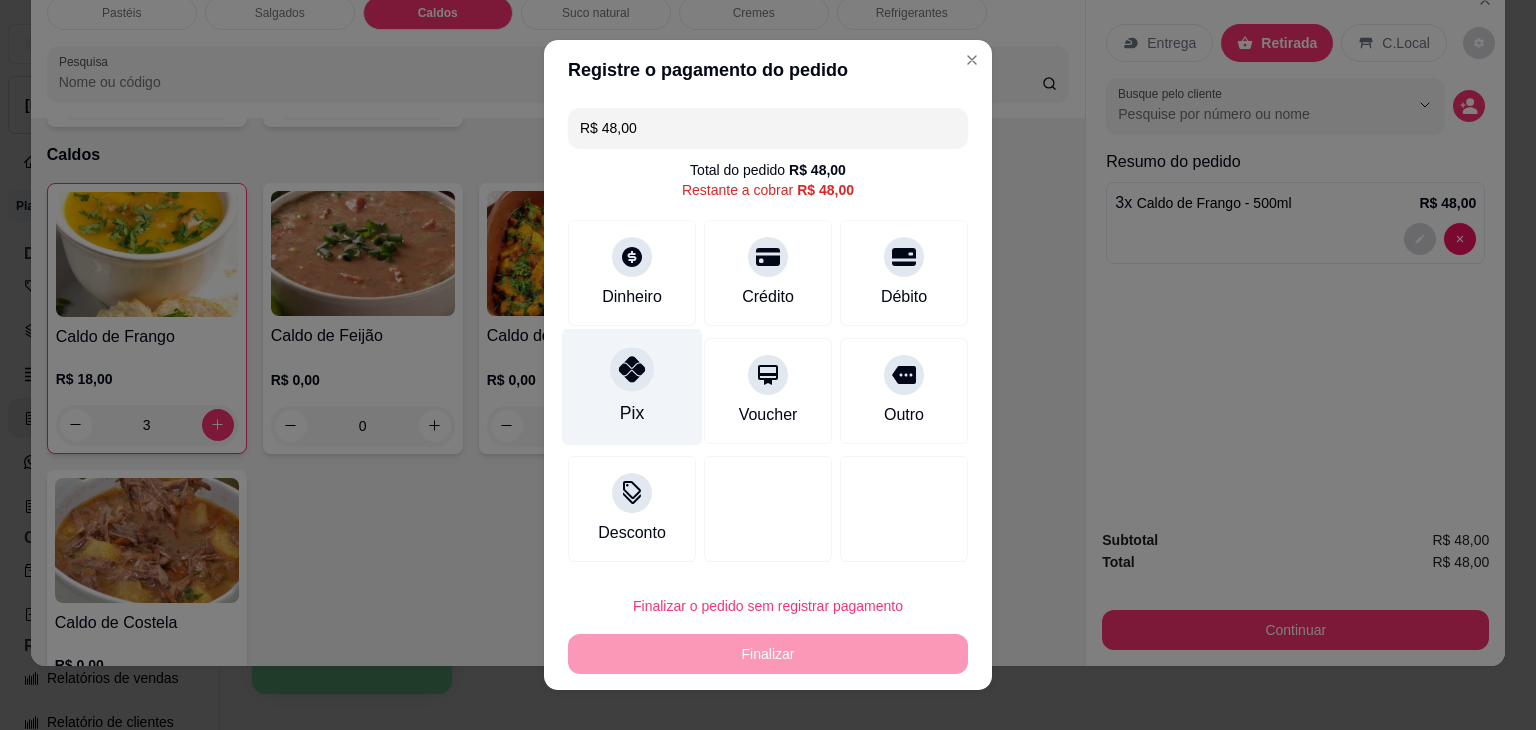 type on "R$ 0,00" 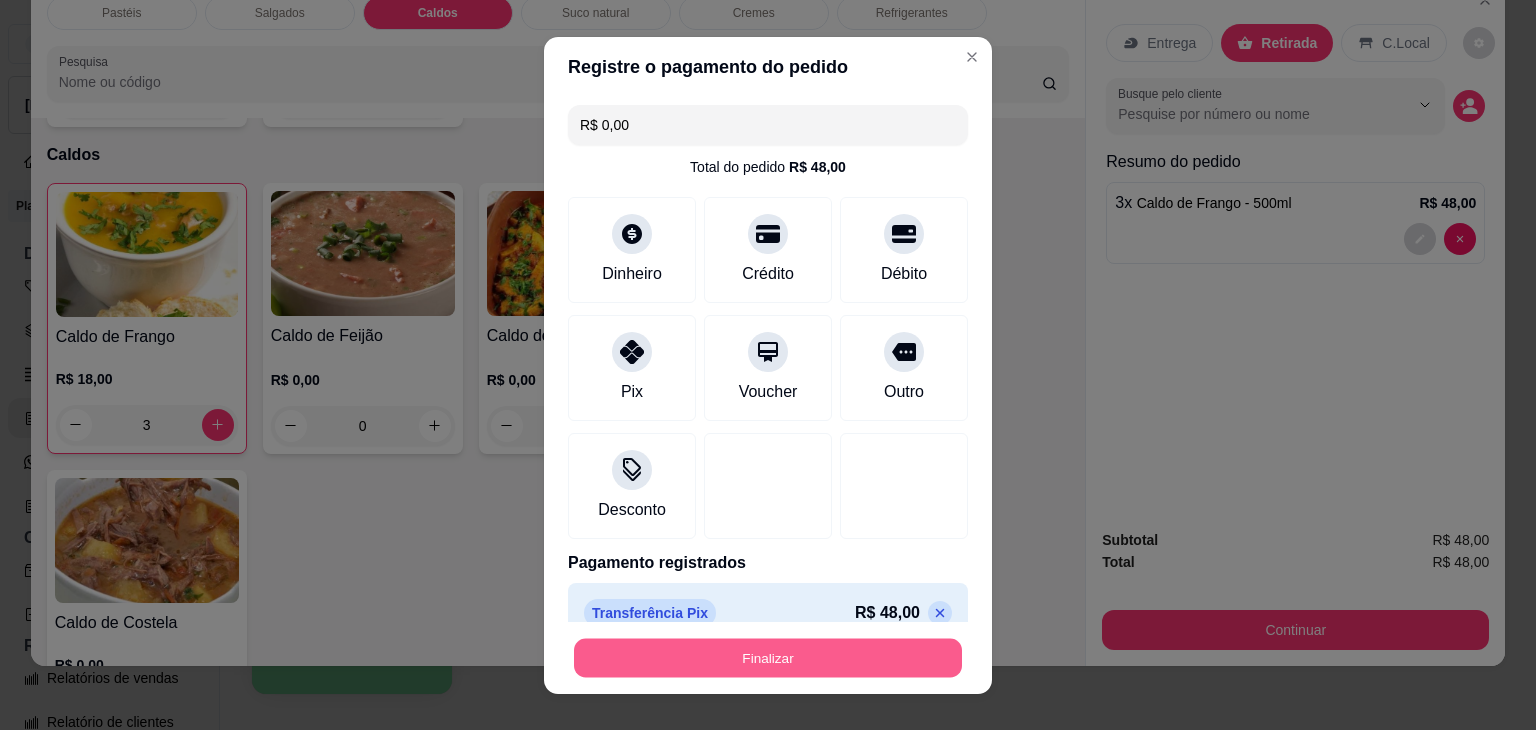 click on "Finalizar" at bounding box center (768, 657) 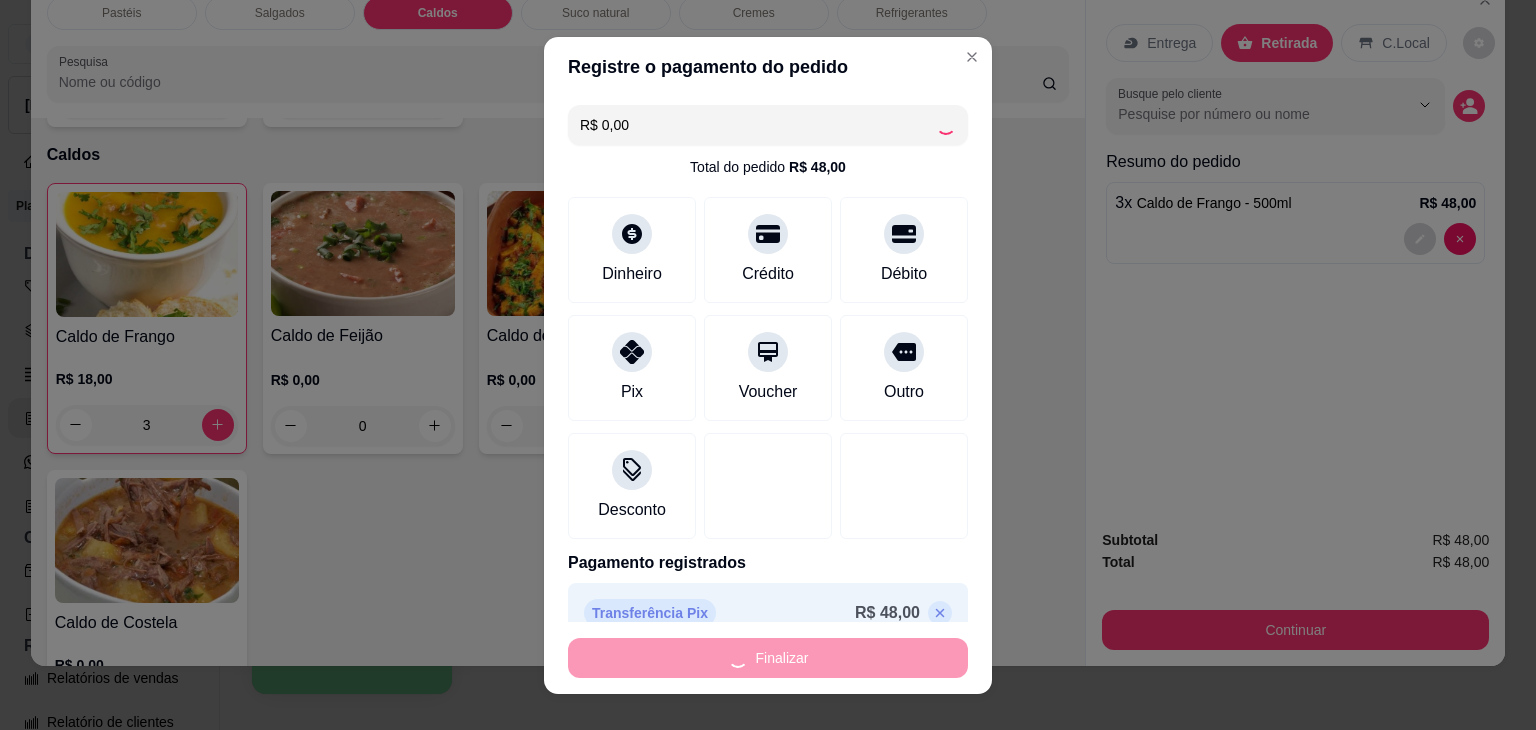 type on "0" 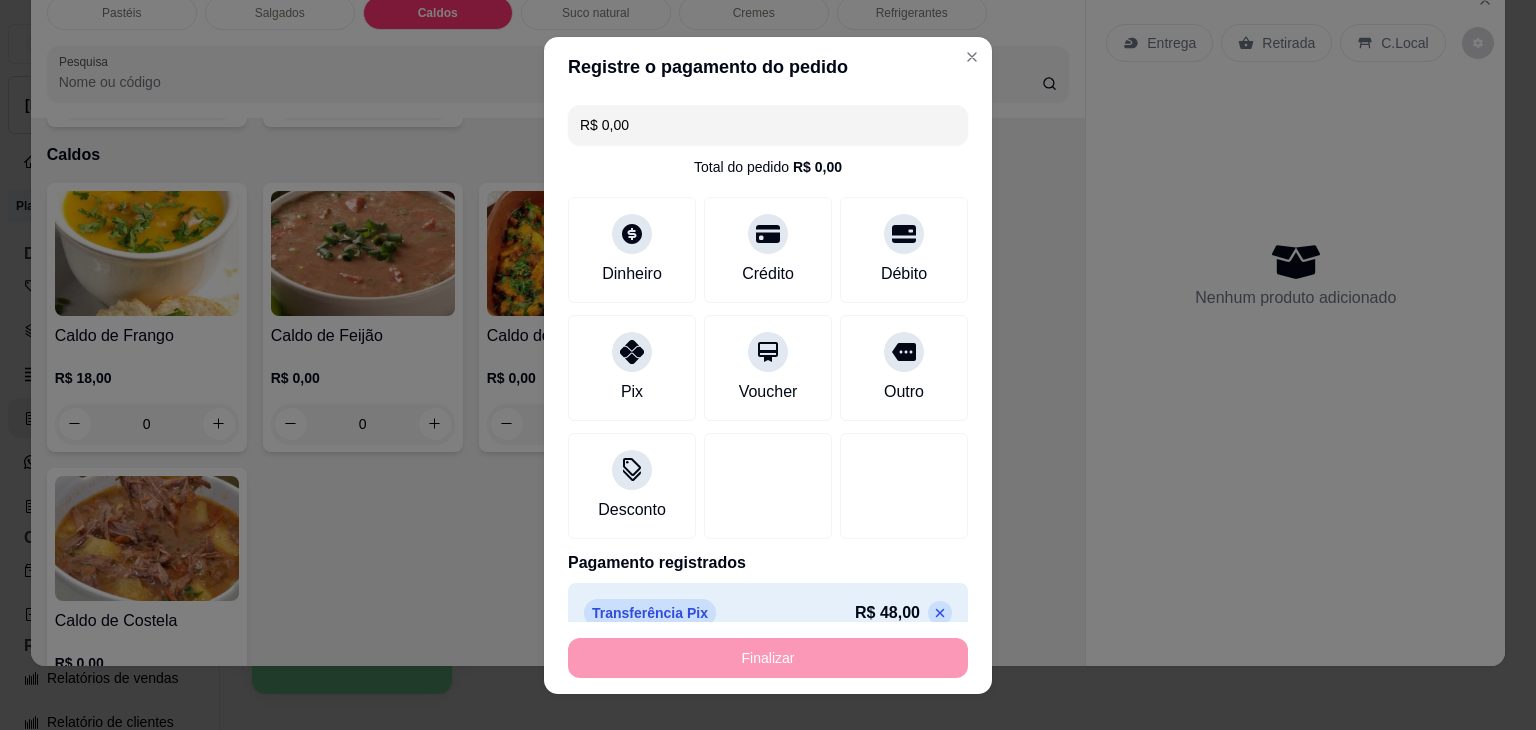 type on "-R$ 48,00" 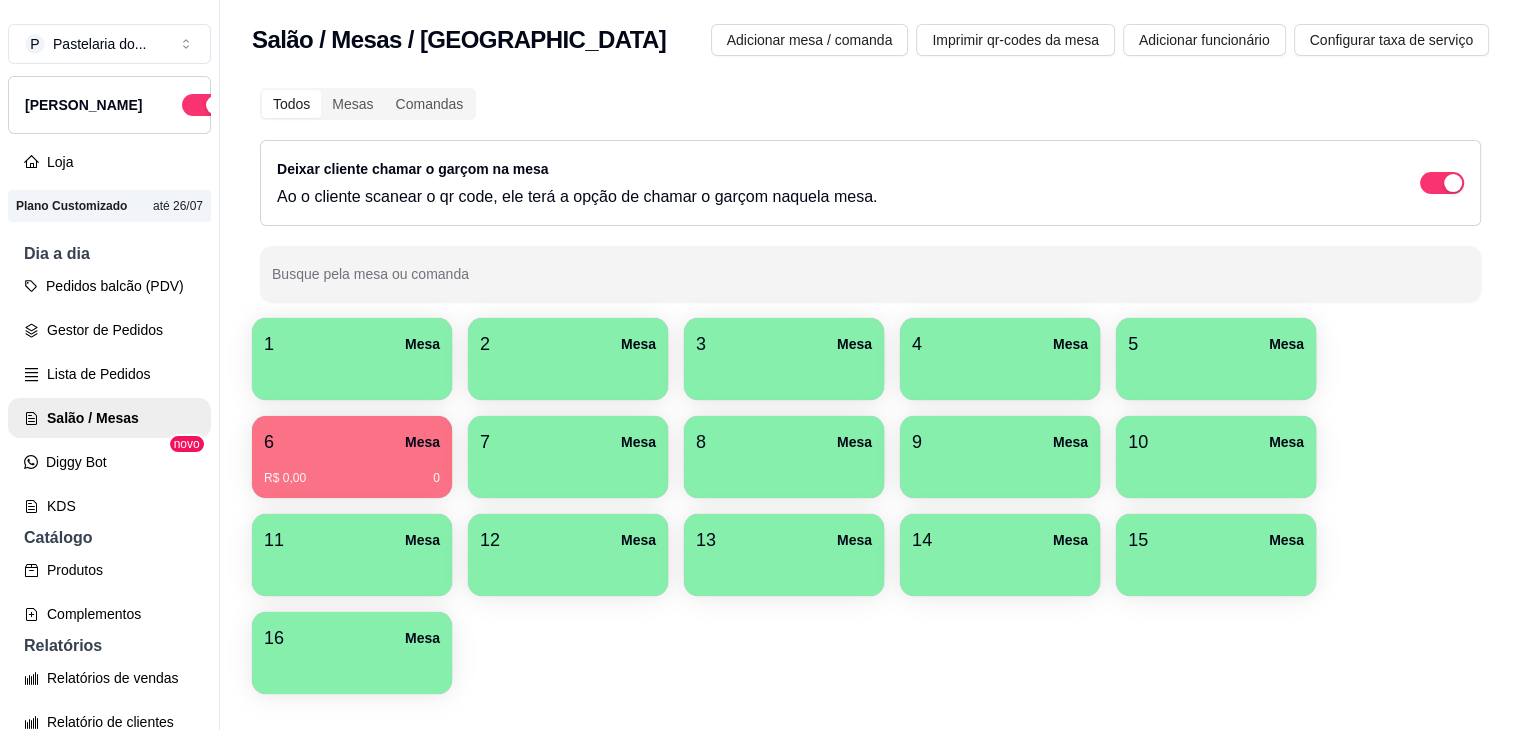 click on "Gestor de Pedidos" at bounding box center (109, 330) 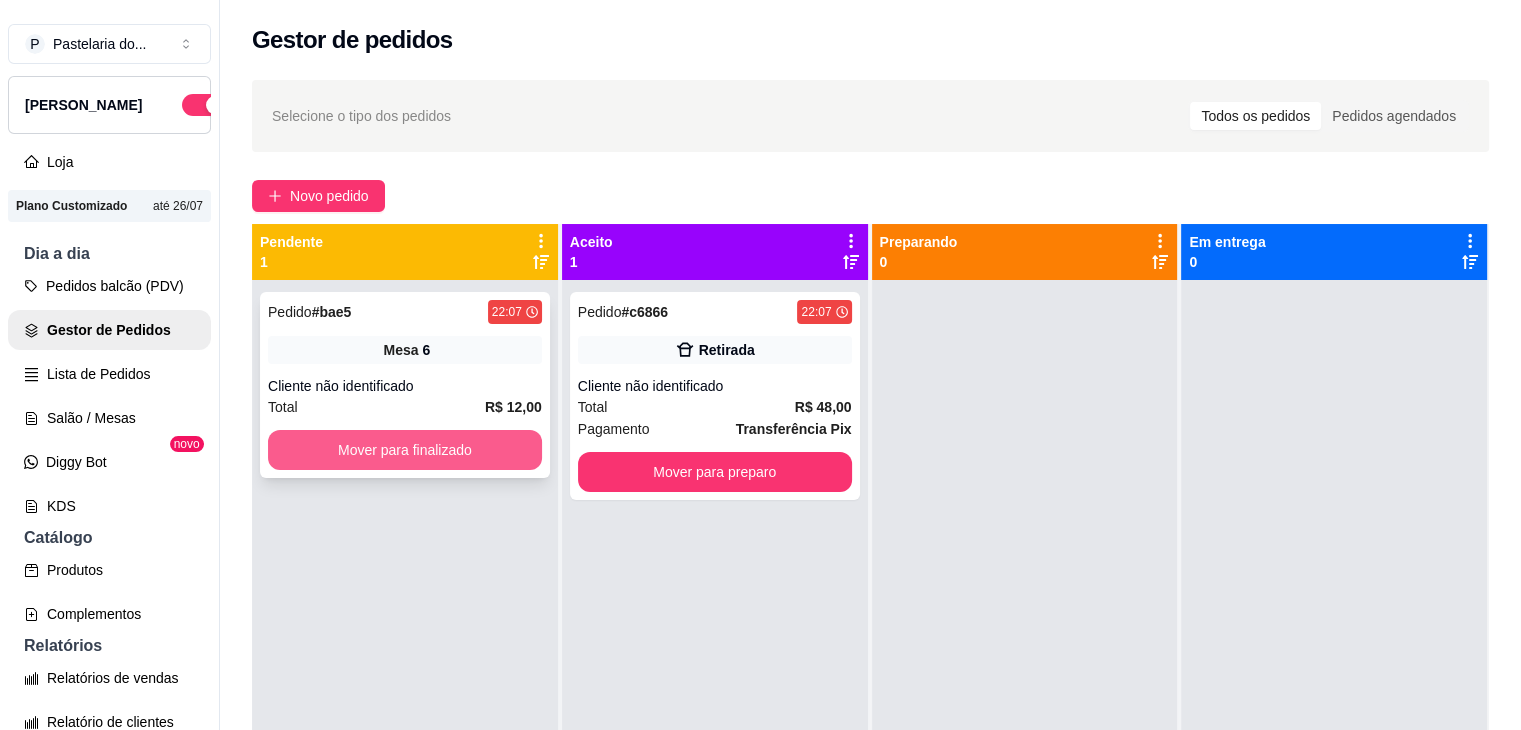 click on "Mover para finalizado" at bounding box center (405, 450) 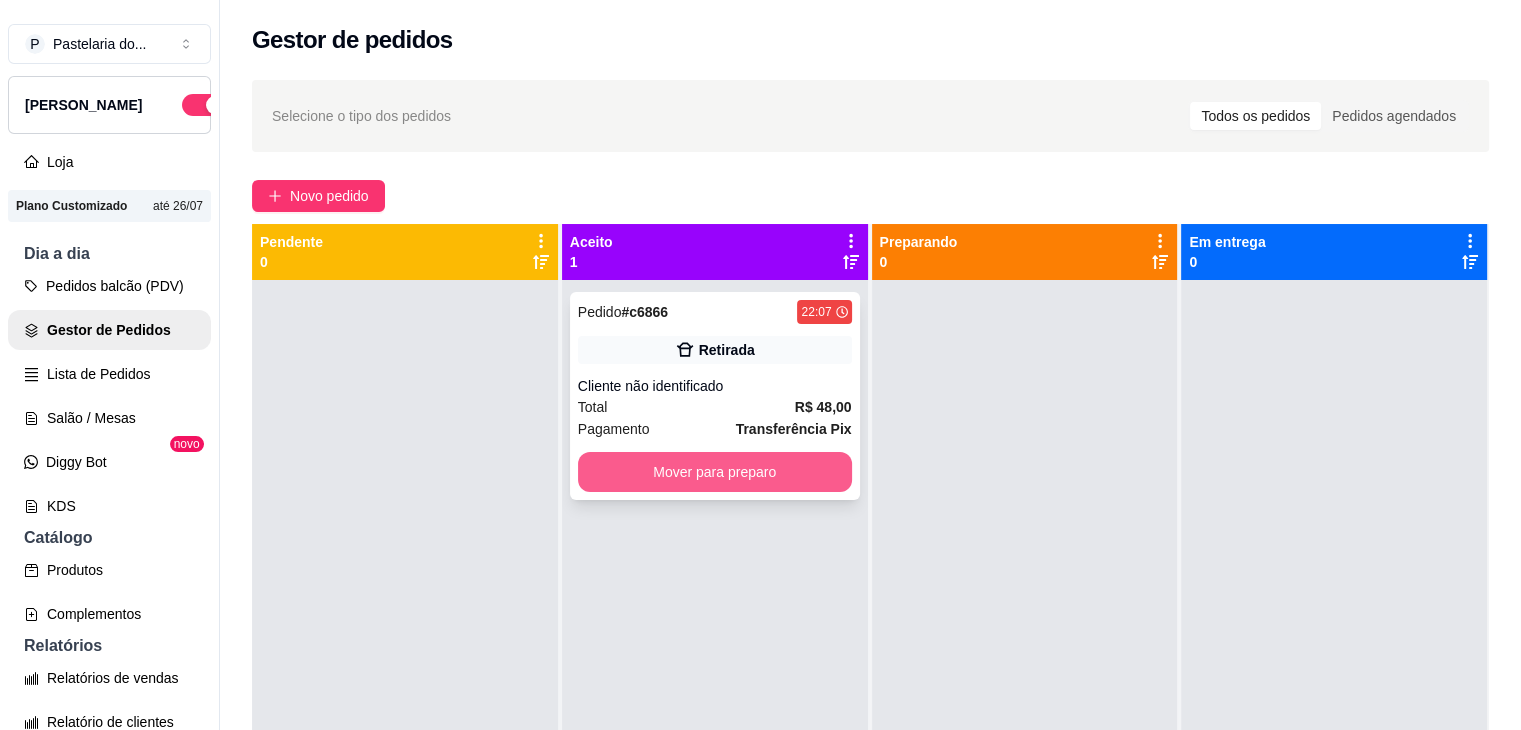click on "Mover para preparo" at bounding box center [715, 472] 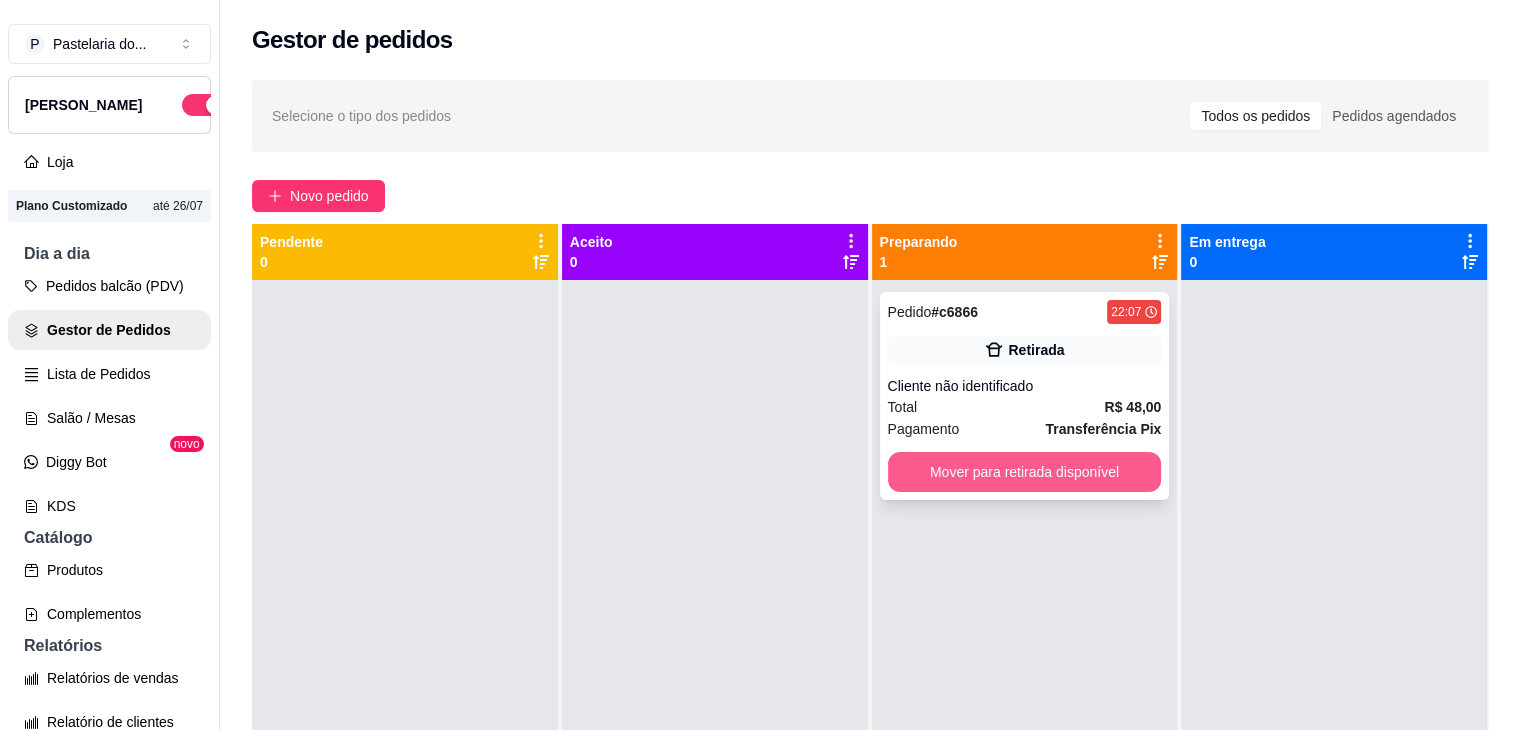 click on "Mover para retirada disponível" at bounding box center (1025, 472) 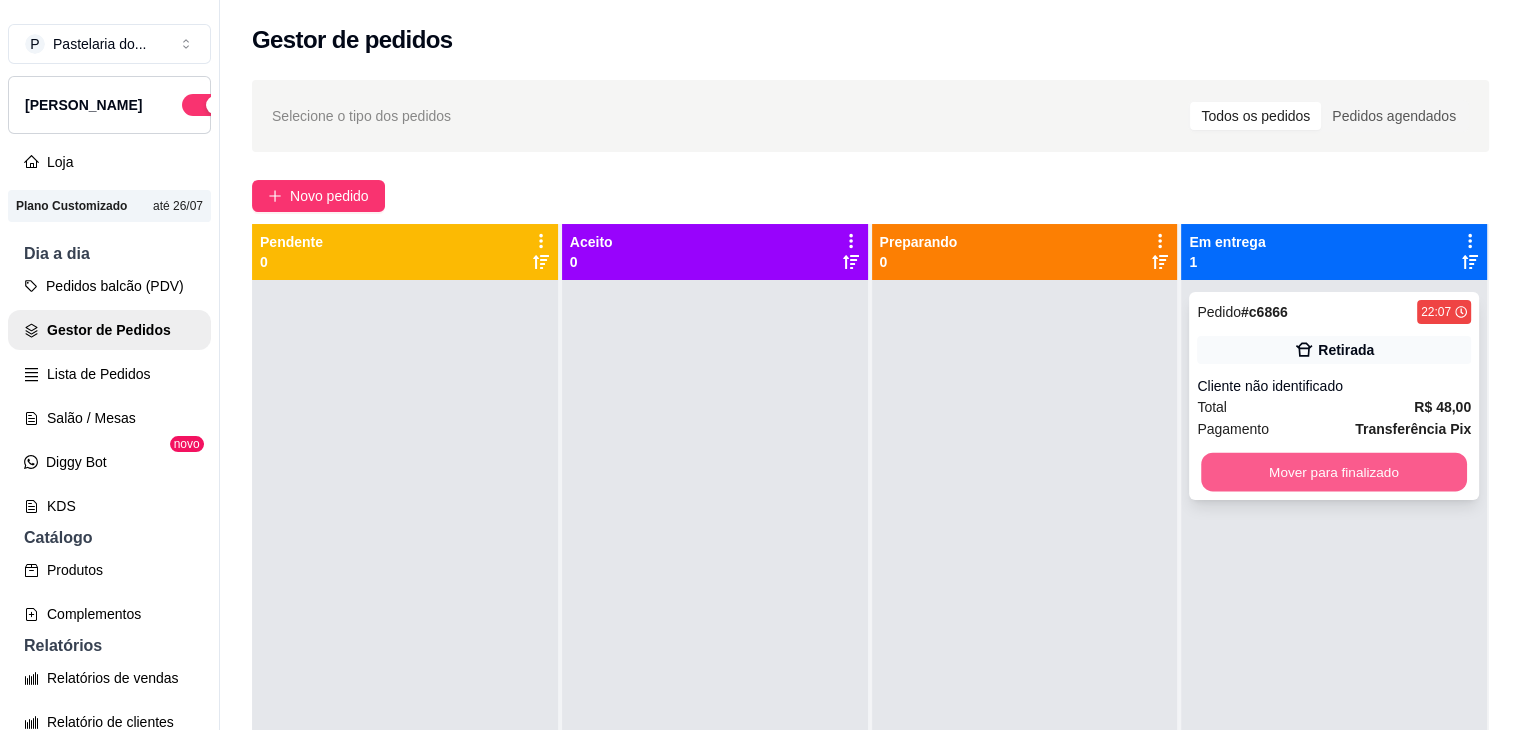 click on "Mover para finalizado" at bounding box center (1334, 472) 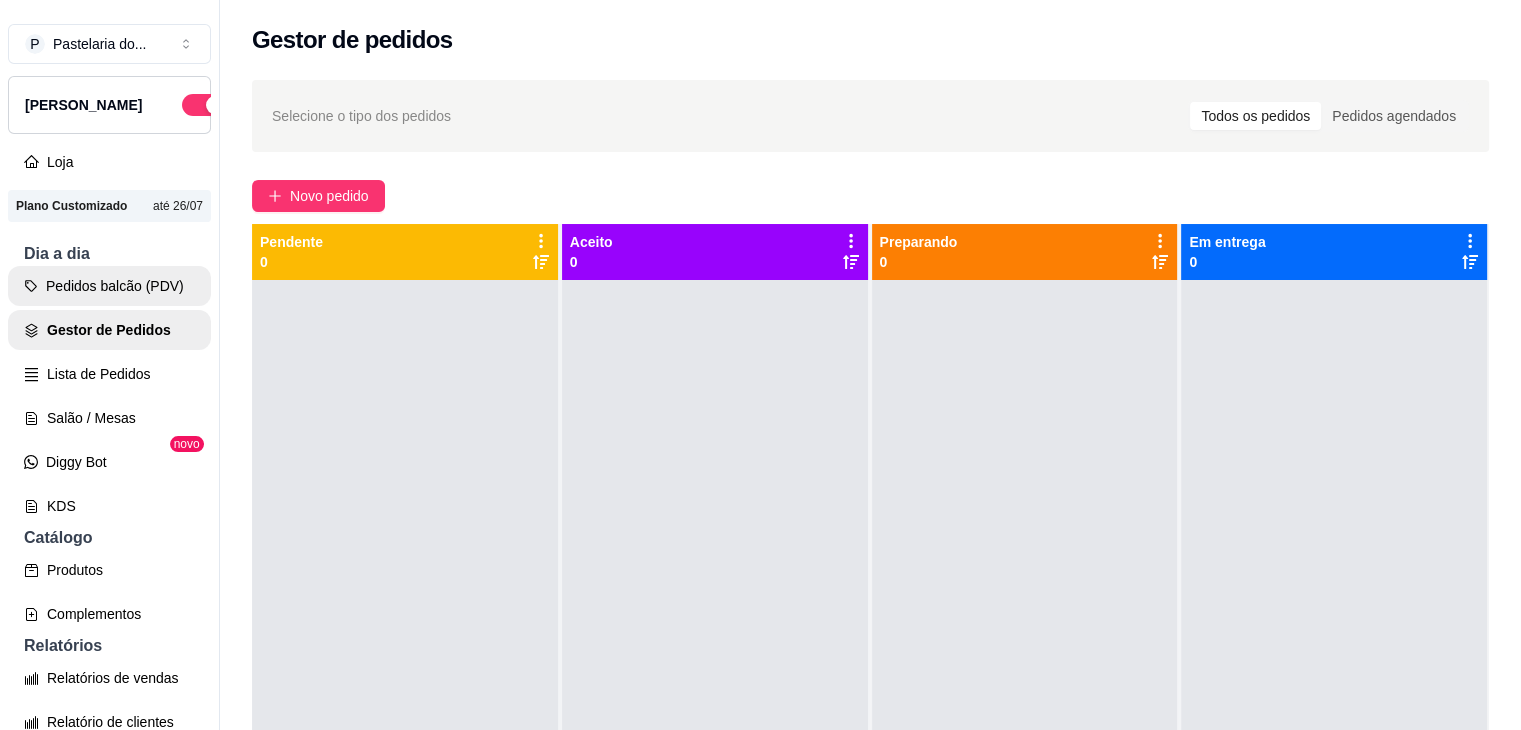 click on "Pedidos balcão (PDV)" at bounding box center [109, 286] 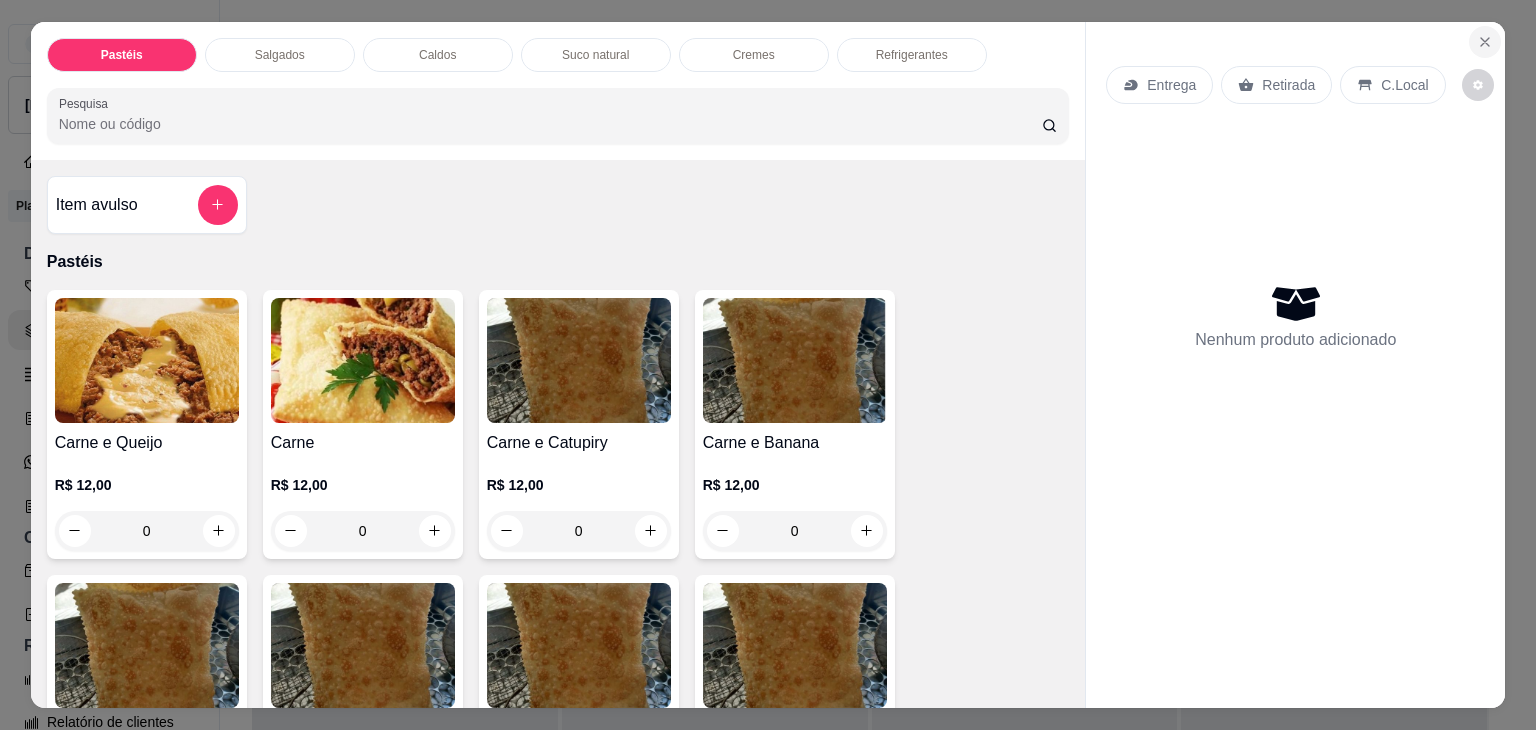 click 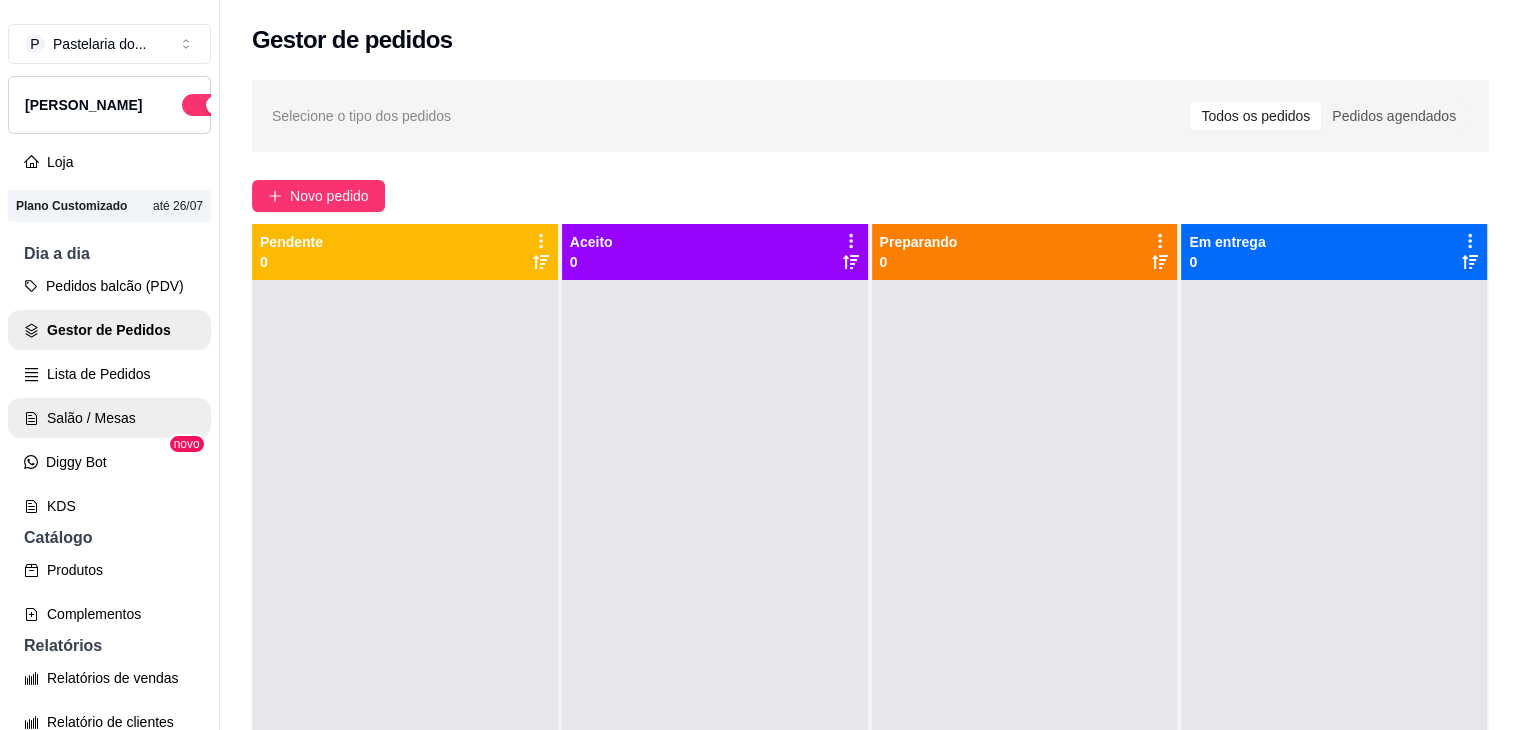 click on "Salão / Mesas" at bounding box center [109, 418] 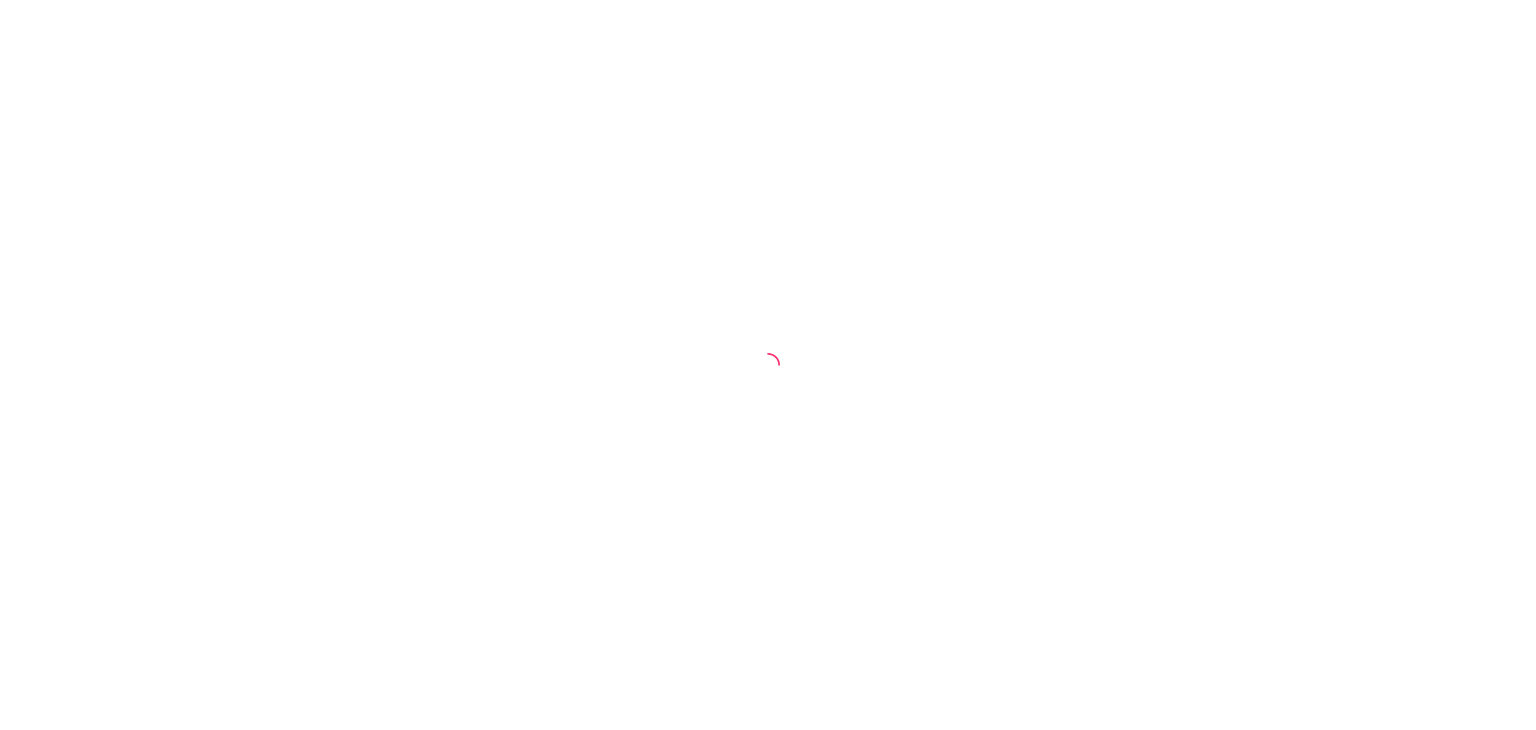 scroll, scrollTop: 0, scrollLeft: 0, axis: both 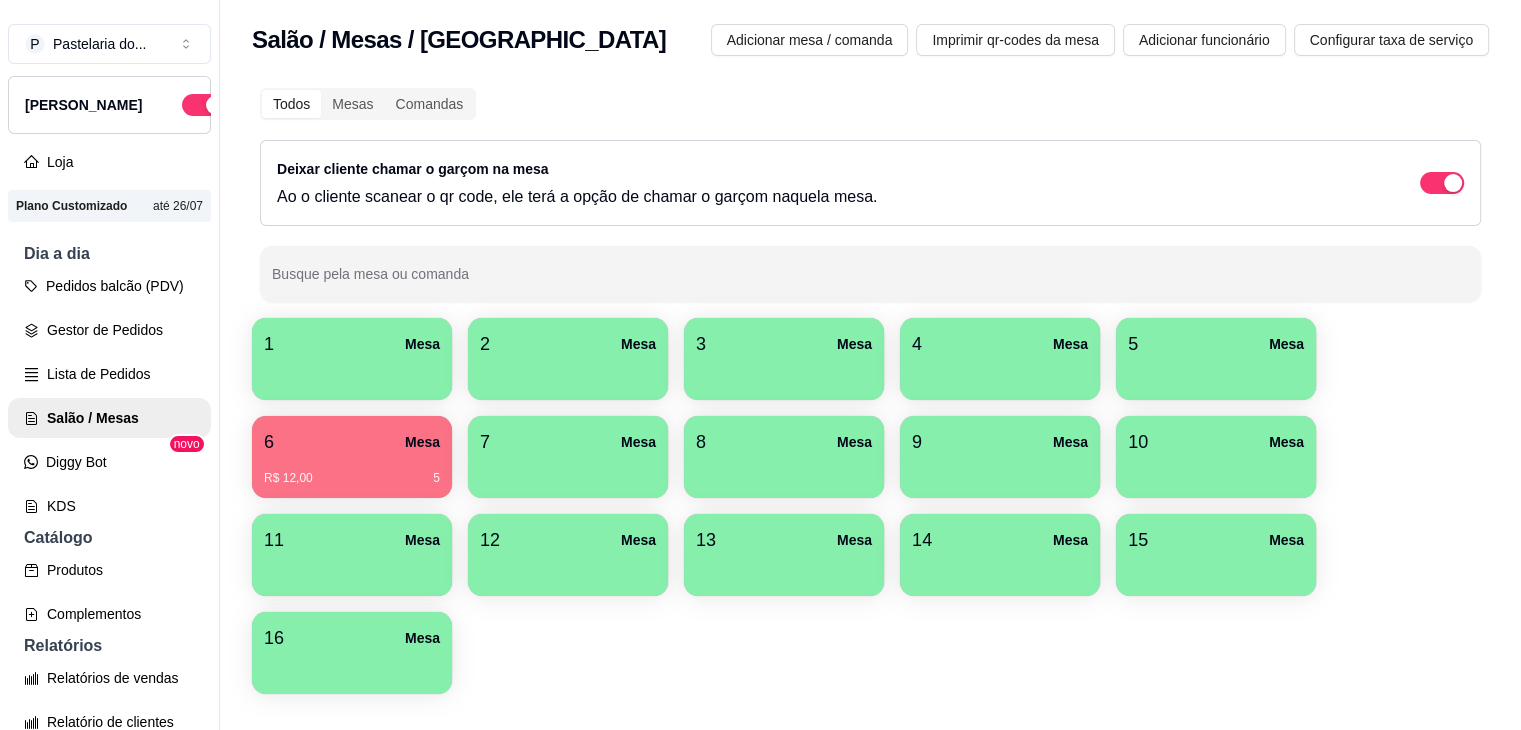 click on "R$ 12,00 5" at bounding box center (352, 478) 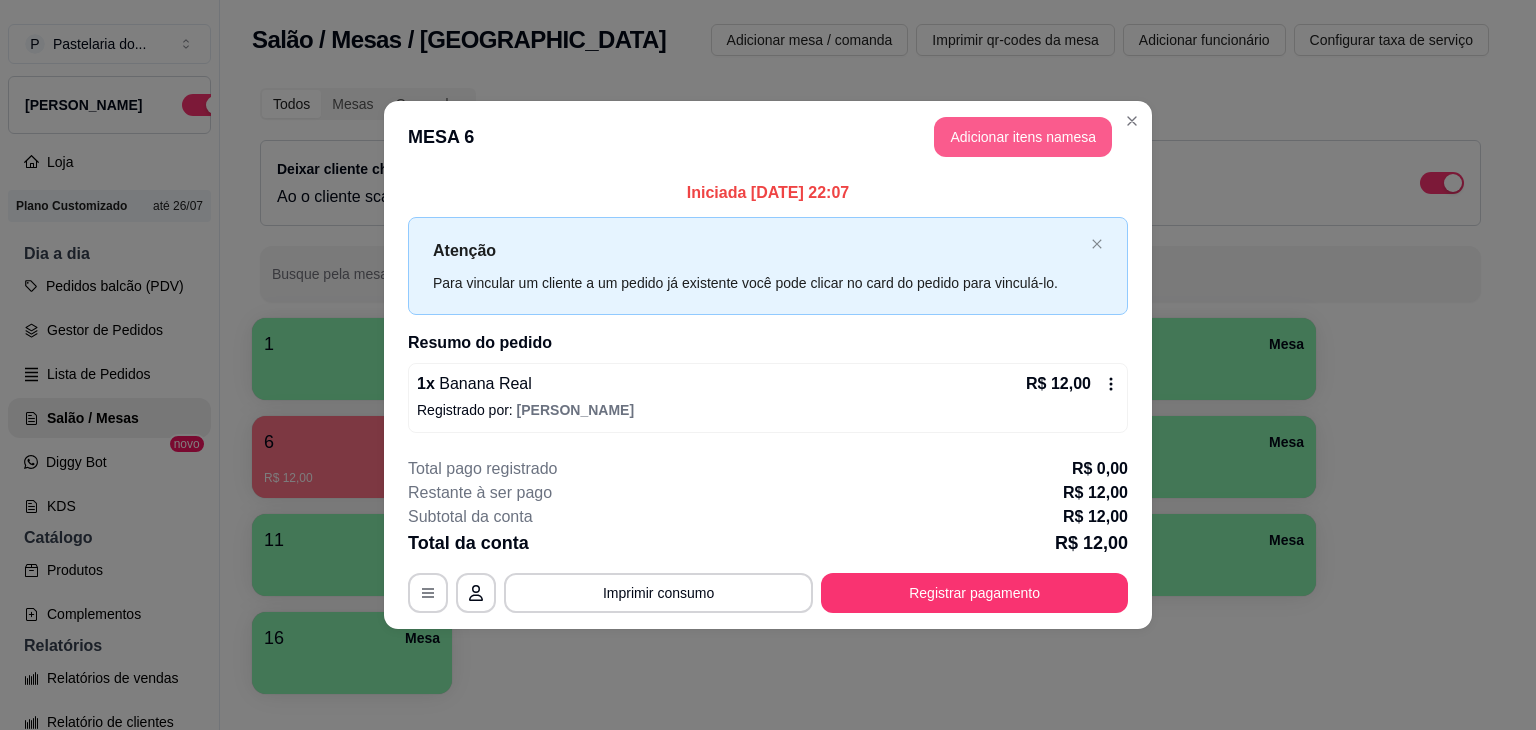click on "Adicionar itens na  mesa" at bounding box center (1023, 137) 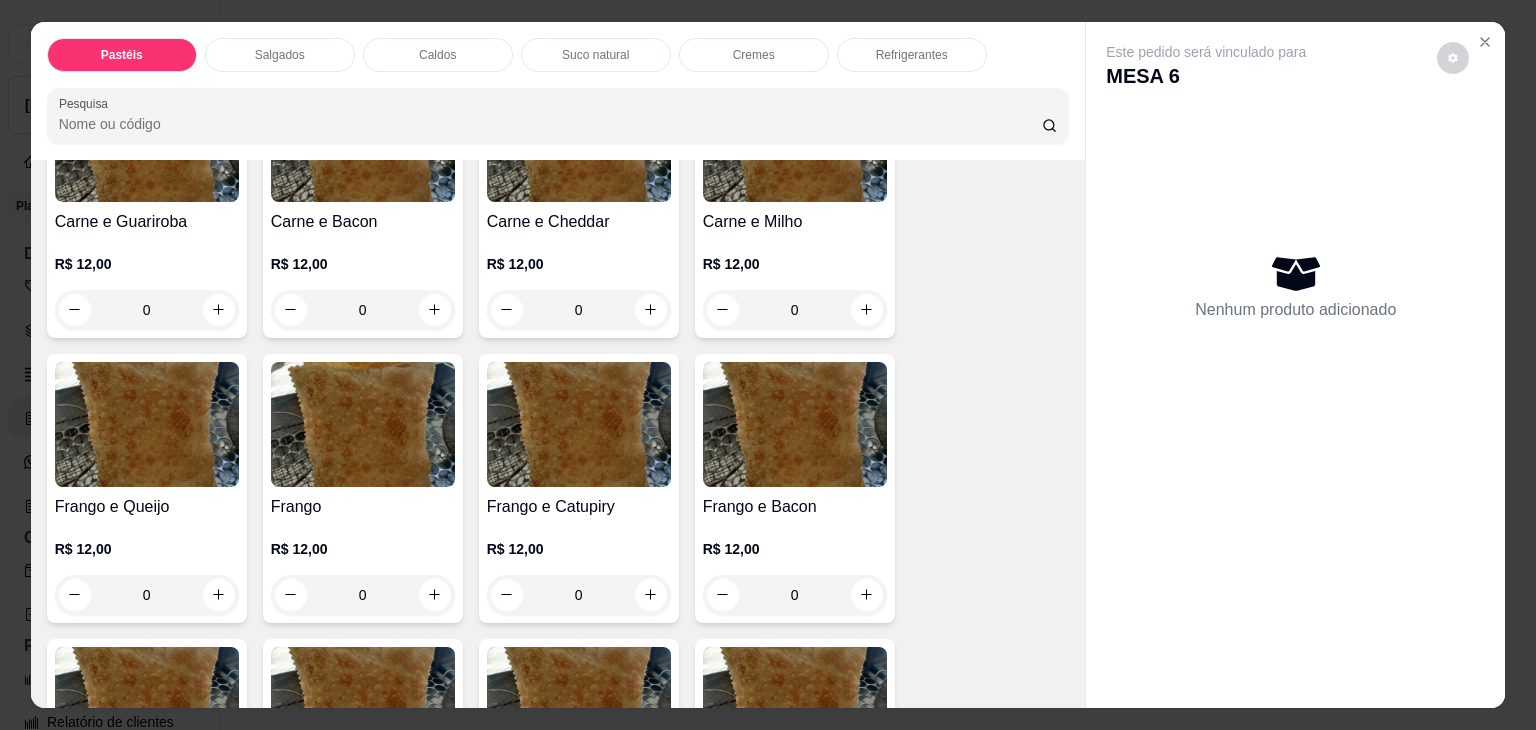 scroll, scrollTop: 600, scrollLeft: 0, axis: vertical 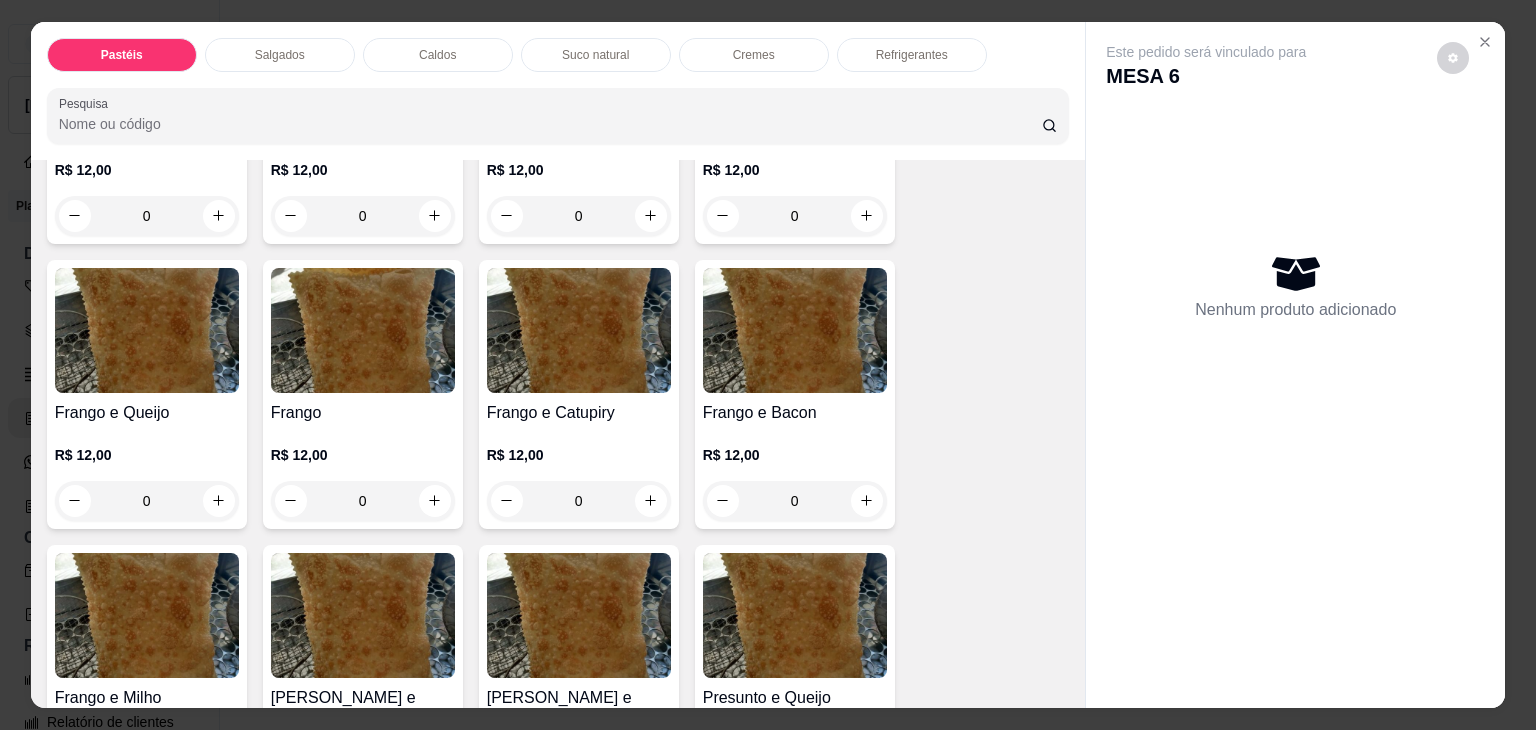 click on "0" at bounding box center [579, 501] 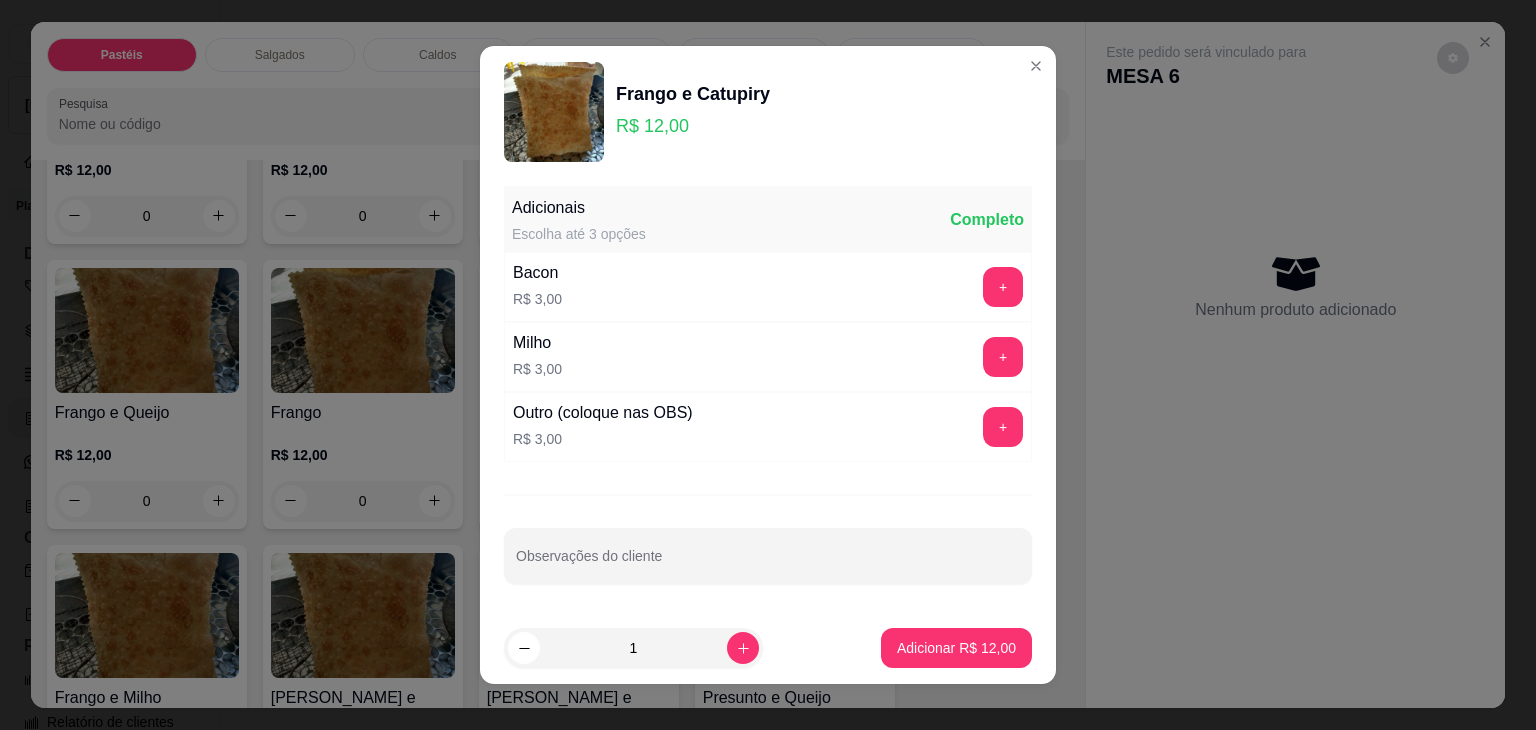 click on "+" at bounding box center (1003, 287) 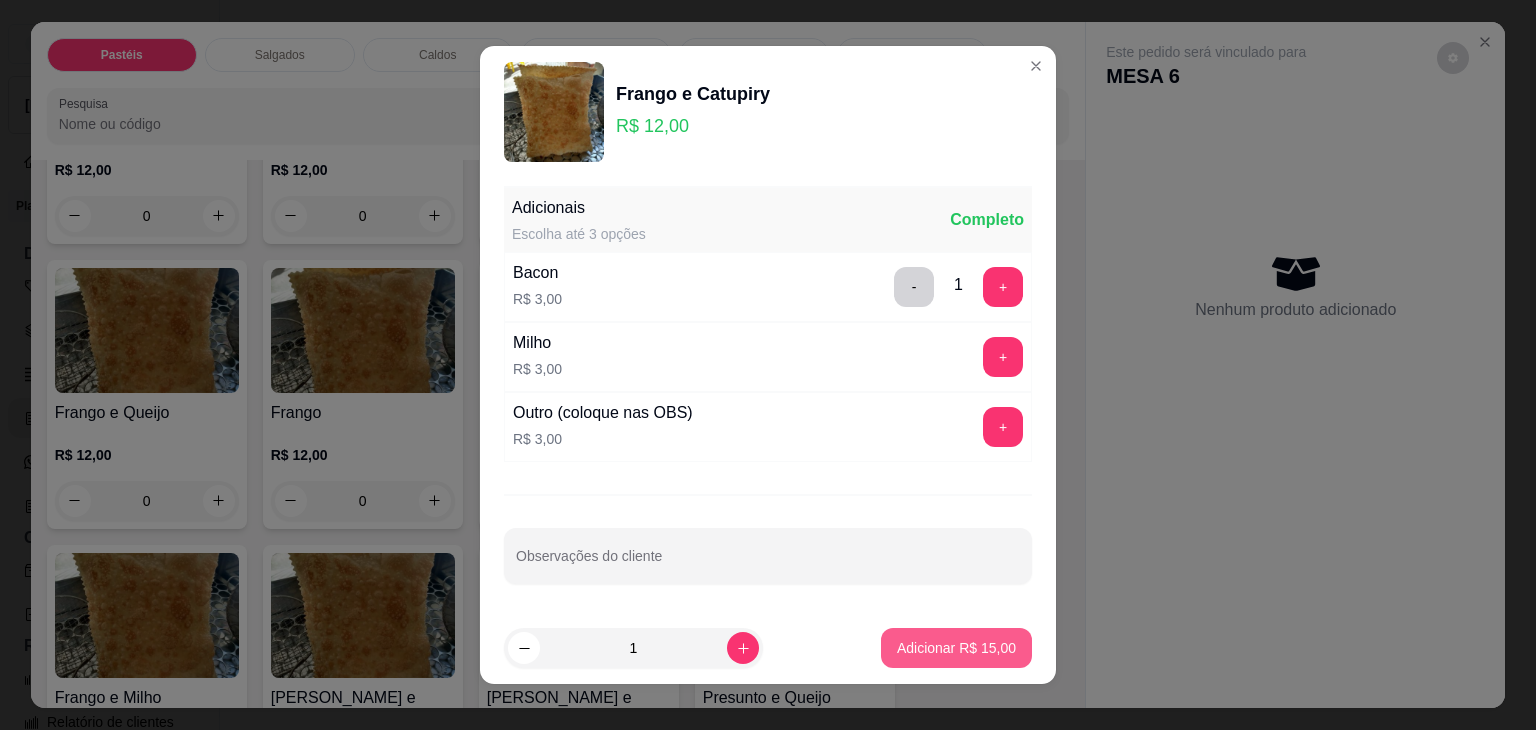 click on "Adicionar   R$ 15,00" at bounding box center (956, 648) 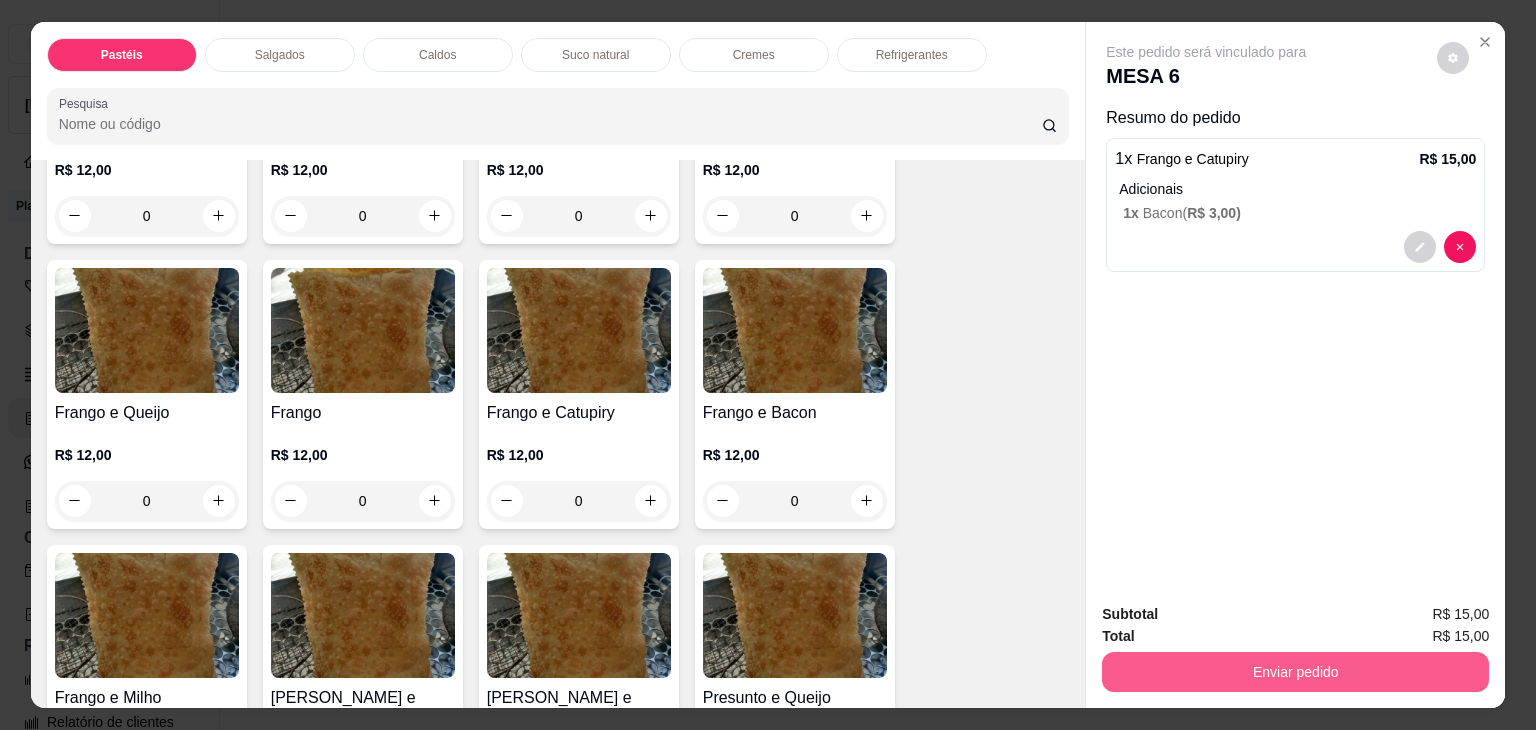 click on "Enviar pedido" at bounding box center [1295, 672] 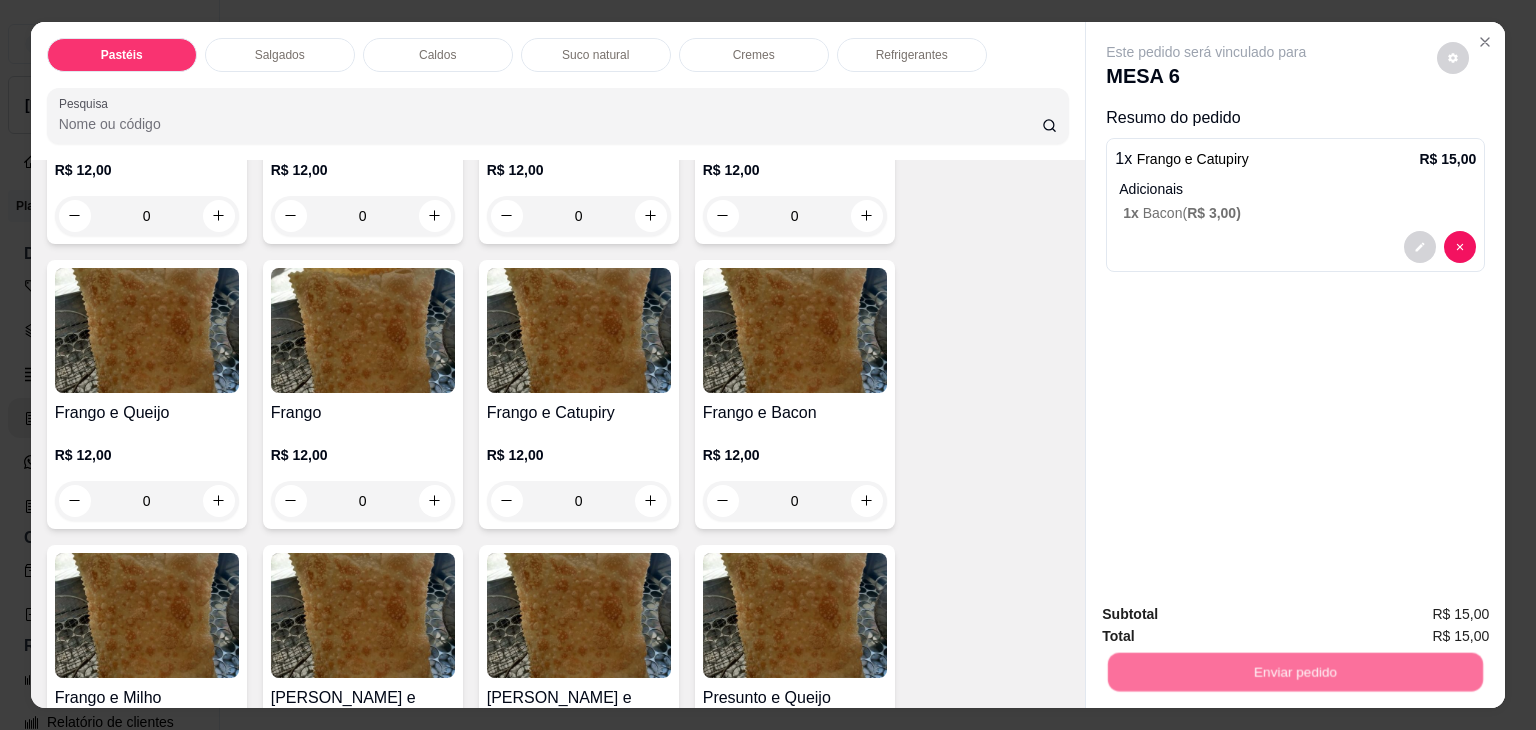 click on "Não registrar e enviar pedido" at bounding box center [1229, 615] 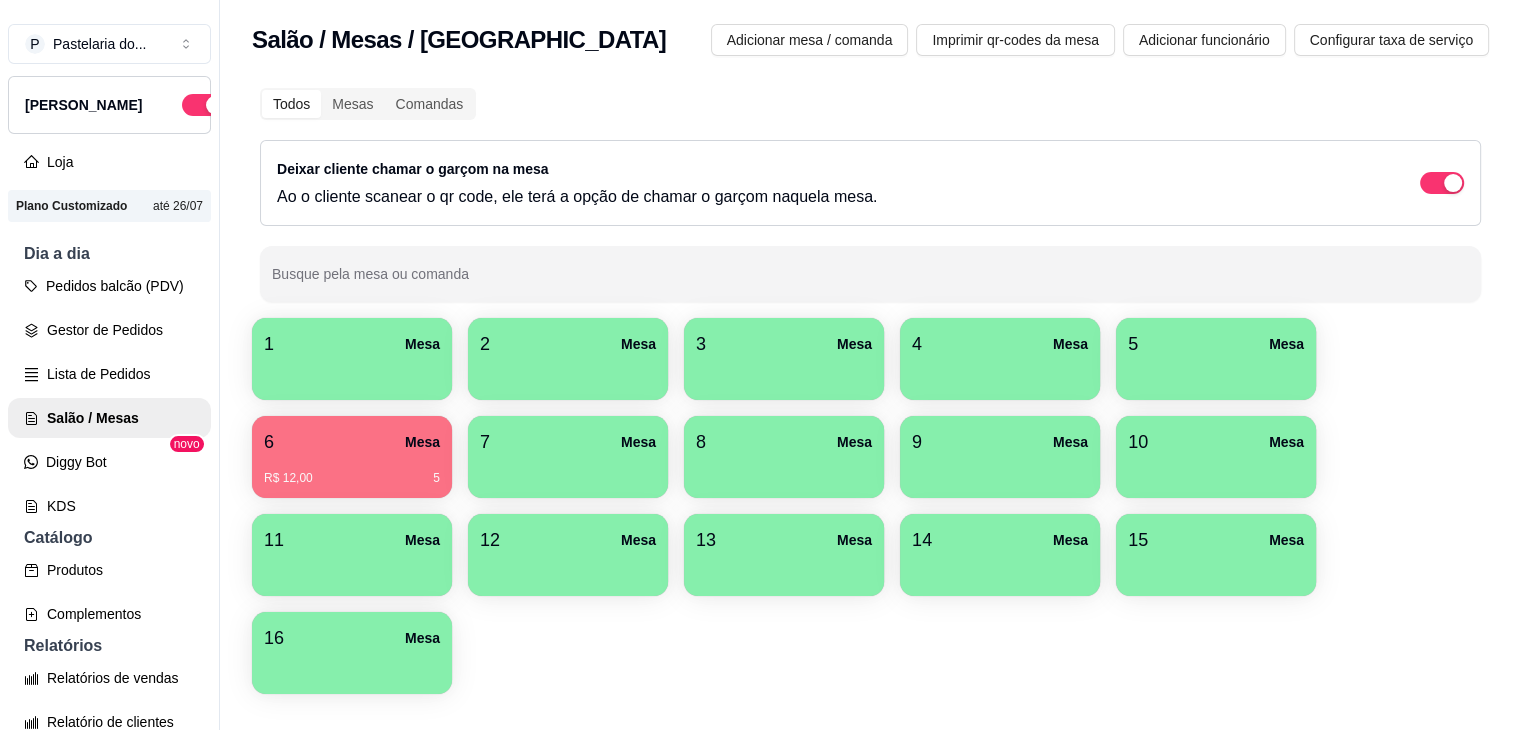 click on "R$ 12,00 5" at bounding box center [352, 478] 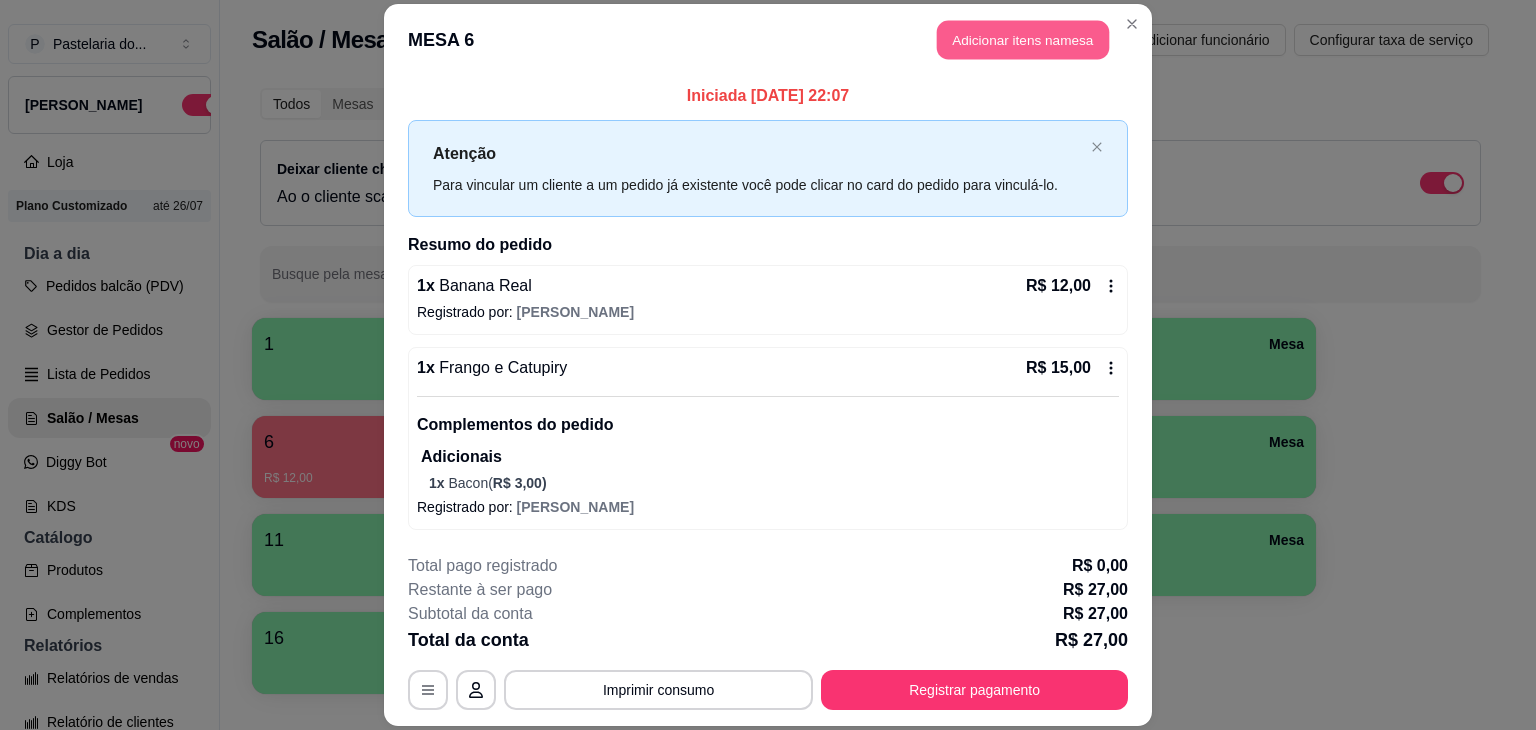 click on "Adicionar itens na  mesa" at bounding box center [1023, 40] 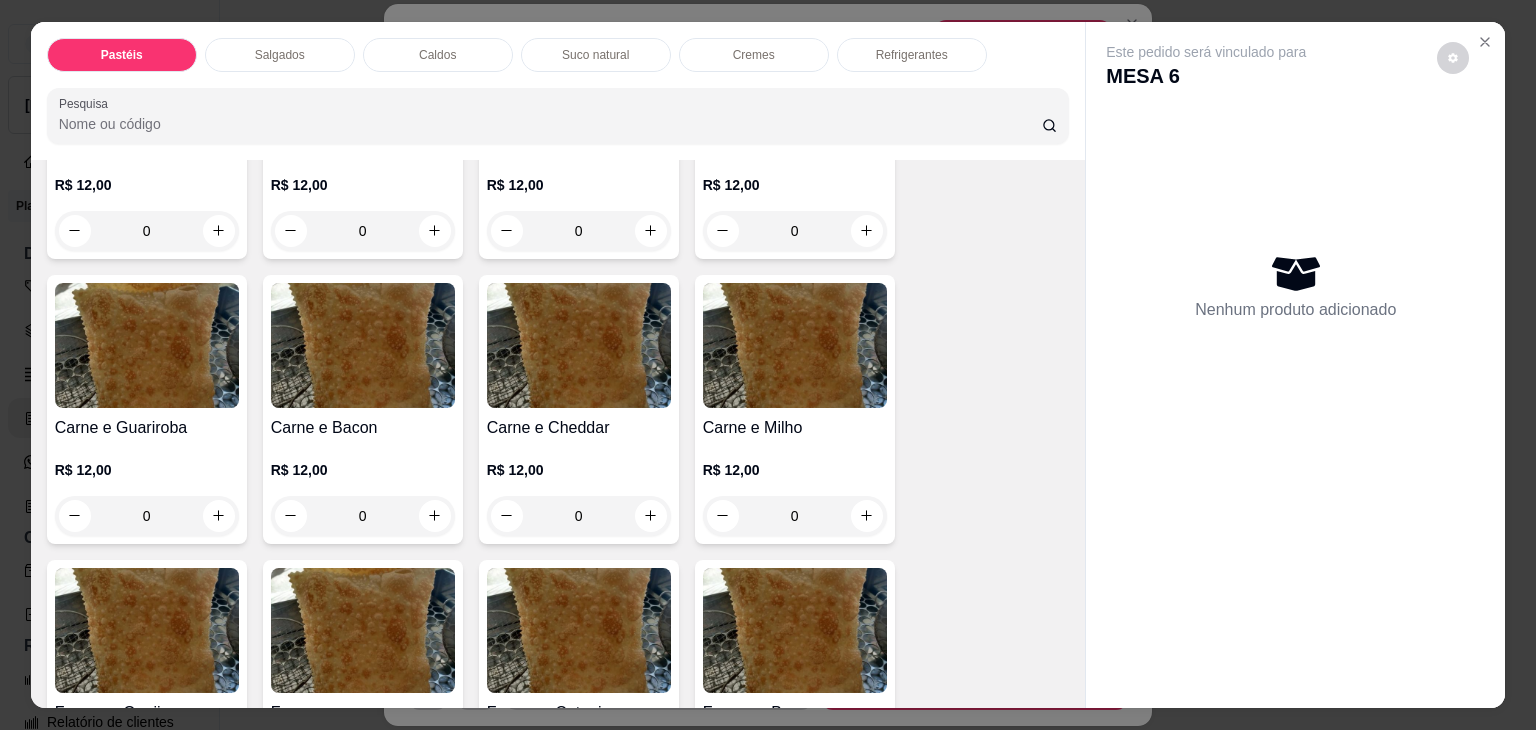 scroll, scrollTop: 400, scrollLeft: 0, axis: vertical 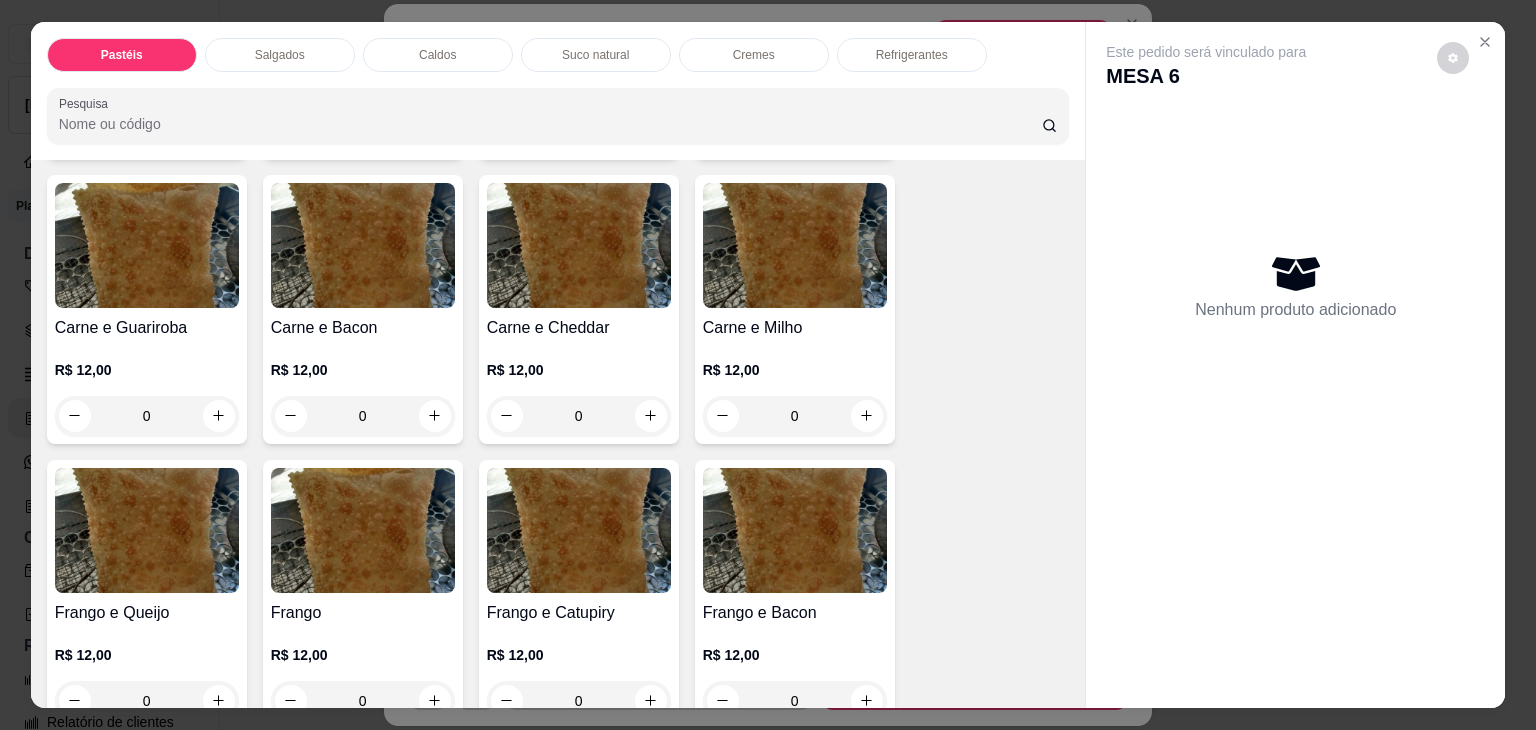 click on "0" at bounding box center (579, 416) 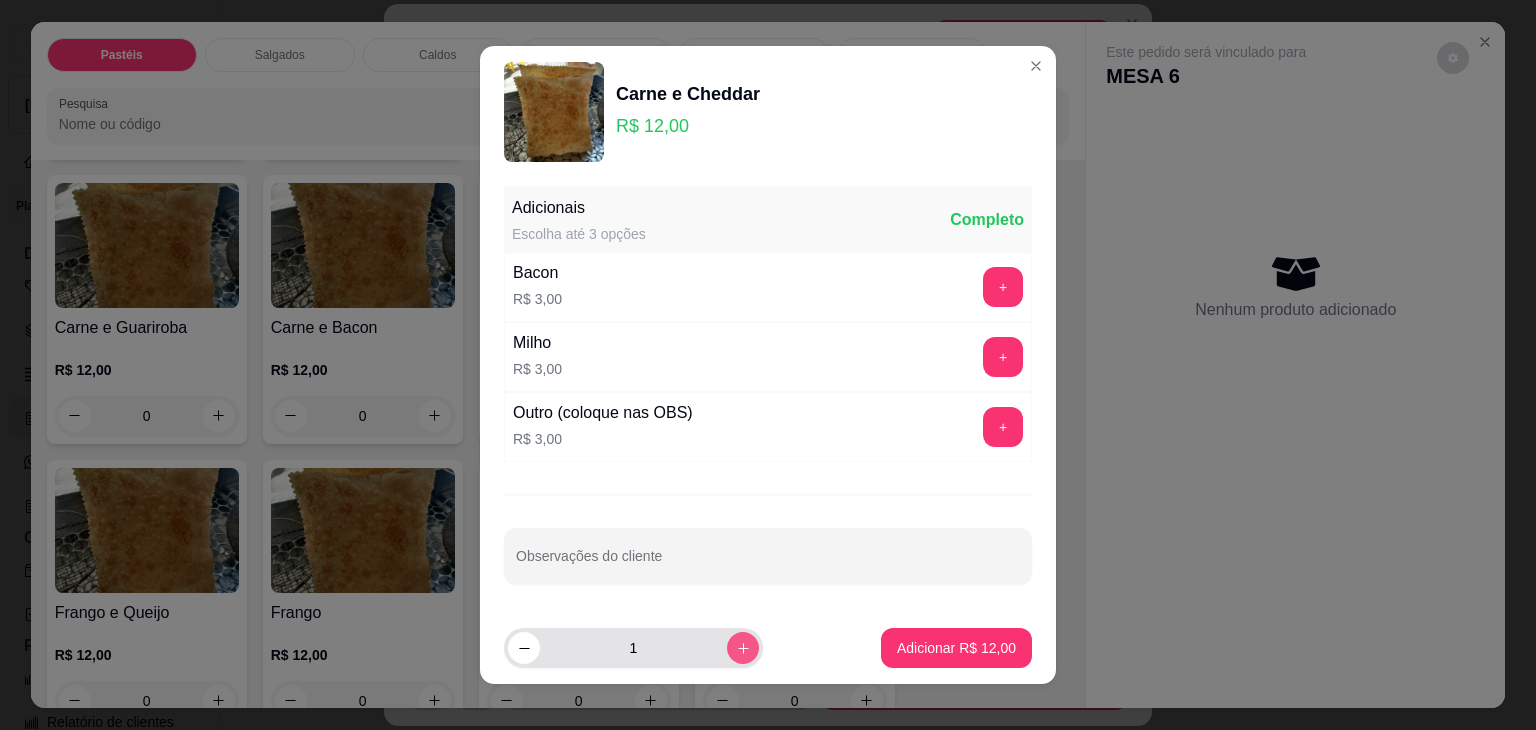 click 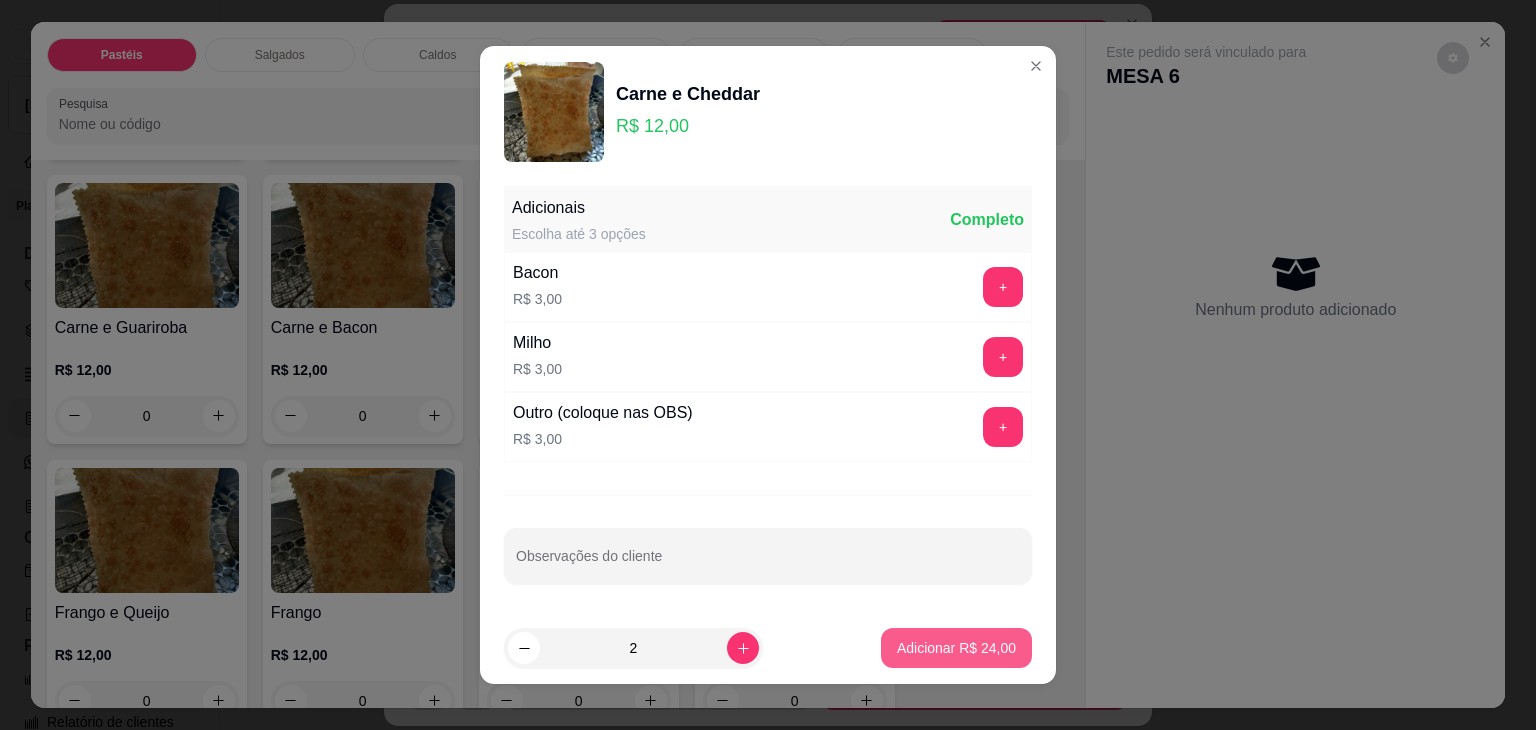 click on "Adicionar   R$ 24,00" at bounding box center (956, 648) 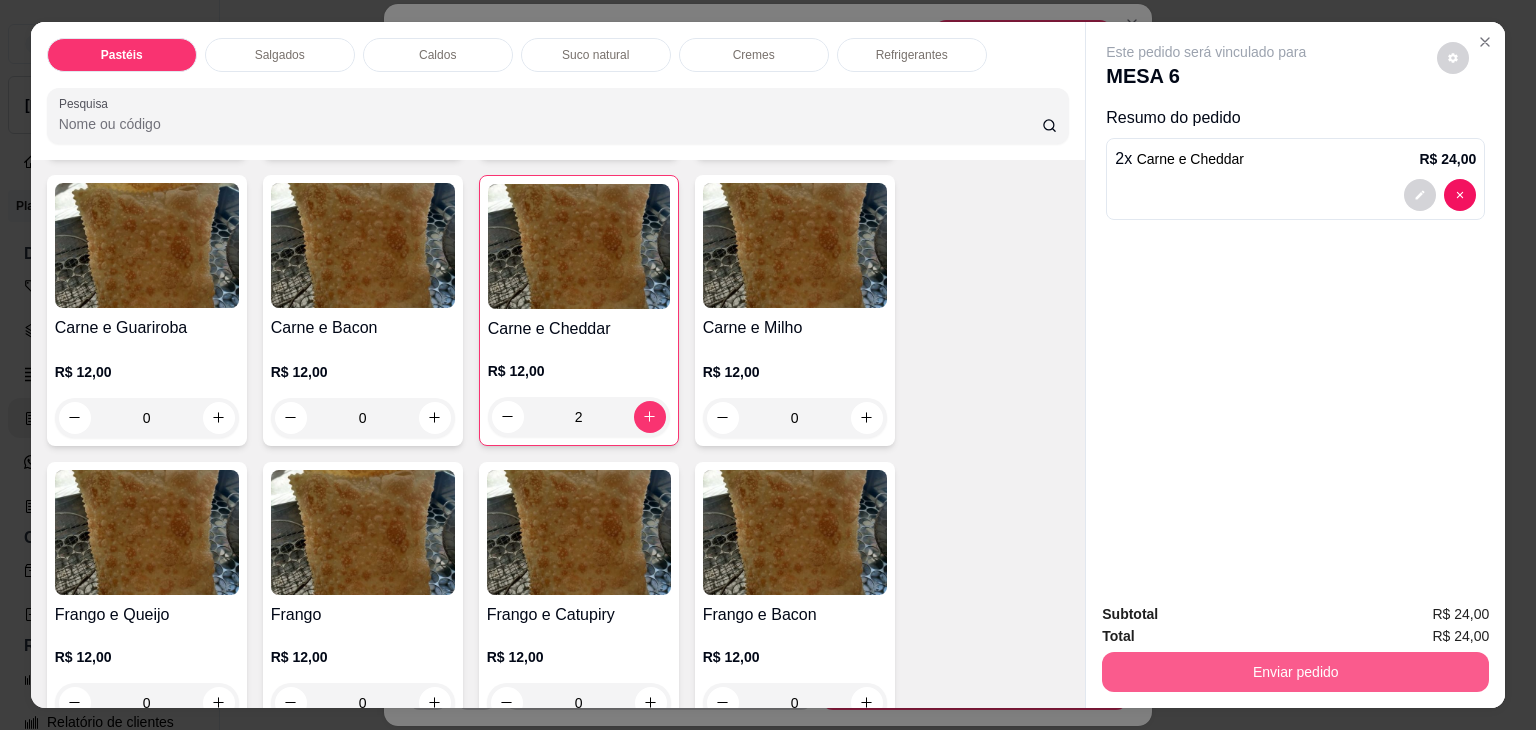click on "Enviar pedido" at bounding box center [1295, 672] 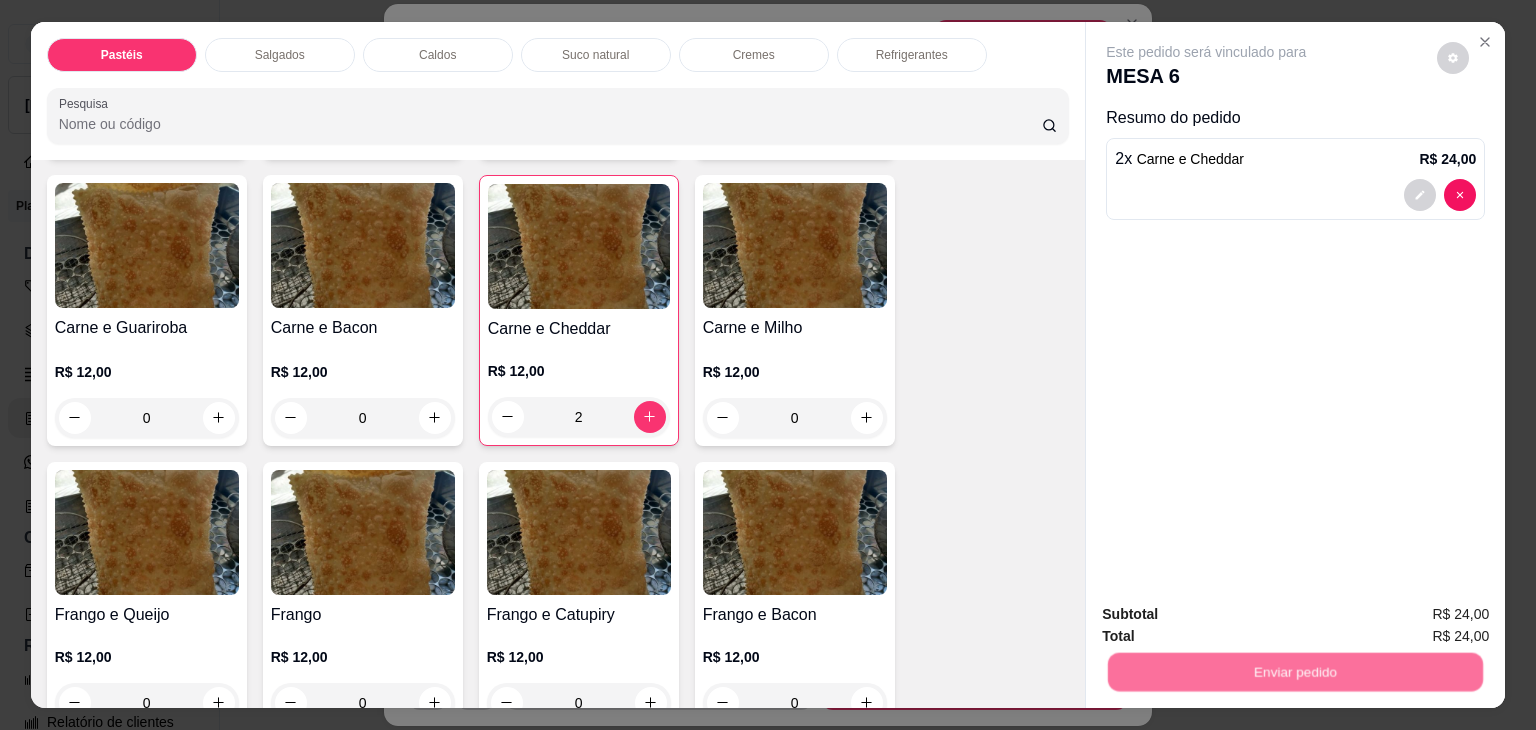 click on "Não registrar e enviar pedido" at bounding box center [1229, 615] 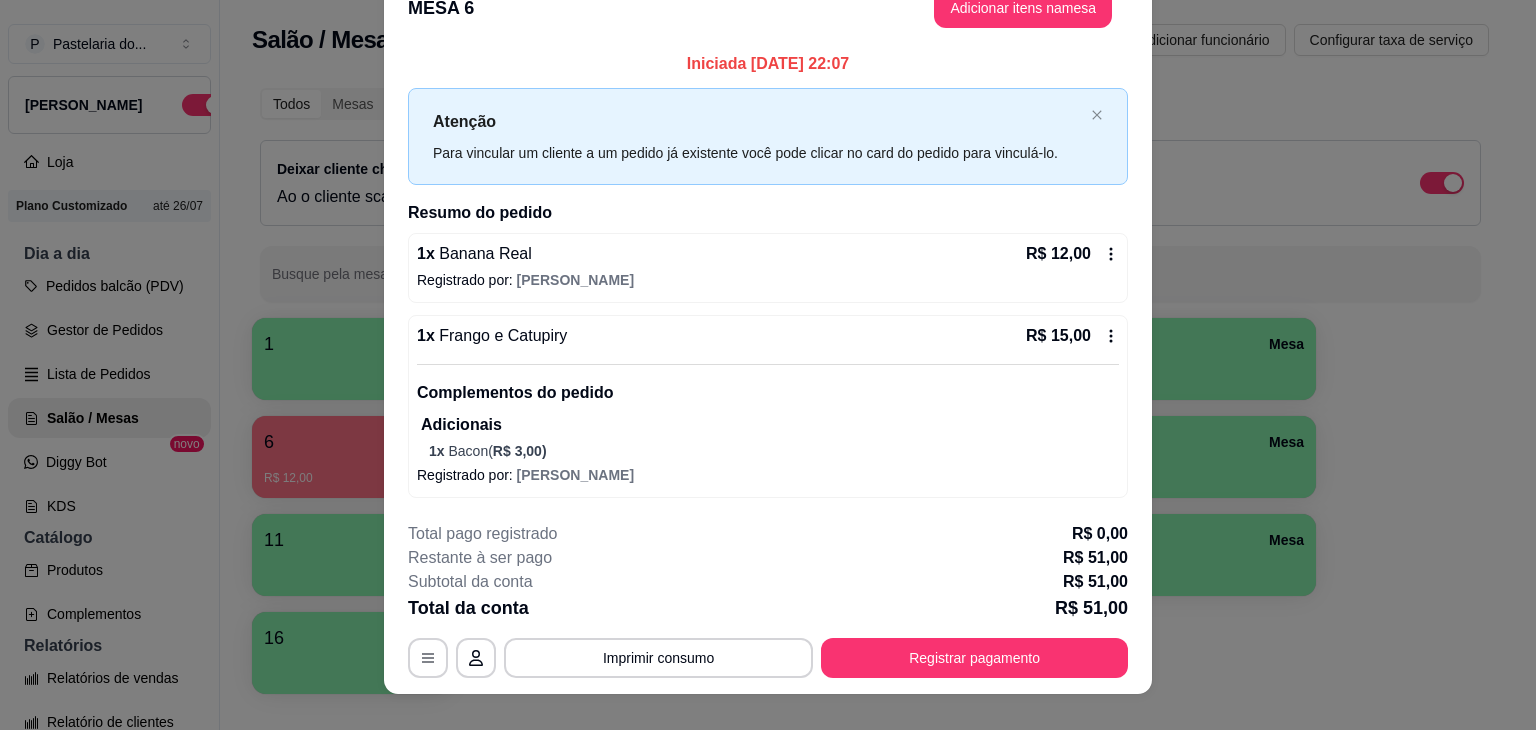 scroll, scrollTop: 60, scrollLeft: 0, axis: vertical 